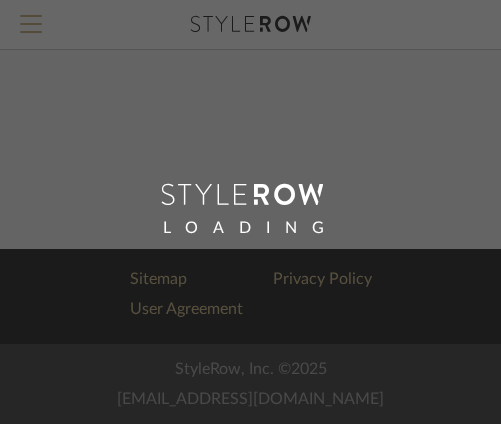 scroll, scrollTop: 0, scrollLeft: 0, axis: both 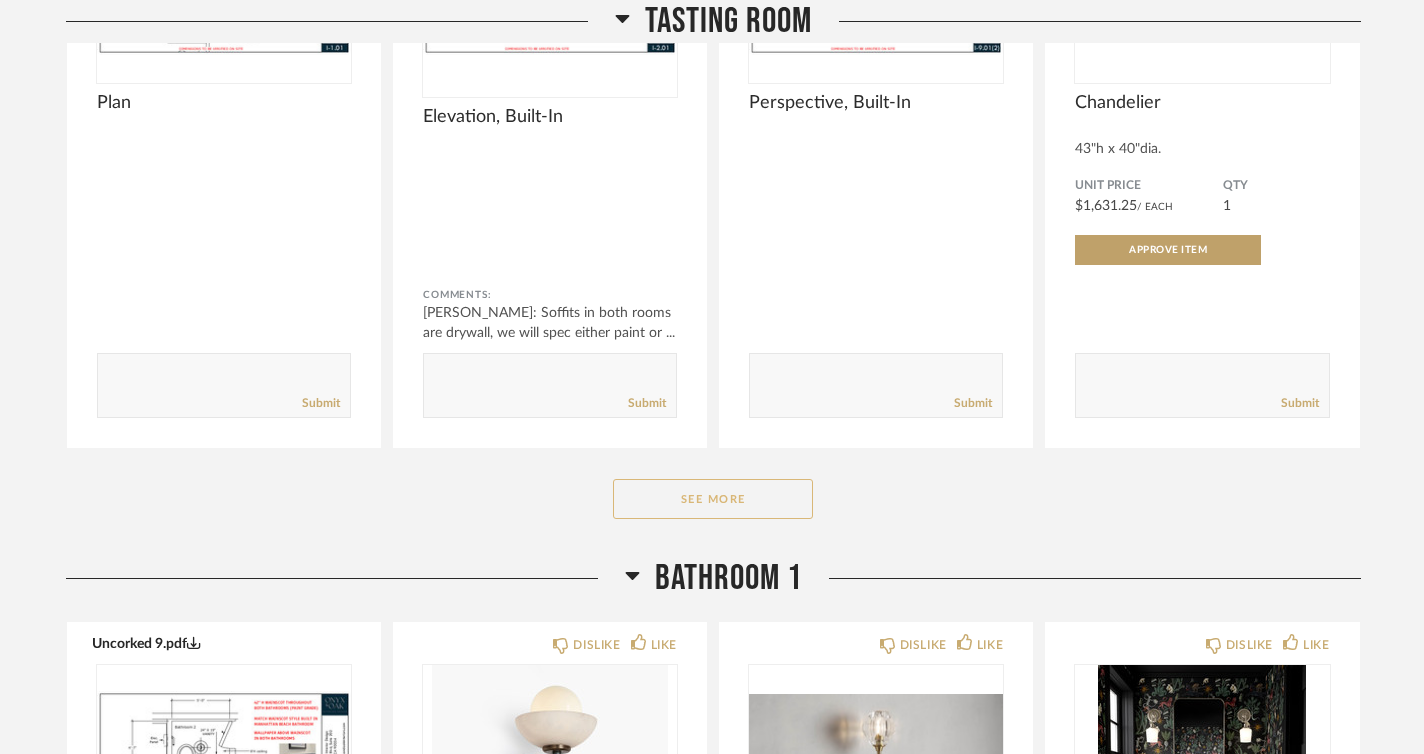 click on "See More" 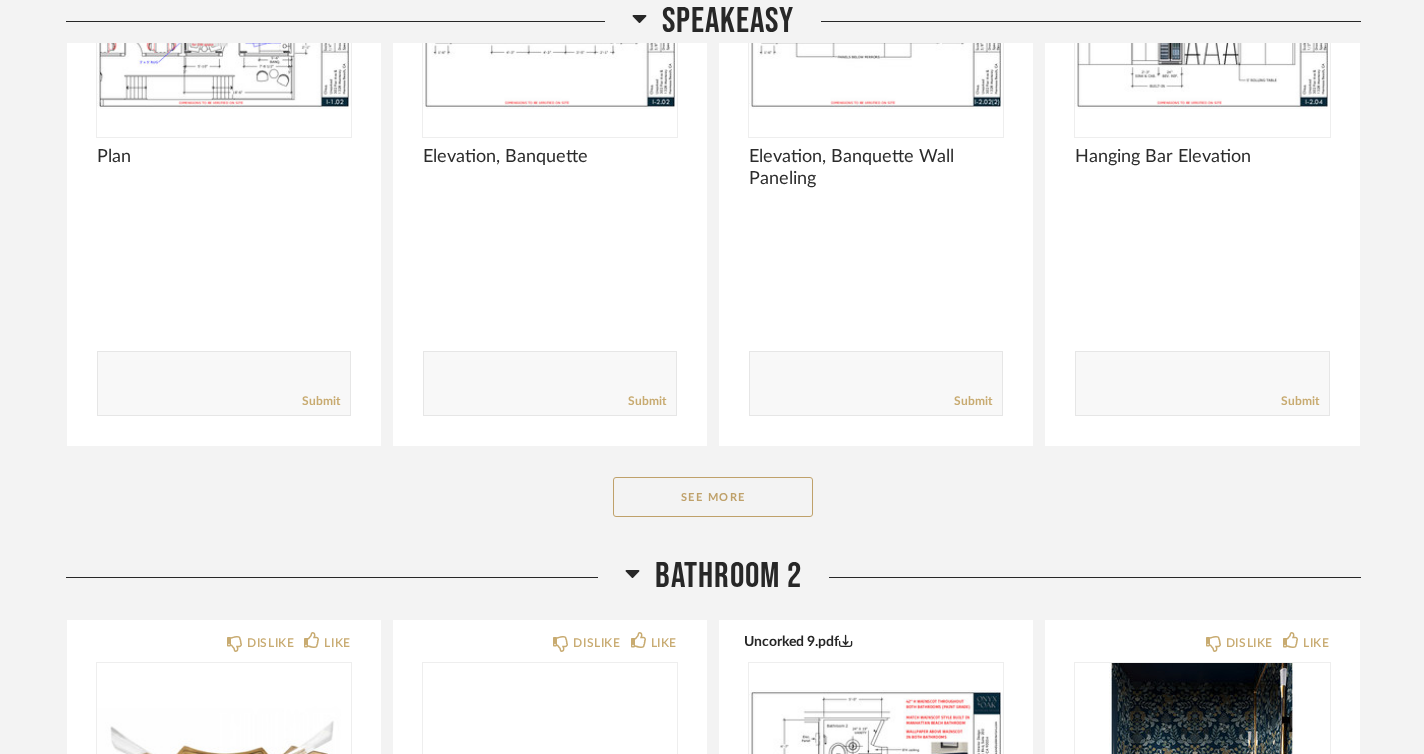 scroll, scrollTop: 5633, scrollLeft: 0, axis: vertical 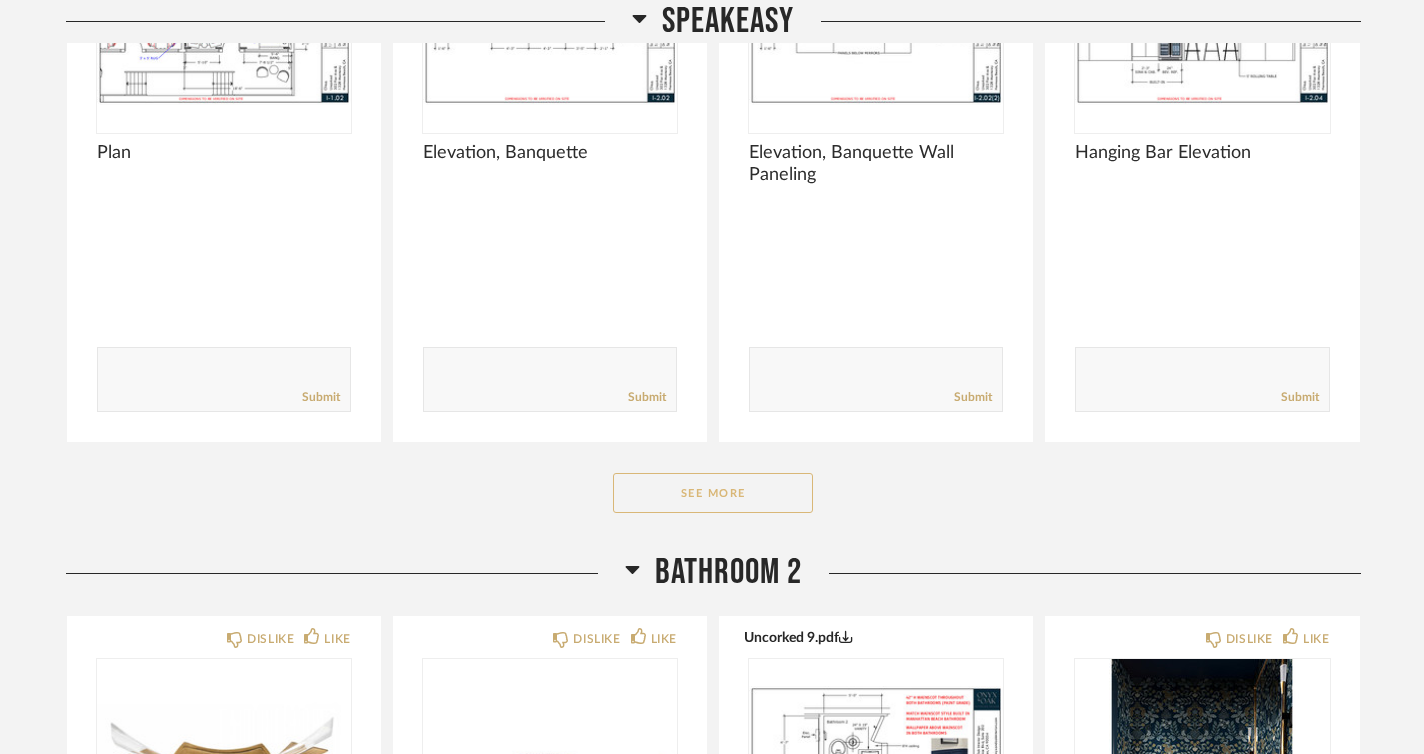 click on "See More" 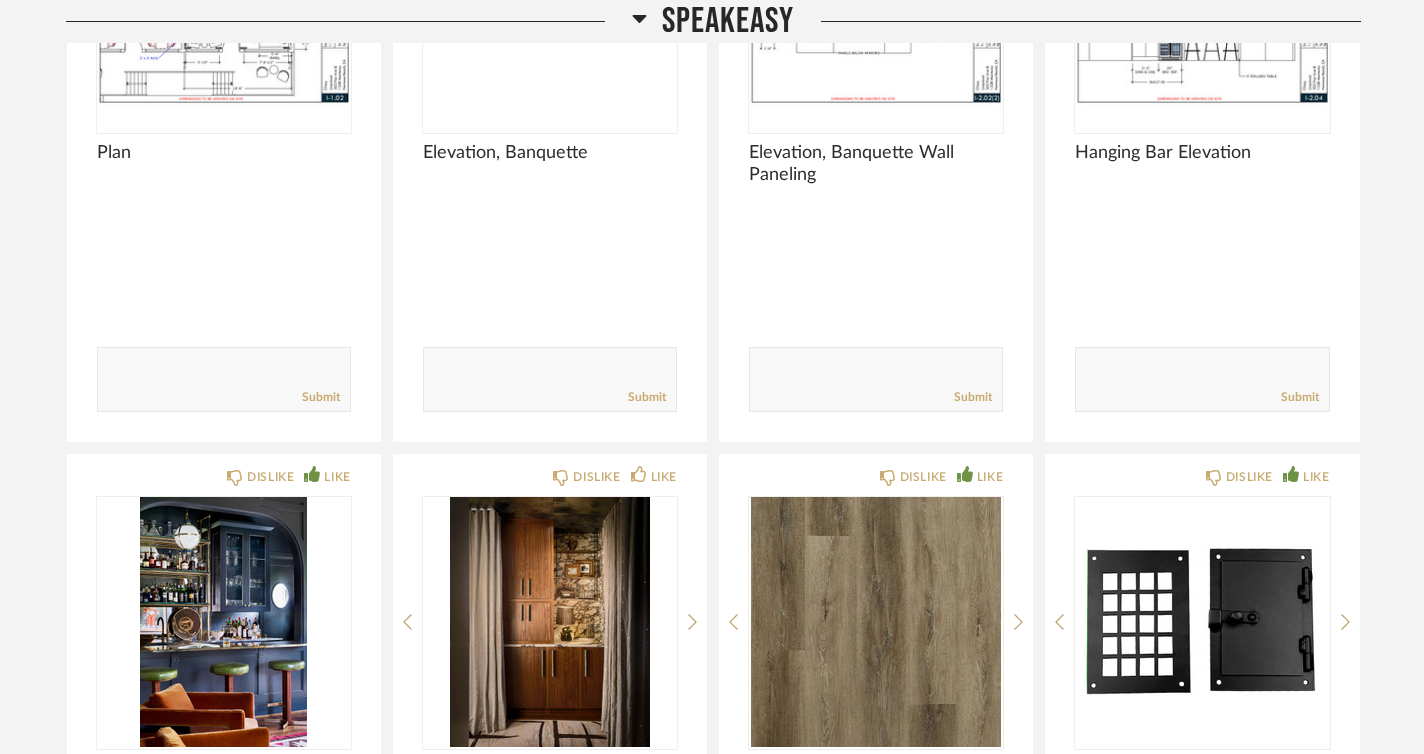 scroll, scrollTop: 5641, scrollLeft: 0, axis: vertical 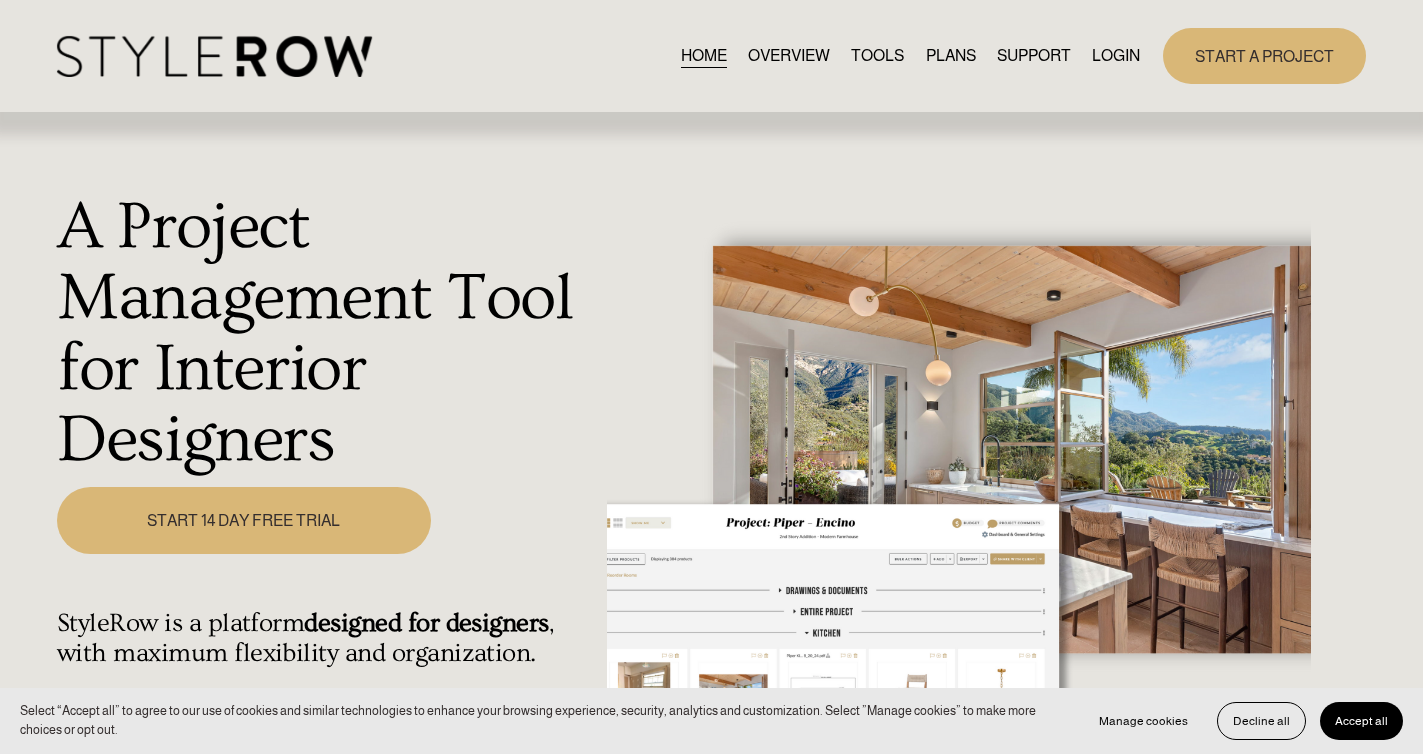 click on "LOGIN" at bounding box center (1116, 56) 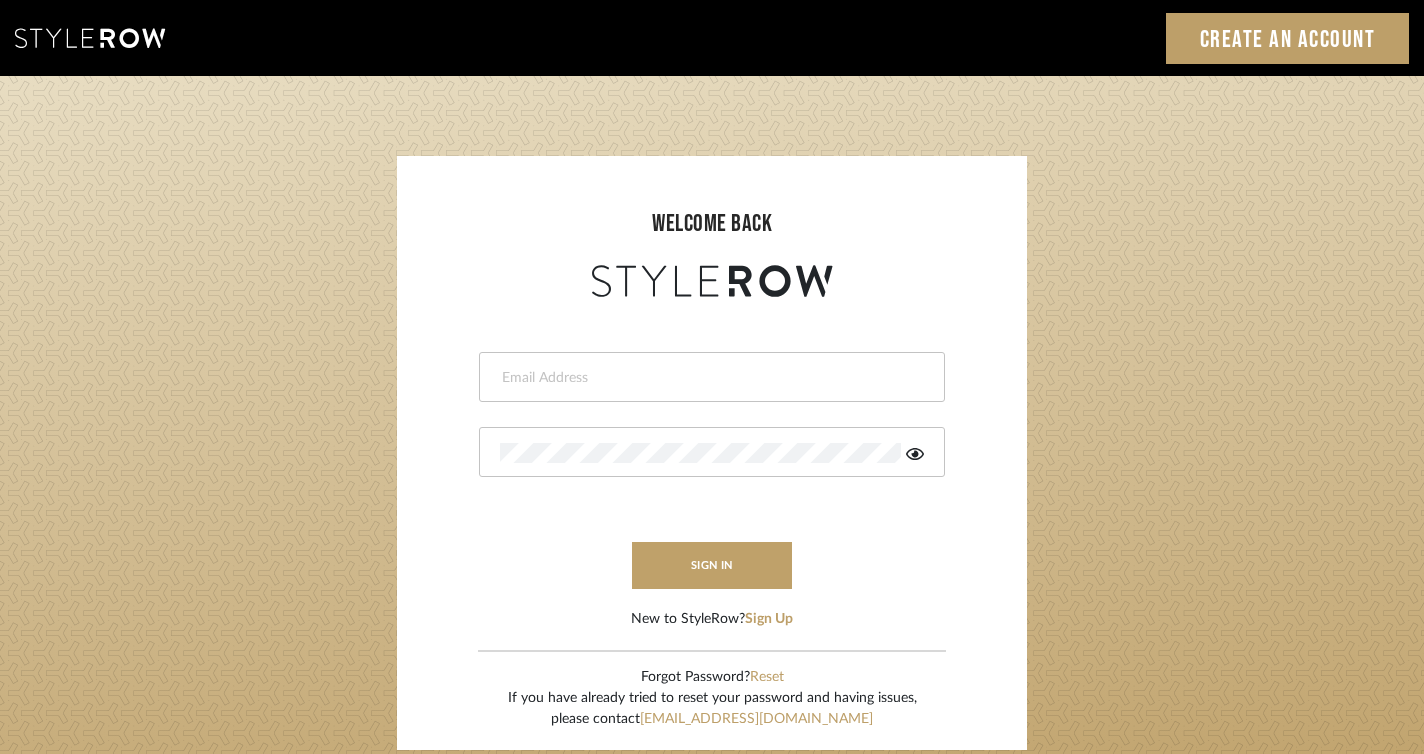 scroll, scrollTop: 0, scrollLeft: 0, axis: both 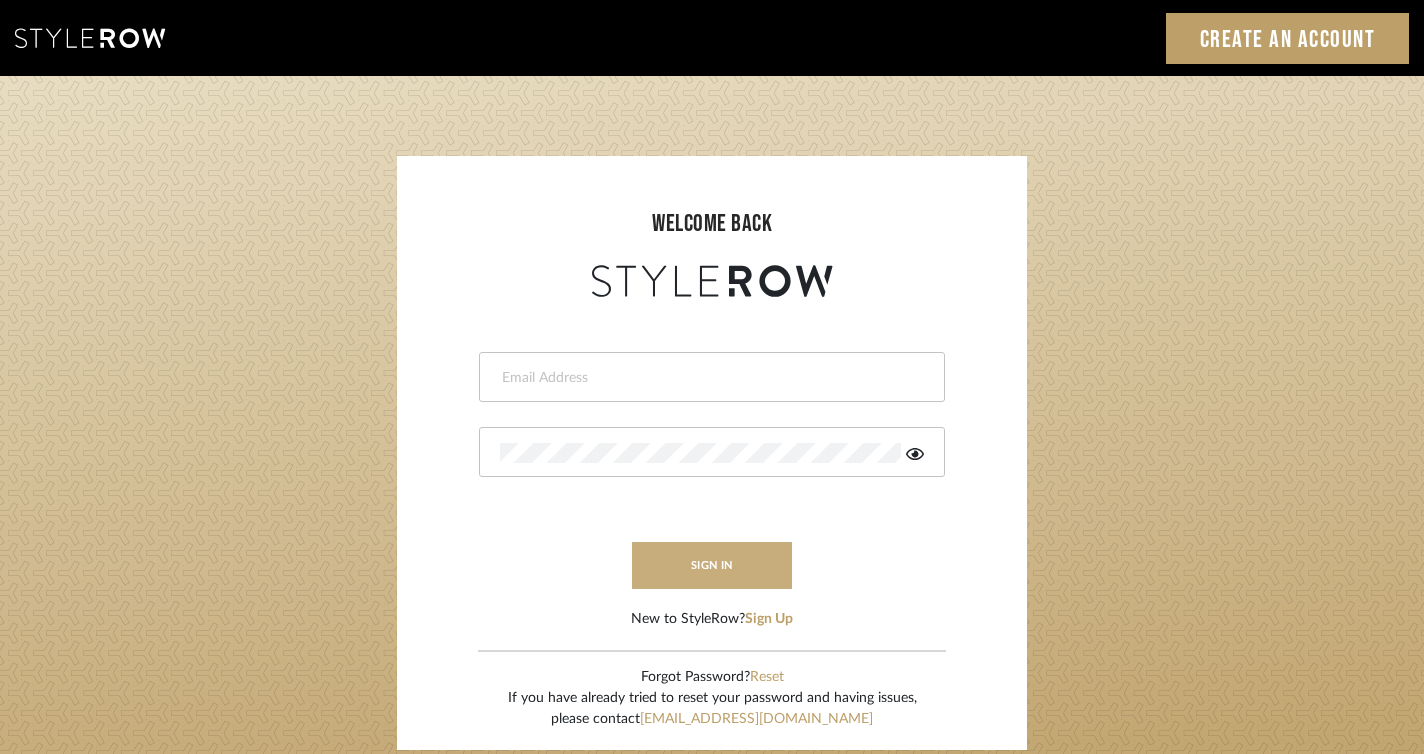 type on "felicia@onyxandoakinteriors.com" 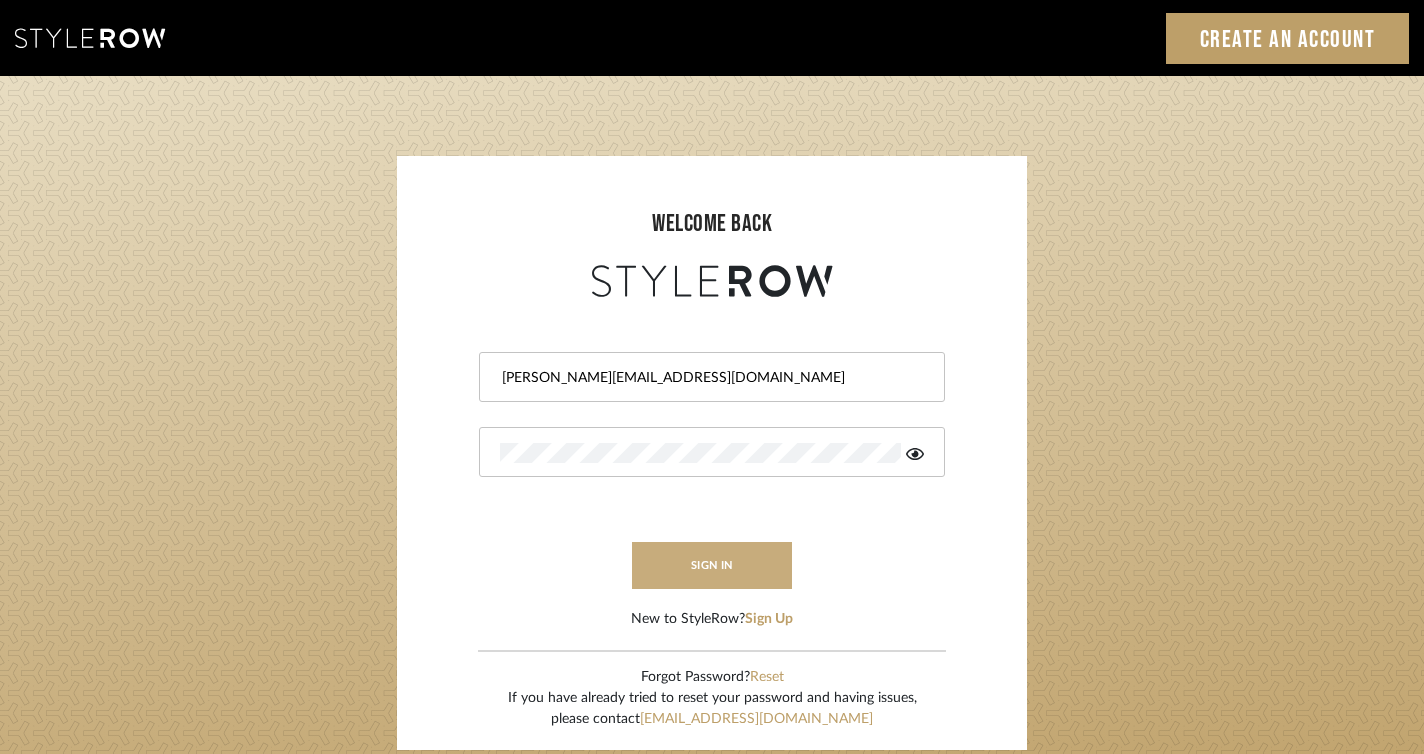 click on "sign in" at bounding box center [712, 565] 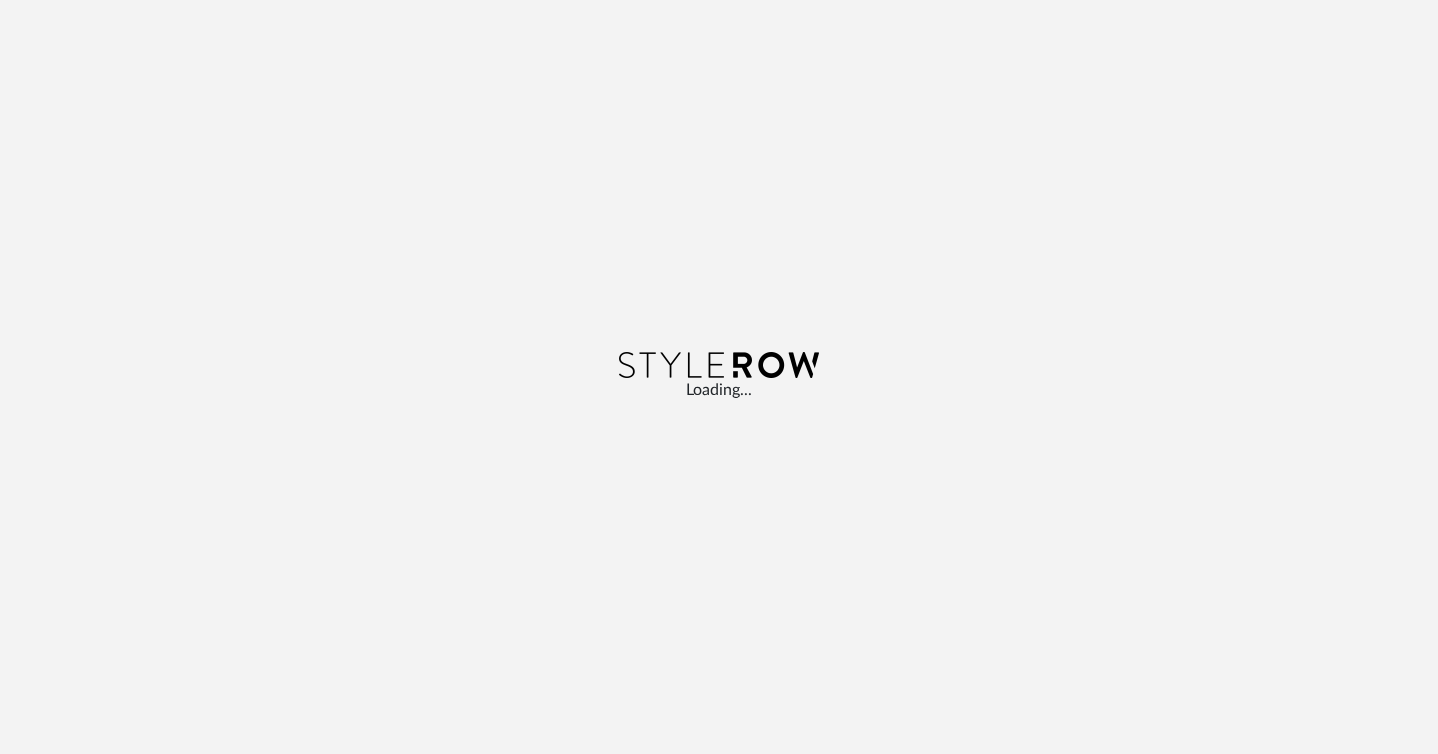 scroll, scrollTop: 0, scrollLeft: 0, axis: both 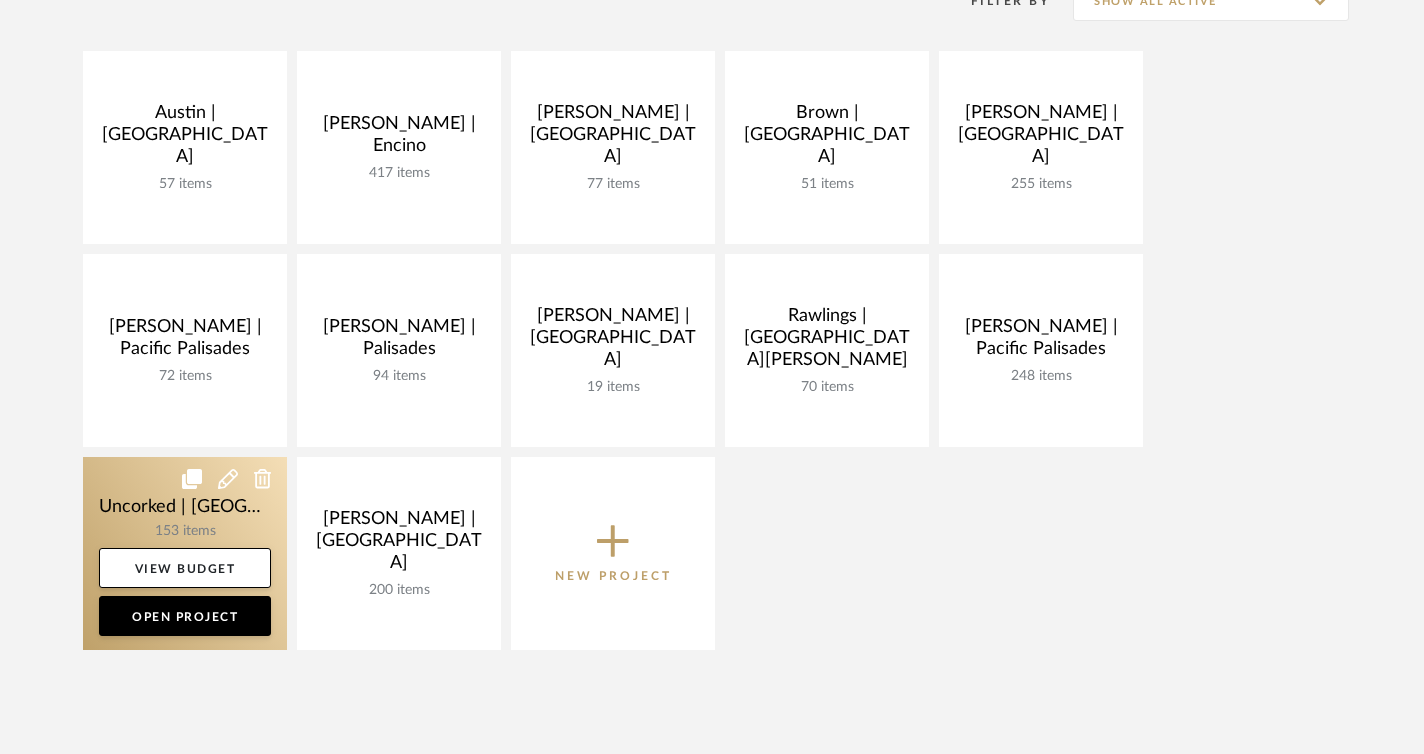 click 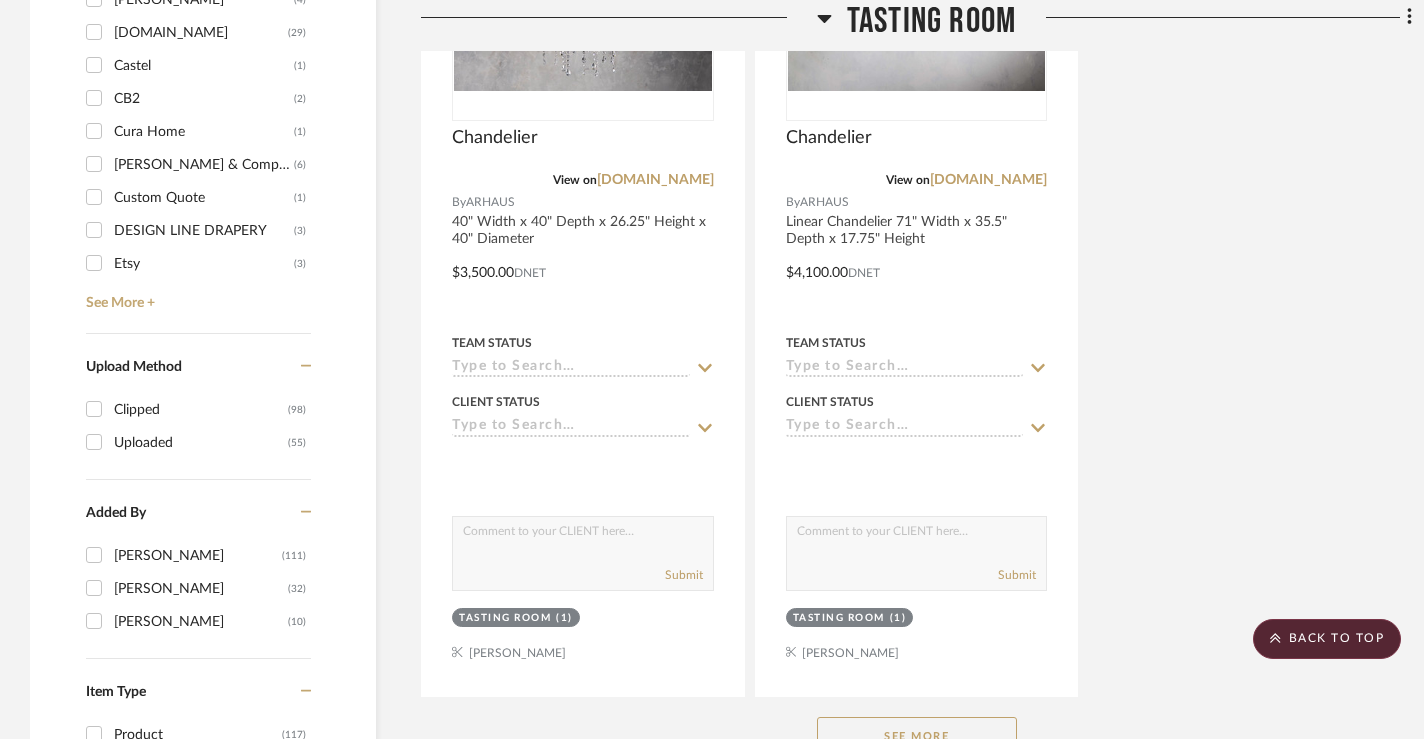 scroll, scrollTop: 2970, scrollLeft: 0, axis: vertical 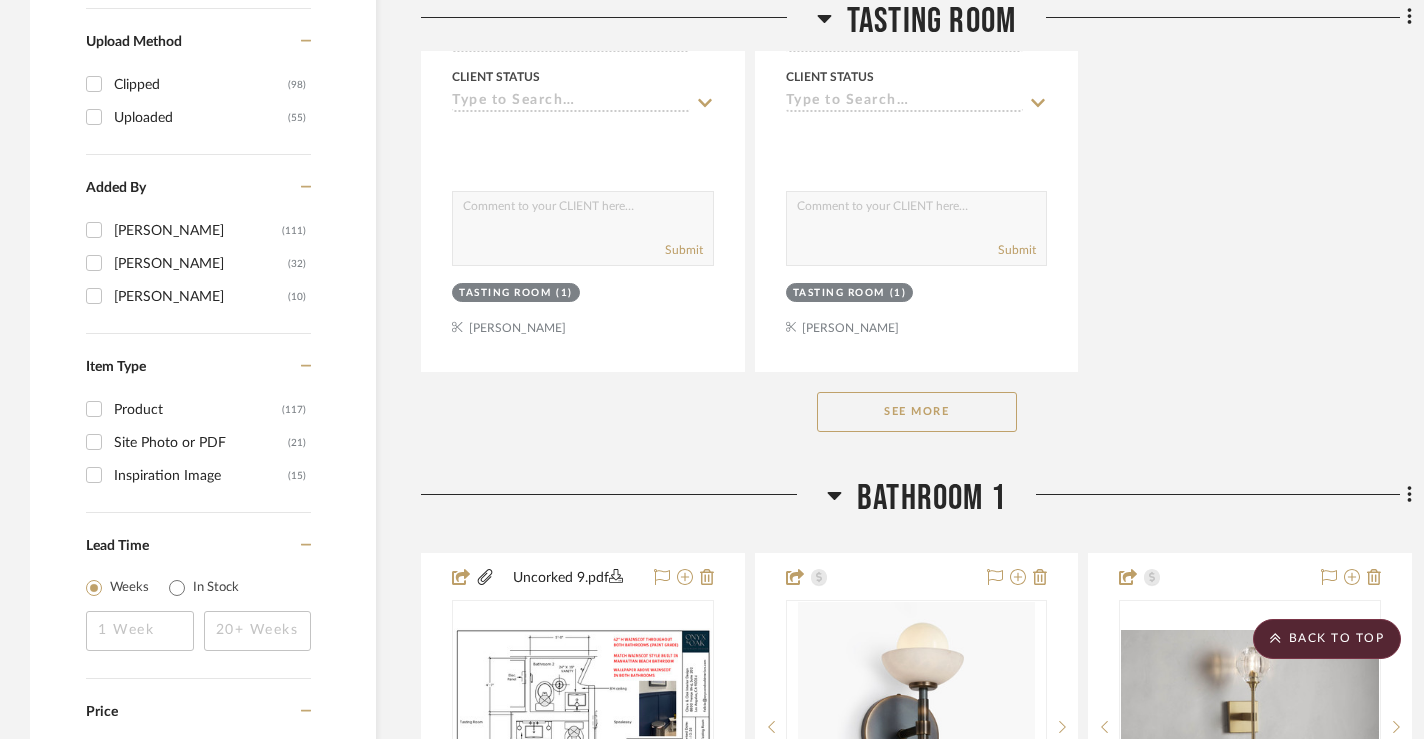 click on "See More" 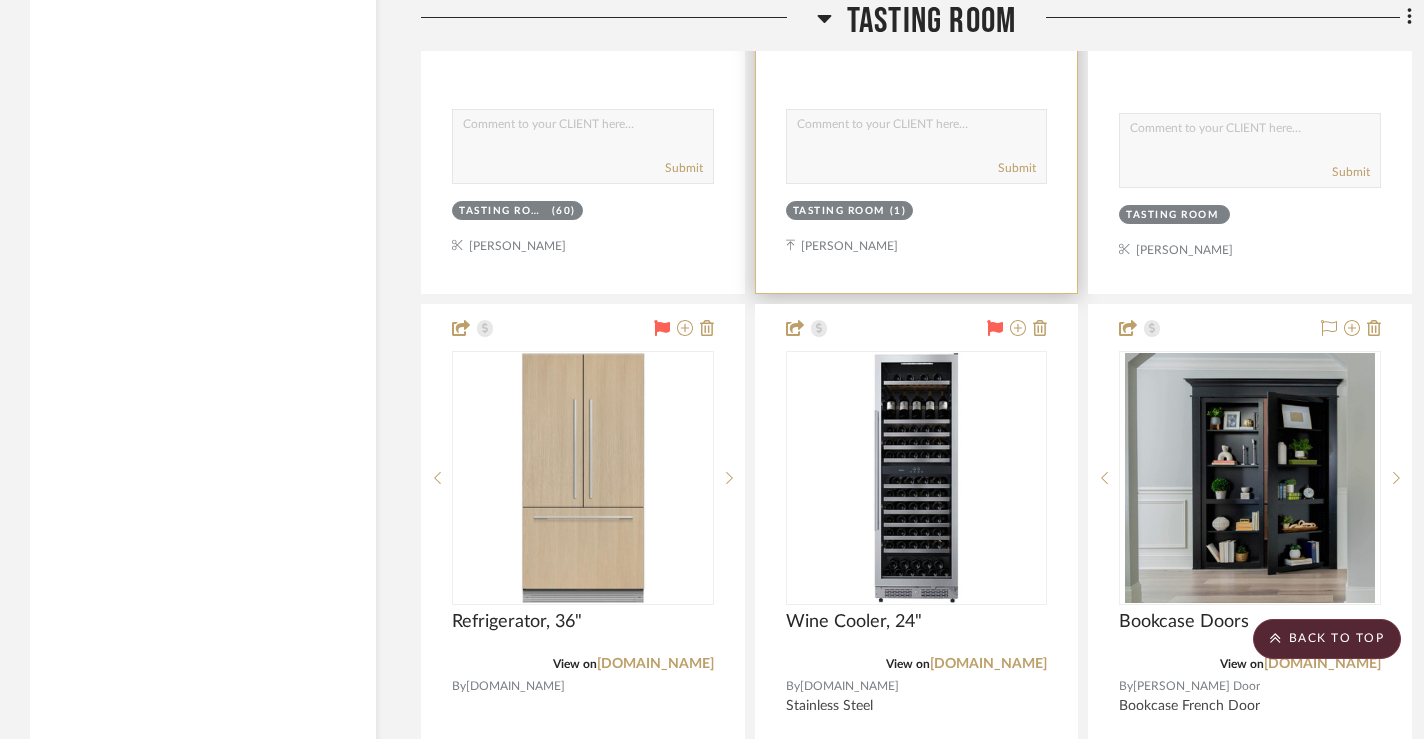 scroll, scrollTop: 5893, scrollLeft: 0, axis: vertical 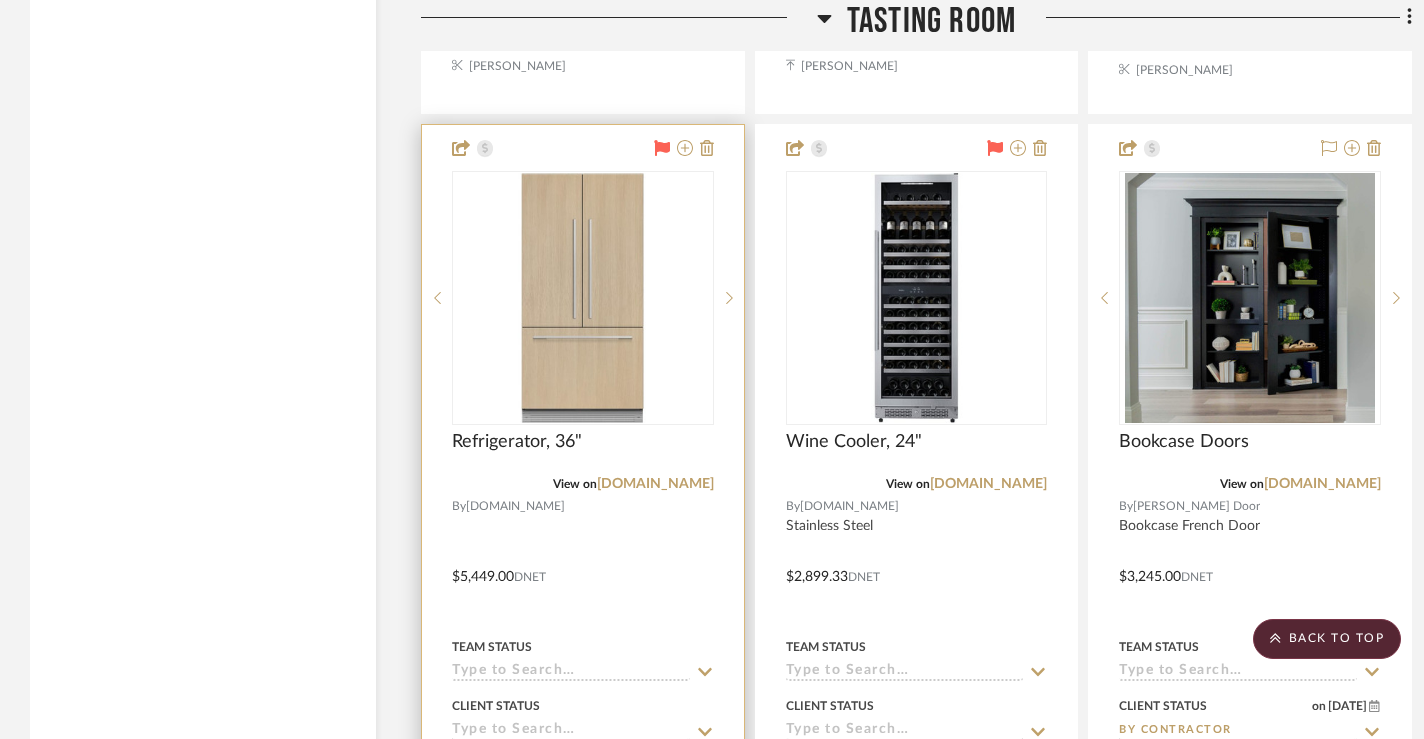 click 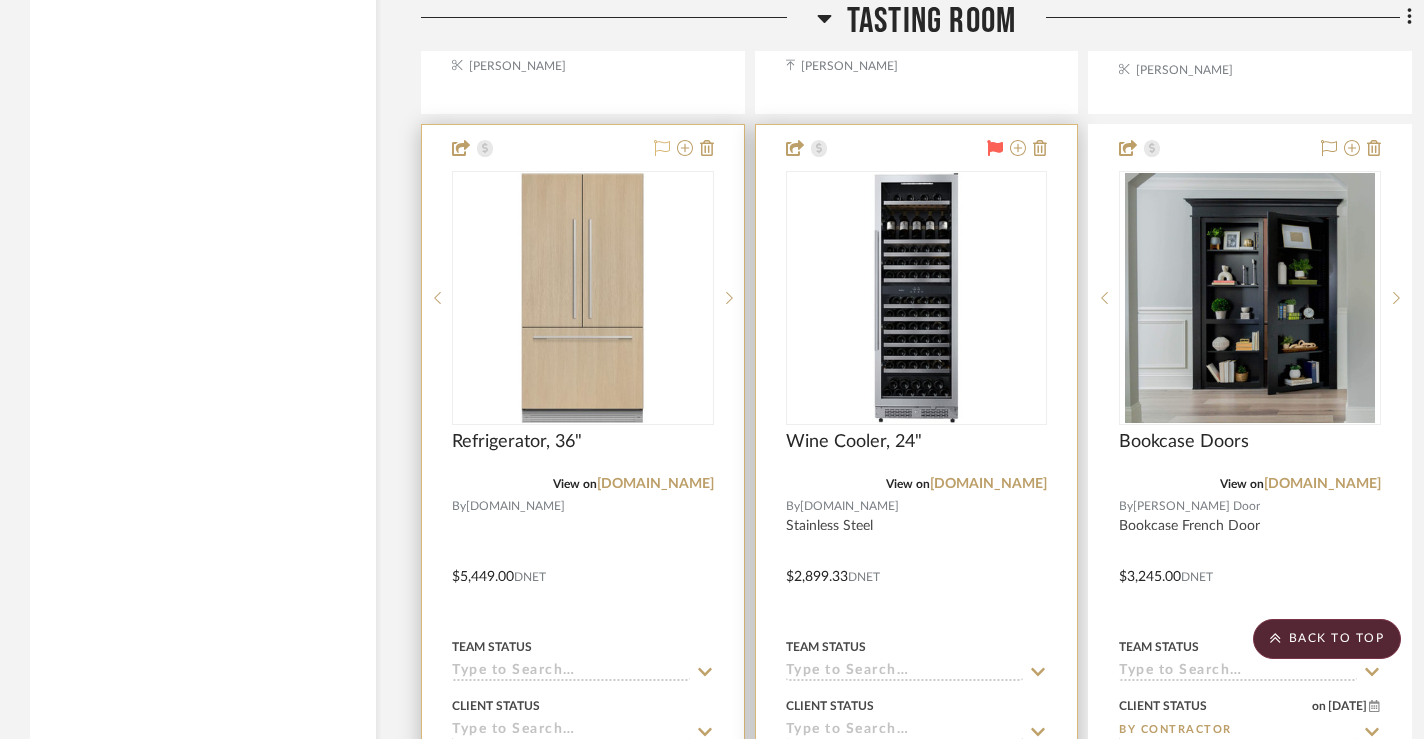 click 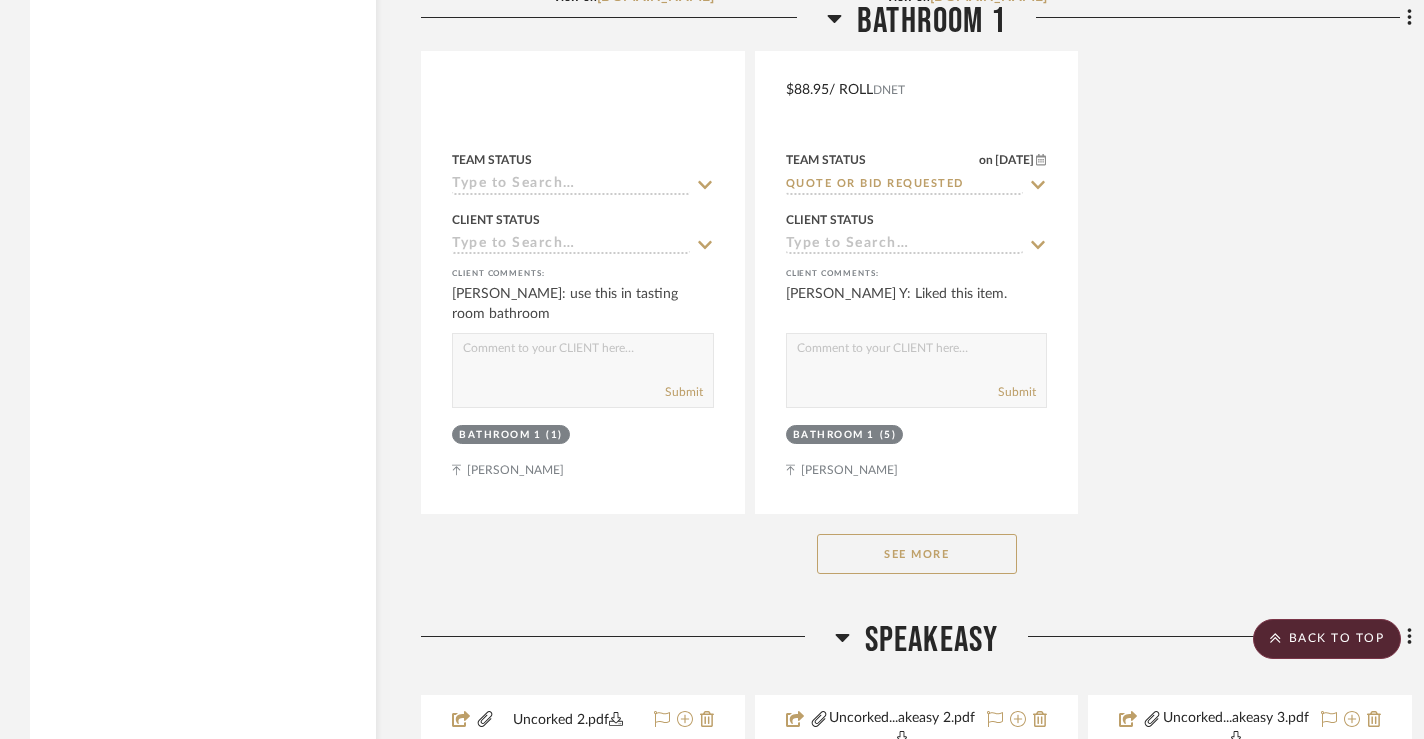 scroll, scrollTop: 17264, scrollLeft: 0, axis: vertical 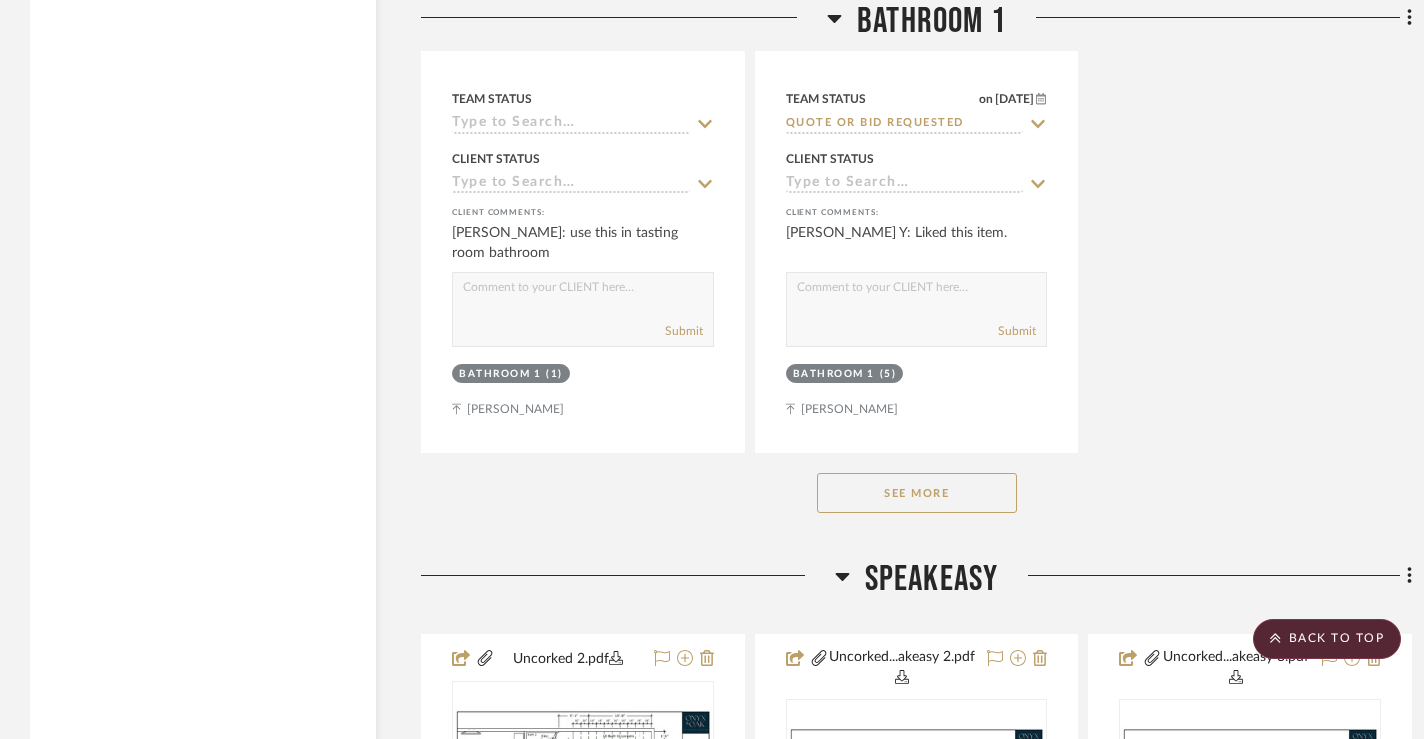 click on "See More" 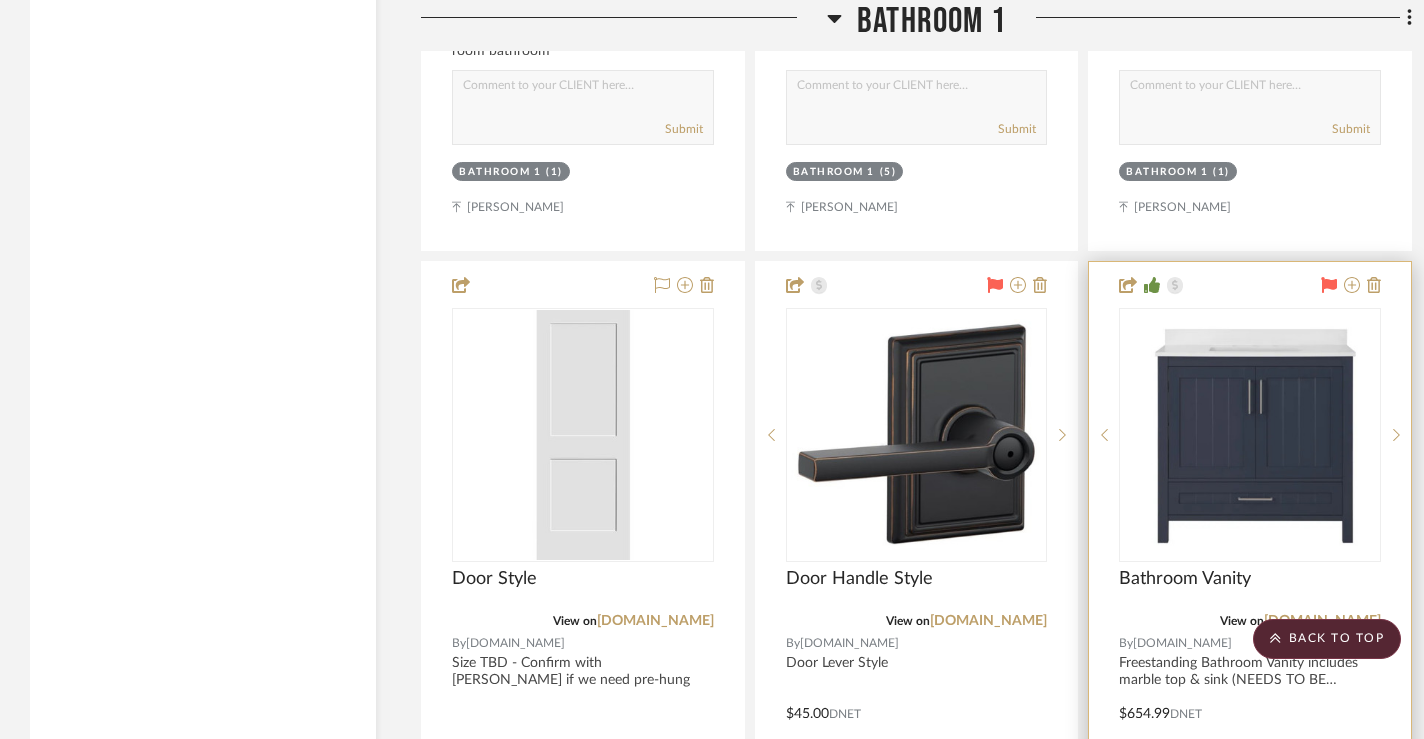 scroll, scrollTop: 17553, scrollLeft: 0, axis: vertical 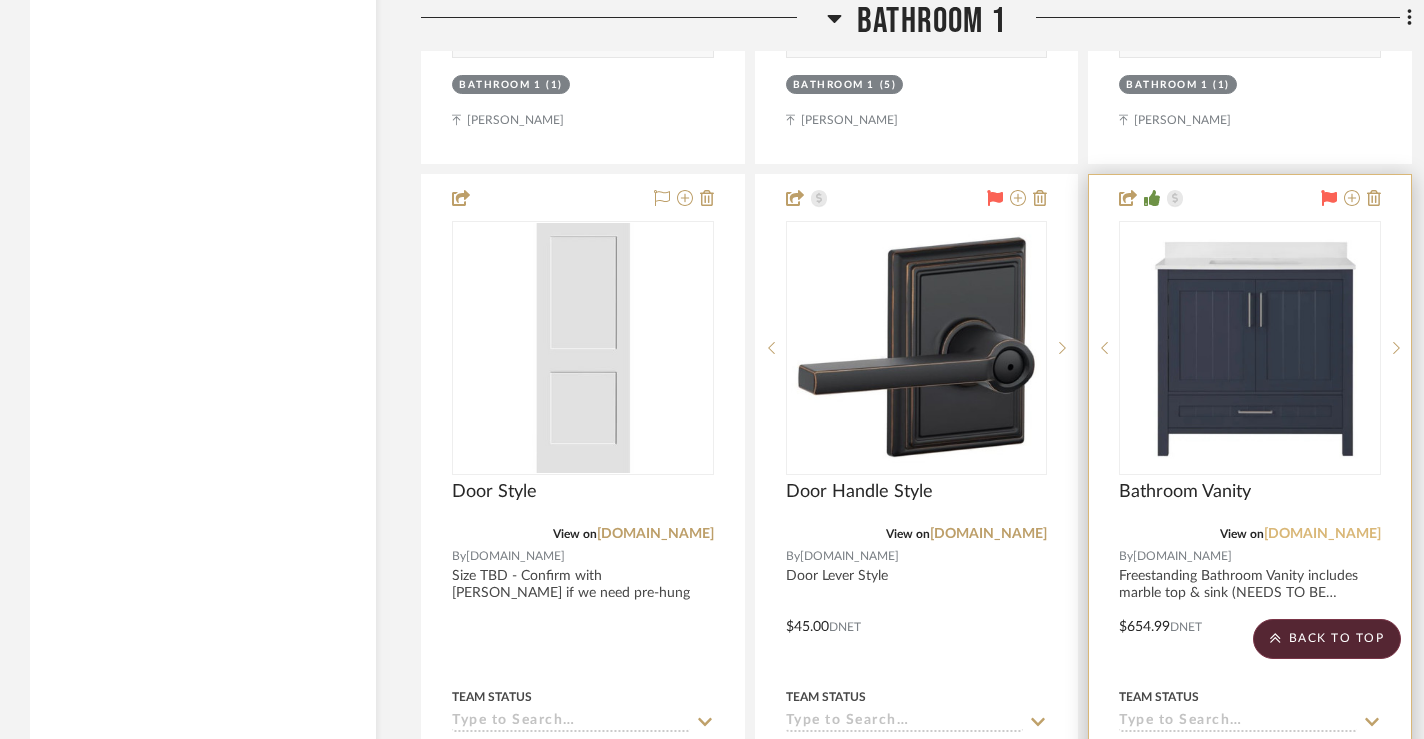 click on "[DOMAIN_NAME]" at bounding box center [1322, 534] 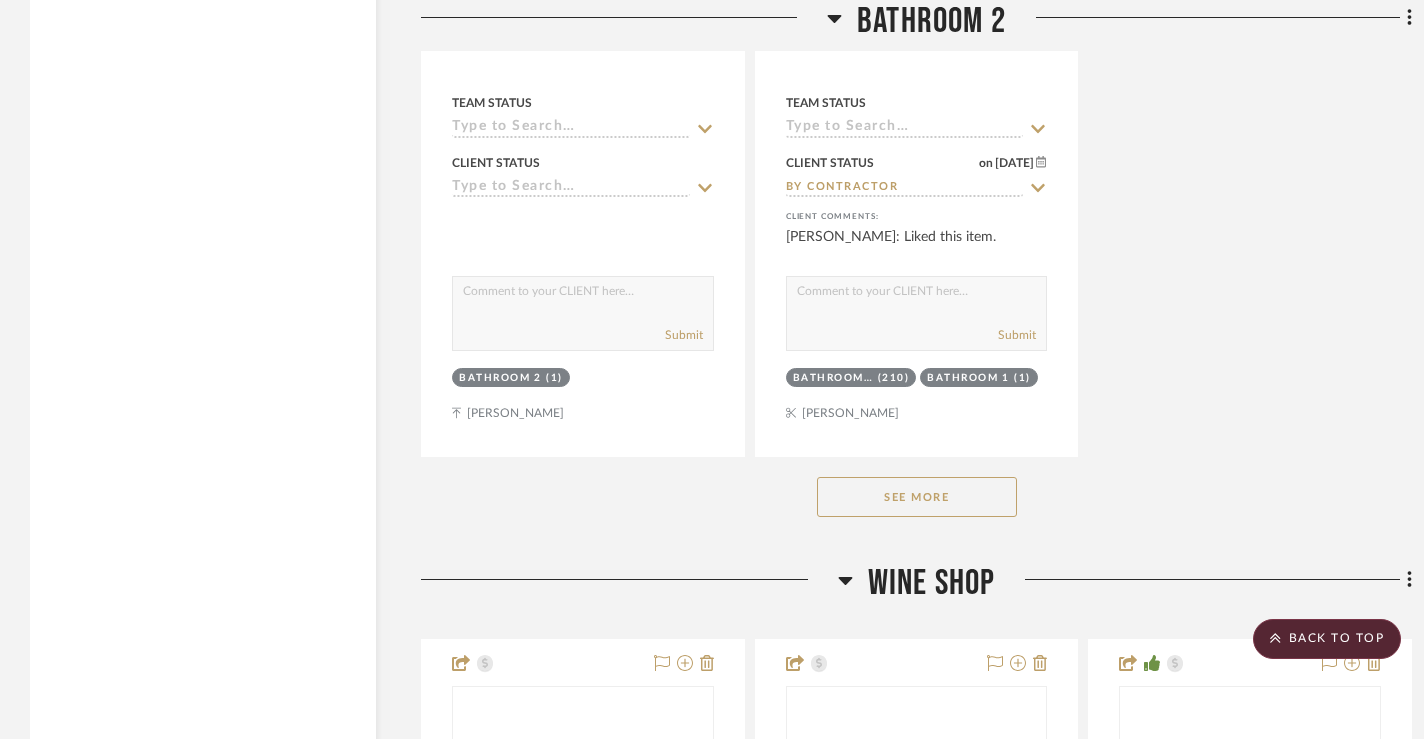 scroll, scrollTop: 26520, scrollLeft: 0, axis: vertical 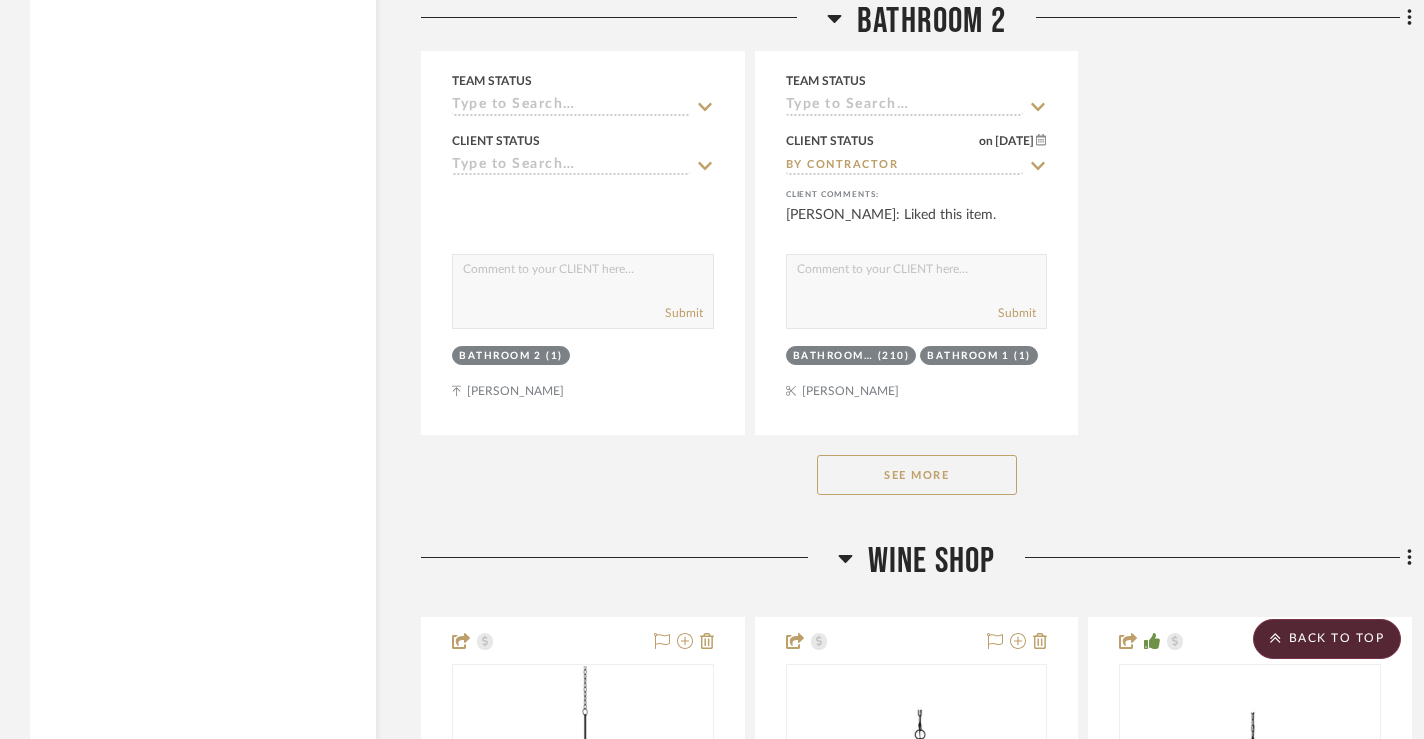 click on "See More" 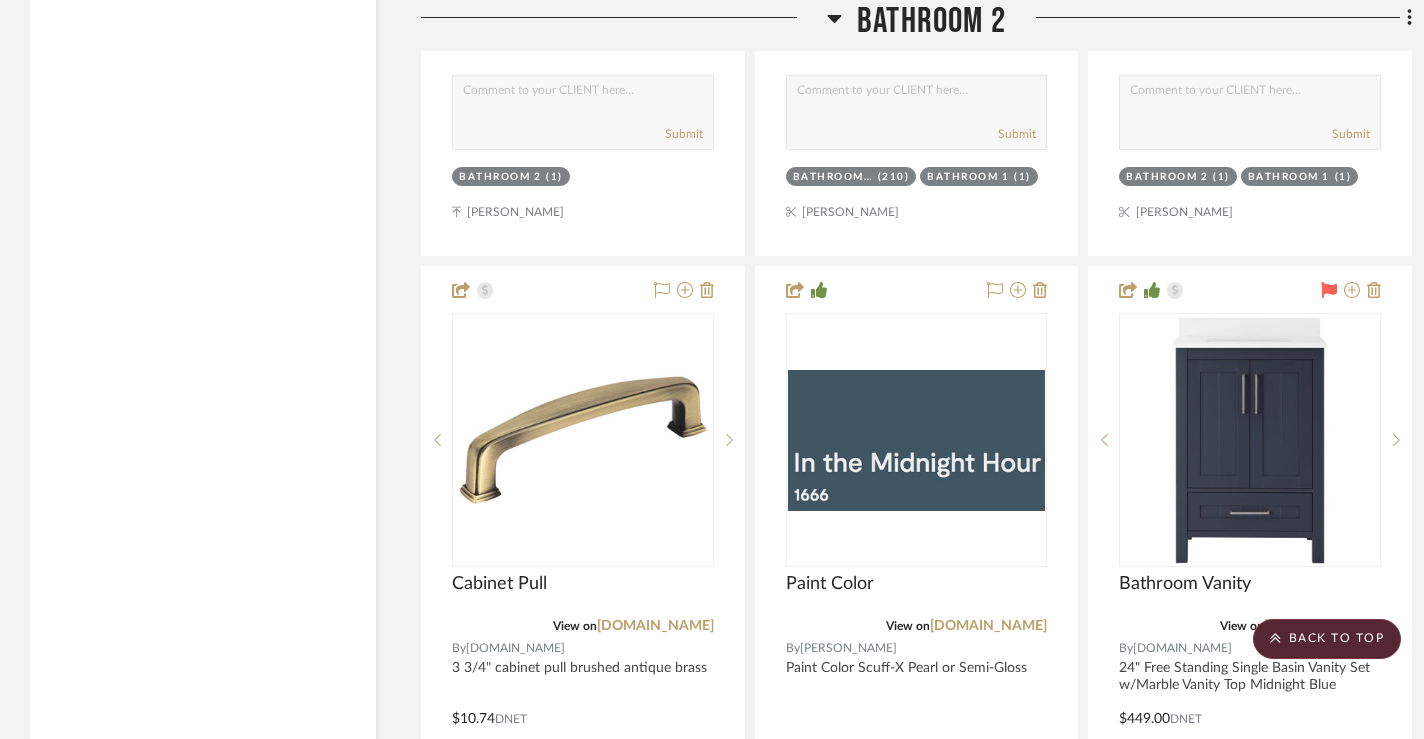 scroll, scrollTop: 26781, scrollLeft: 0, axis: vertical 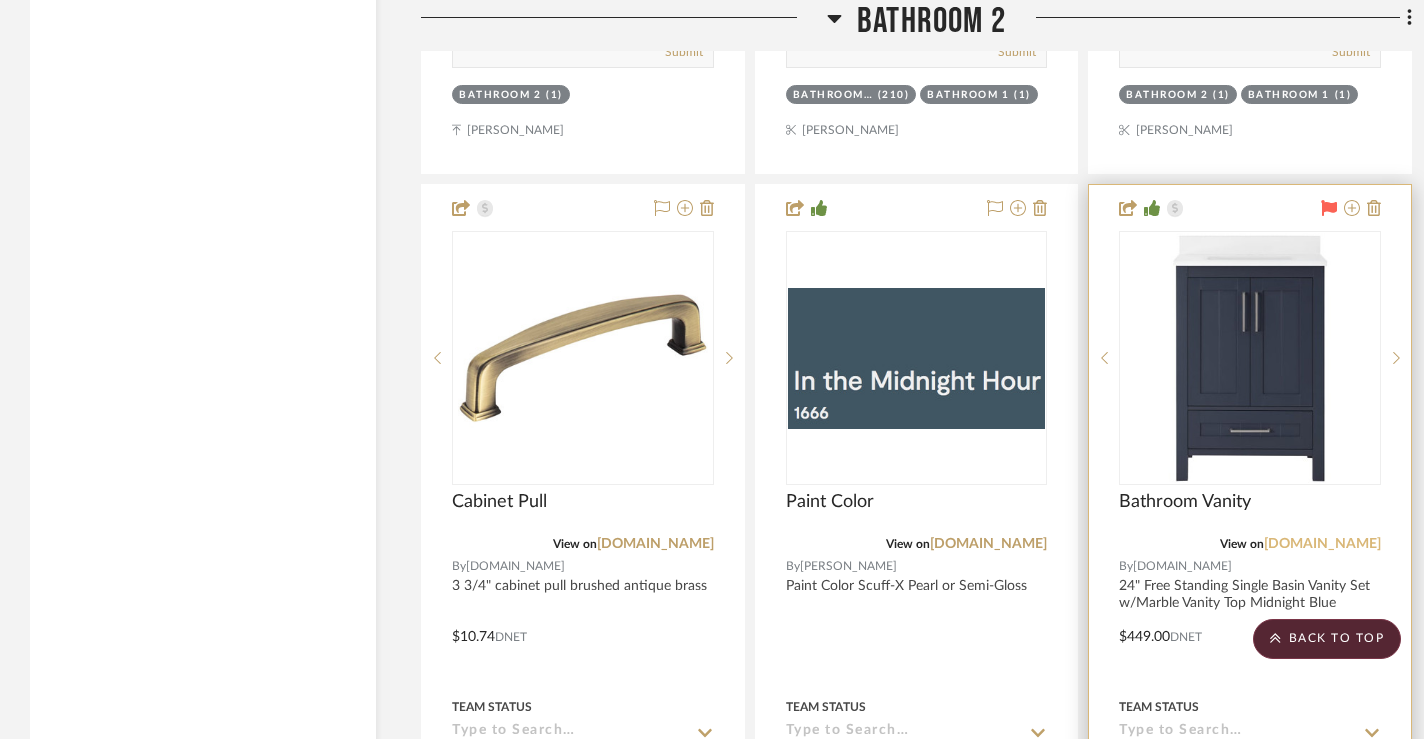 click on "[DOMAIN_NAME]" at bounding box center (1322, 544) 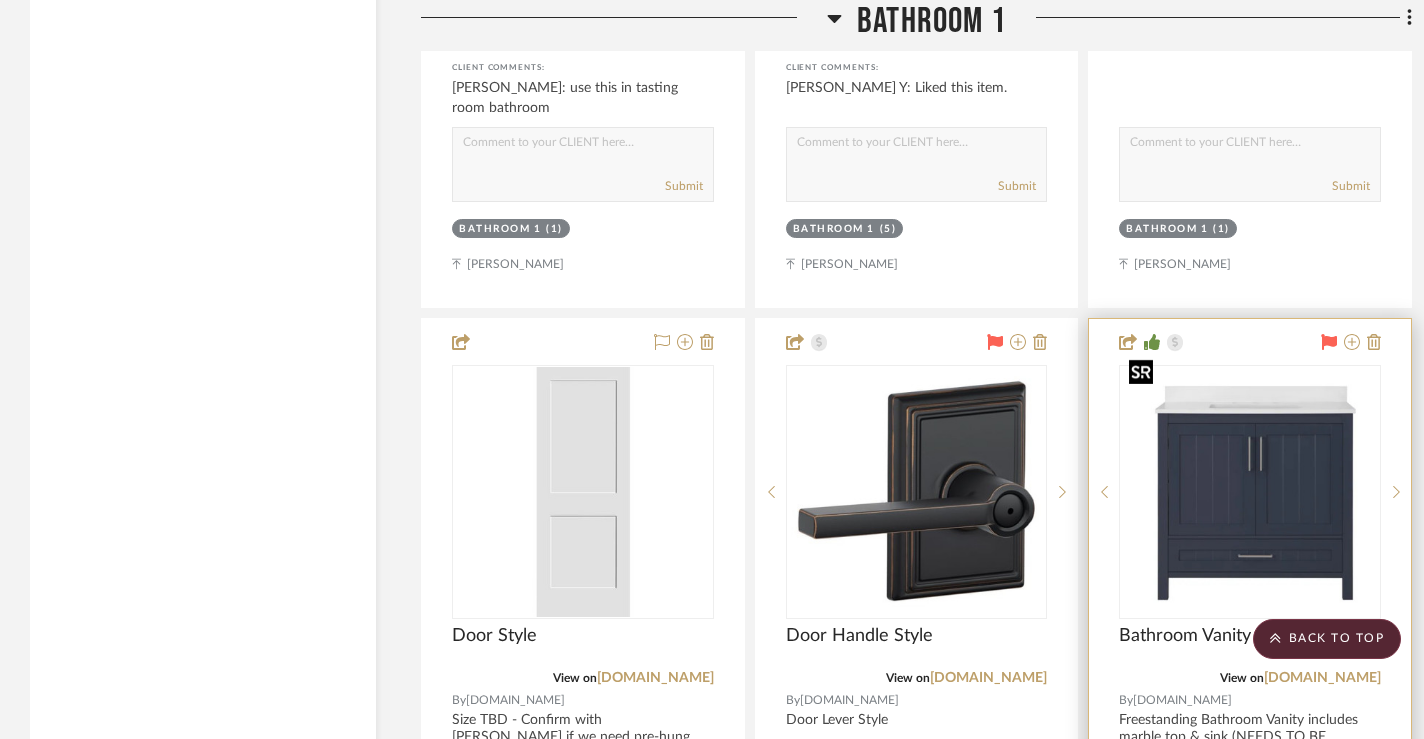 scroll, scrollTop: 17583, scrollLeft: 0, axis: vertical 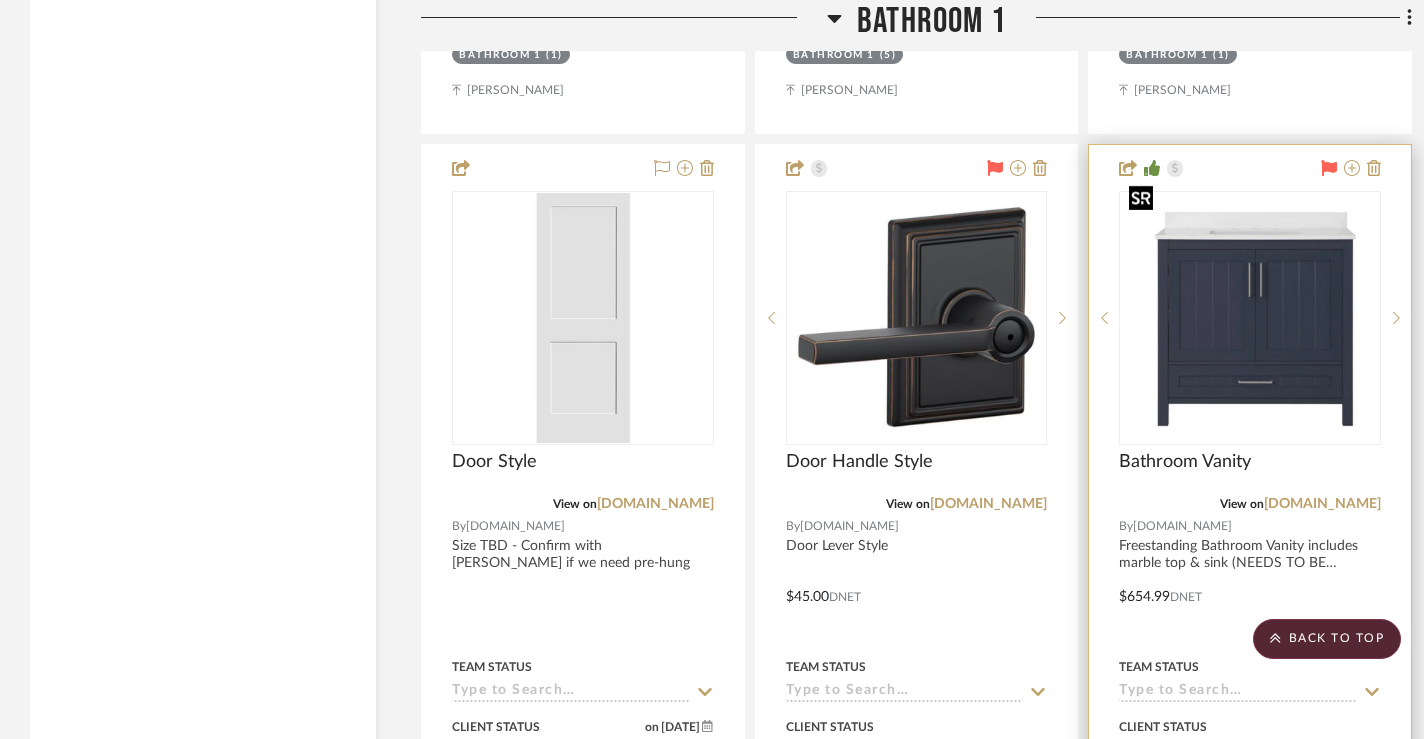 click at bounding box center [1250, 318] 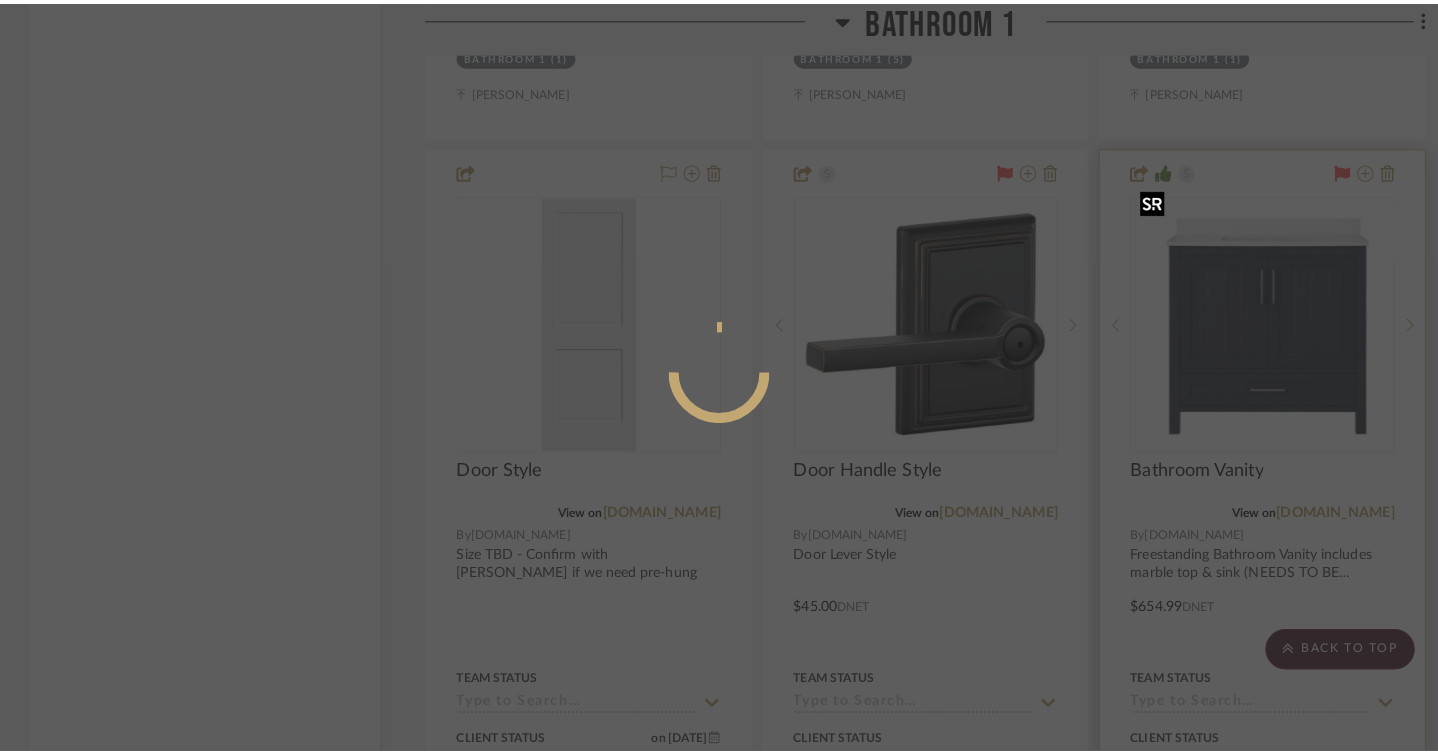 scroll, scrollTop: 0, scrollLeft: 0, axis: both 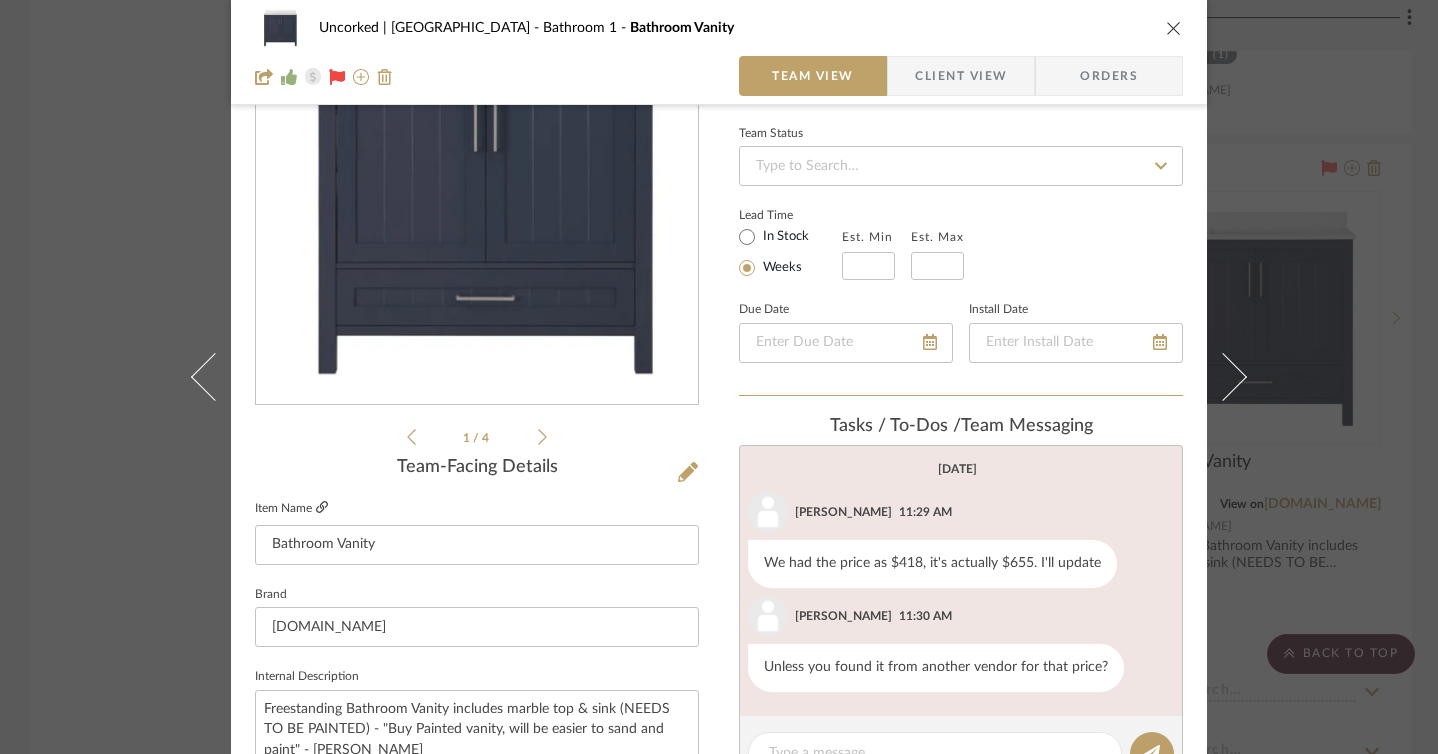 click 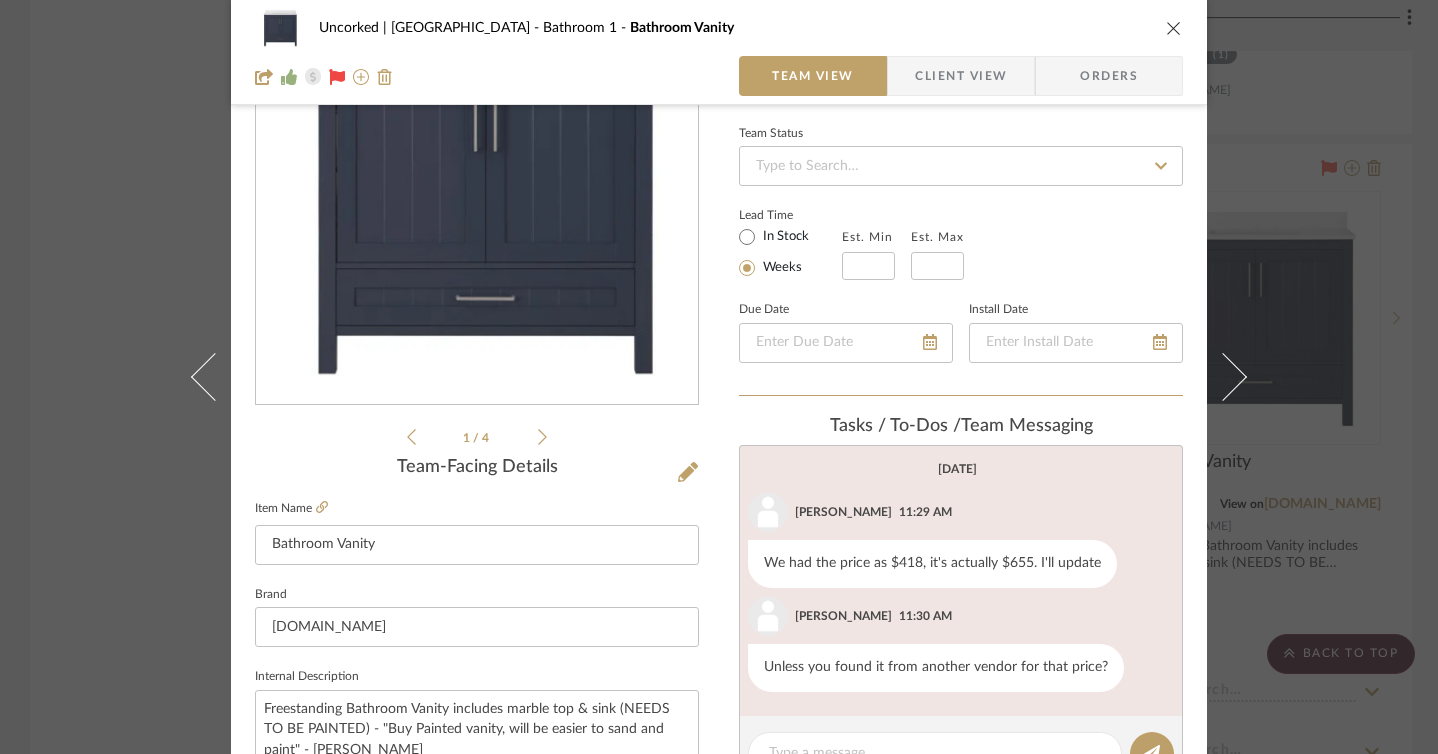 click at bounding box center (1174, 28) 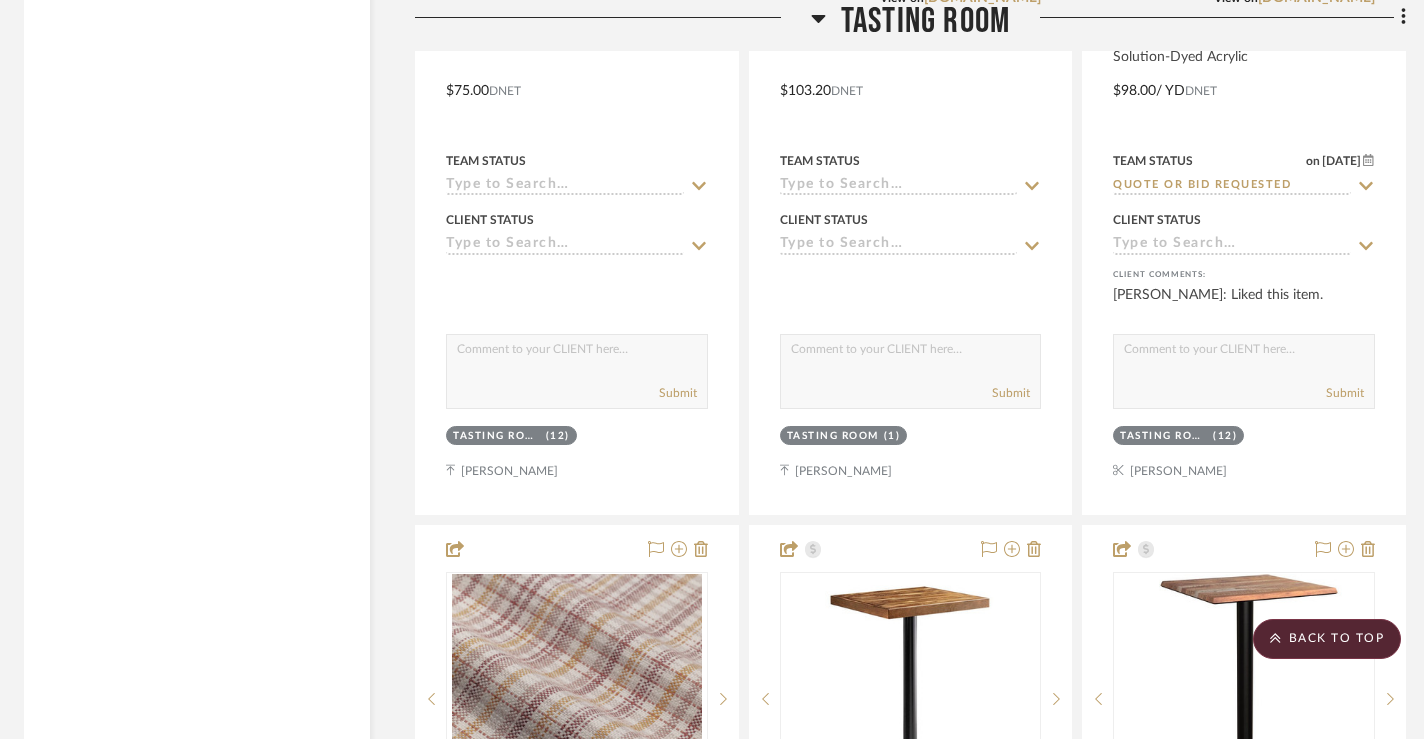 scroll, scrollTop: 12844, scrollLeft: 6, axis: both 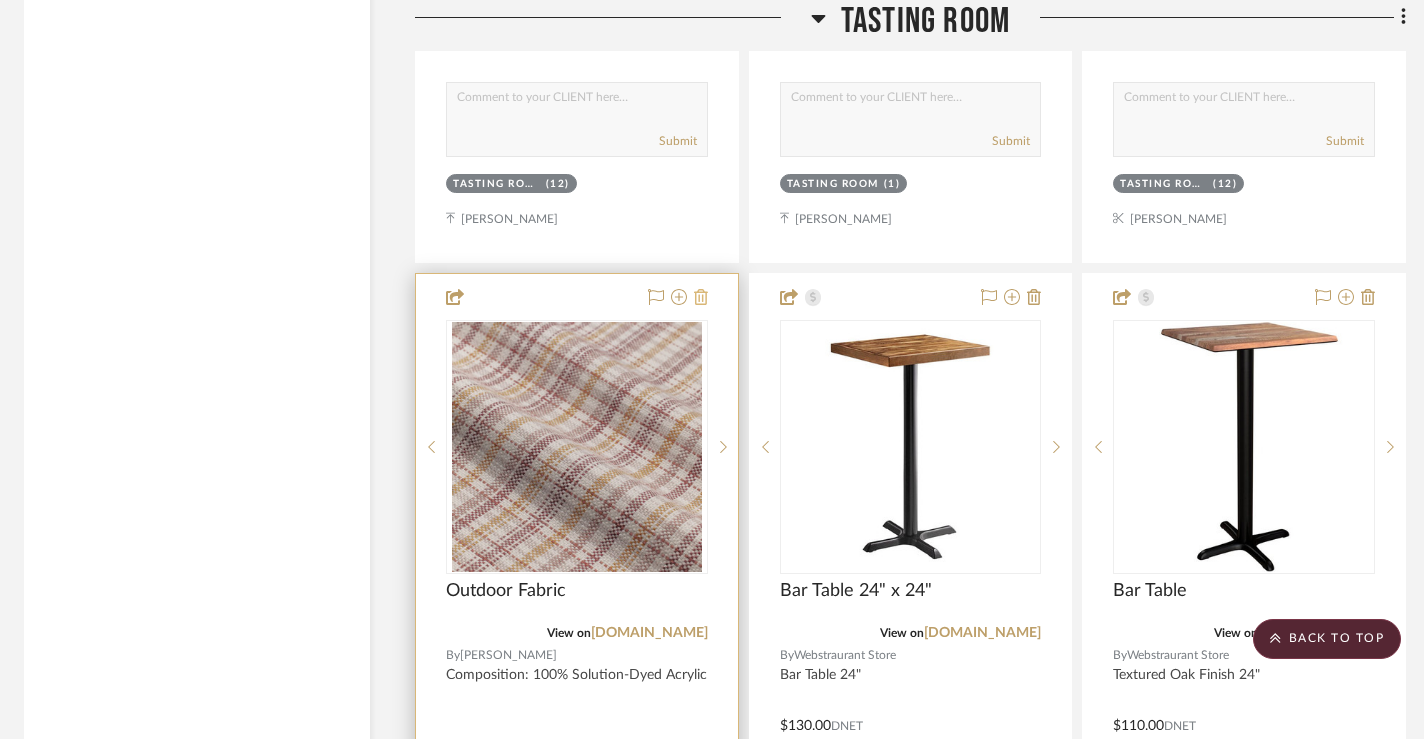 click 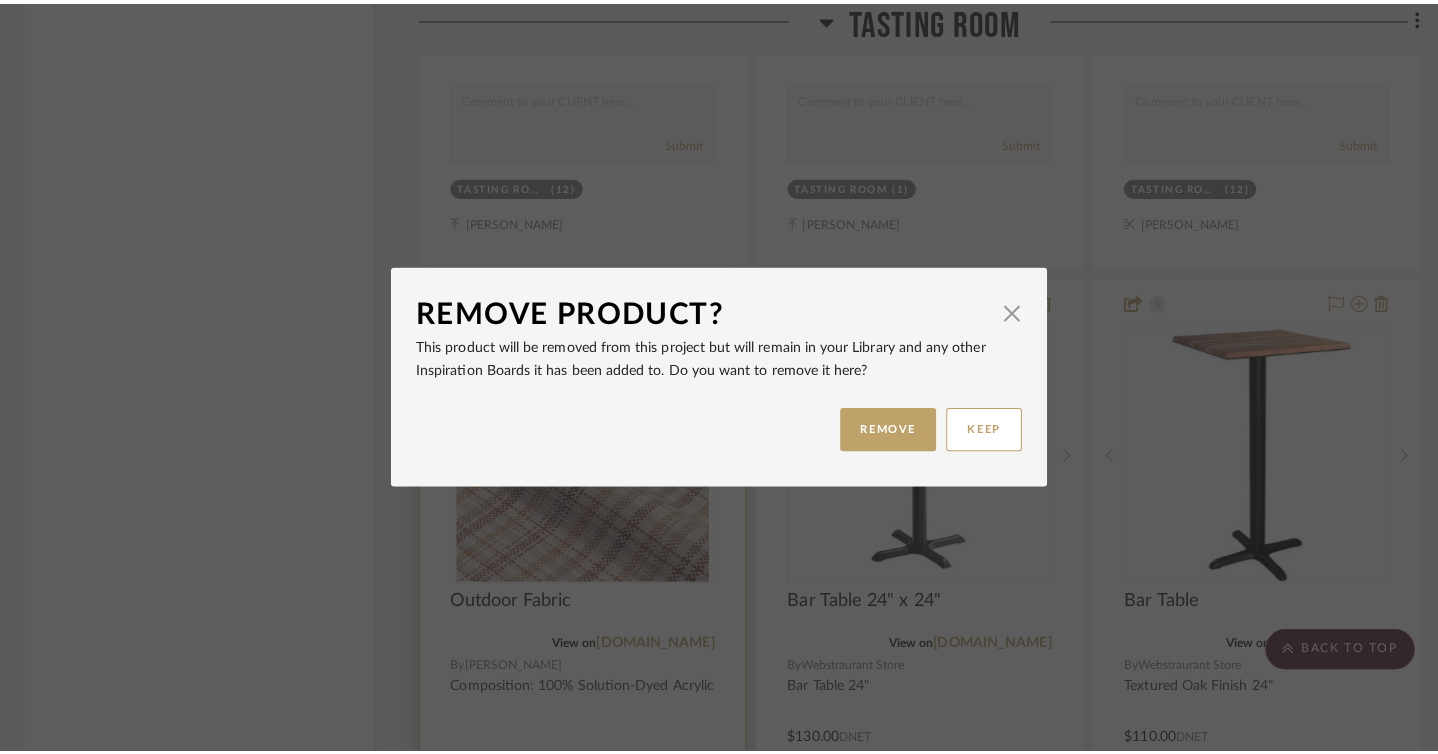 scroll, scrollTop: 0, scrollLeft: 0, axis: both 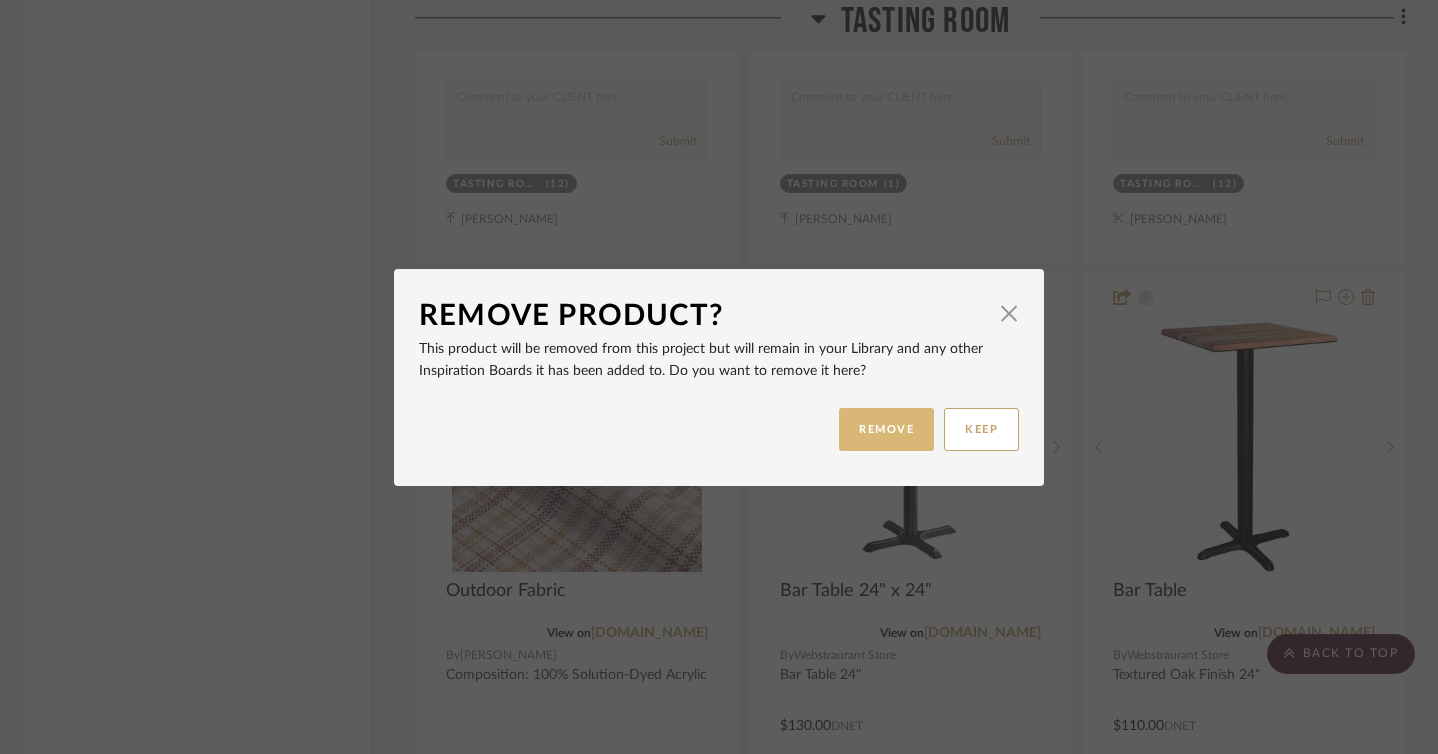 click on "REMOVE" at bounding box center [886, 429] 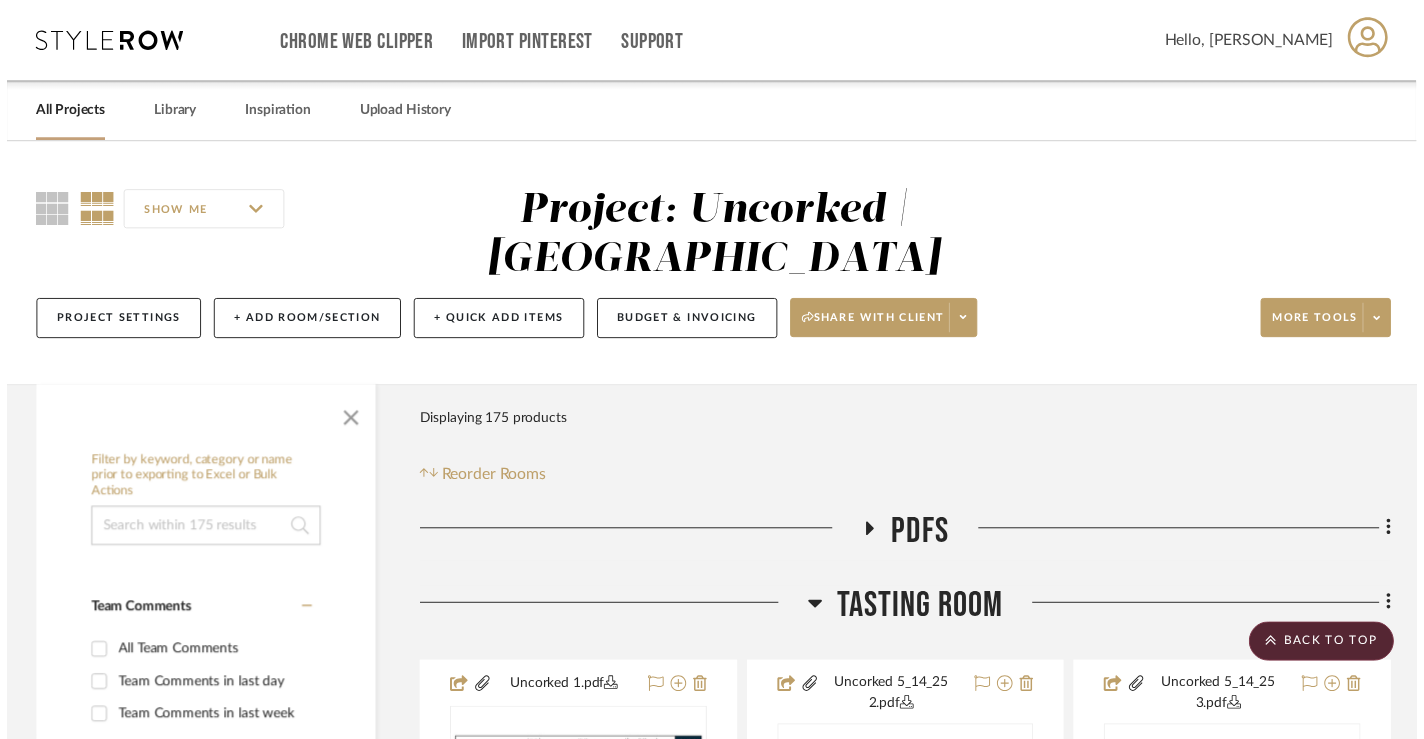 scroll, scrollTop: 12844, scrollLeft: 6, axis: both 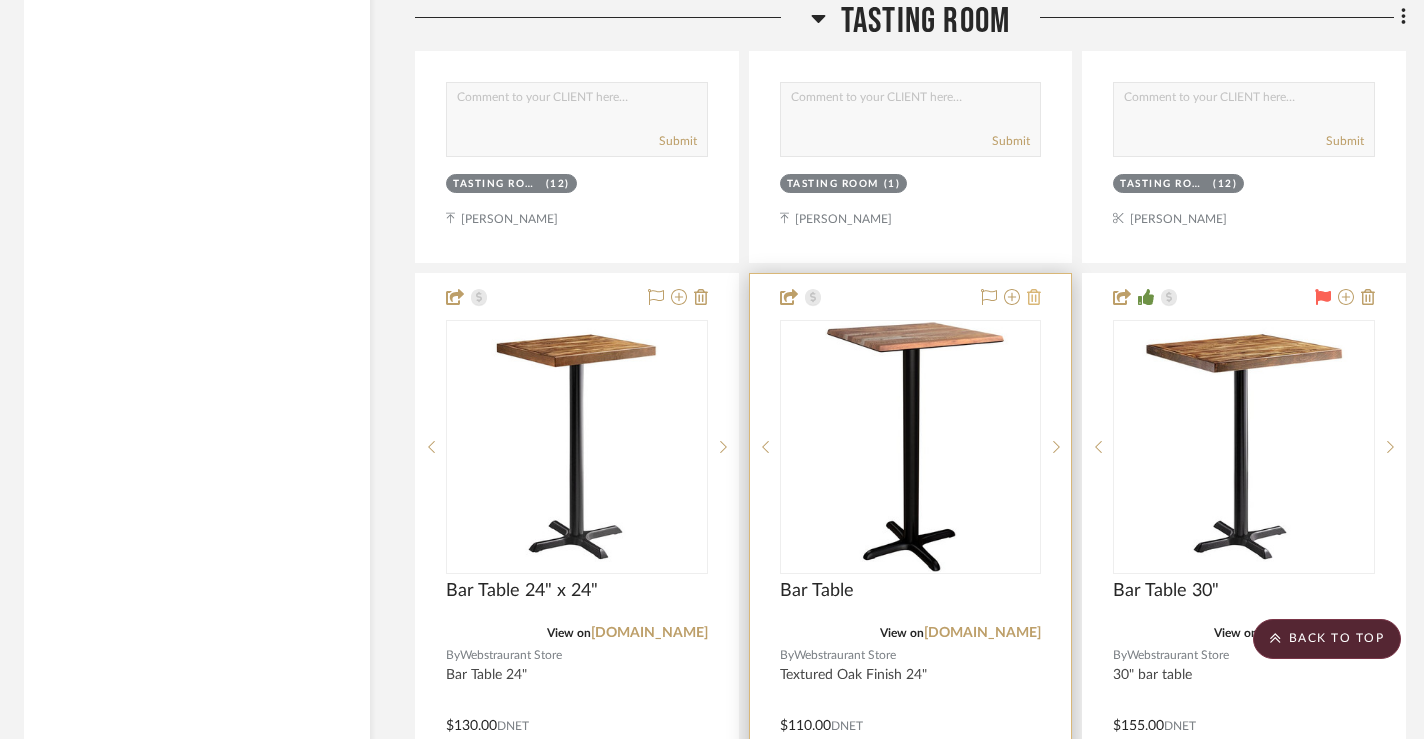 click 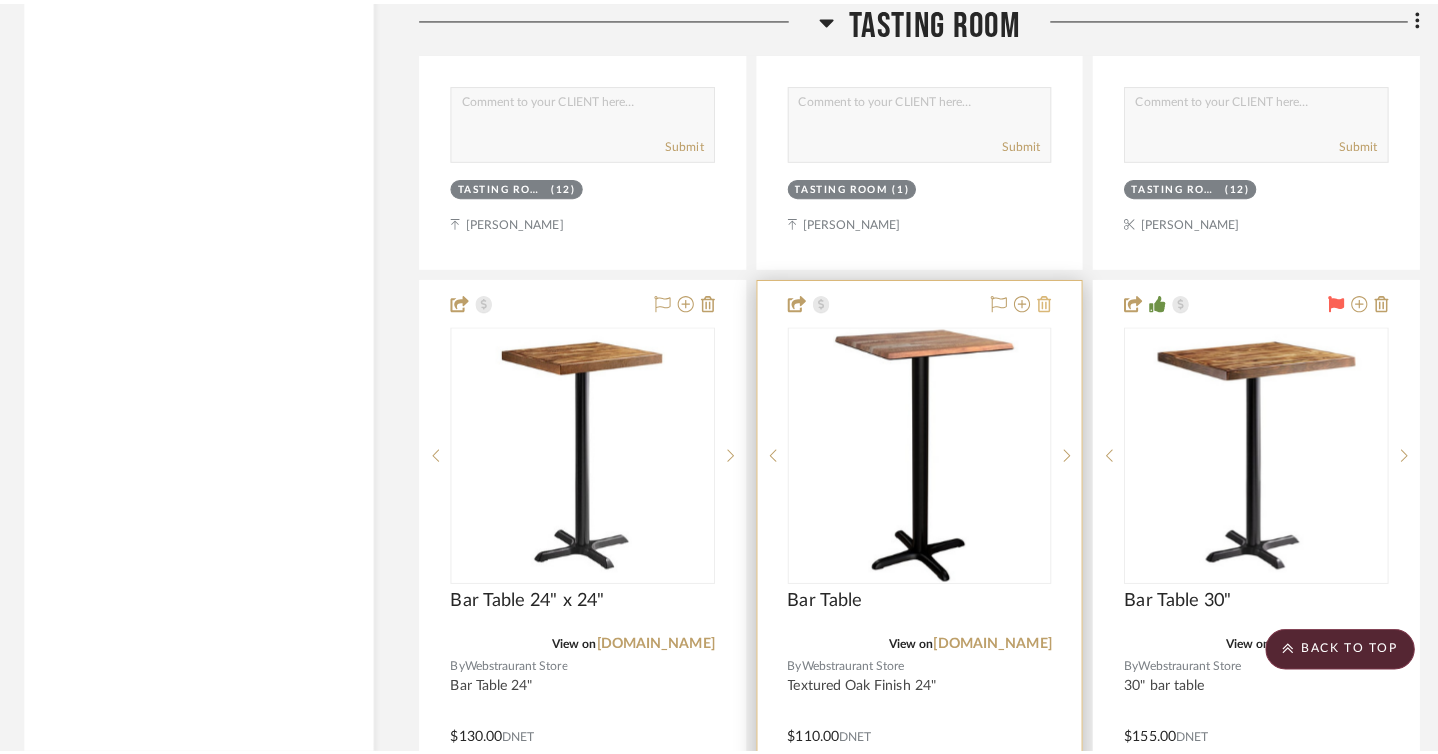 scroll, scrollTop: 0, scrollLeft: 0, axis: both 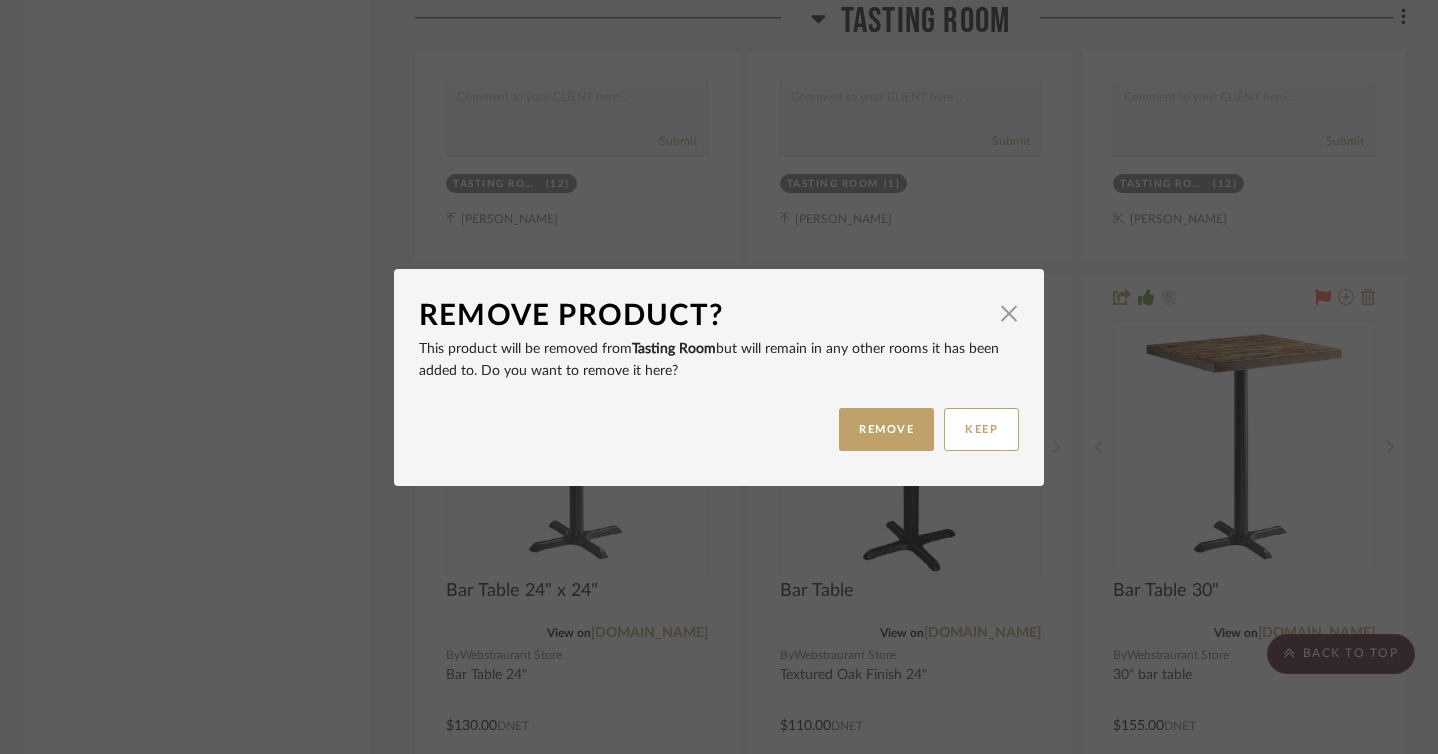 click on "REMOVE   KEEP" at bounding box center (719, 429) 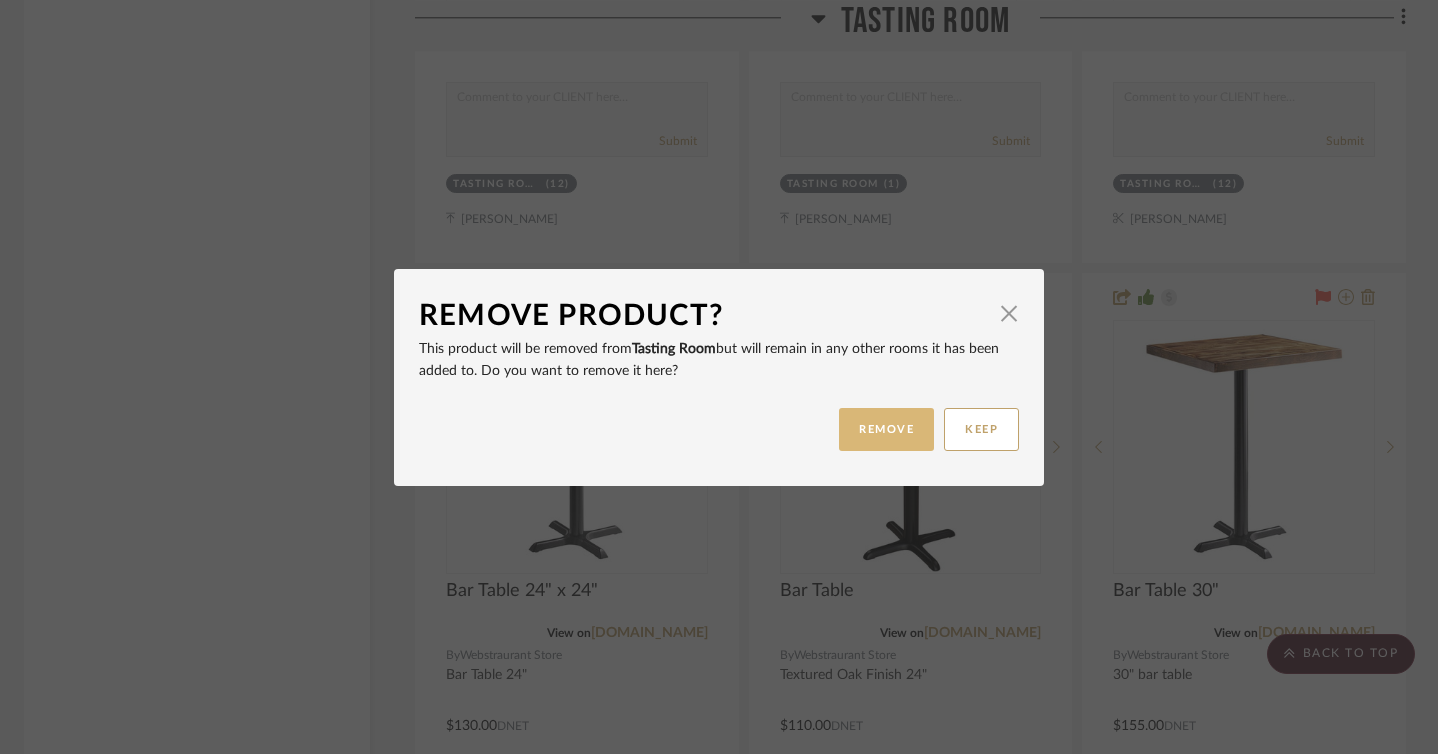 click on "REMOVE" at bounding box center (886, 429) 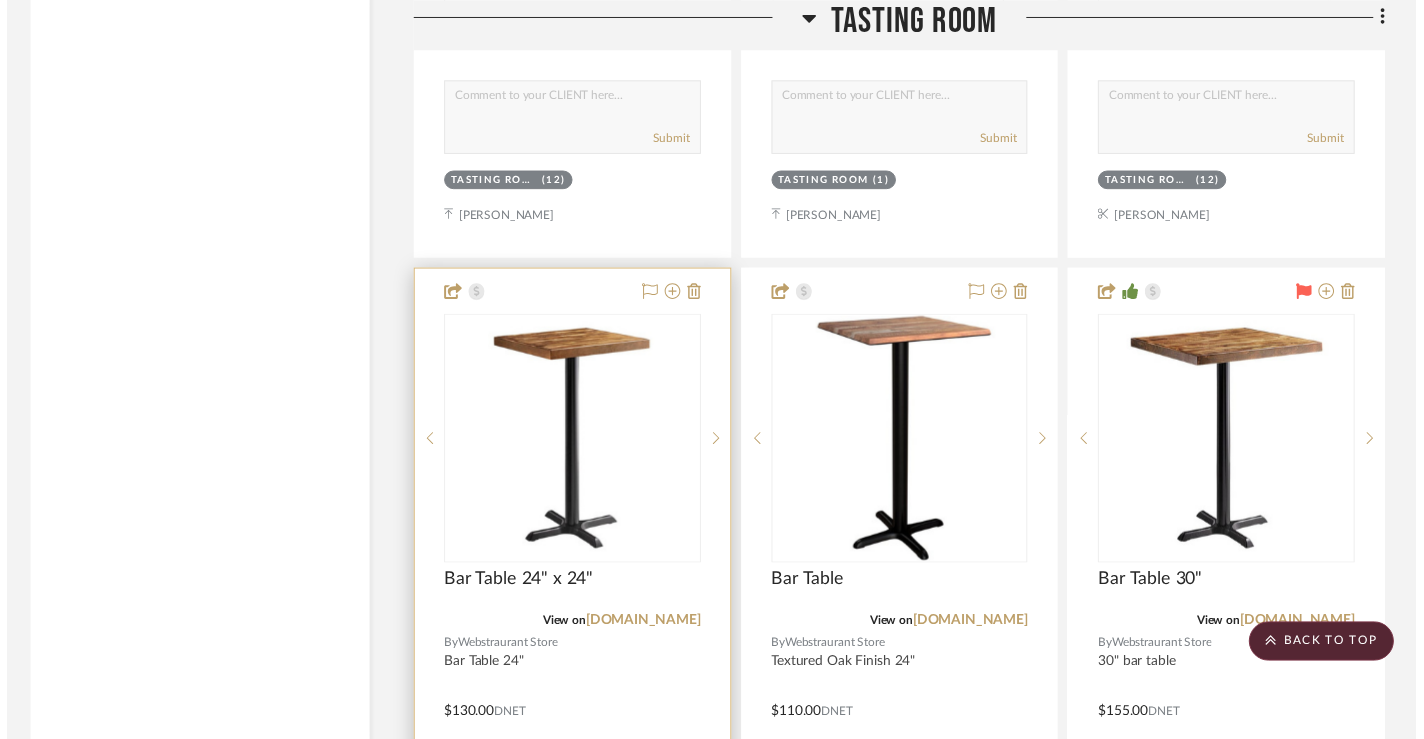 scroll, scrollTop: 12844, scrollLeft: 6, axis: both 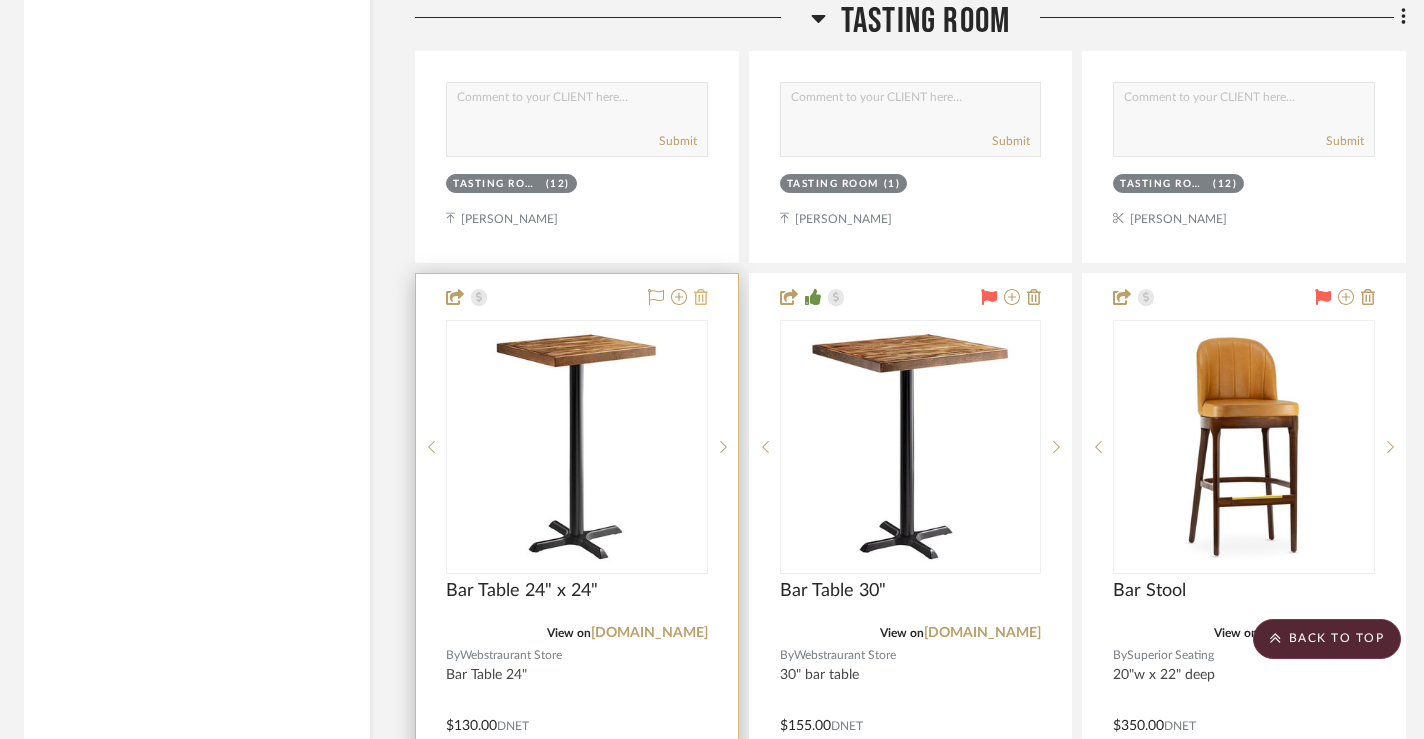 click 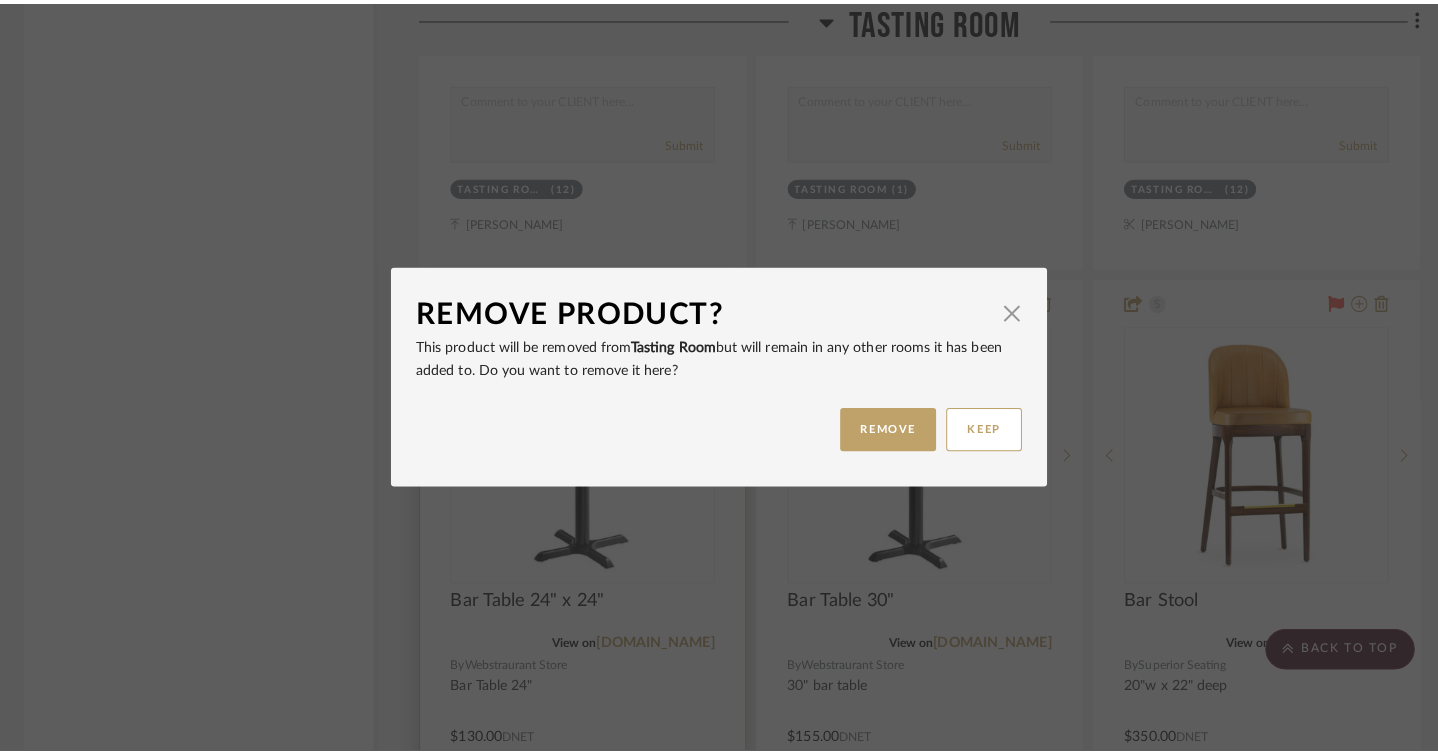 scroll, scrollTop: 0, scrollLeft: 0, axis: both 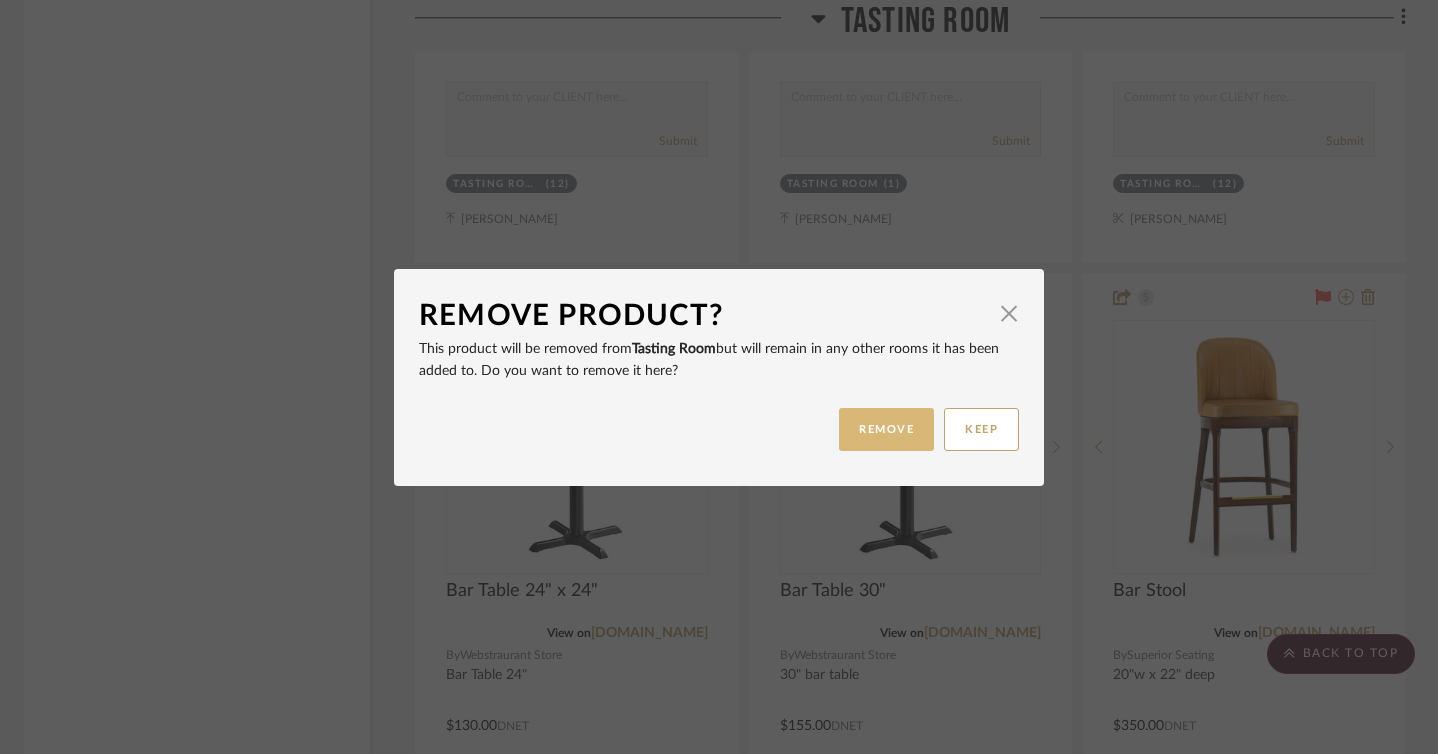 click on "REMOVE" at bounding box center (886, 429) 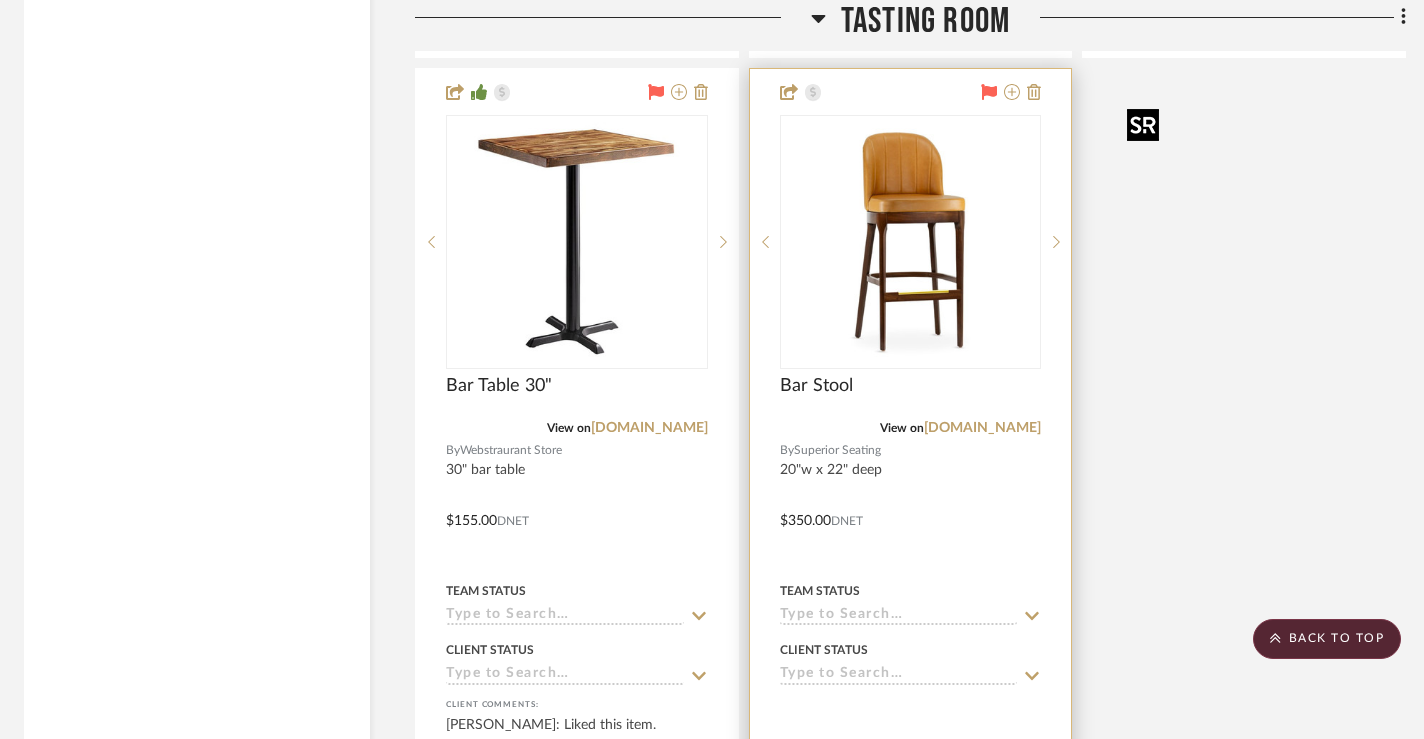 scroll, scrollTop: 13075, scrollLeft: 6, axis: both 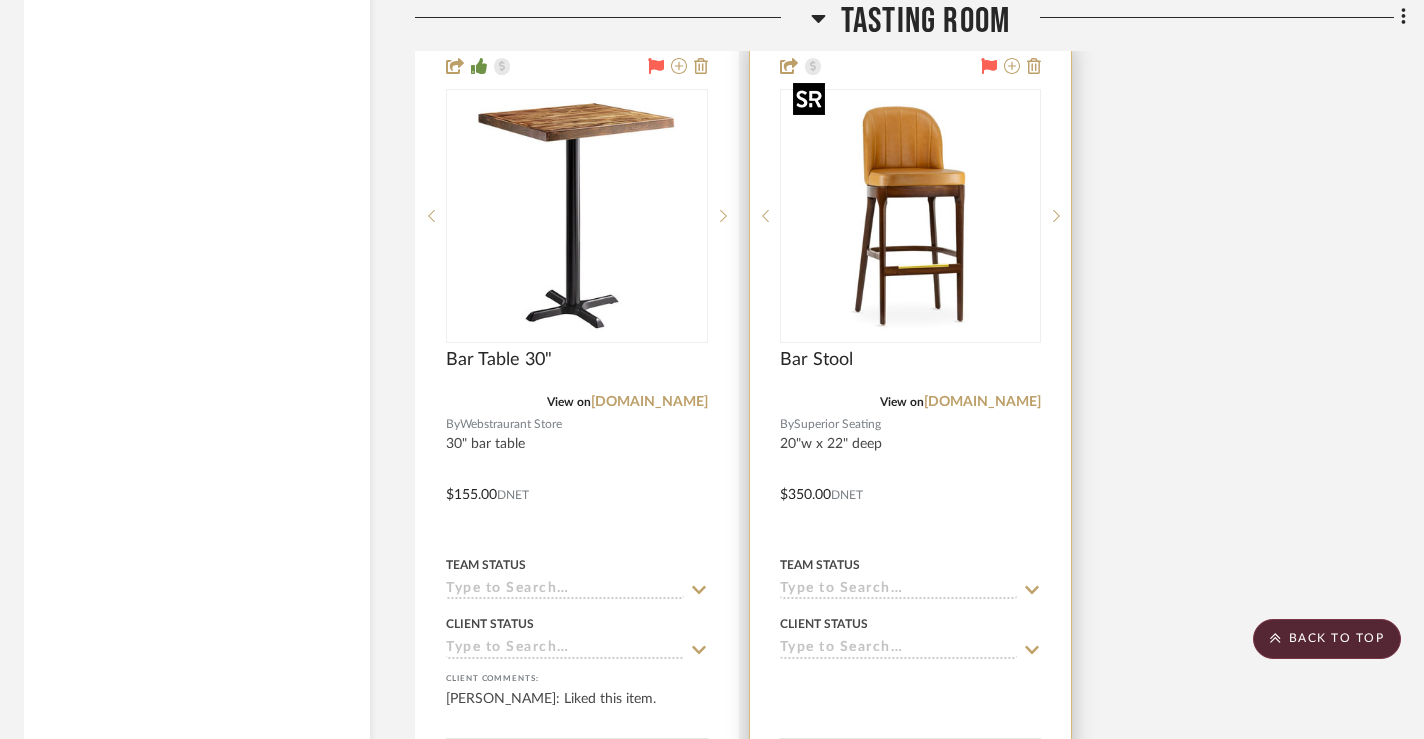 click at bounding box center (910, 216) 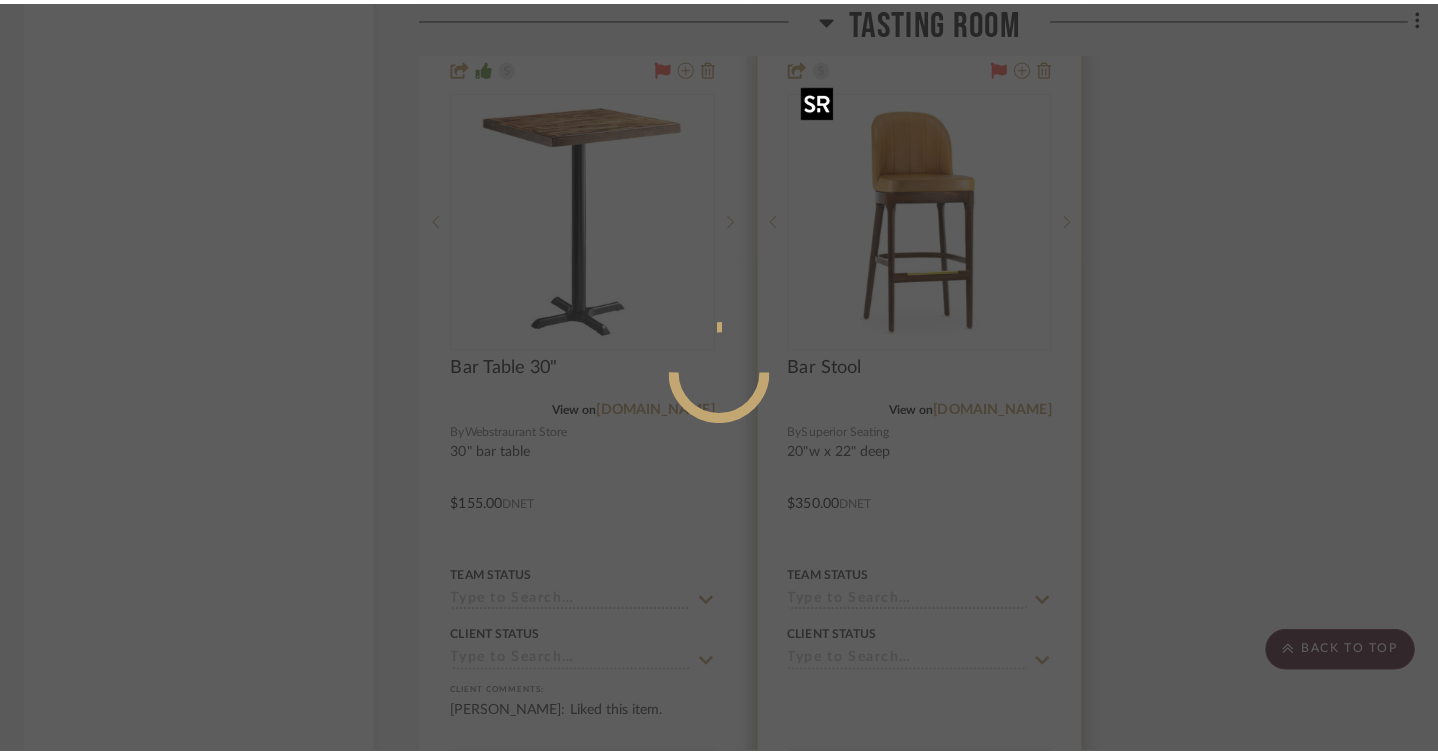 scroll, scrollTop: 0, scrollLeft: 0, axis: both 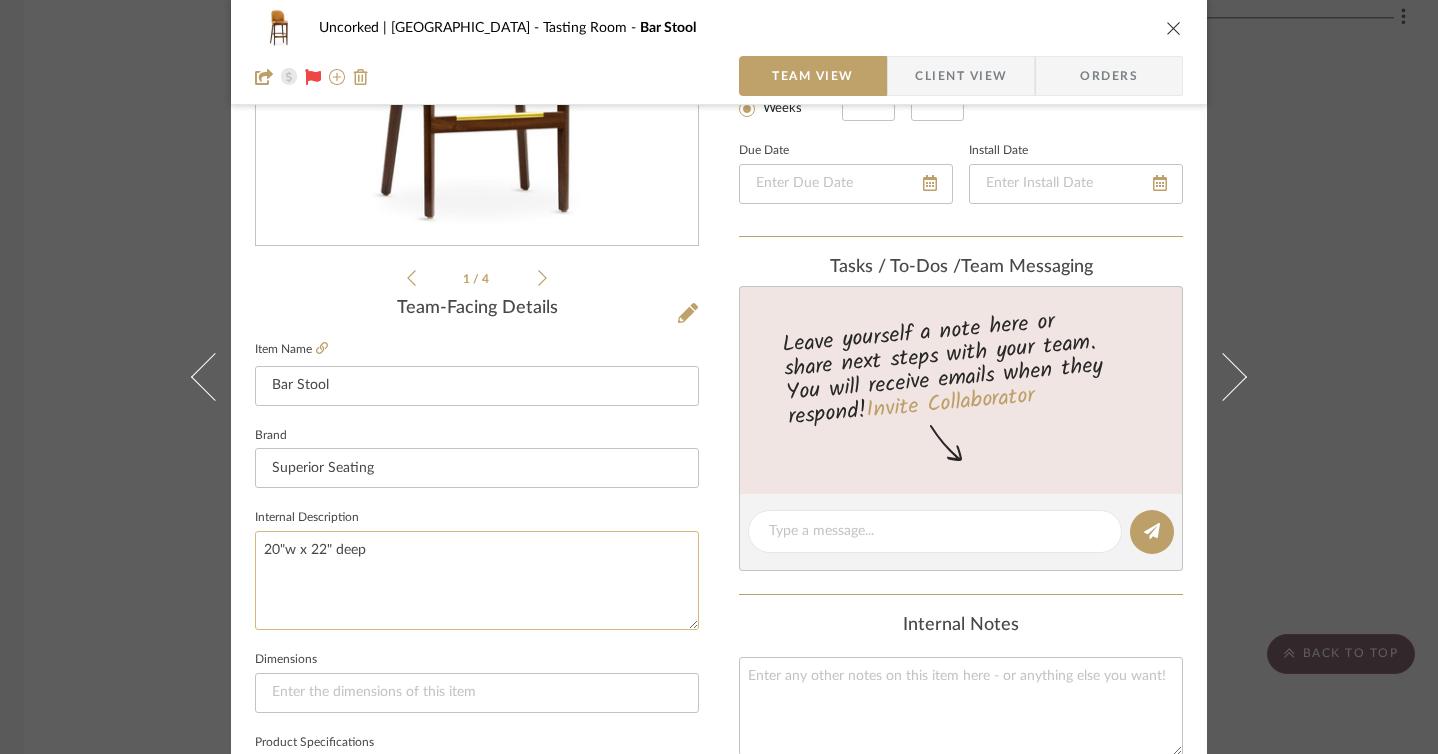 click on "20"w x 22" deep" 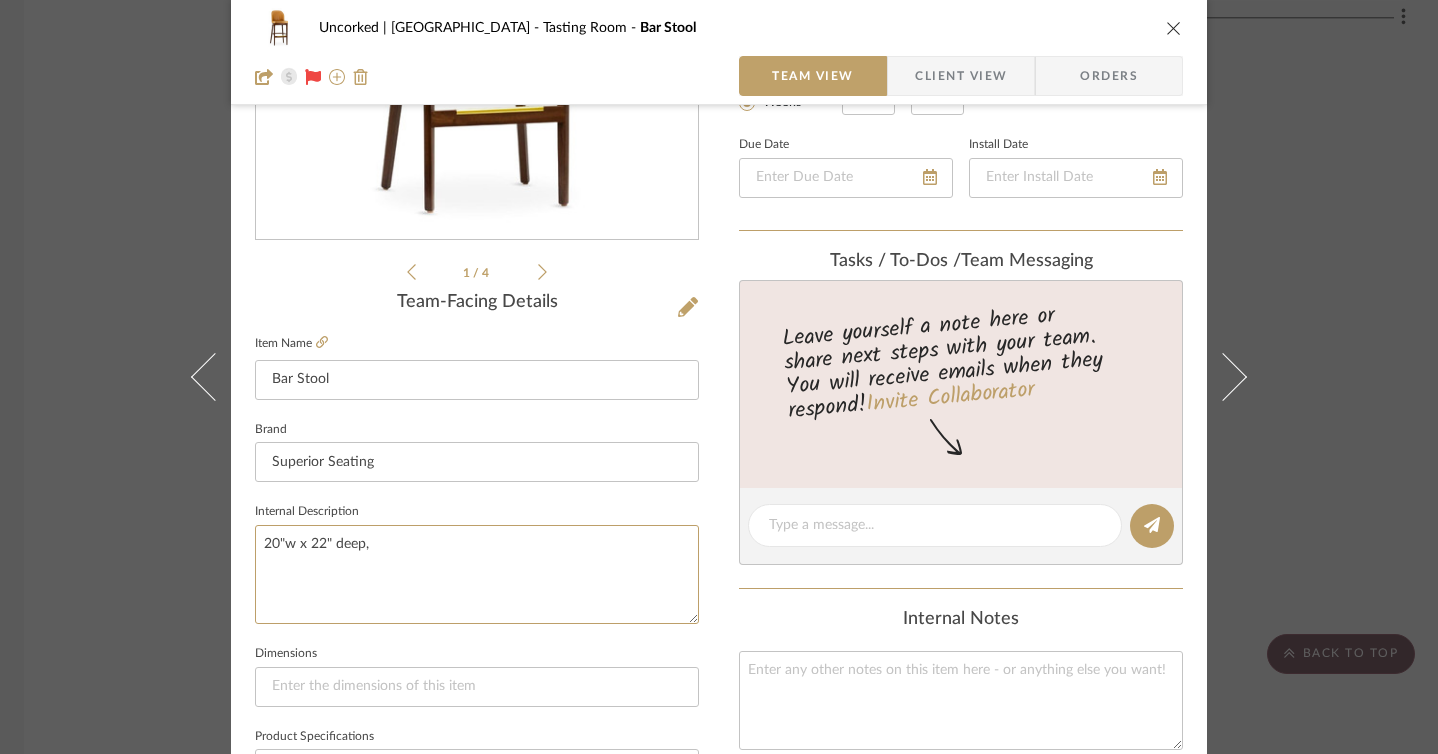 scroll, scrollTop: 206, scrollLeft: 0, axis: vertical 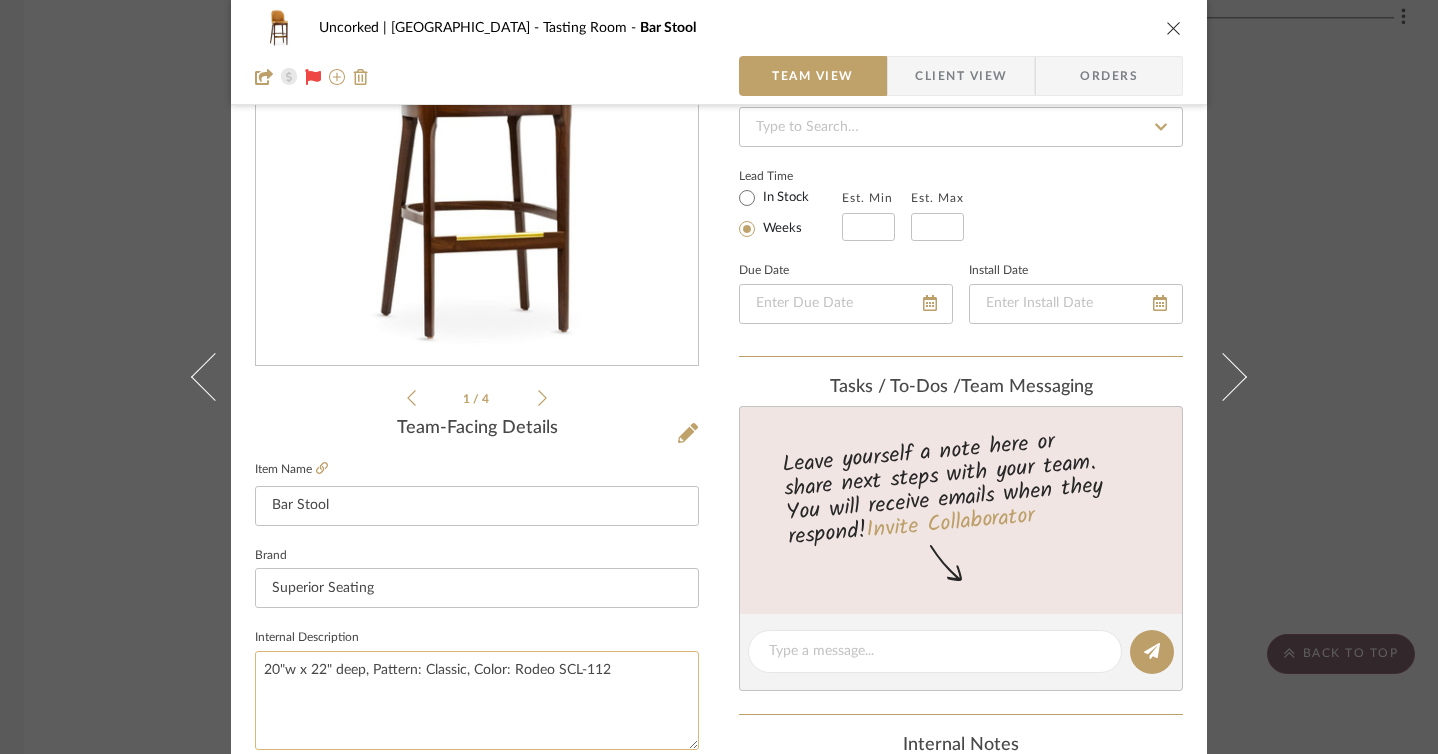 click on "20"w x 22" deep, Pattern: Classic, Color: Rodeo SCL-112" 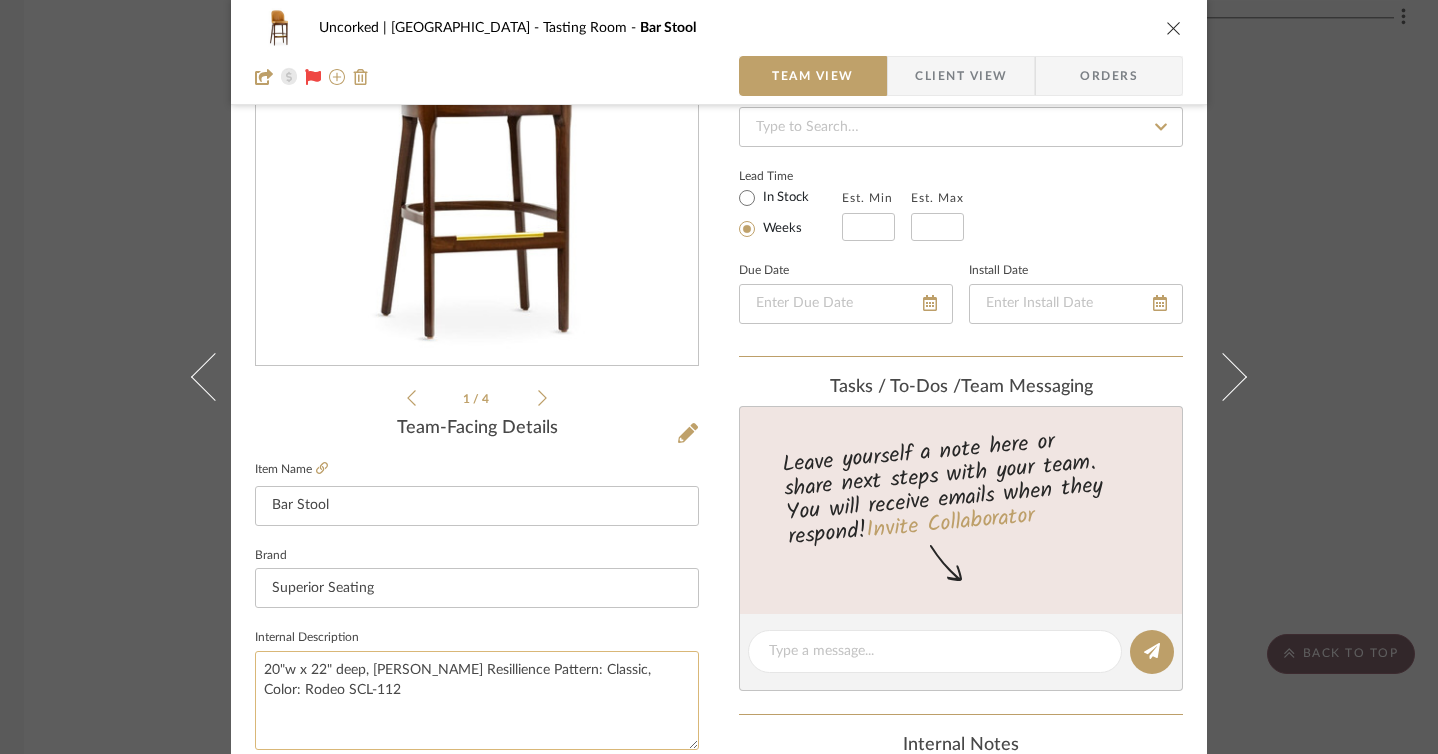 click on "20"w x 22" deep, Nassimi Resillience Pattern: Classic, Color: Rodeo SCL-112" 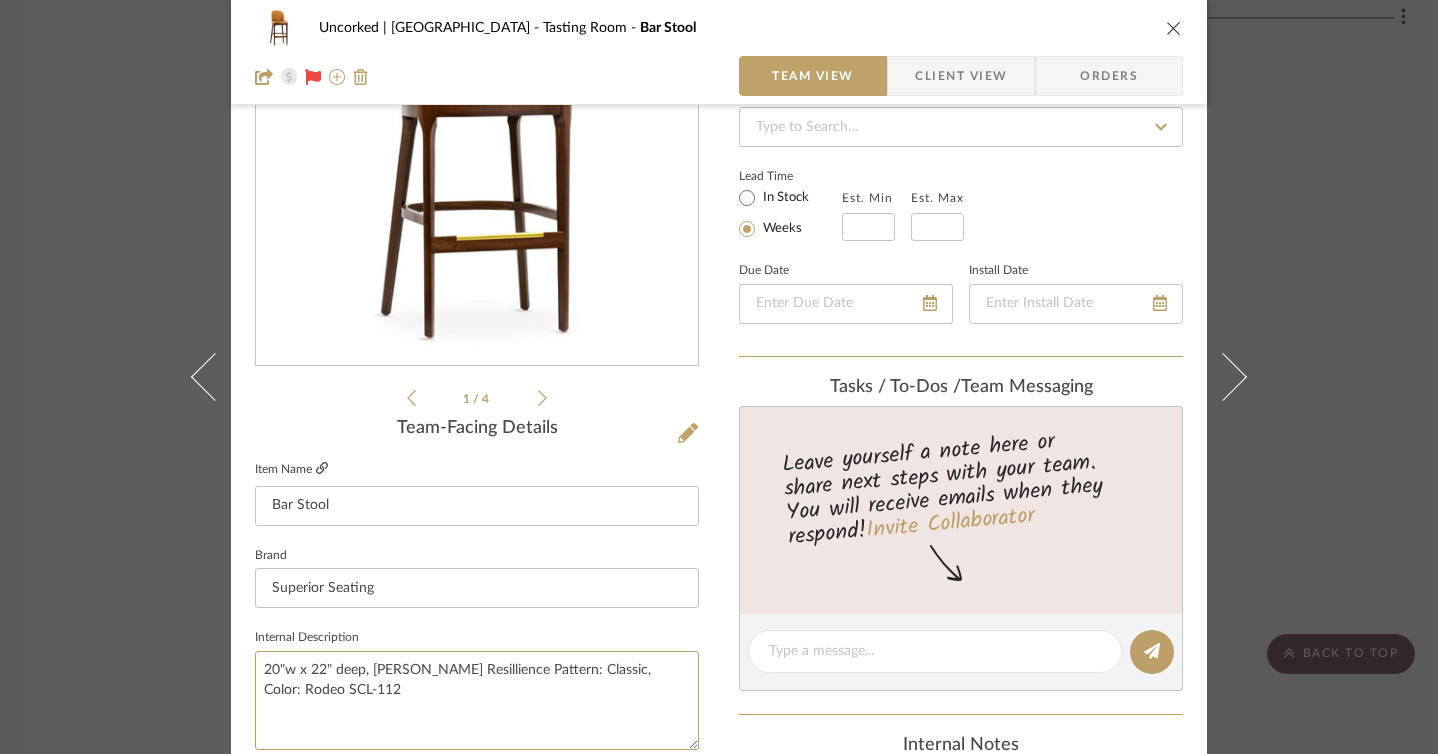 type on "20"w x 22" deep, Nassimi Resillience Pattern: Classic, Color: Rodeo SCL-112" 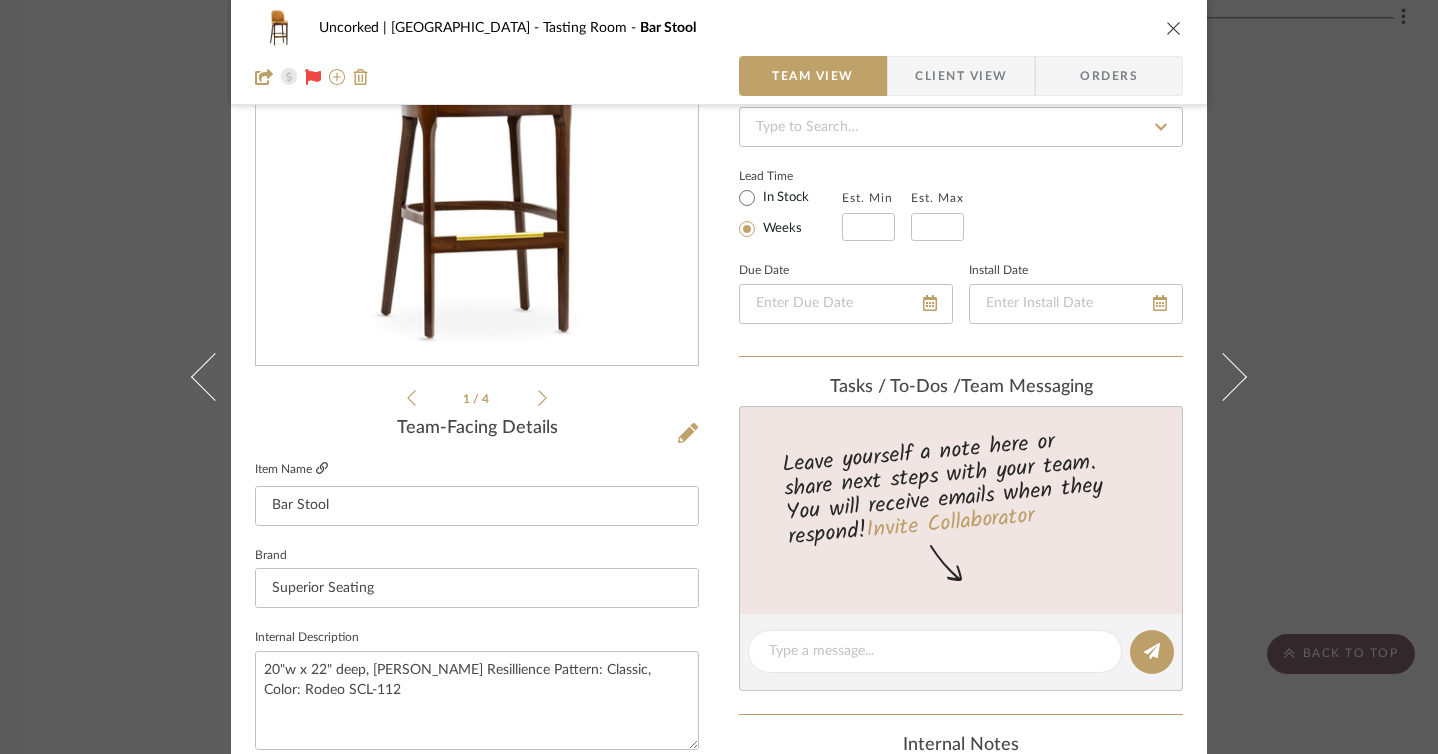 click 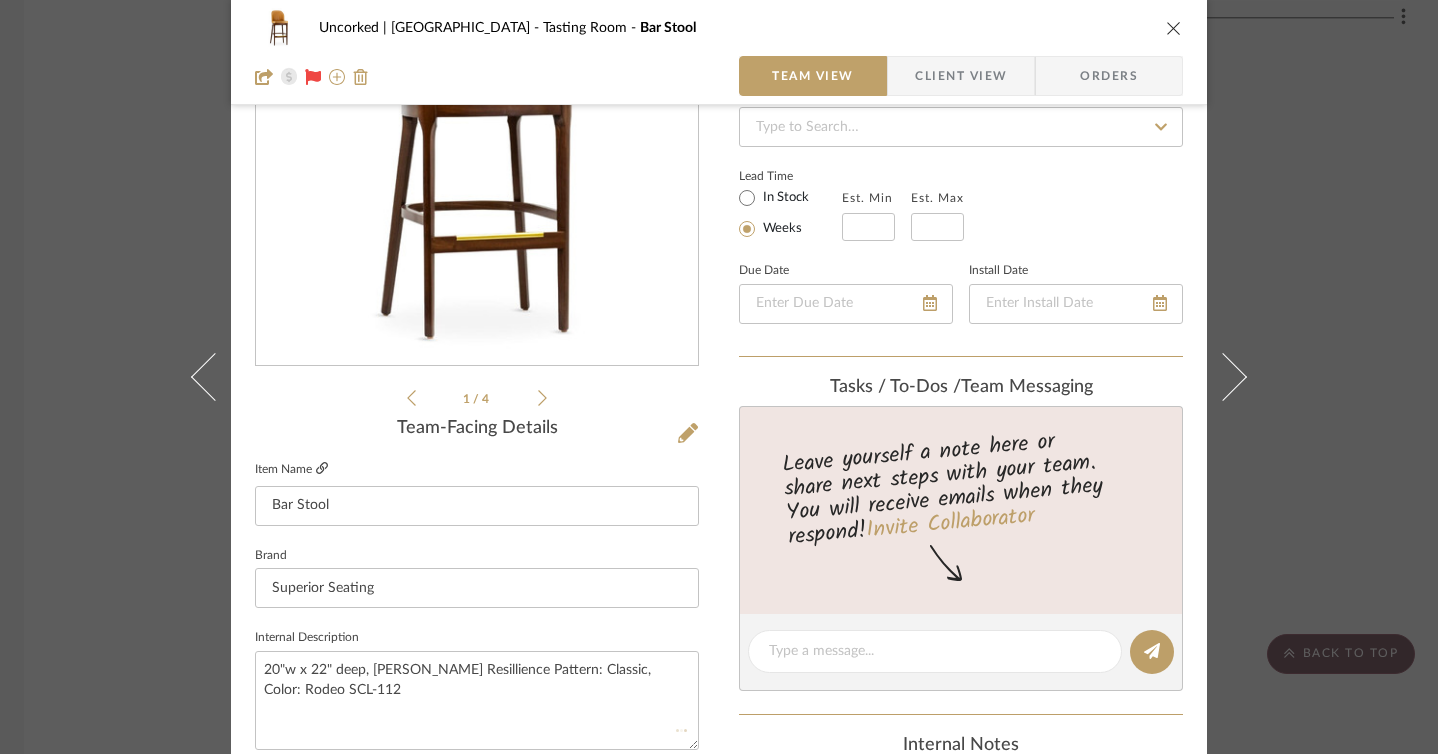 type 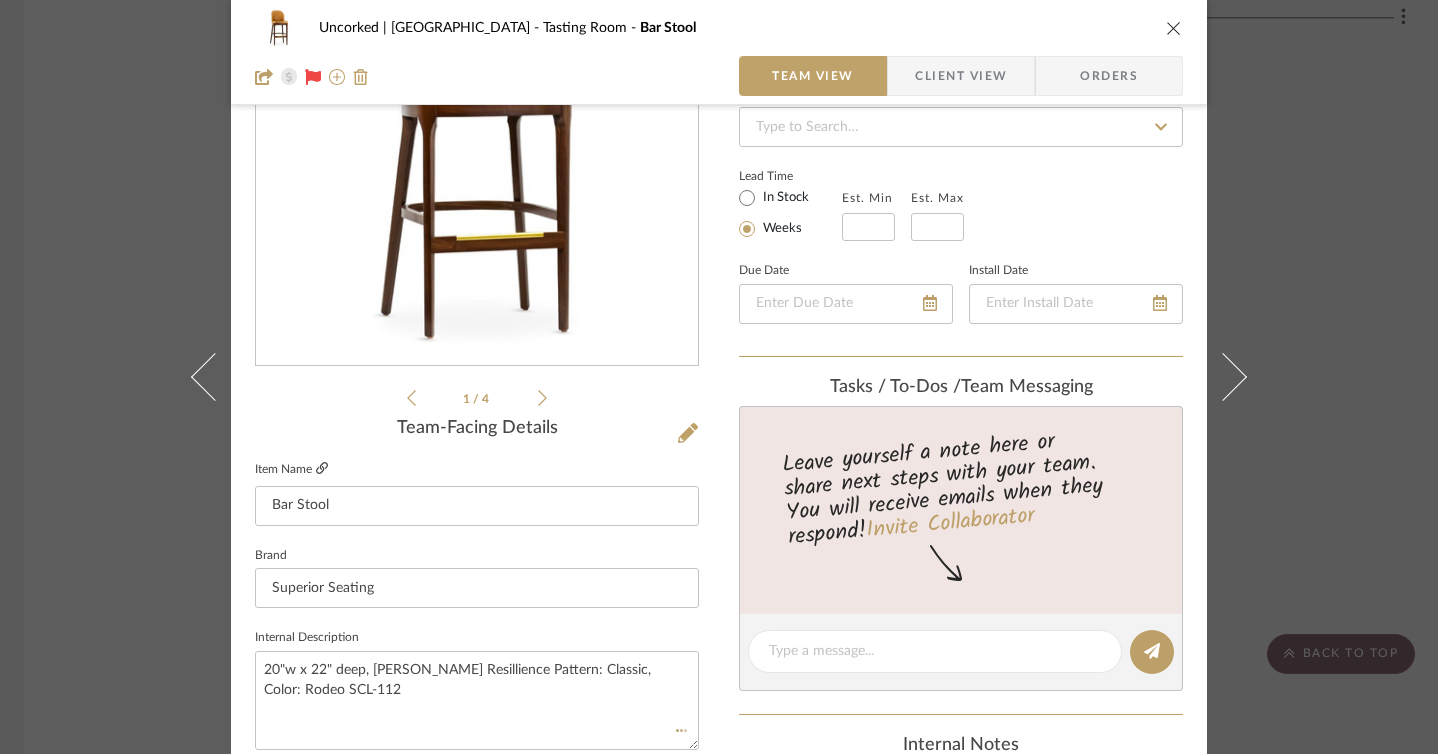 type 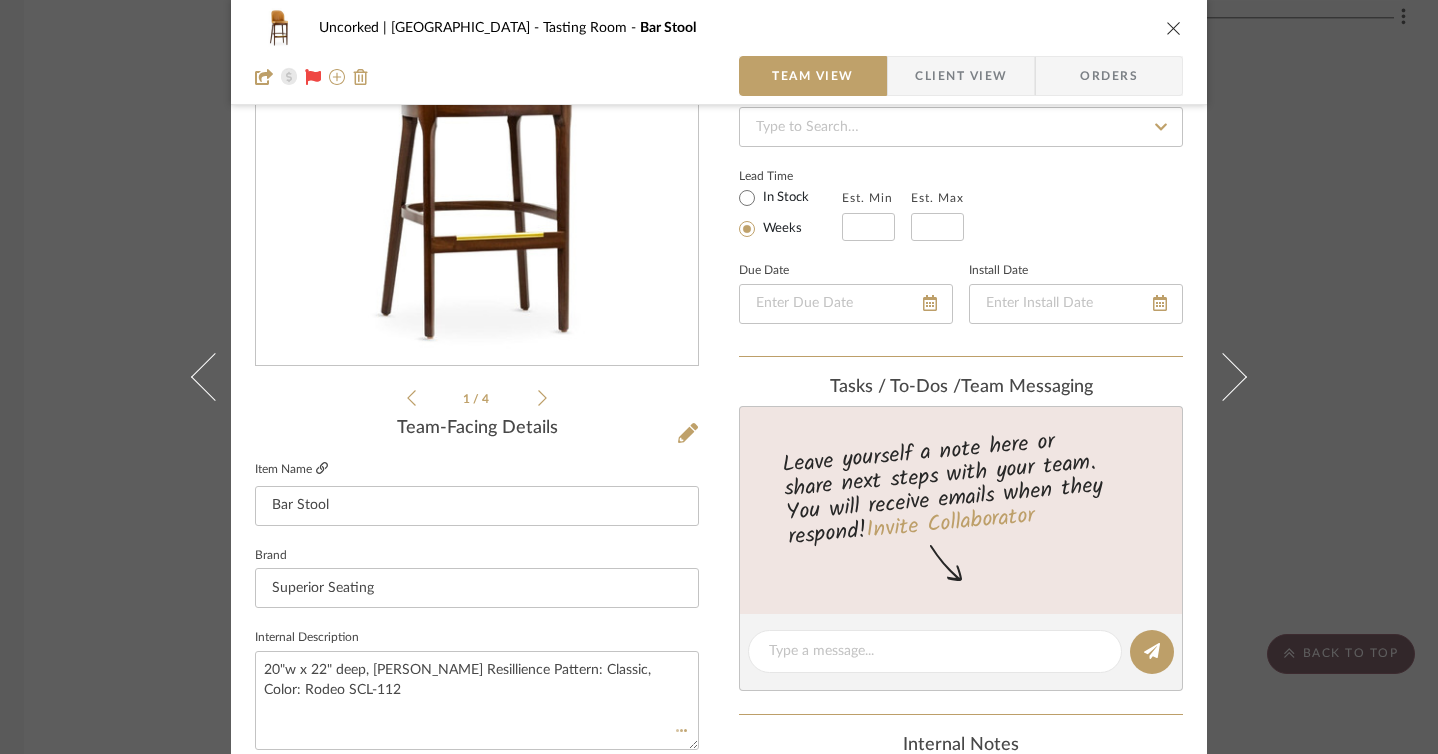type 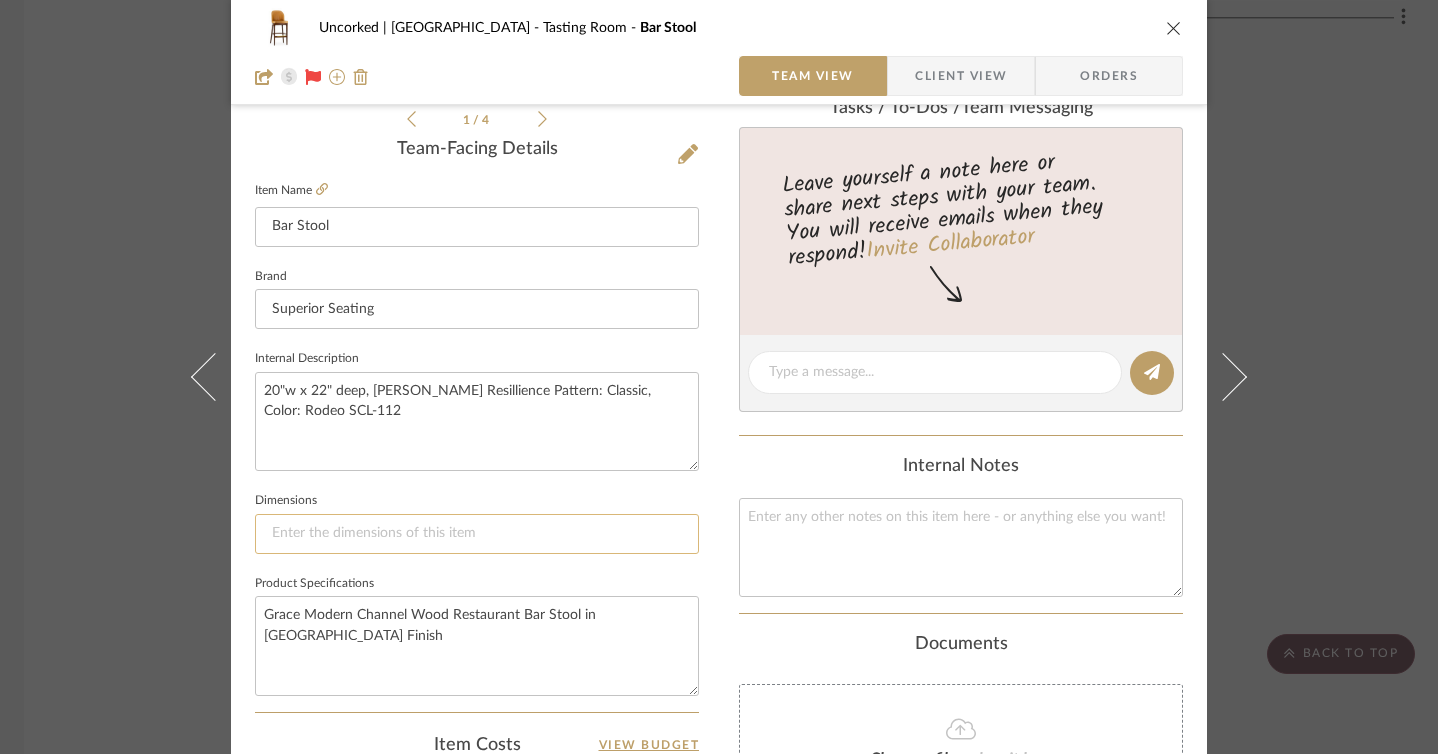 scroll, scrollTop: 632, scrollLeft: 0, axis: vertical 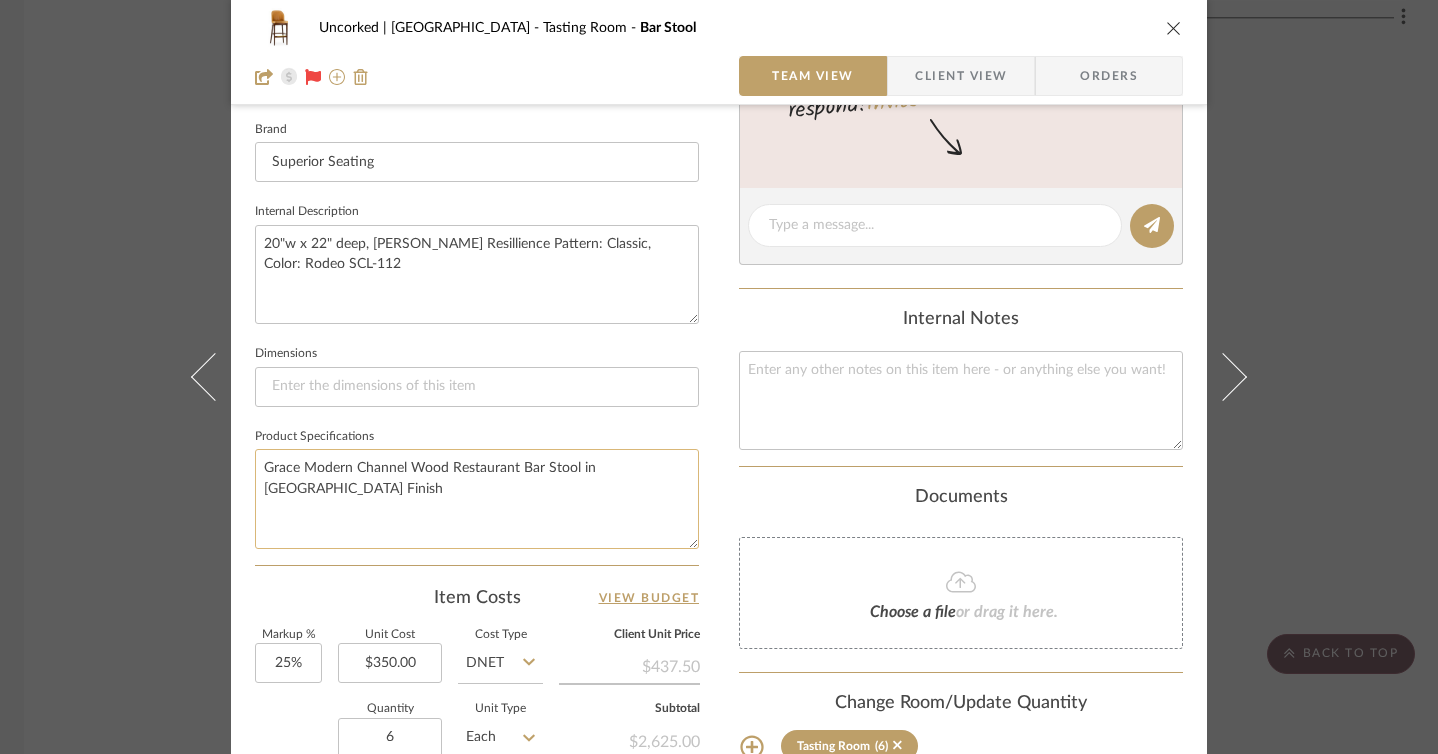click on "Grace Modern Channel Wood Restaurant Bar Stool in Walnut Finish" 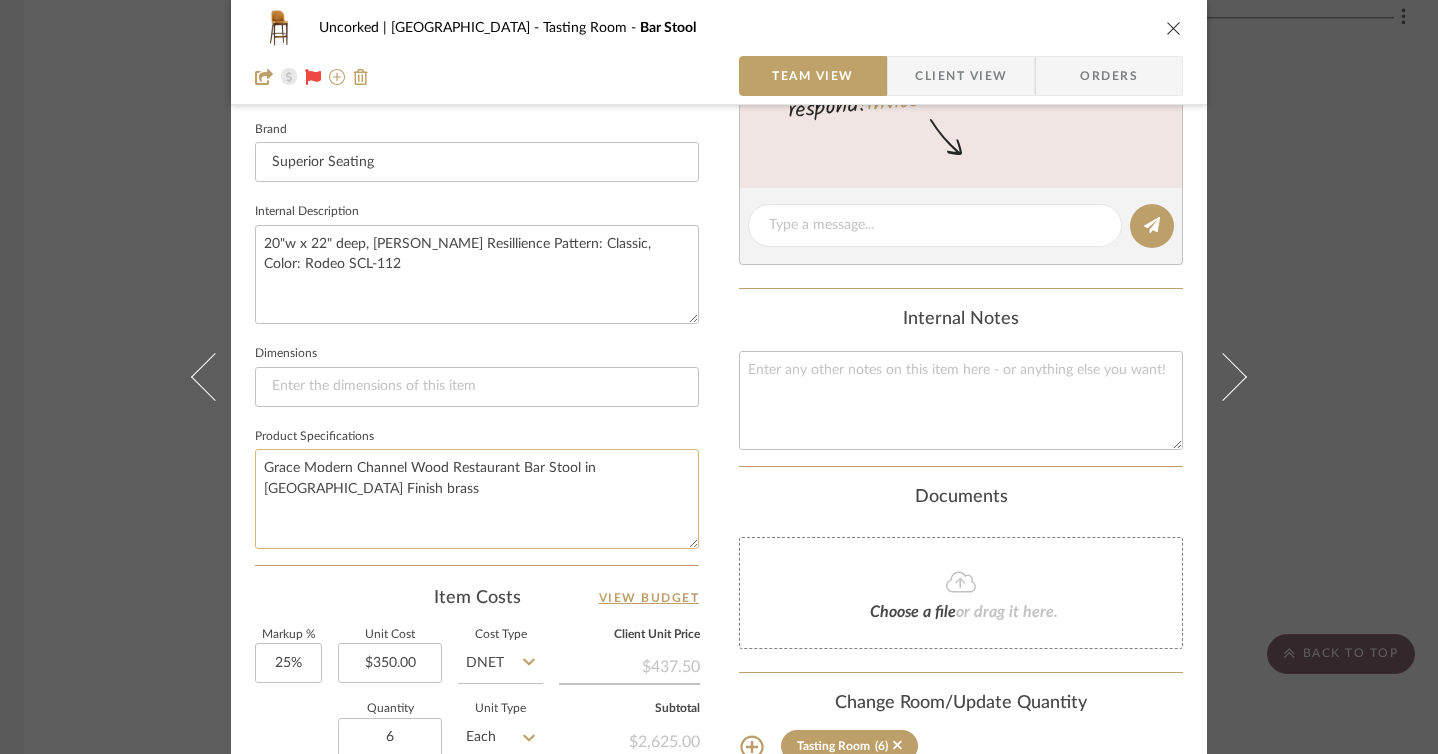 click on "Grace Modern Channel Wood Restaurant Bar Stool in Walnut Finish brass" 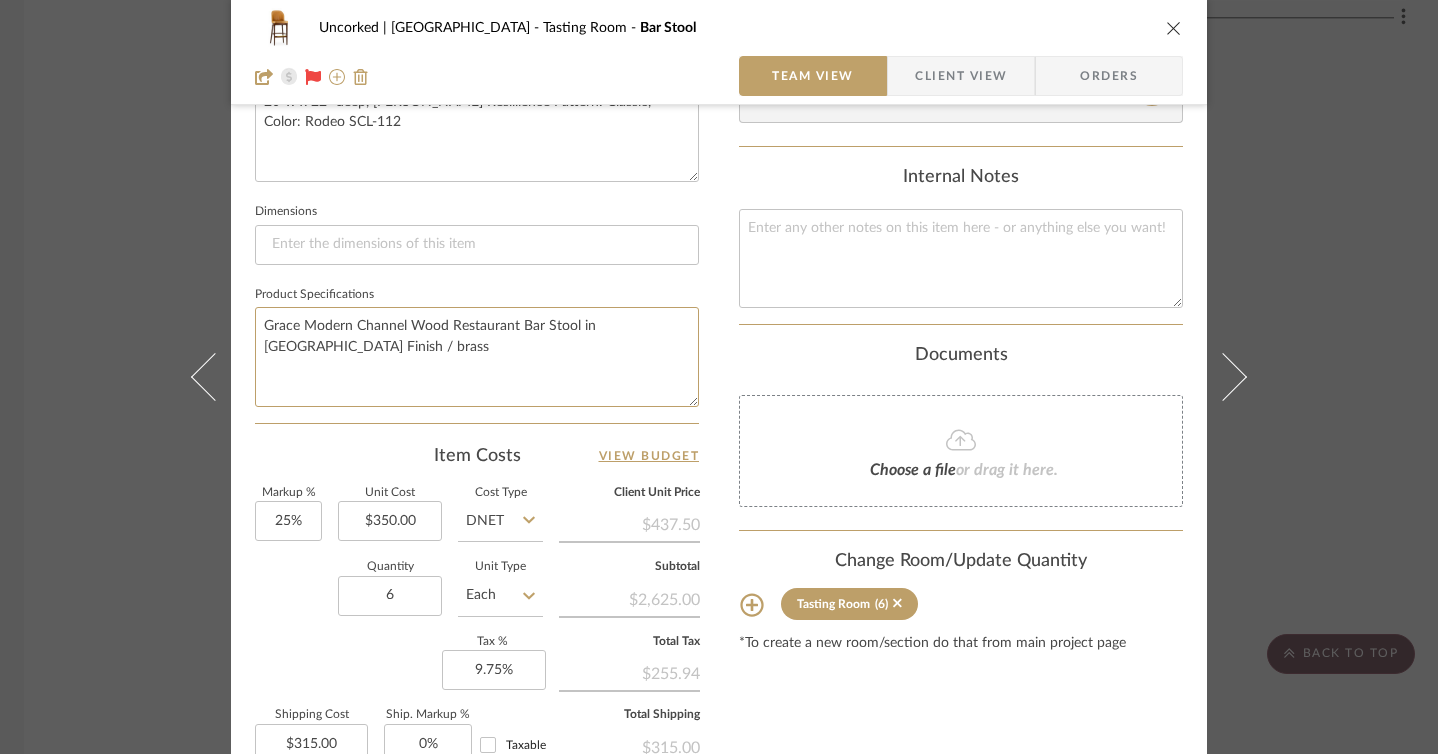 scroll, scrollTop: 736, scrollLeft: 0, axis: vertical 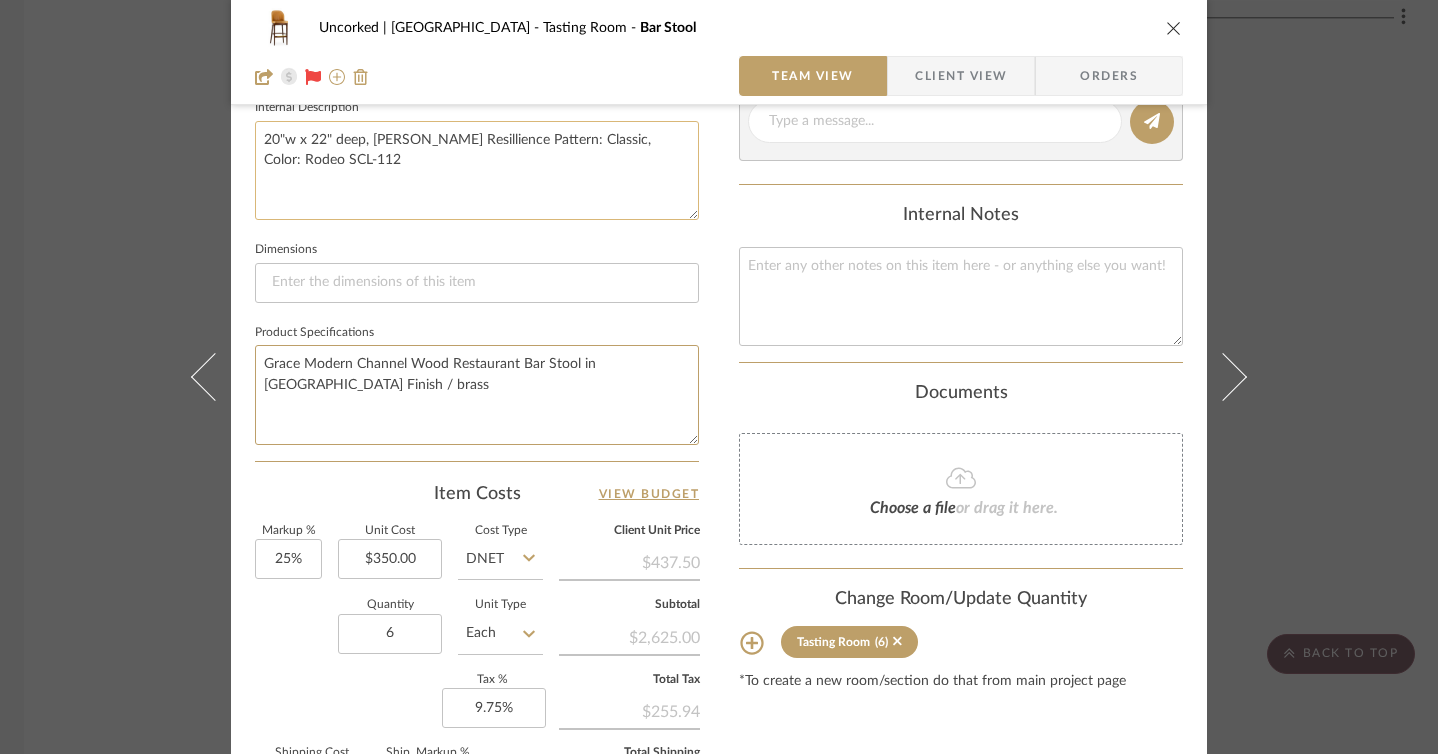 type on "Grace Modern Channel Wood Restaurant Bar Stool in Walnut Finish / brass" 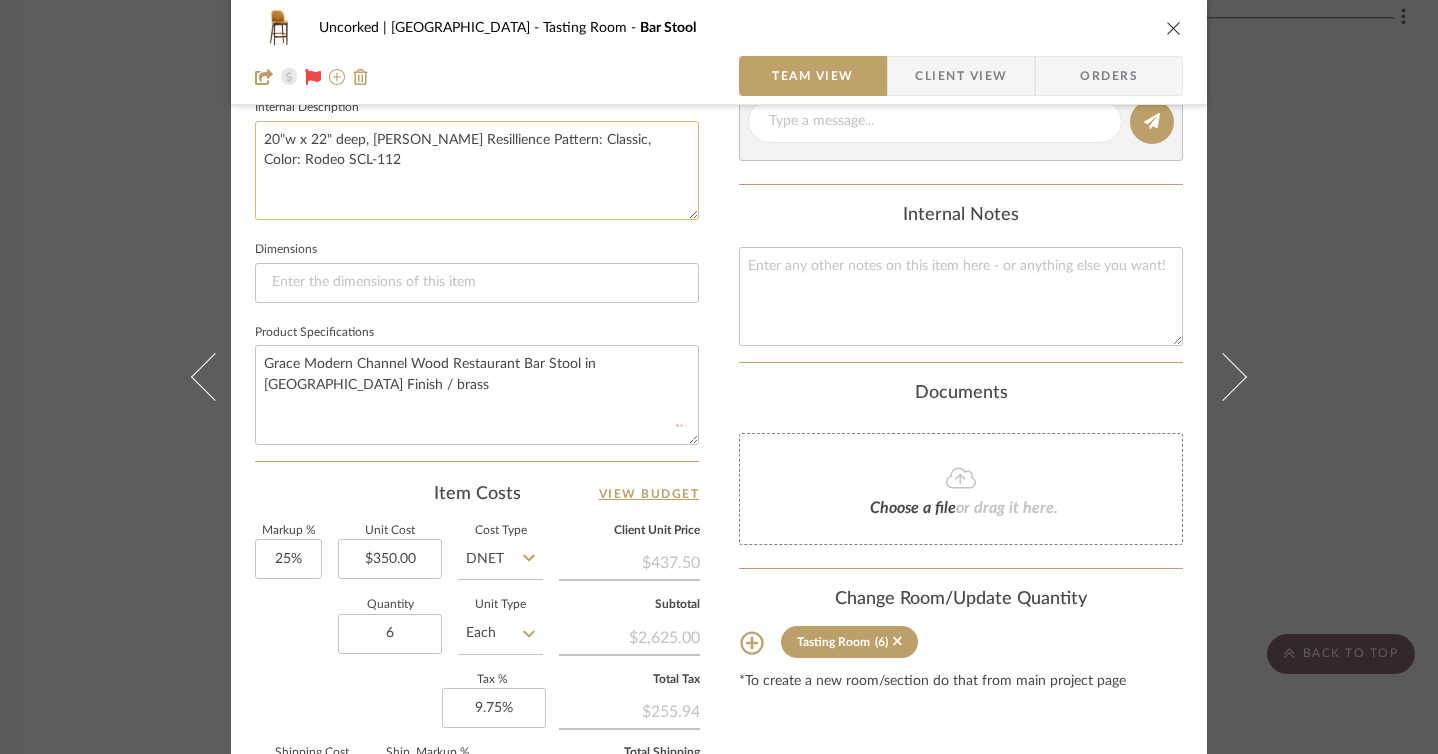 type 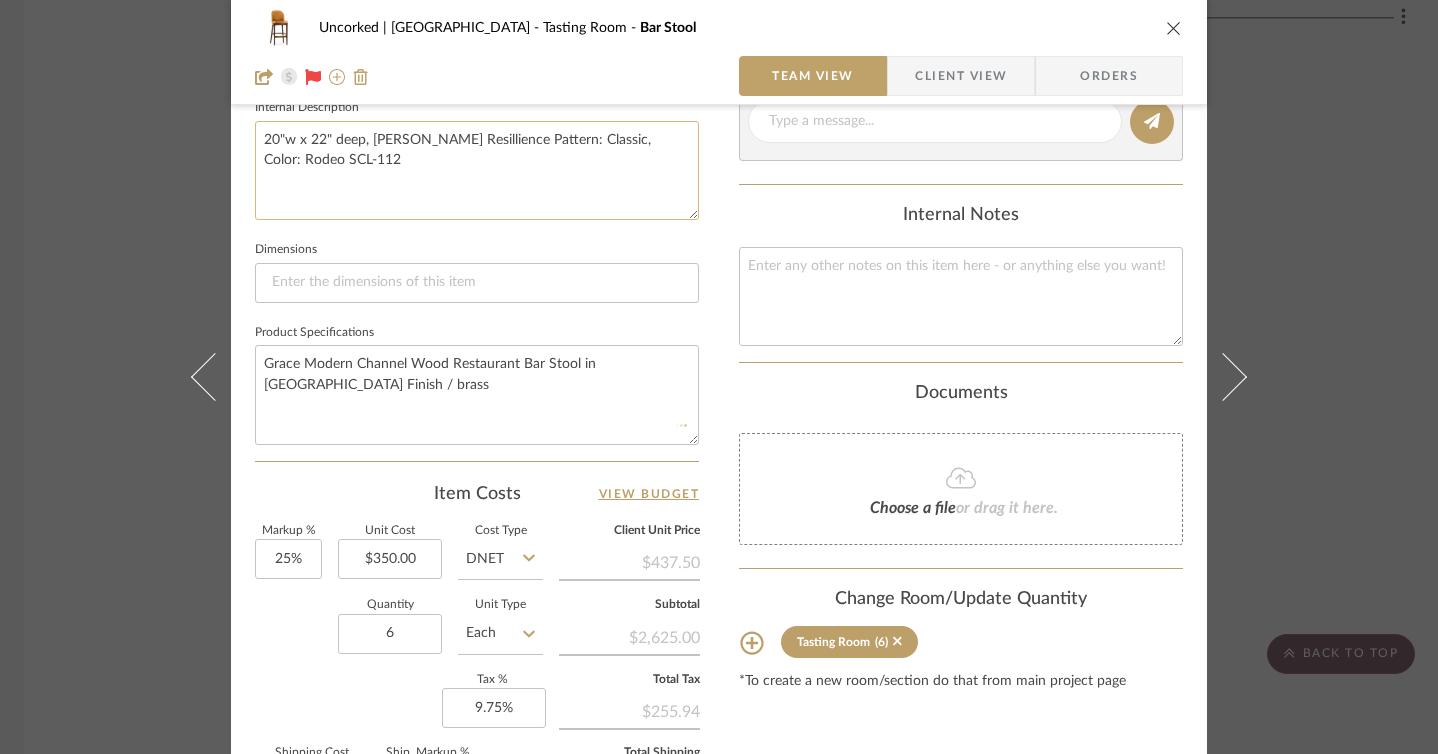type 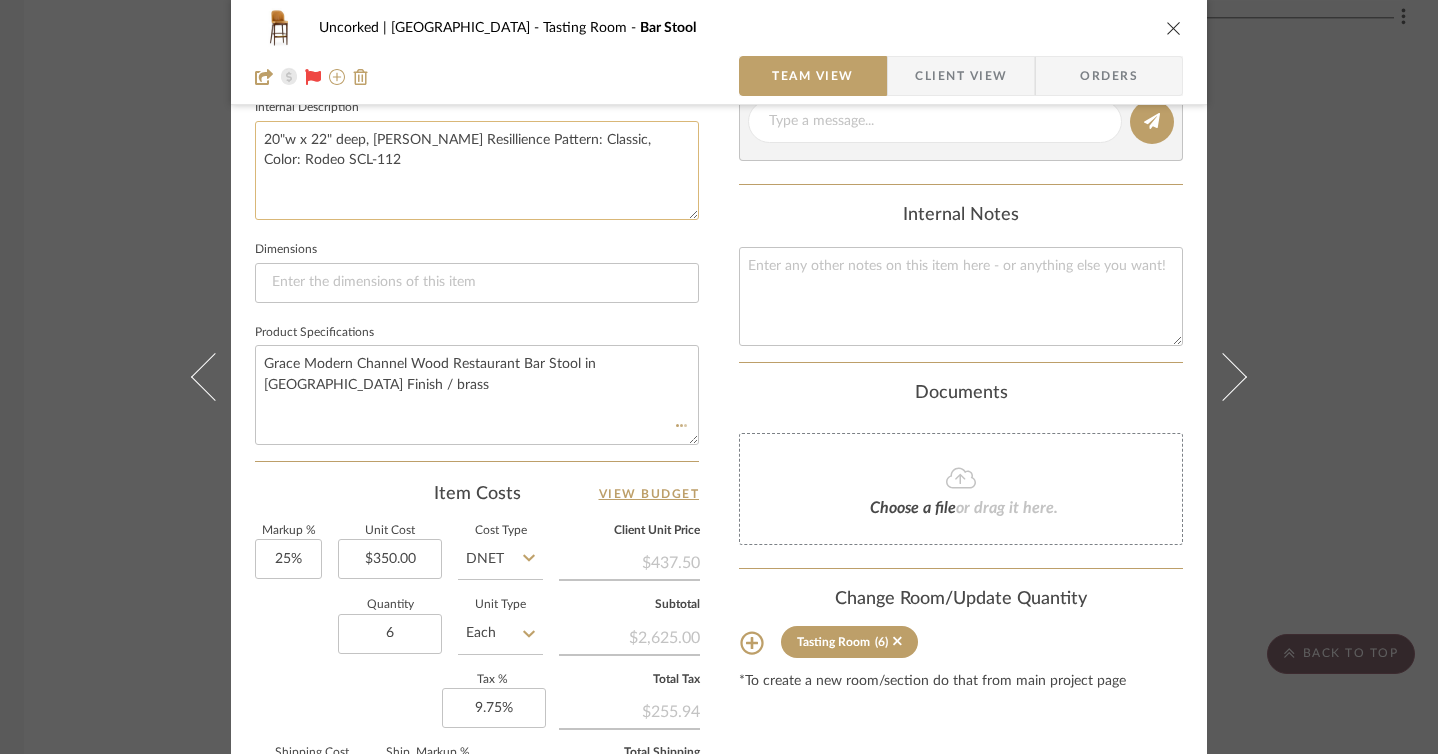 type 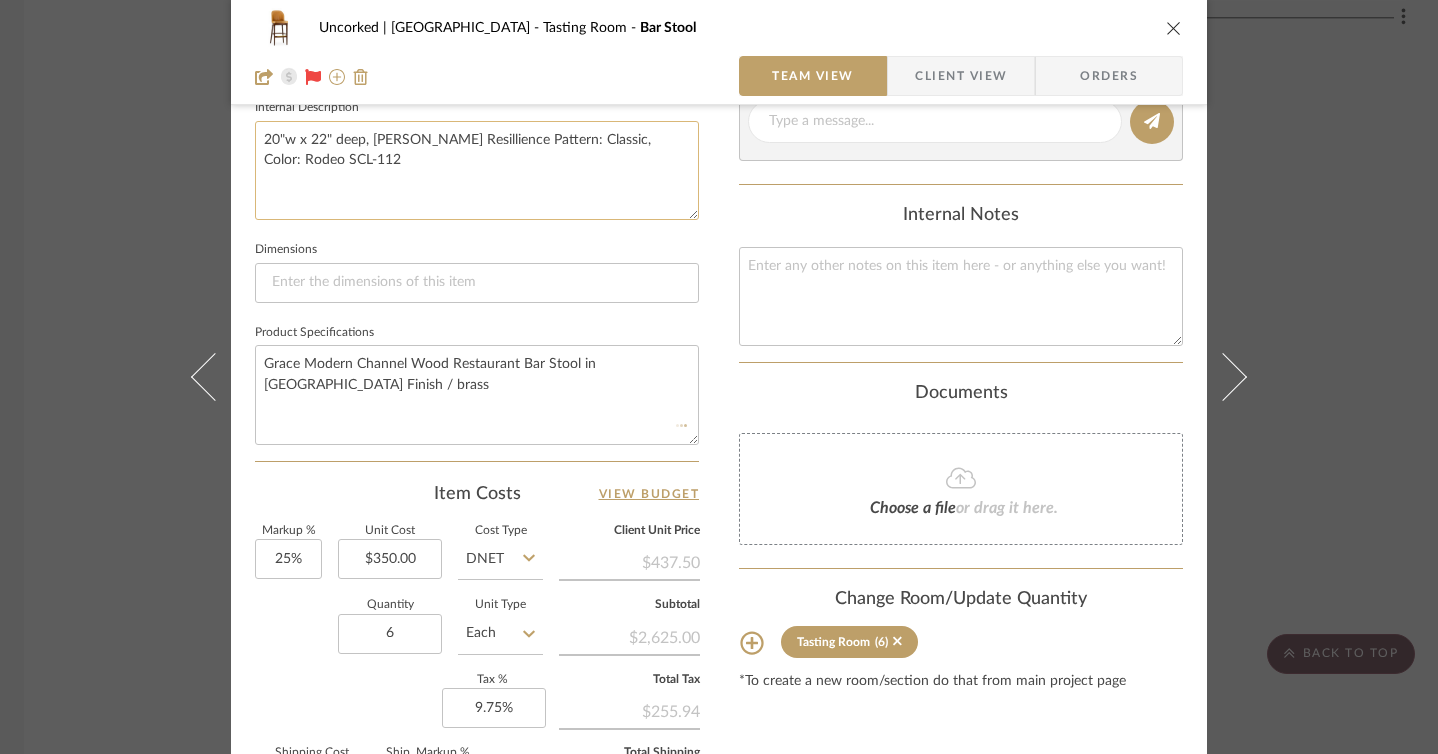 drag, startPoint x: 367, startPoint y: 138, endPoint x: 393, endPoint y: 164, distance: 36.769554 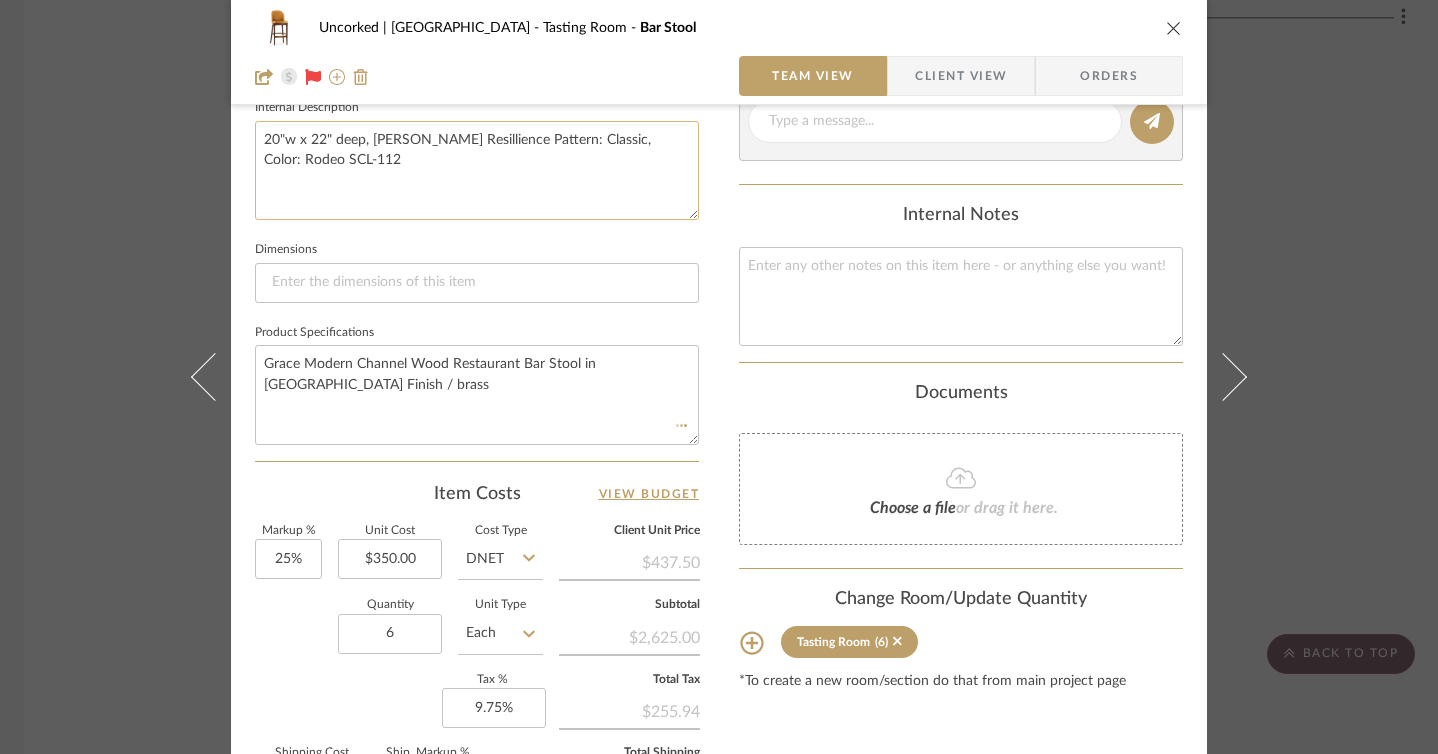 click on "20"w x 22" deep, Nassimi Resillience Pattern: Classic, Color: Rodeo SCL-112" 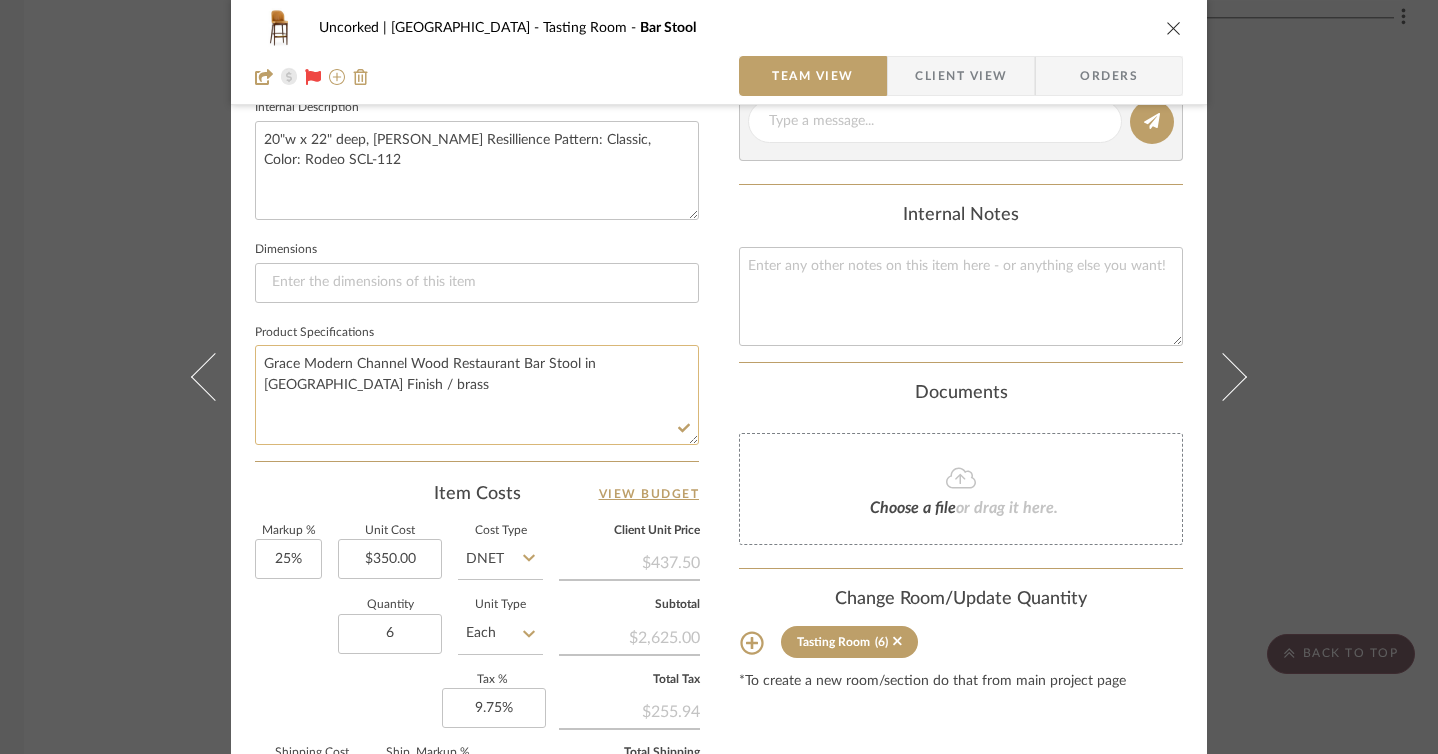 click on "Grace Modern Channel Wood Restaurant Bar Stool in Walnut Finish / brass" 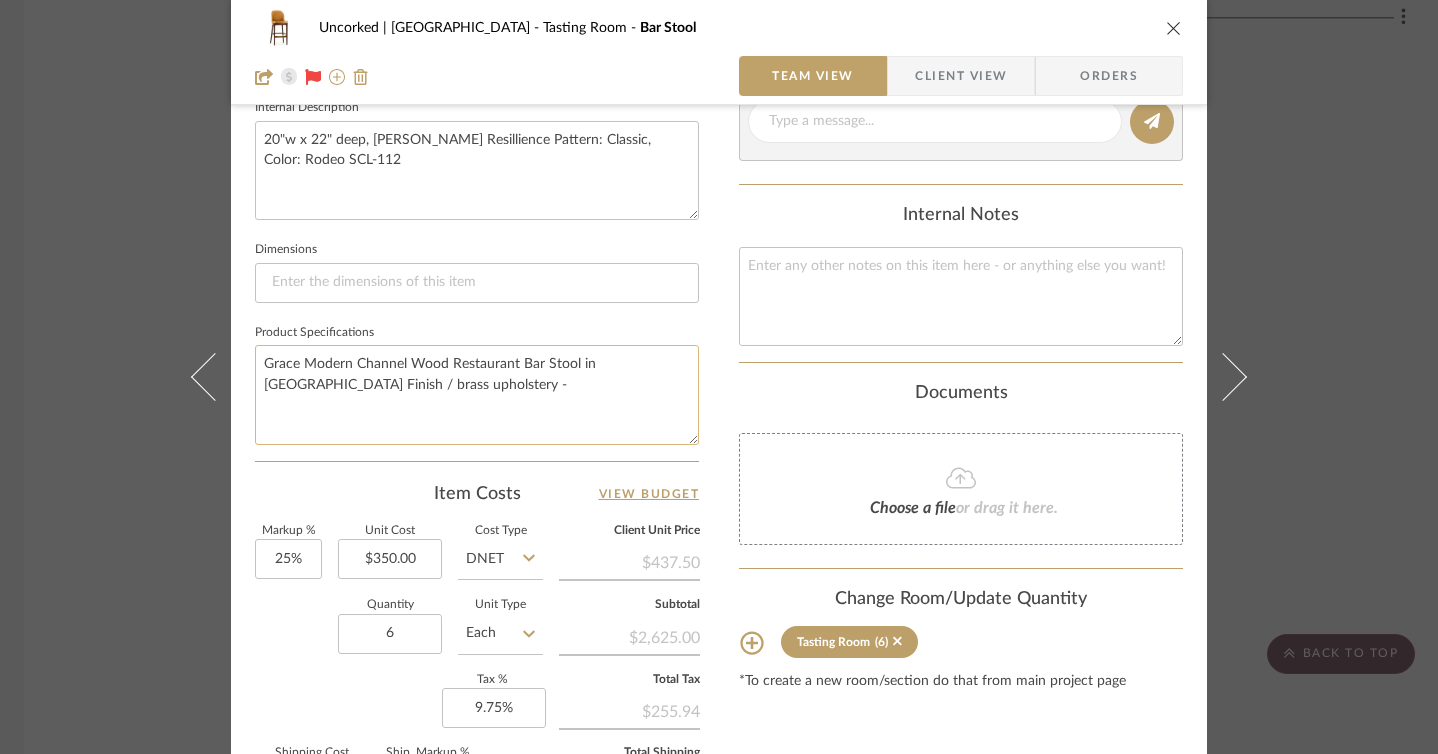 paste on "Nassimi Resillience Pattern: Classic, Color: Rodeo SCL-112" 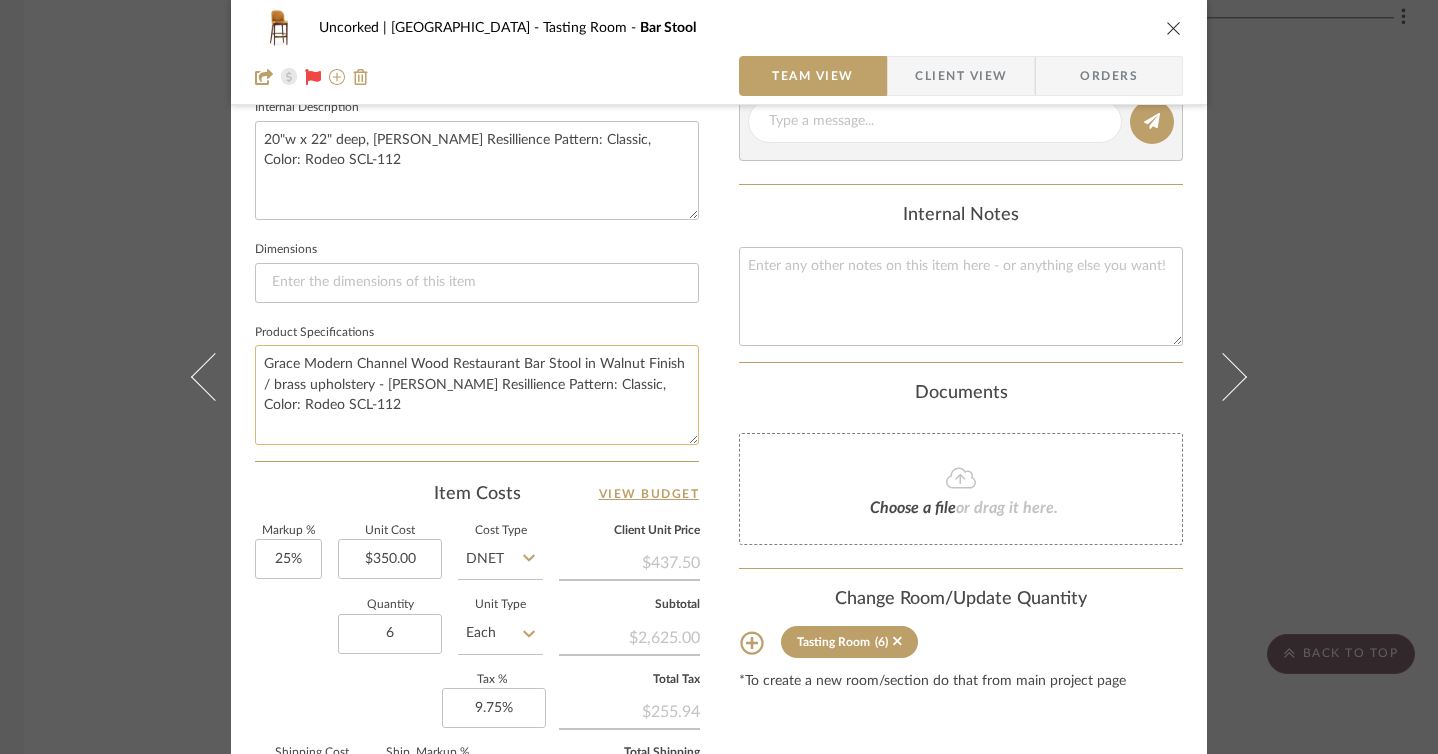 click on "Grace Modern Channel Wood Restaurant Bar Stool in Walnut Finish / brass upholstery - Nassimi Resillience Pattern: Classic, Color: Rodeo SCL-112" 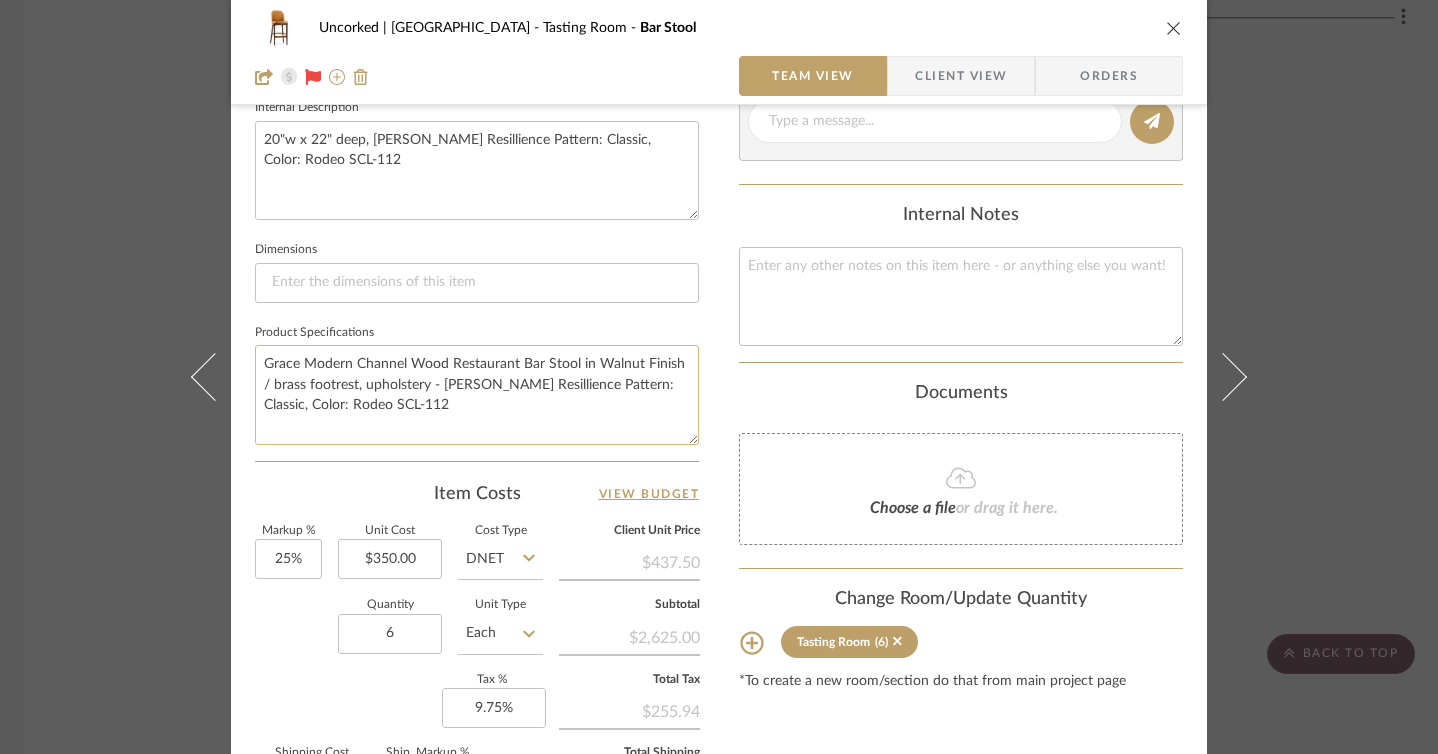 click on "Grace Modern Channel Wood Restaurant Bar Stool in Walnut Finish / brass footrest, upholstery - Nassimi Resillience Pattern: Classic, Color: Rodeo SCL-112" 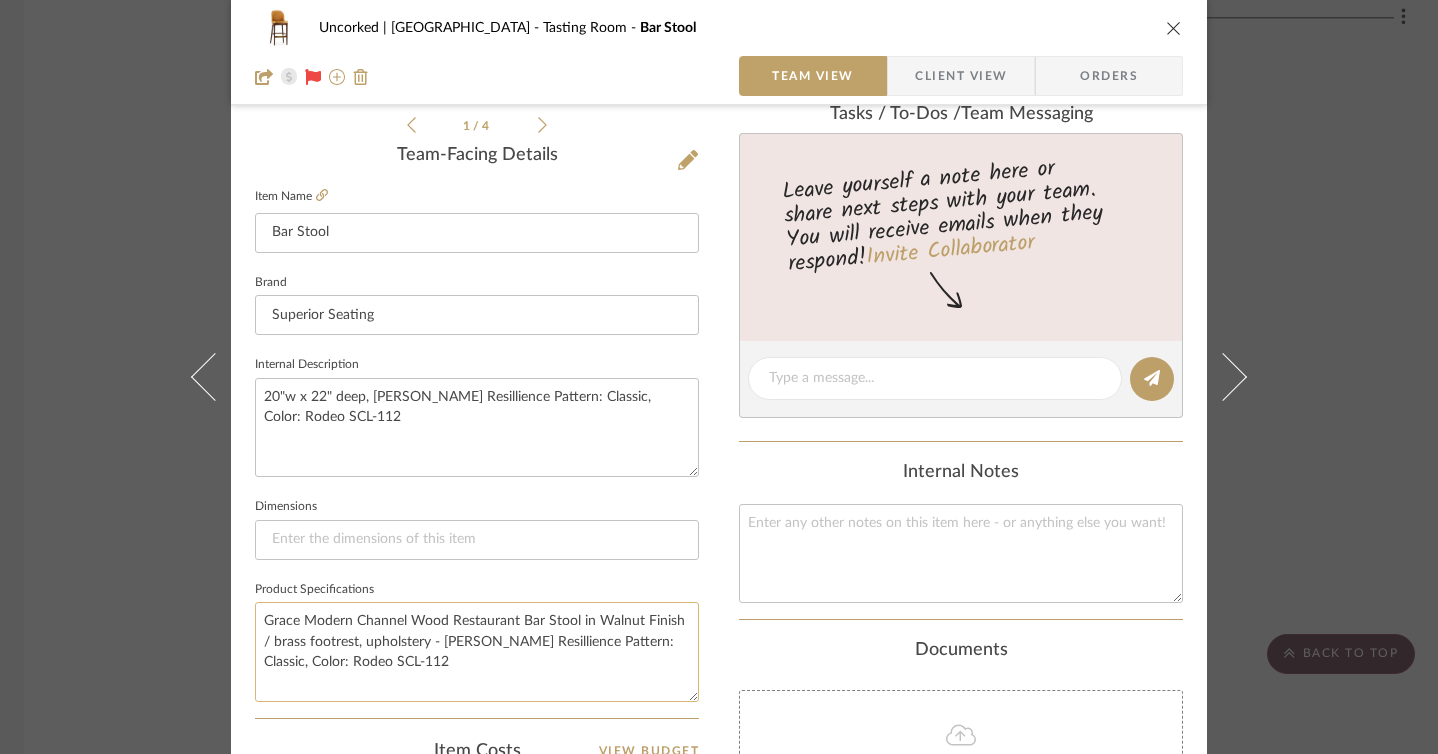 scroll, scrollTop: 481, scrollLeft: 0, axis: vertical 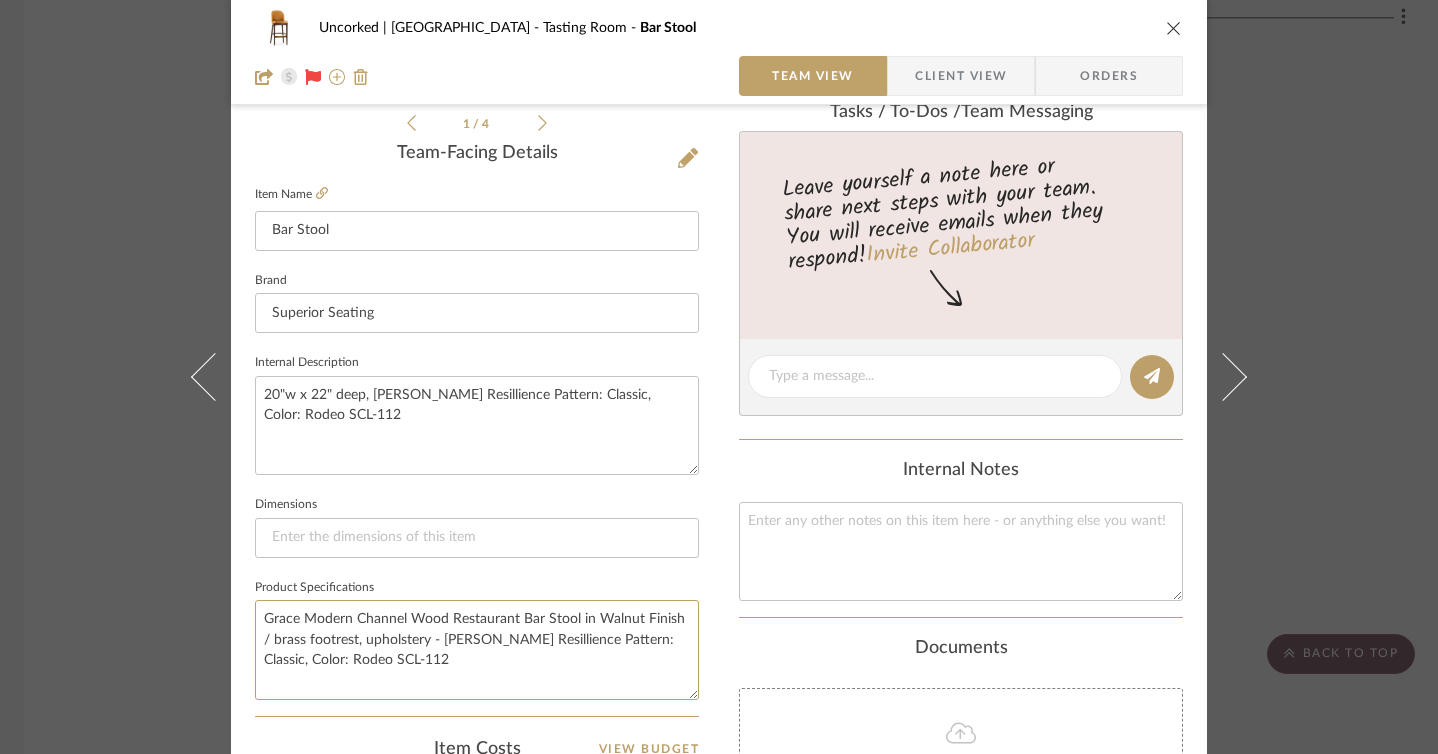 type on "Grace Modern Channel Wood Restaurant Bar Stool in Walnut Finish / brass footrest, upholstery - Nassimi Resillience Pattern: Classic, Color: Rodeo SCL-112" 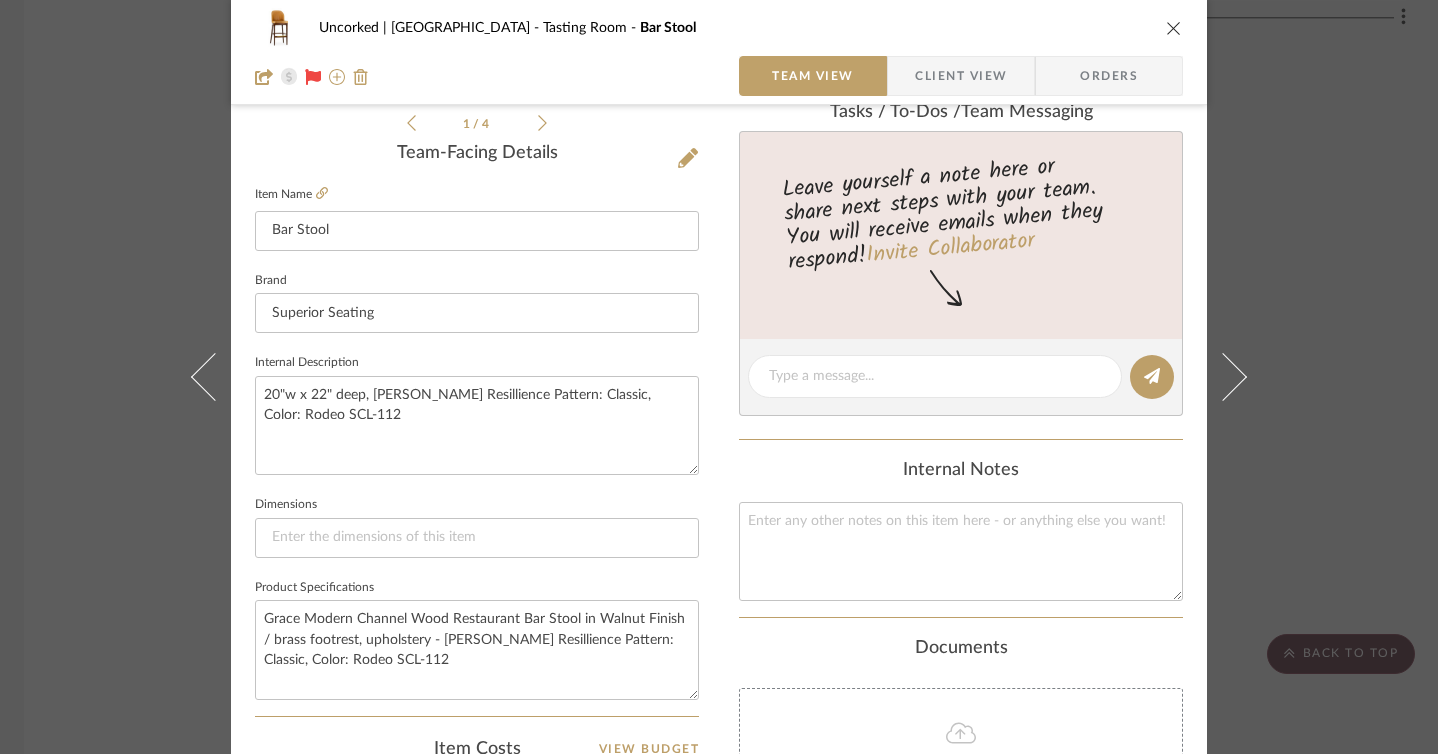 click at bounding box center (1174, 28) 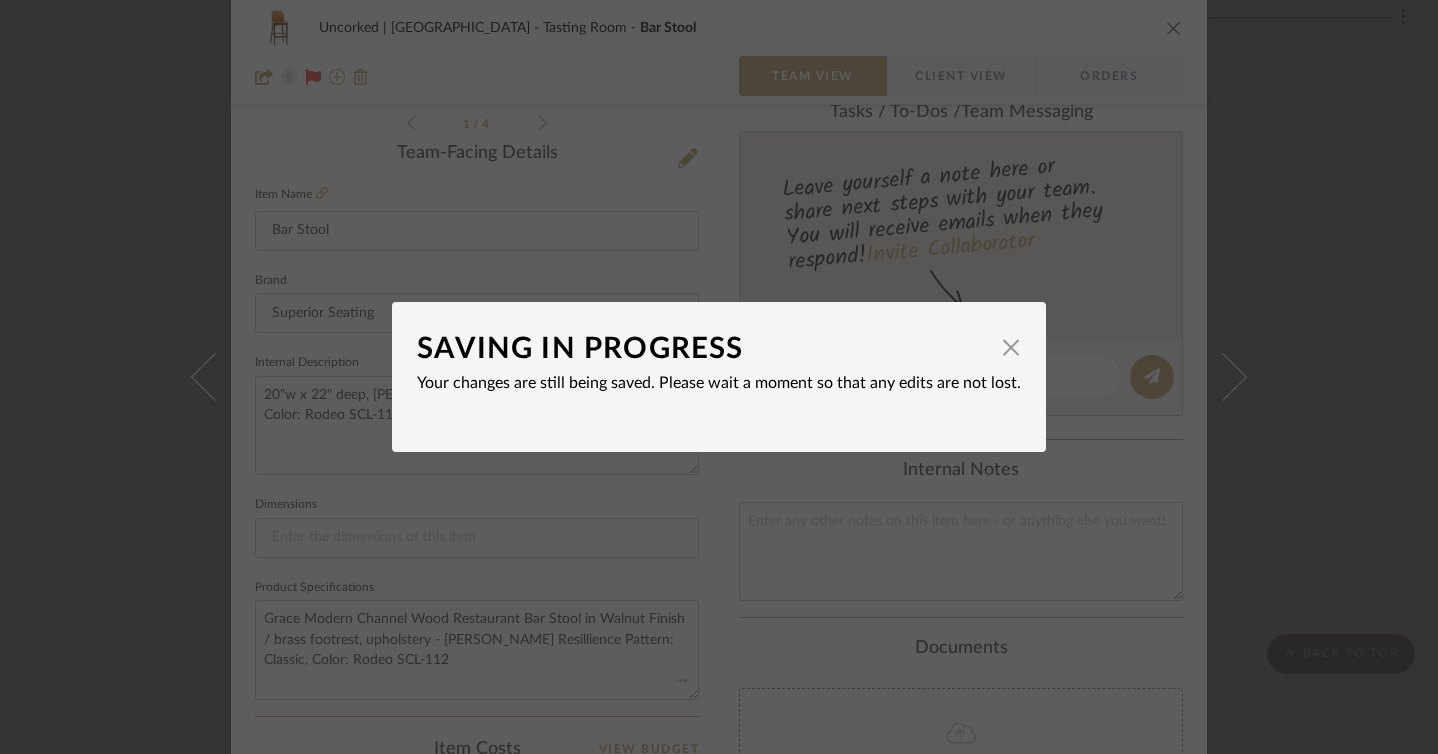 type 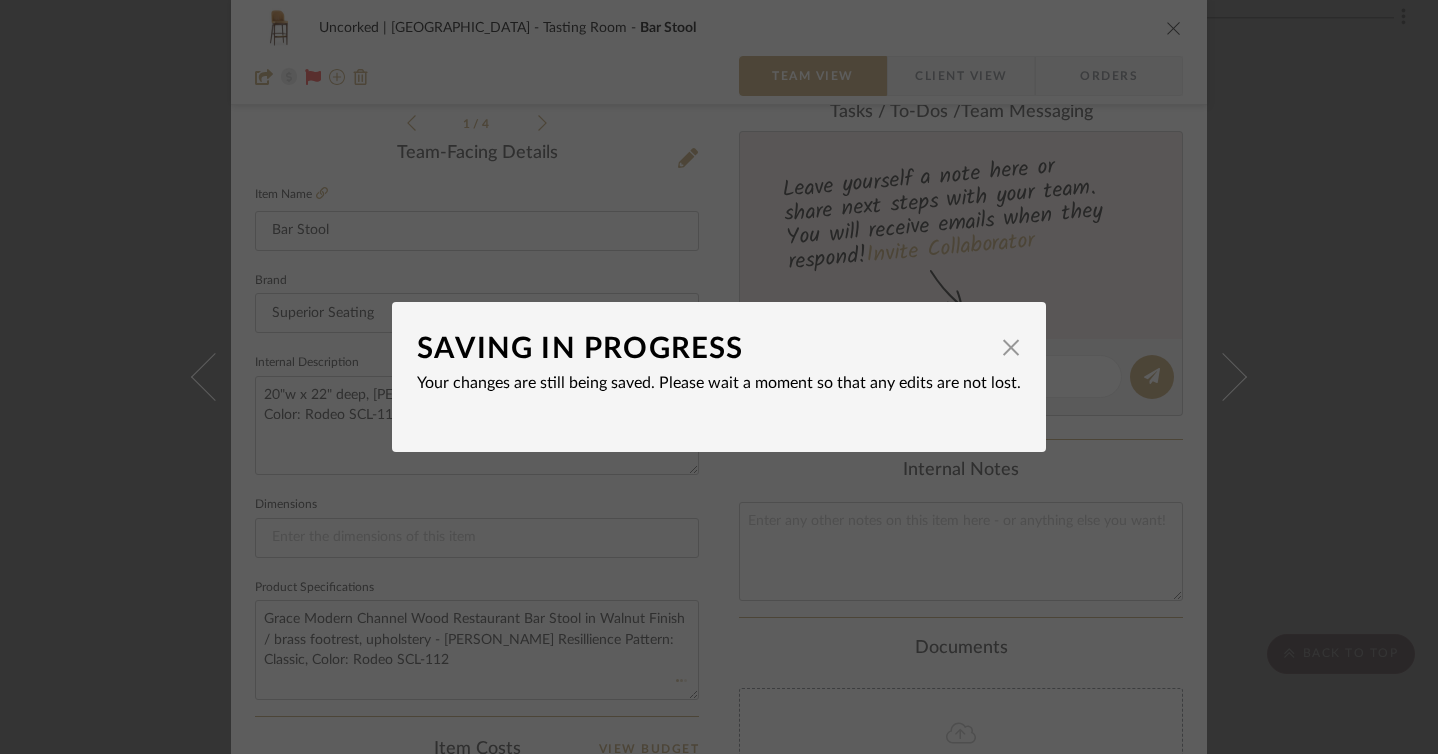 type 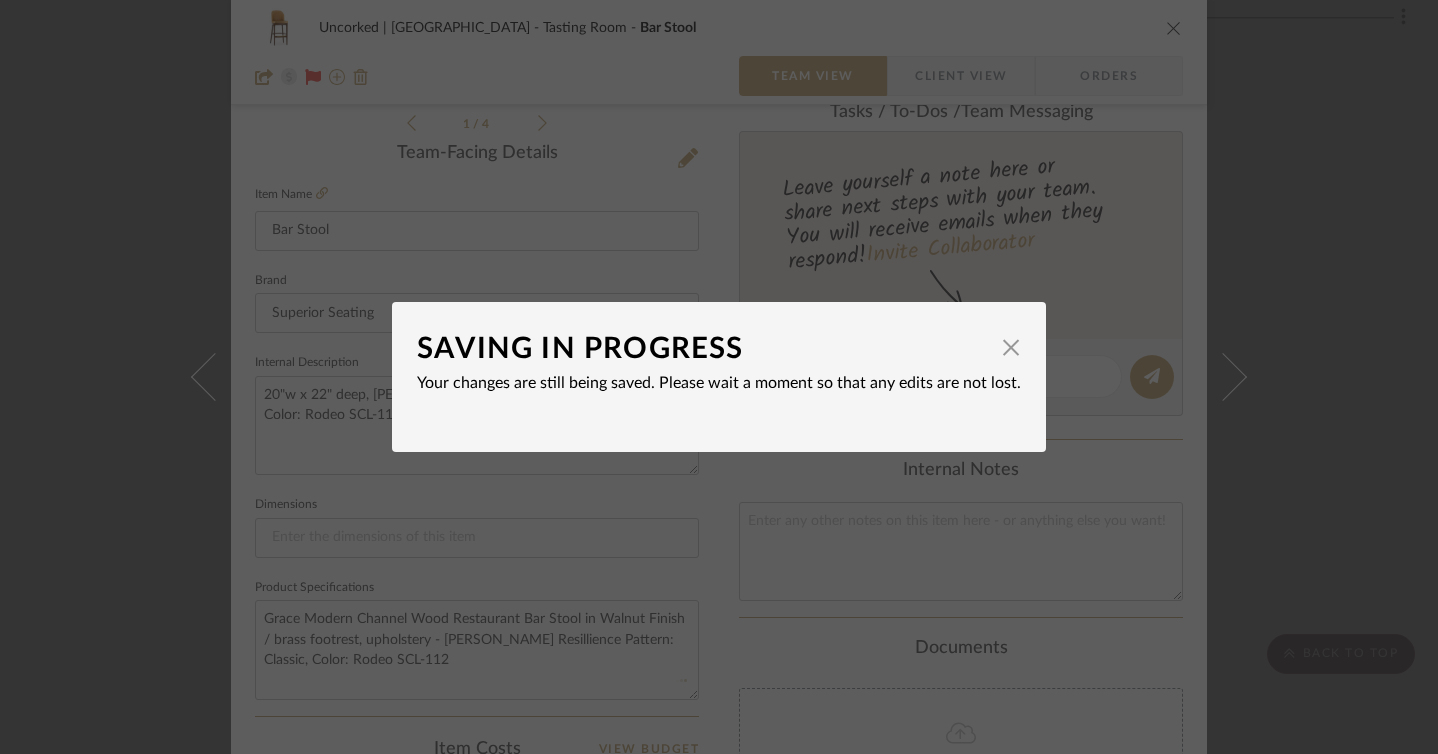 type 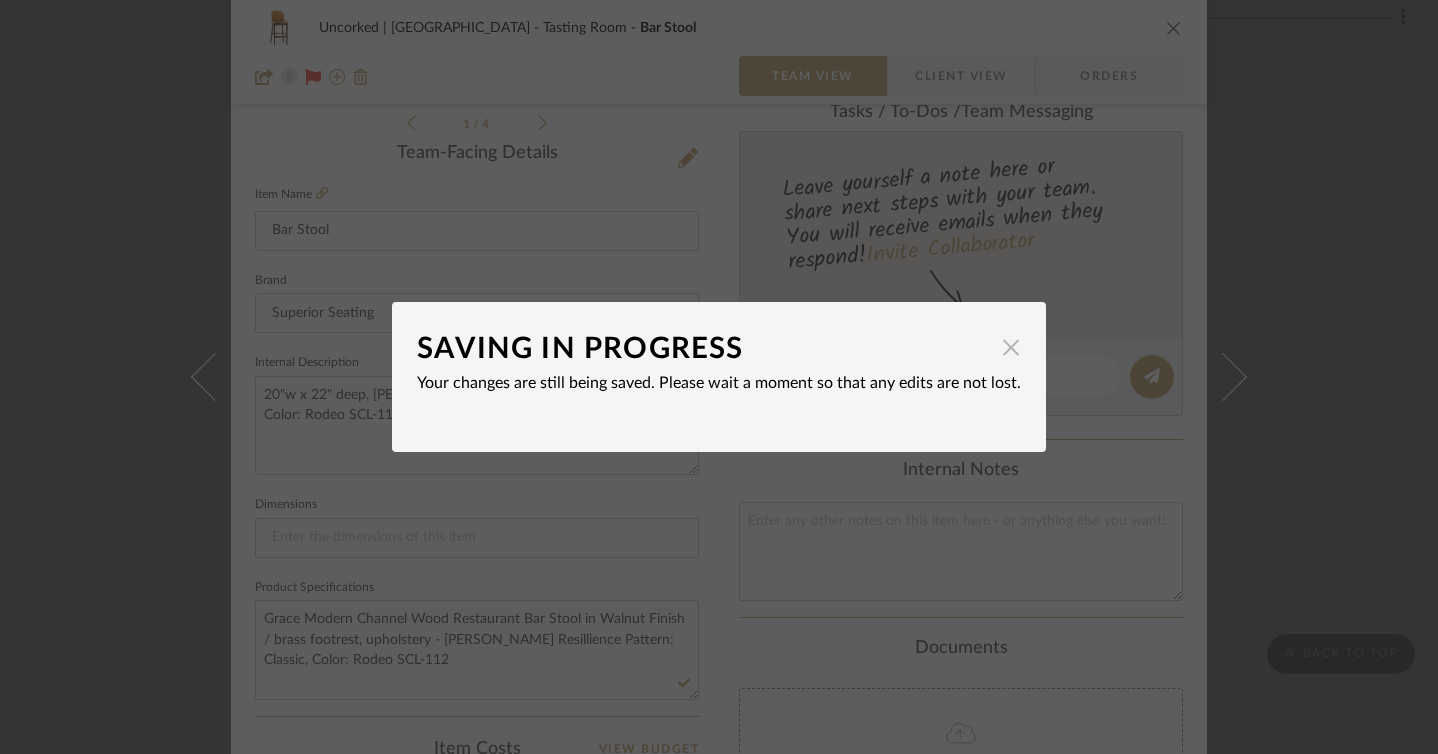 click at bounding box center [1011, 347] 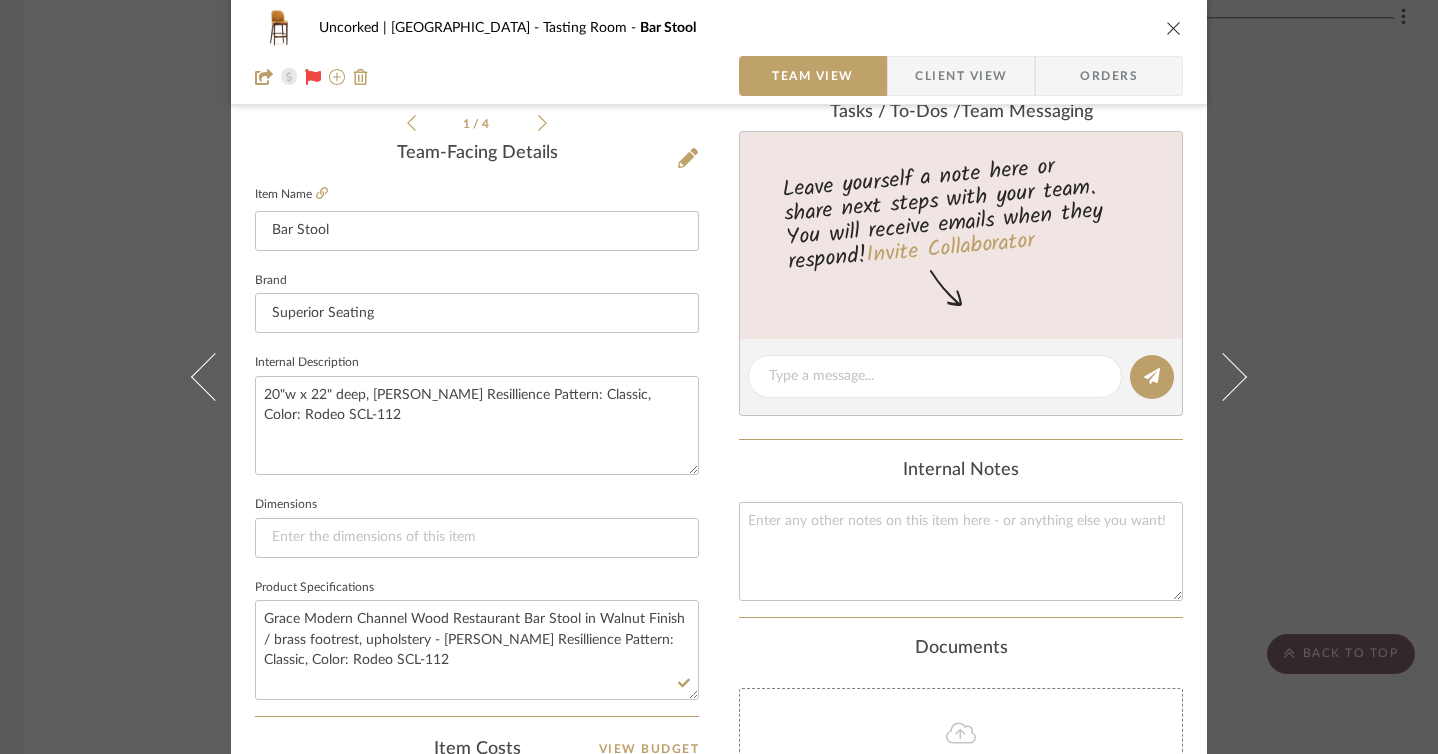 click at bounding box center [1174, 28] 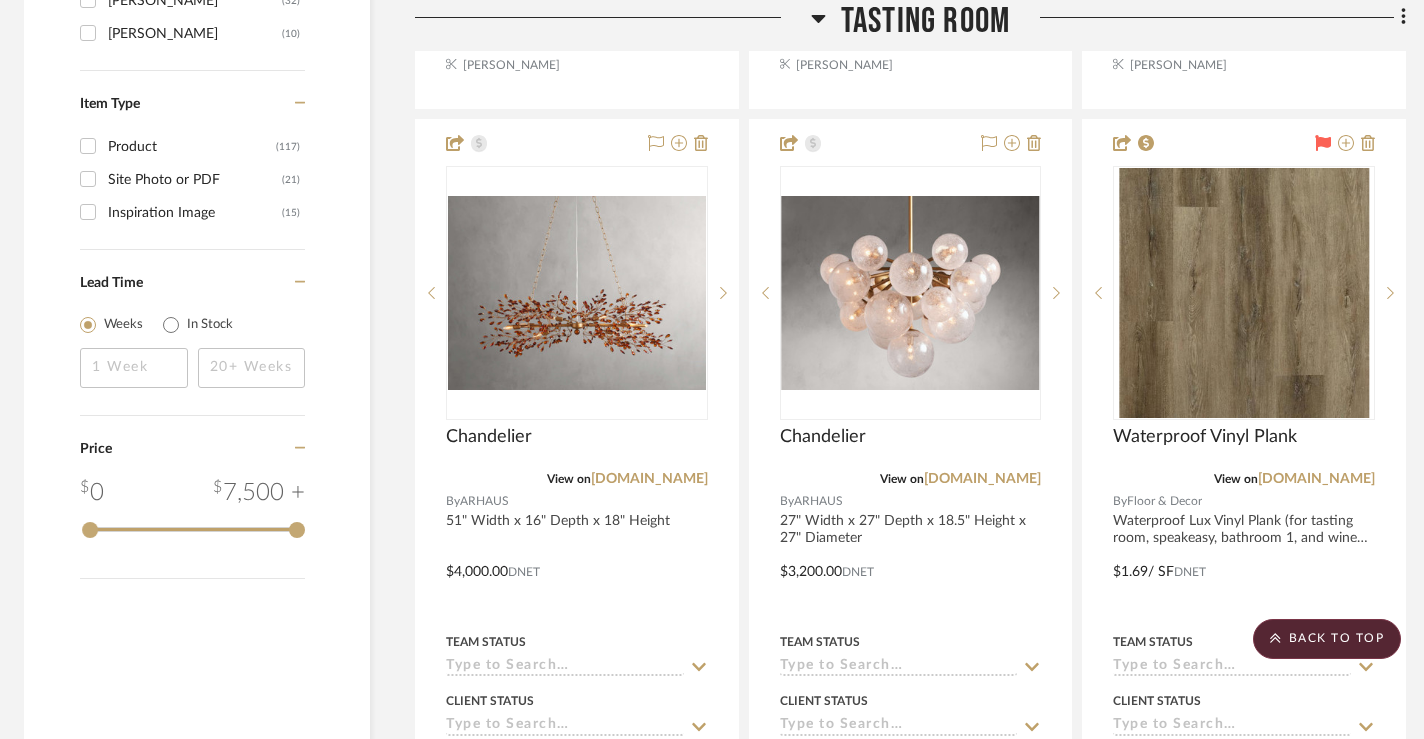scroll, scrollTop: 3252, scrollLeft: 6, axis: both 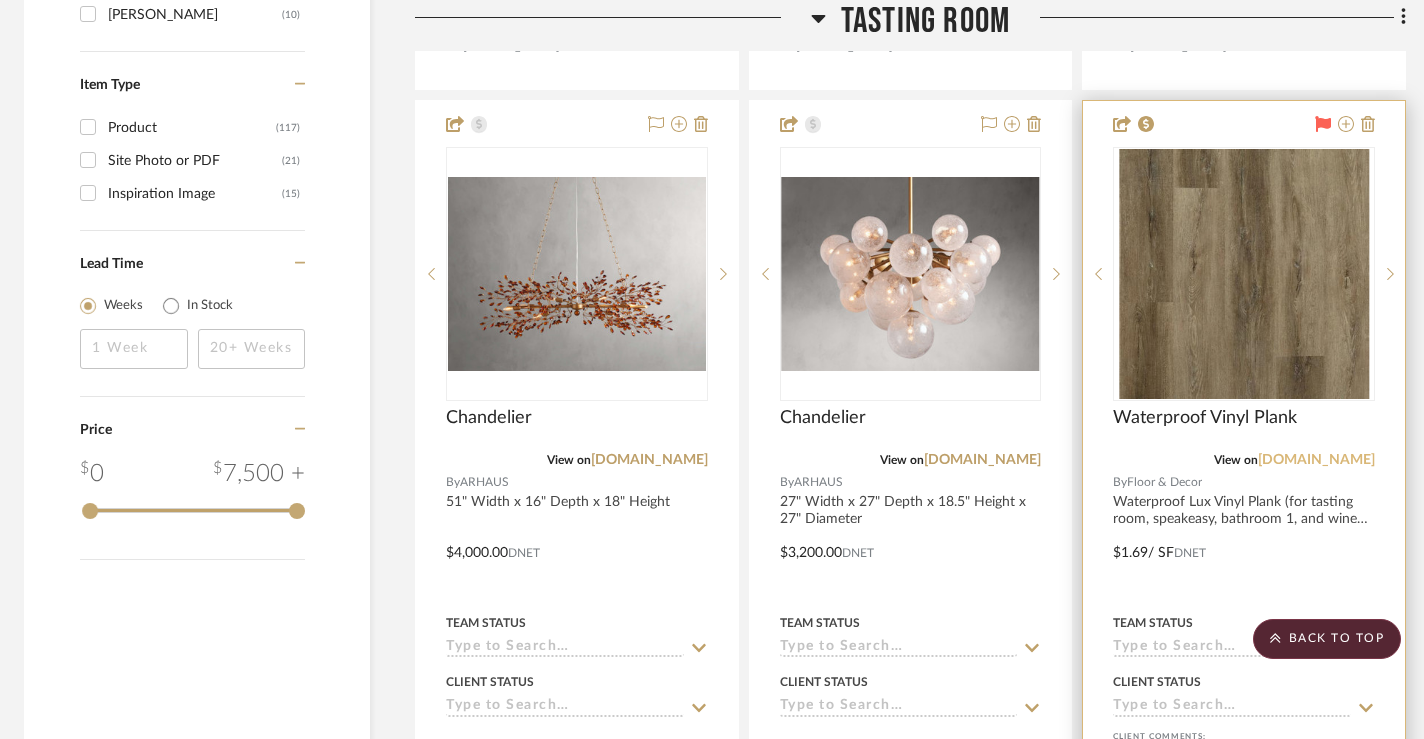 click on "flooranddecor.com" at bounding box center (1316, 460) 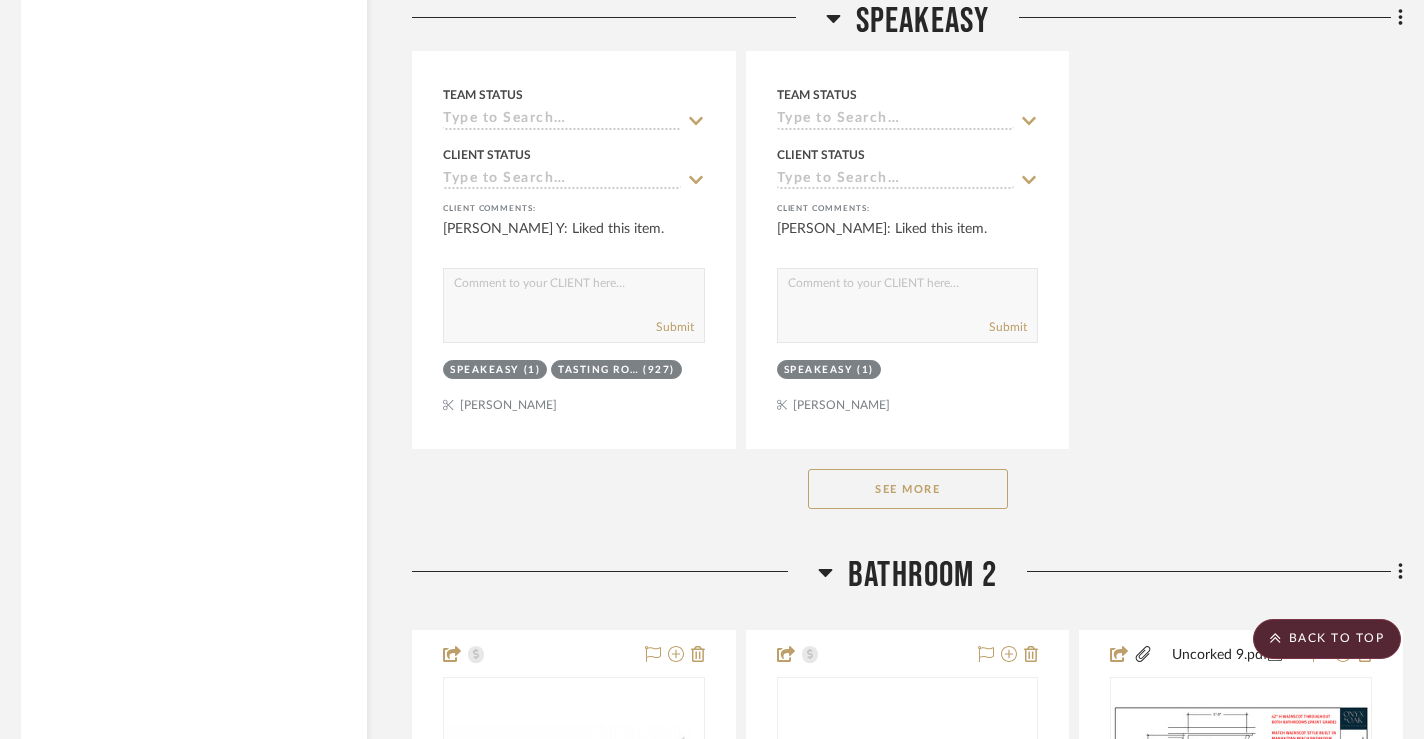 scroll, scrollTop: 22728, scrollLeft: 9, axis: both 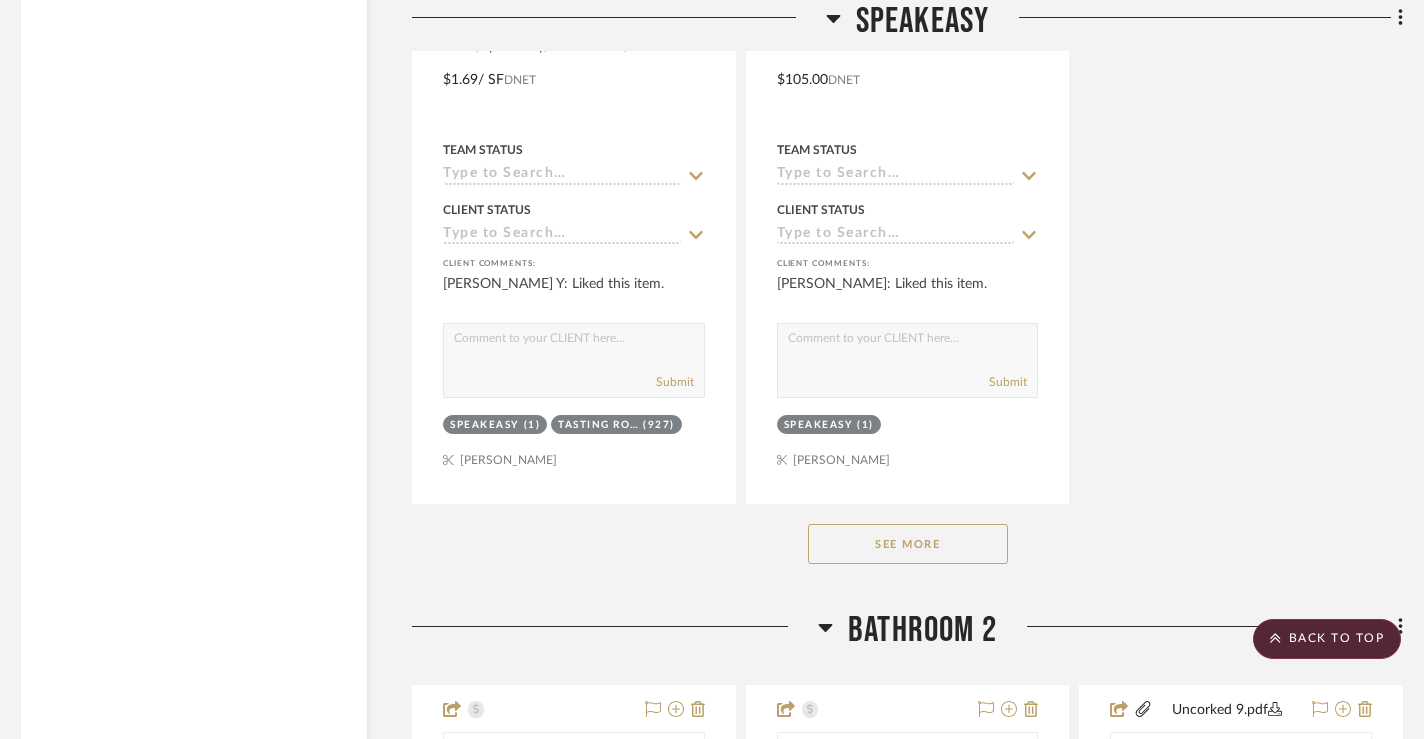 click on "See More" 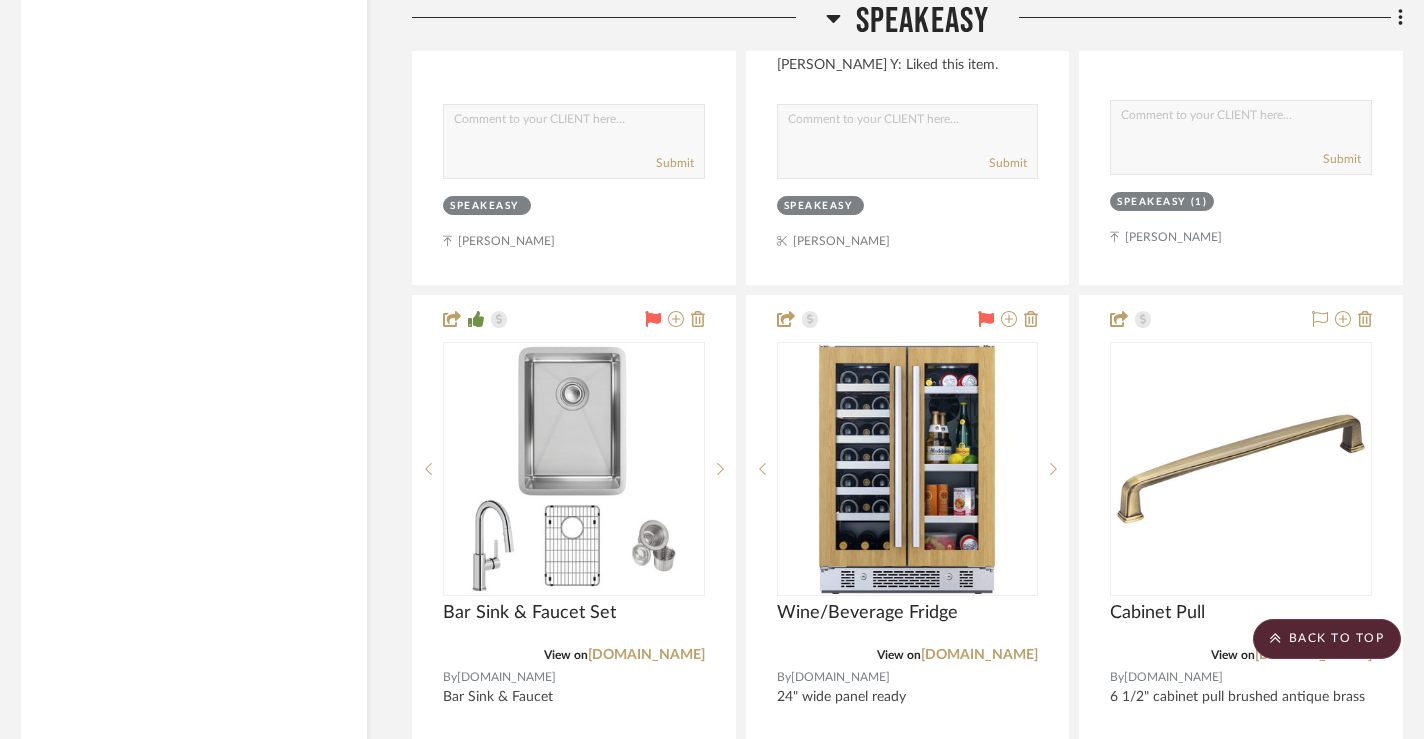 scroll, scrollTop: 24735, scrollLeft: 9, axis: both 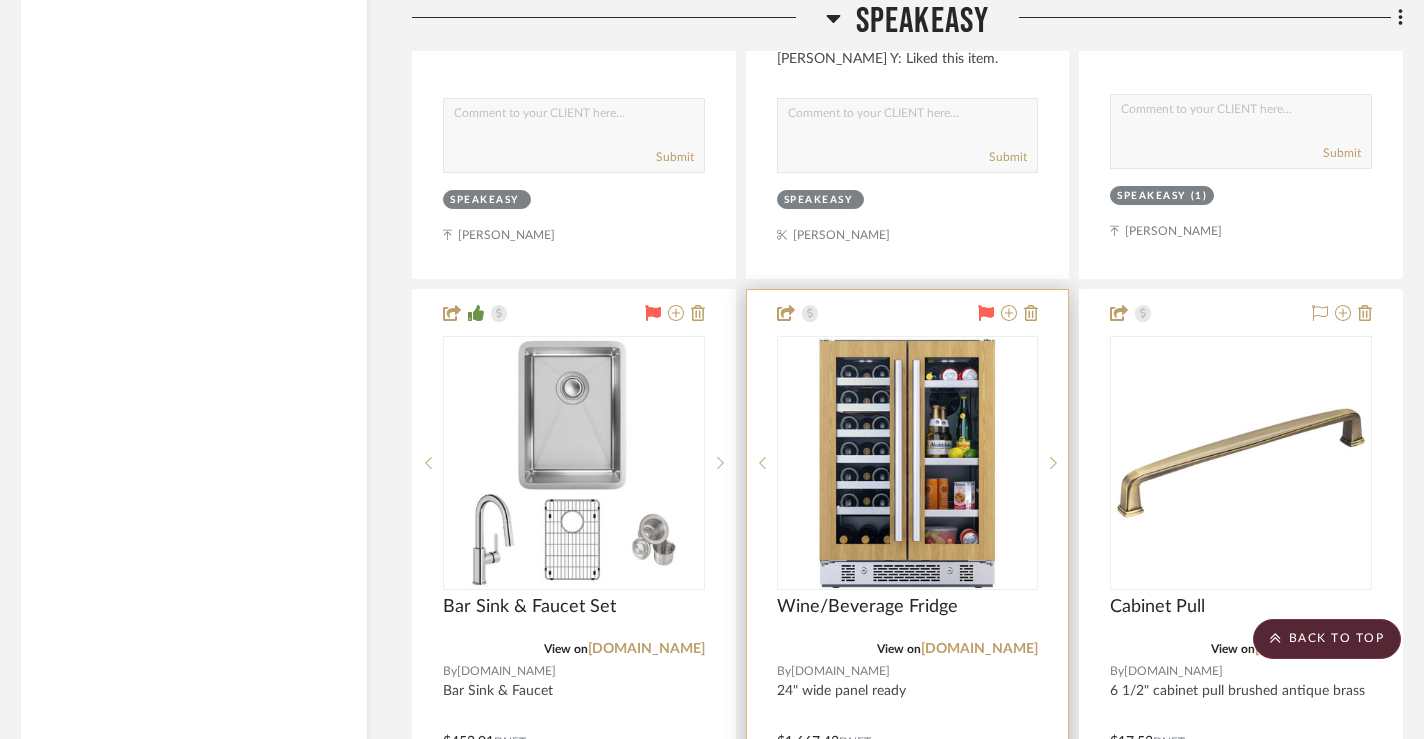 click 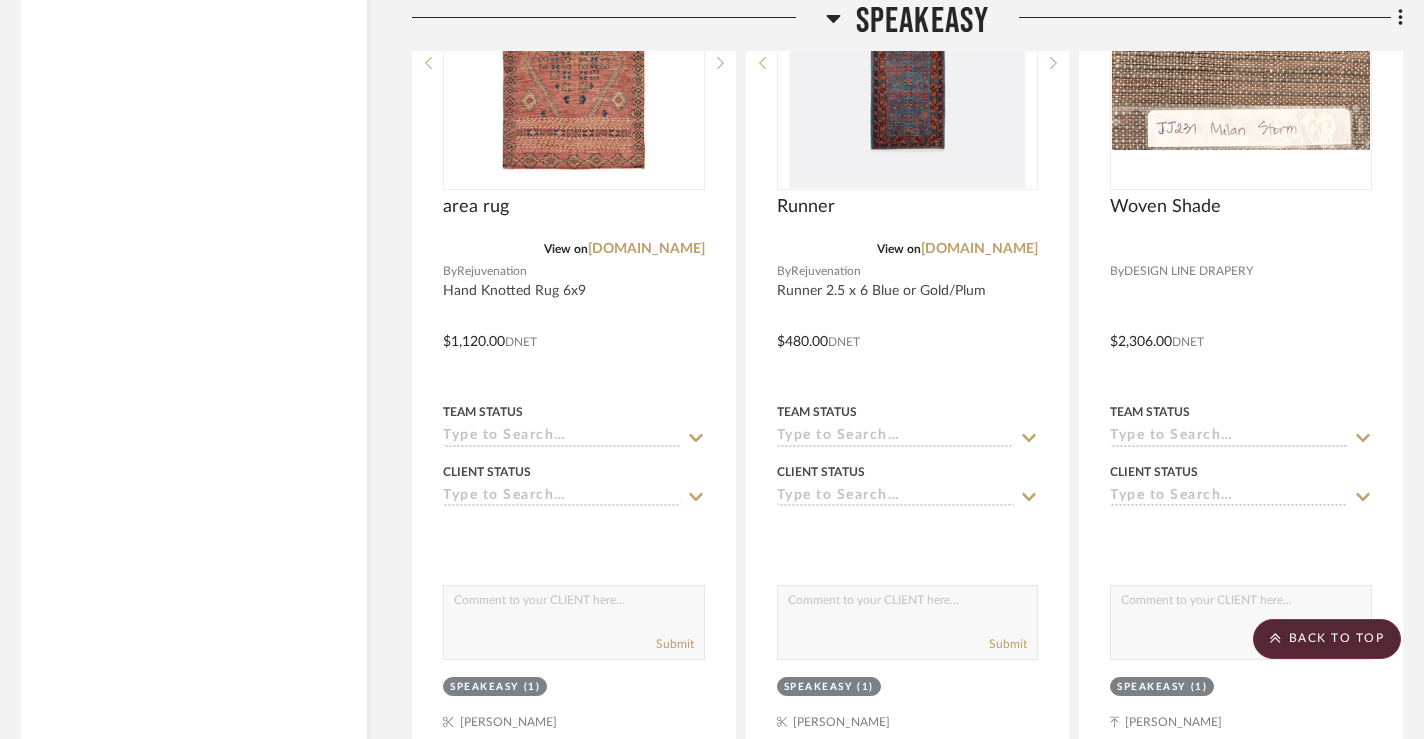 scroll, scrollTop: 26598, scrollLeft: 9, axis: both 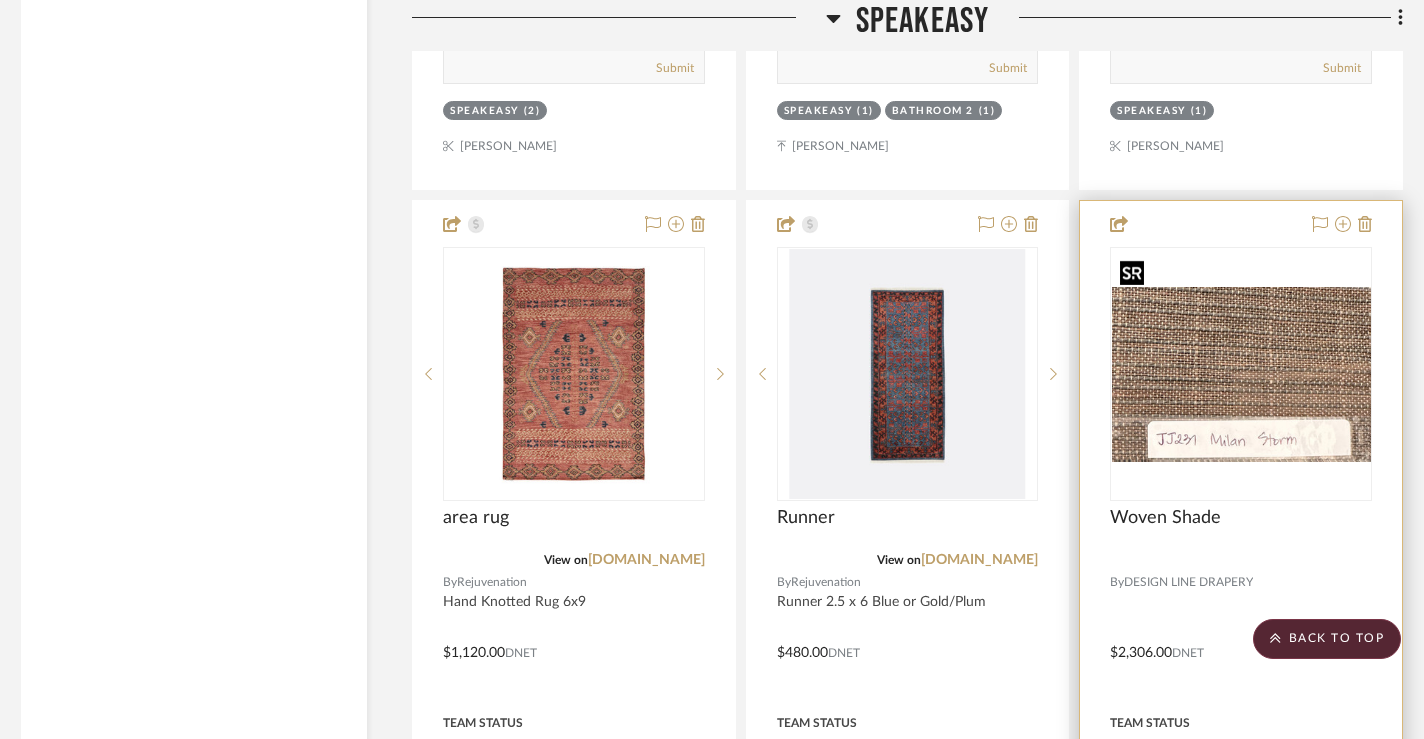 click at bounding box center [1241, 374] 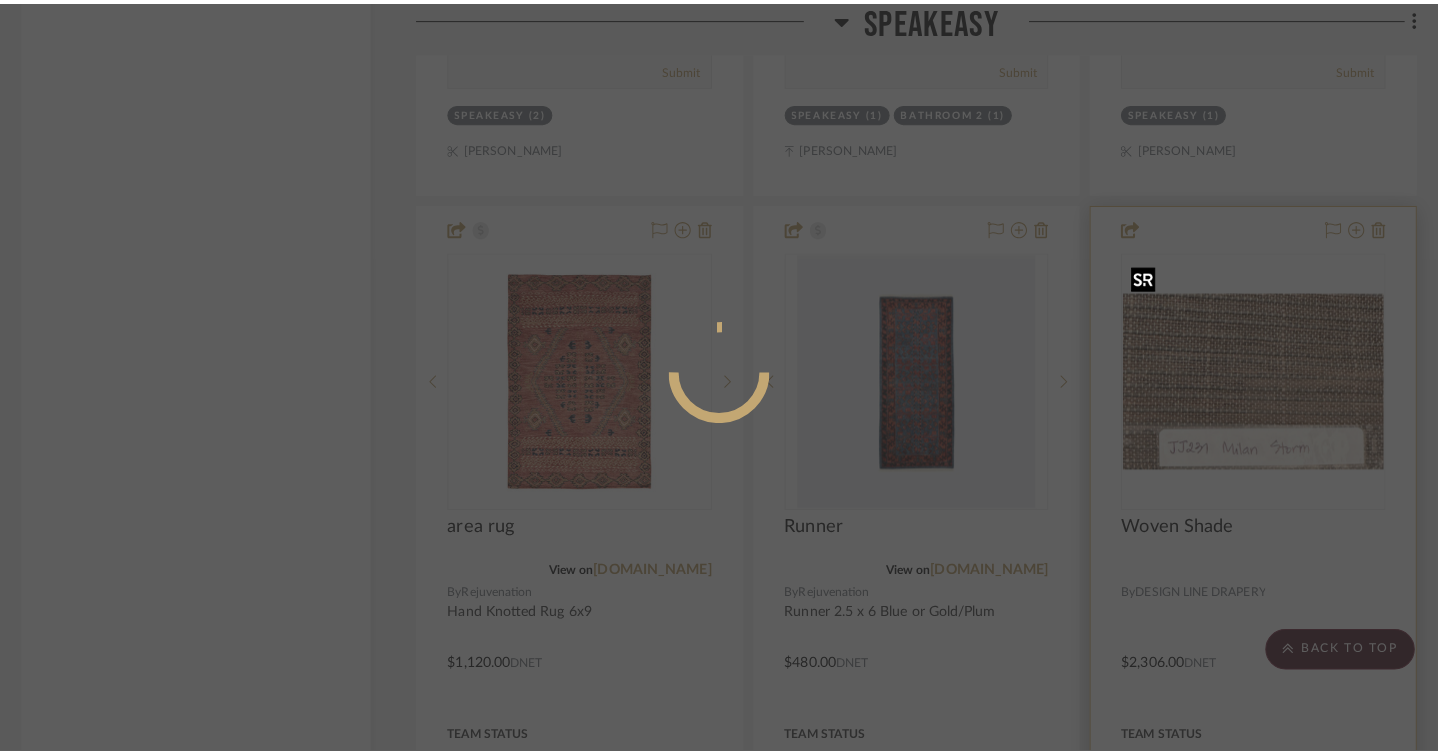 scroll, scrollTop: 0, scrollLeft: 0, axis: both 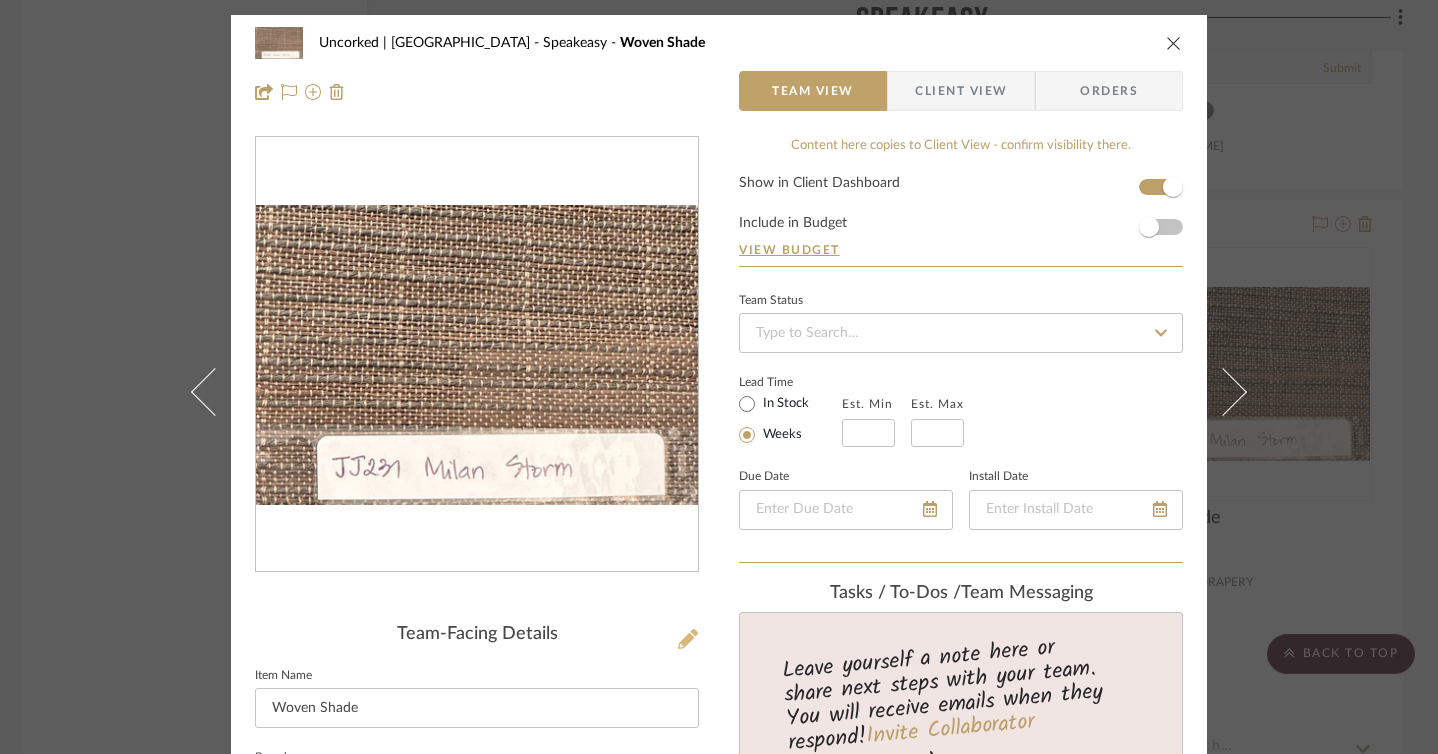click 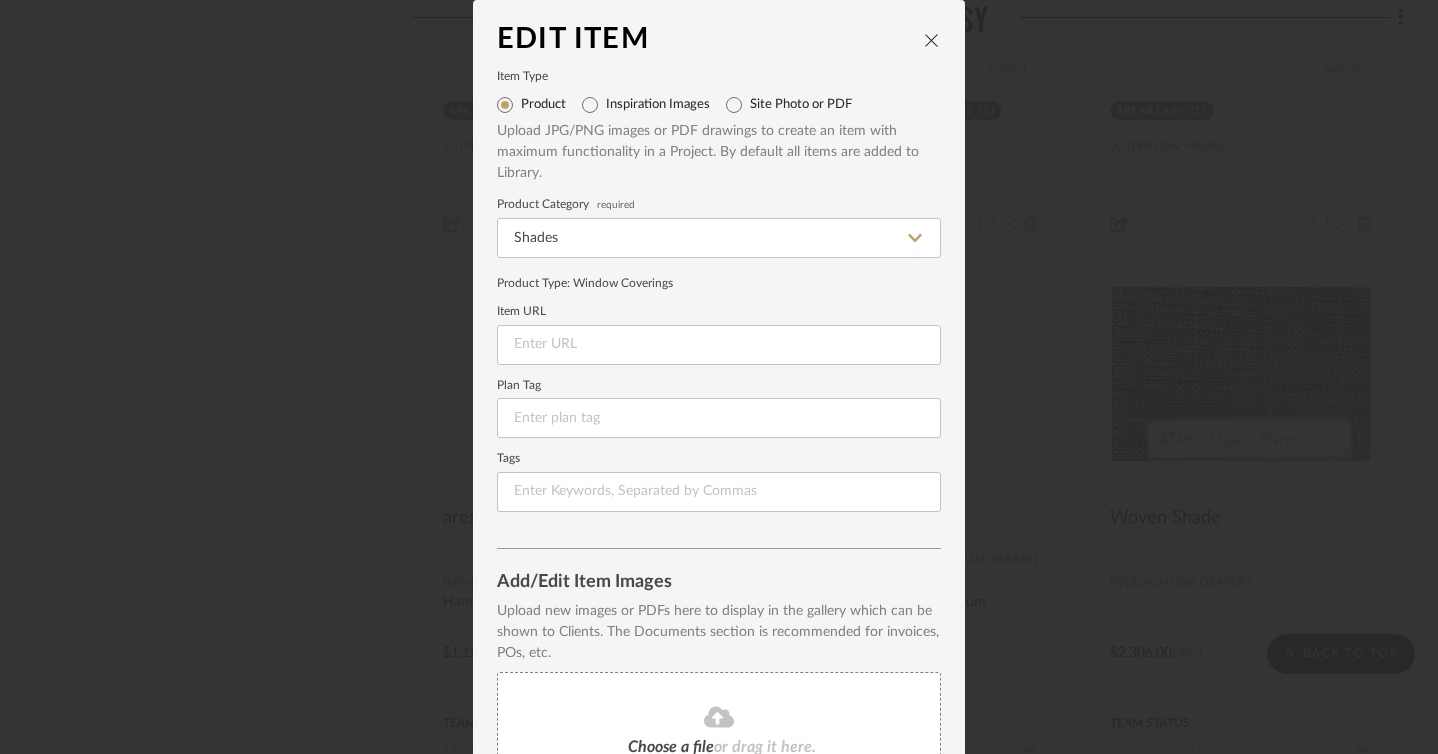 scroll, scrollTop: 199, scrollLeft: 0, axis: vertical 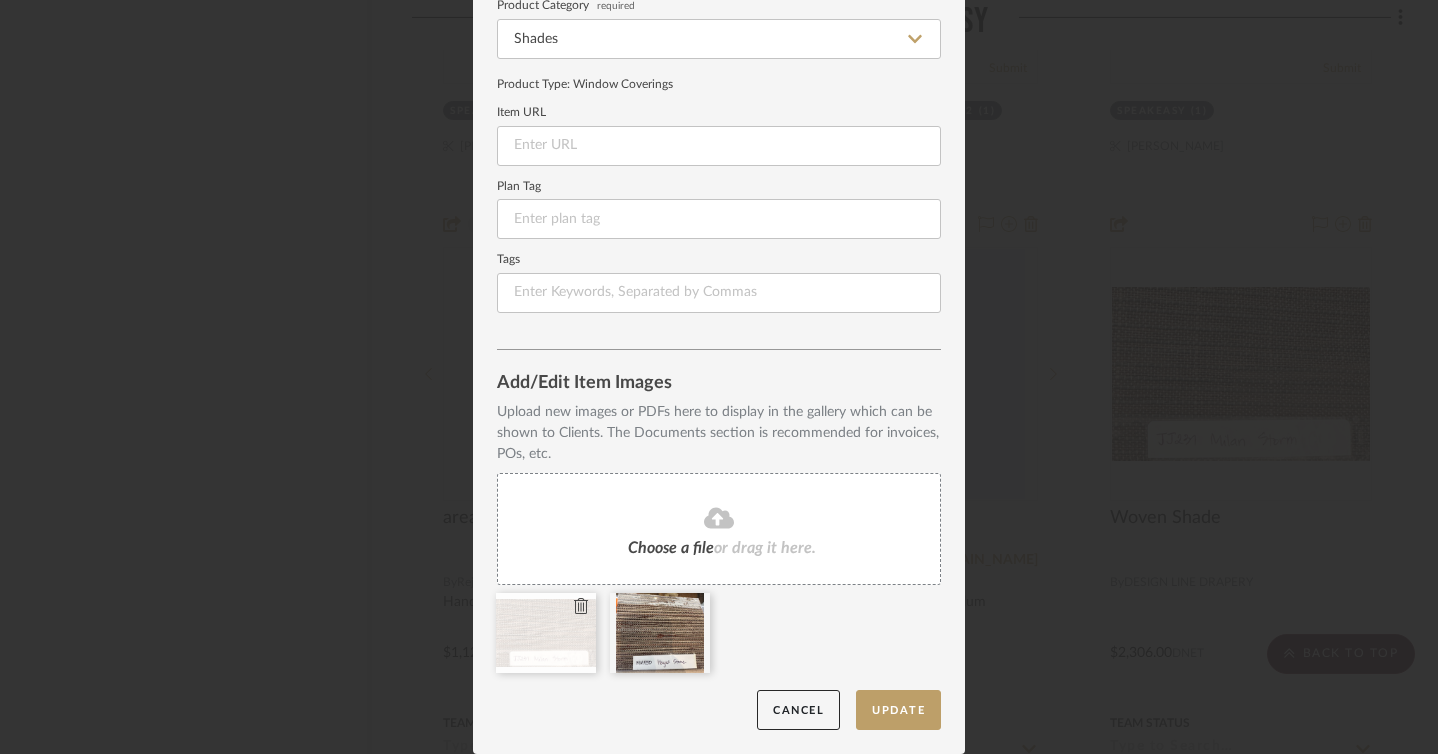 click 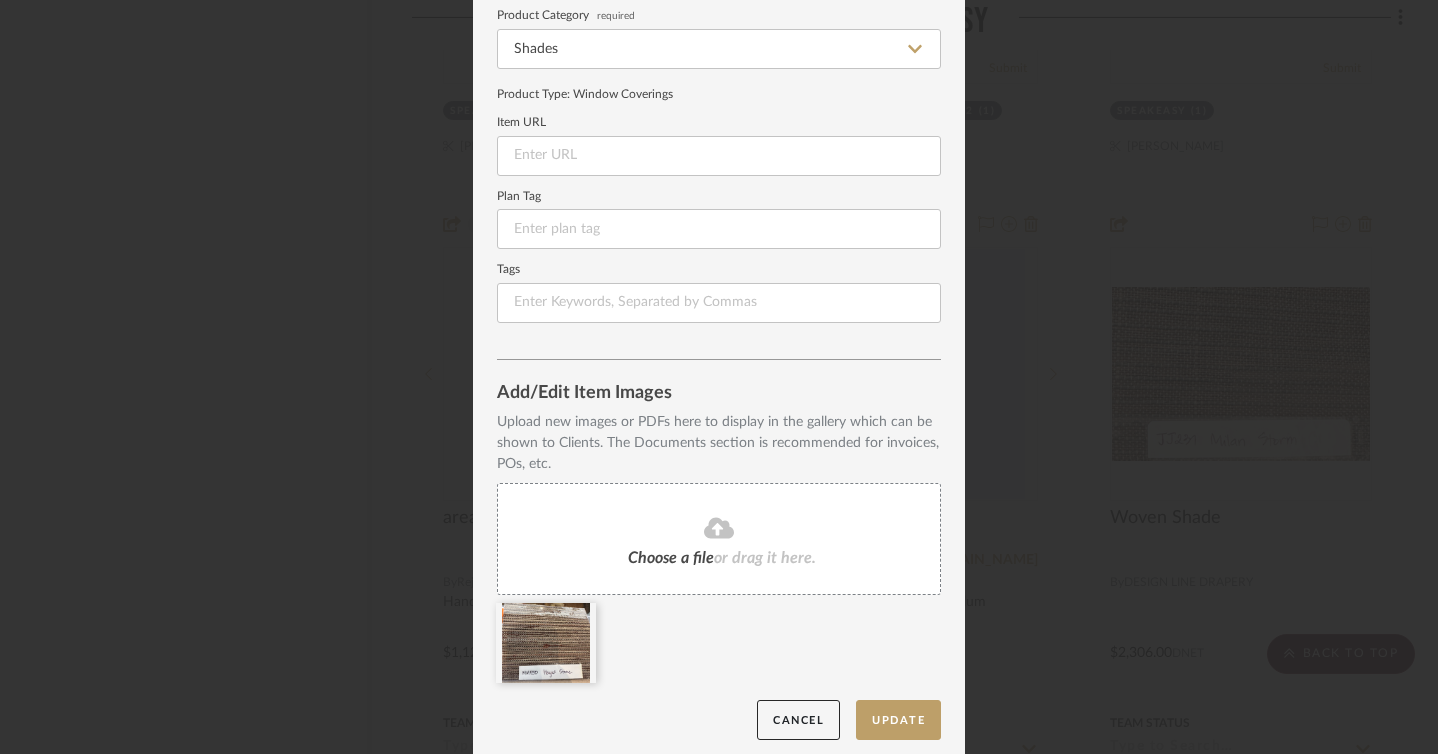 scroll, scrollTop: 199, scrollLeft: 0, axis: vertical 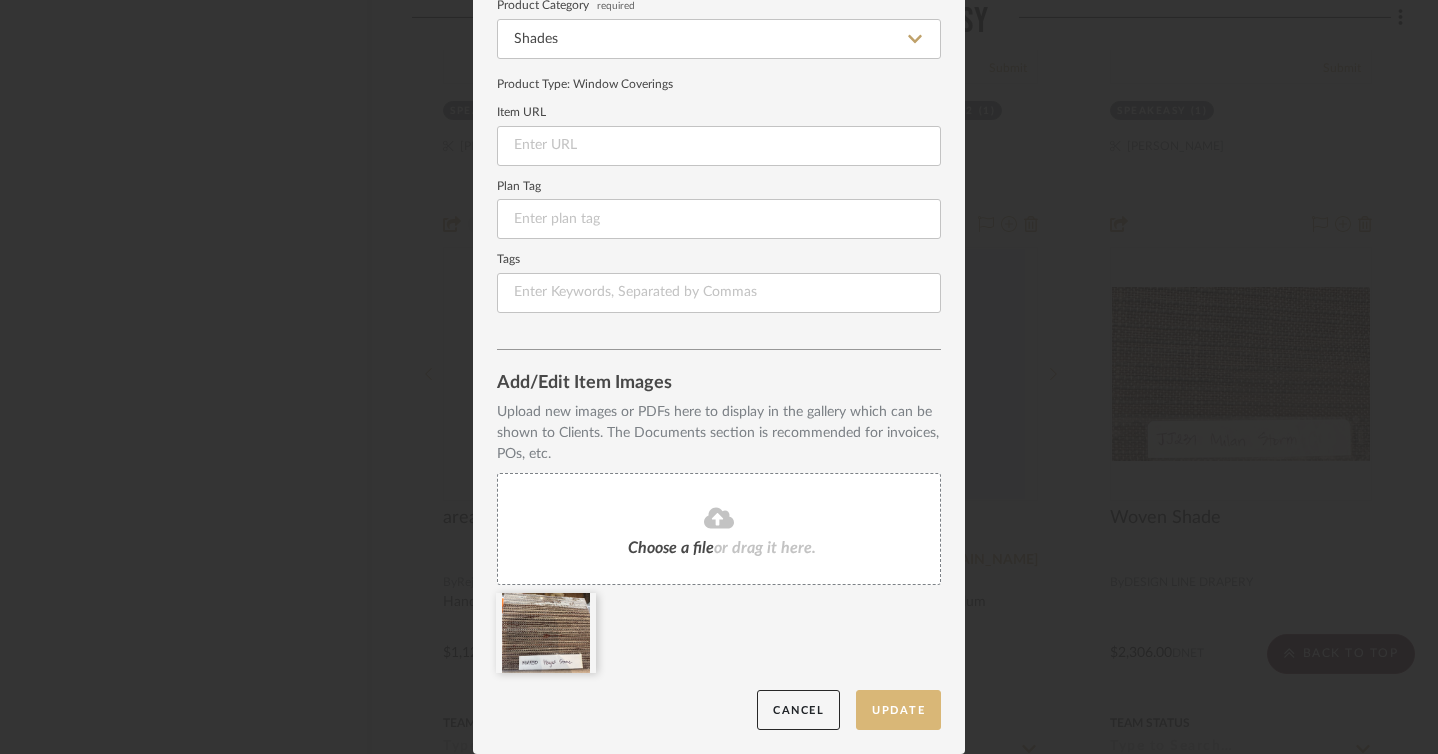 click on "Update" at bounding box center (898, 710) 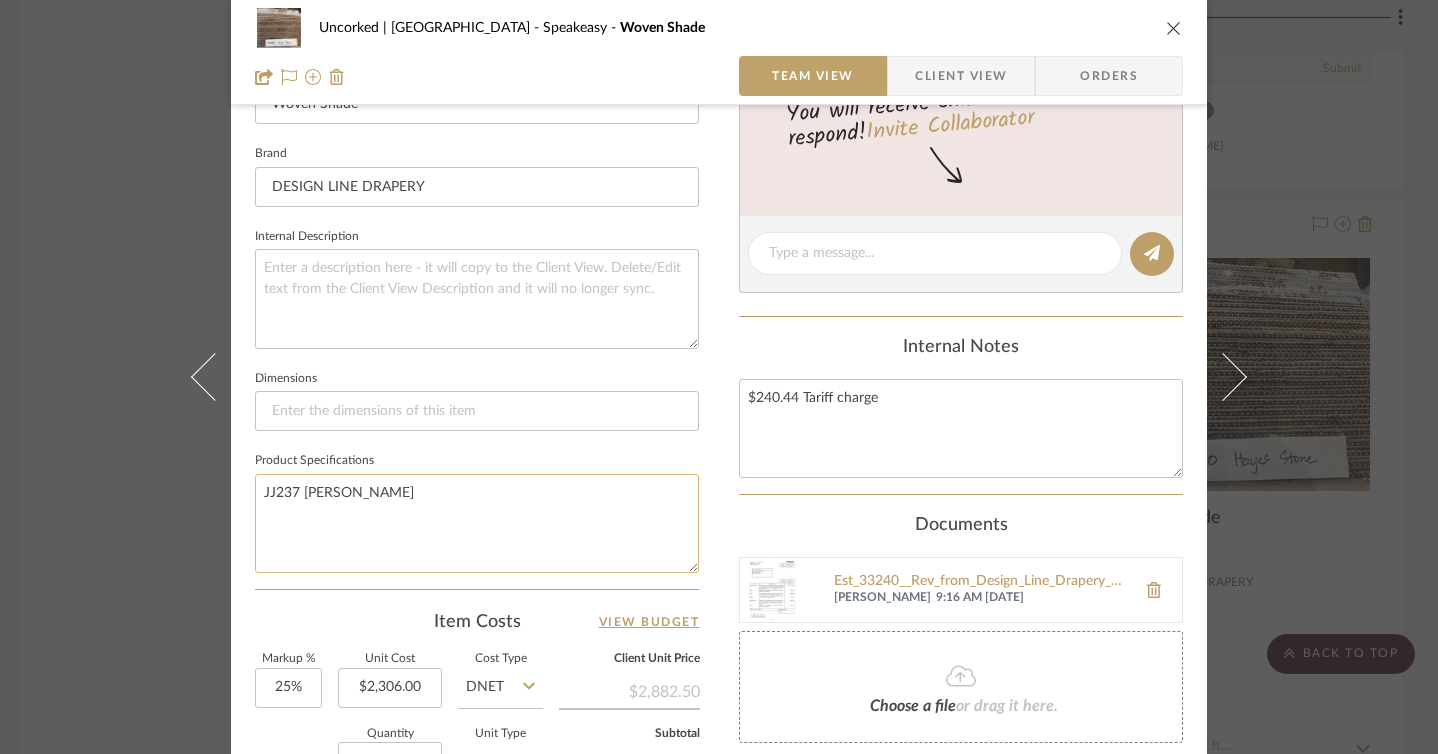 scroll, scrollTop: 602, scrollLeft: 0, axis: vertical 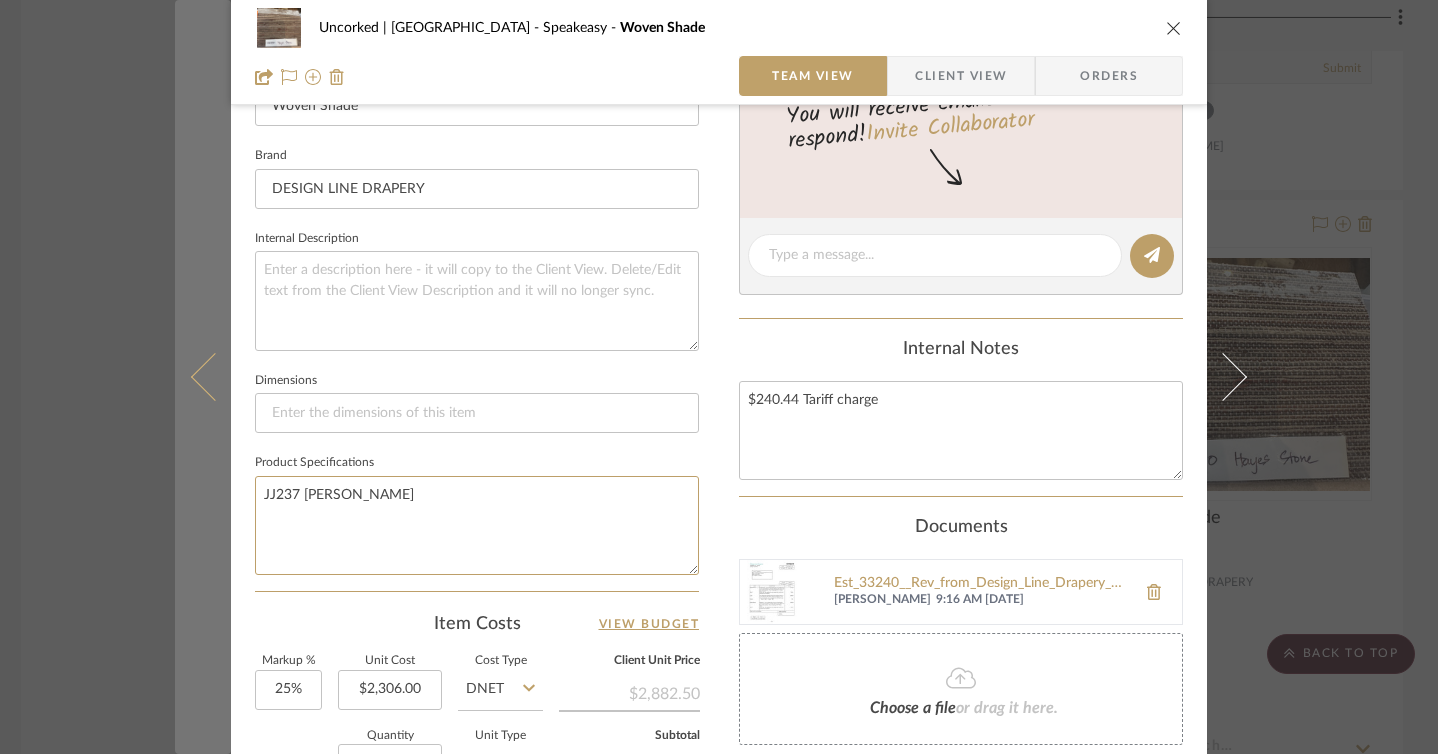 drag, startPoint x: 376, startPoint y: 490, endPoint x: 199, endPoint y: 472, distance: 177.9129 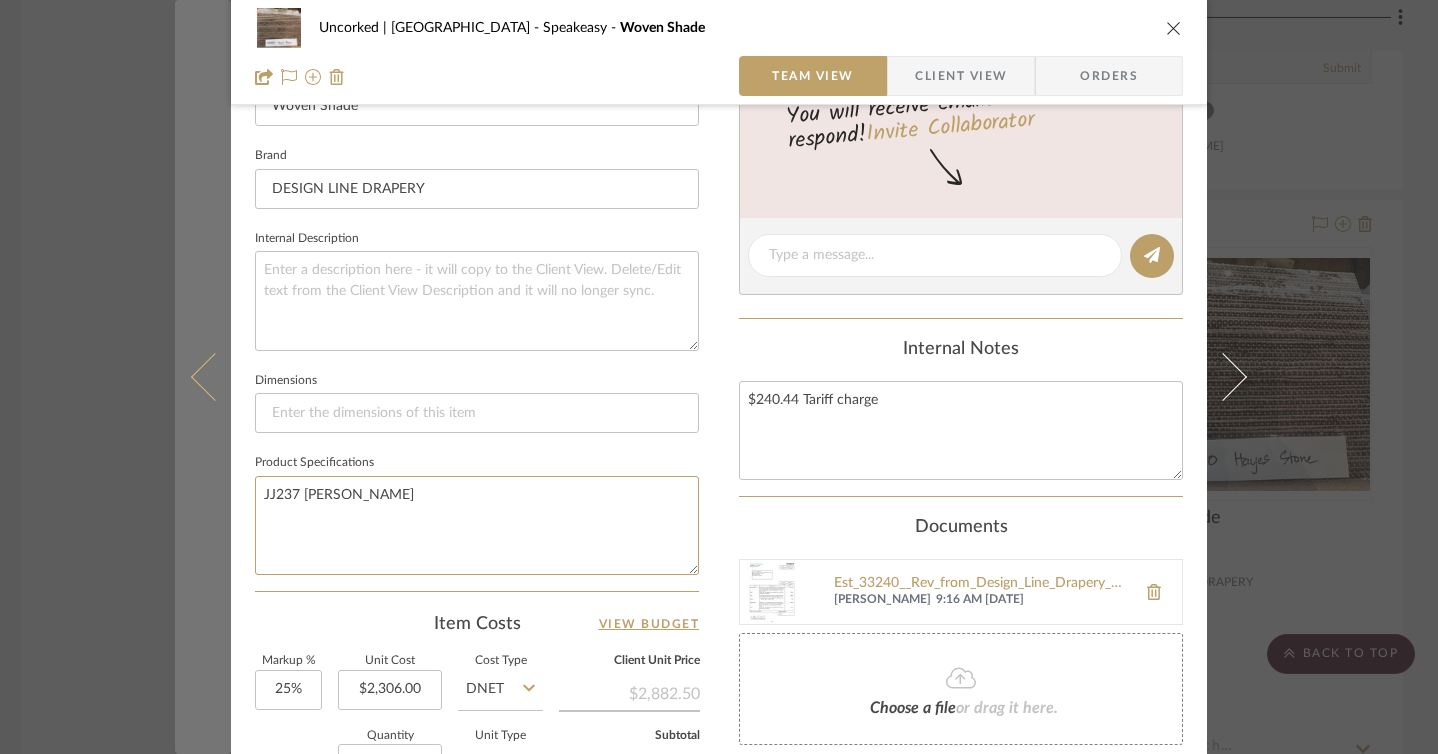 click on "Uncorked | Hermosa Beach Speakeasy Woven Shade Team View Client View Orders  Team-Facing Details   Item Name  Woven Shade  Brand  DESIGN LINE DRAPERY  Internal Description   Dimensions   Product Specifications  JJ237 Milan Storm  Item Costs   View Budget   Markup %  25%  Unit Cost  $2,306.00  Cost Type  DNET  Client Unit Price   $2,882.50   Quantity  1  Unit Type  Each  Subtotal   $2,882.50   Tax %  9.75%  Total Tax   $281.04   Shipping Cost  $345.90  Ship. Markup %  0% Taxable  Total Shipping   $345.90  Total Client Price  $3,509.44  Your Cost  $2,876.74  Your Margin  $576.50  Content here copies to Client View - confirm visibility there.  Show in Client Dashboard   Include in Budget   View Budget  Team Status  Lead Time  In Stock Weeks  Est. Min   Est. Max   Due Date   Install Date  Tasks / To-Dos /  team Messaging  Leave yourself a note here or share next steps with your team. You will receive emails when they
respond!  Invite Collaborator Internal Notes $240.44 Tariff charge  Documents  (1)" at bounding box center [719, 285] 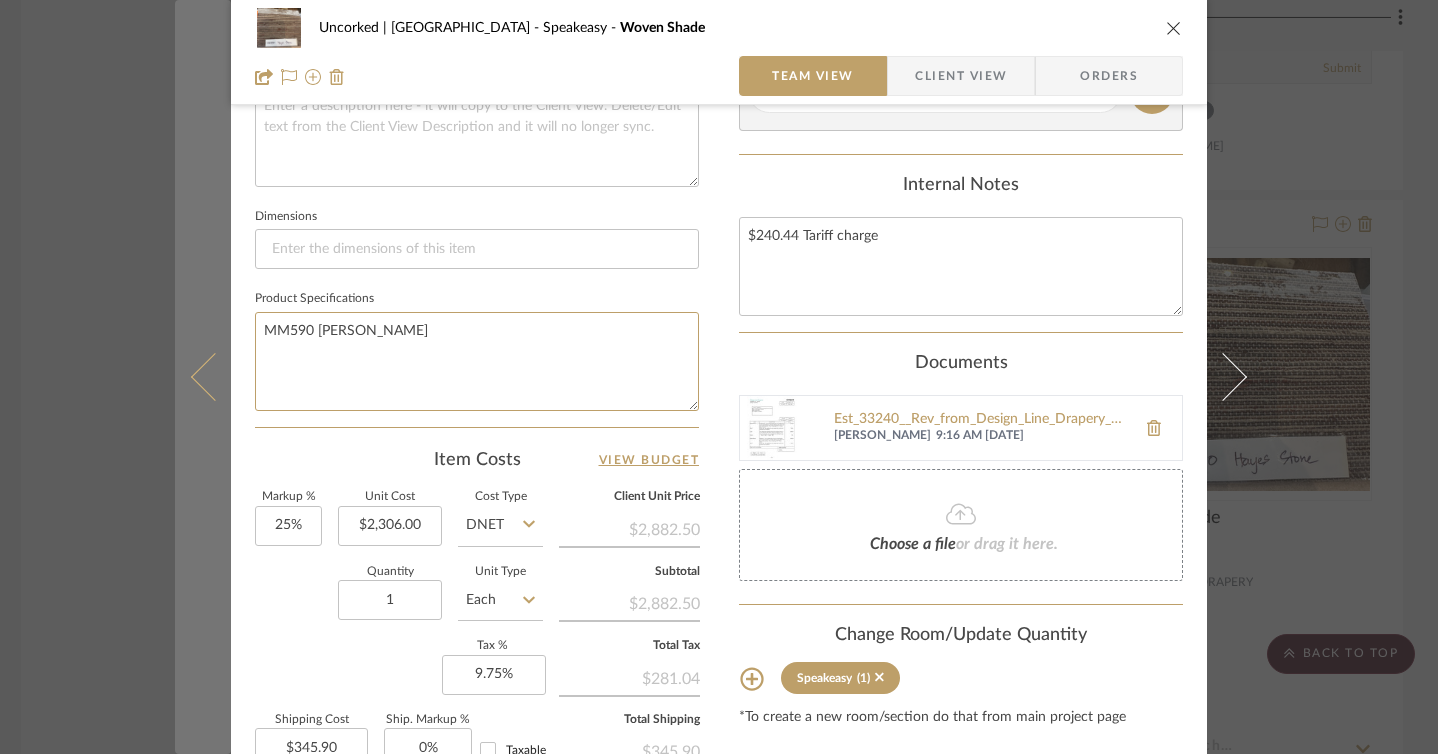 scroll, scrollTop: 786, scrollLeft: 0, axis: vertical 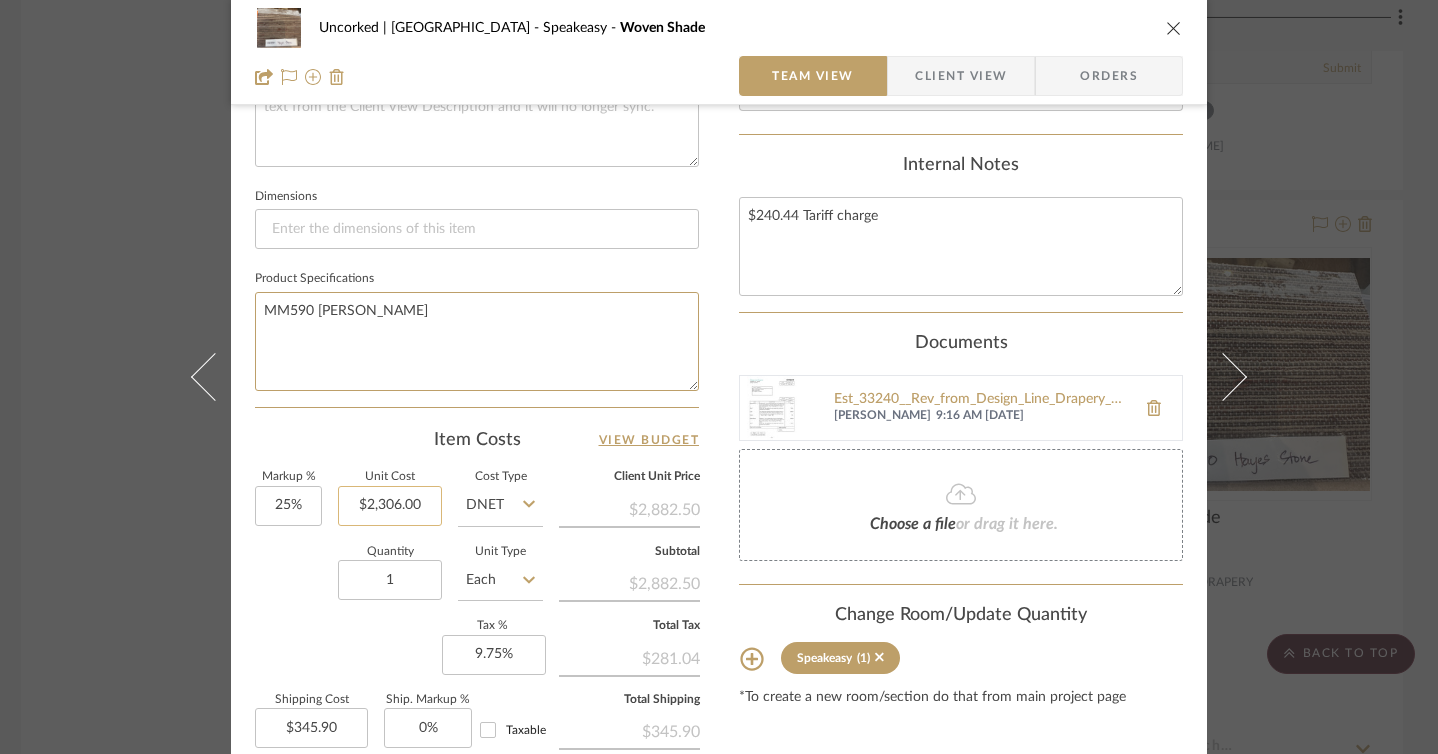 type on "MM590 Hayes Stone" 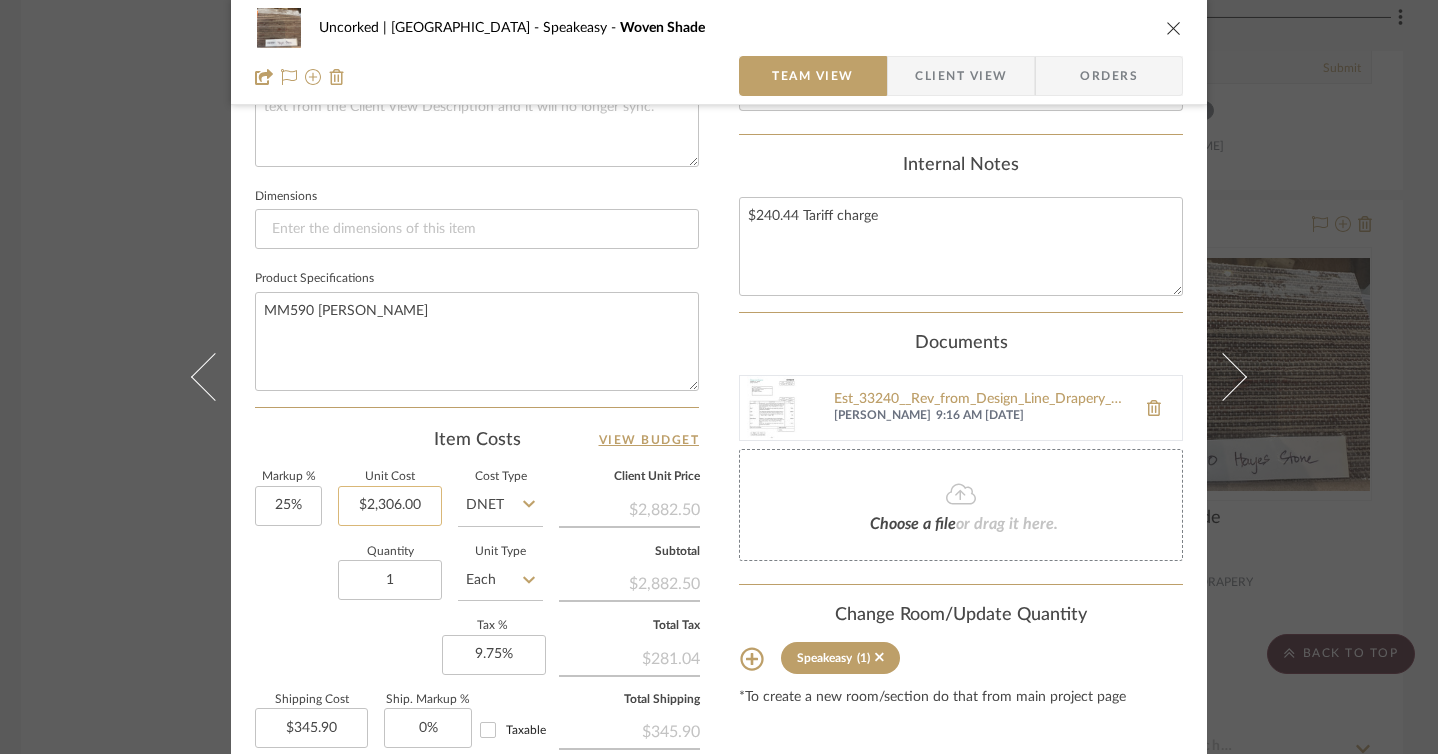 type on "2306.00" 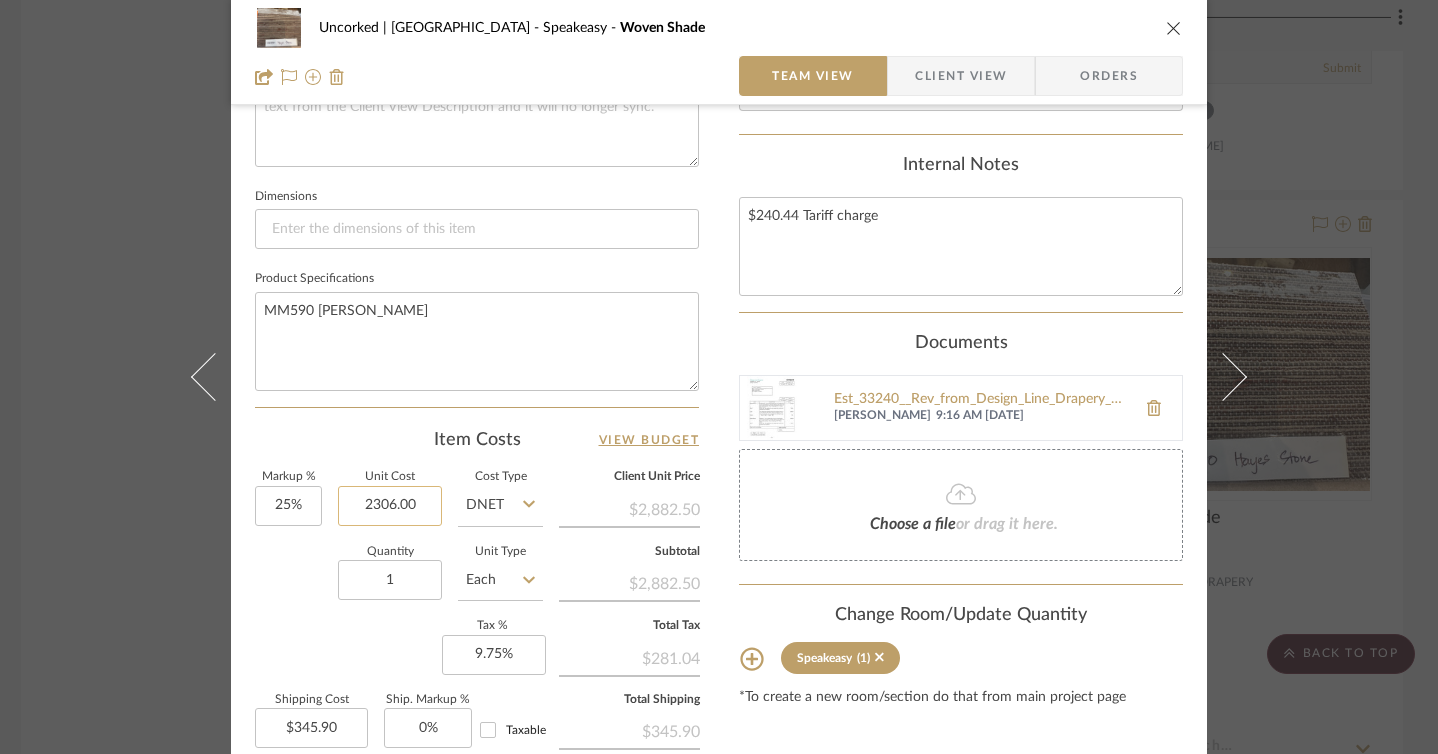 click on "2306.00" 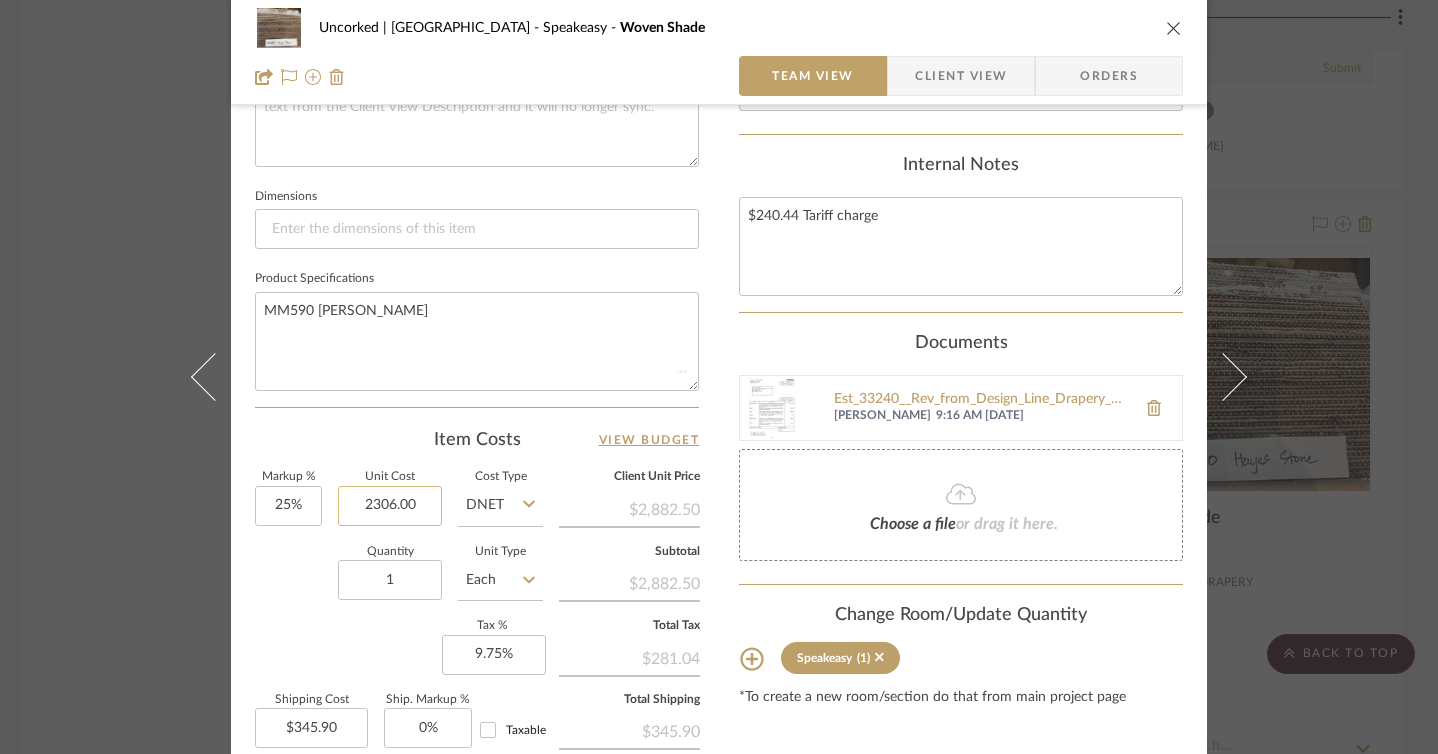 type 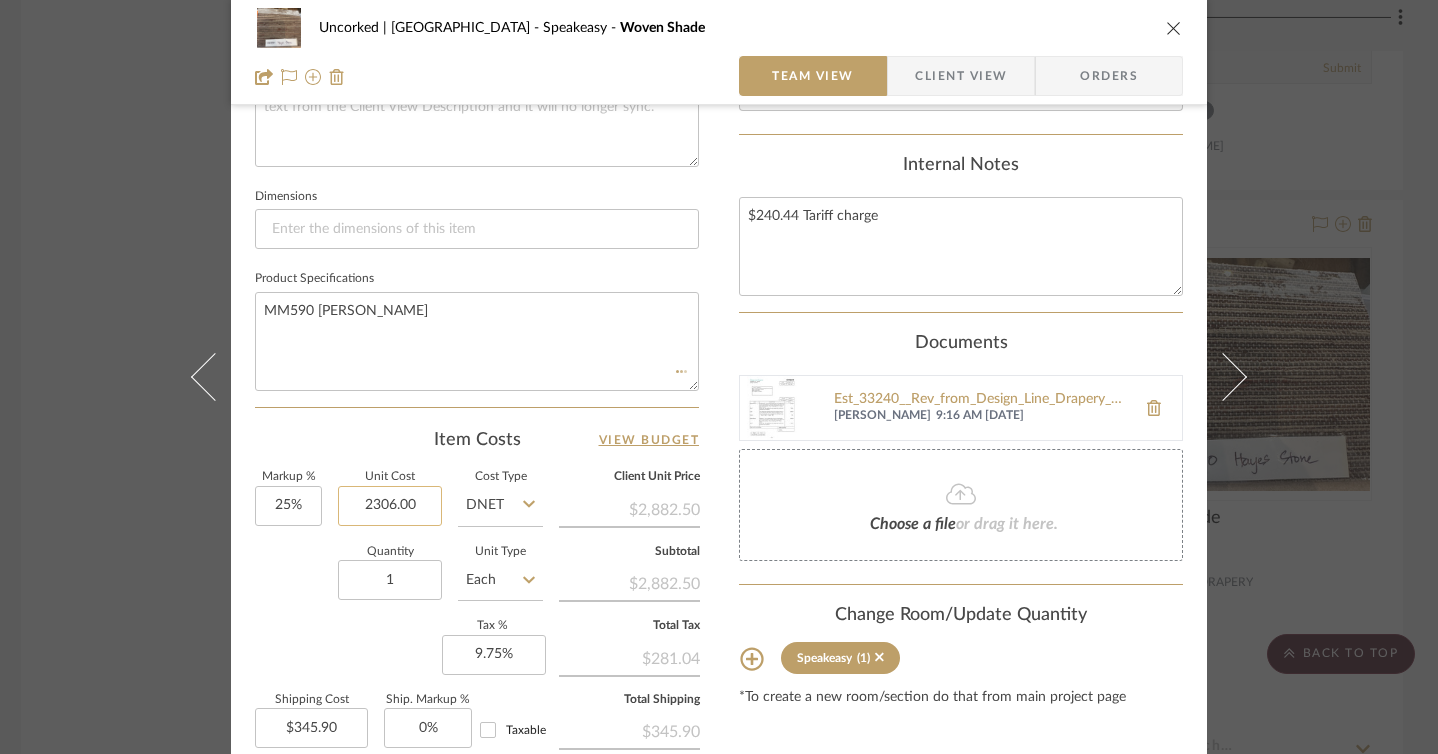 type 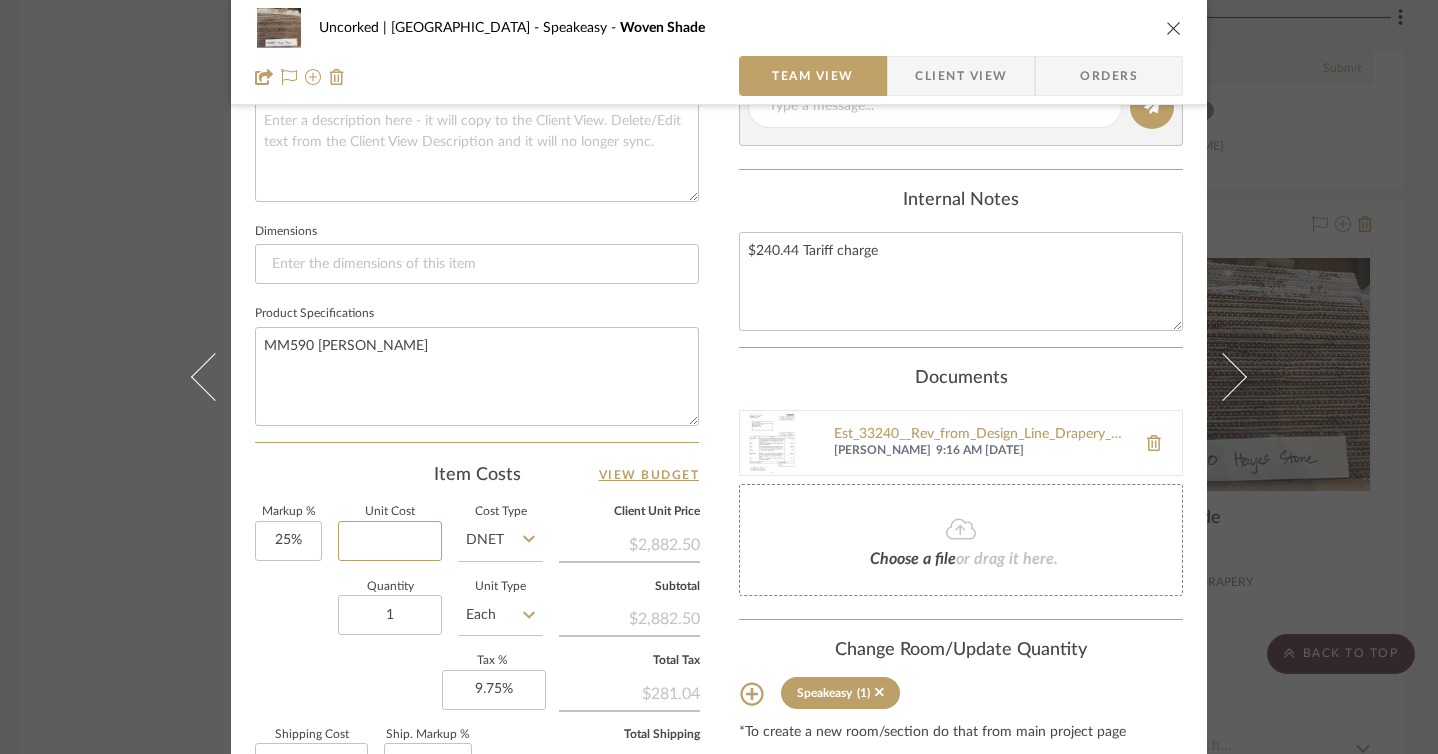scroll, scrollTop: 1003, scrollLeft: 0, axis: vertical 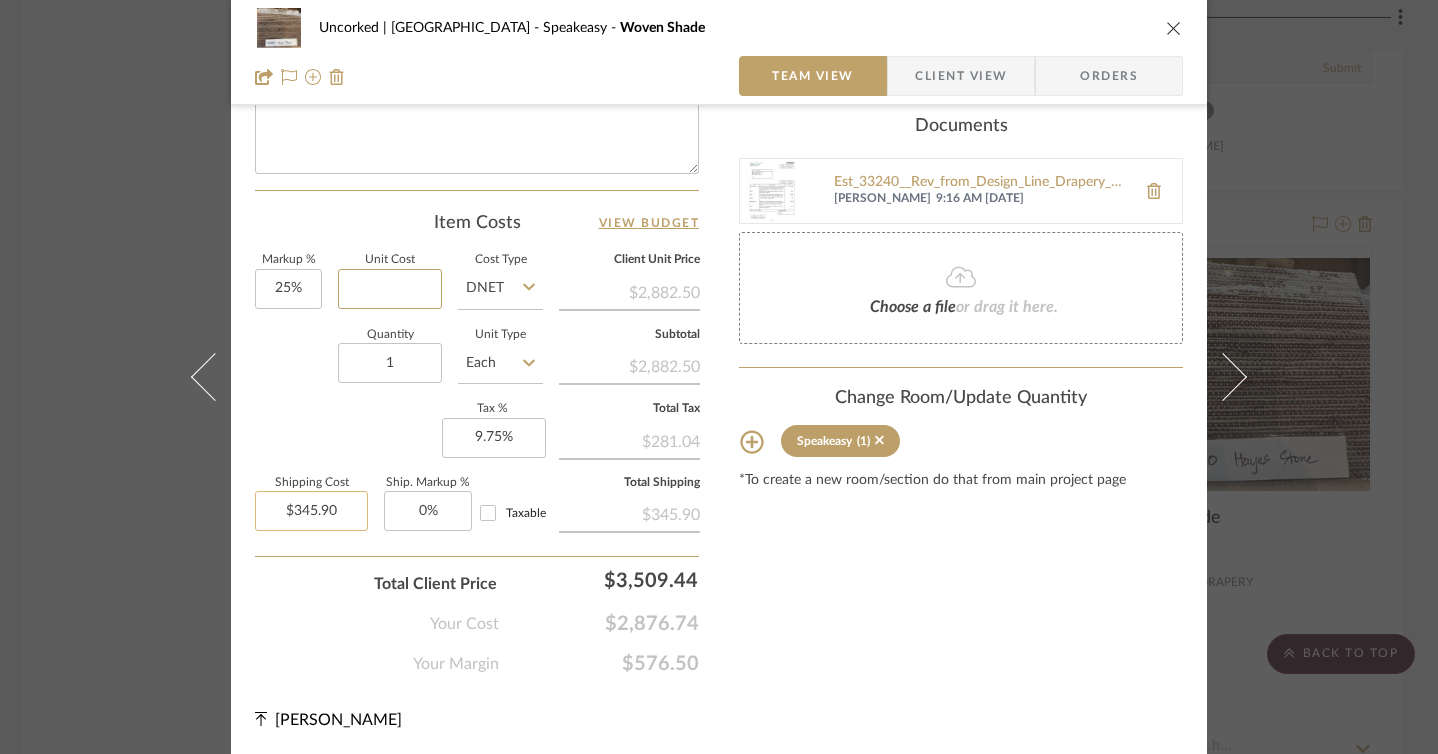 type 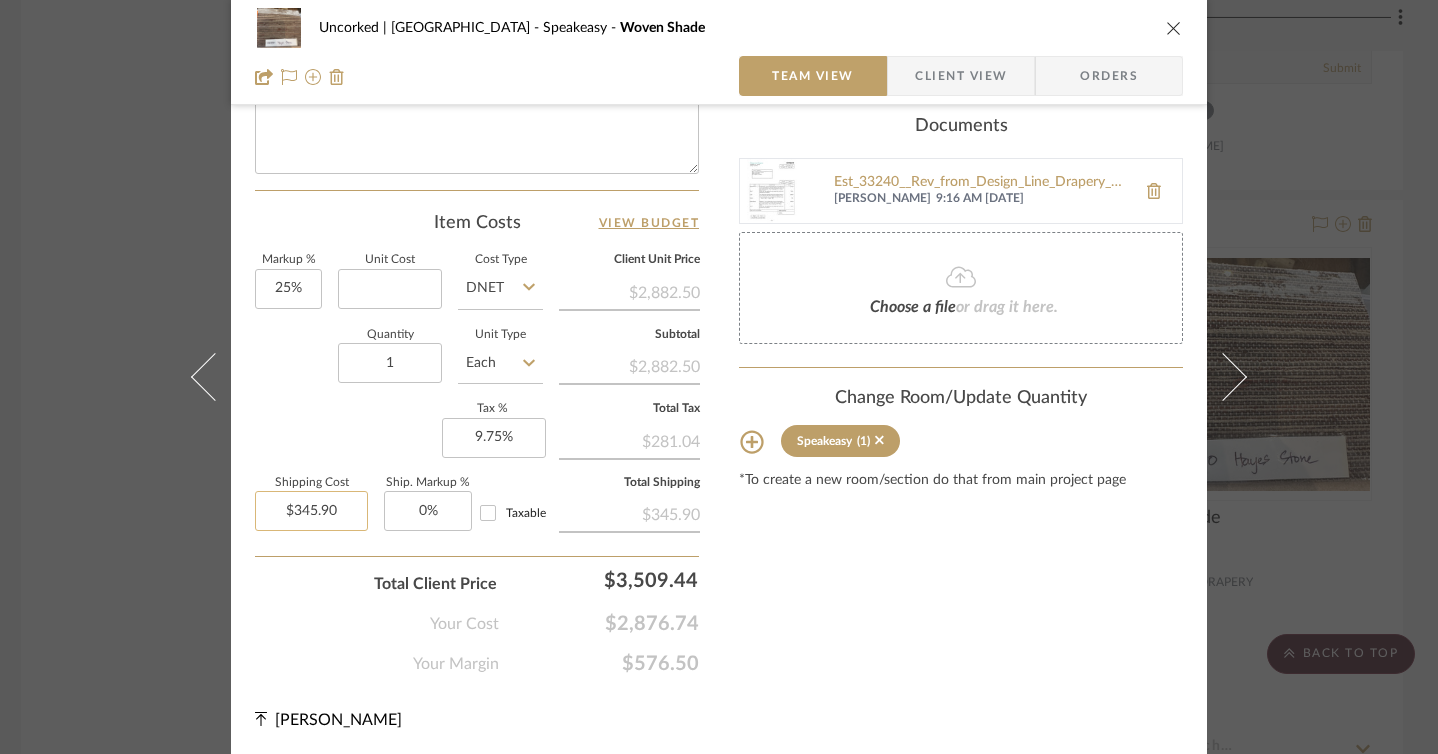type on "345.90" 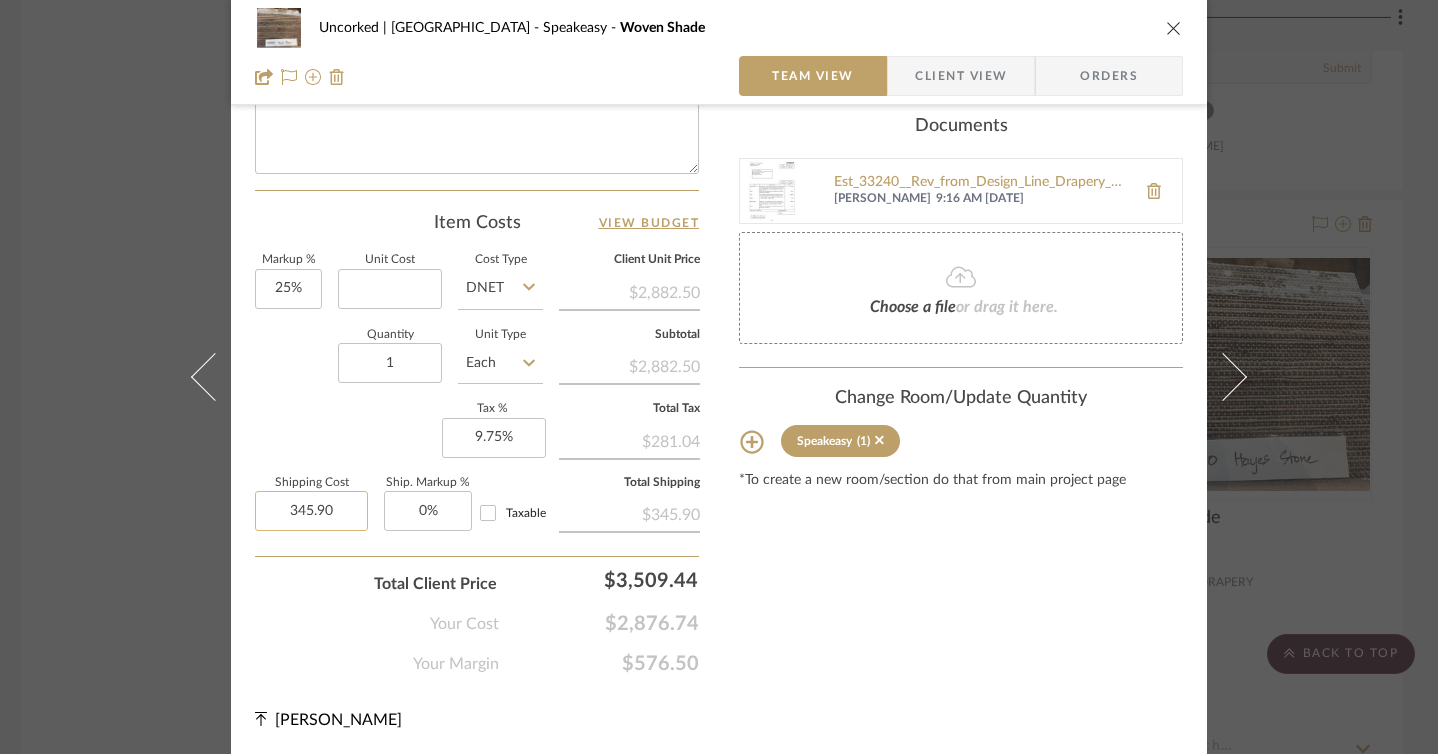 click on "345.90" 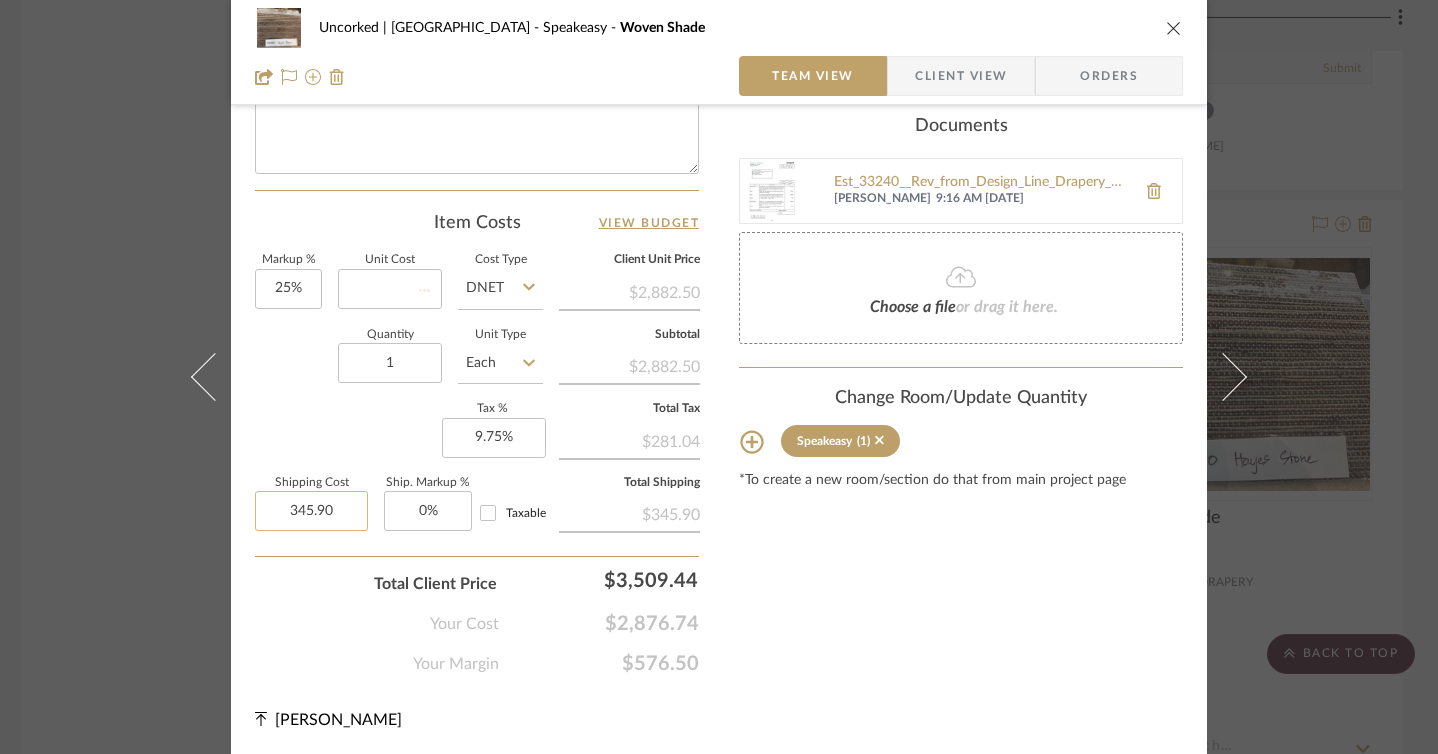 type 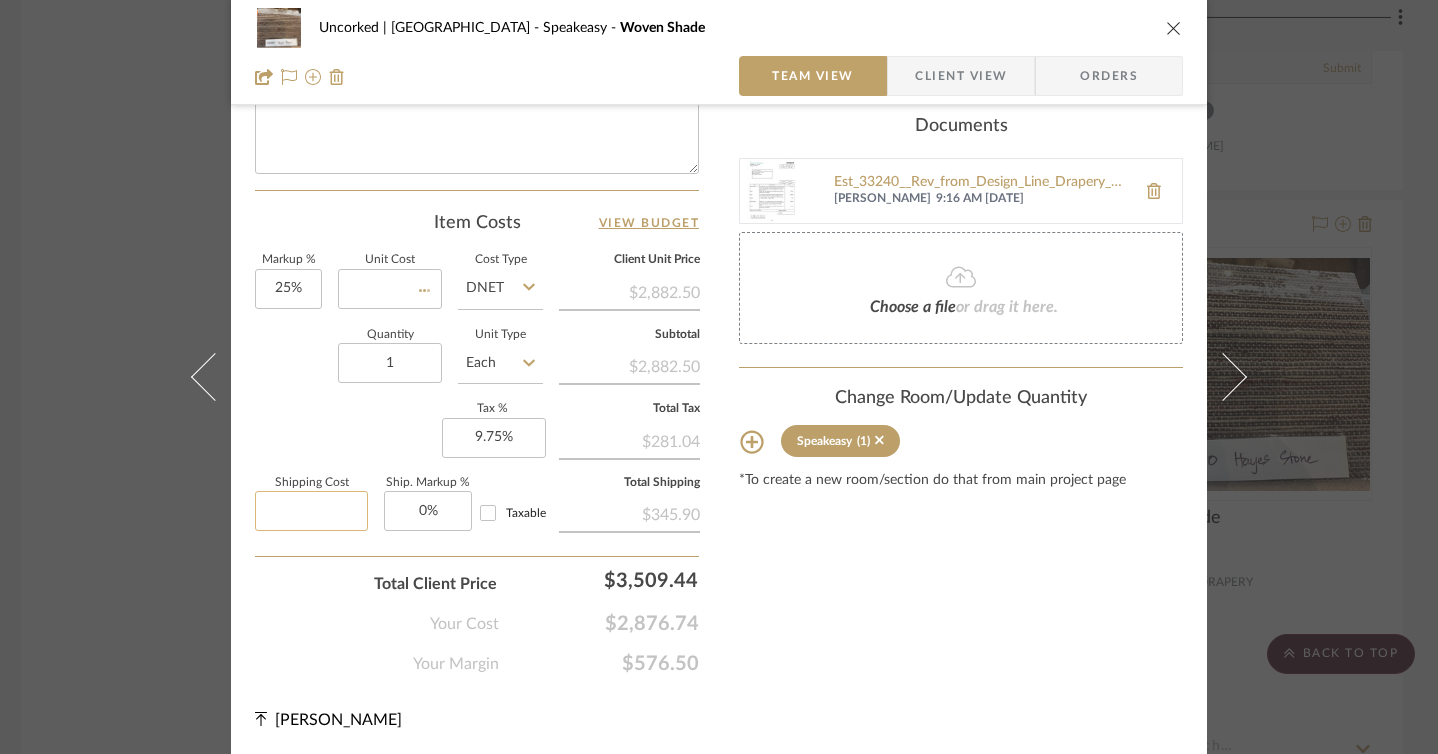 type on "$0.00" 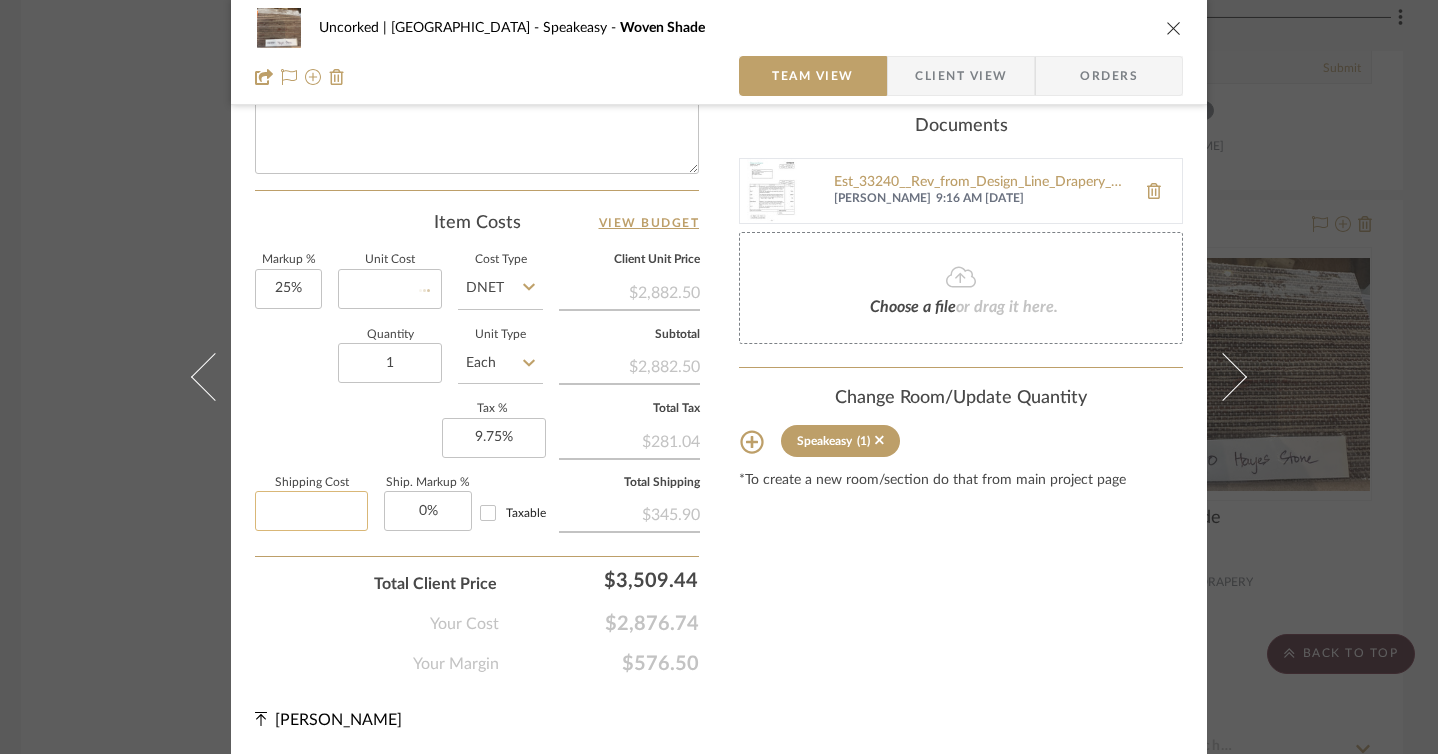 type 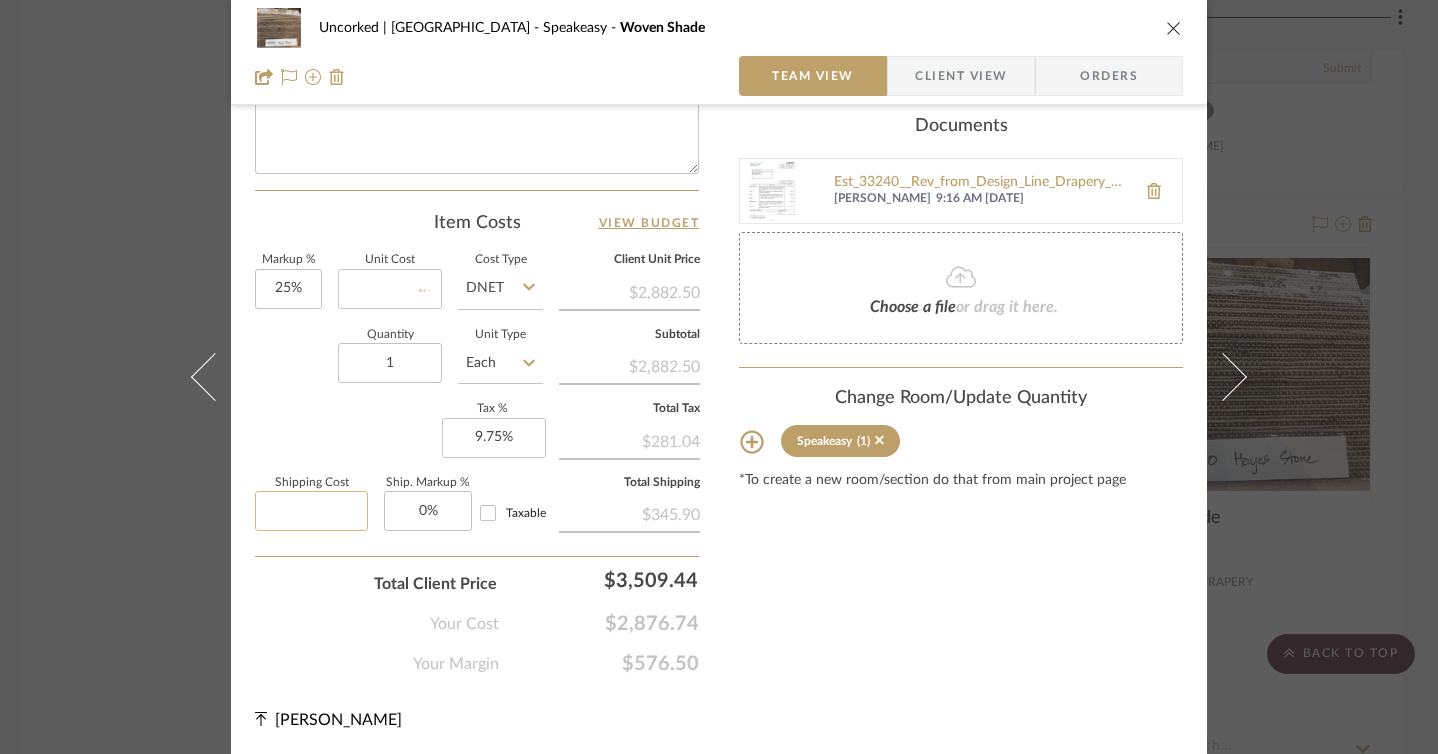 type 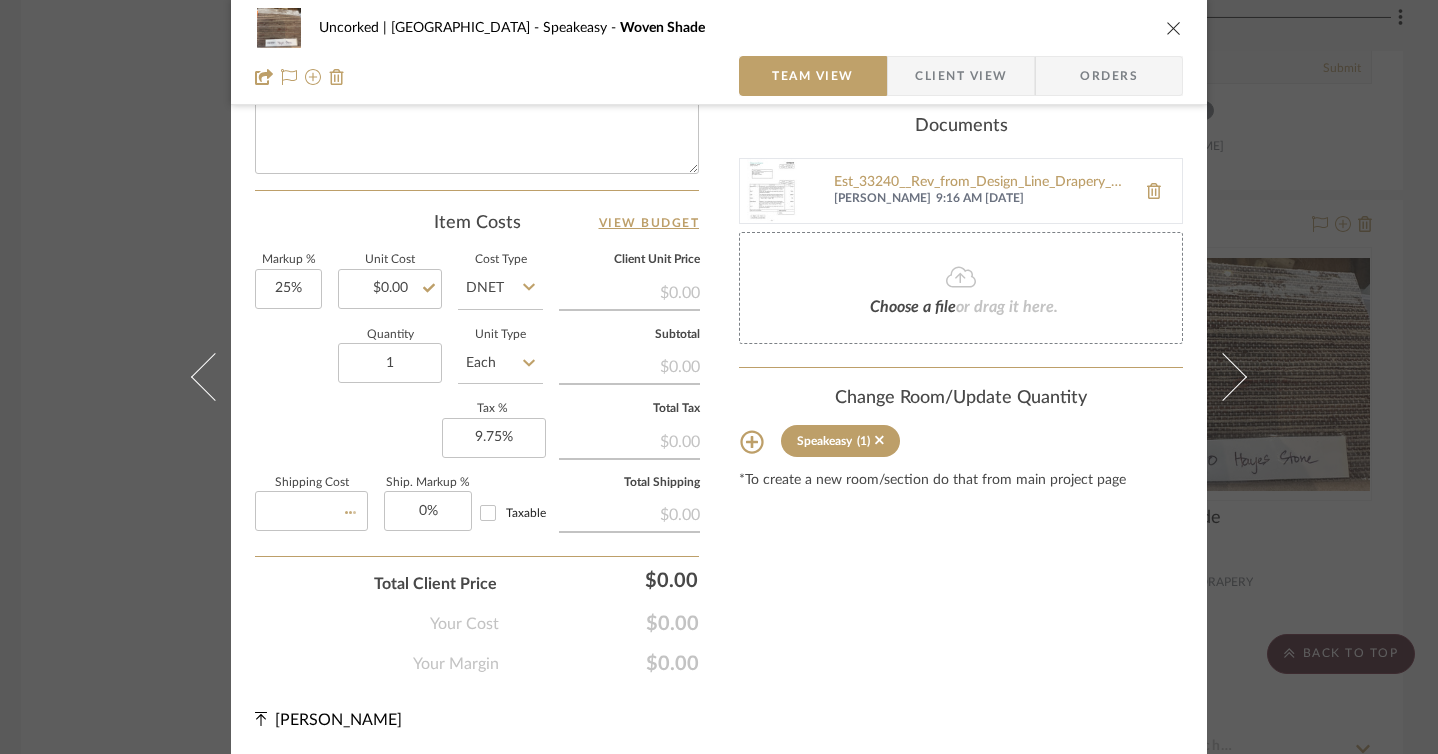 click at bounding box center [1174, 28] 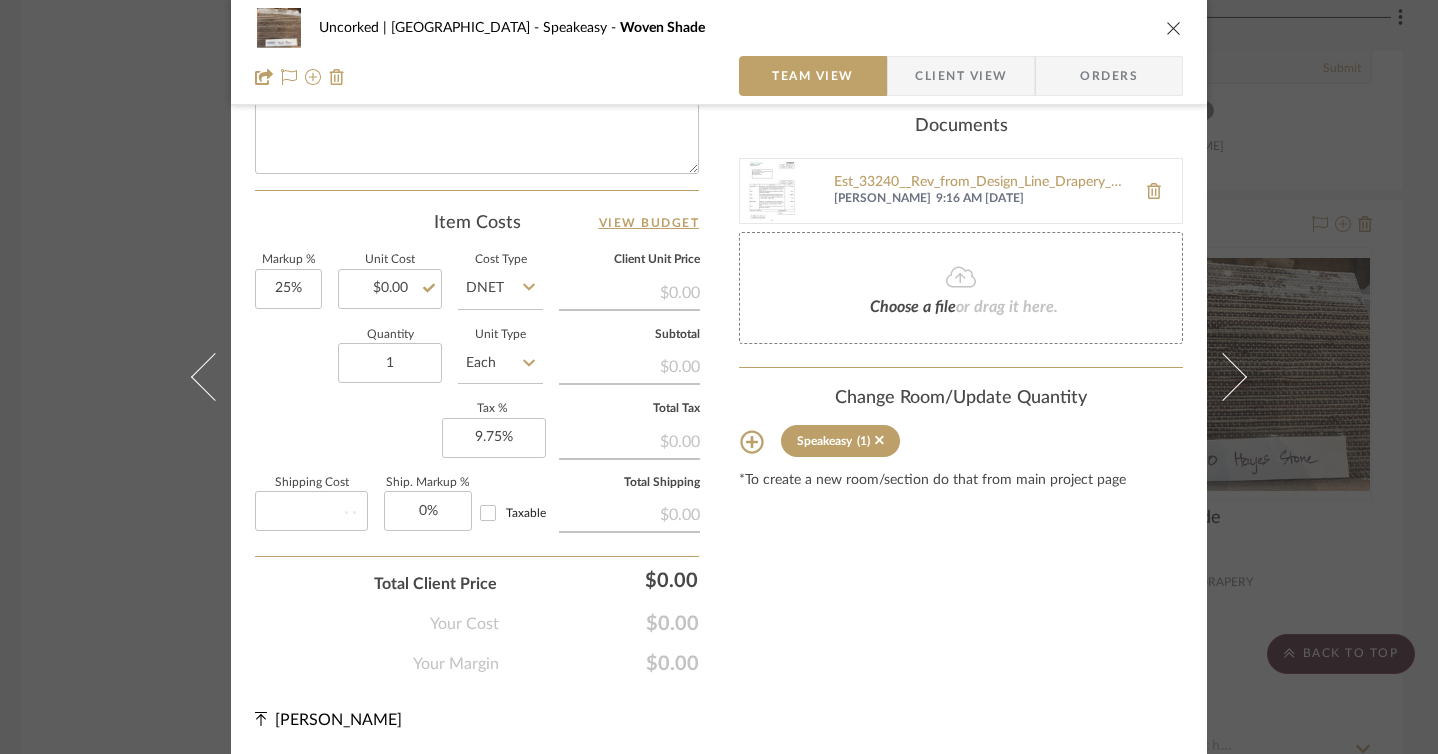 type on "$0.00" 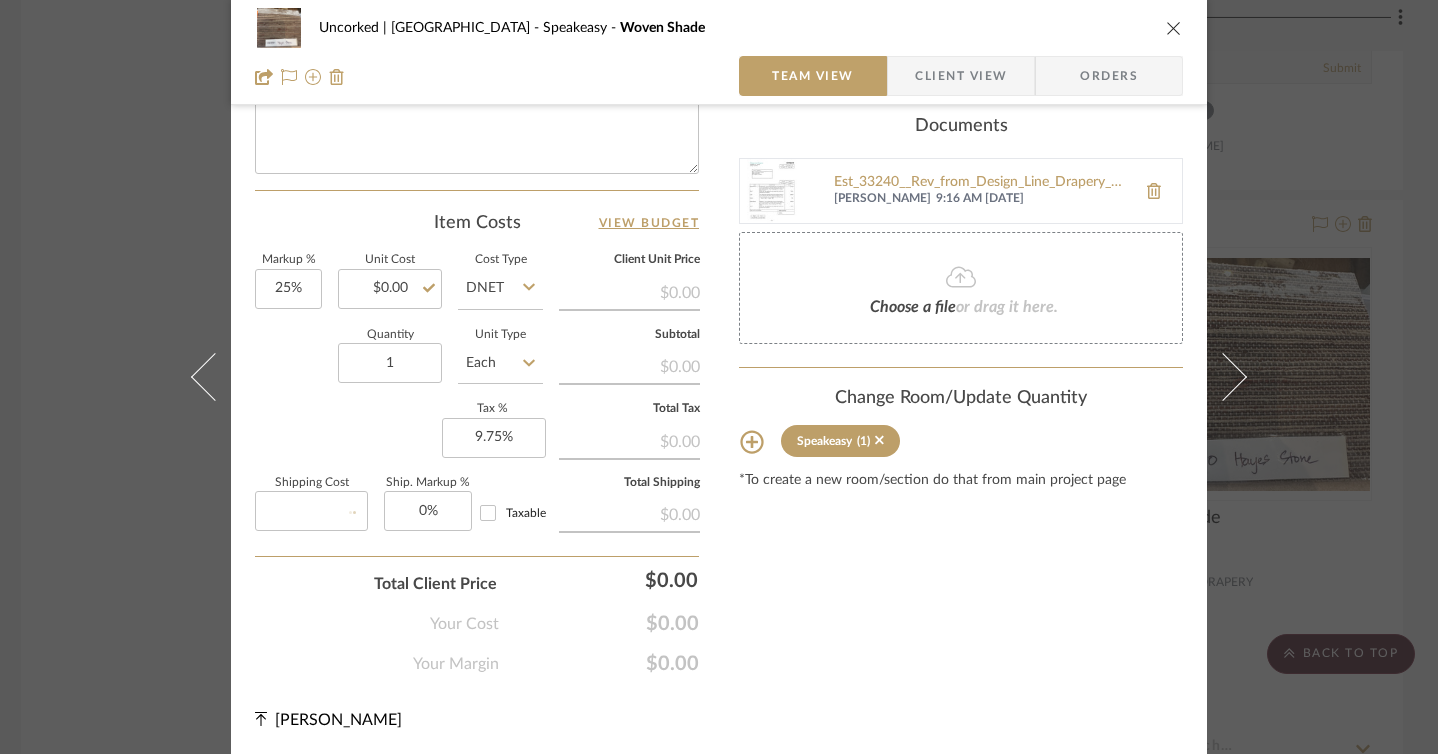 type 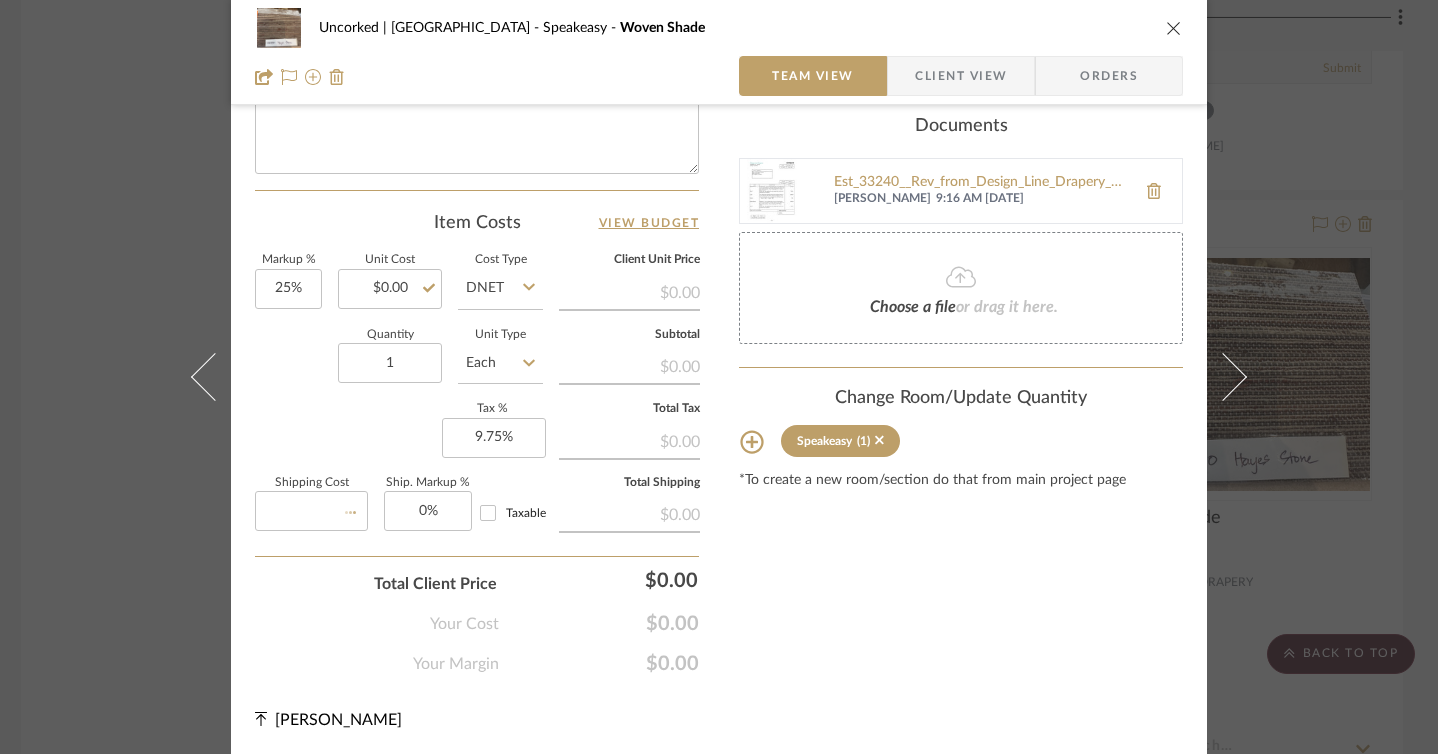 type 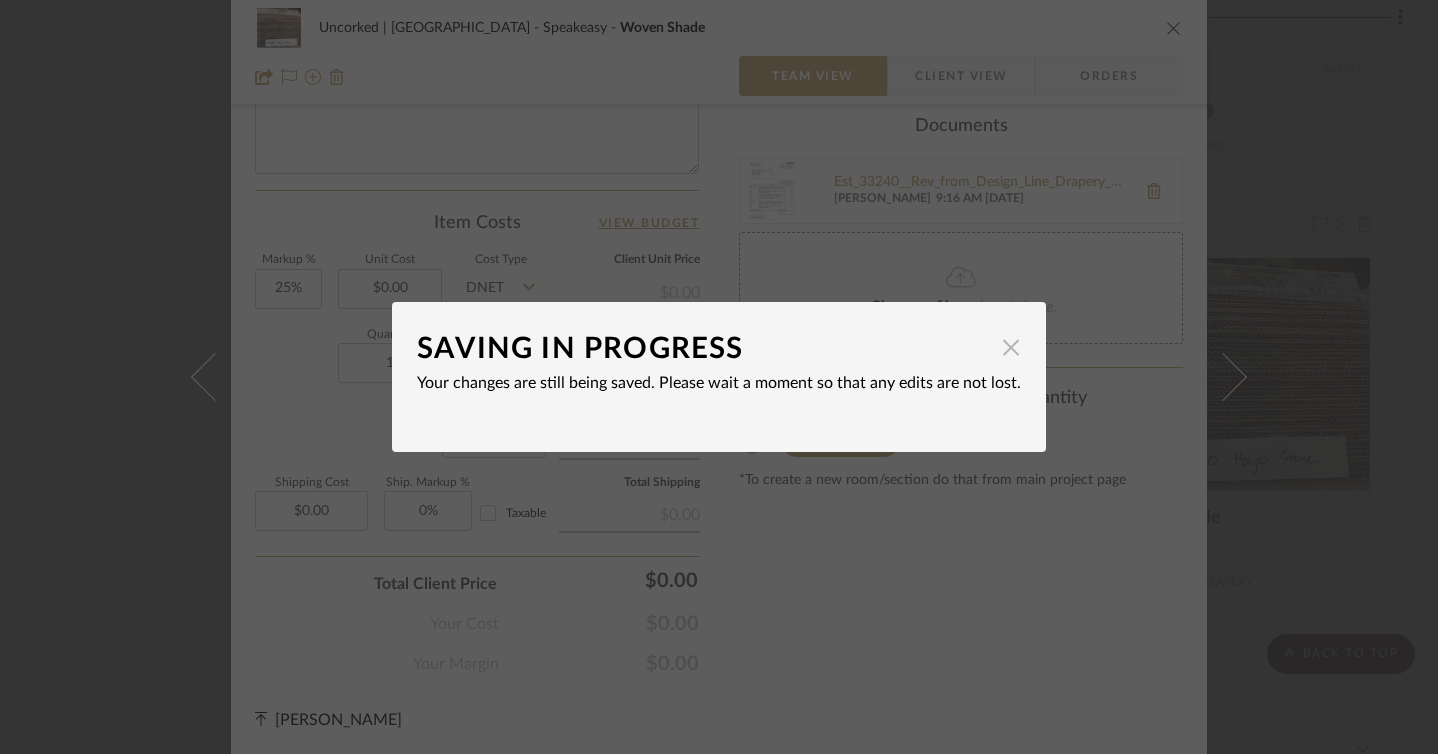 click at bounding box center [1011, 347] 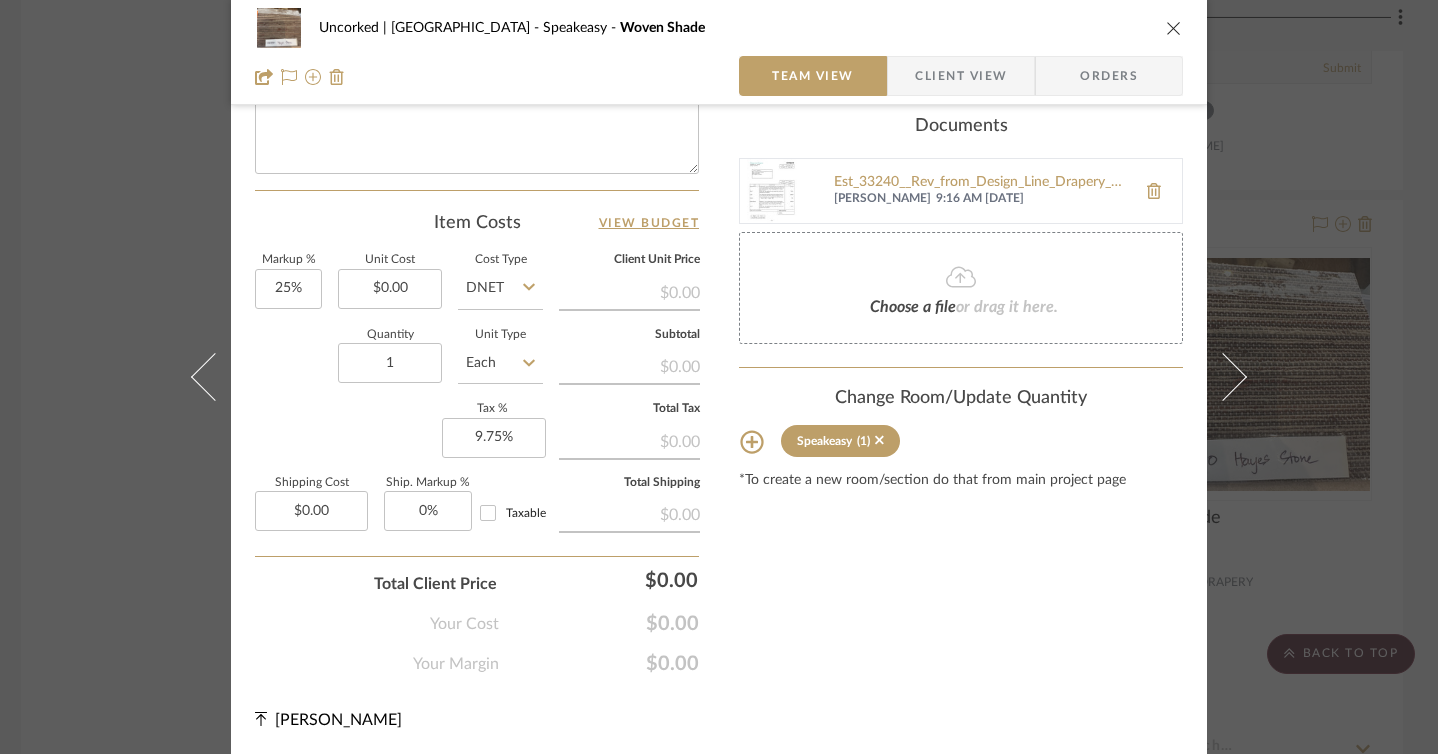 click on "Uncorked | Hermosa Beach Speakeasy Woven Shade" at bounding box center [719, 28] 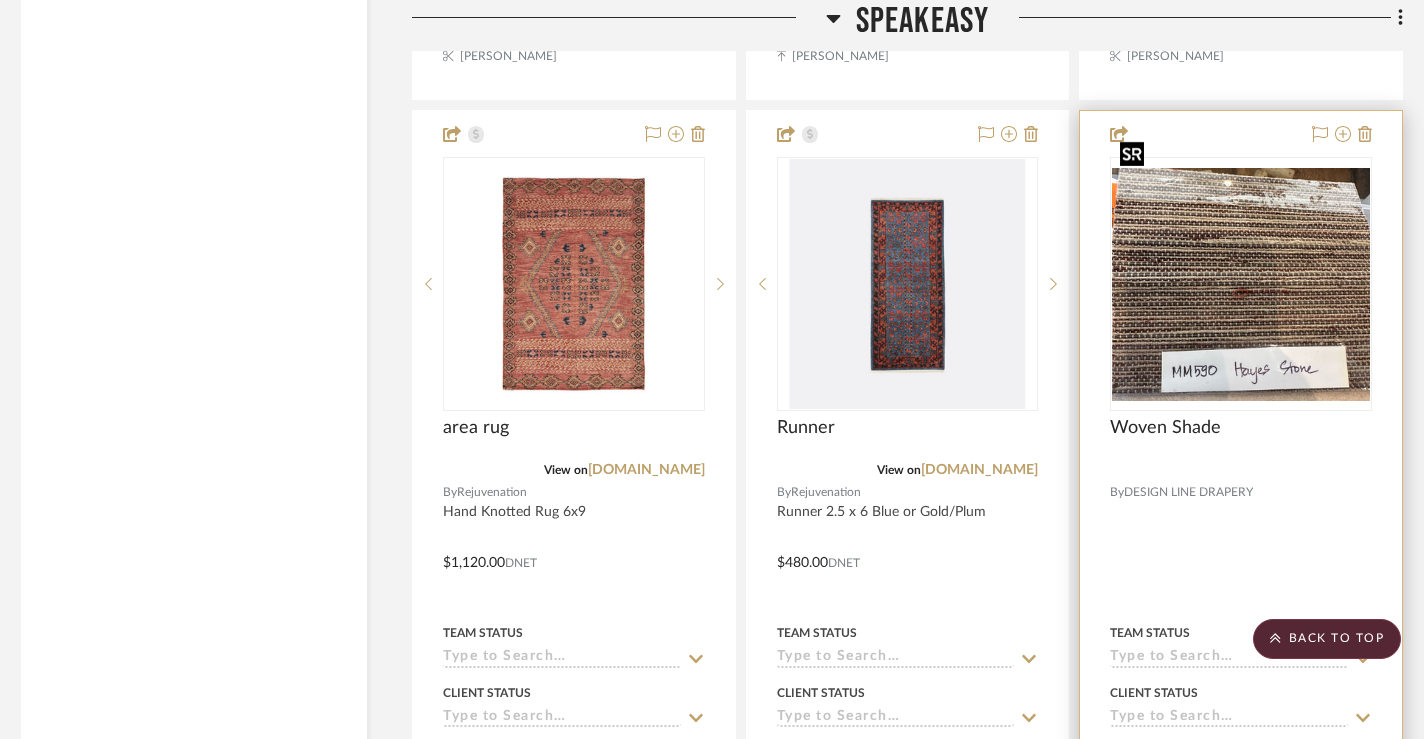 scroll, scrollTop: 26834, scrollLeft: 9, axis: both 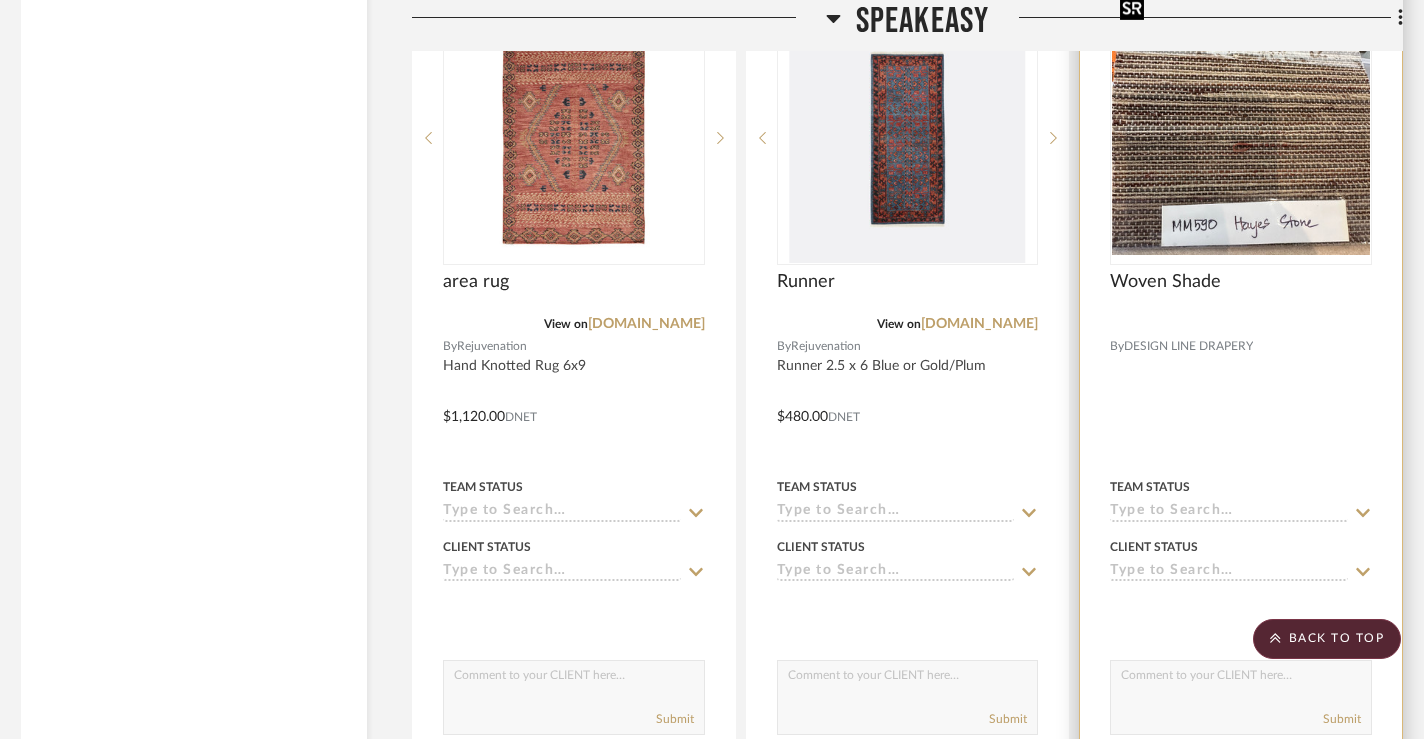 click at bounding box center (1241, 138) 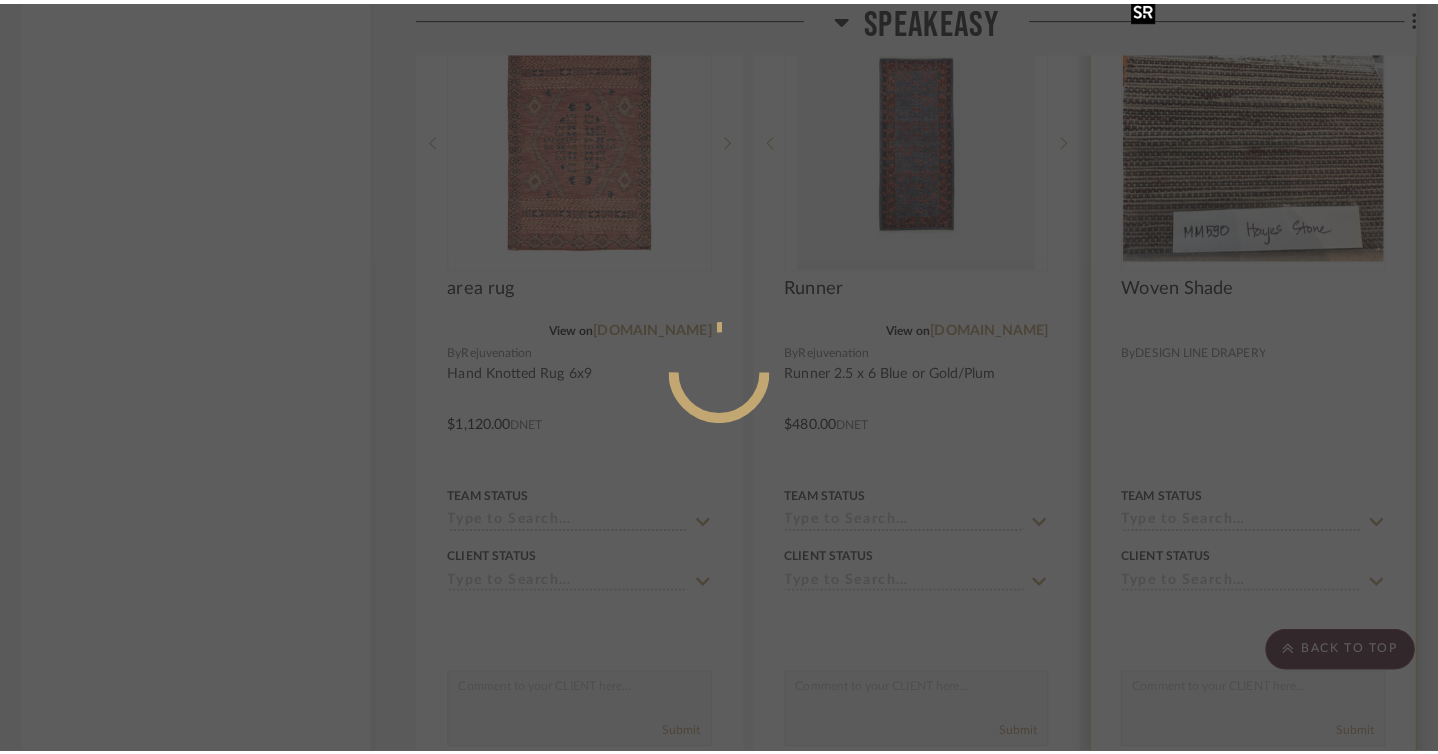 scroll, scrollTop: 0, scrollLeft: 0, axis: both 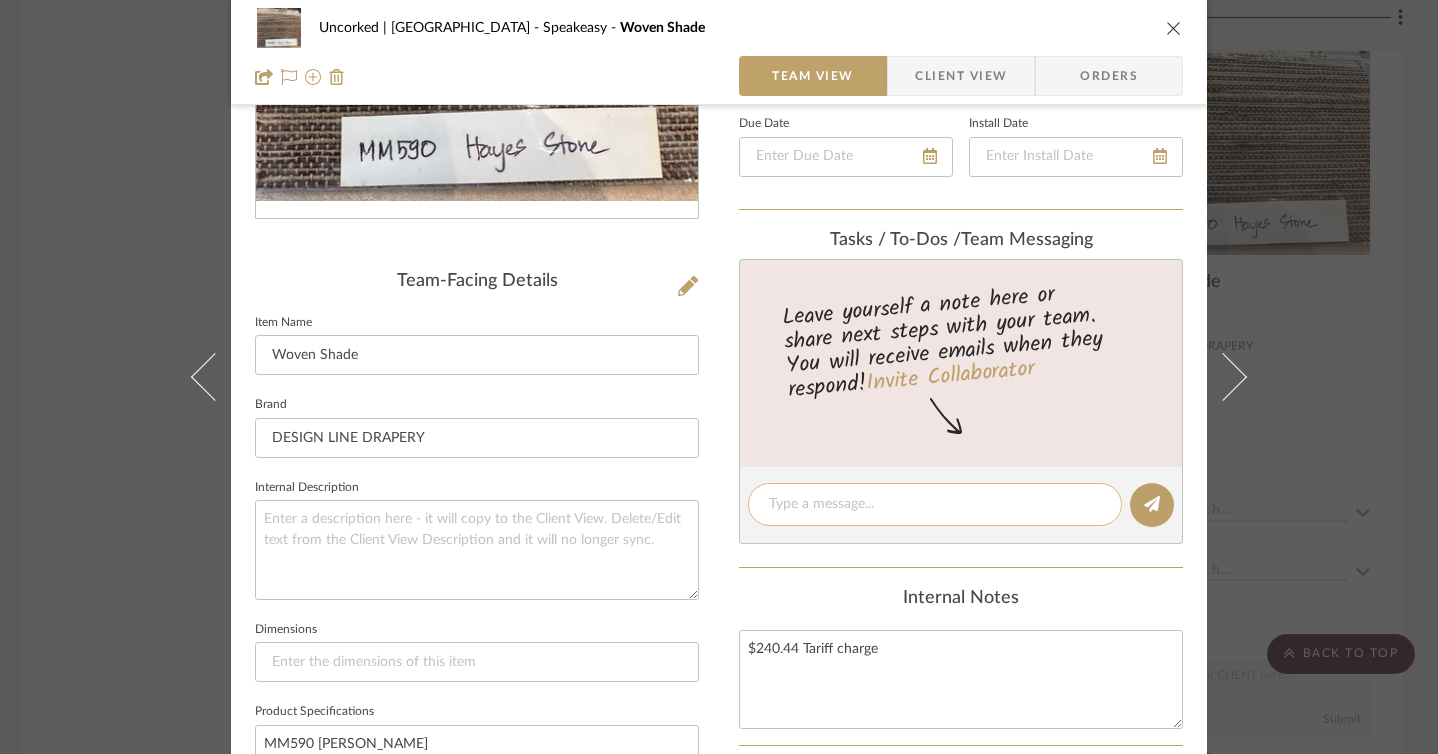 click 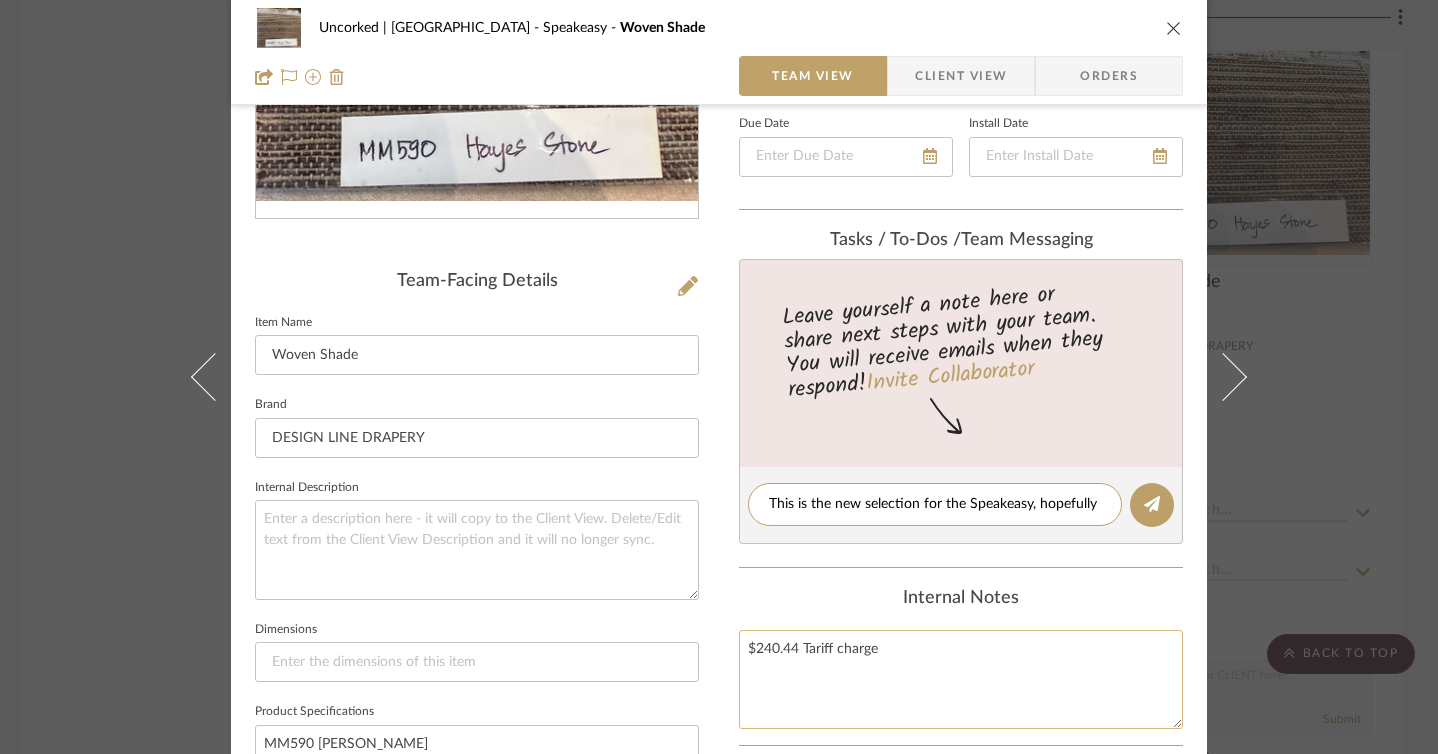 scroll, scrollTop: 0, scrollLeft: 0, axis: both 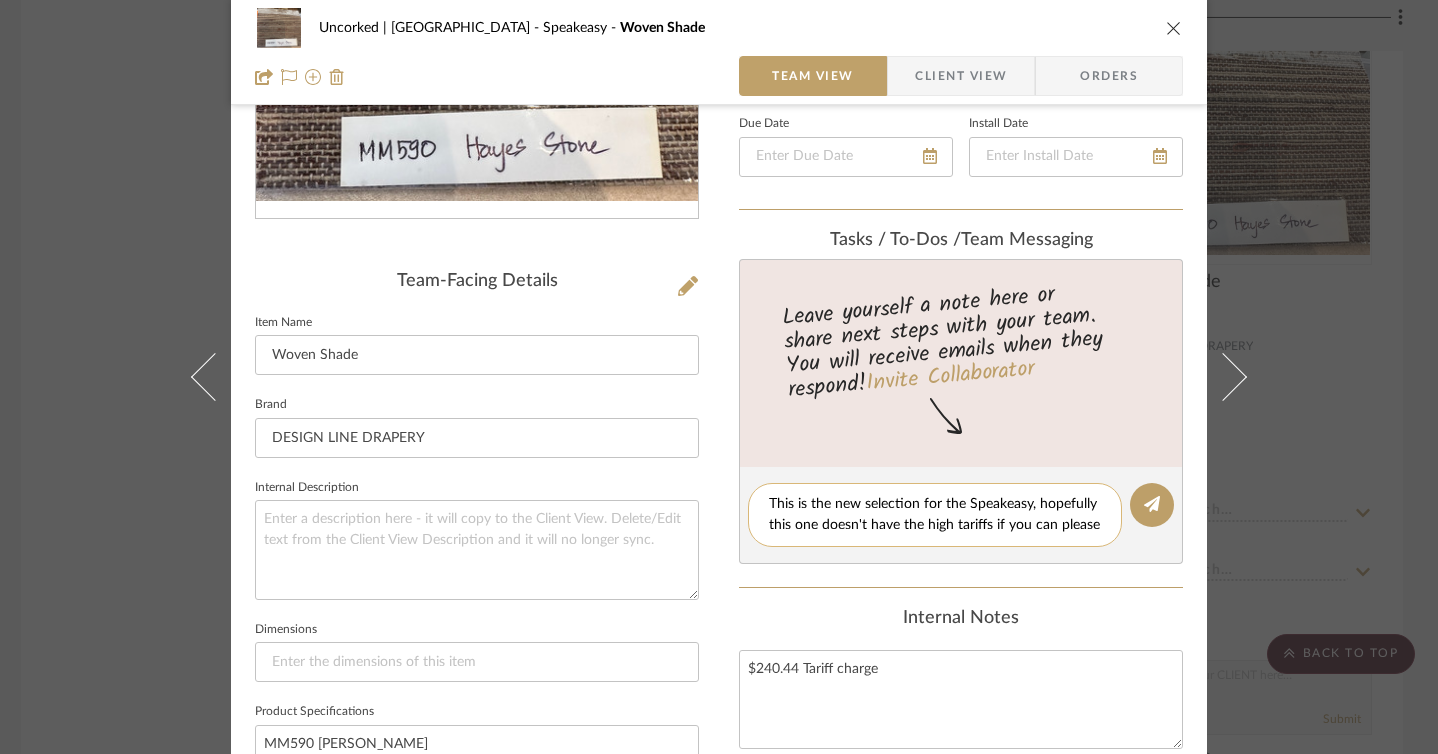 type on "This is the new selection for the Speakeasy, hopefully this one doesn't have the high tariffs if you can please" 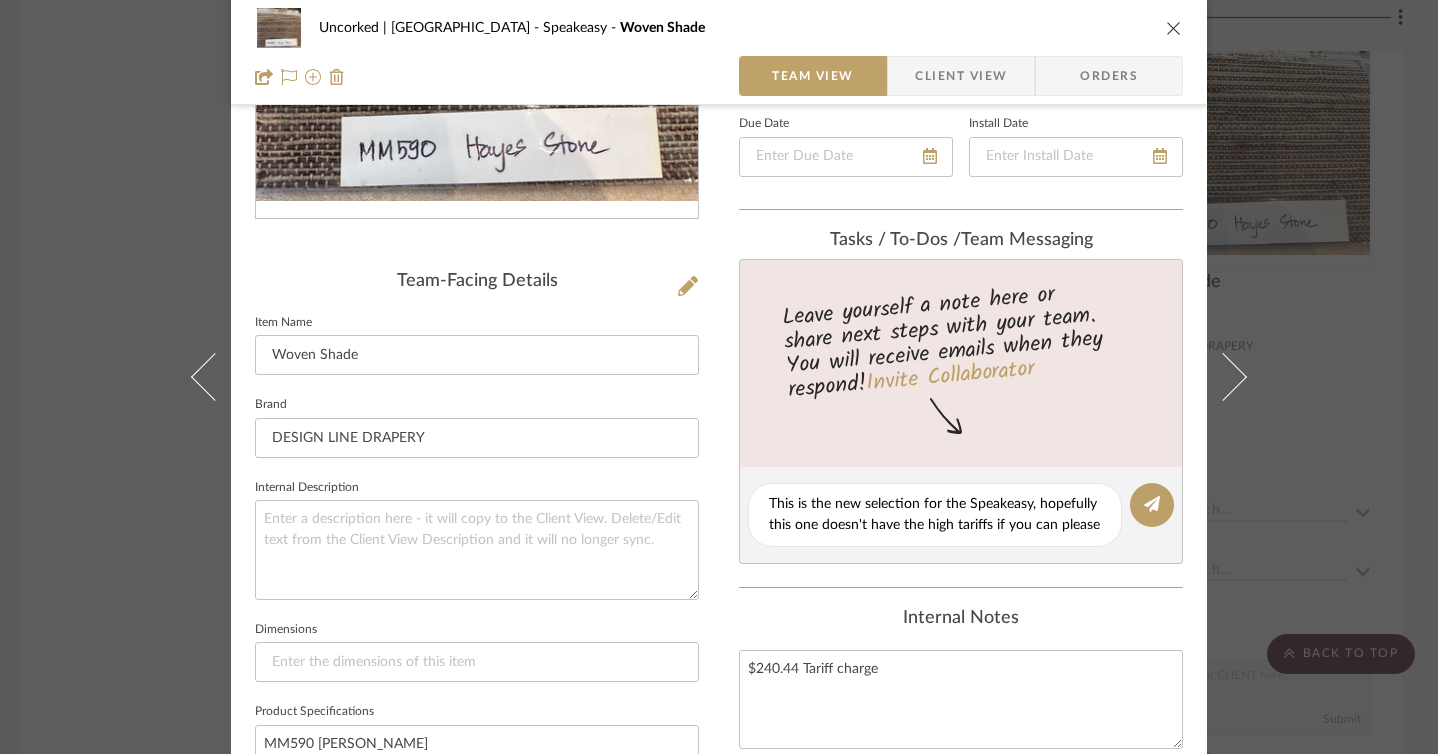 drag, startPoint x: 1100, startPoint y: 525, endPoint x: 524, endPoint y: 495, distance: 576.7807 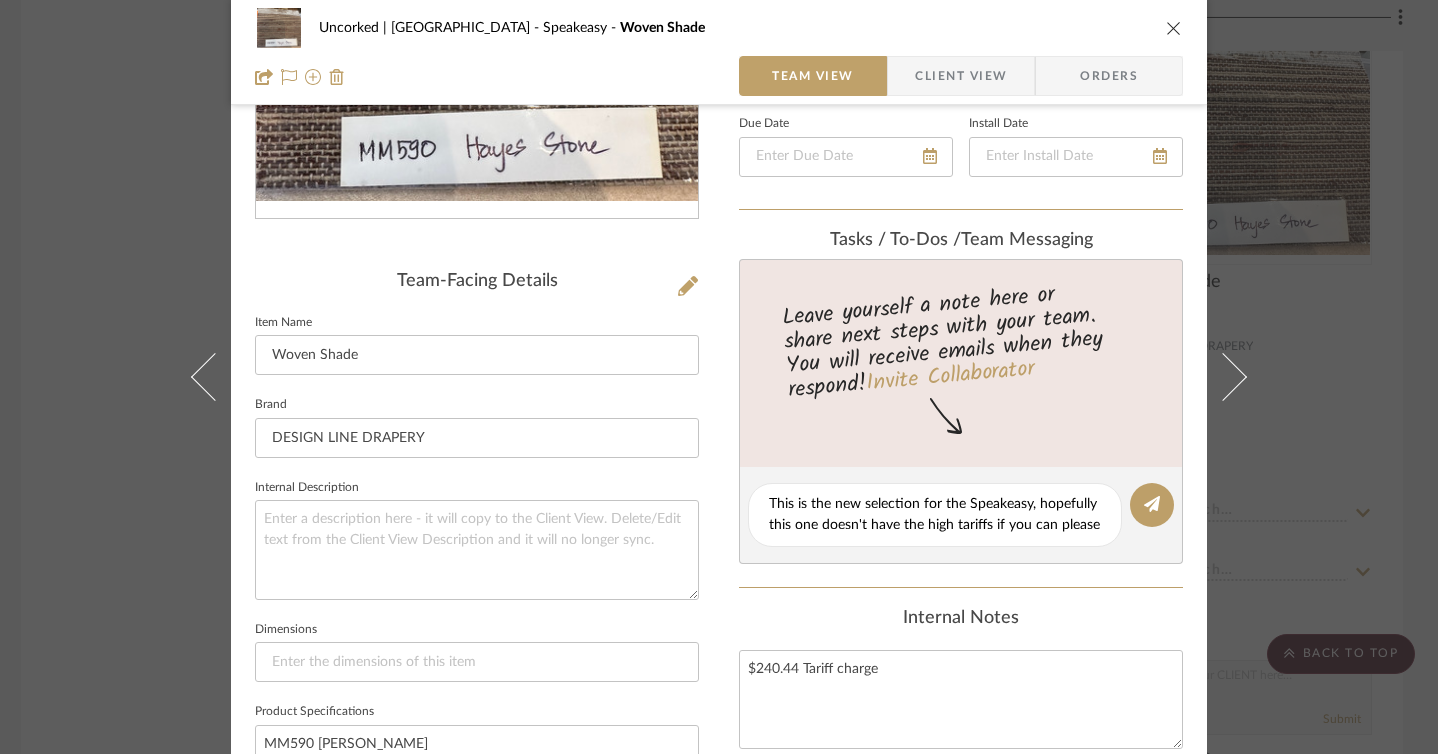 click on "Uncorked | Hermosa Beach Speakeasy Woven Shade Team View Client View Orders  Team-Facing Details   Item Name  Woven Shade  Brand  DESIGN LINE DRAPERY  Internal Description   Dimensions   Product Specifications  MM590 Hayes Stone  Item Costs   View Budget   Markup %  25%  Unit Cost  $0.00  Cost Type  DNET  Client Unit Price   $0.00   Quantity  1  Unit Type  Each  Subtotal   $0.00   Tax %  9.75%  Total Tax   $0.00   Shipping Cost  $0.00  Ship. Markup %  0% Taxable  Total Shipping   $0.00  Total Client Price  $0.00  Your Cost  $0.00  Your Margin  $0.00  Content here copies to Client View - confirm visibility there.  Show in Client Dashboard   Include in Budget   View Budget  Team Status  Lead Time  In Stock Weeks  Est. Min   Est. Max   Due Date   Install Date  Tasks / To-Dos /  team Messaging  Leave yourself a note here or share next steps with your team. You will receive emails when they
respond!  Invite Collaborator Internal Notes $240.44 Tariff charge  Documents  Stephanie Youngren Choose a file (1)" at bounding box center [719, 534] 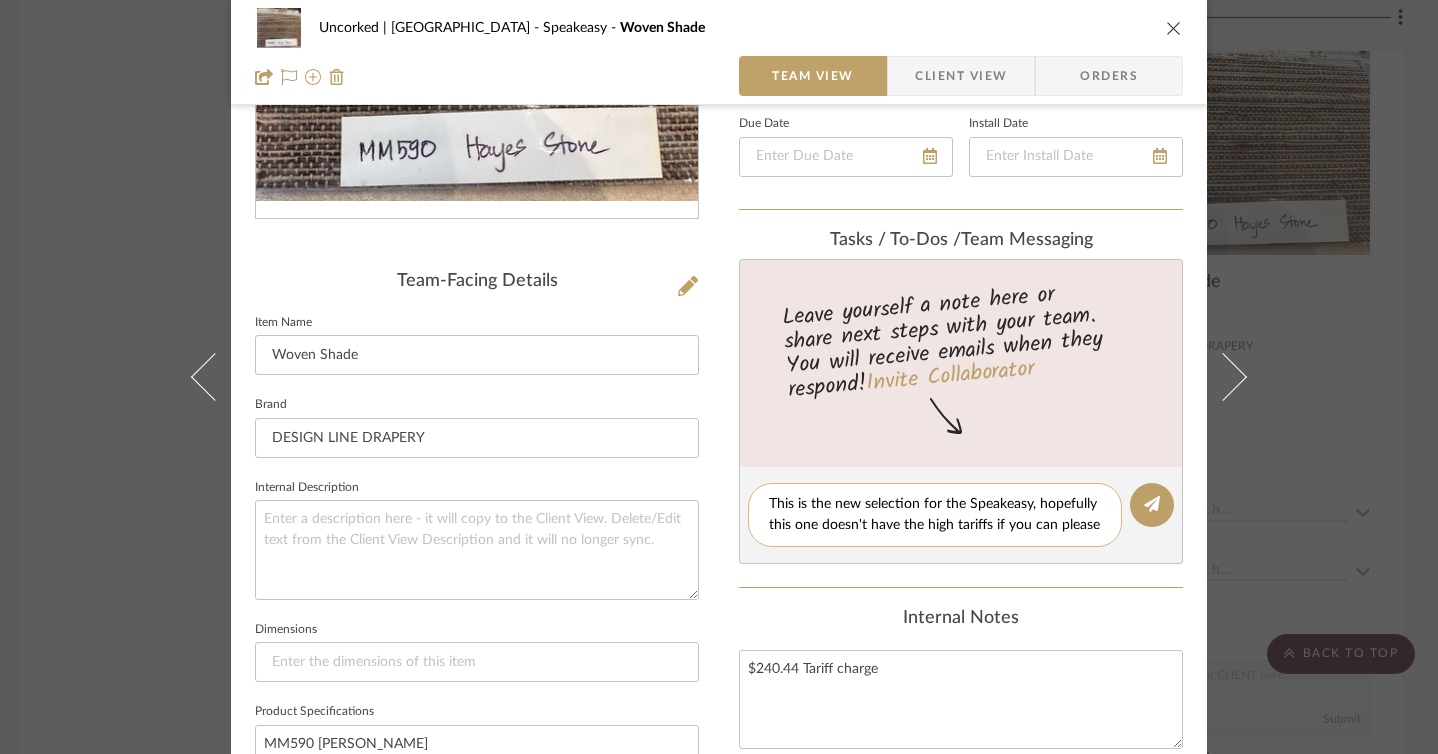 click on "This is the new selection for the Speakeasy, hopefully this one doesn't have the high tariffs if you can please" 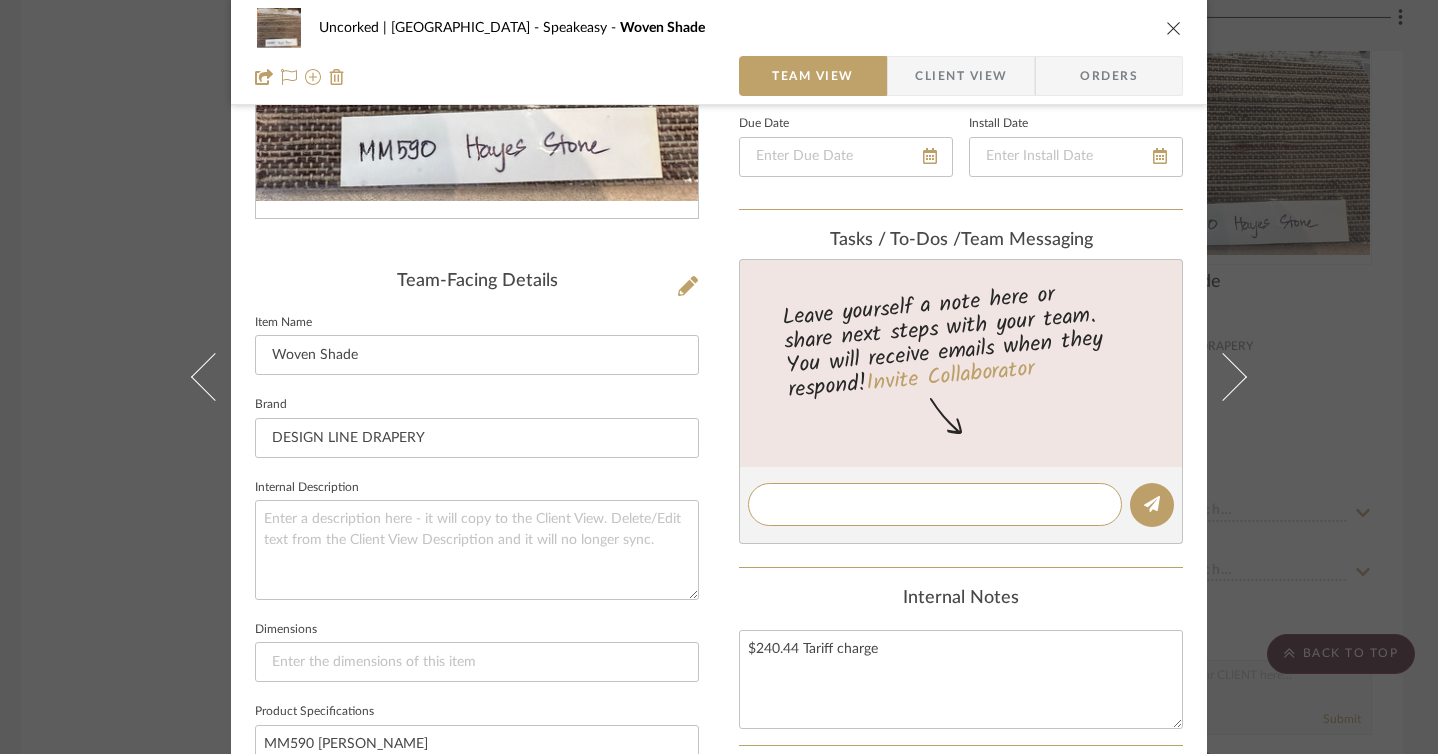 type 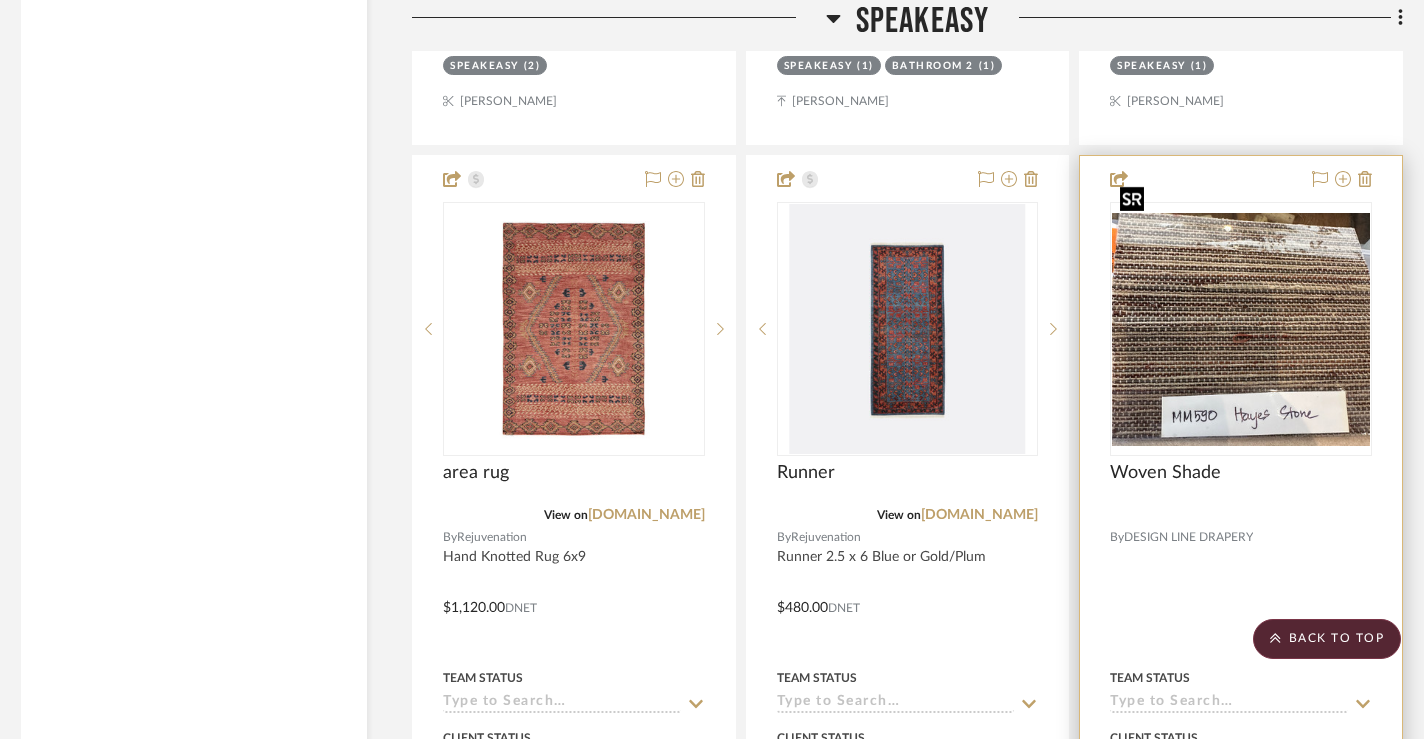 scroll, scrollTop: 26638, scrollLeft: 9, axis: both 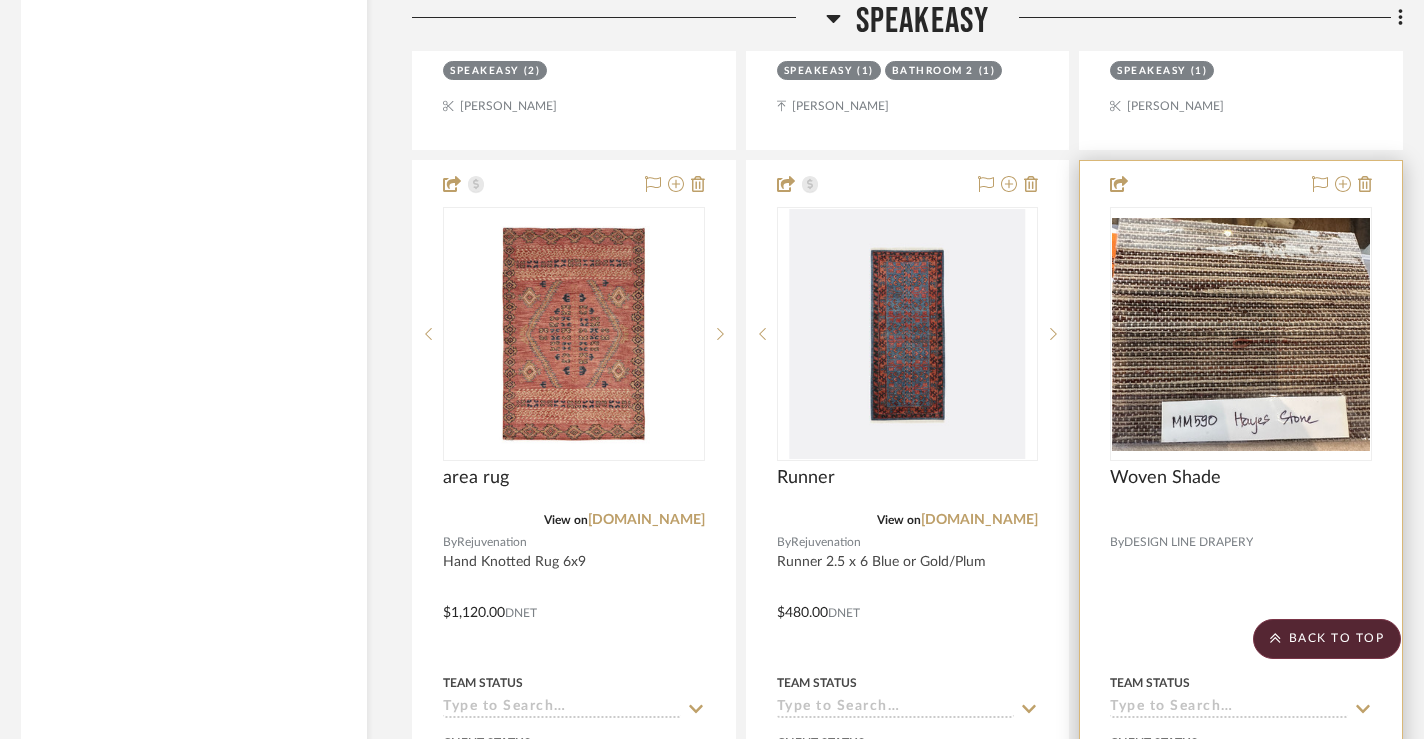 click at bounding box center (1241, 598) 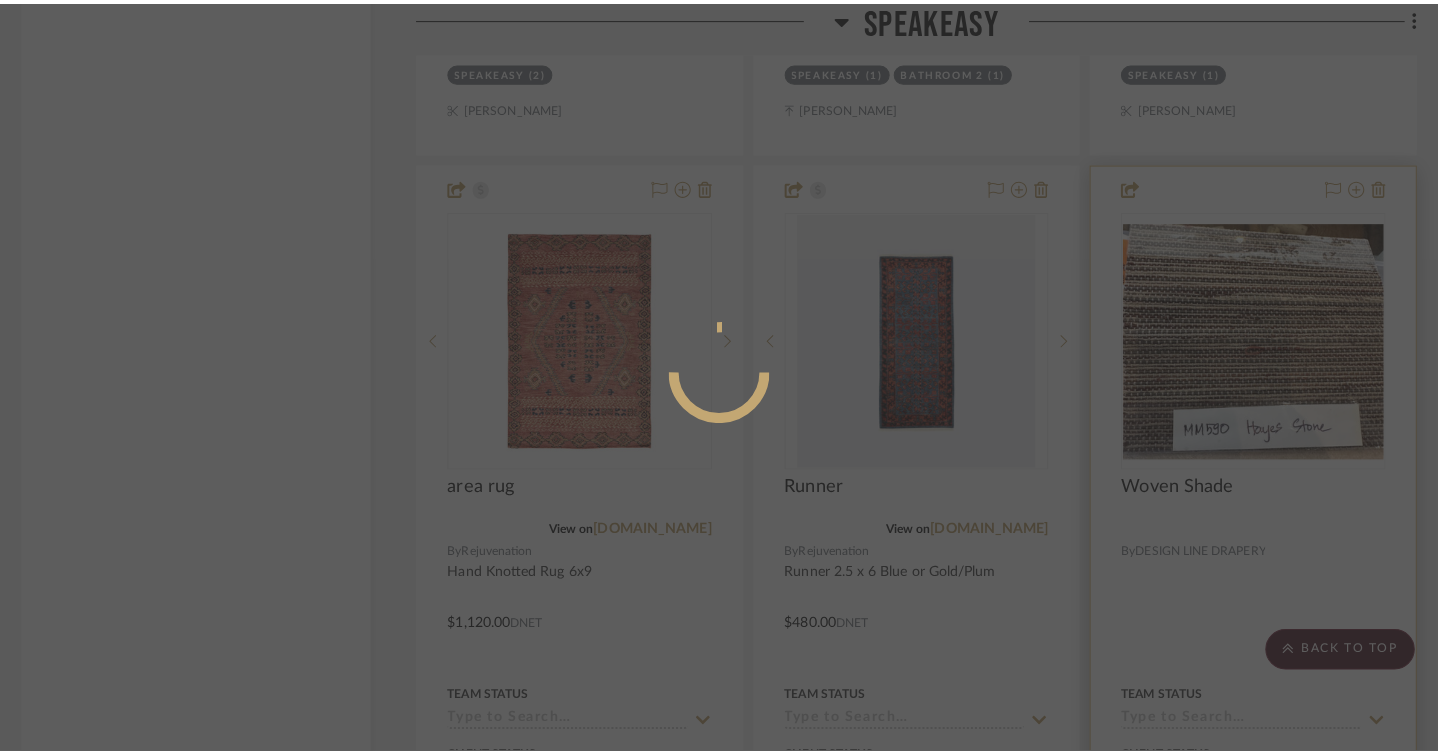 scroll, scrollTop: 0, scrollLeft: 0, axis: both 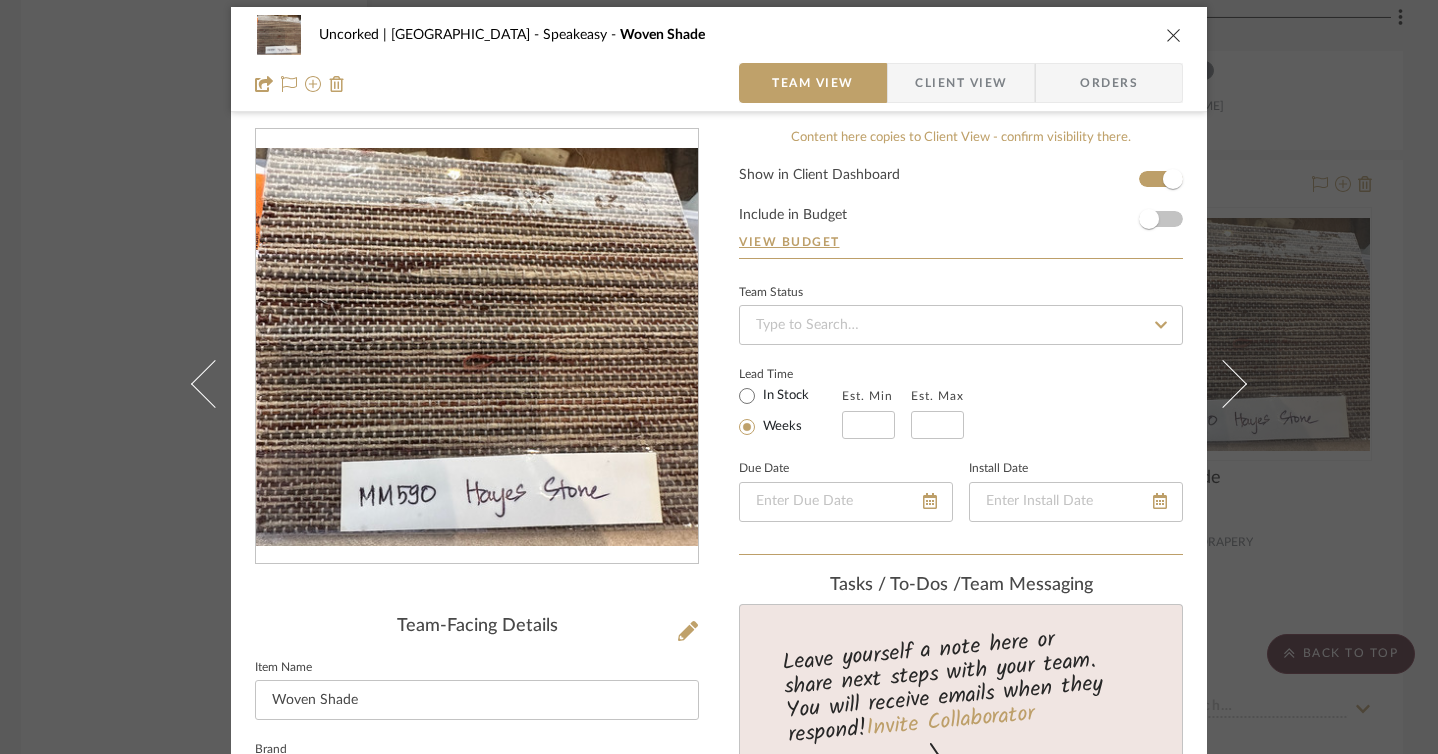 click at bounding box center [1174, 35] 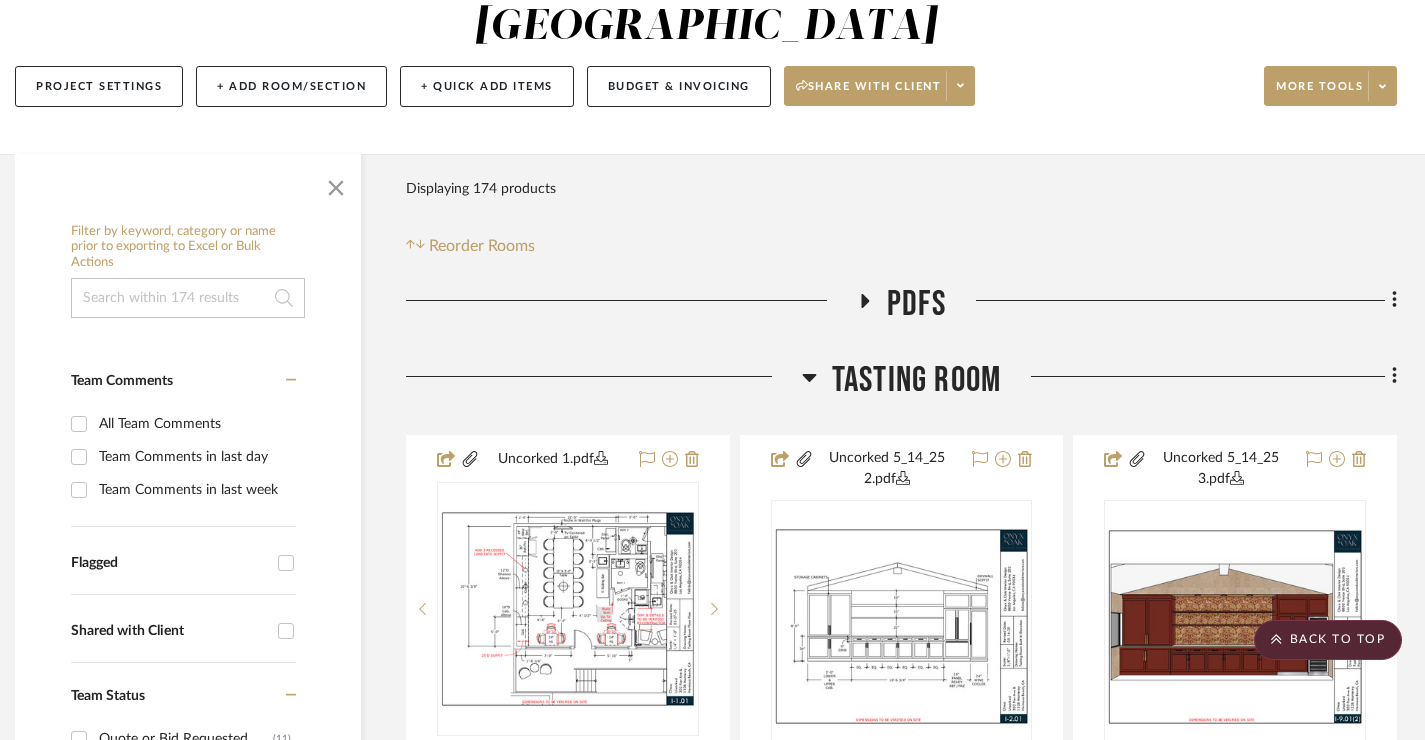 scroll, scrollTop: 0, scrollLeft: 15, axis: horizontal 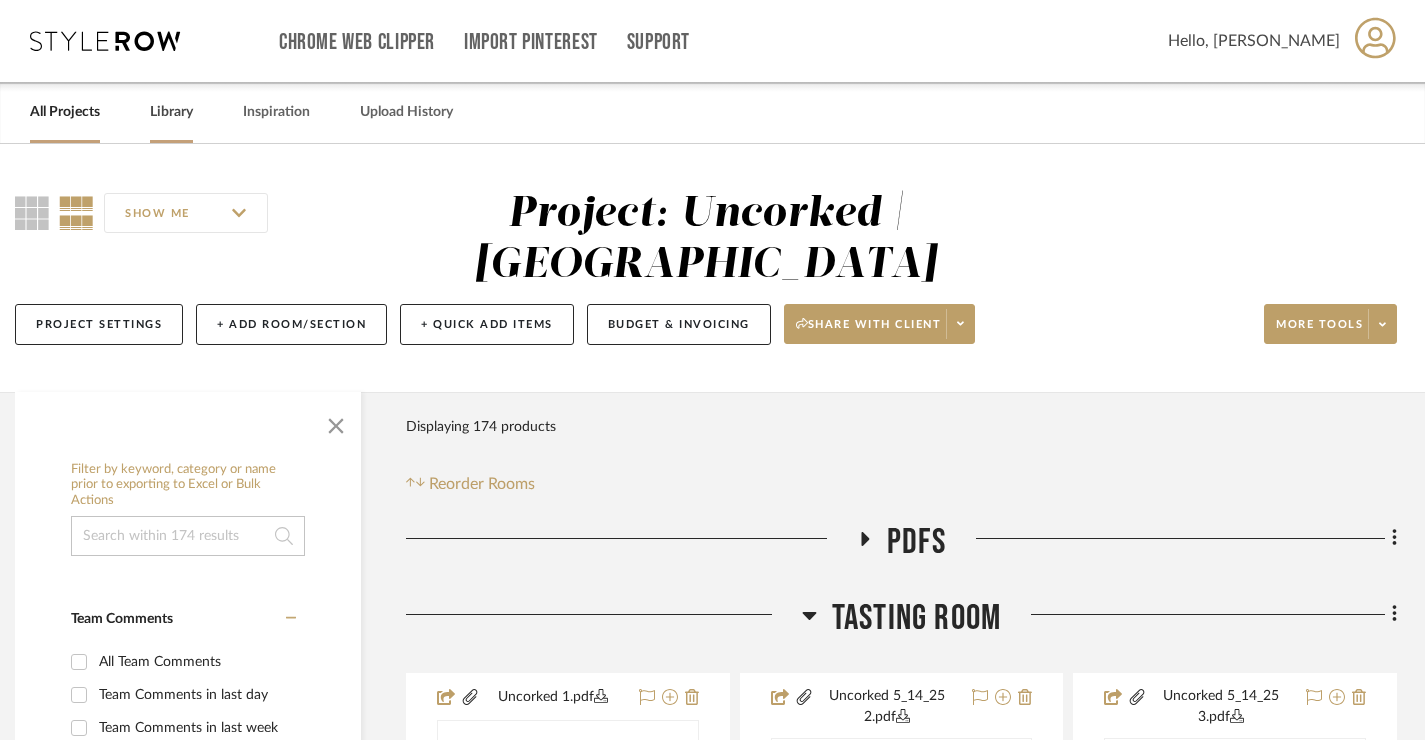 click on "Library" at bounding box center [171, 112] 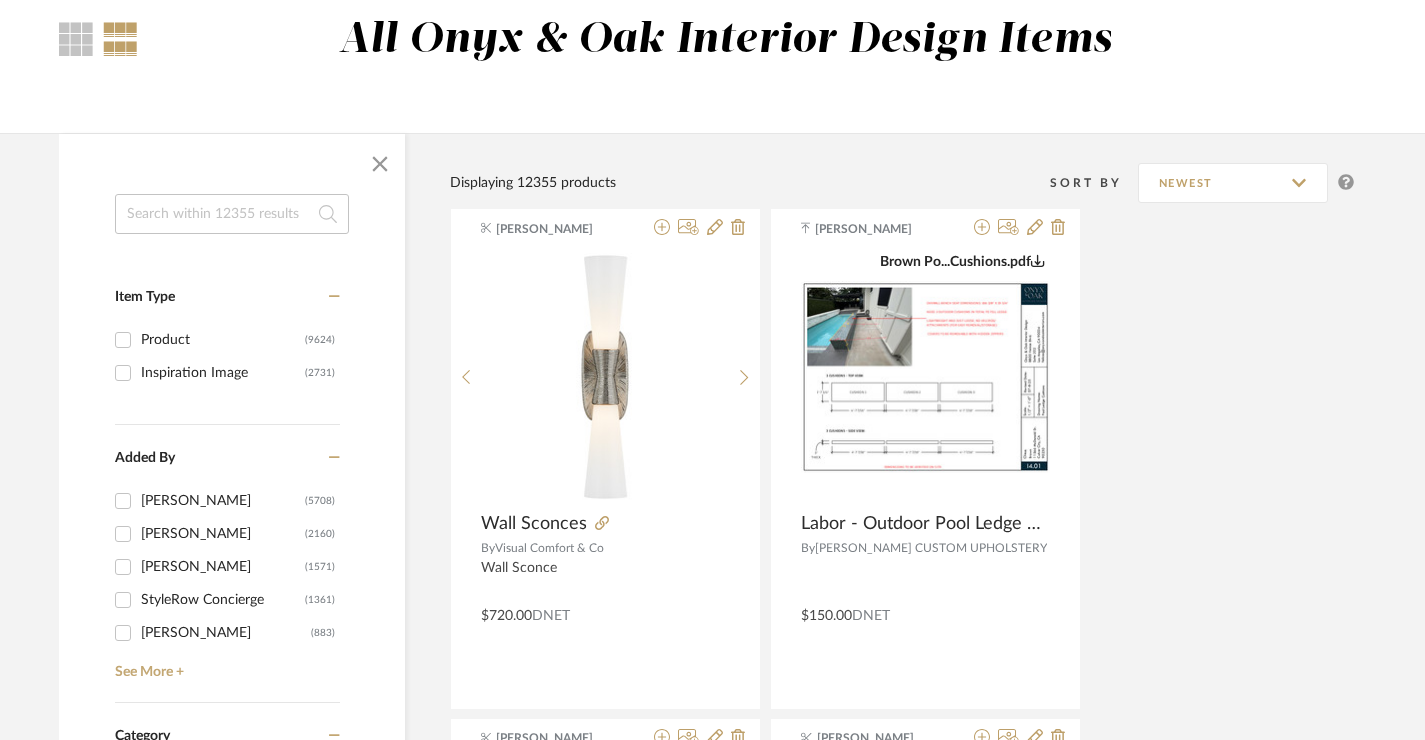 scroll, scrollTop: 171, scrollLeft: 15, axis: both 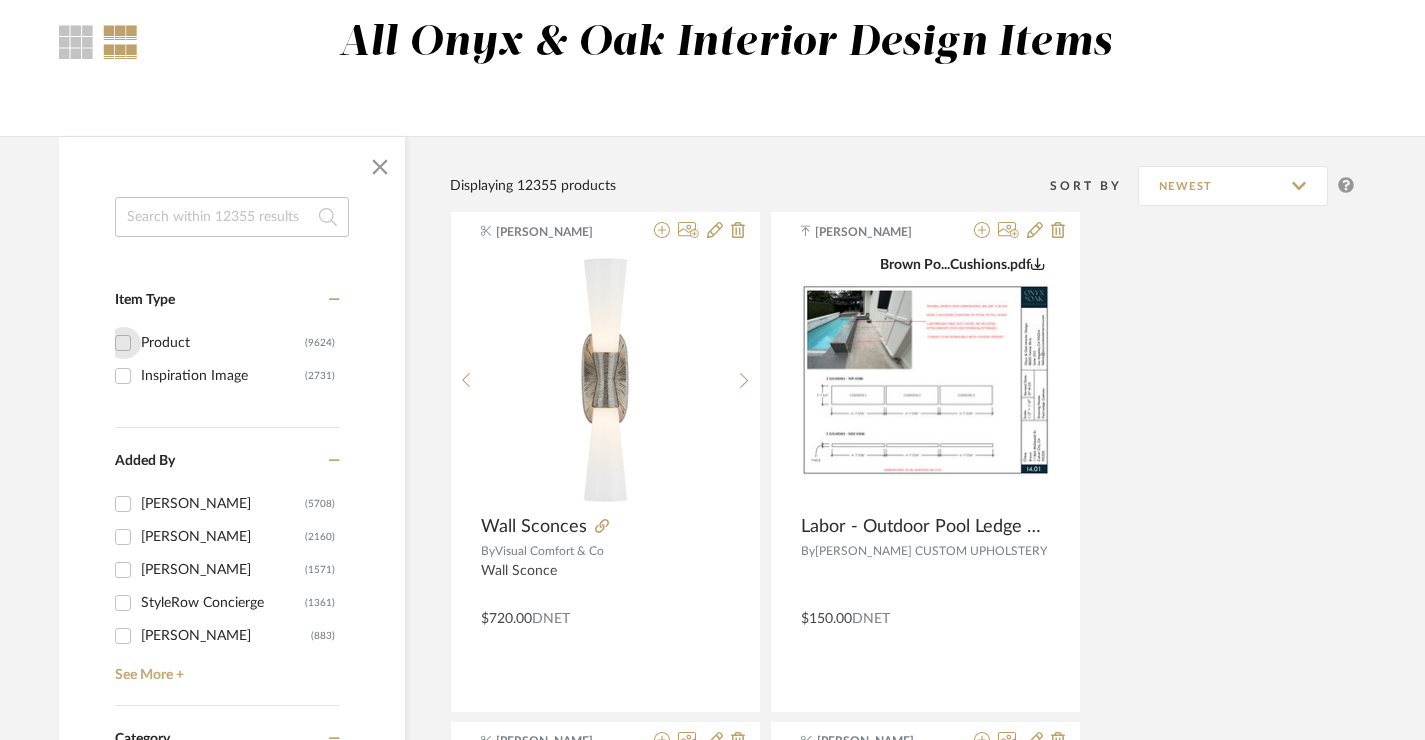 click on "Product  (9624)" at bounding box center (123, 343) 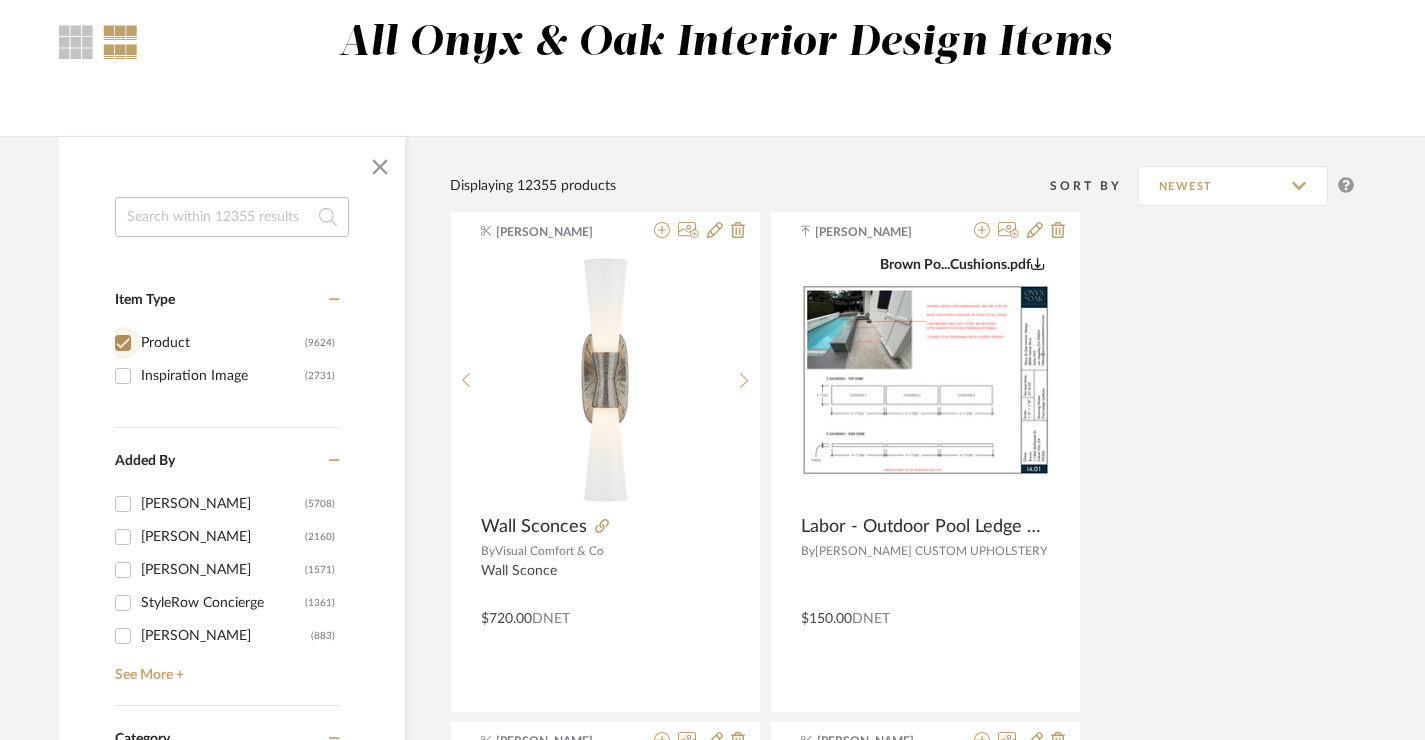 checkbox on "true" 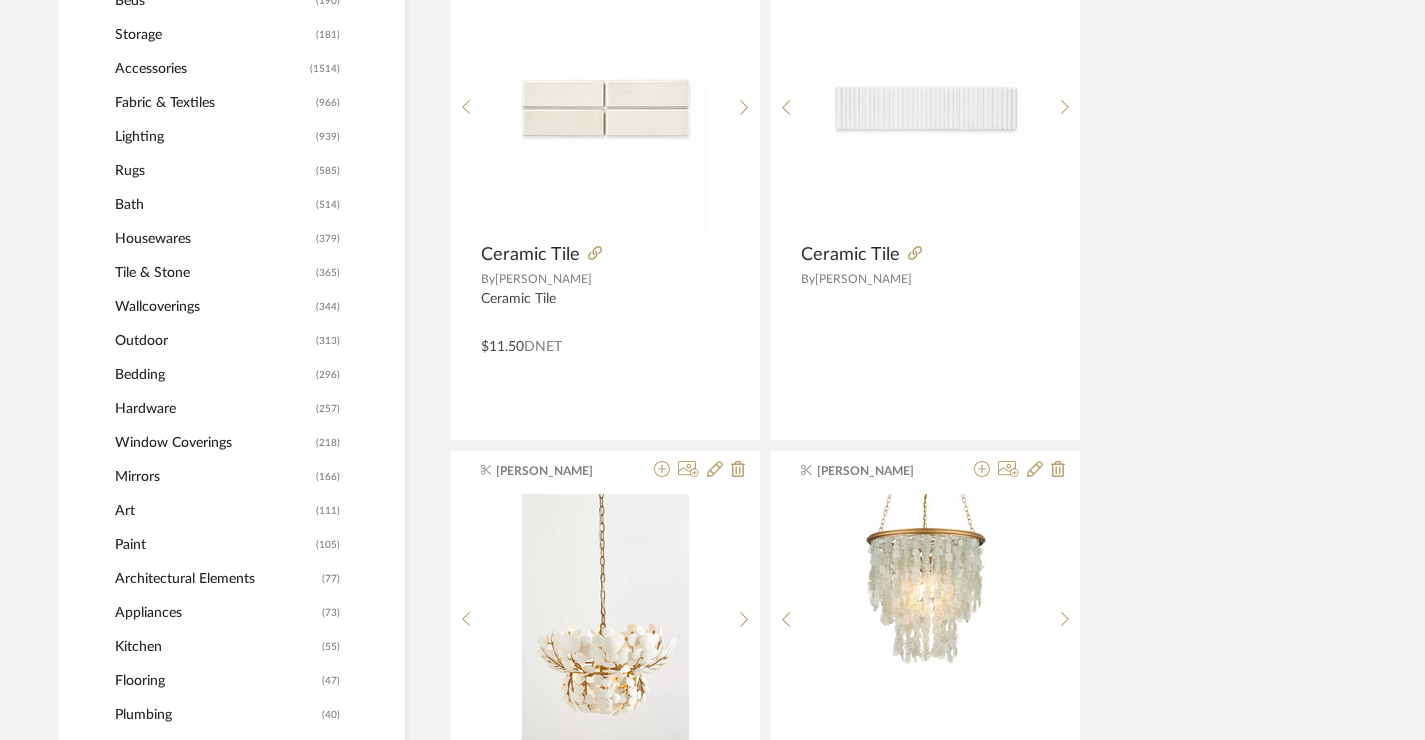 scroll, scrollTop: 1019, scrollLeft: 15, axis: both 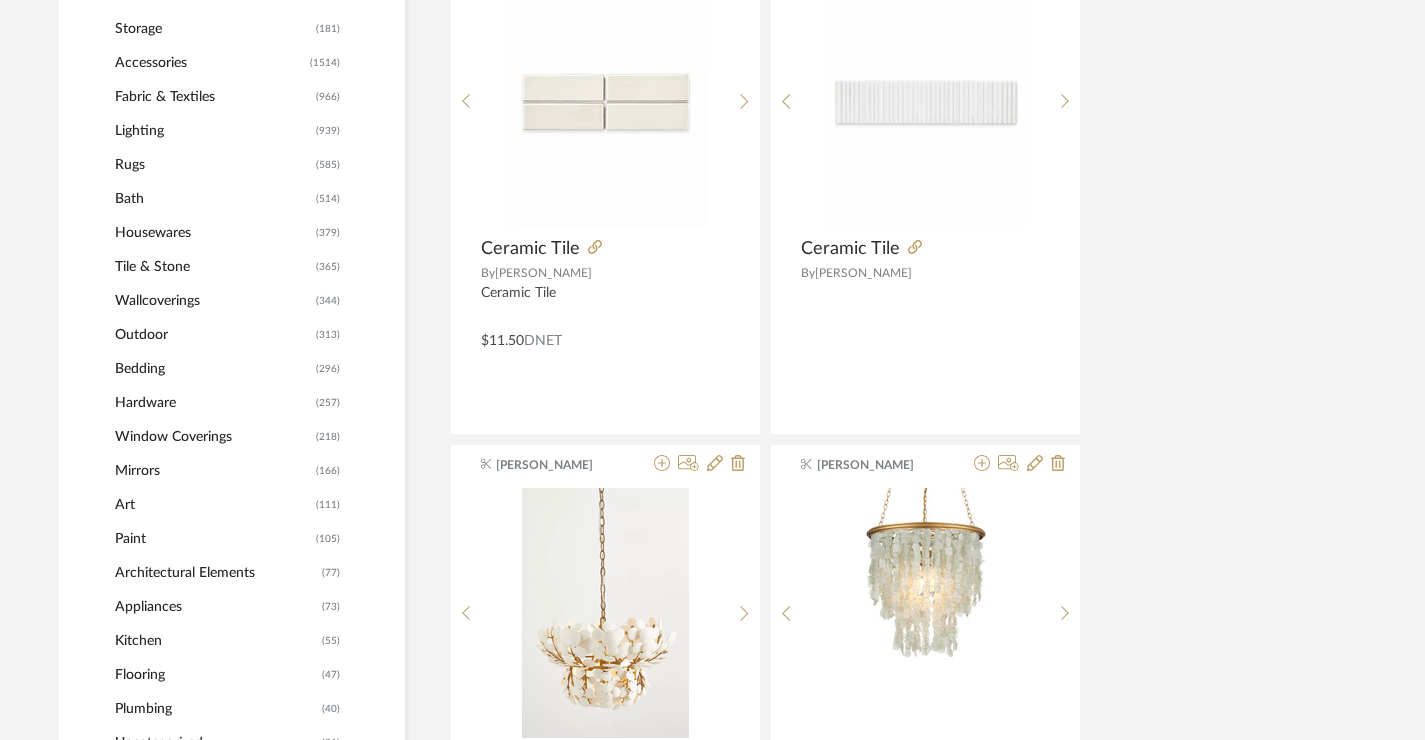 click on "Tile & Stone" 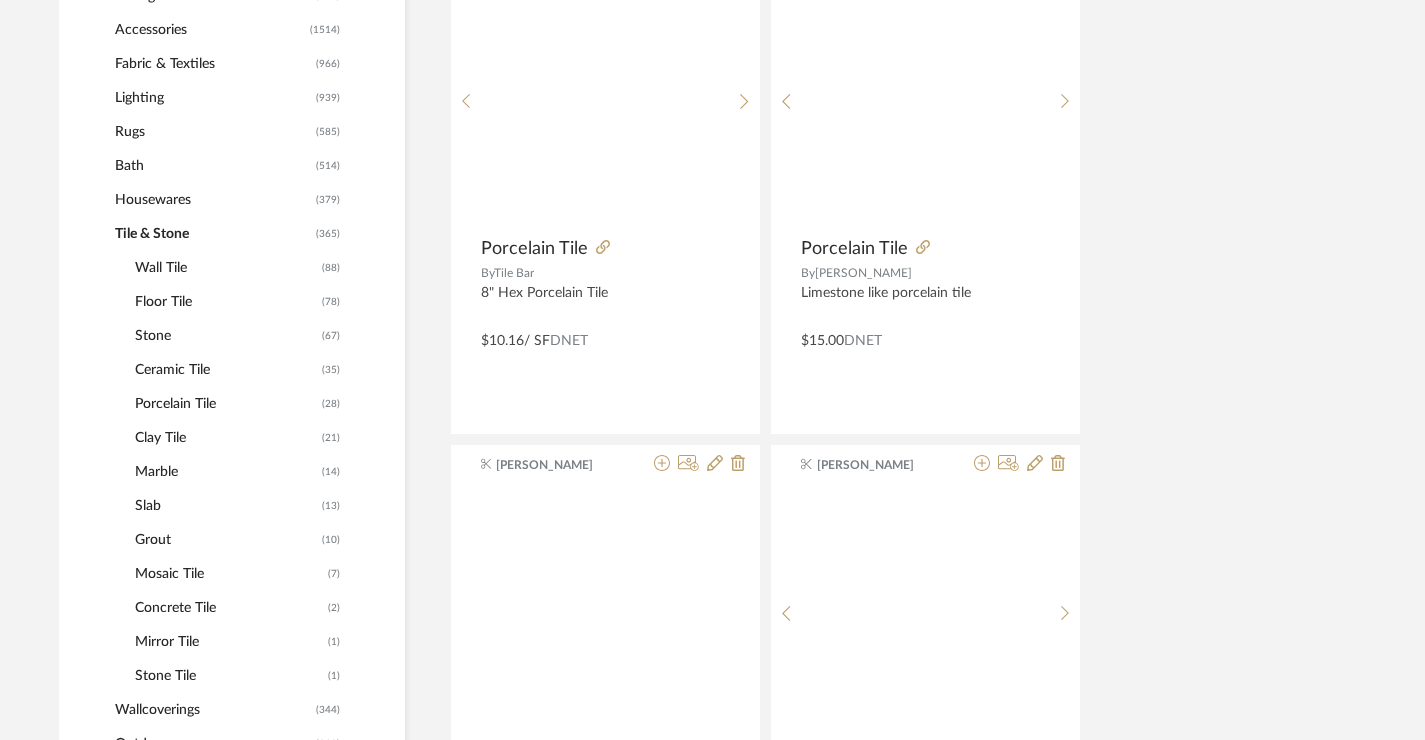 scroll, scrollTop: 1046, scrollLeft: 15, axis: both 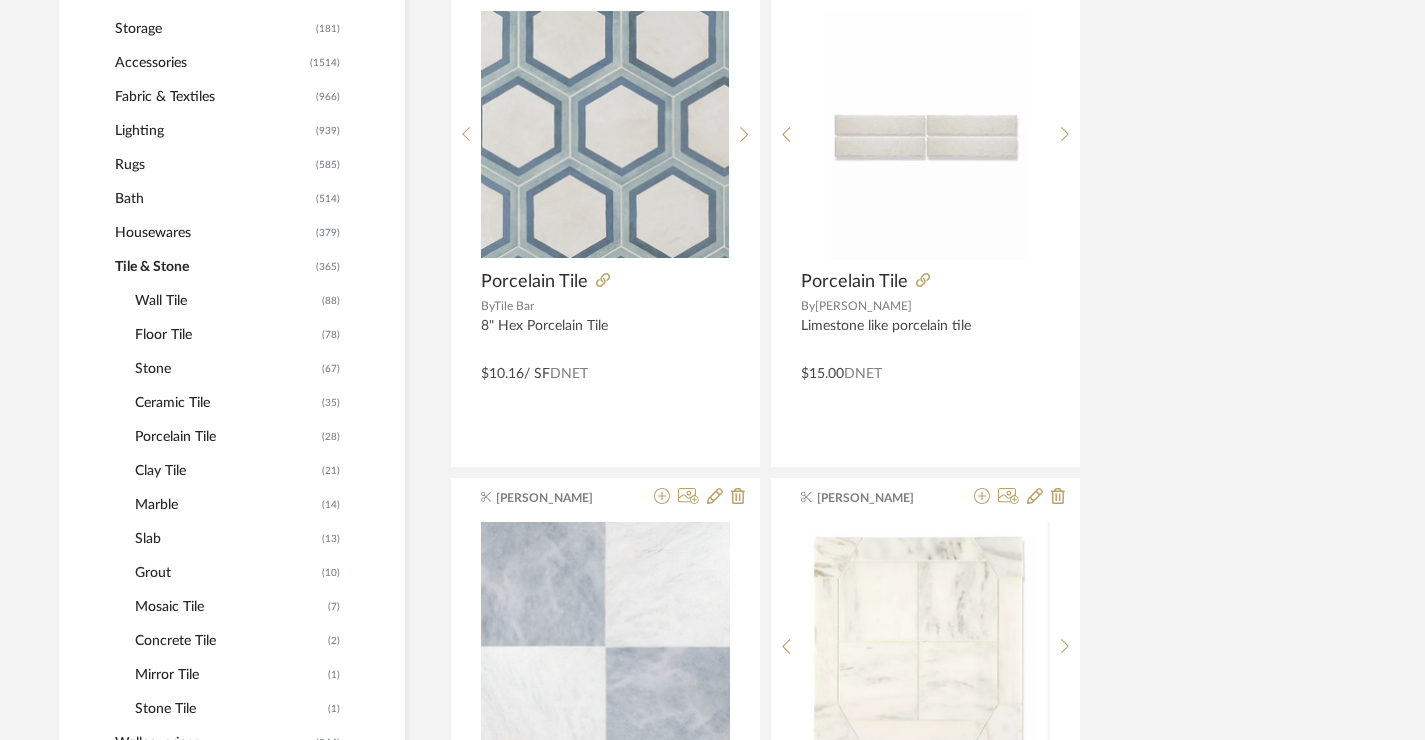 click on "Wall Tile" 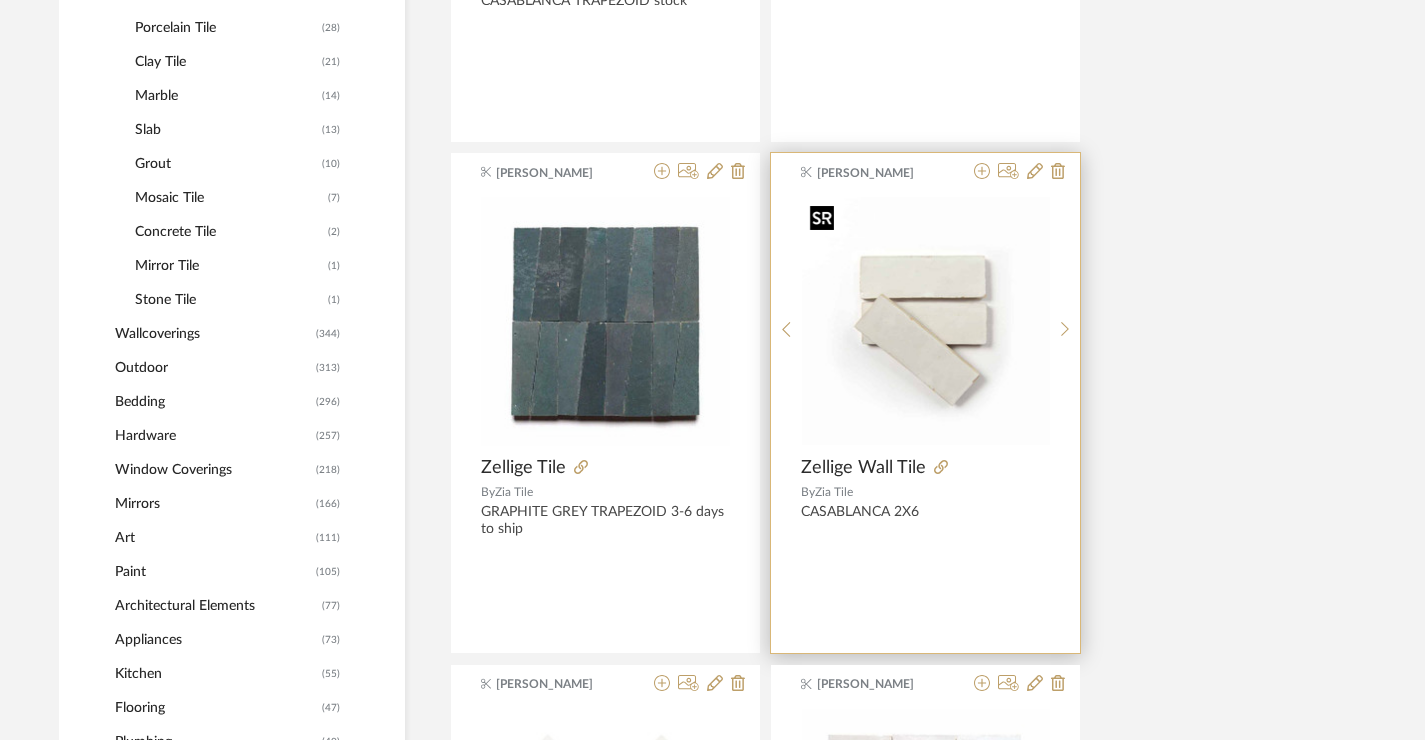 scroll, scrollTop: 1375, scrollLeft: 15, axis: both 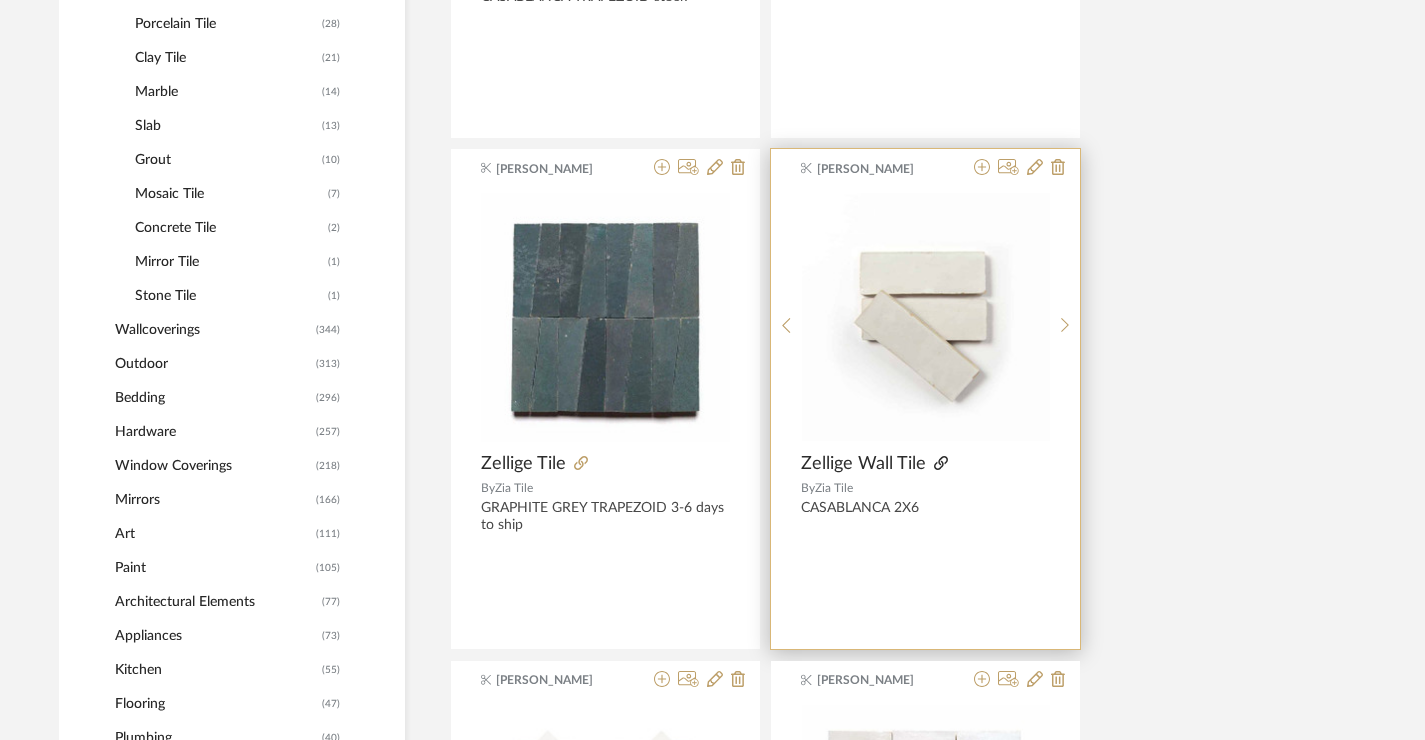 click 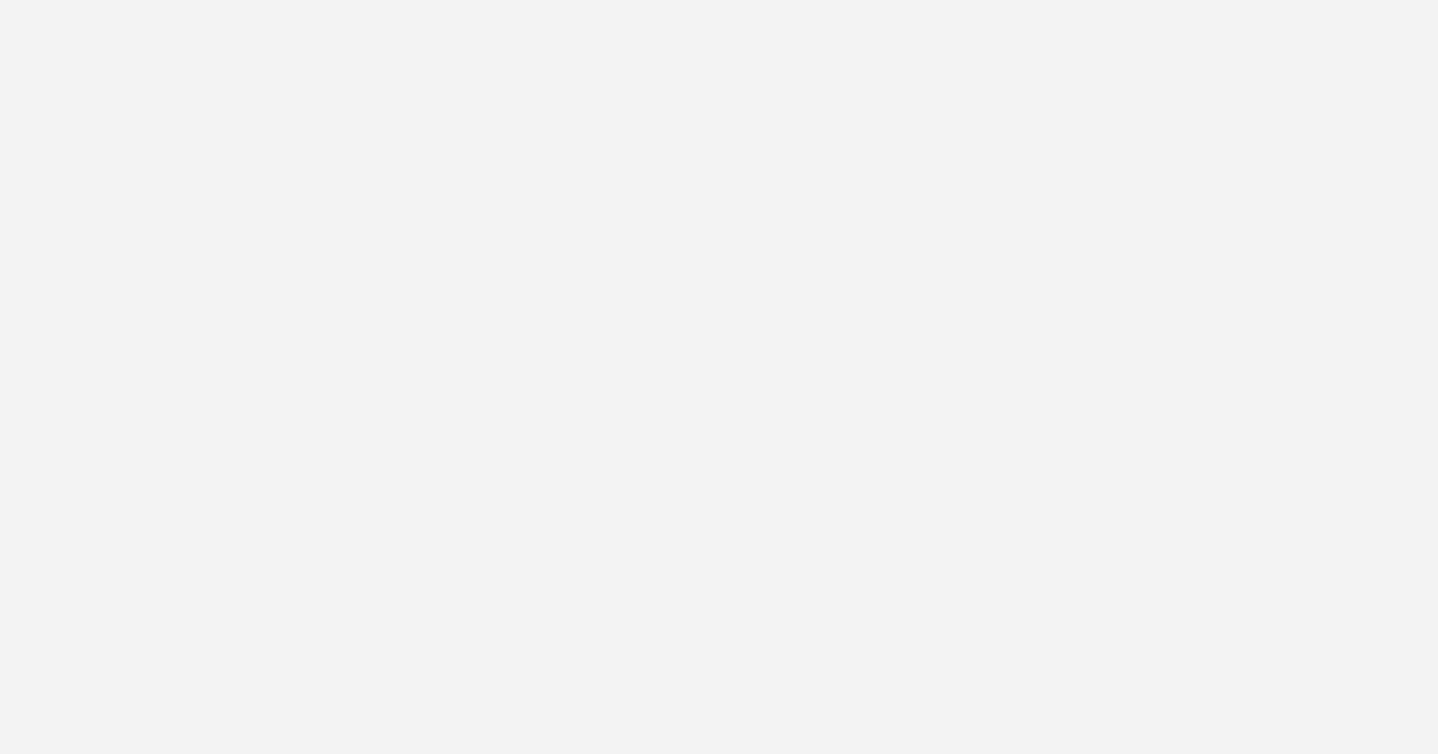 scroll, scrollTop: 0, scrollLeft: 0, axis: both 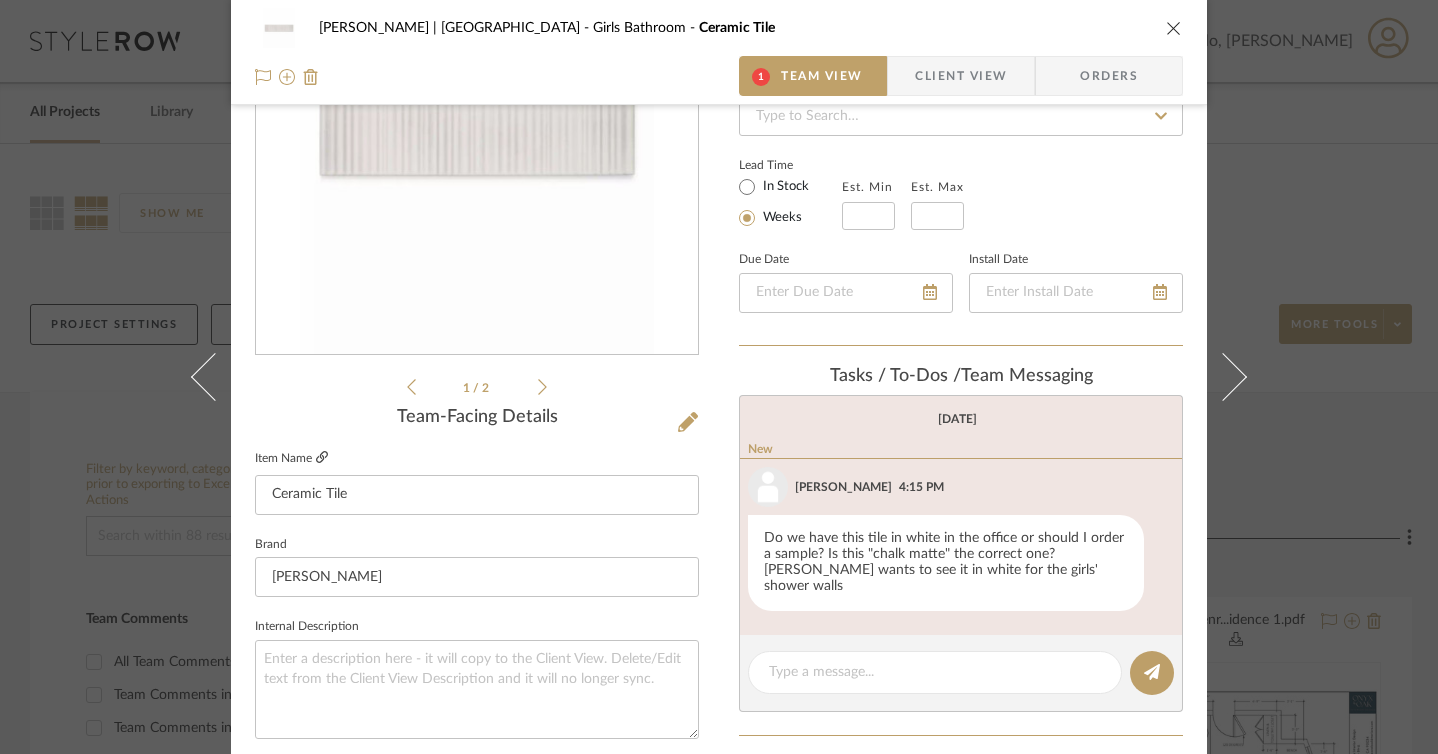 click 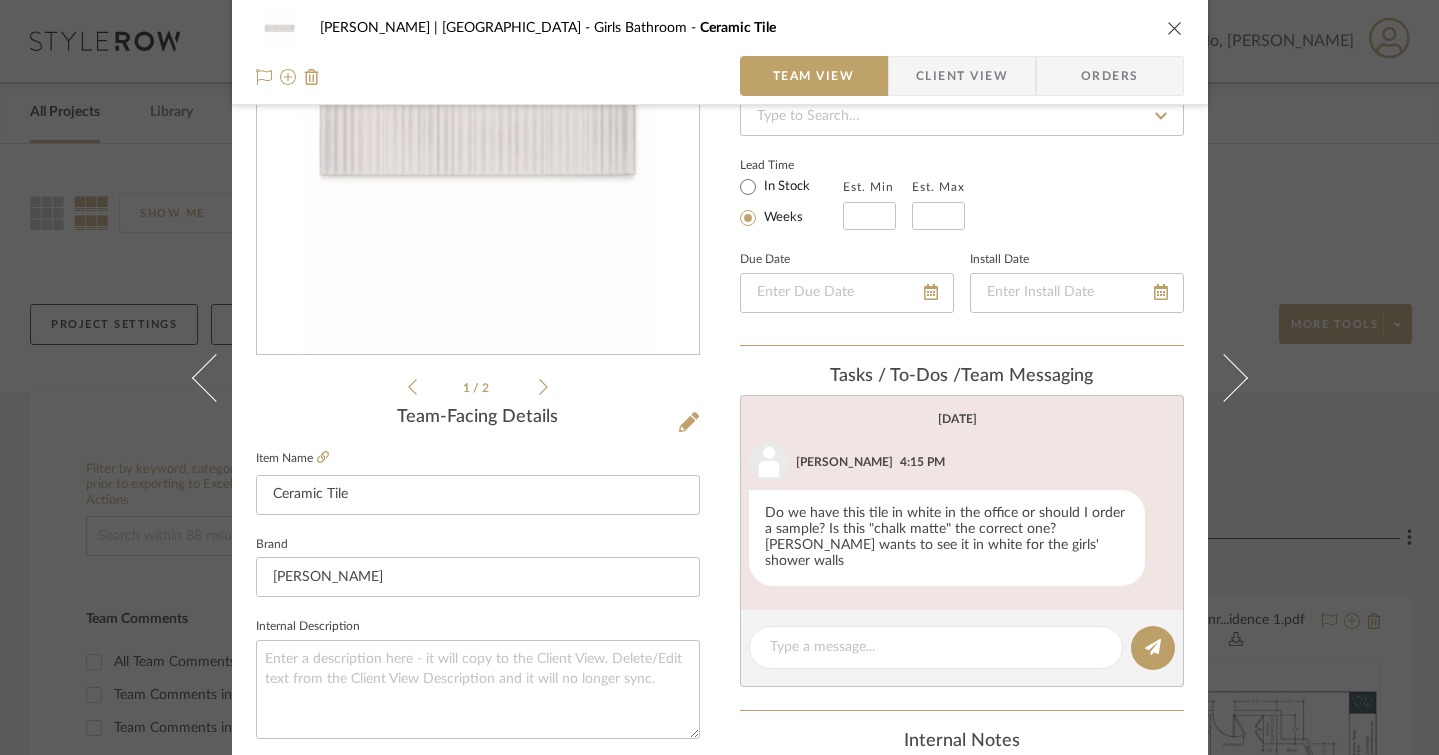 click at bounding box center [1175, 28] 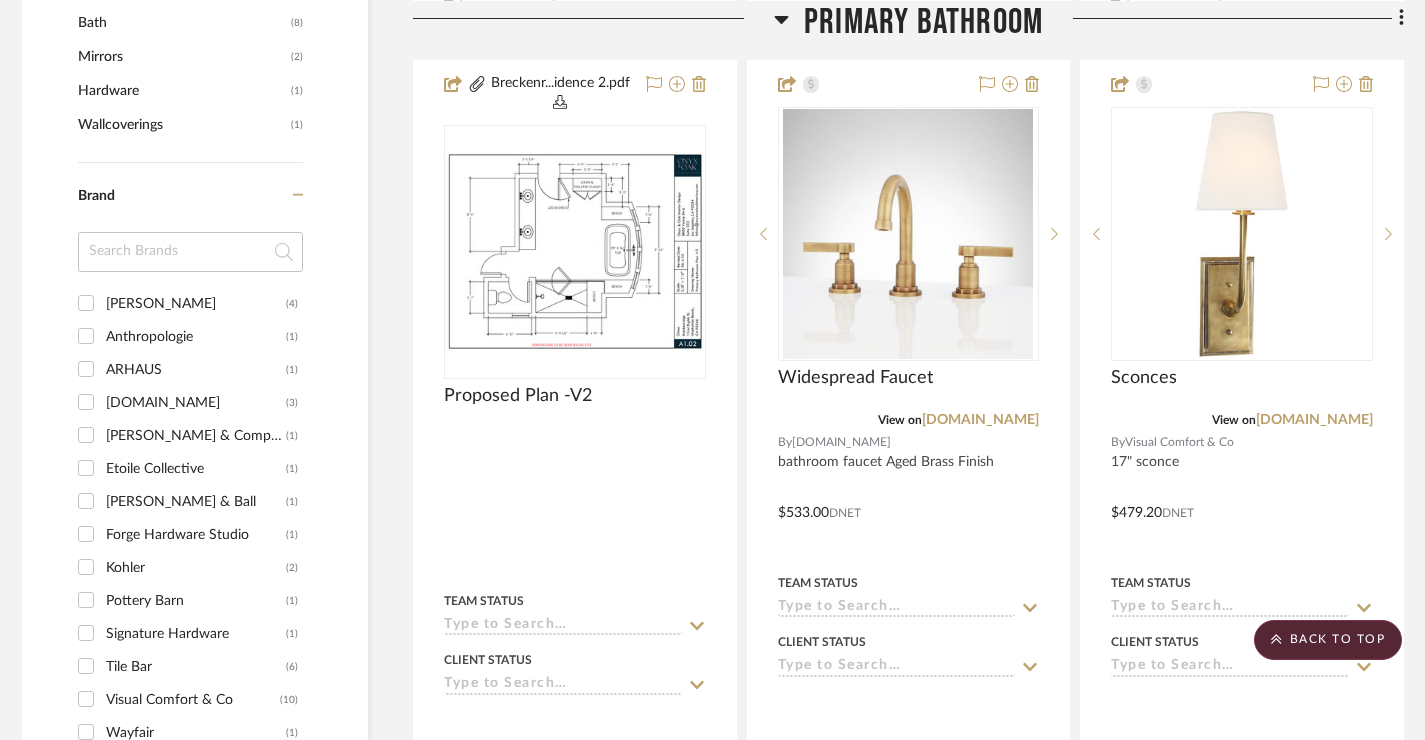scroll, scrollTop: 1467, scrollLeft: 8, axis: both 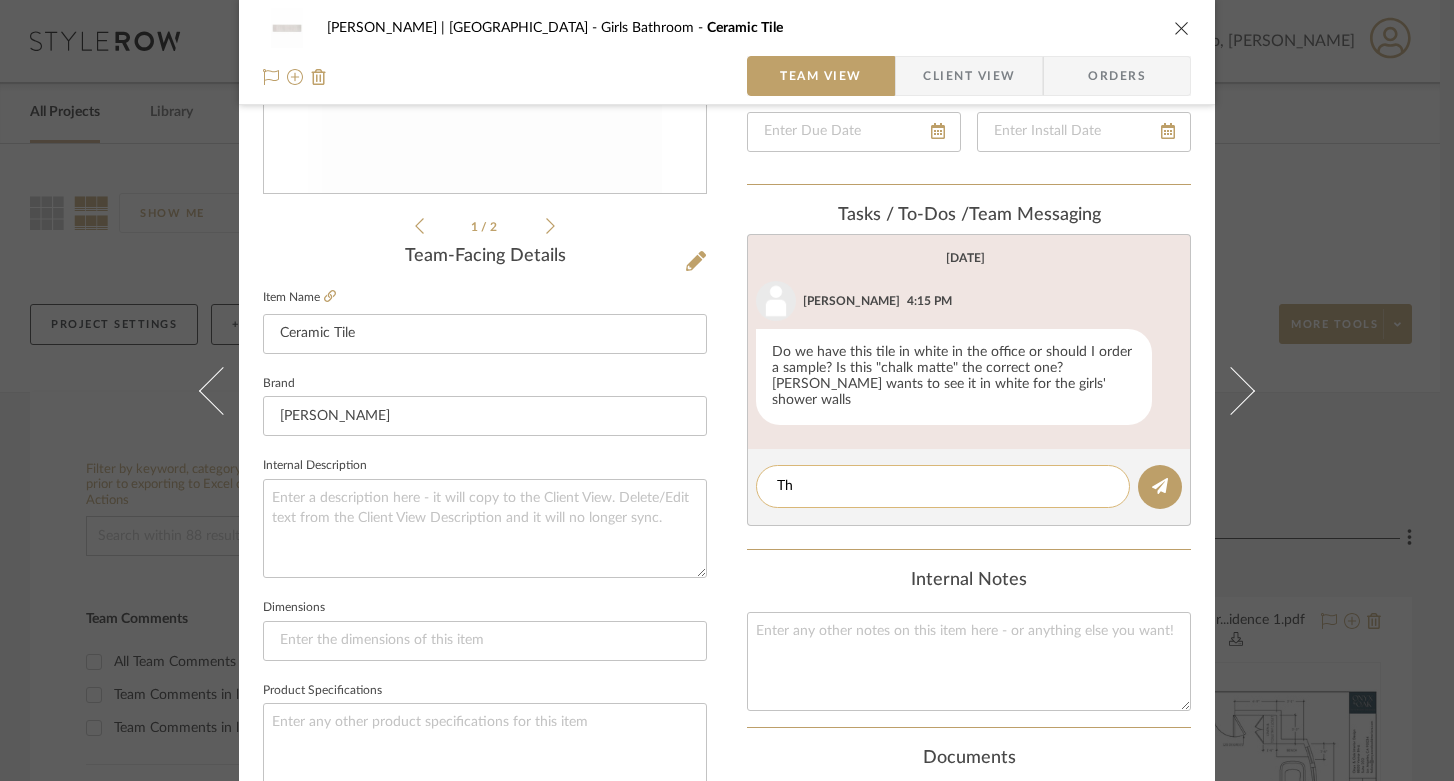 type on "T" 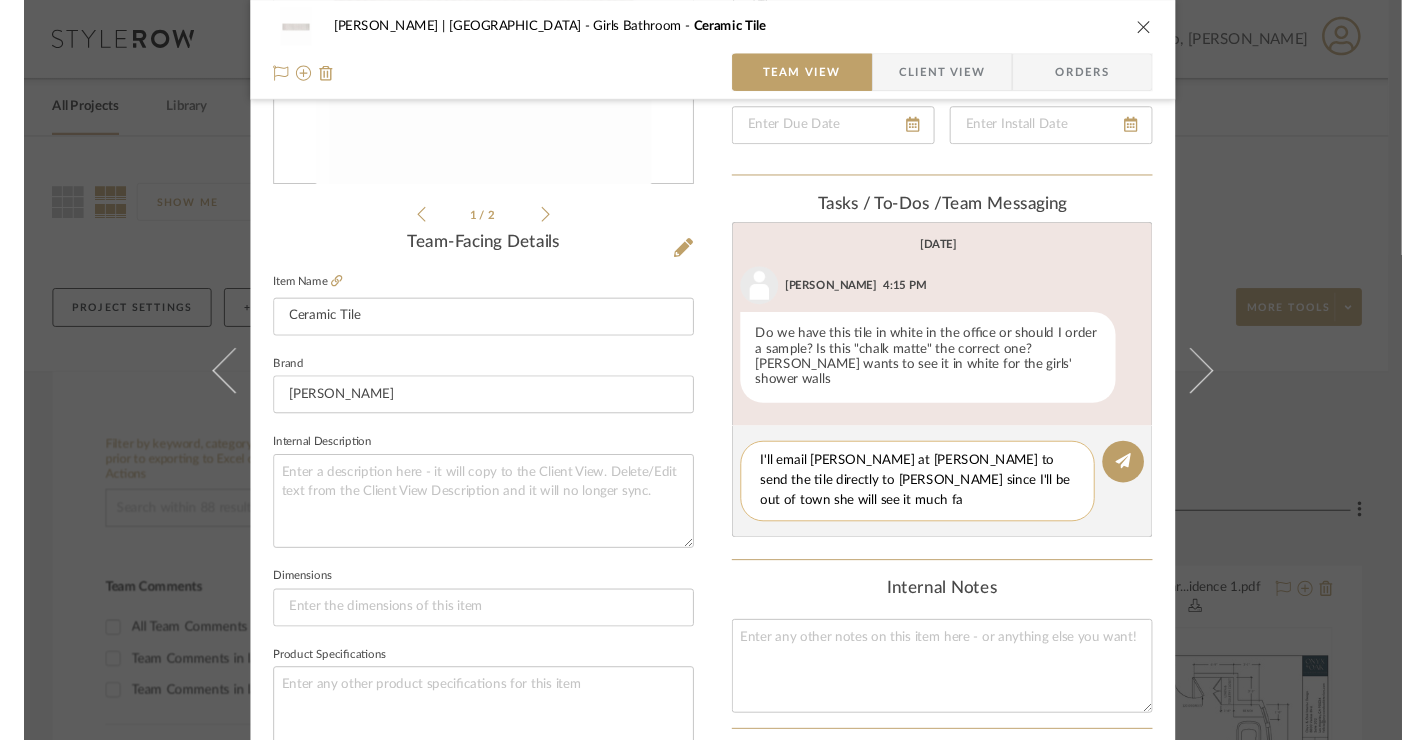scroll, scrollTop: 0, scrollLeft: 0, axis: both 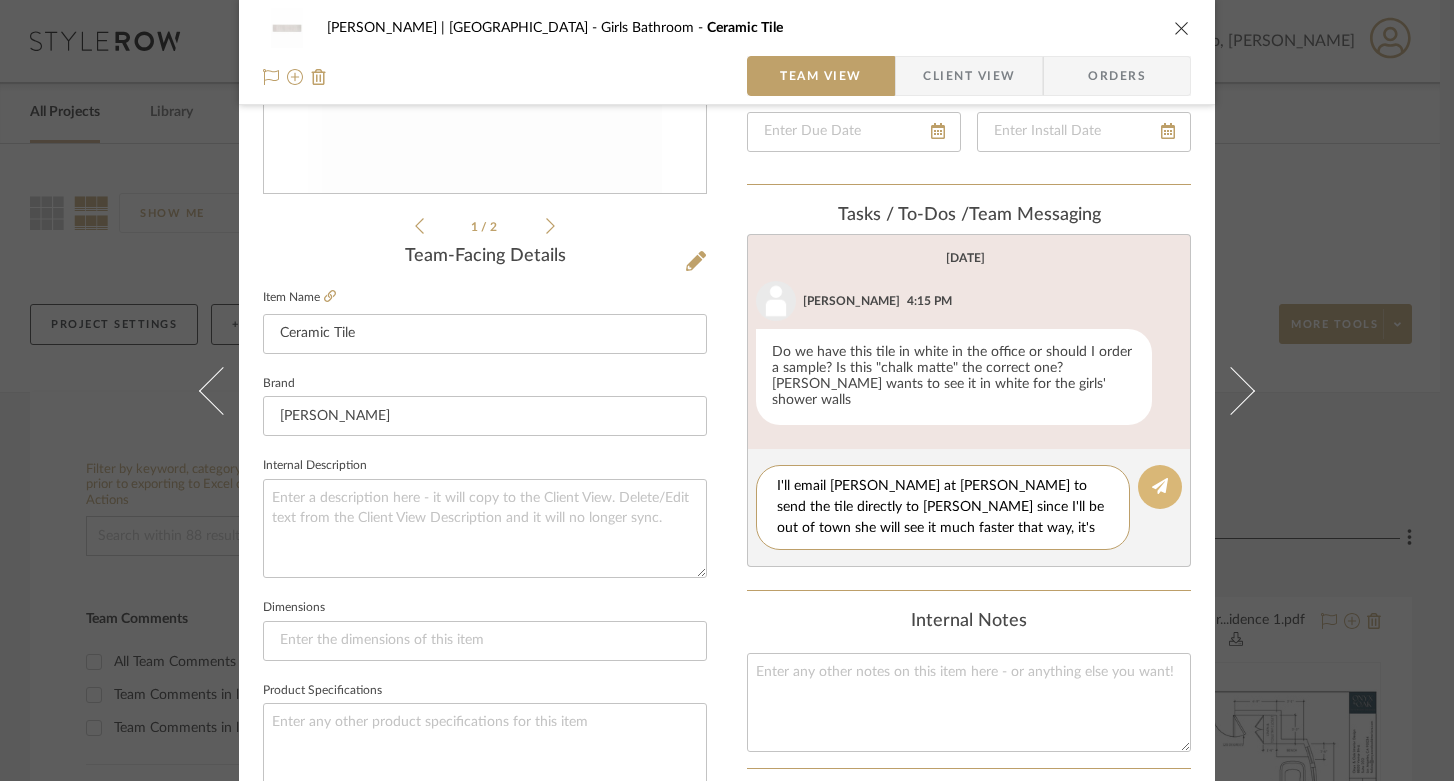 type on "I'll email [PERSON_NAME] at [PERSON_NAME] to send the tile directly to [PERSON_NAME] since I'll be out of town she will see it much faster that way, it's the paperwhite in gloss" 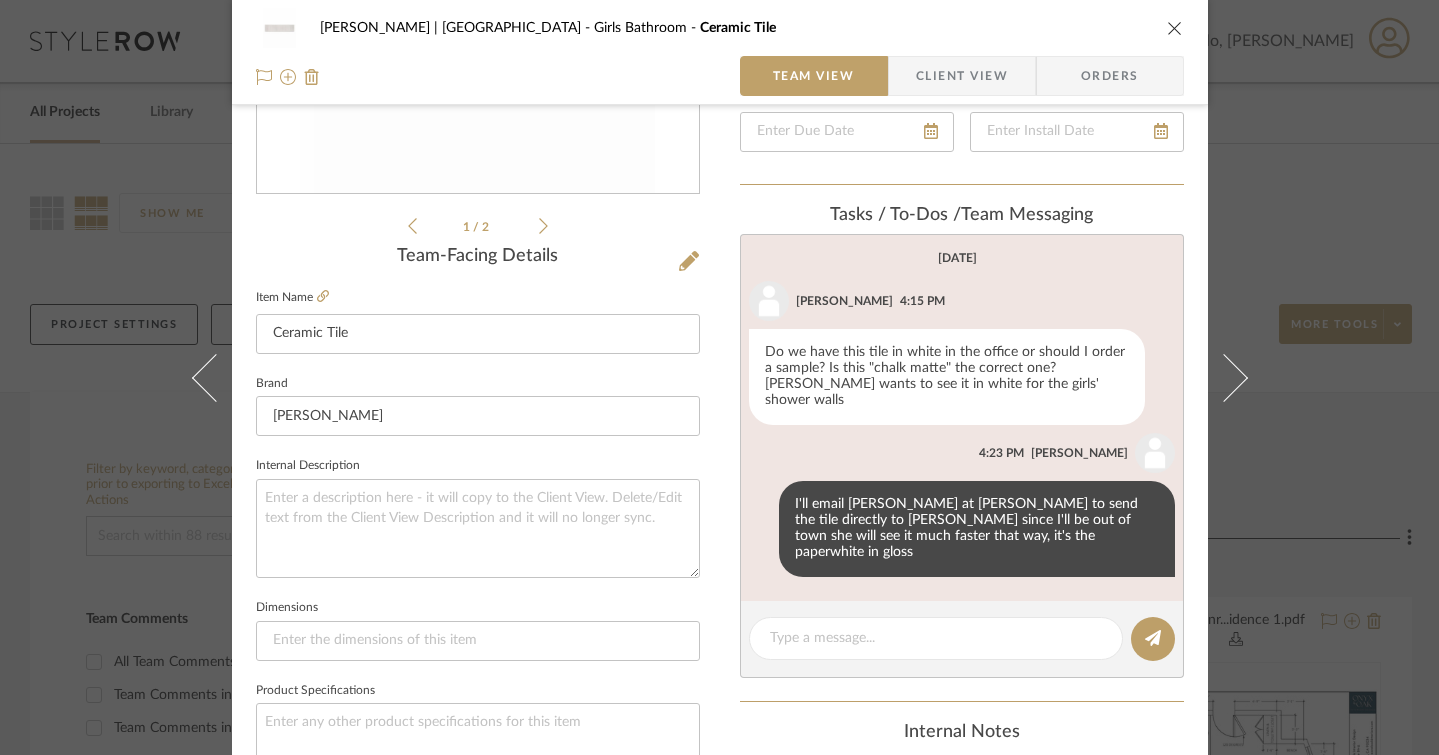 click at bounding box center [1175, 28] 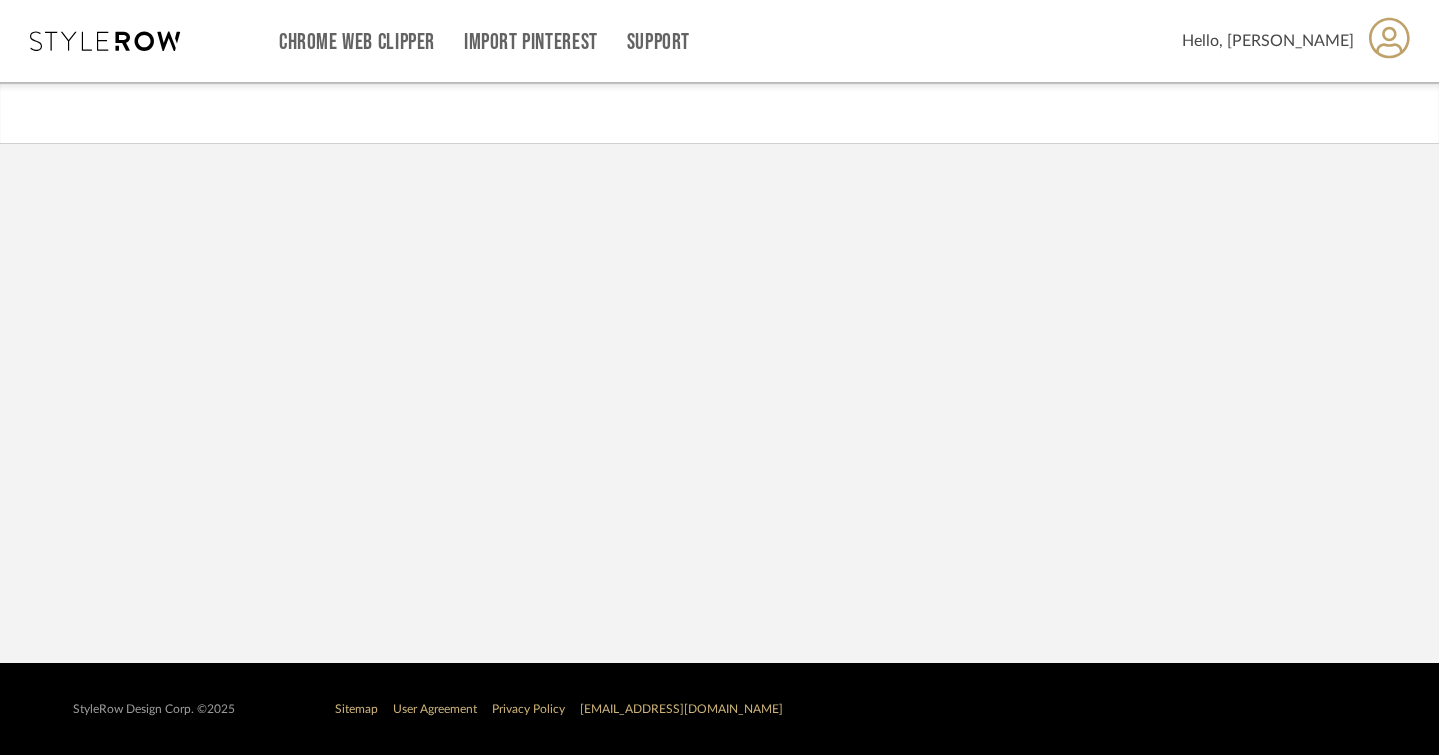 scroll, scrollTop: 0, scrollLeft: 0, axis: both 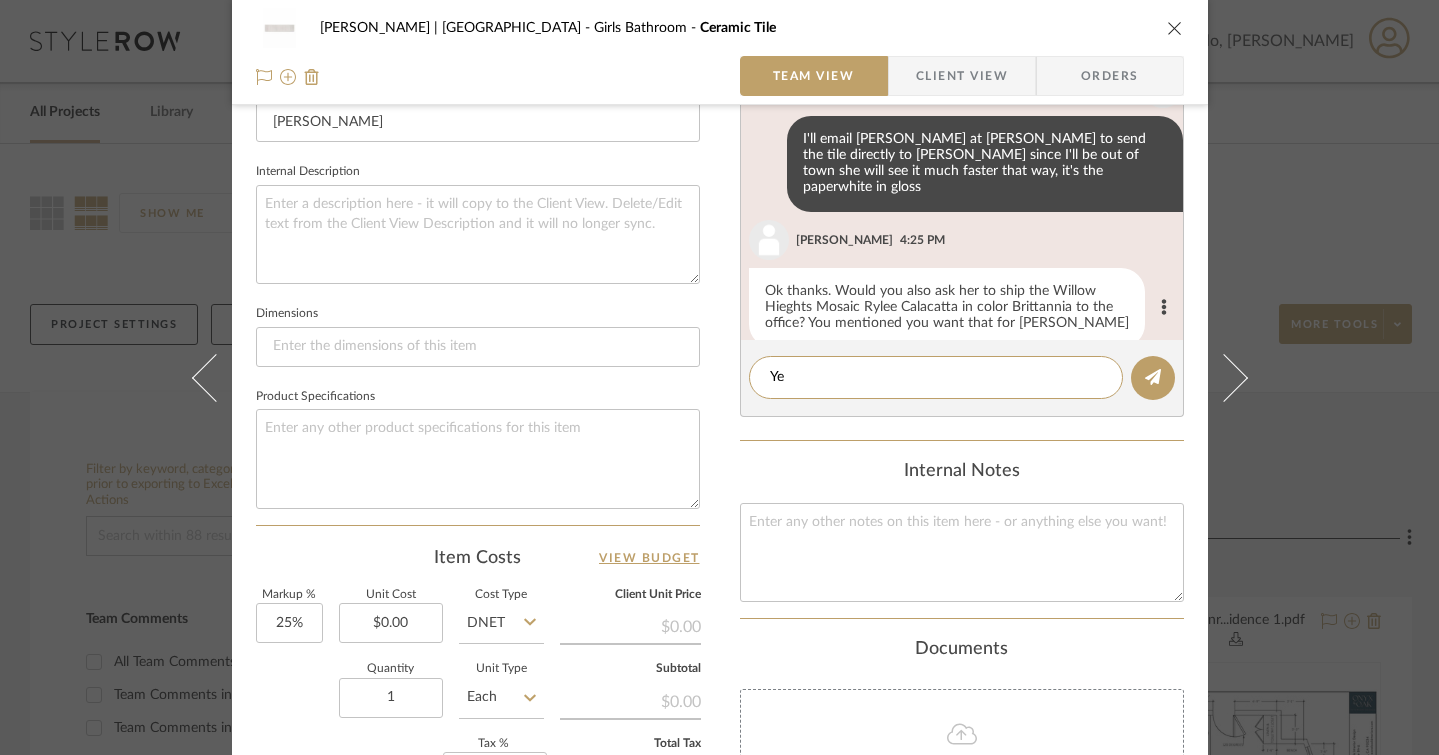 type on "Y" 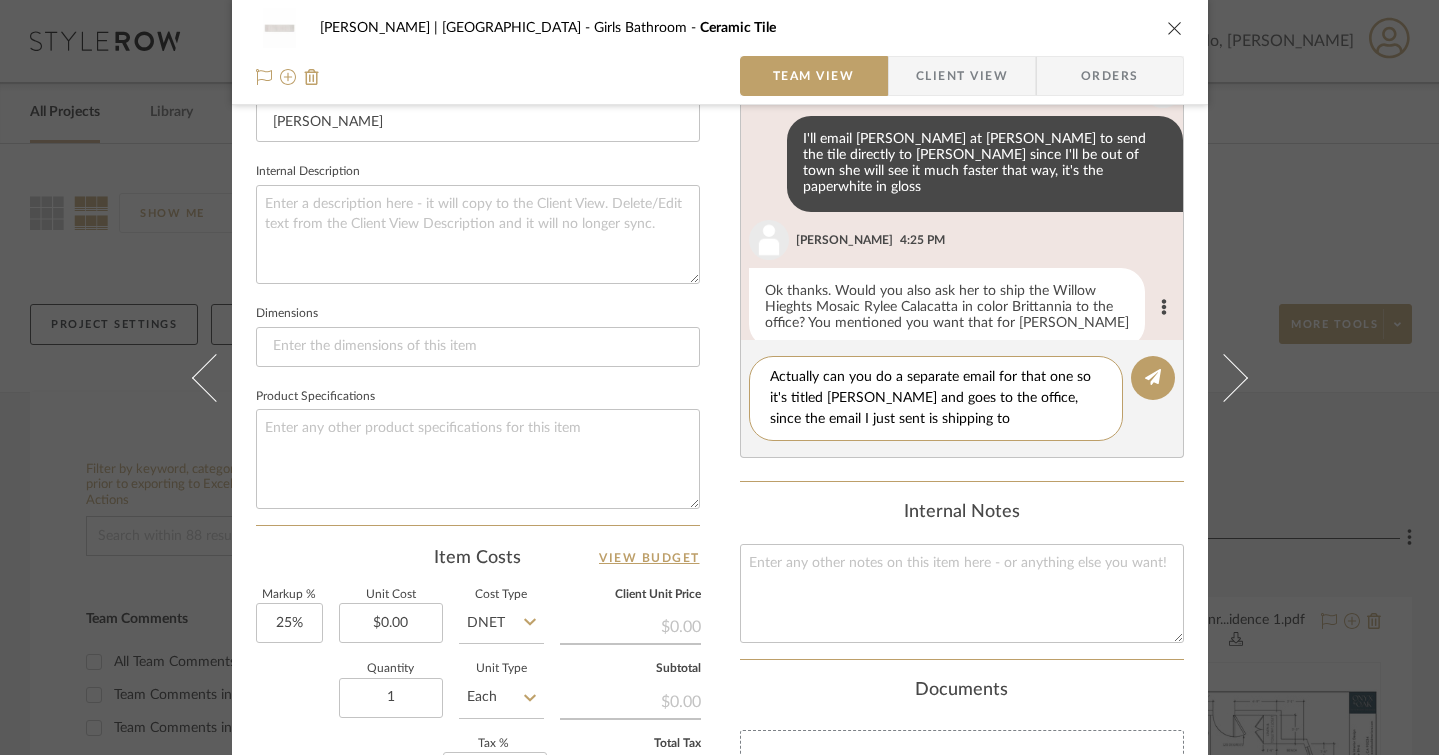 scroll, scrollTop: 0, scrollLeft: 0, axis: both 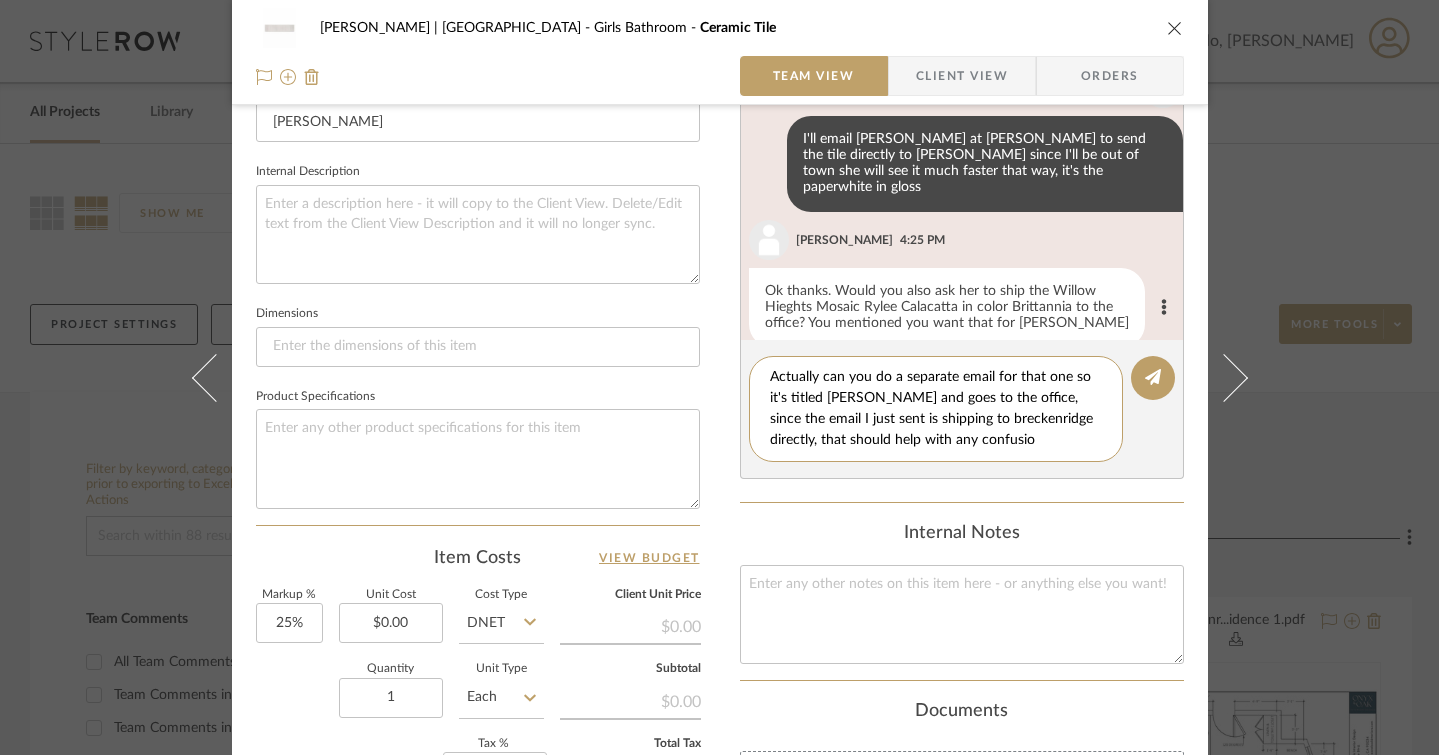 type on "Actually can you do a separate email for that one so it's titled [PERSON_NAME] and goes to the office, since the email I just sent is shipping to breckenridge directly, that should help with any confusion" 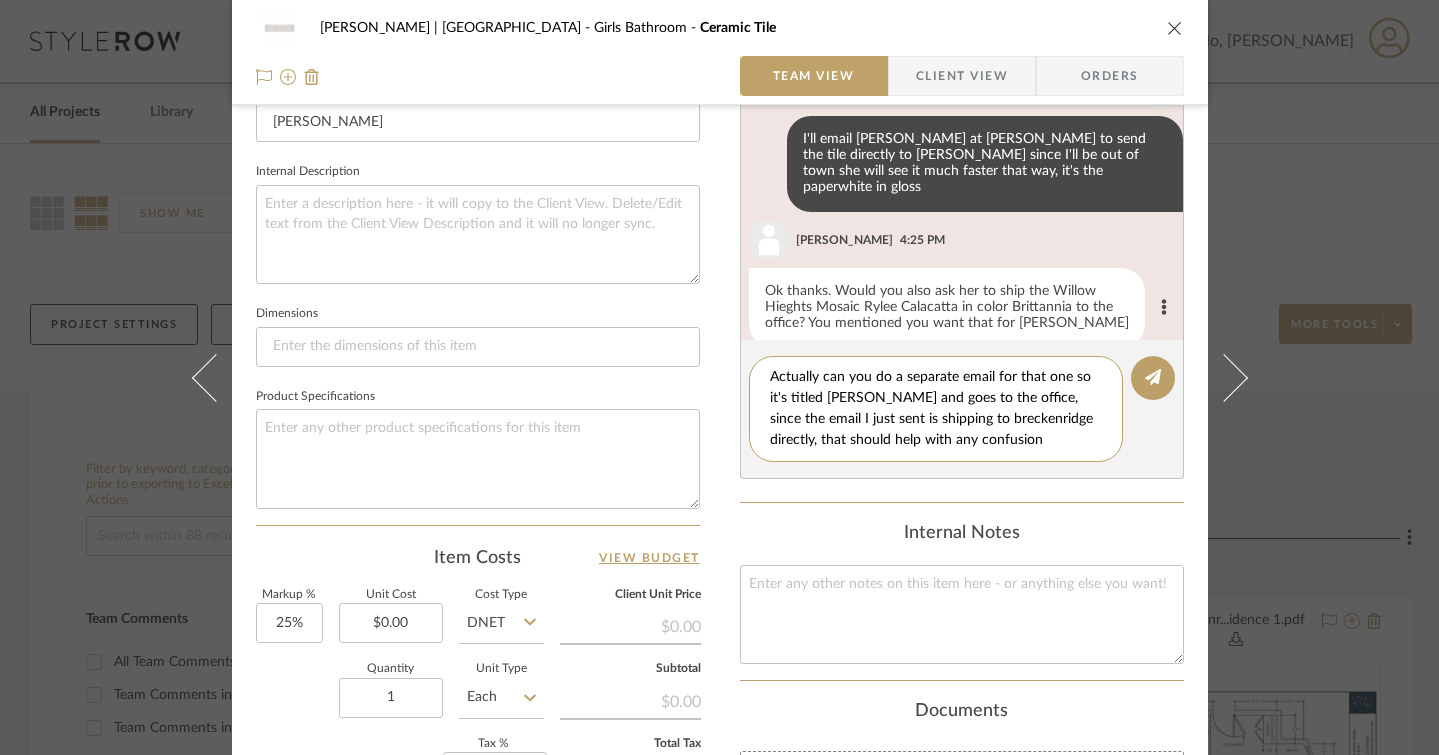 type 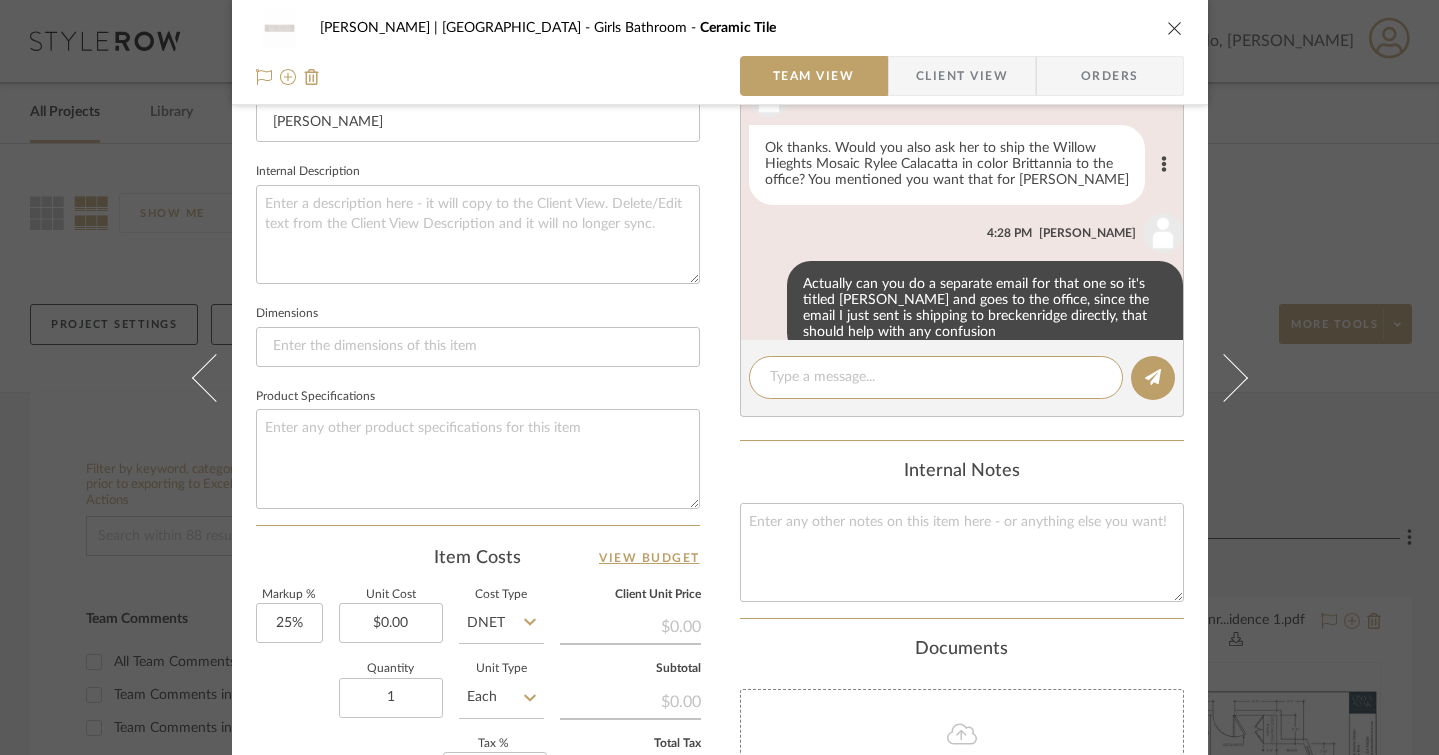 scroll, scrollTop: 222, scrollLeft: 0, axis: vertical 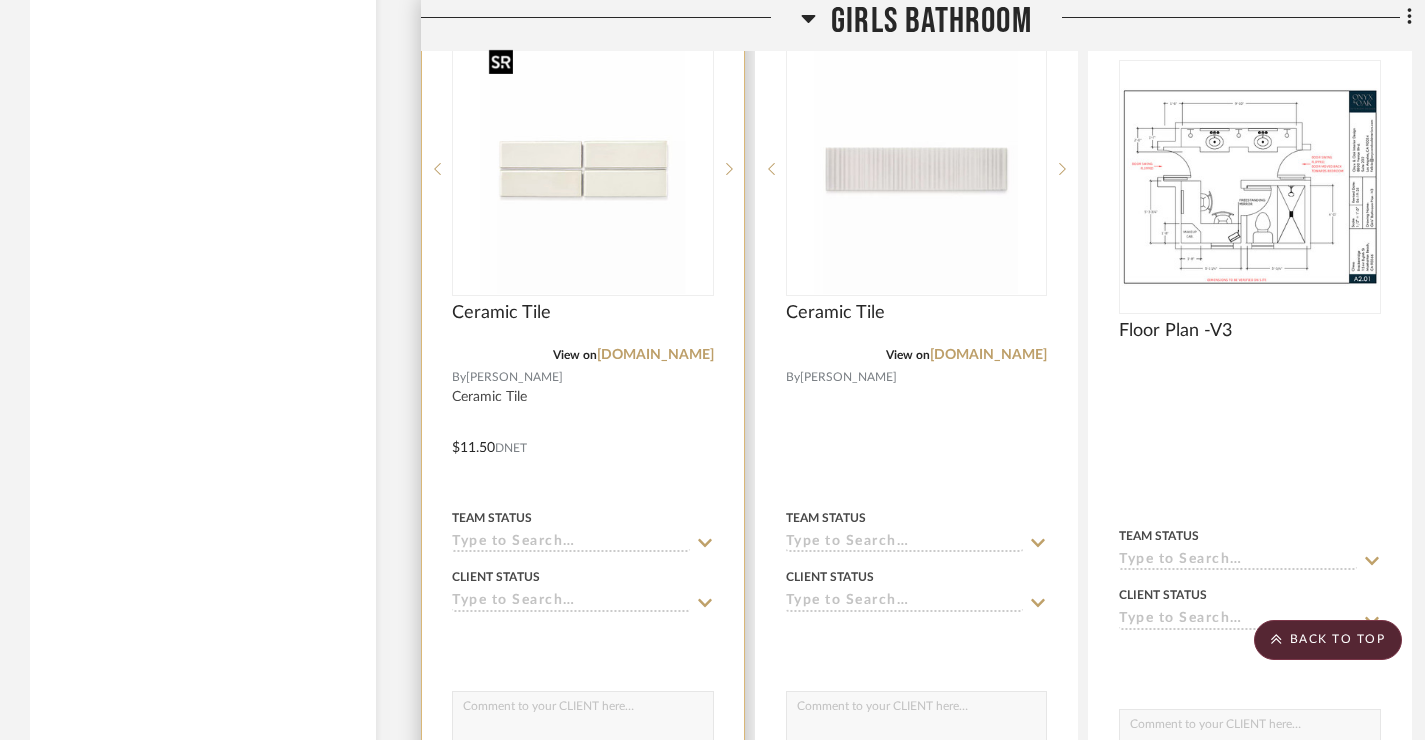 click at bounding box center [583, 169] 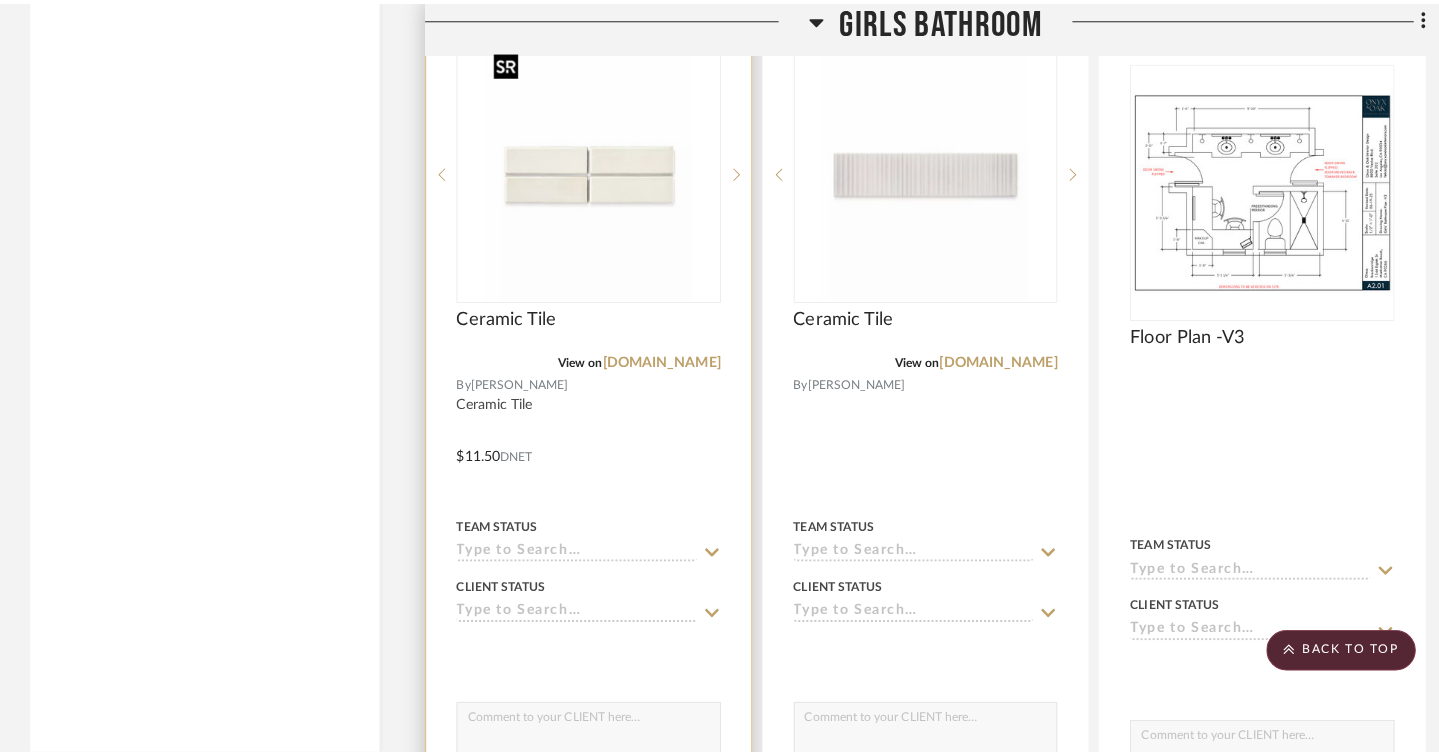 scroll, scrollTop: 0, scrollLeft: 0, axis: both 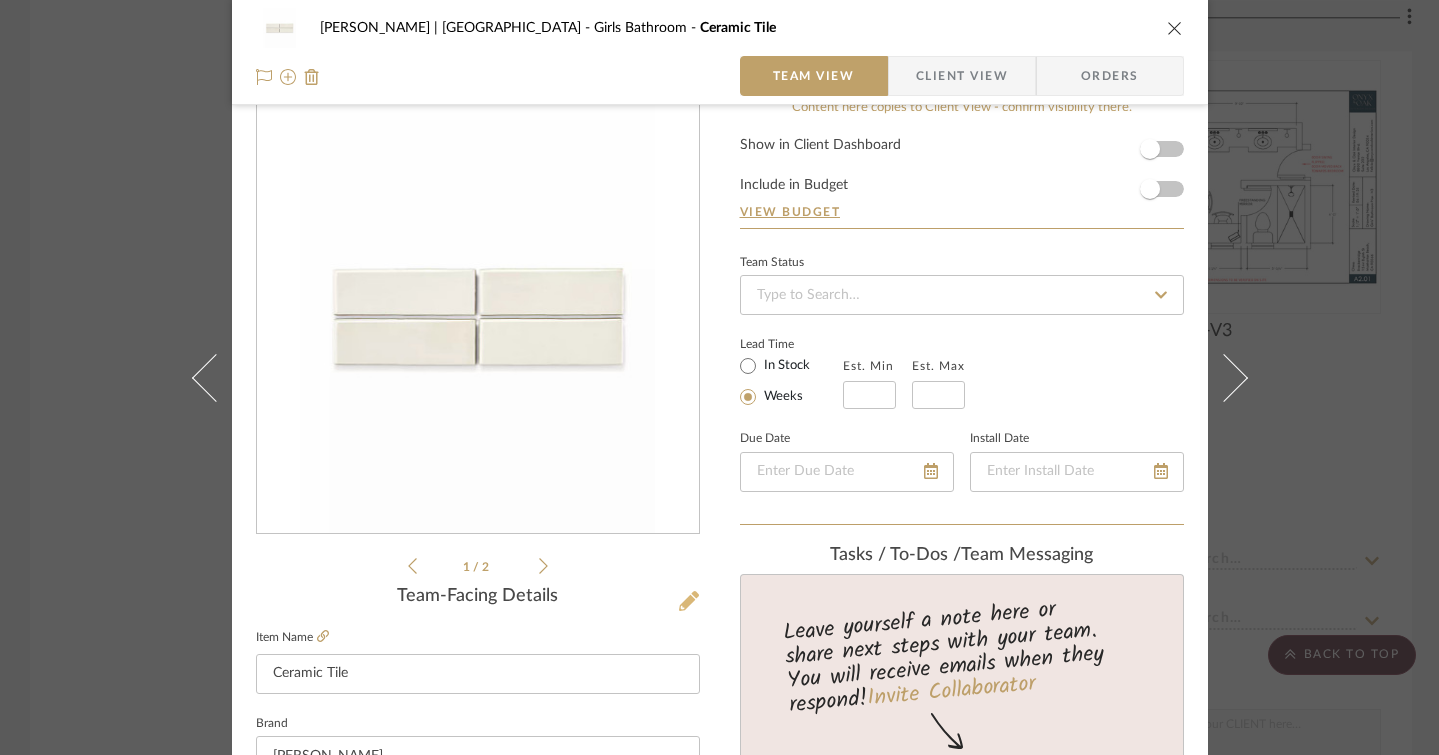 click 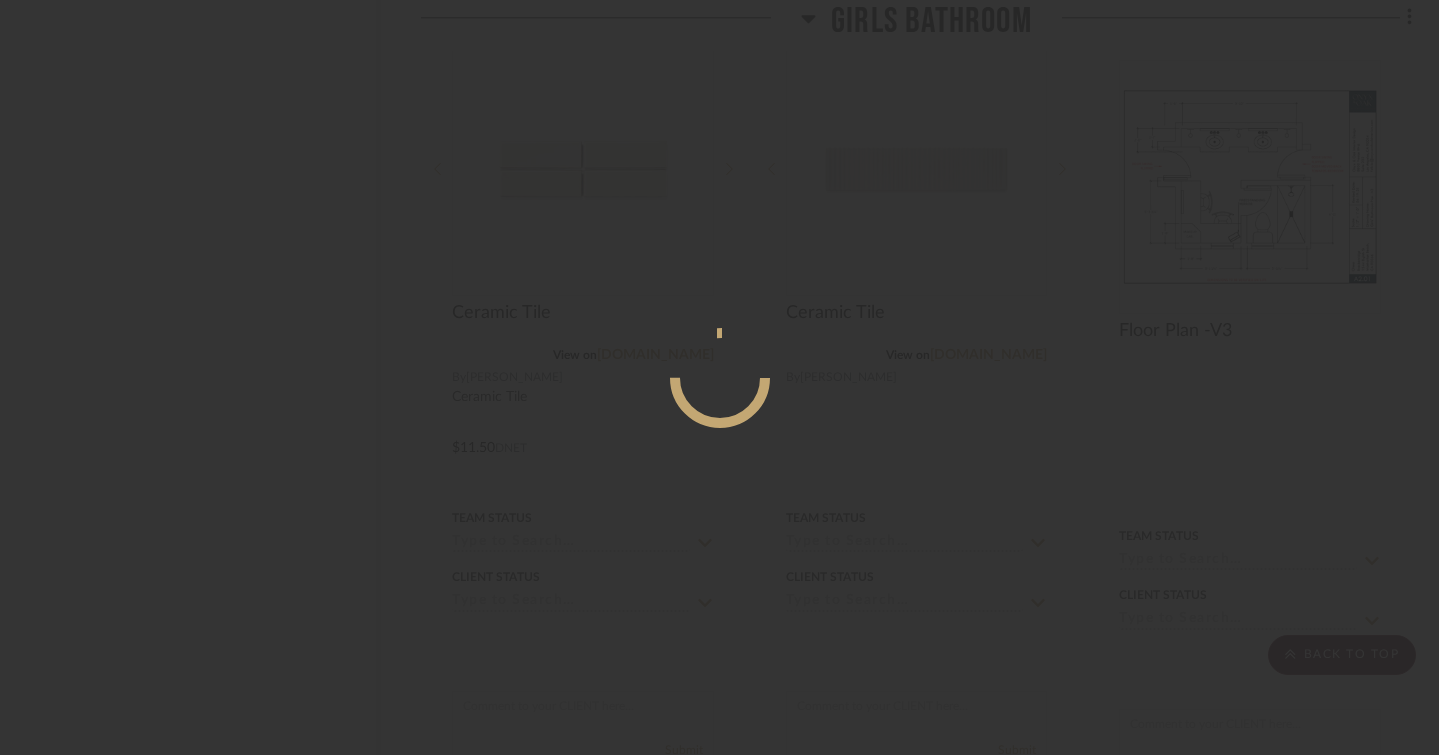 scroll, scrollTop: 0, scrollLeft: 0, axis: both 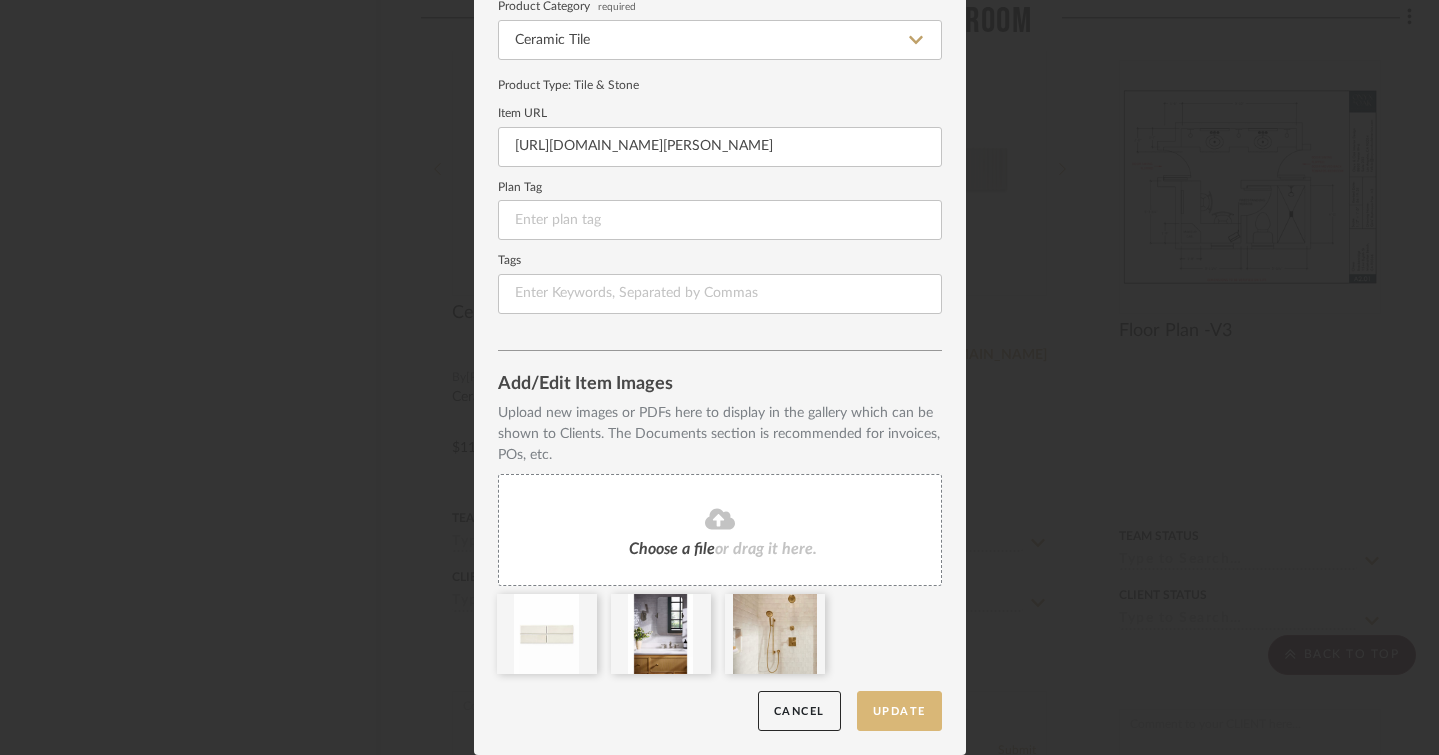 click on "Update" at bounding box center (899, 711) 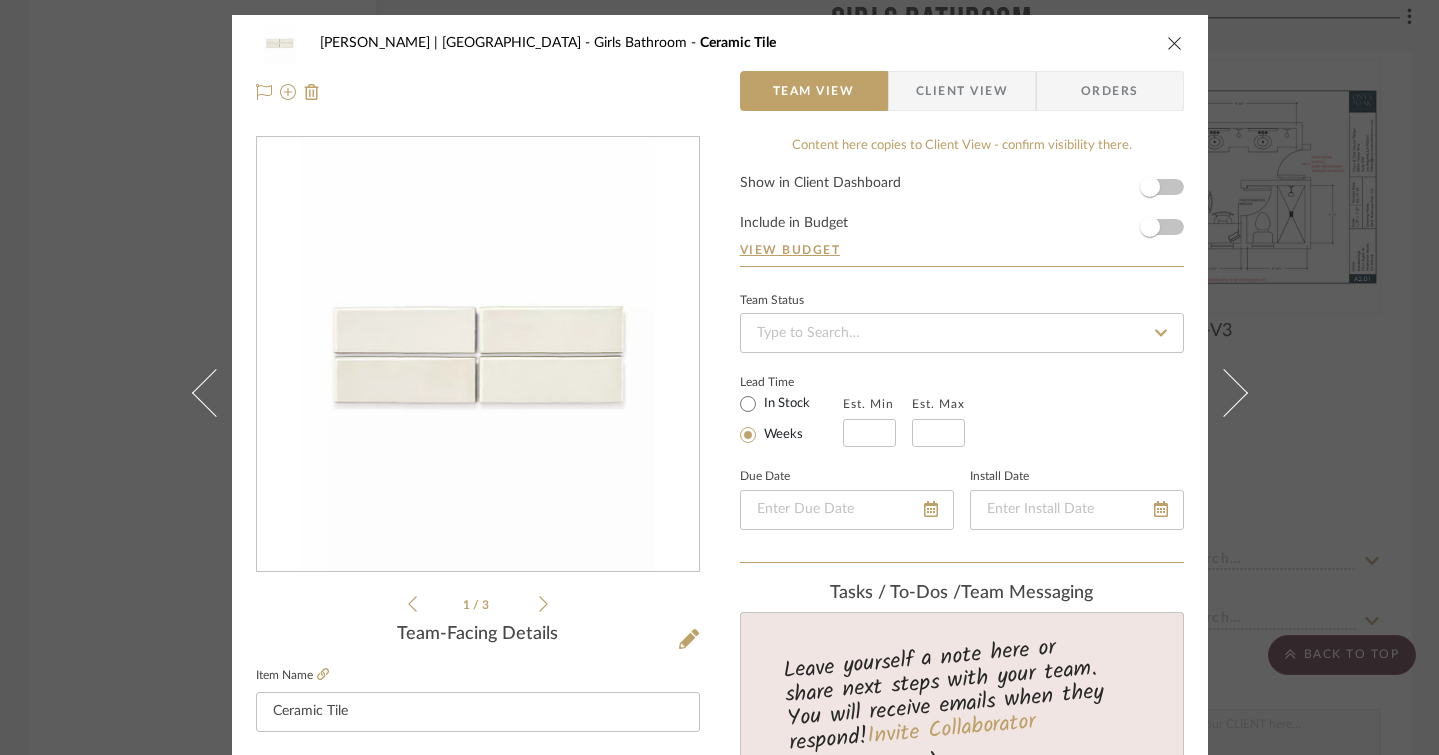 click at bounding box center [1175, 43] 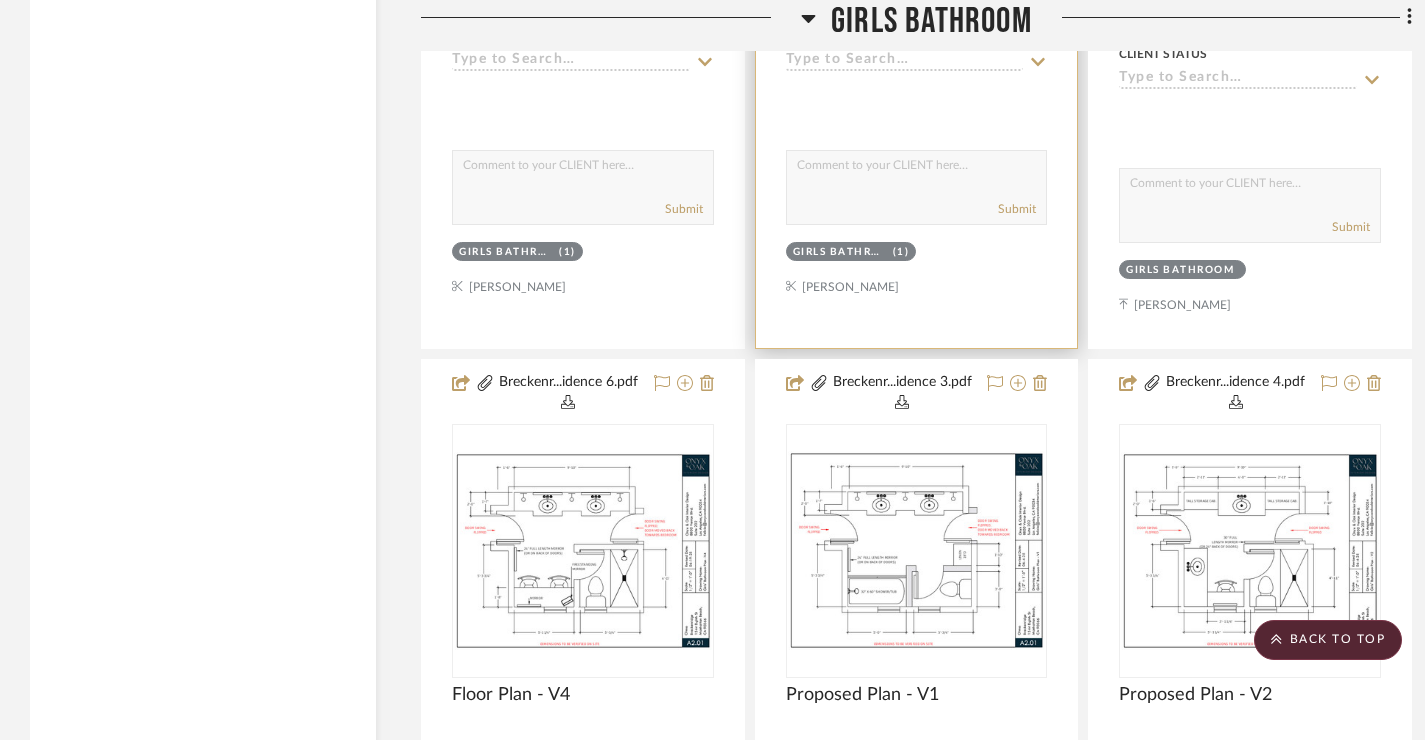 scroll, scrollTop: 4010, scrollLeft: 0, axis: vertical 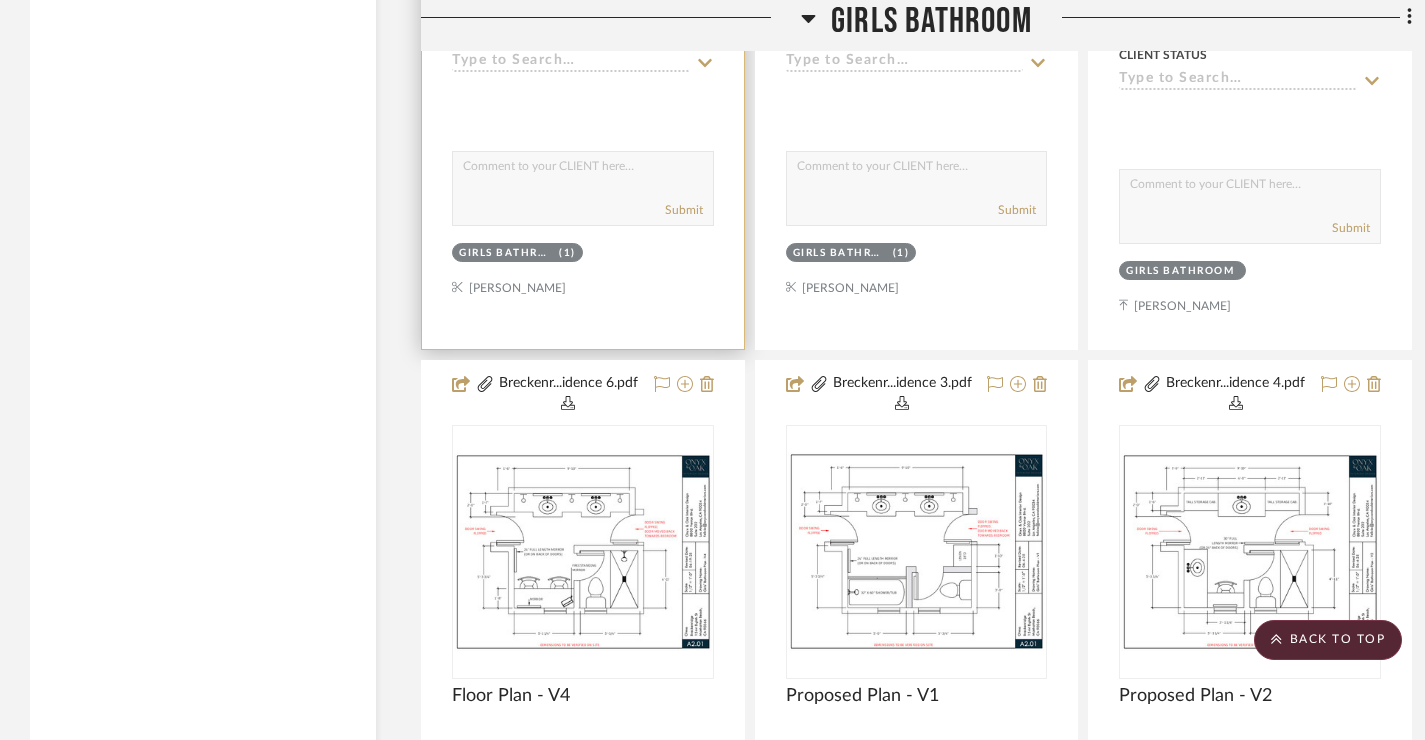 type 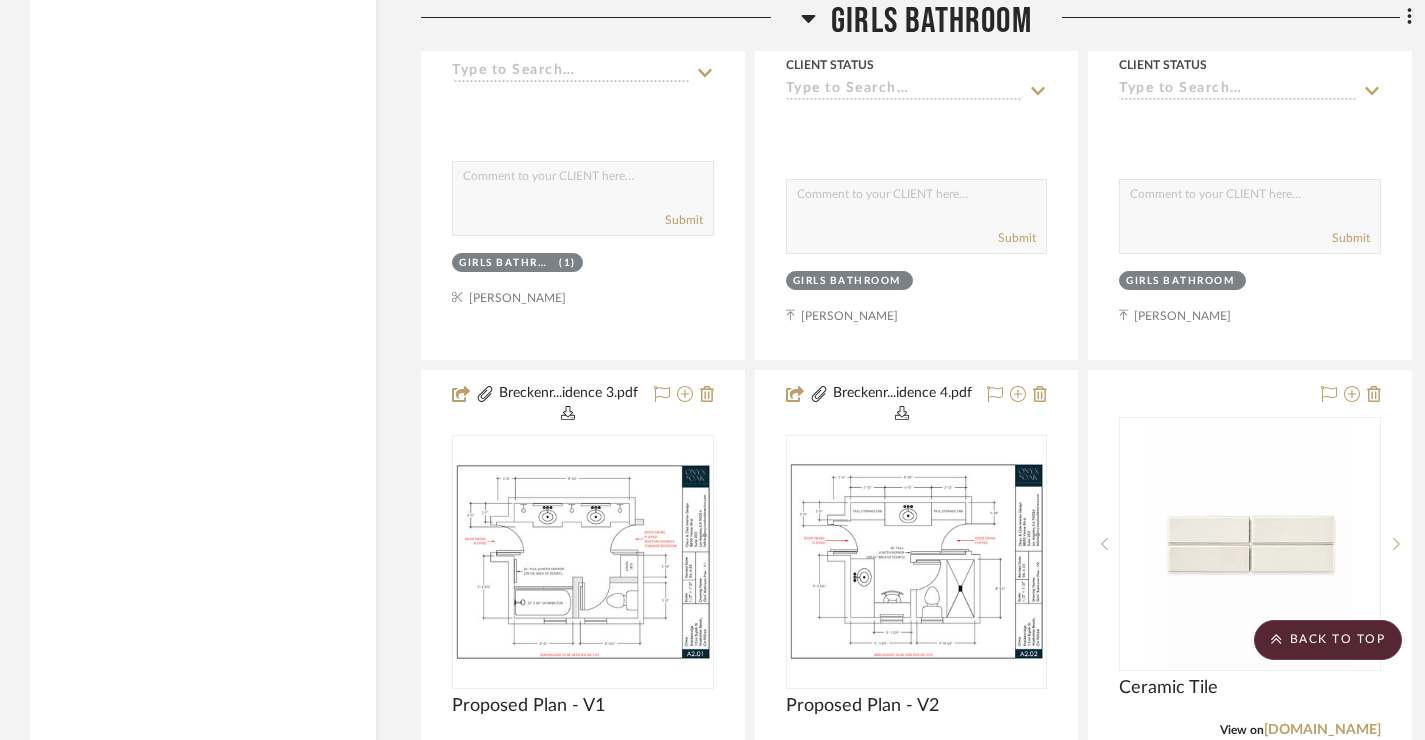scroll, scrollTop: 4185, scrollLeft: 0, axis: vertical 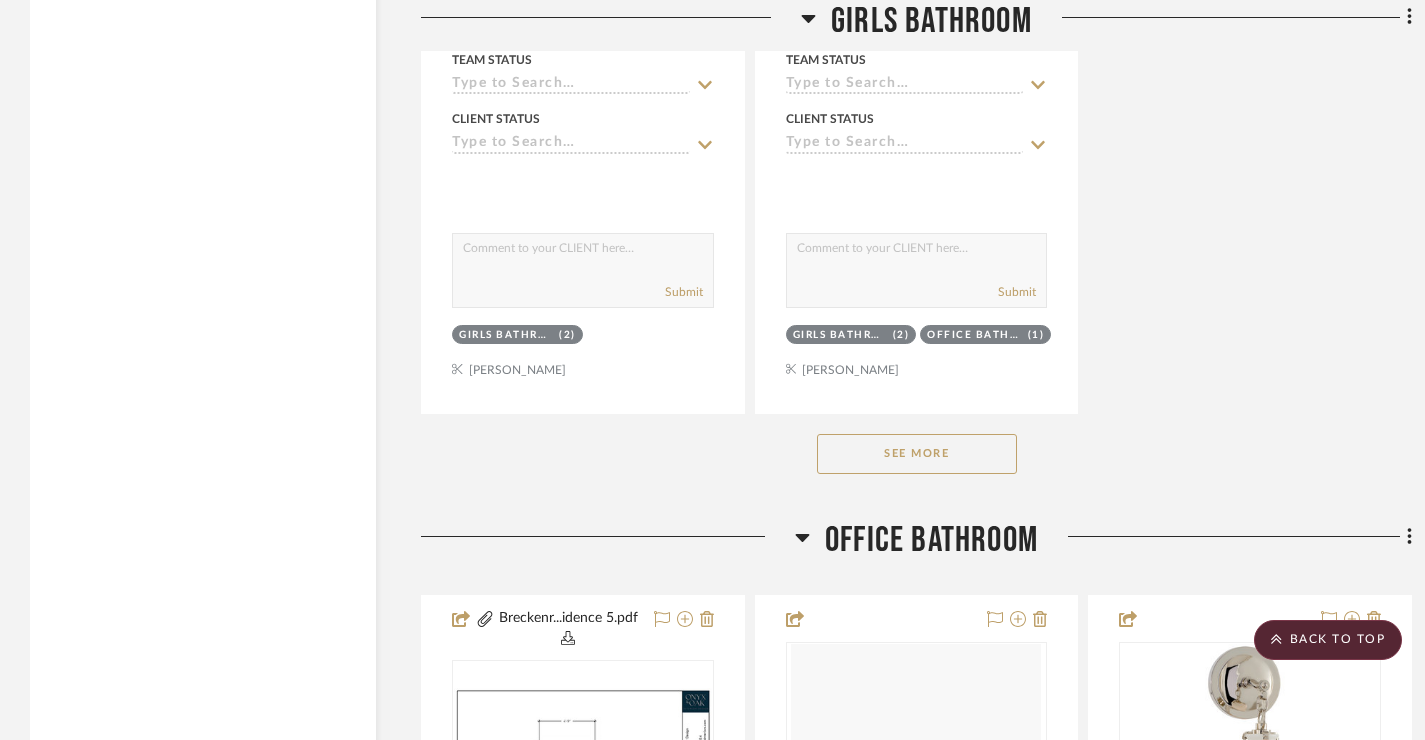 click on "See More" 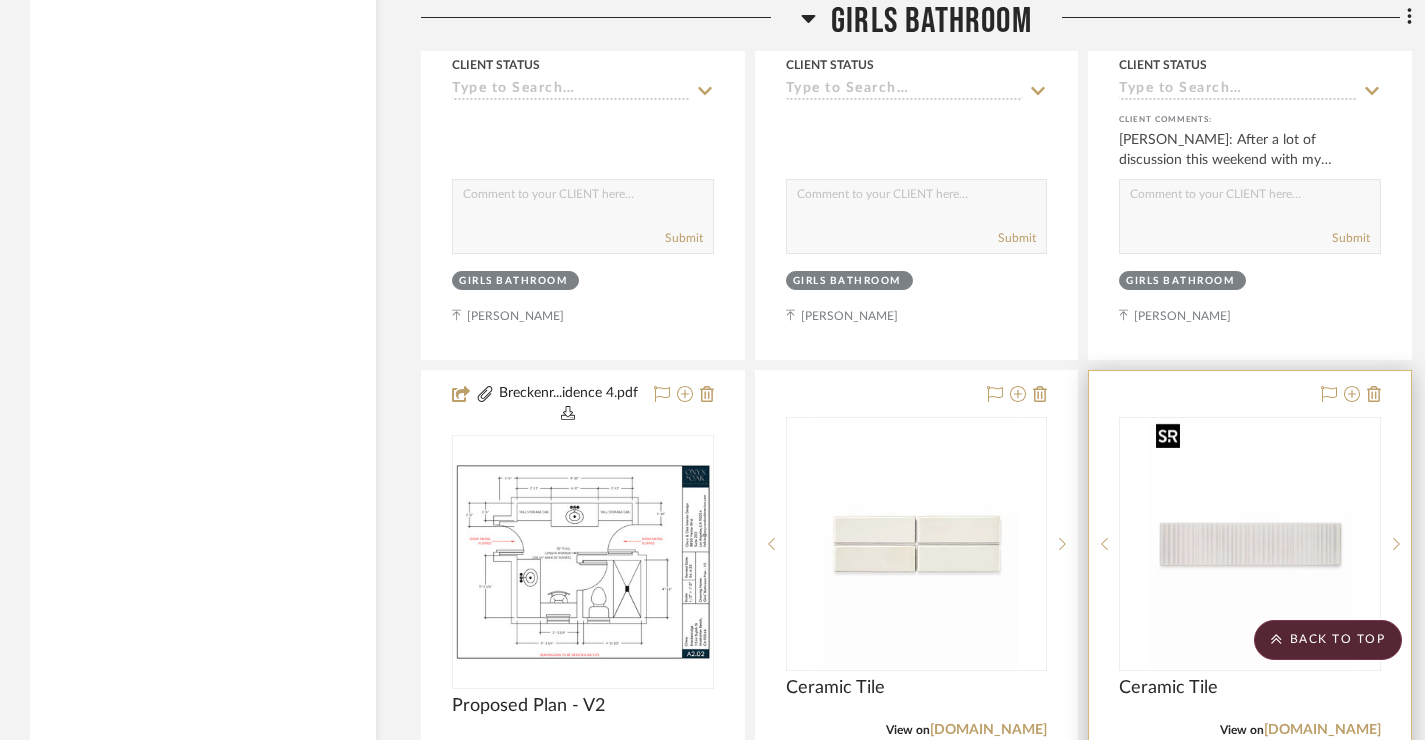 scroll, scrollTop: 4213, scrollLeft: 0, axis: vertical 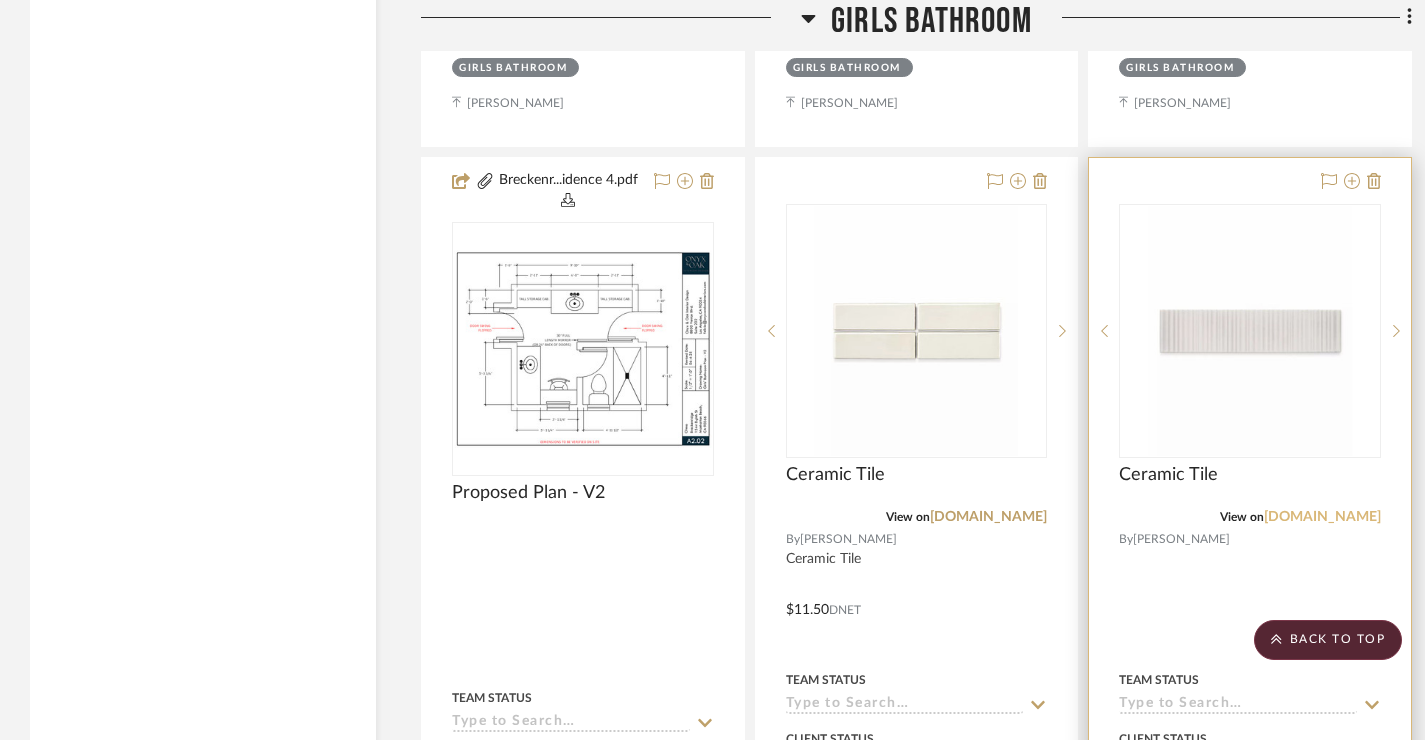 click on "annsacks.kohler.com" at bounding box center [1322, 517] 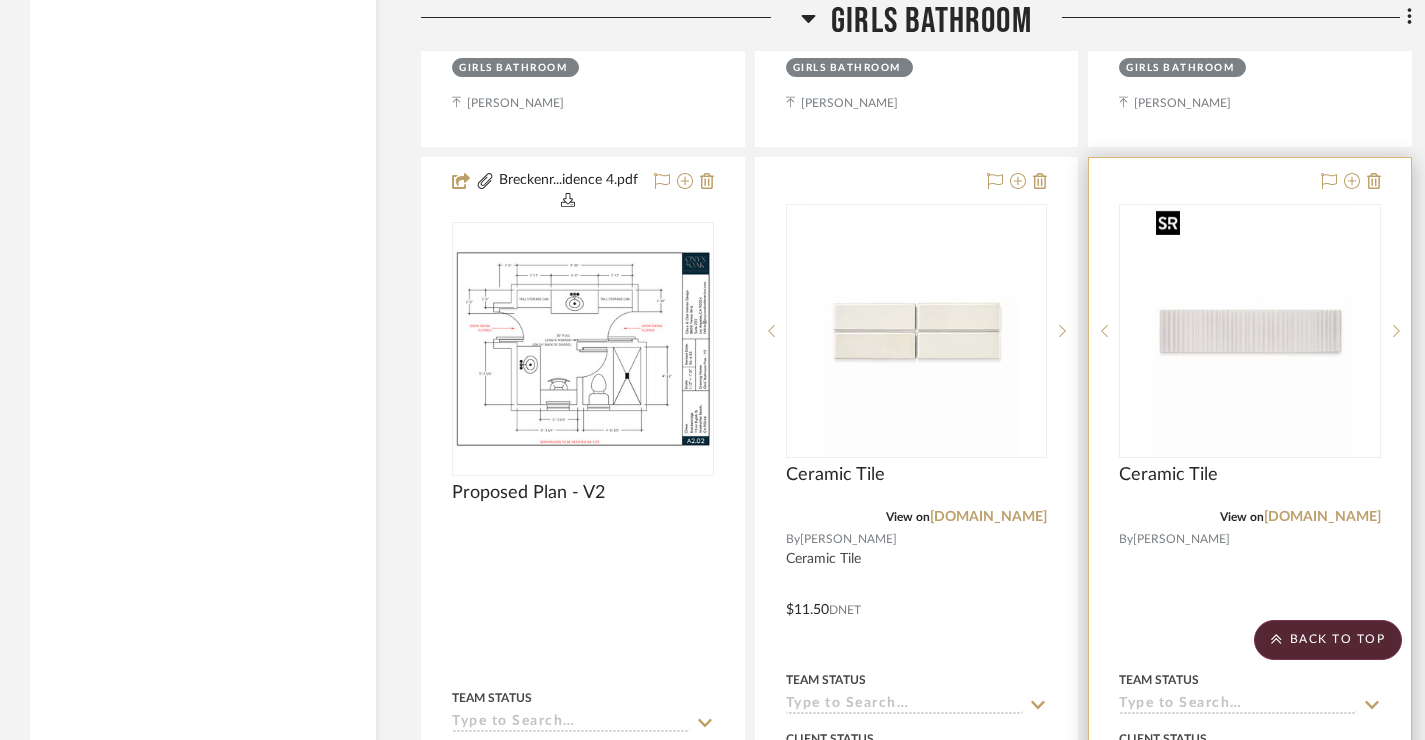 click at bounding box center (1250, 331) 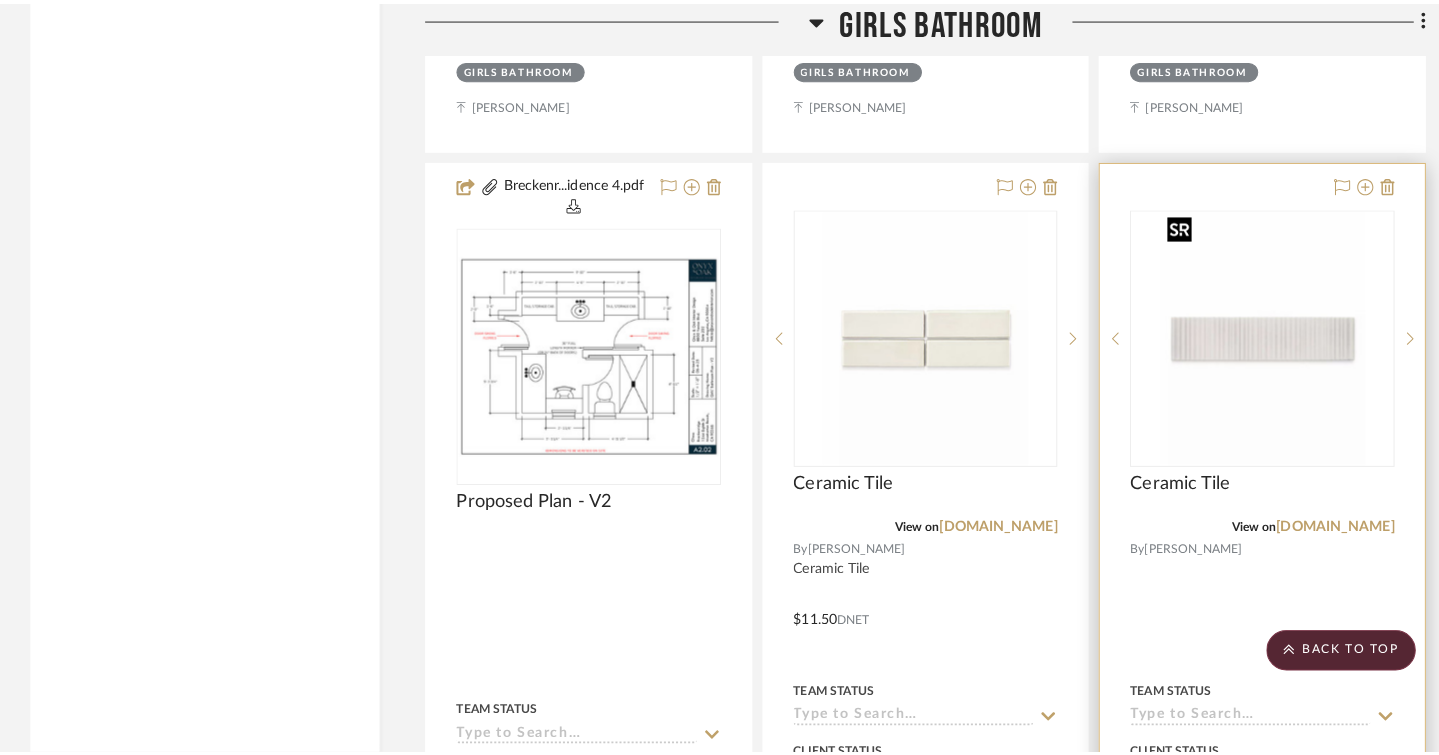 scroll, scrollTop: 0, scrollLeft: 0, axis: both 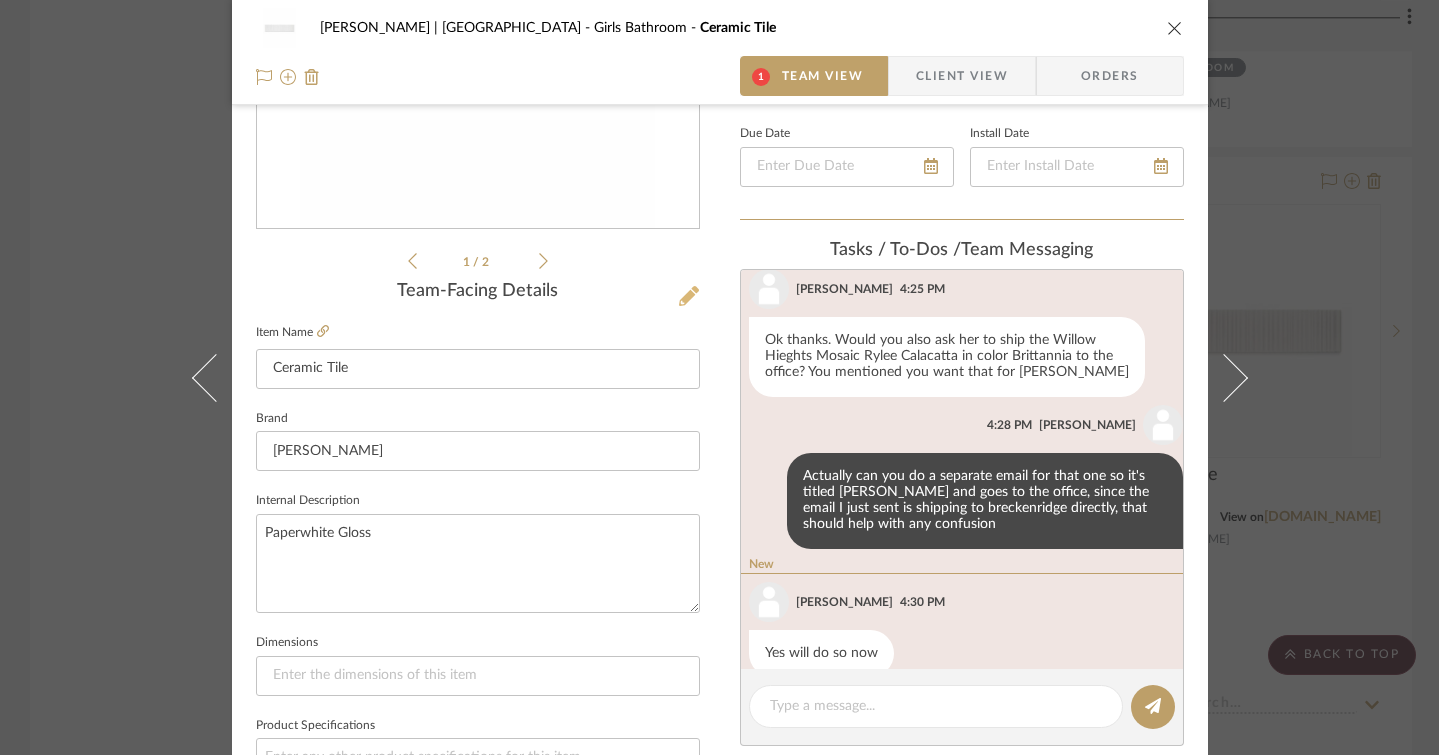 click 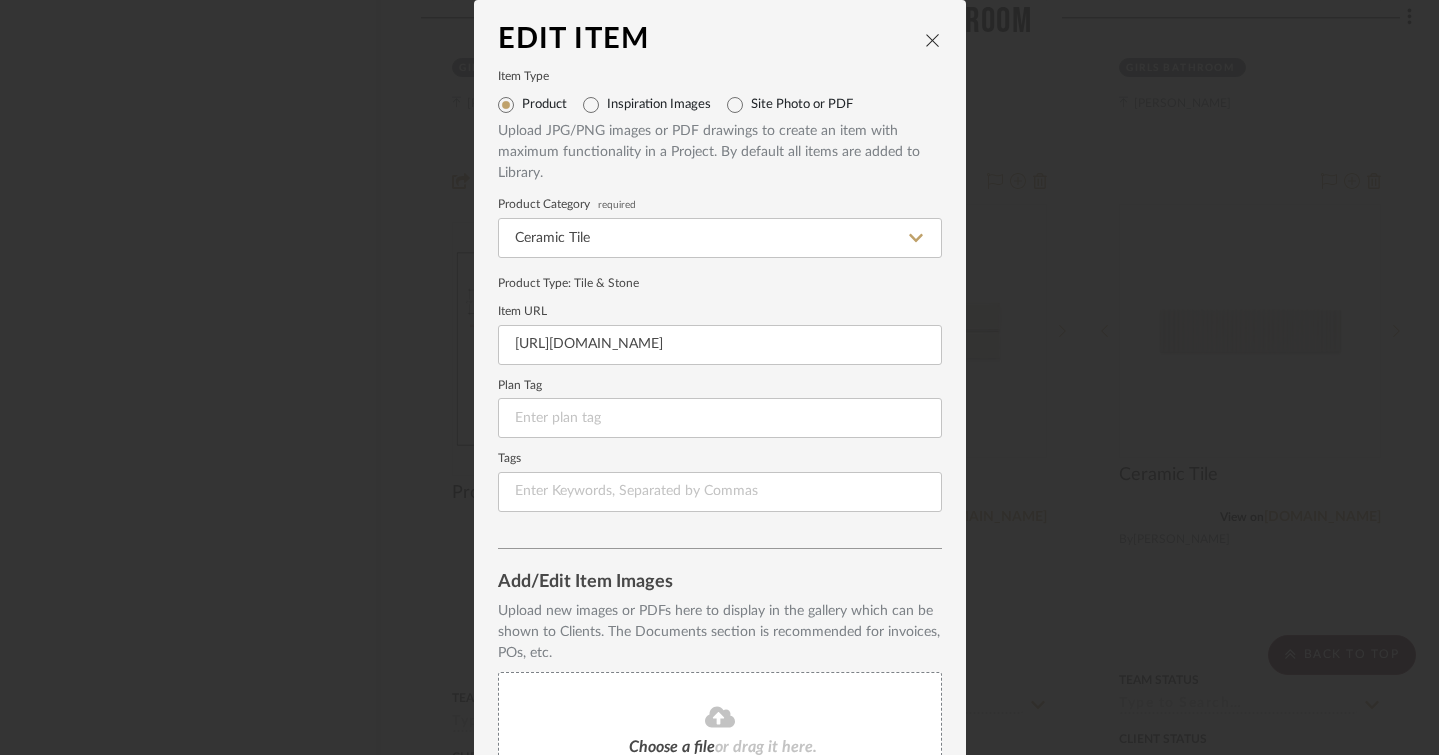 scroll, scrollTop: 198, scrollLeft: 0, axis: vertical 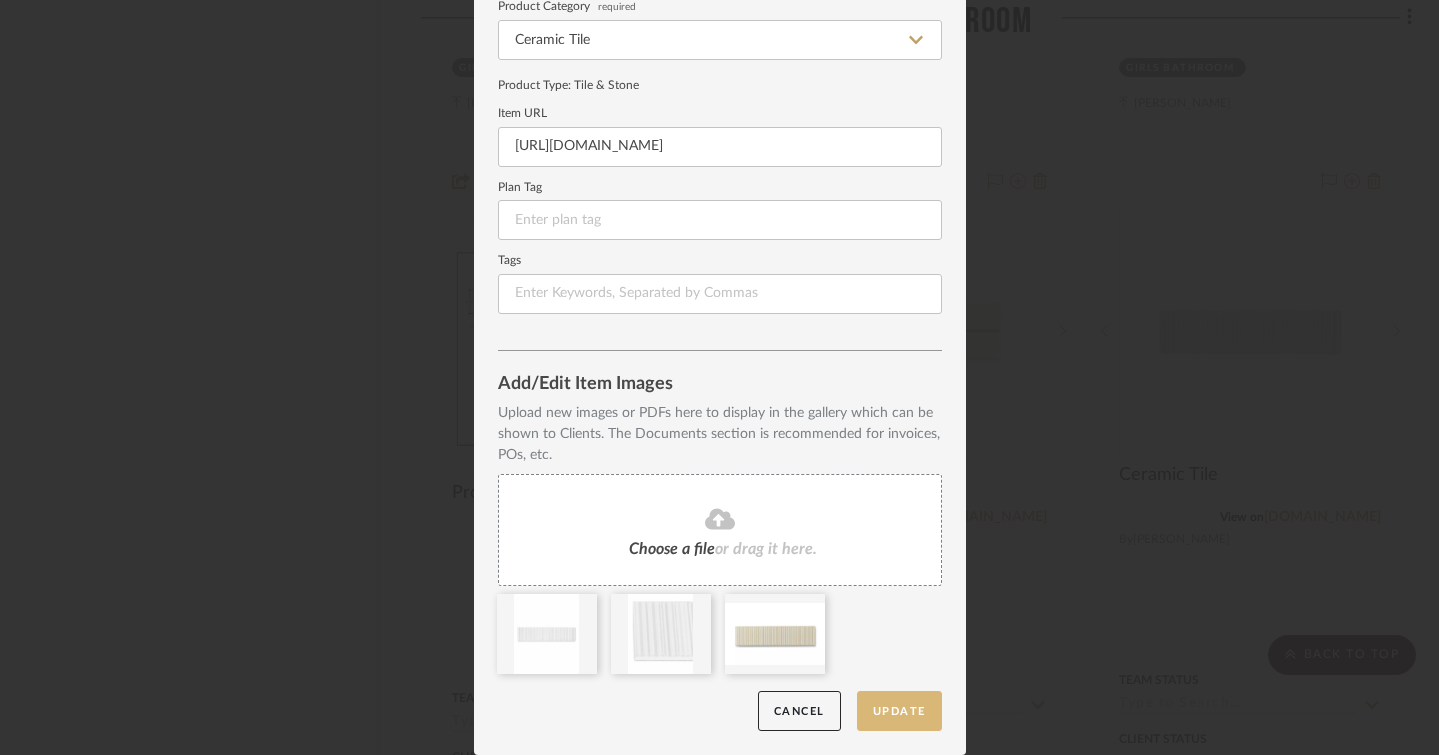 click on "Update" at bounding box center (899, 711) 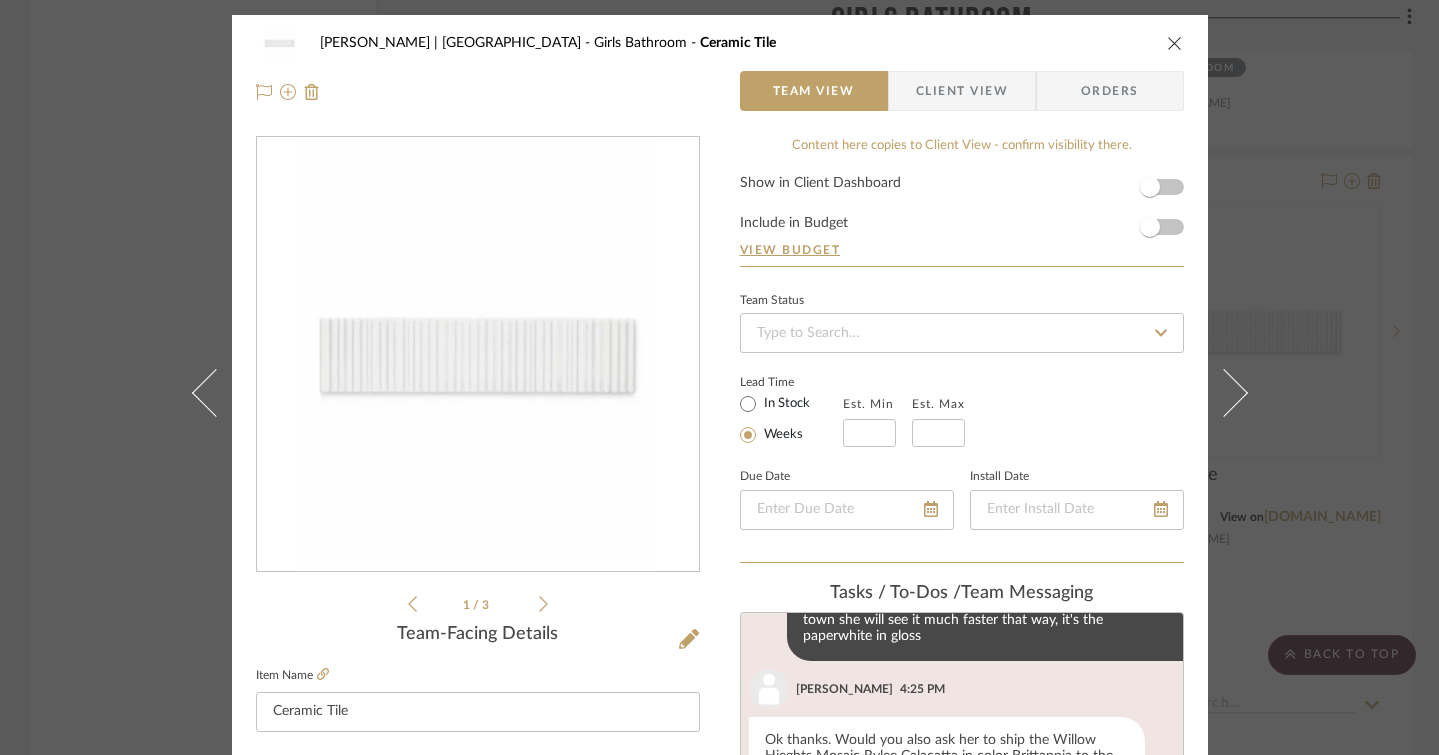 scroll, scrollTop: 326, scrollLeft: 0, axis: vertical 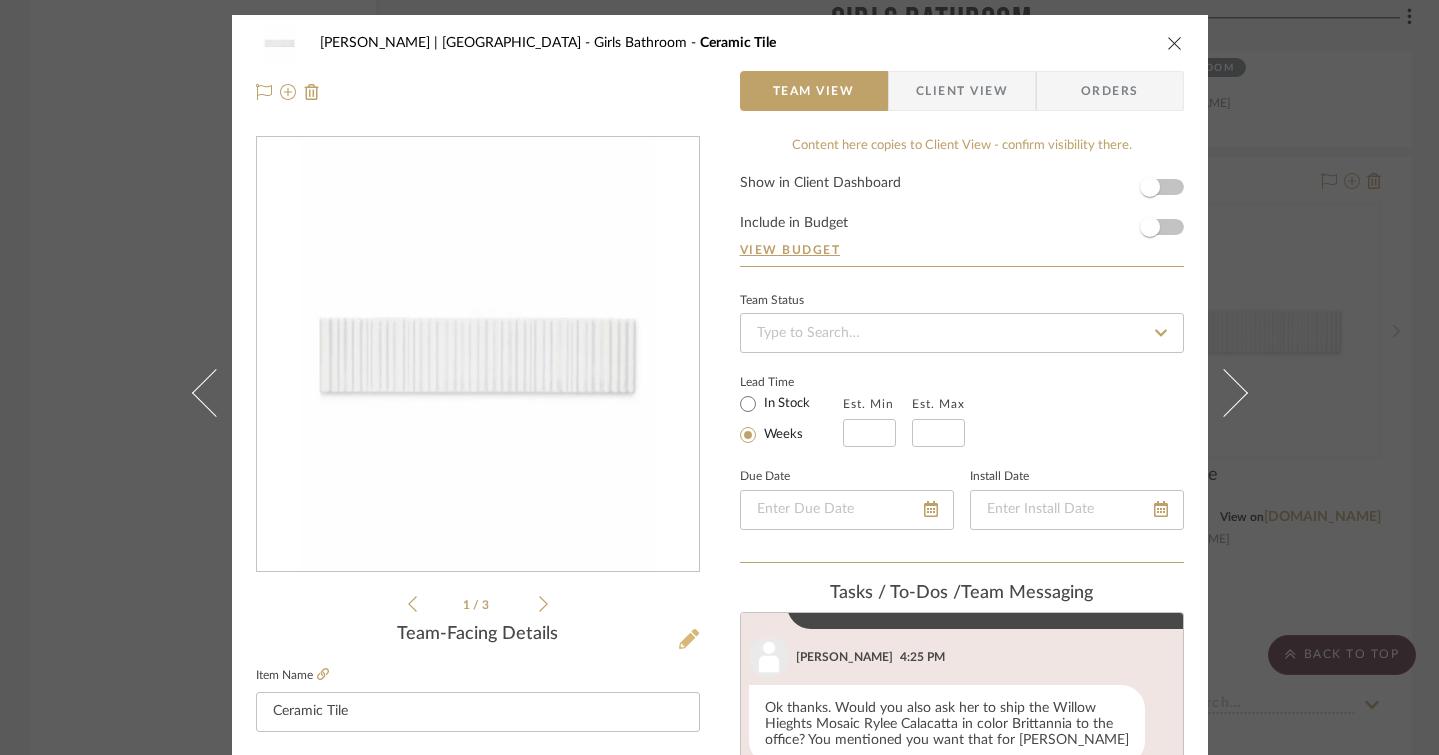 click 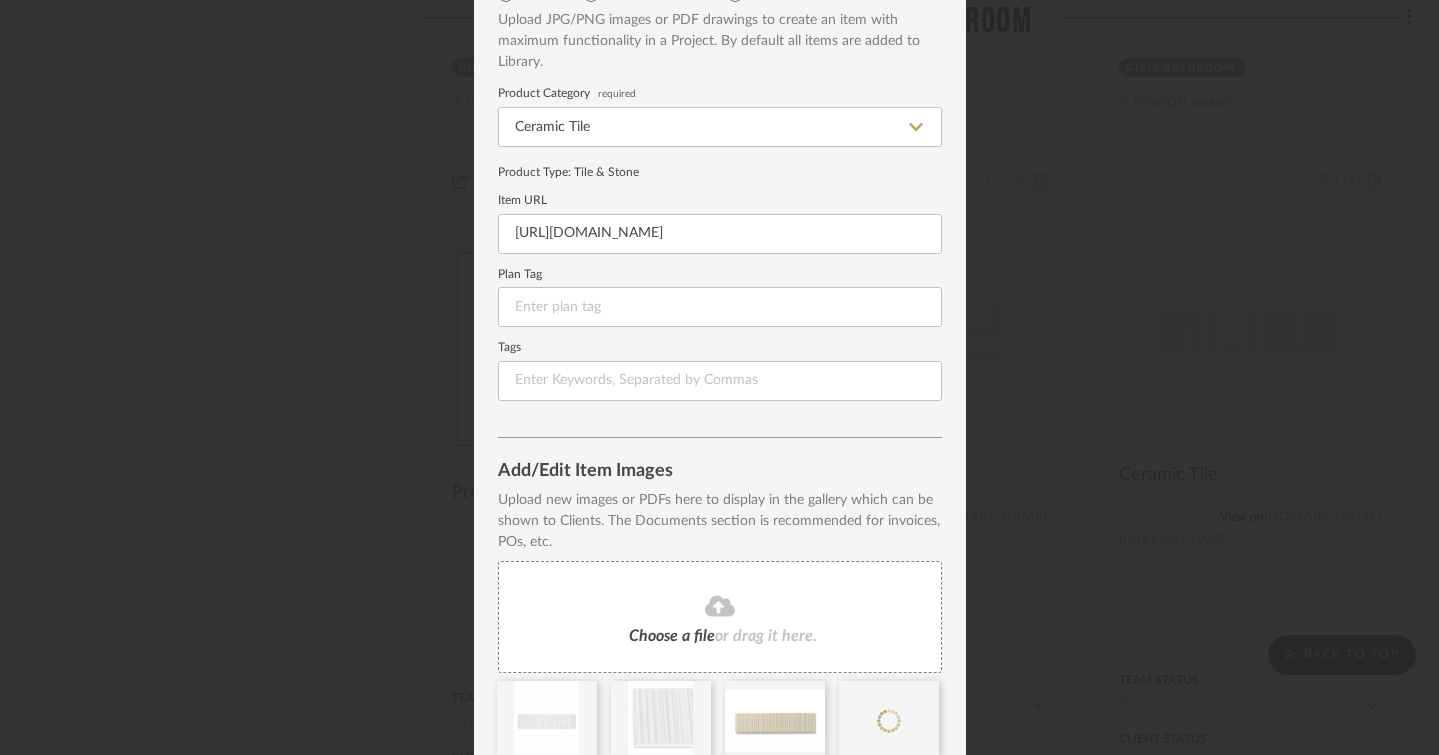 scroll, scrollTop: 198, scrollLeft: 0, axis: vertical 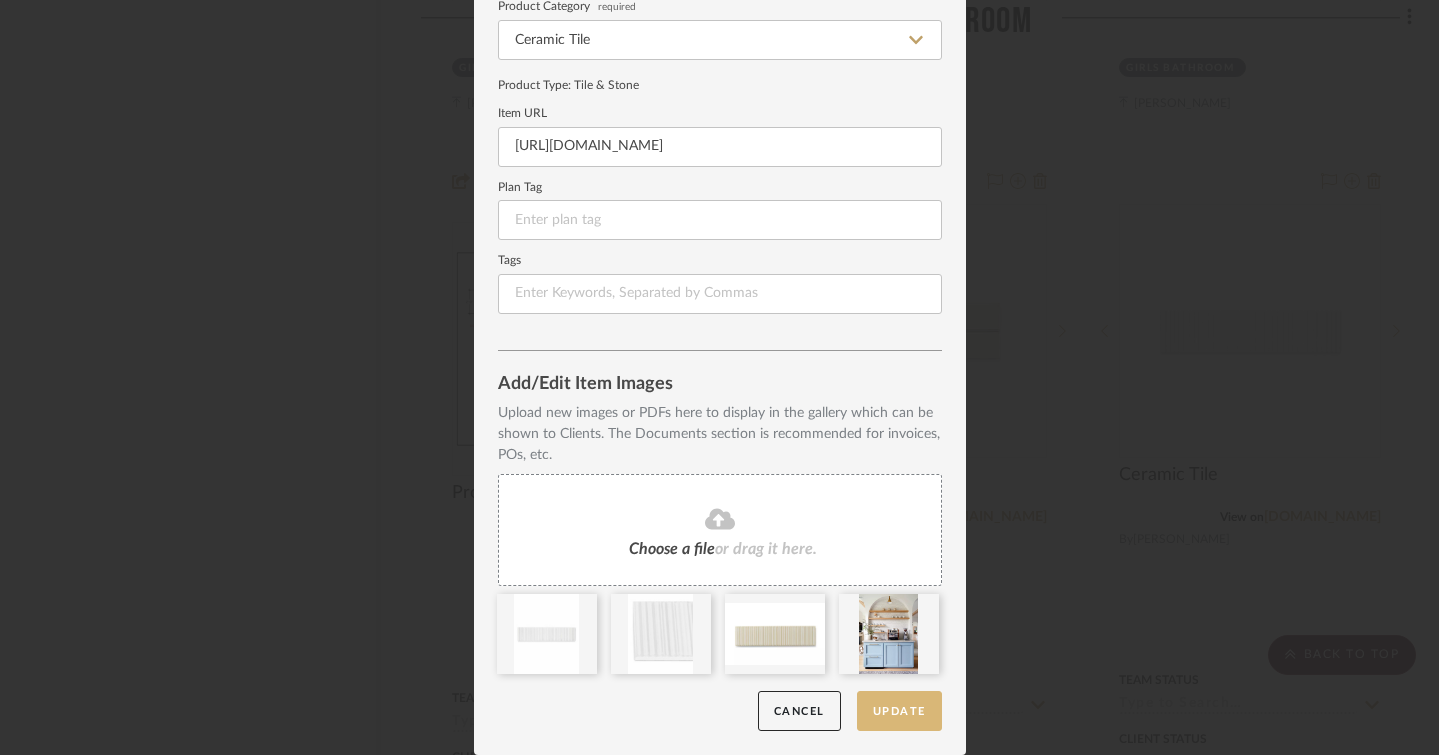 click on "Update" at bounding box center (899, 711) 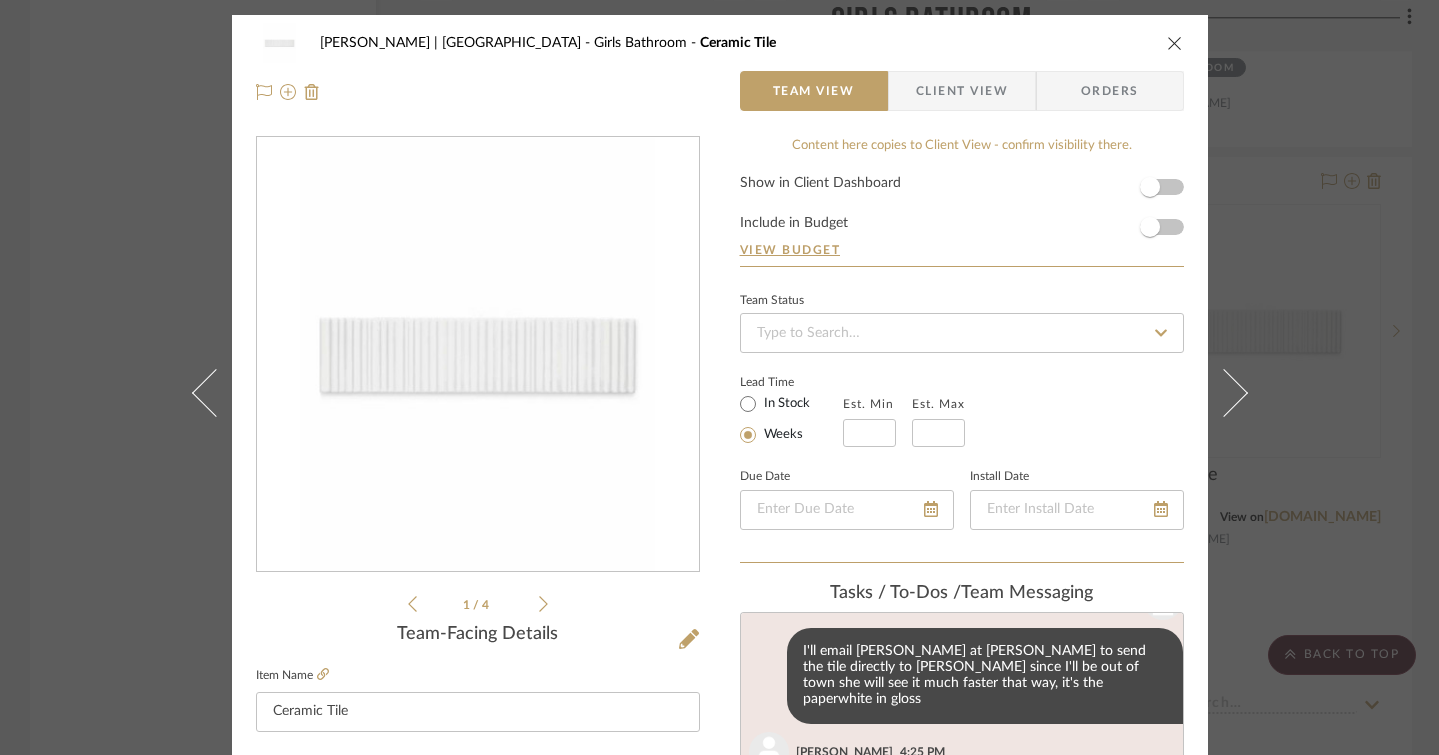 scroll, scrollTop: 326, scrollLeft: 0, axis: vertical 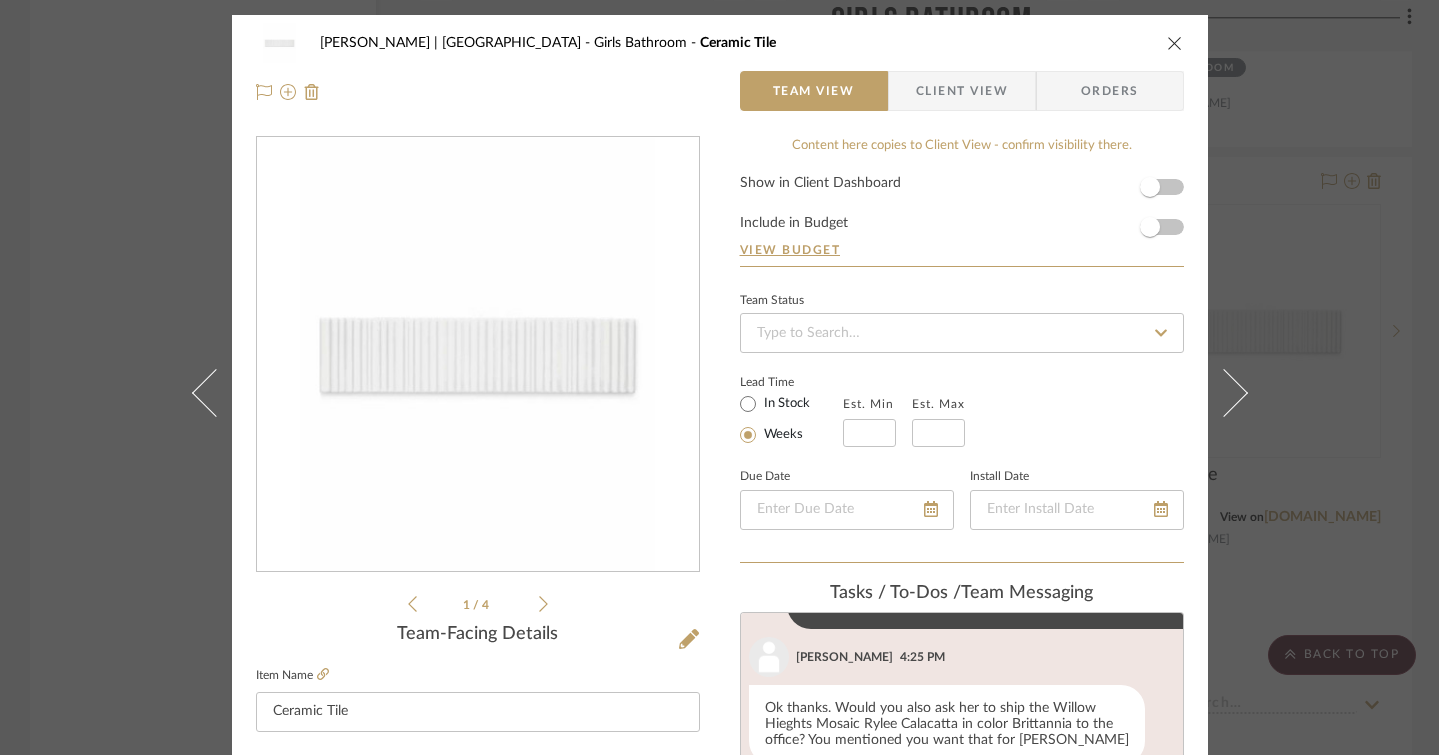 click at bounding box center [1175, 43] 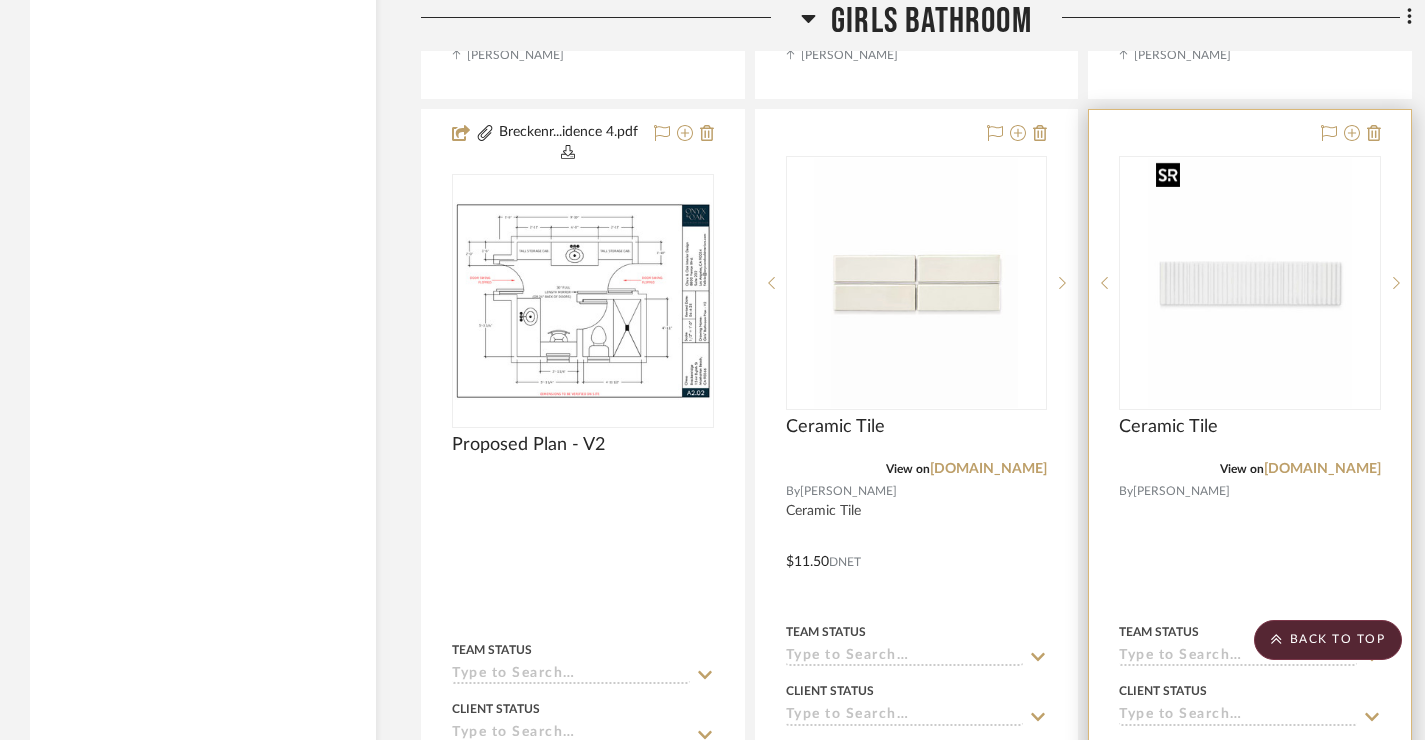 scroll, scrollTop: 4262, scrollLeft: 0, axis: vertical 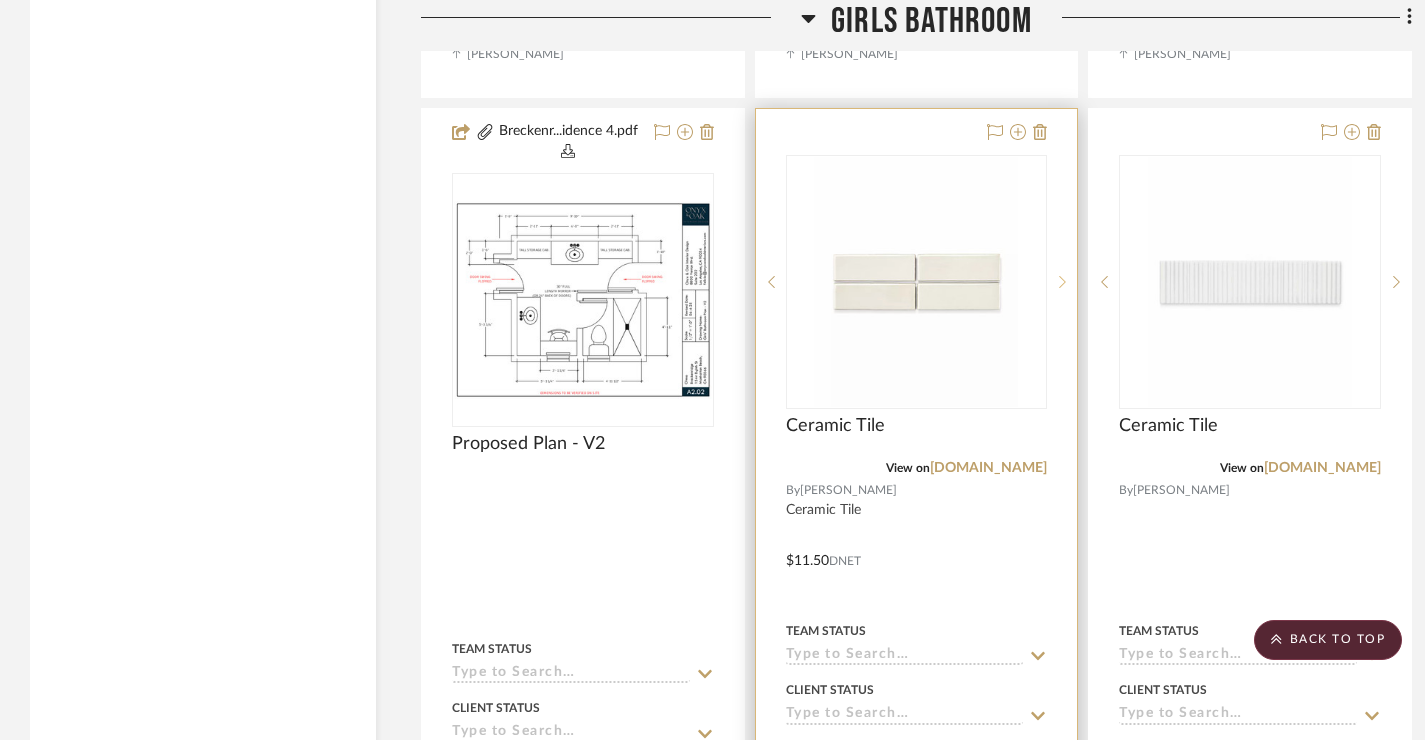 click 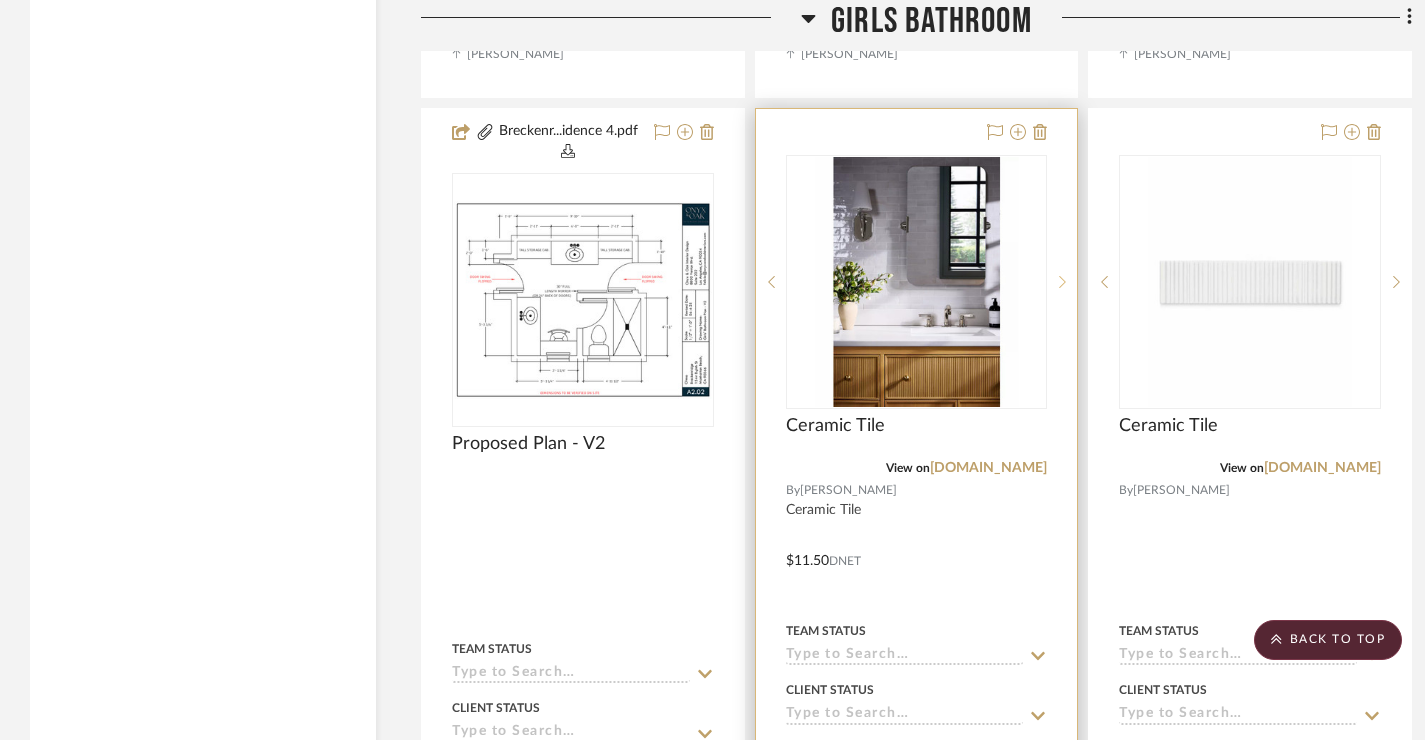 click 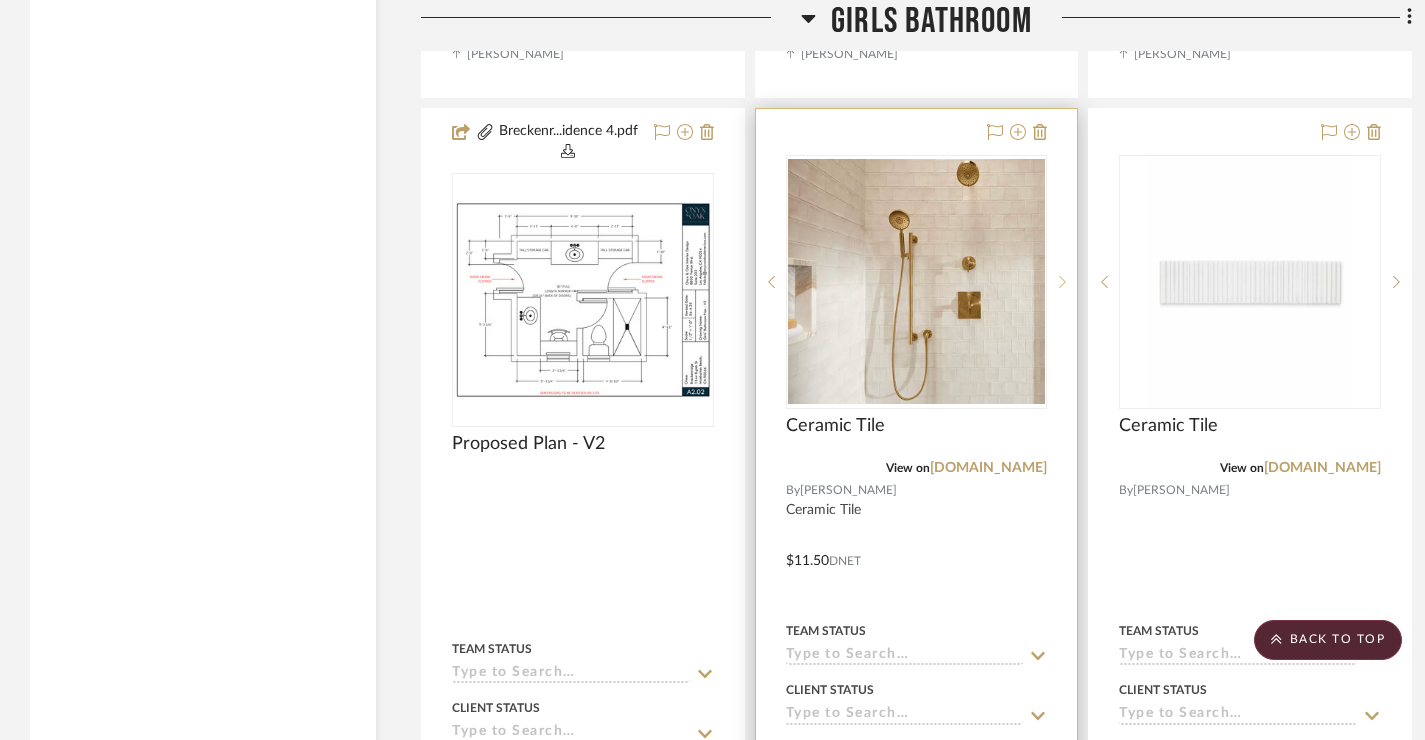 click 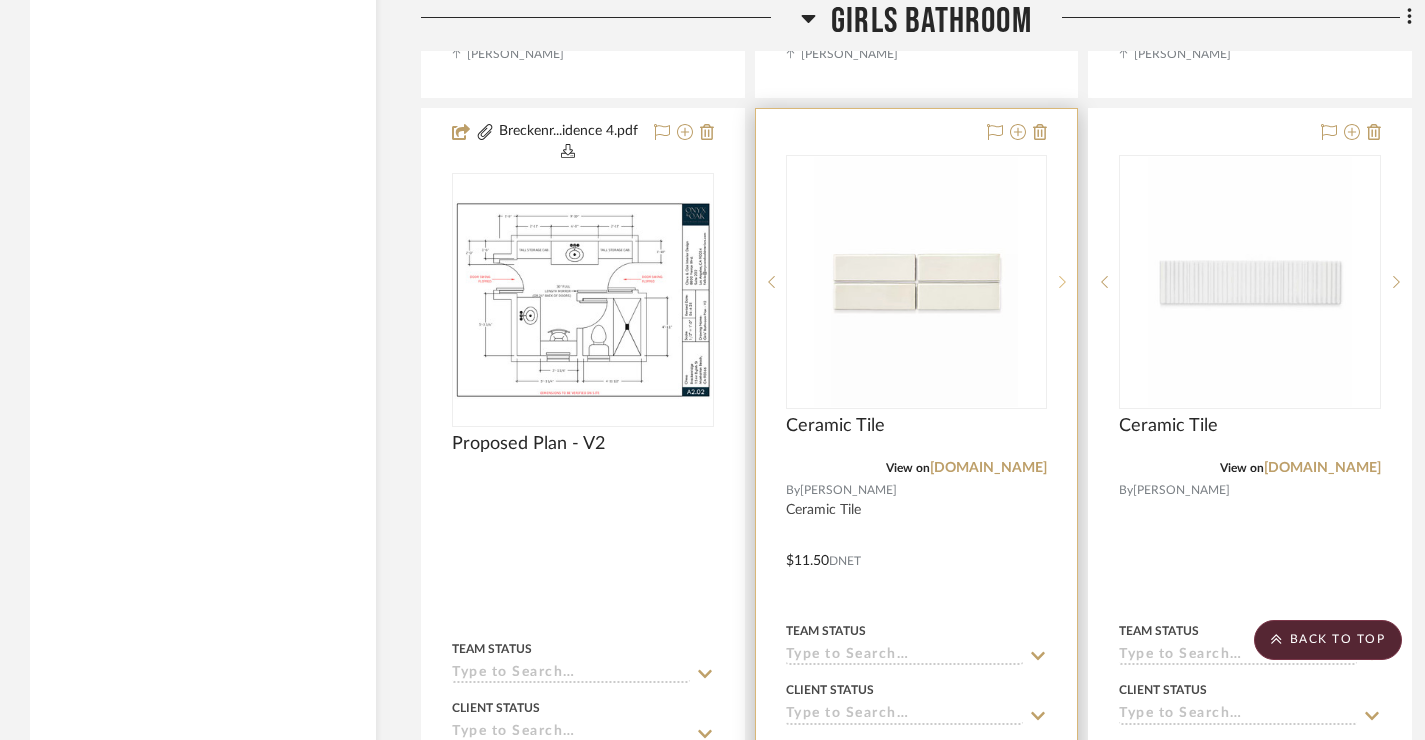 click 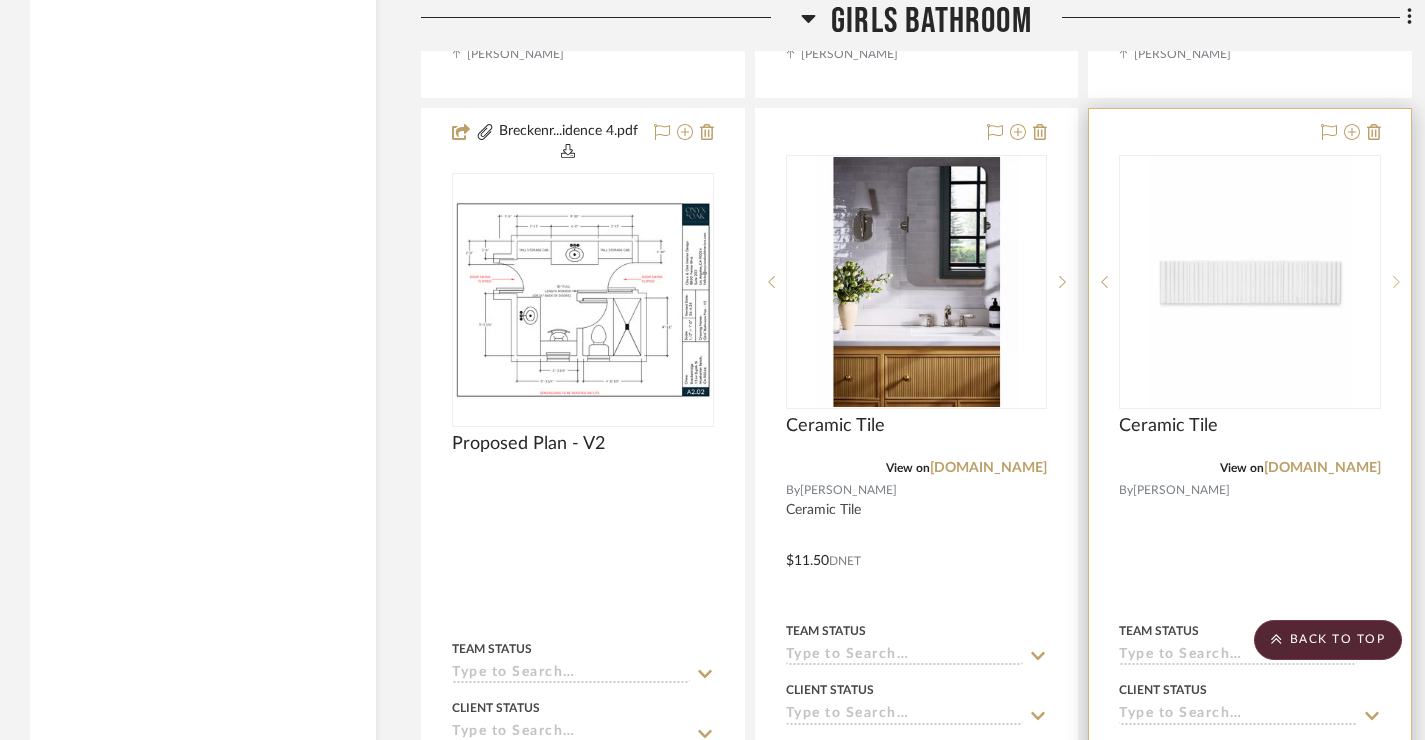 click 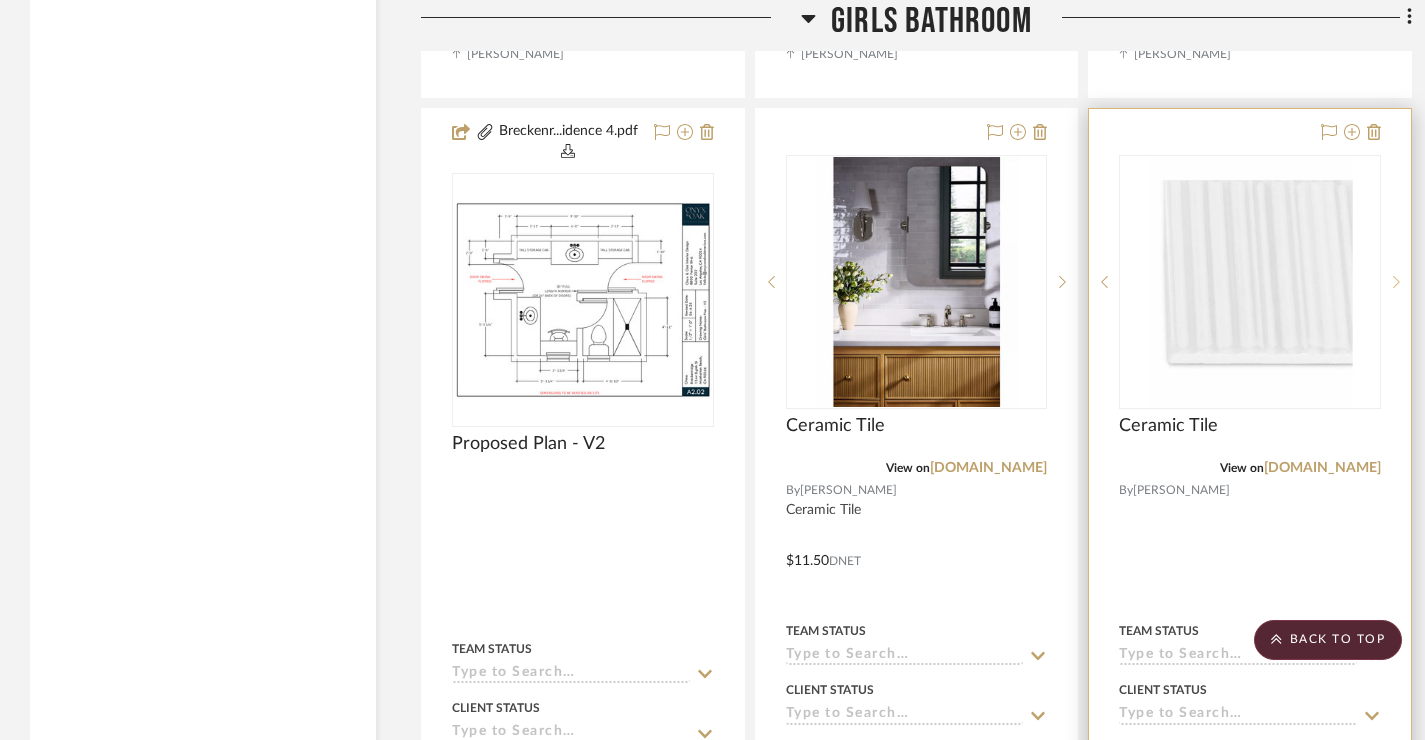 click 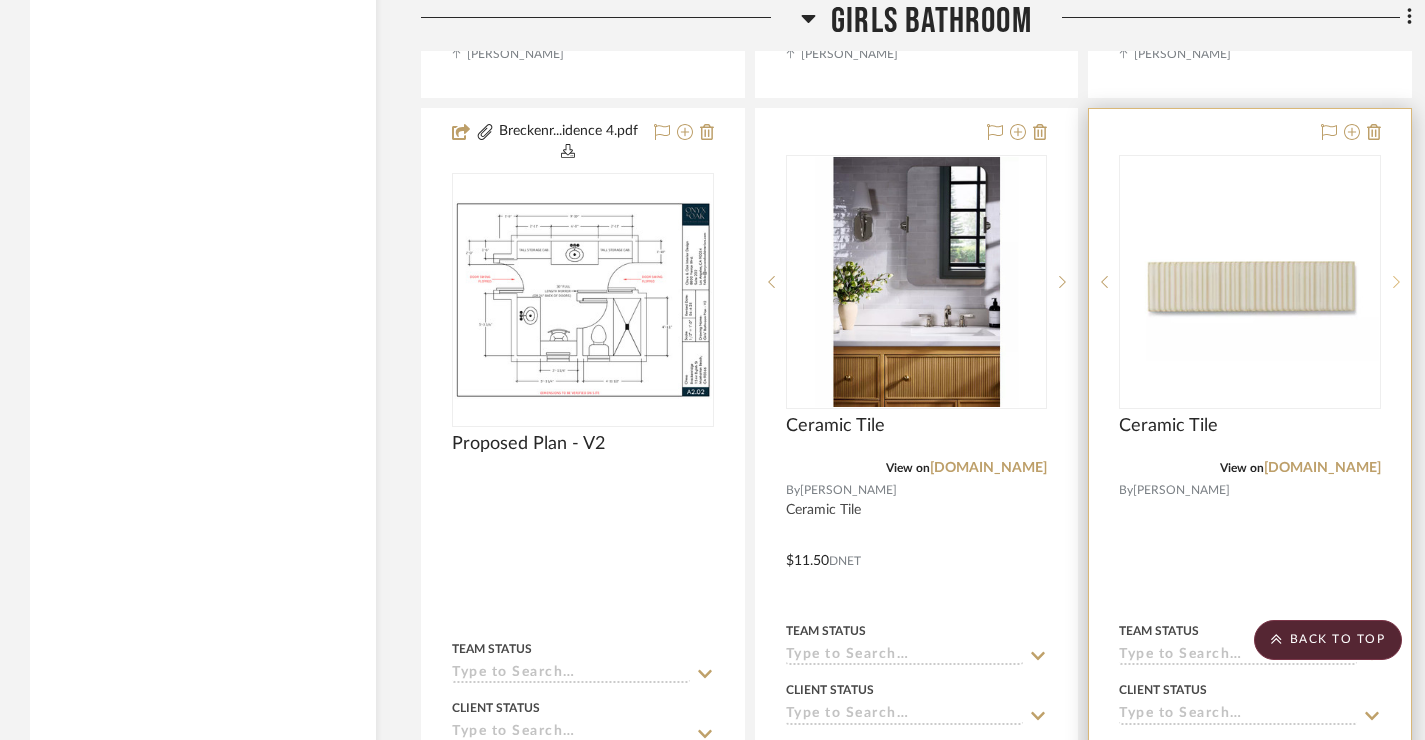 click 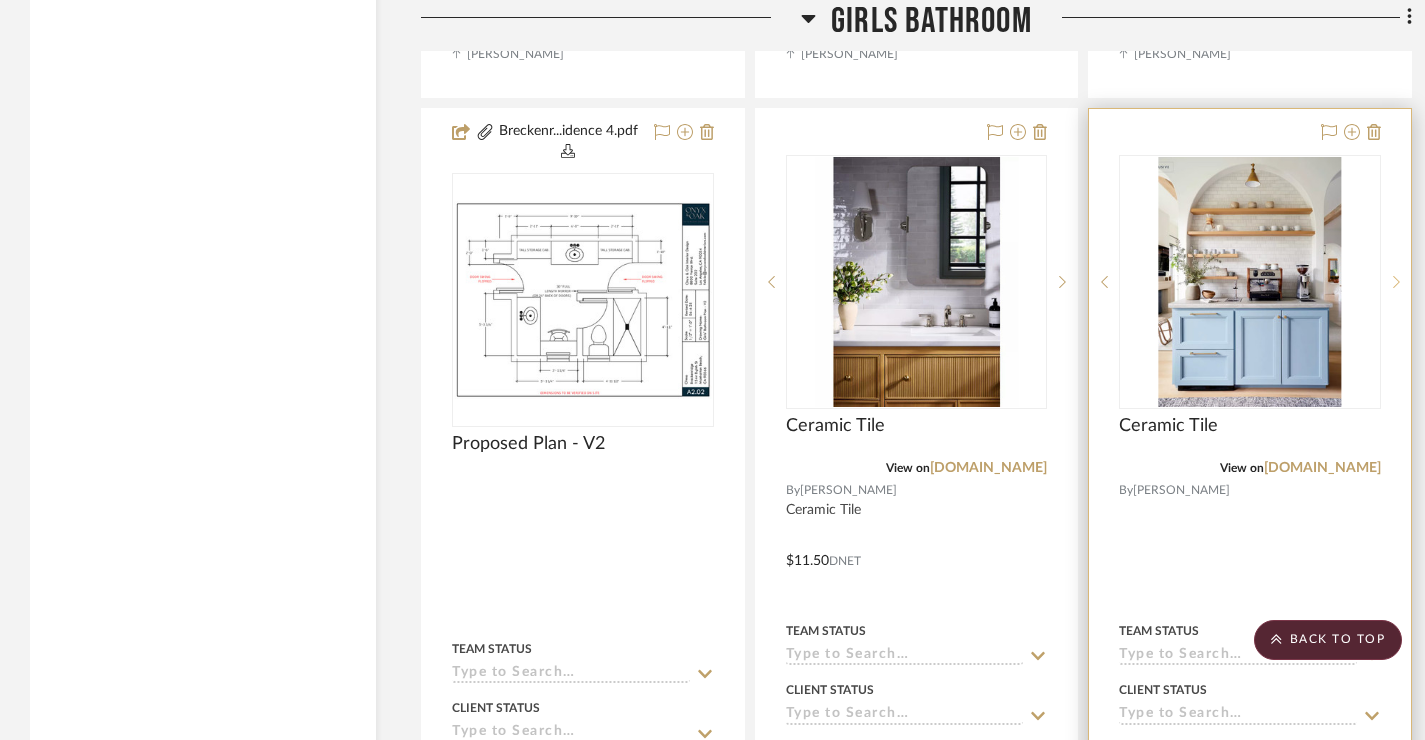 click 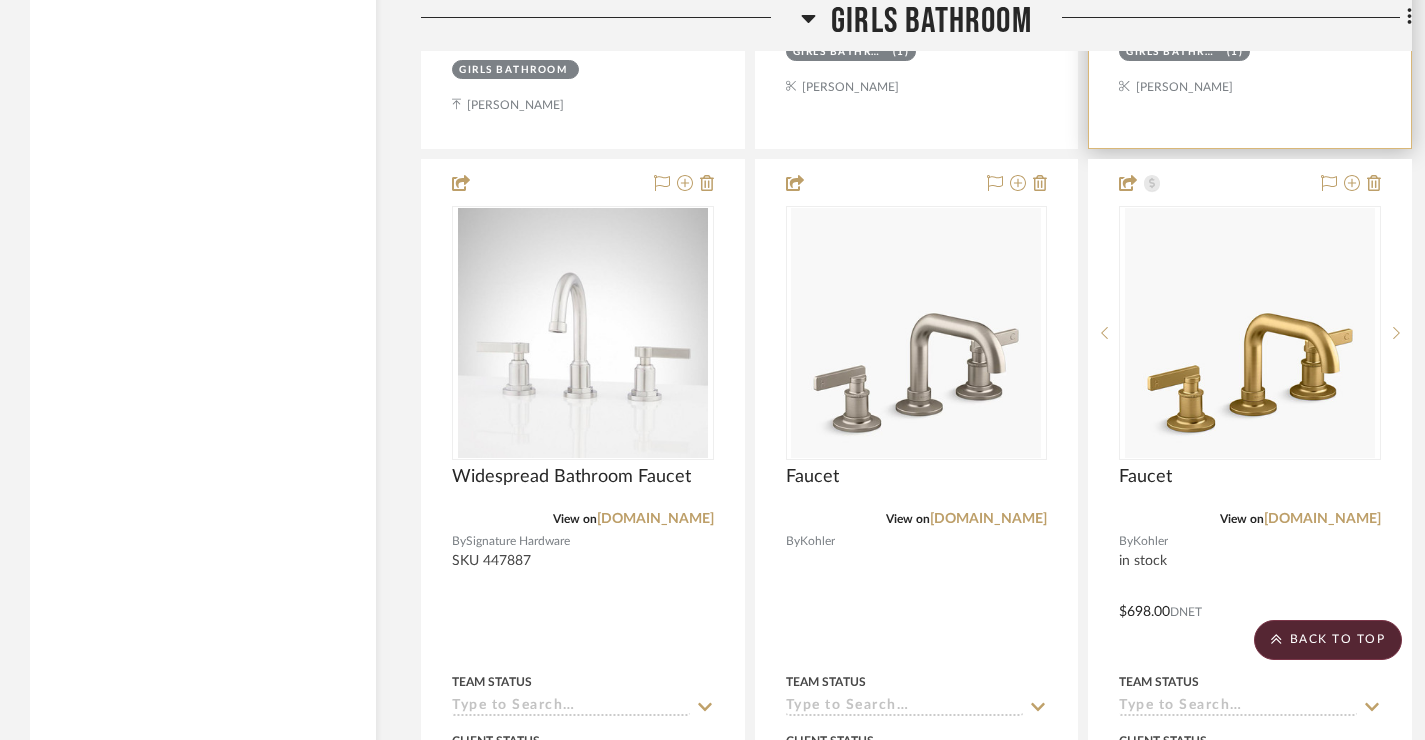 scroll, scrollTop: 5118, scrollLeft: 0, axis: vertical 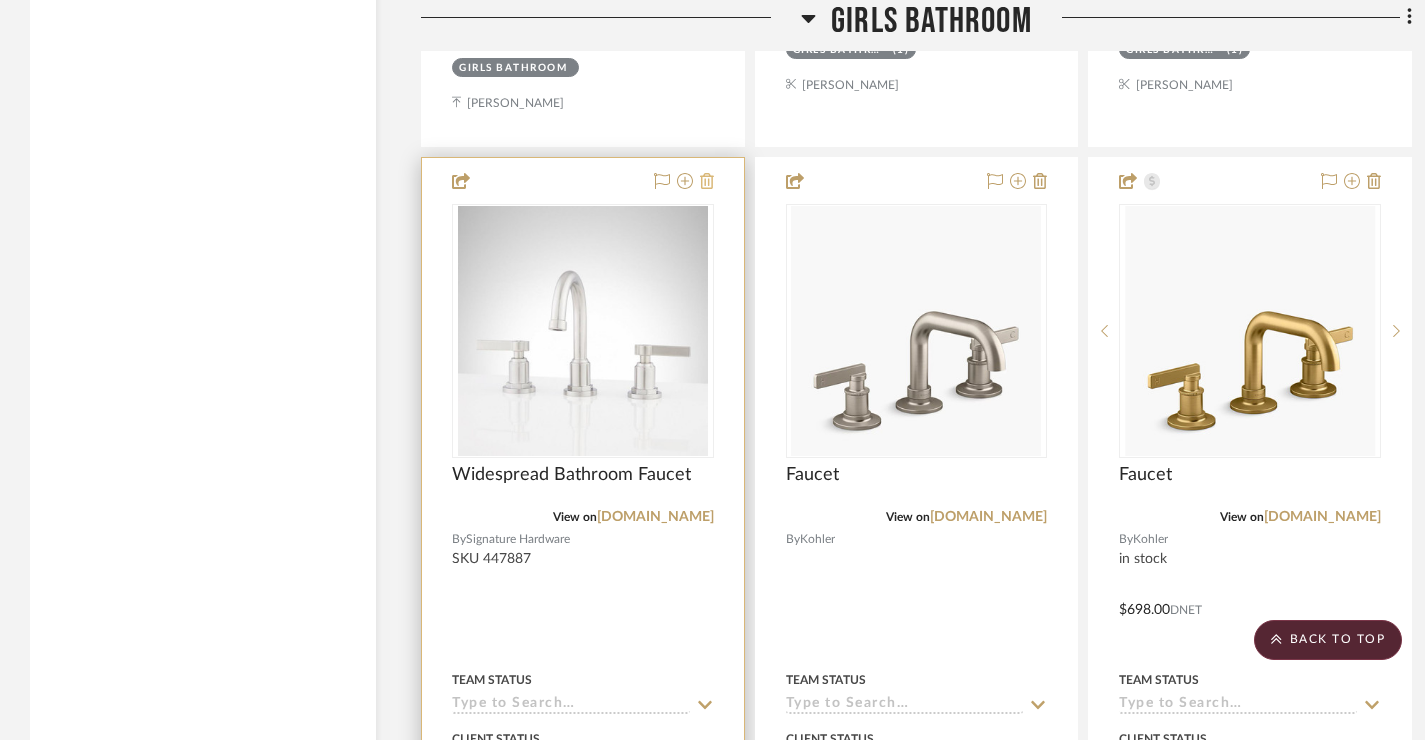 click 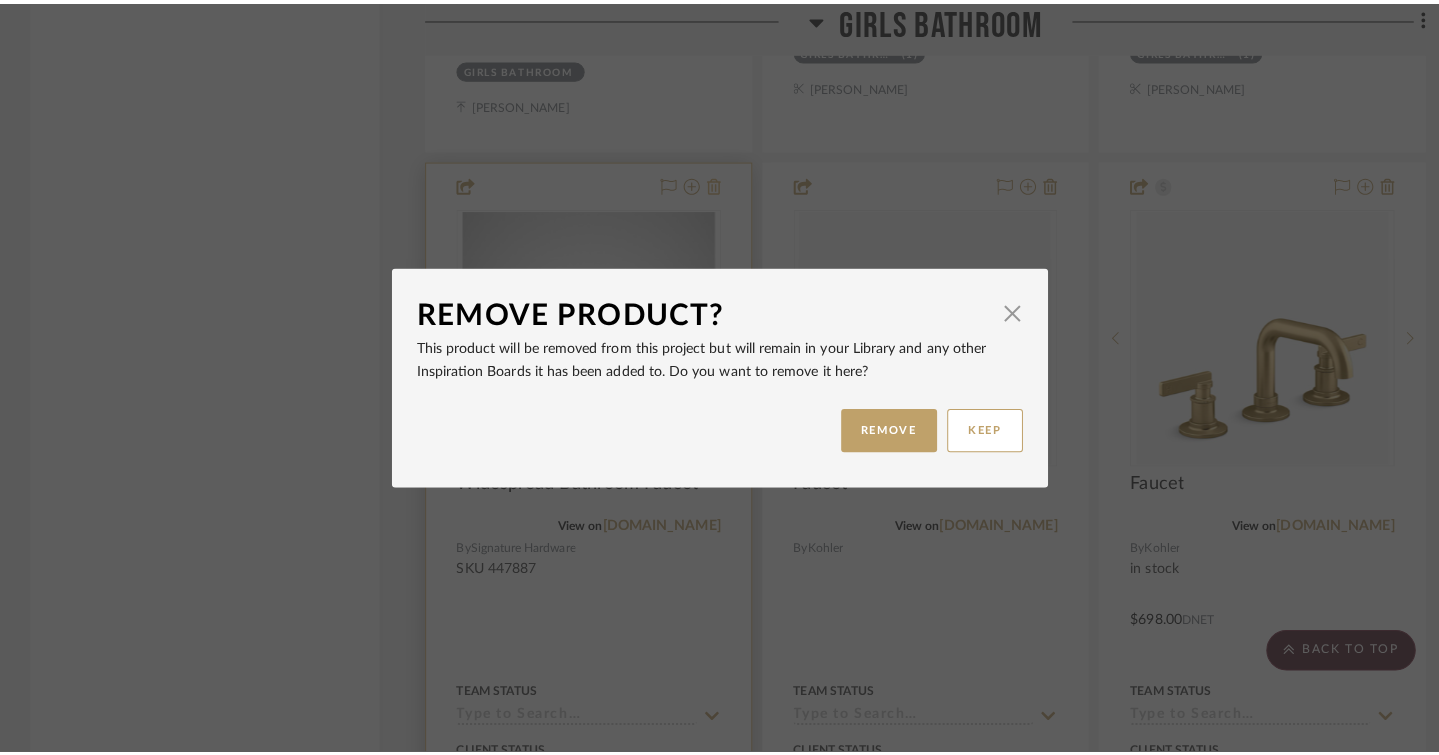 scroll, scrollTop: 0, scrollLeft: 0, axis: both 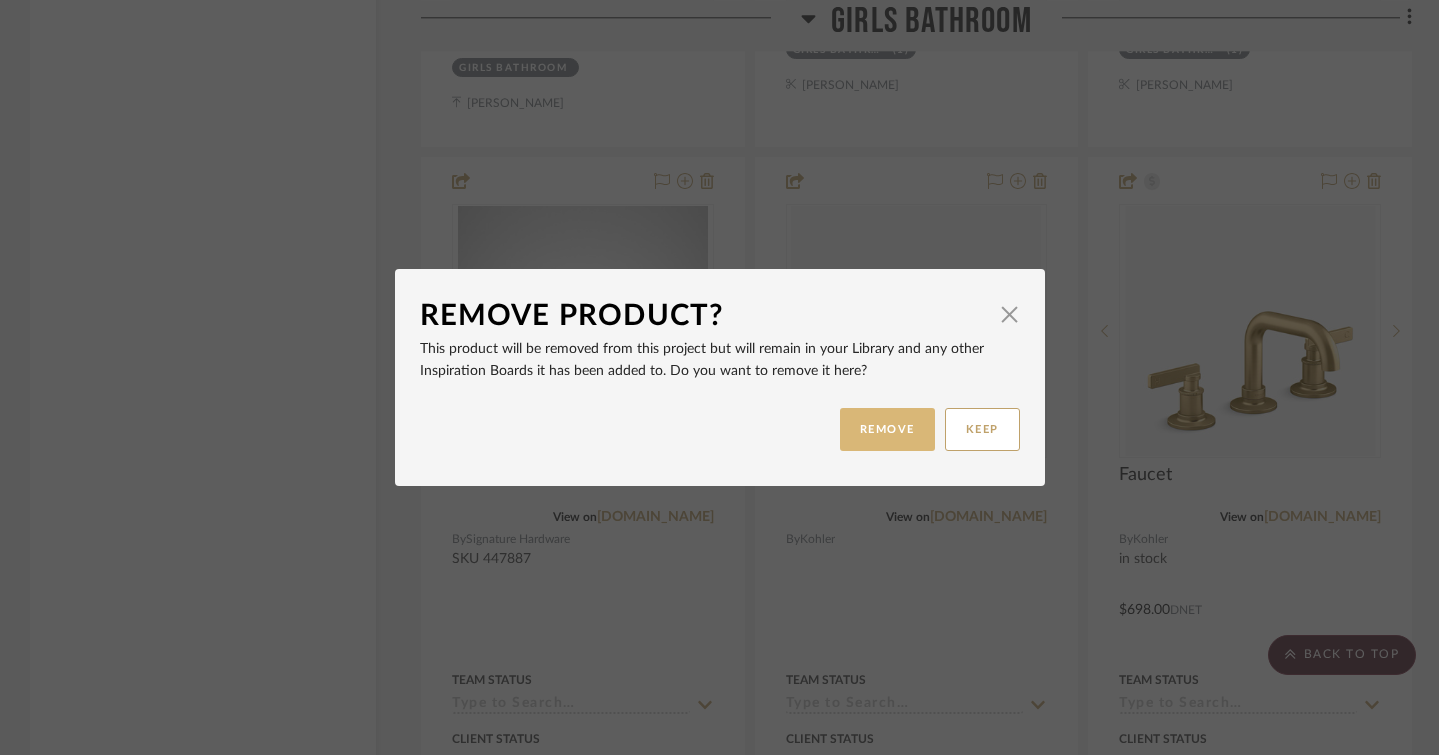 click on "REMOVE" at bounding box center [887, 429] 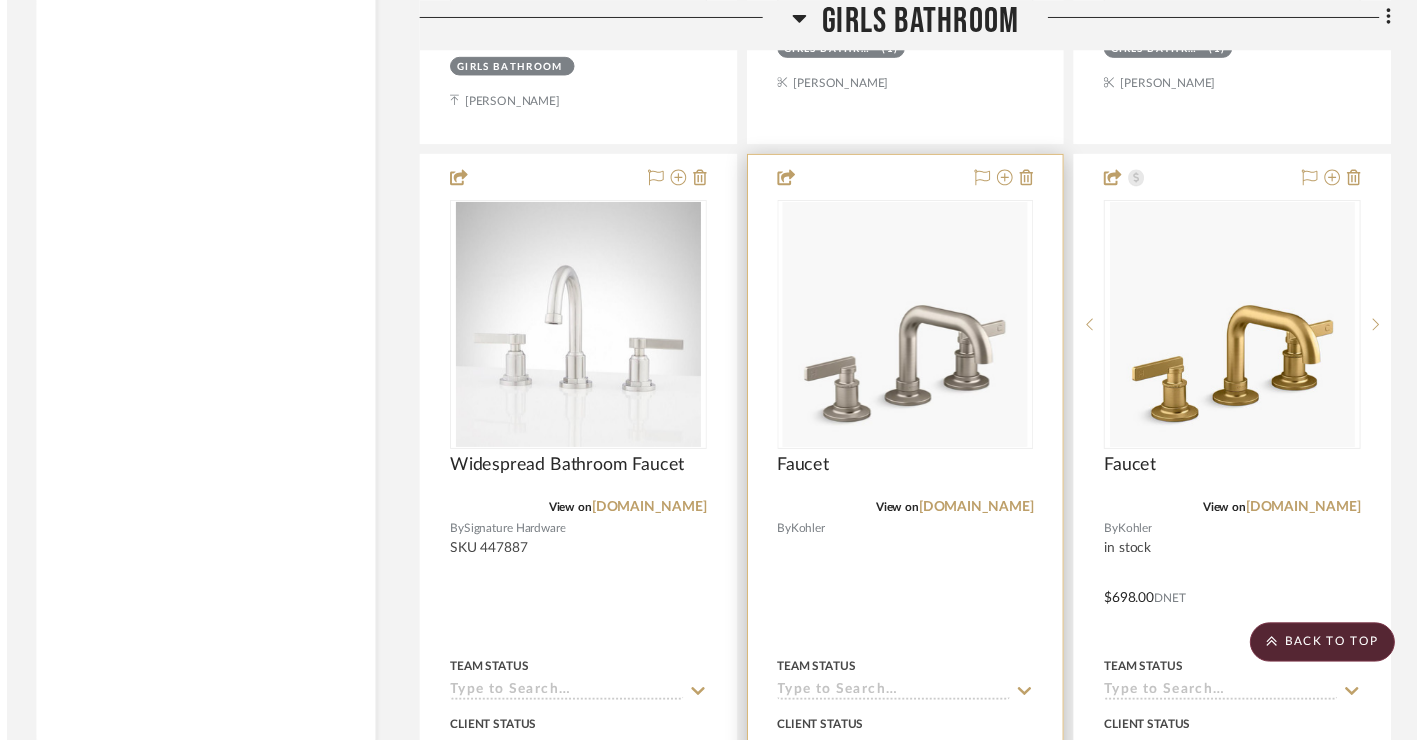 scroll, scrollTop: 5118, scrollLeft: 0, axis: vertical 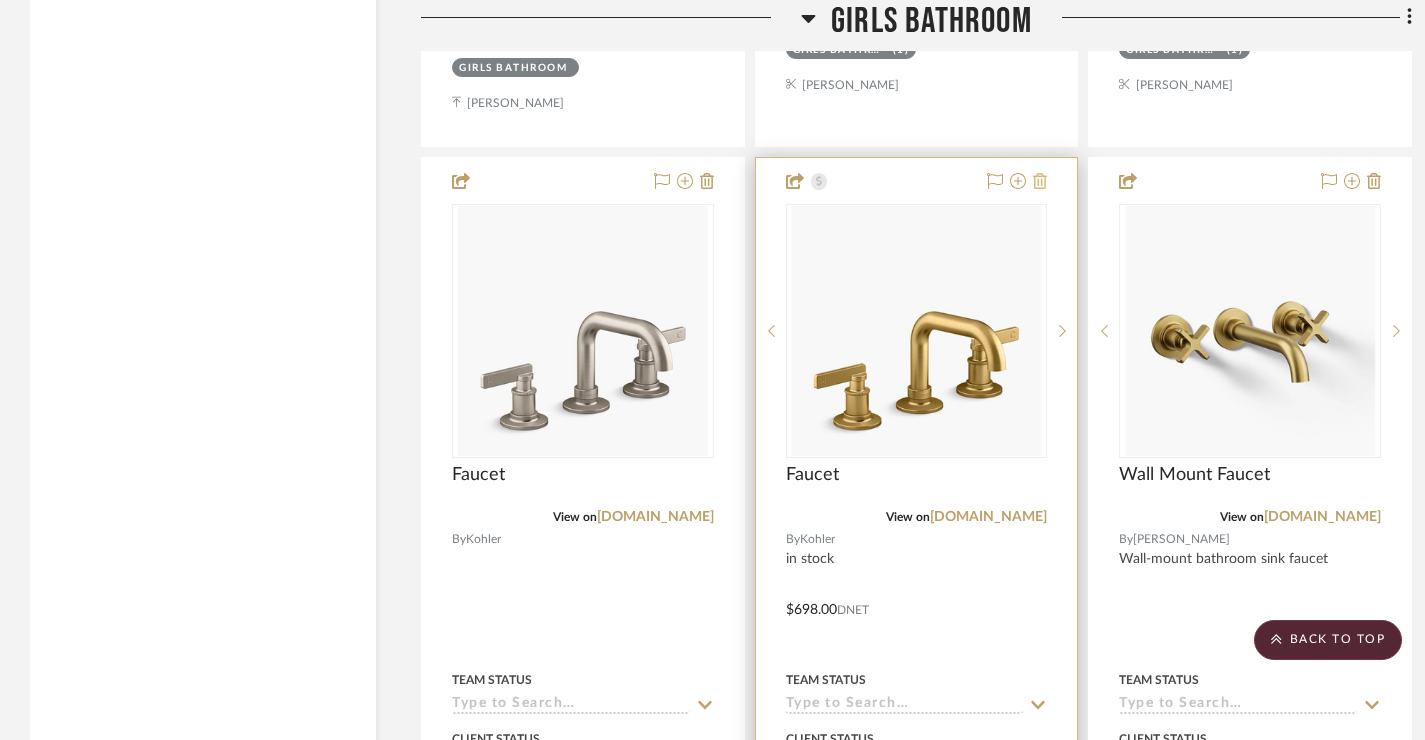 click 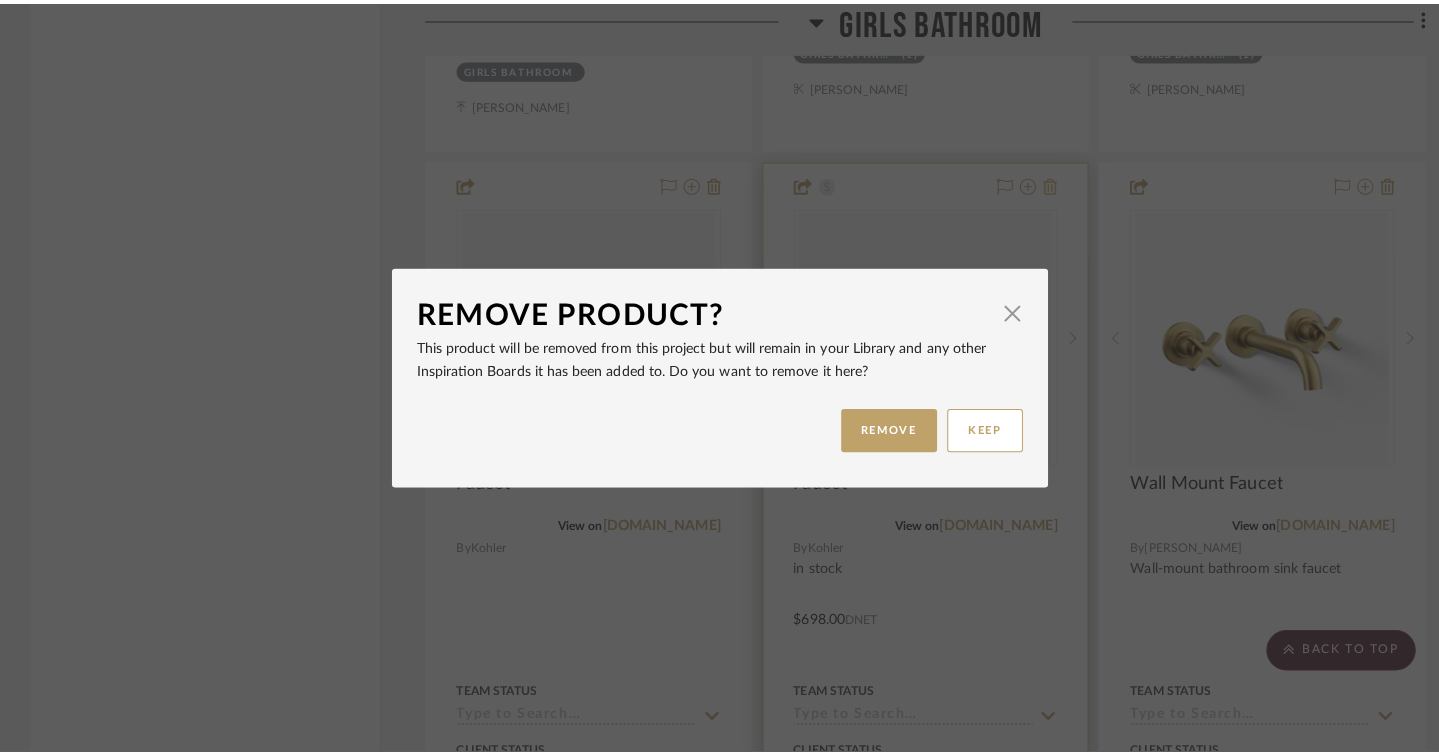 scroll, scrollTop: 0, scrollLeft: 0, axis: both 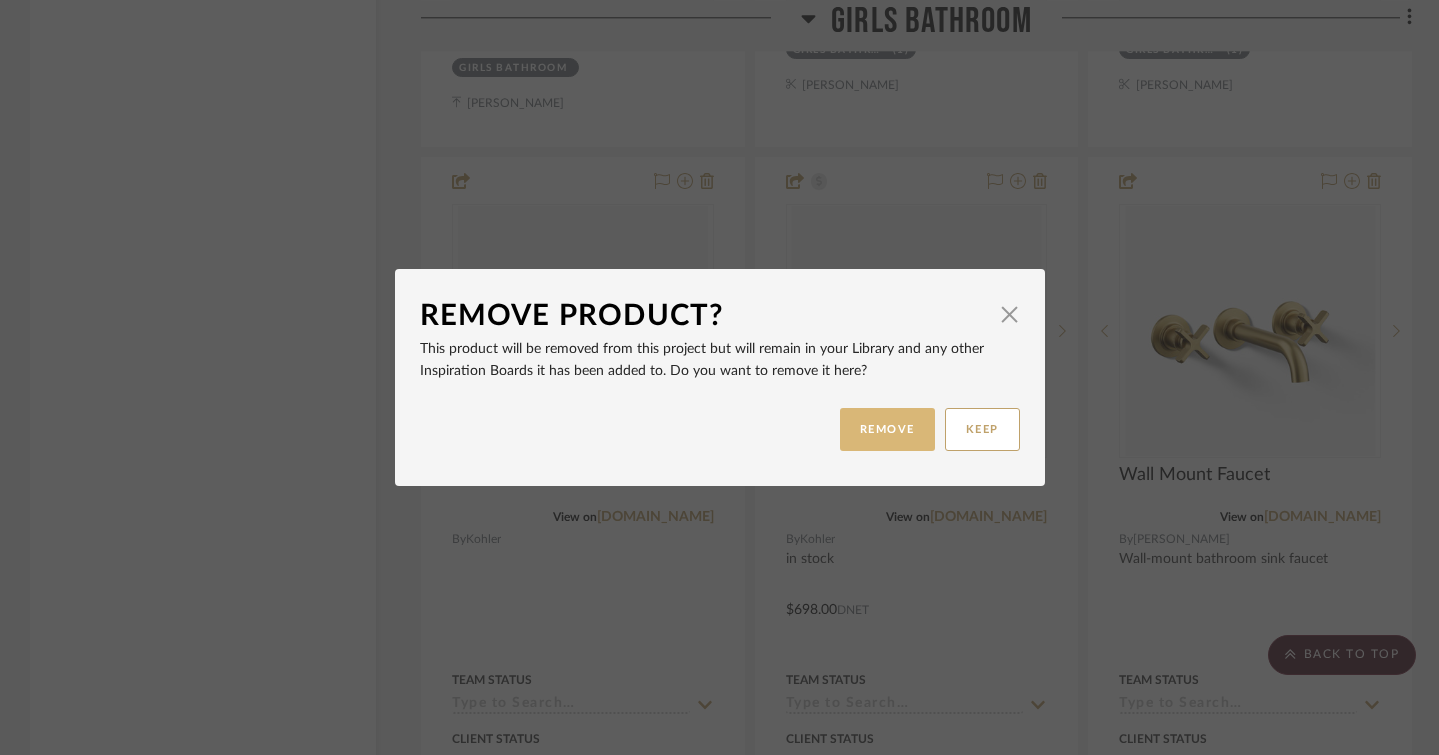 click on "REMOVE" at bounding box center [887, 429] 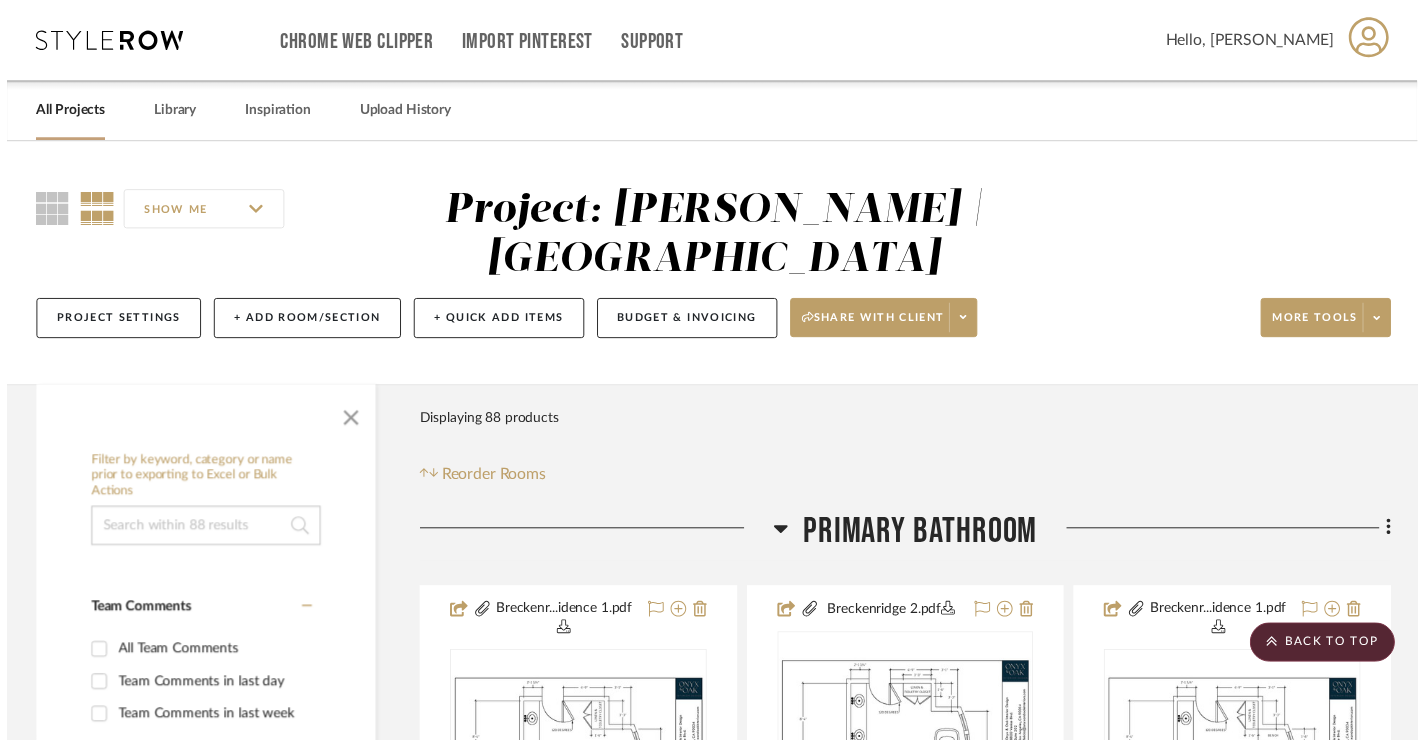 scroll, scrollTop: 5118, scrollLeft: 0, axis: vertical 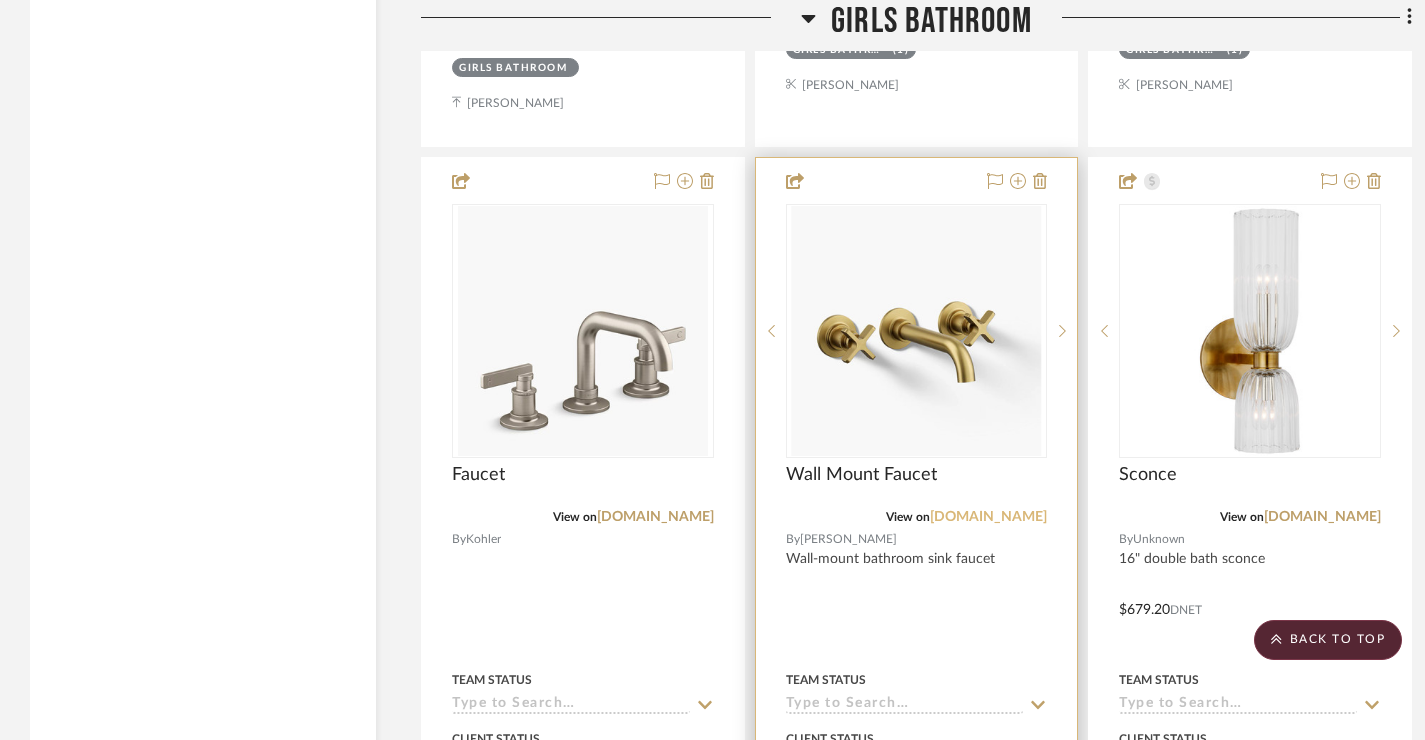 click on "kohler.com" at bounding box center (988, 517) 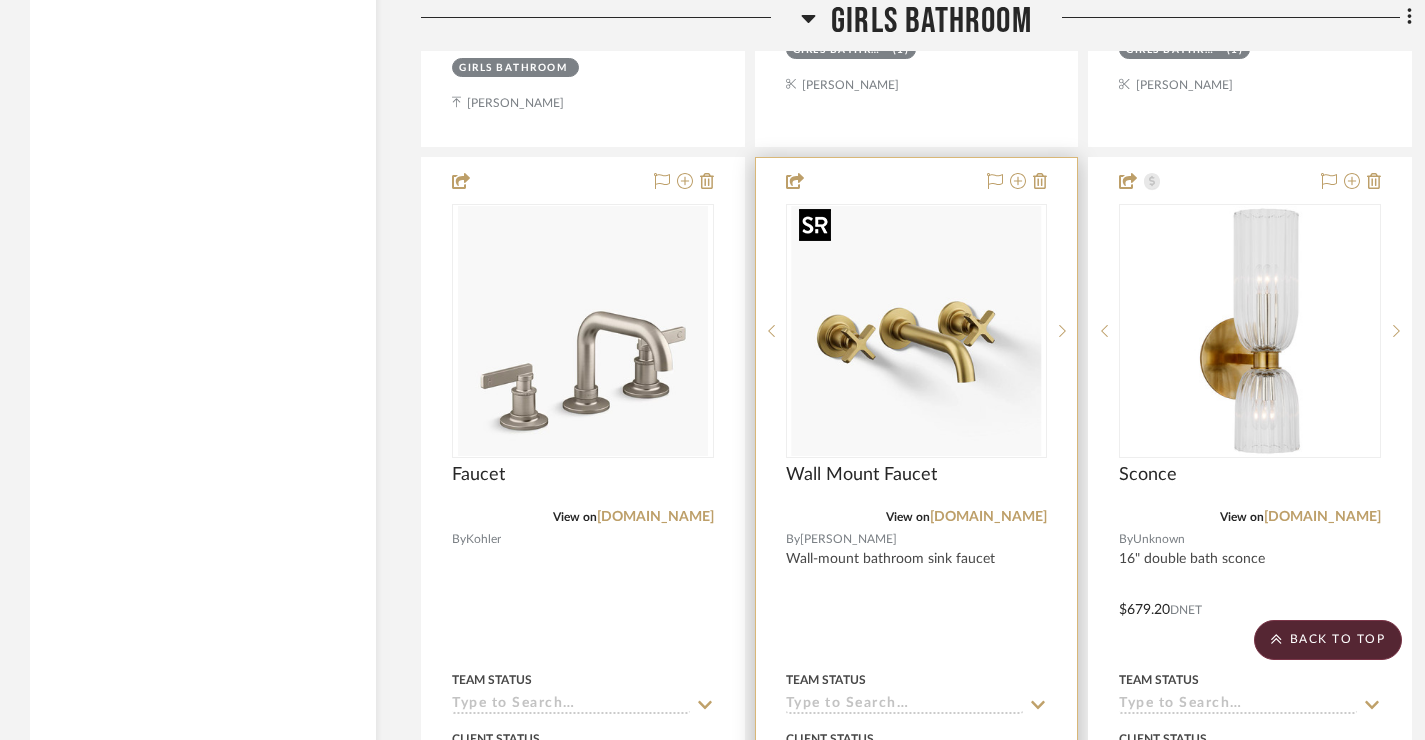 click at bounding box center (916, 331) 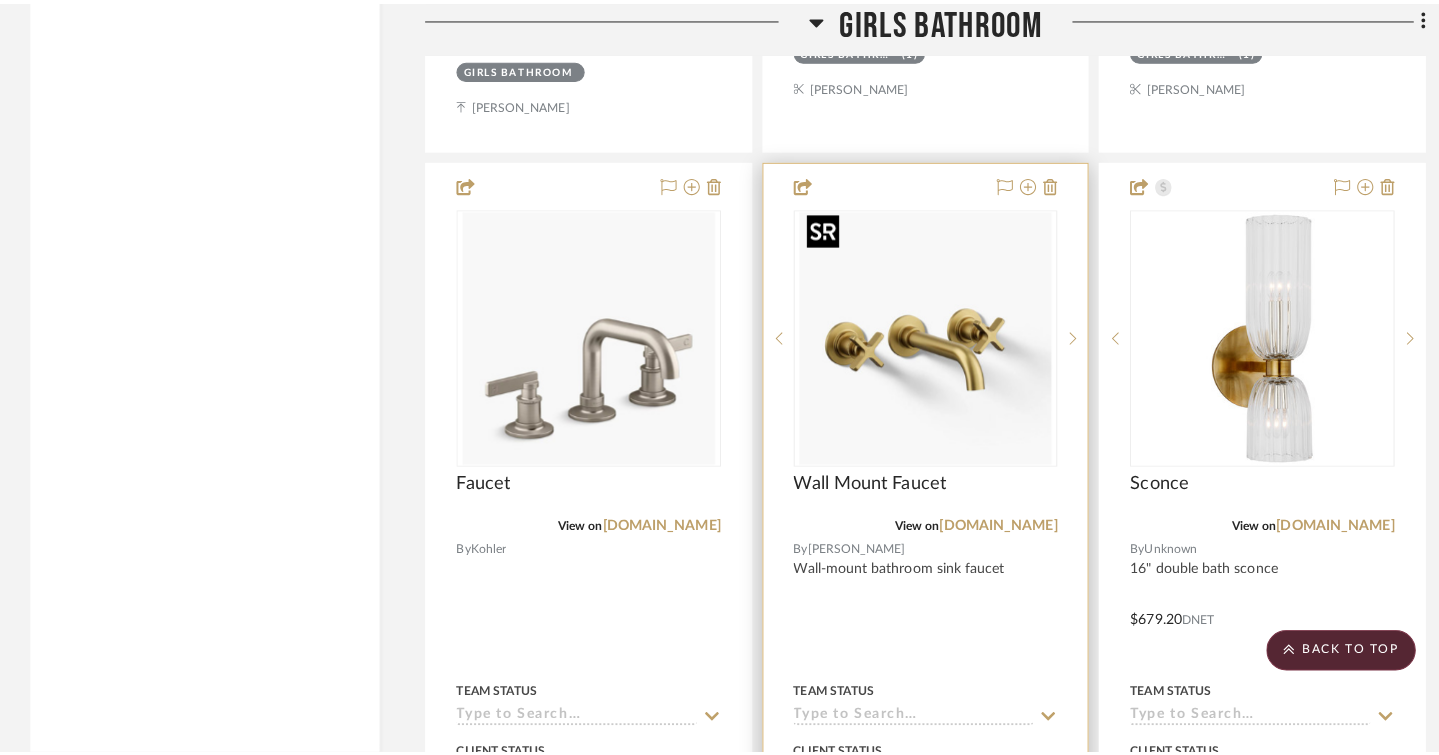 scroll, scrollTop: 0, scrollLeft: 0, axis: both 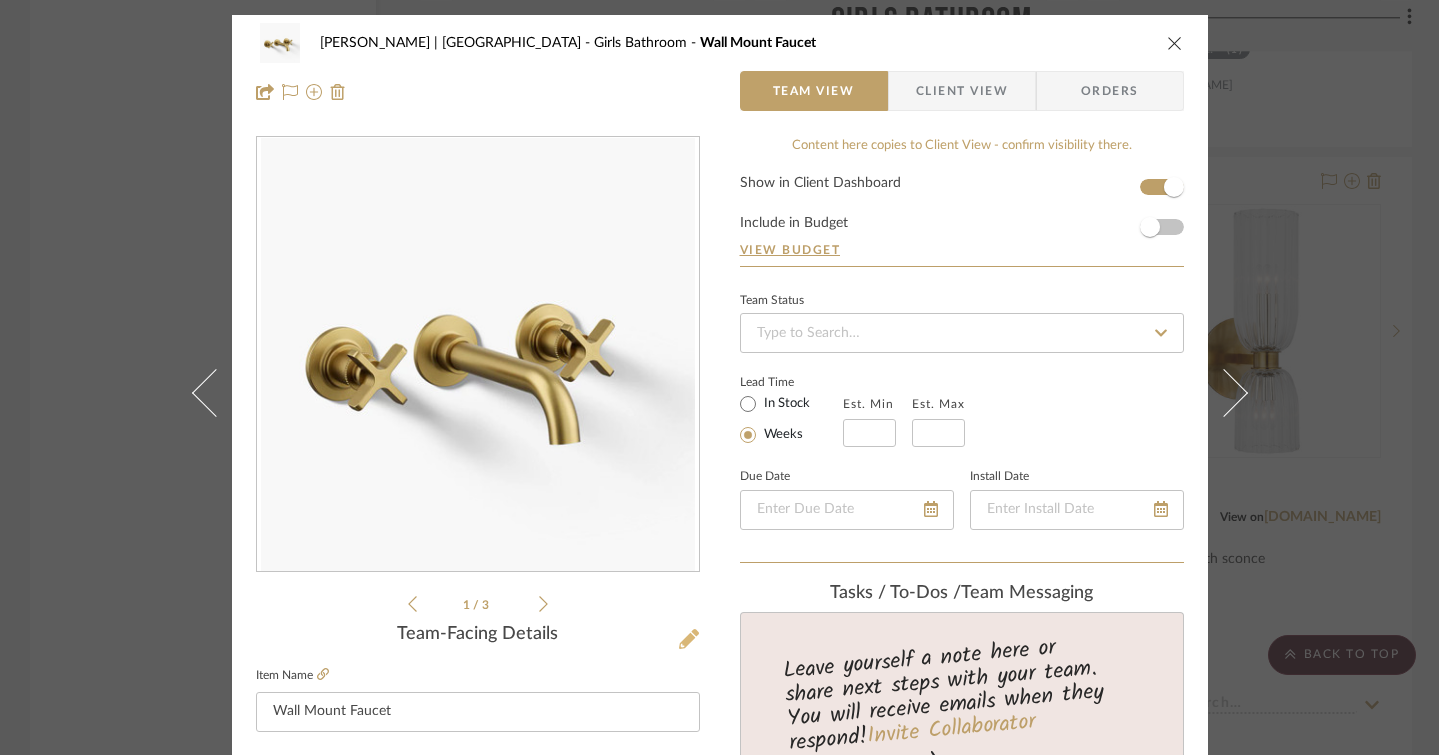 click 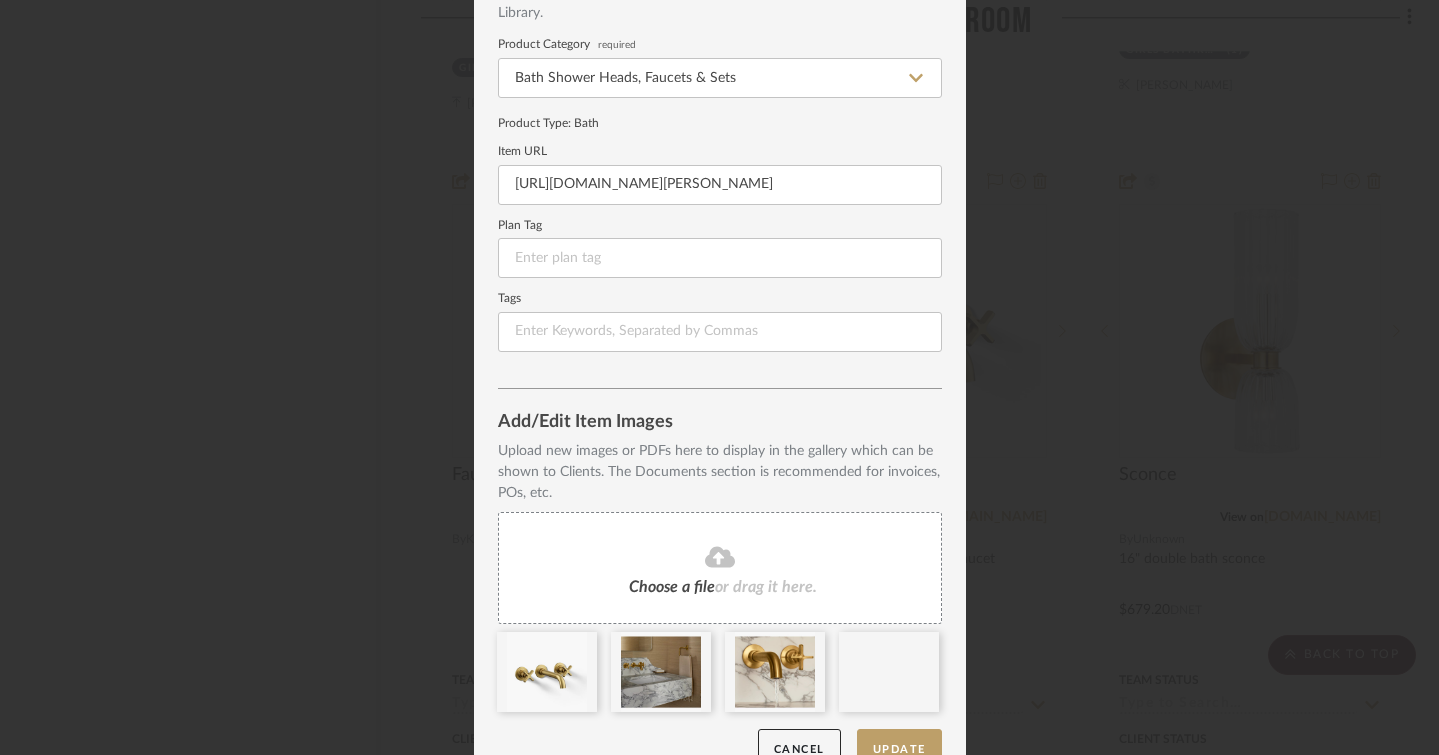 scroll, scrollTop: 198, scrollLeft: 0, axis: vertical 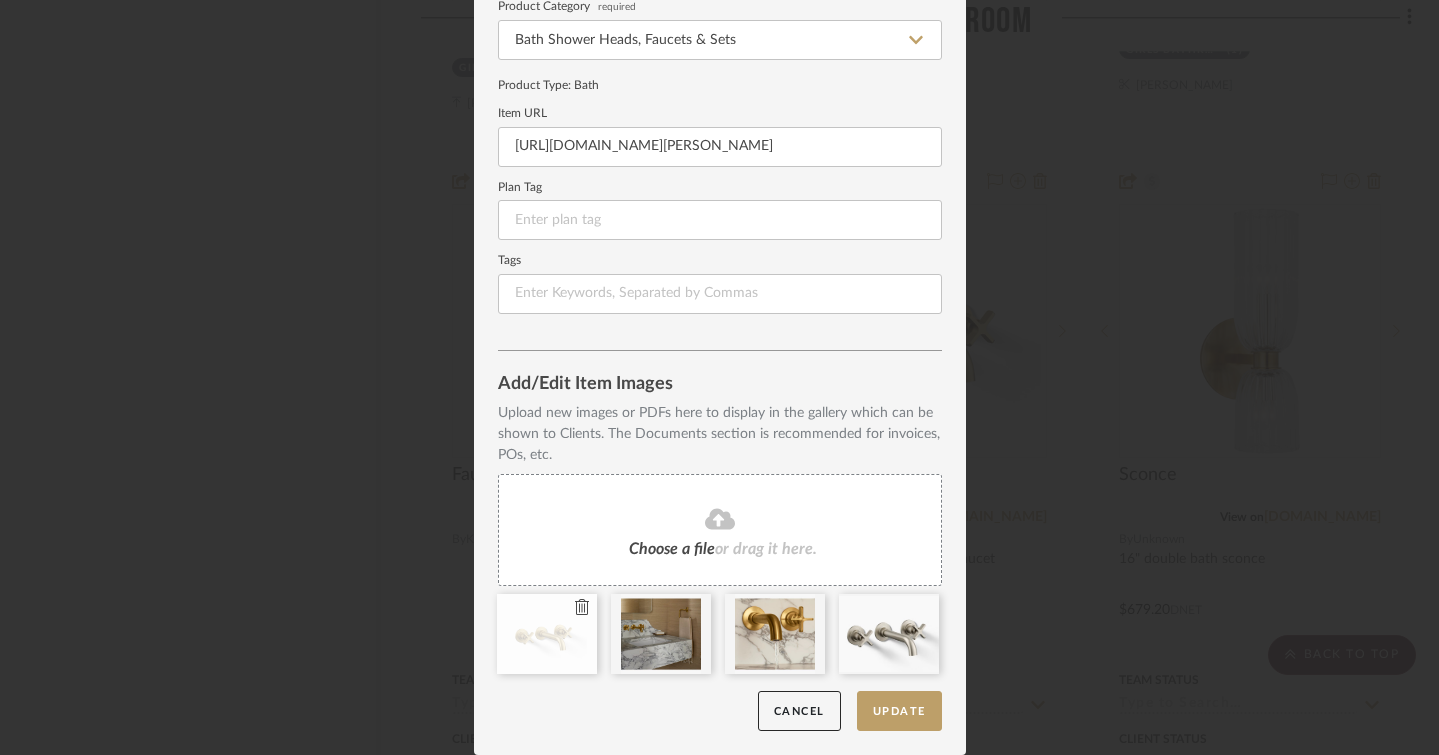 click 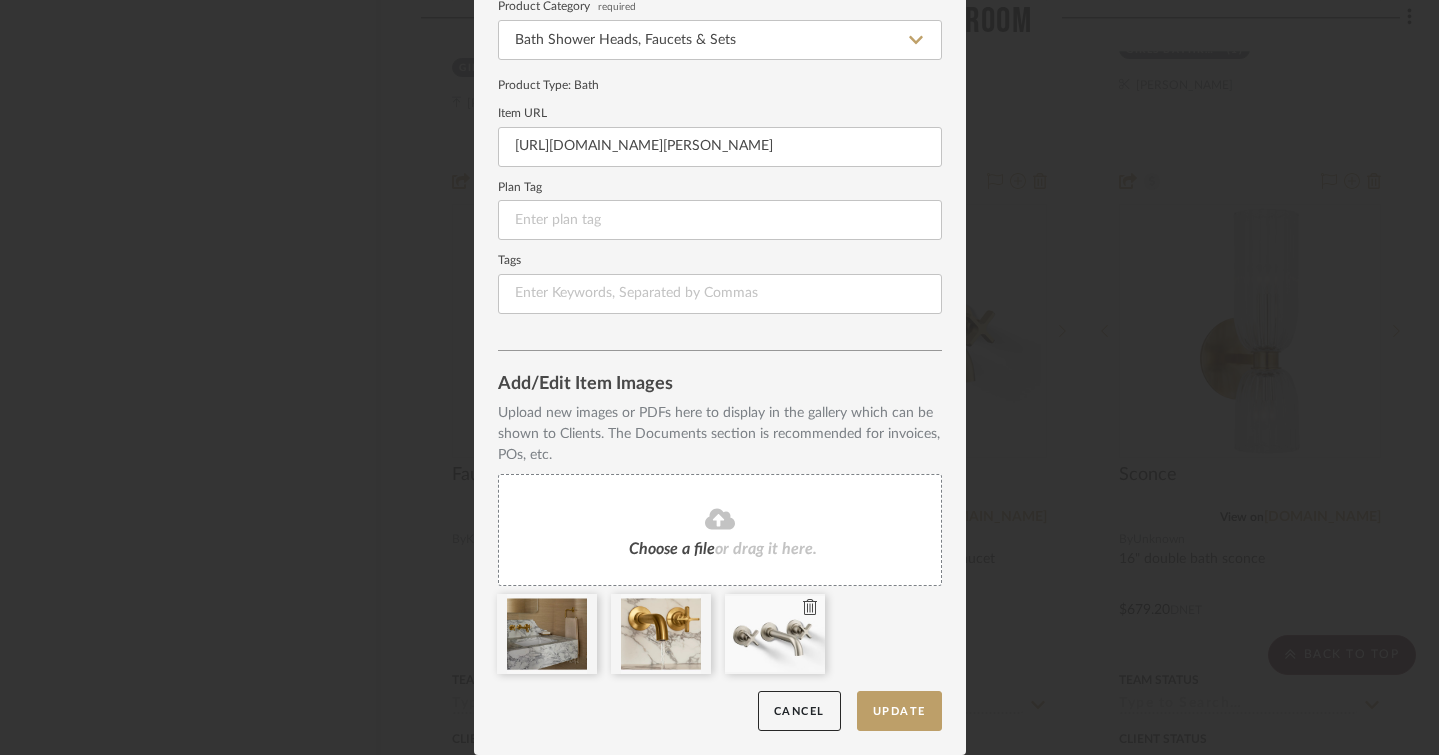 type 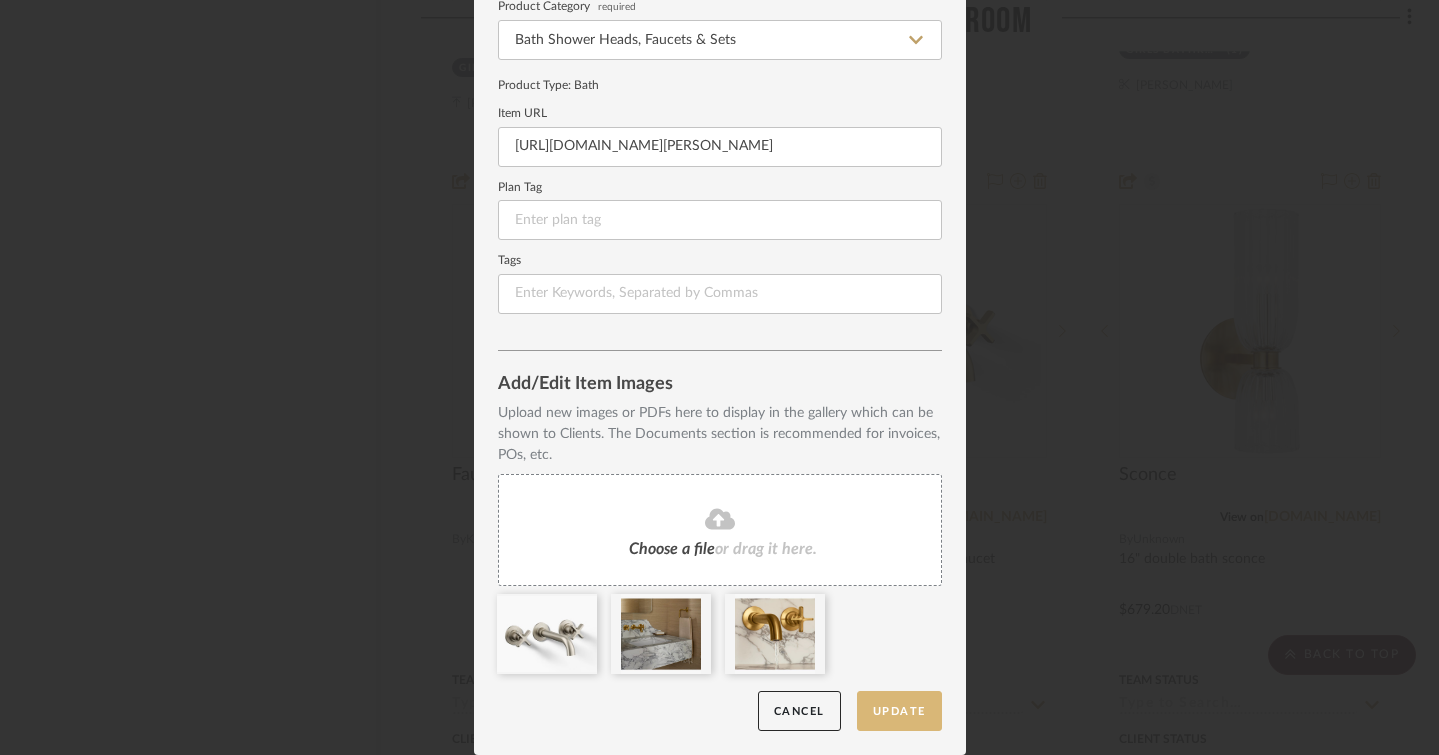 click on "Update" at bounding box center [899, 711] 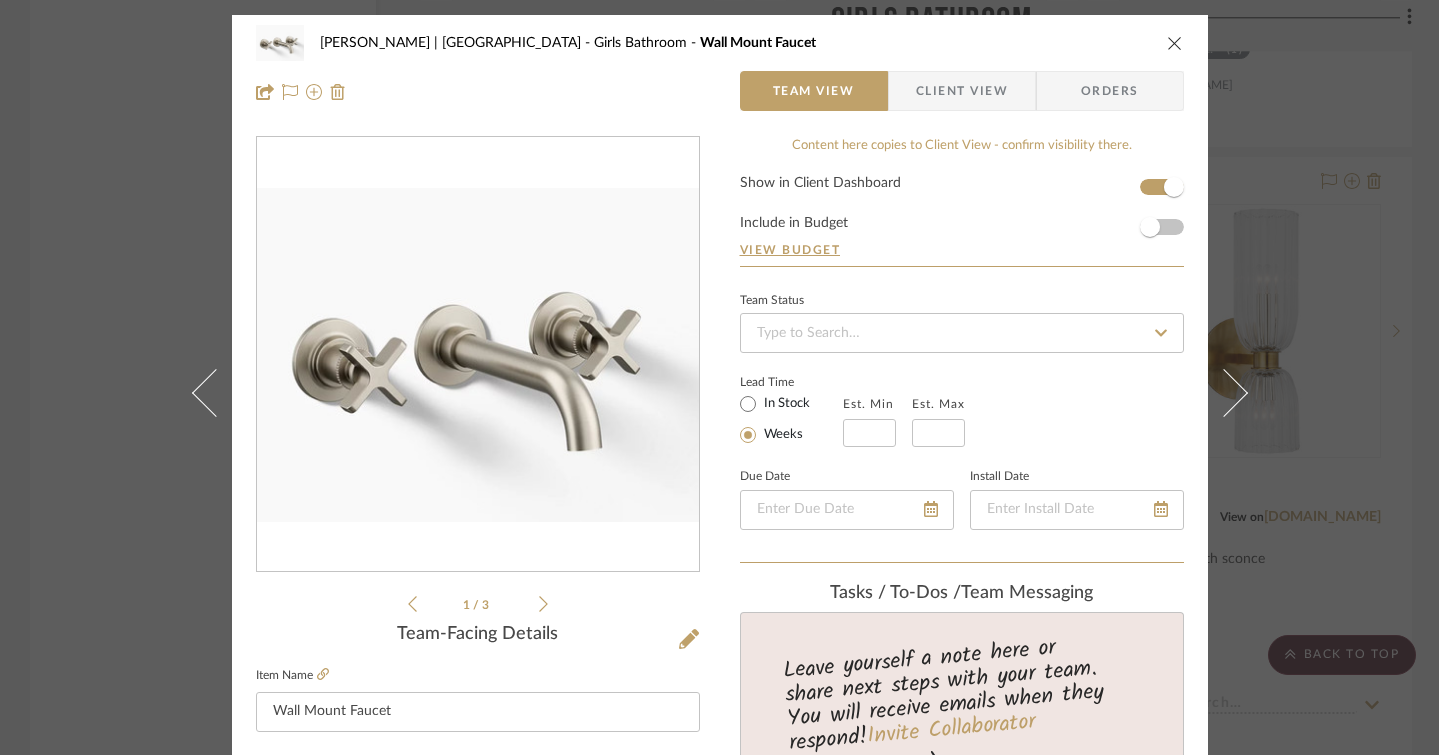 click at bounding box center (1175, 43) 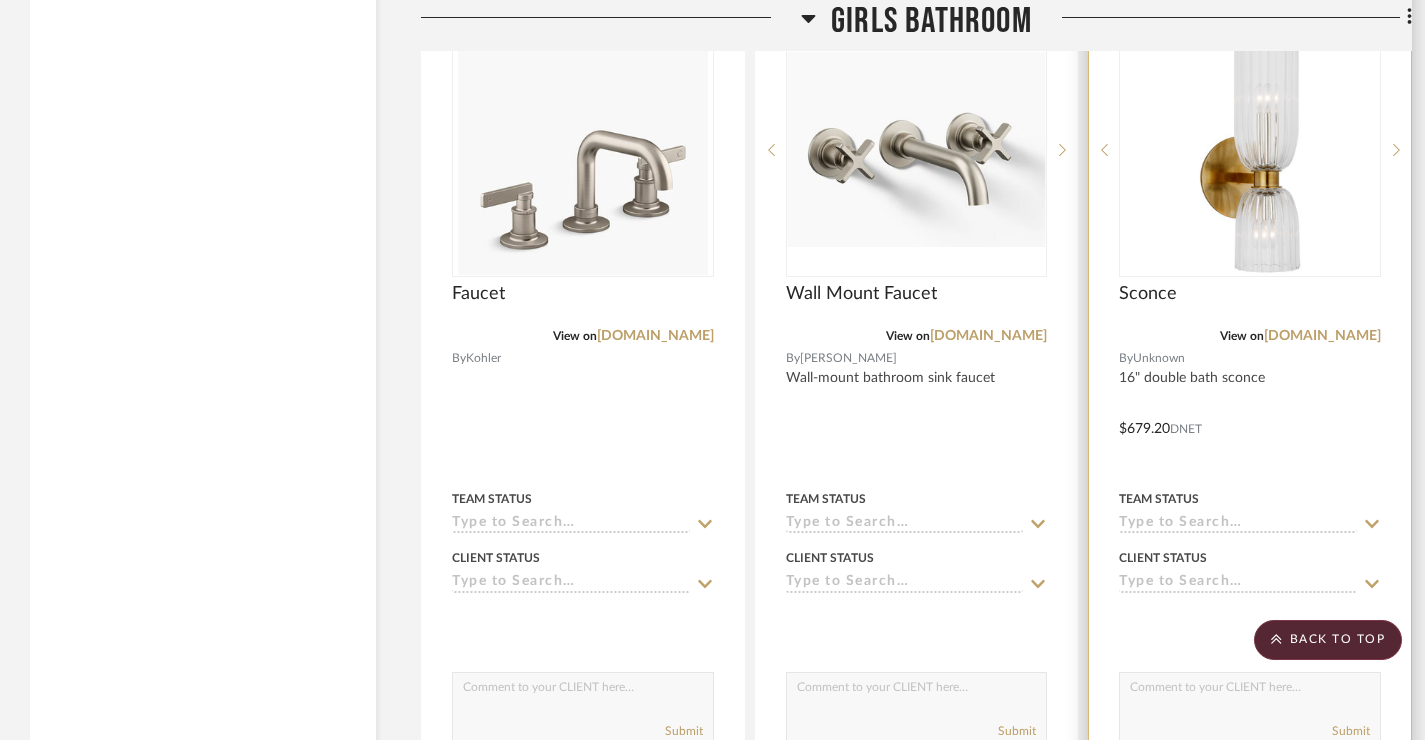 scroll, scrollTop: 5297, scrollLeft: 0, axis: vertical 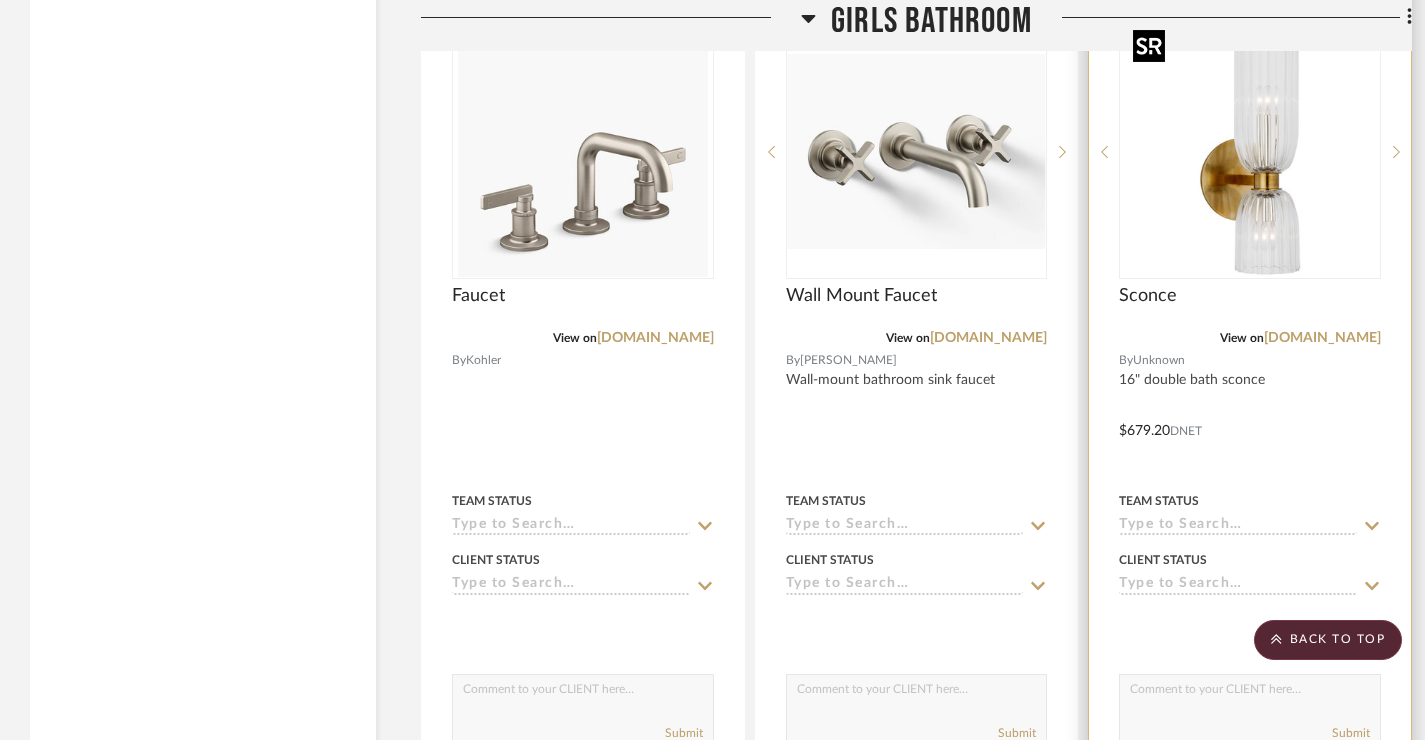 click at bounding box center (1250, 152) 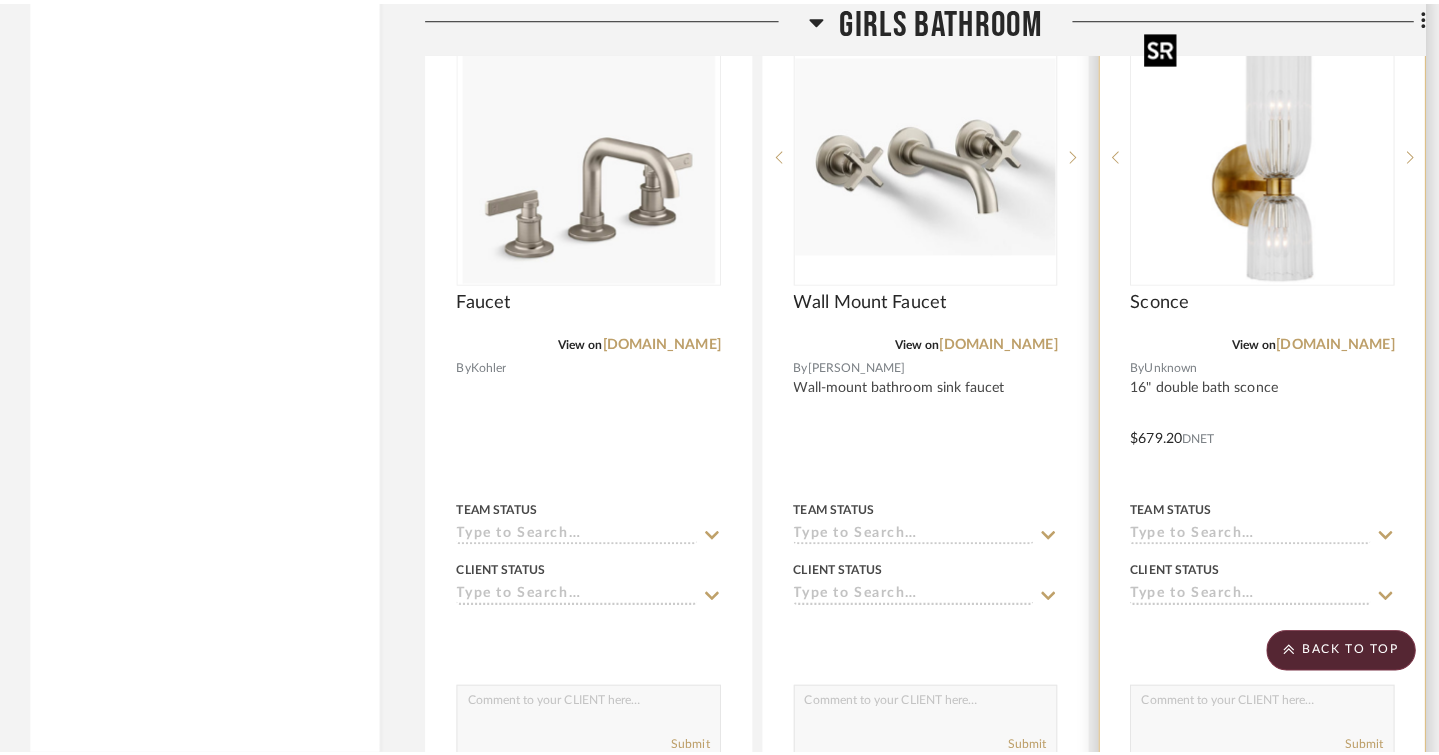 scroll, scrollTop: 0, scrollLeft: 0, axis: both 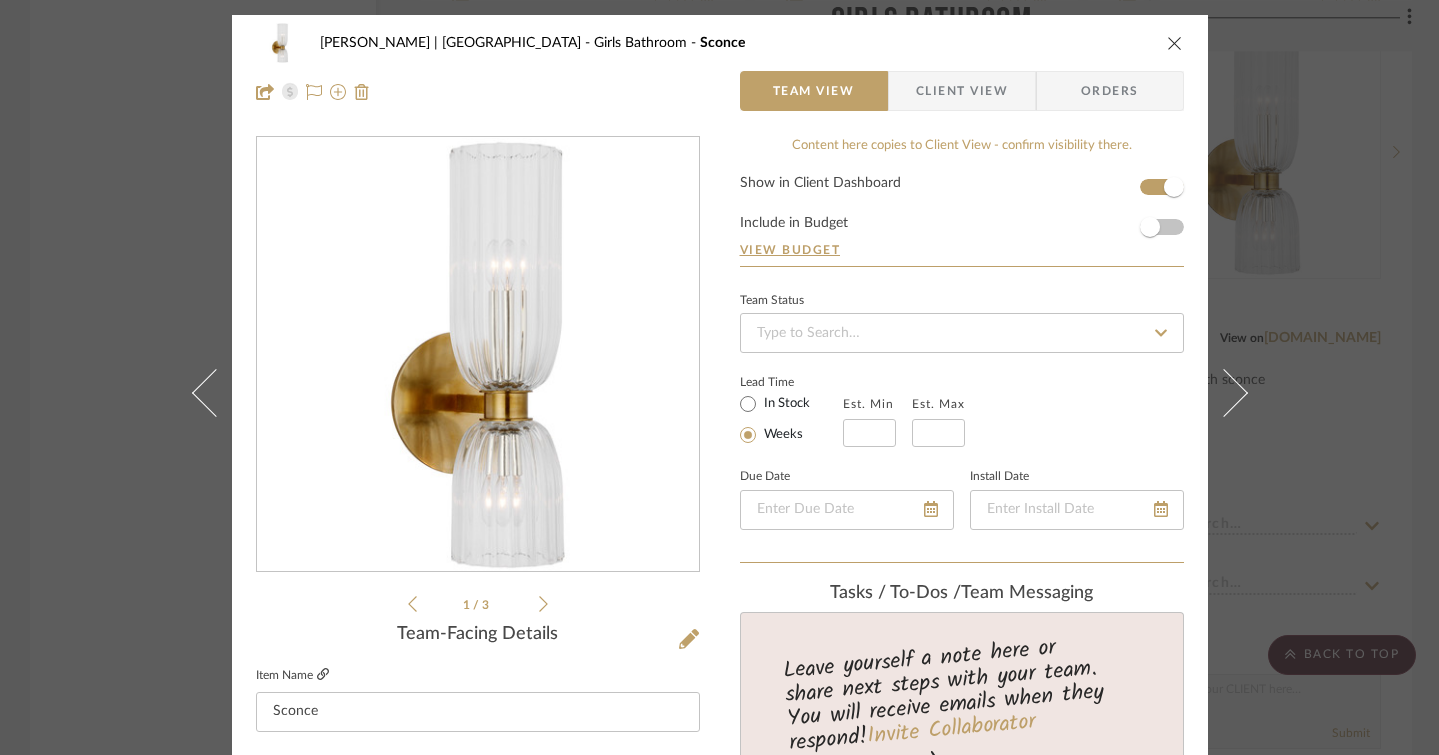 click 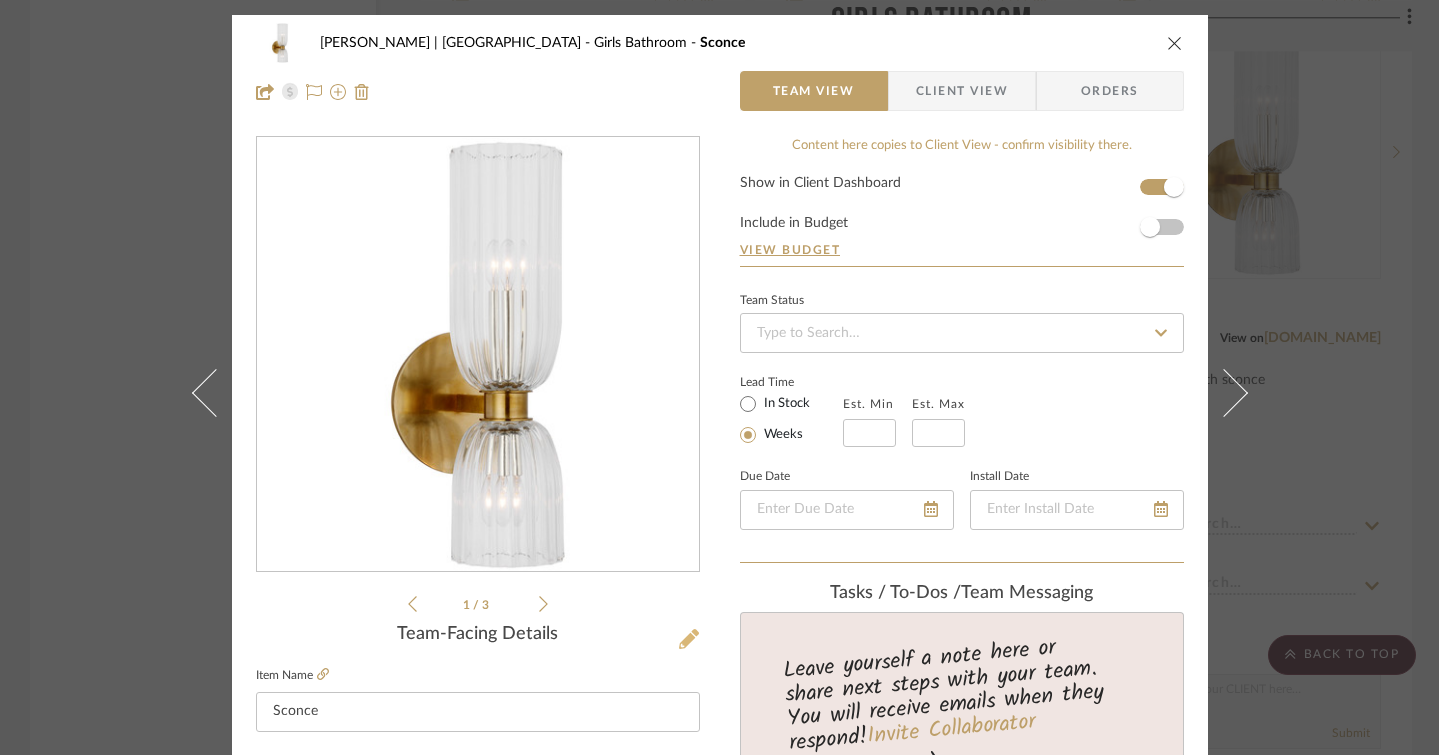 click 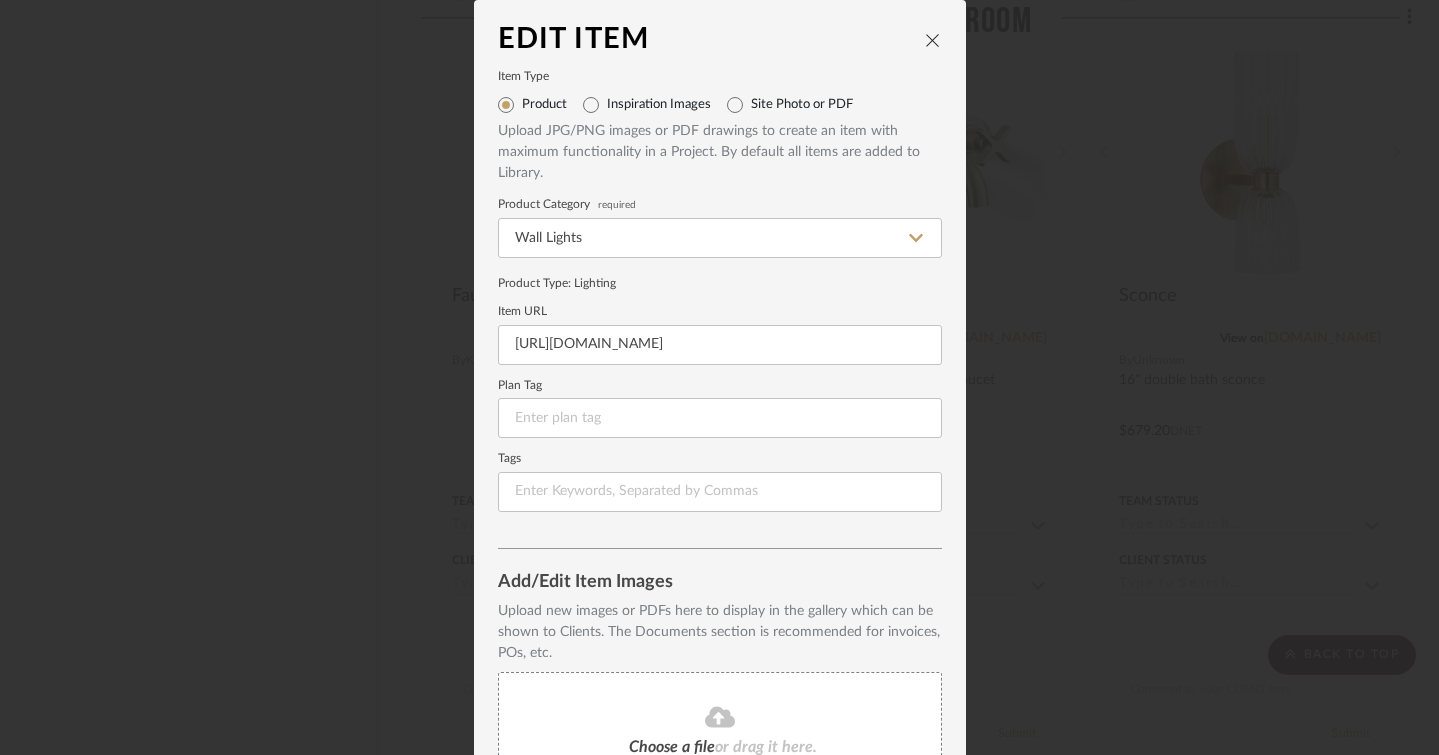 scroll, scrollTop: 198, scrollLeft: 0, axis: vertical 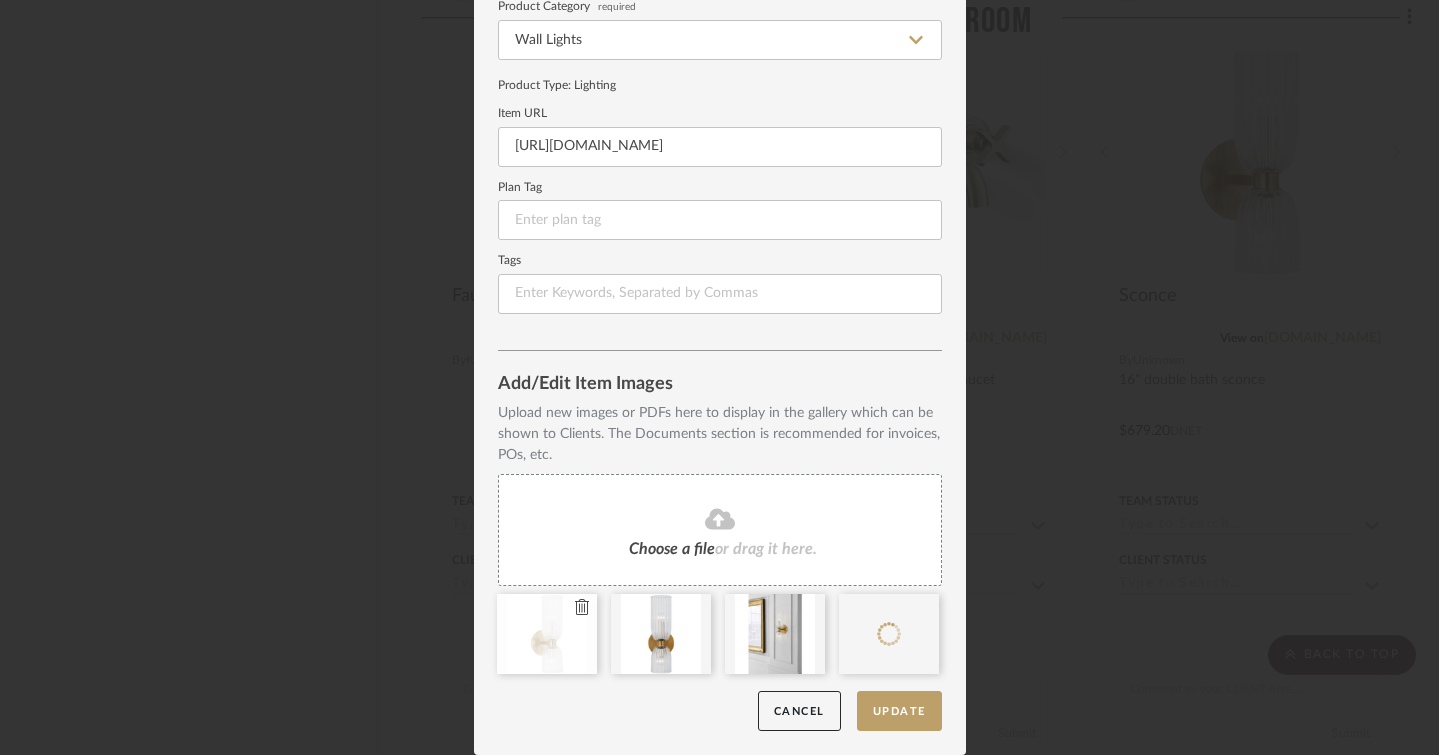 click 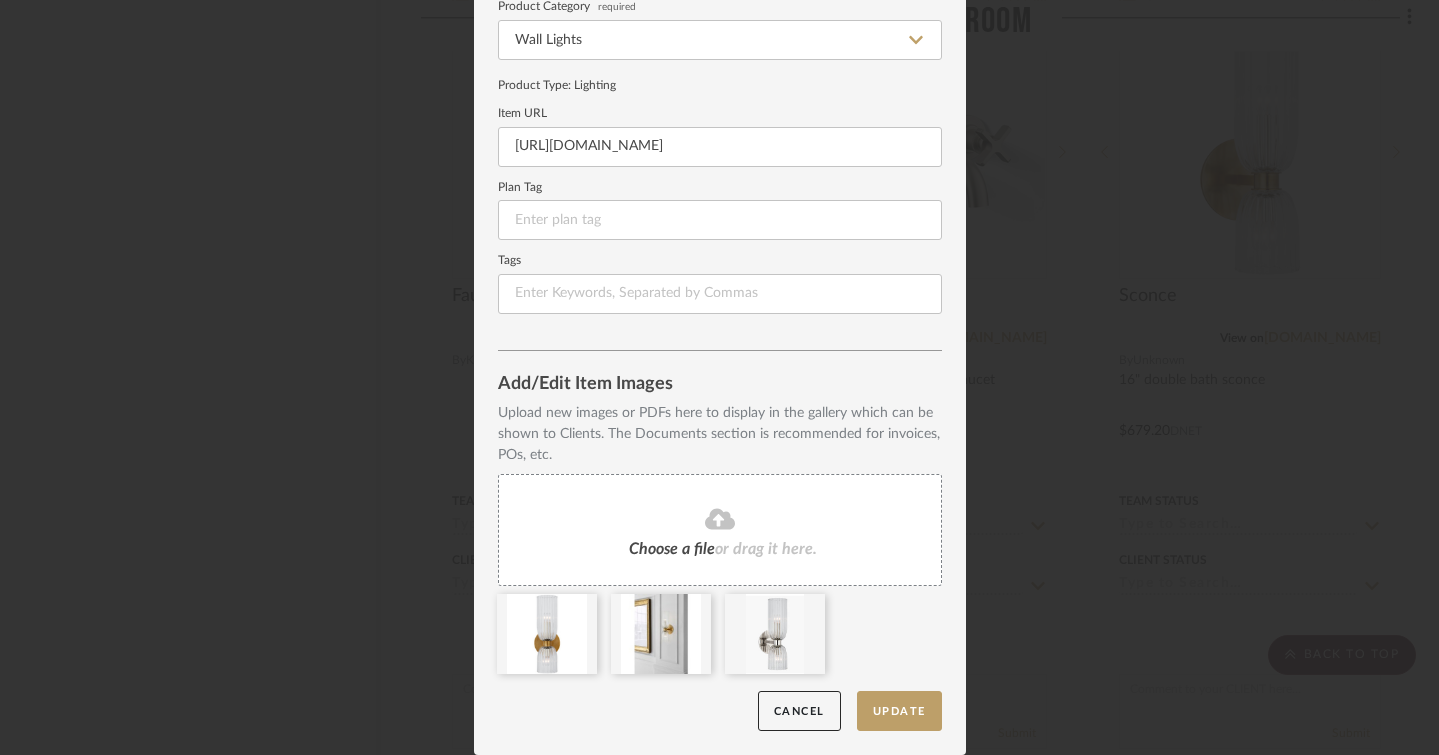 type 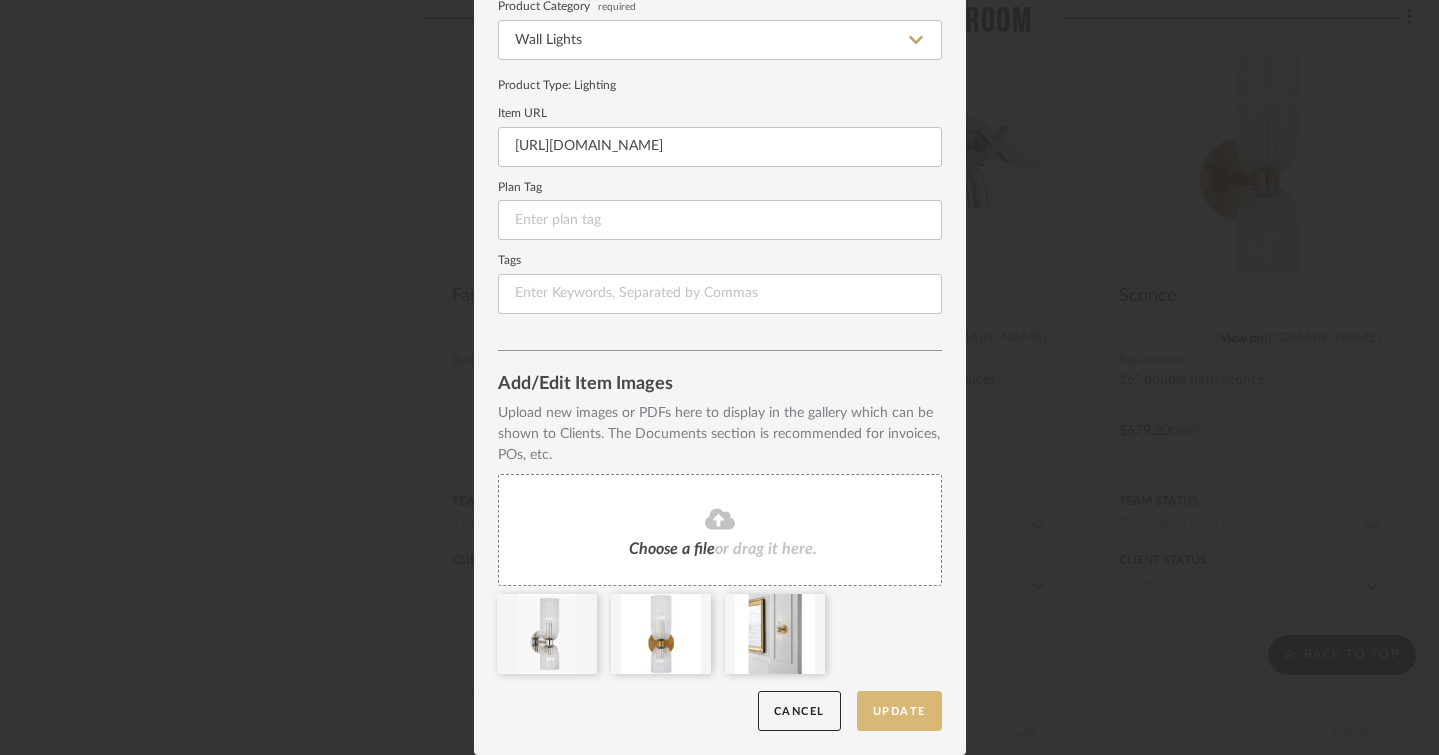 click on "Update" at bounding box center (899, 711) 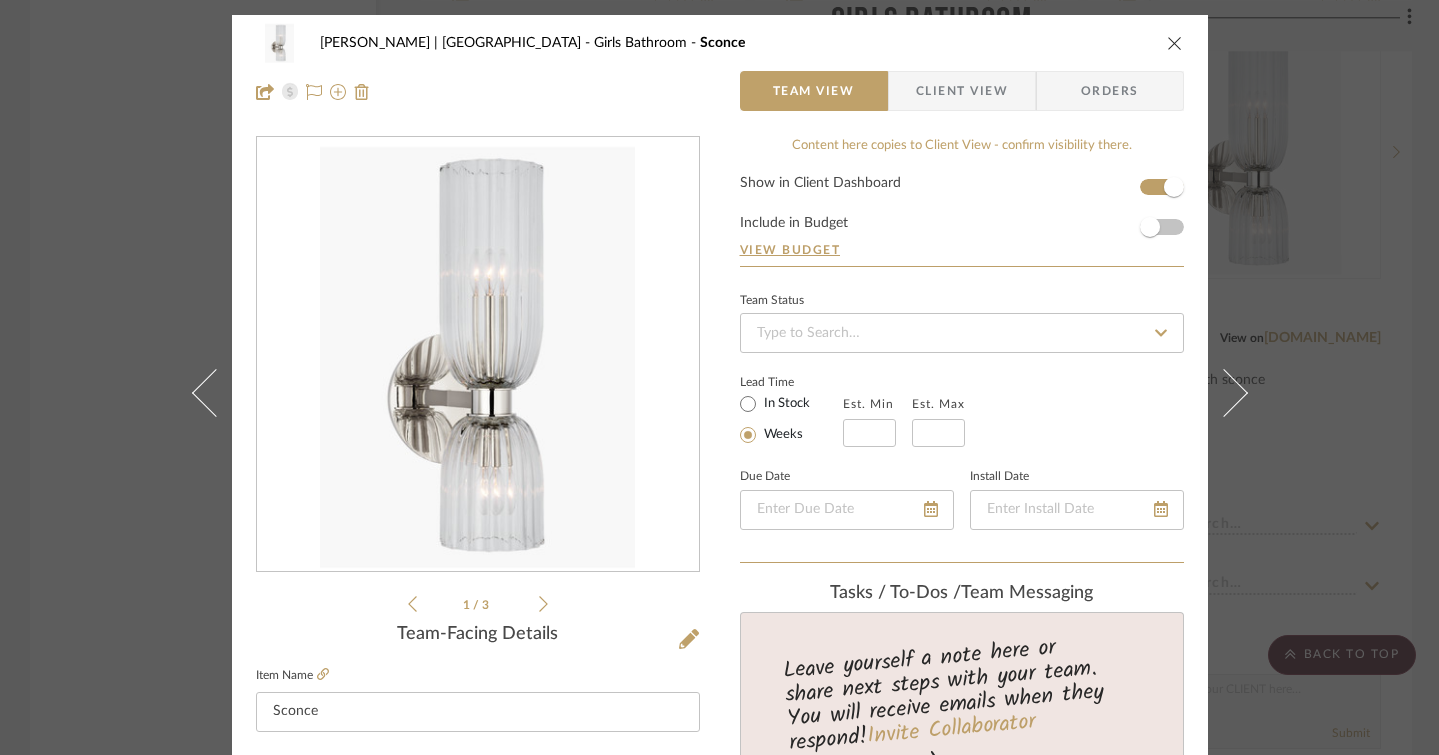 click at bounding box center (1175, 43) 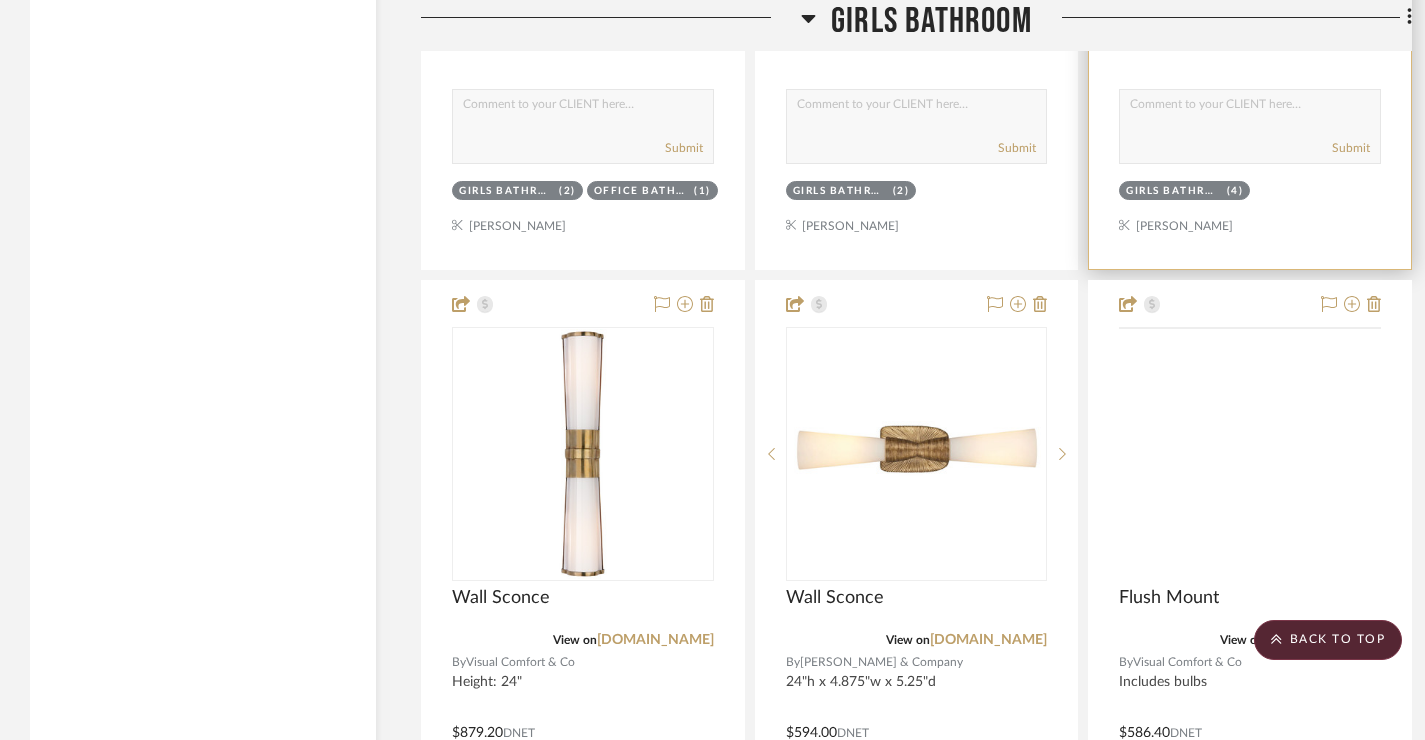 scroll, scrollTop: 5903, scrollLeft: 0, axis: vertical 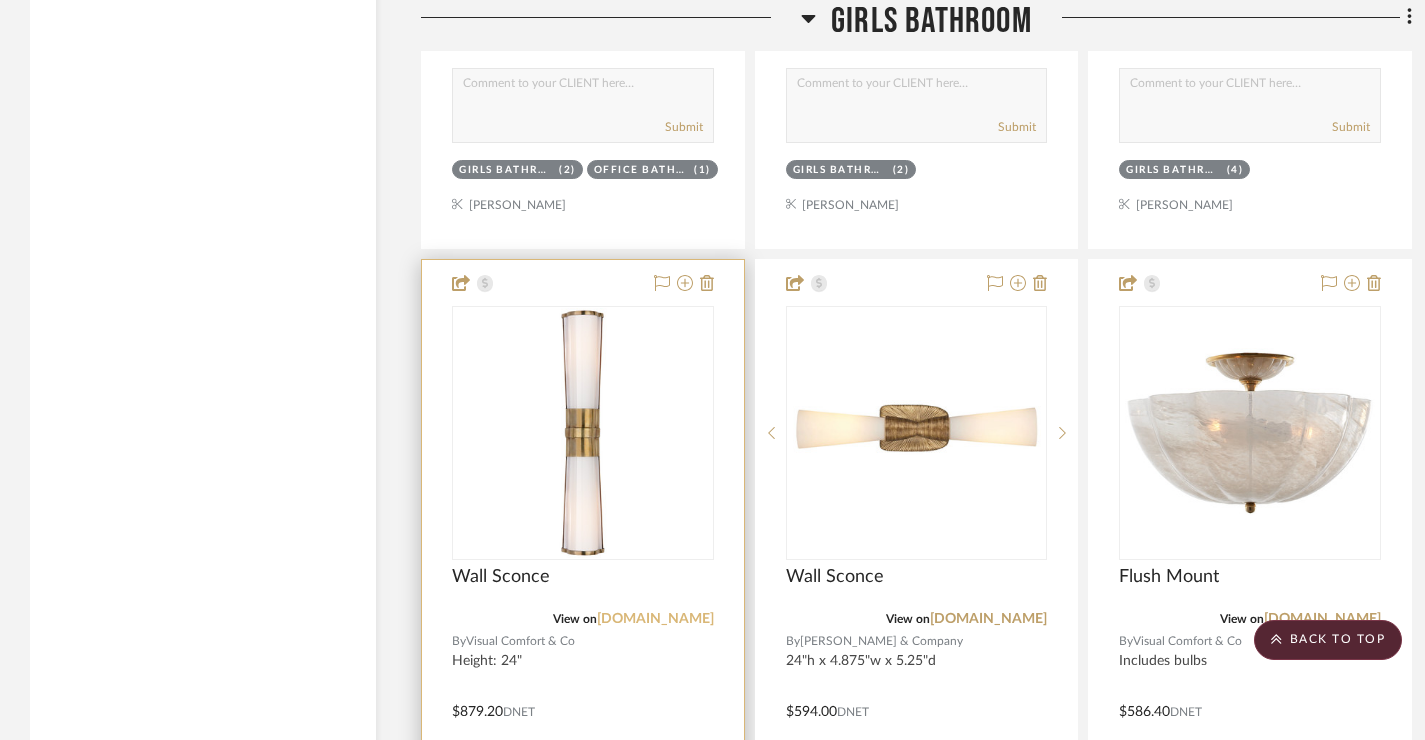 click on "[DOMAIN_NAME]" at bounding box center [655, 619] 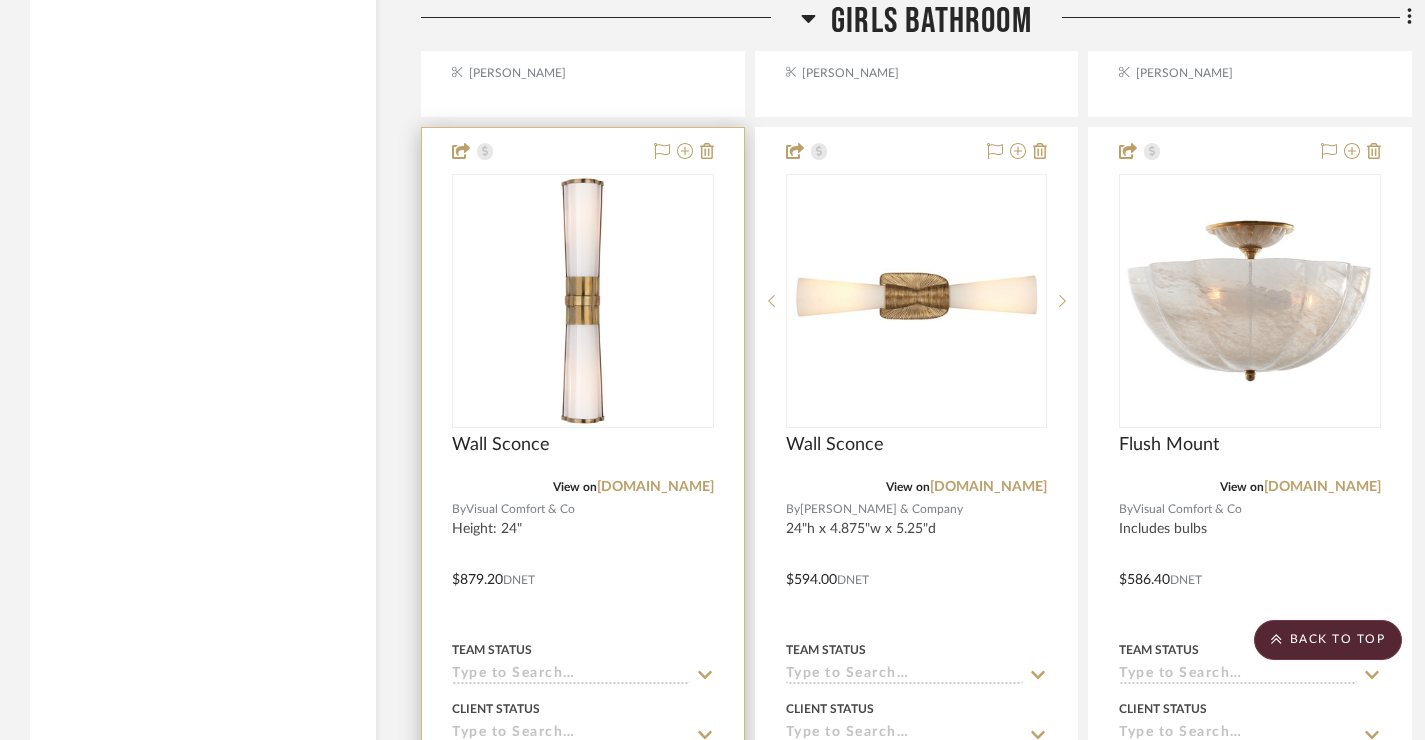 scroll, scrollTop: 6032, scrollLeft: 0, axis: vertical 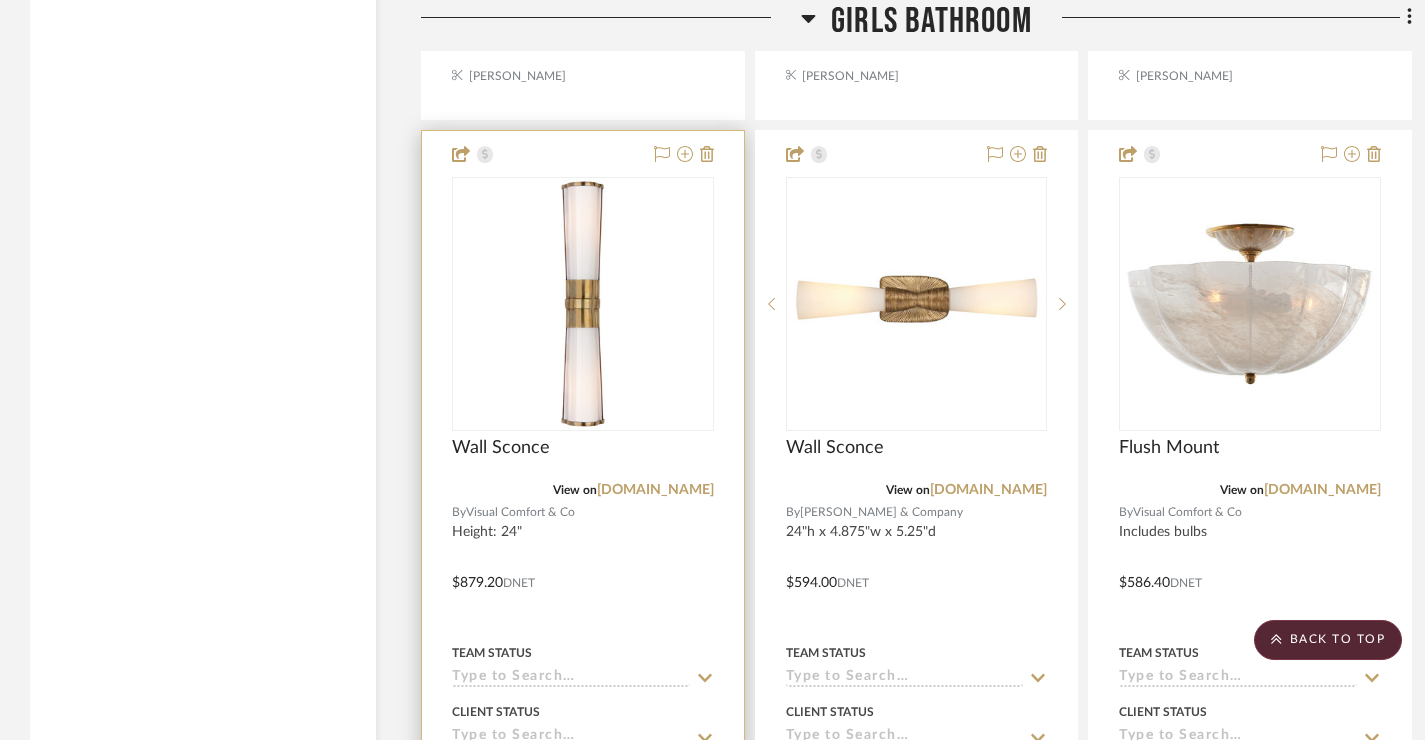 click at bounding box center (583, 568) 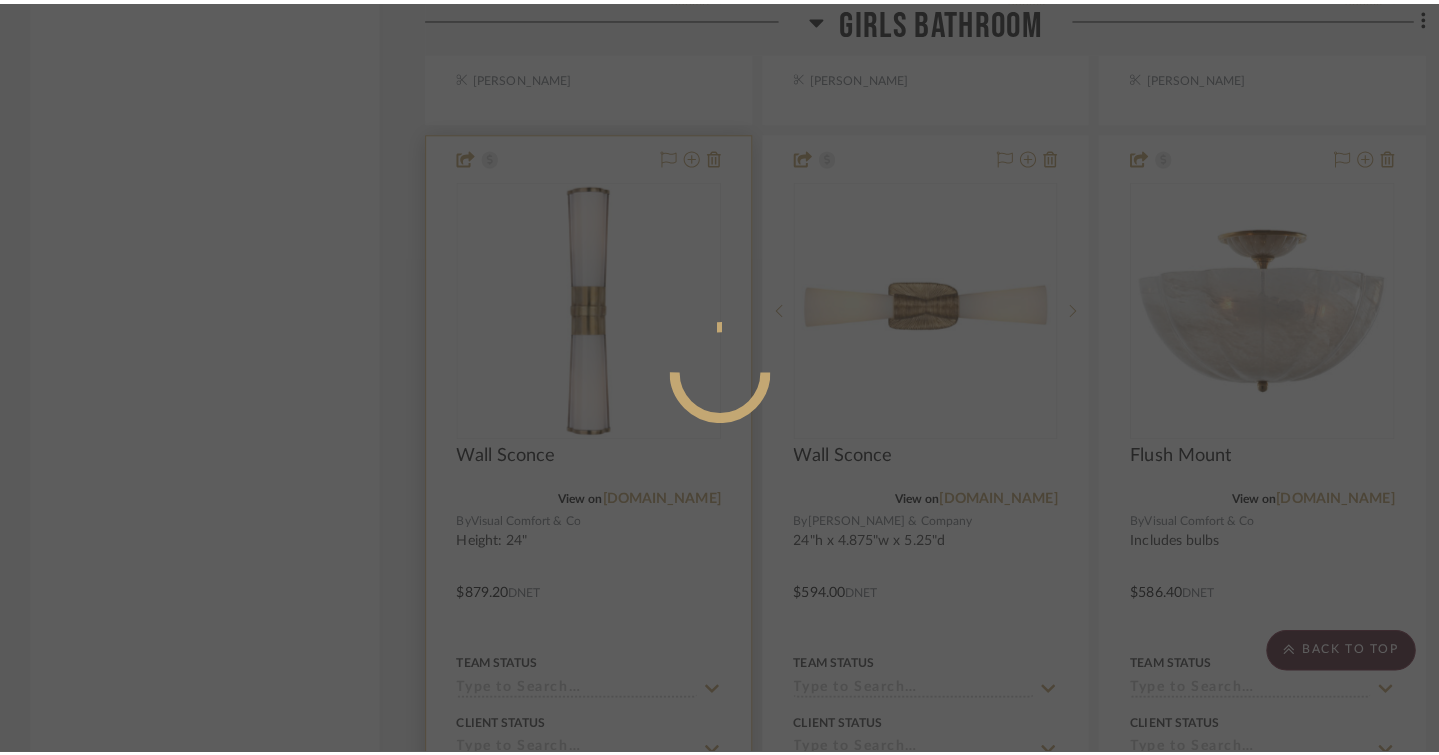 scroll, scrollTop: 0, scrollLeft: 0, axis: both 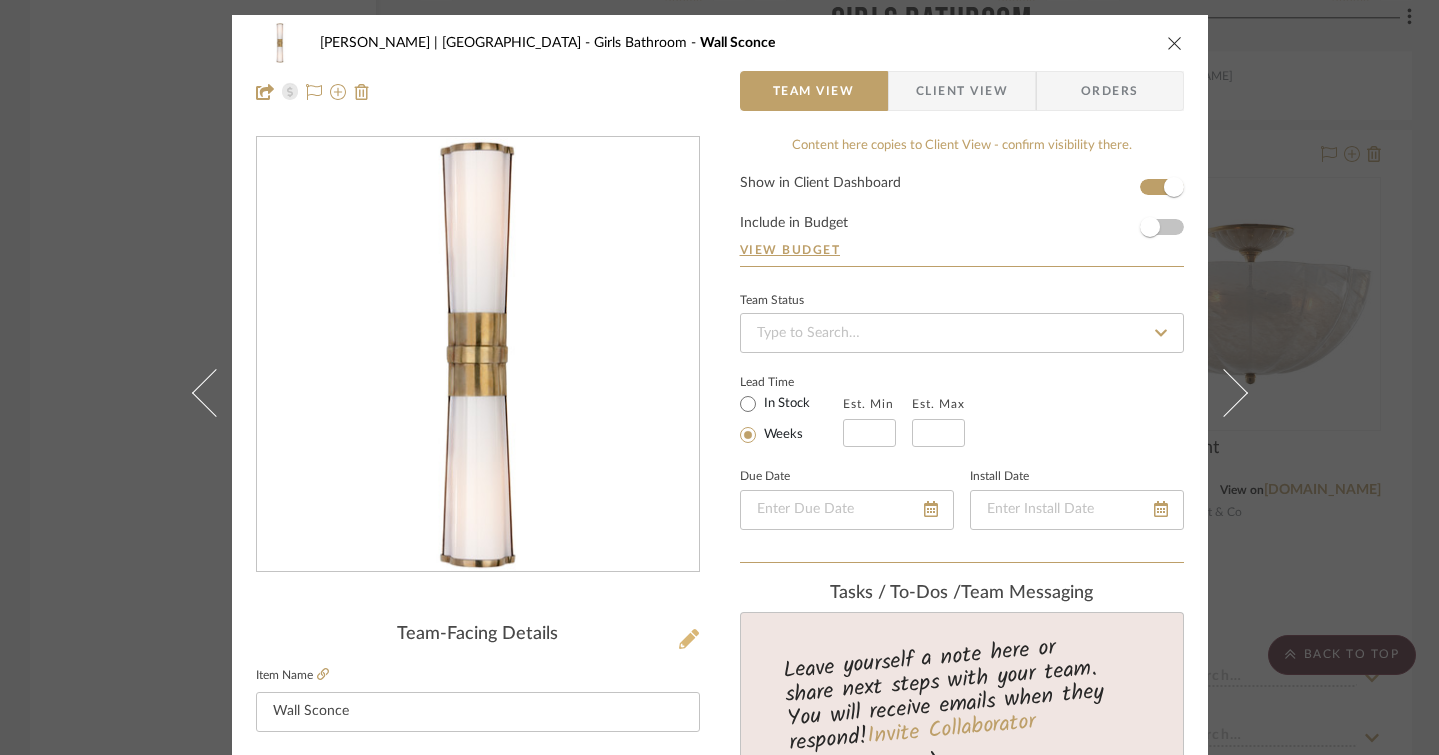 click 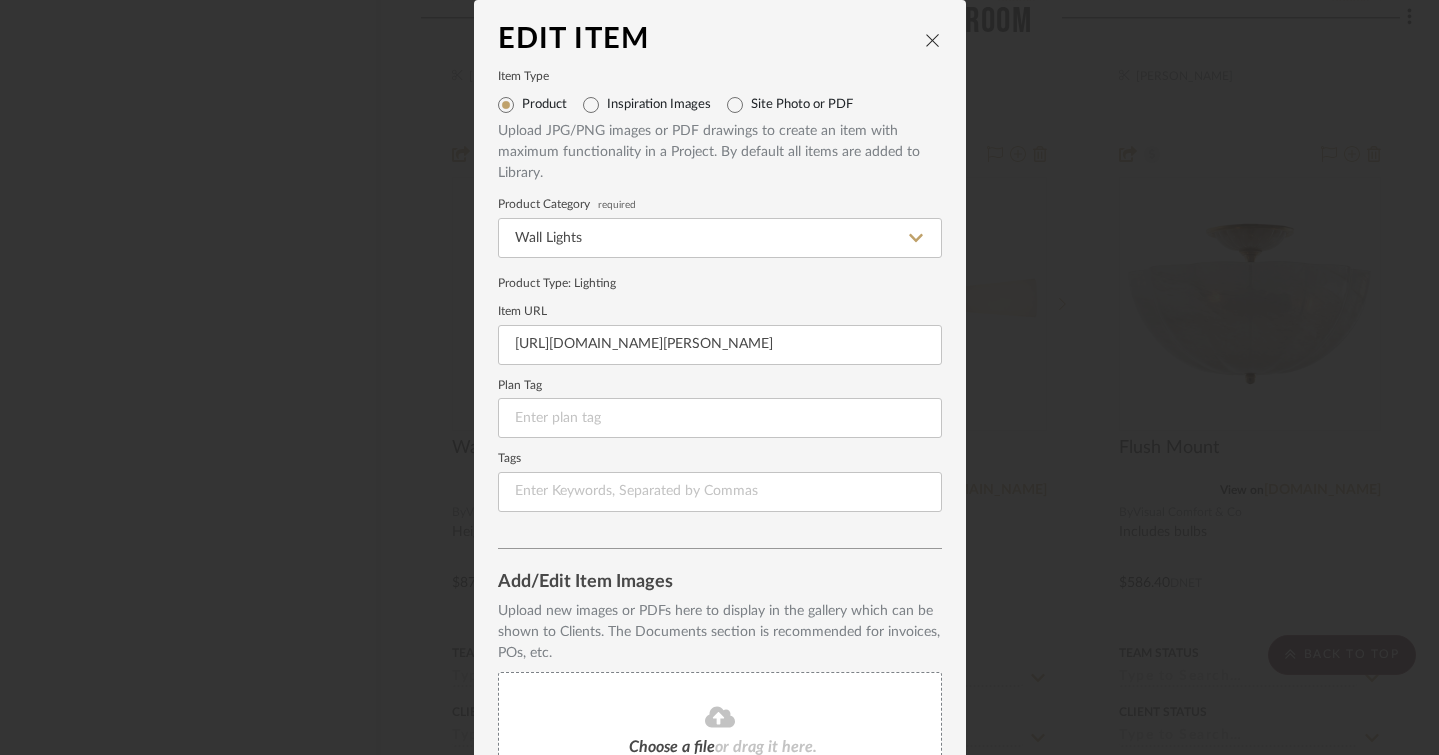 scroll, scrollTop: 198, scrollLeft: 0, axis: vertical 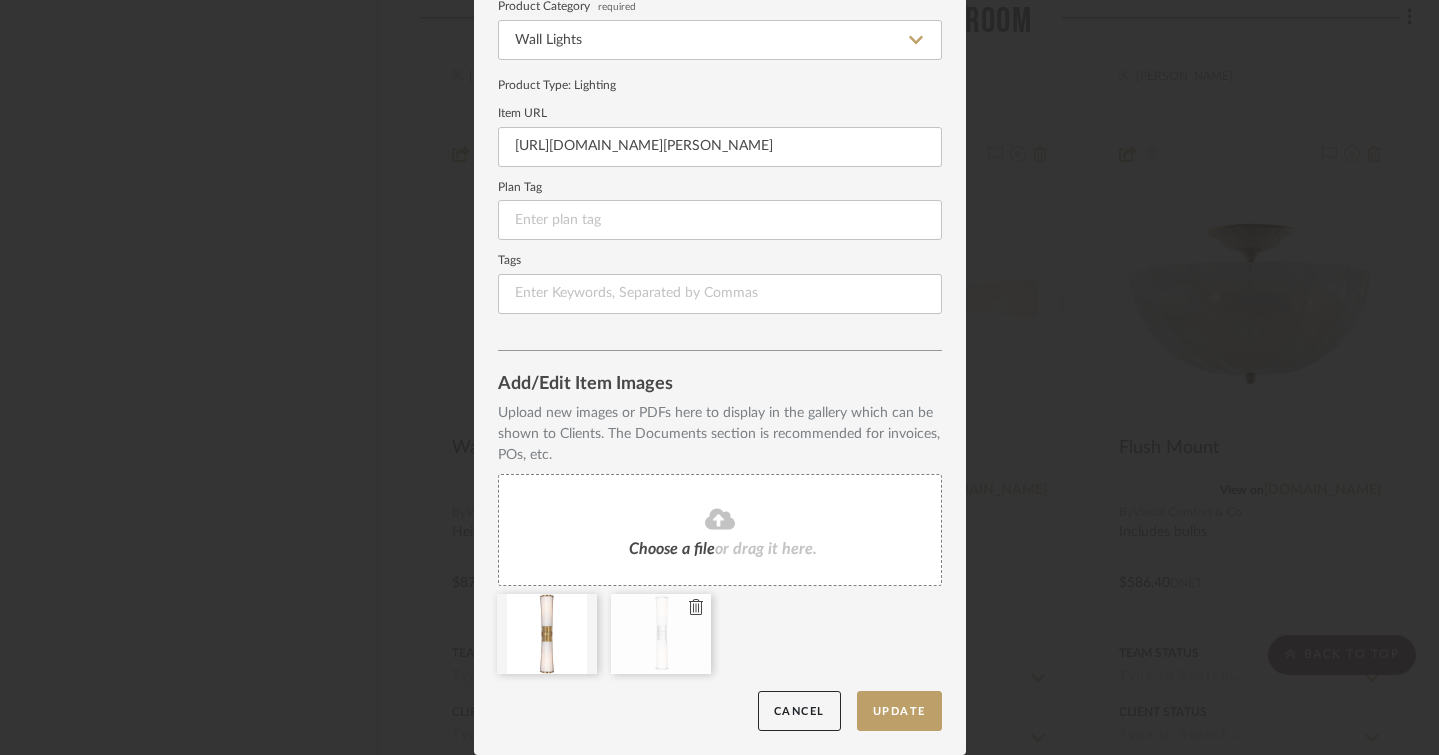 type 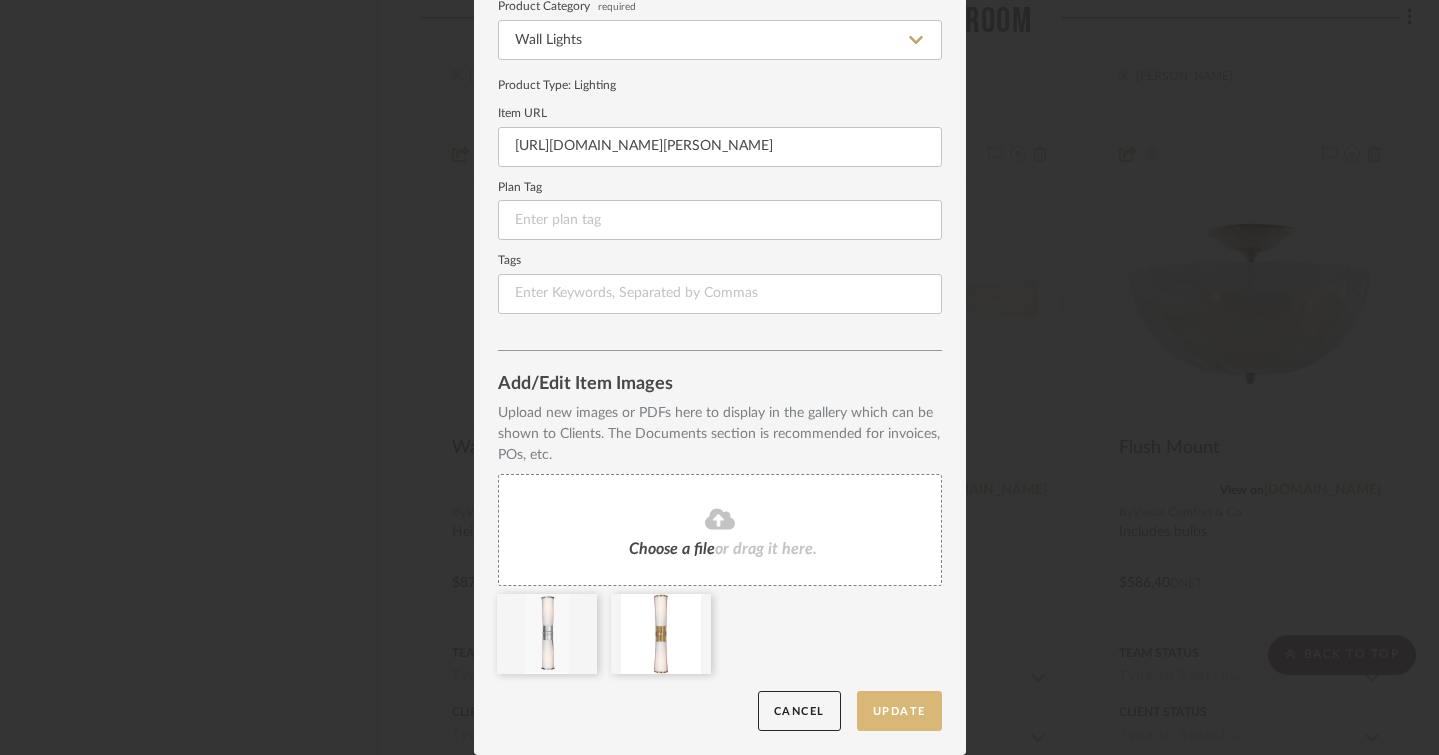 click on "Update" at bounding box center (899, 711) 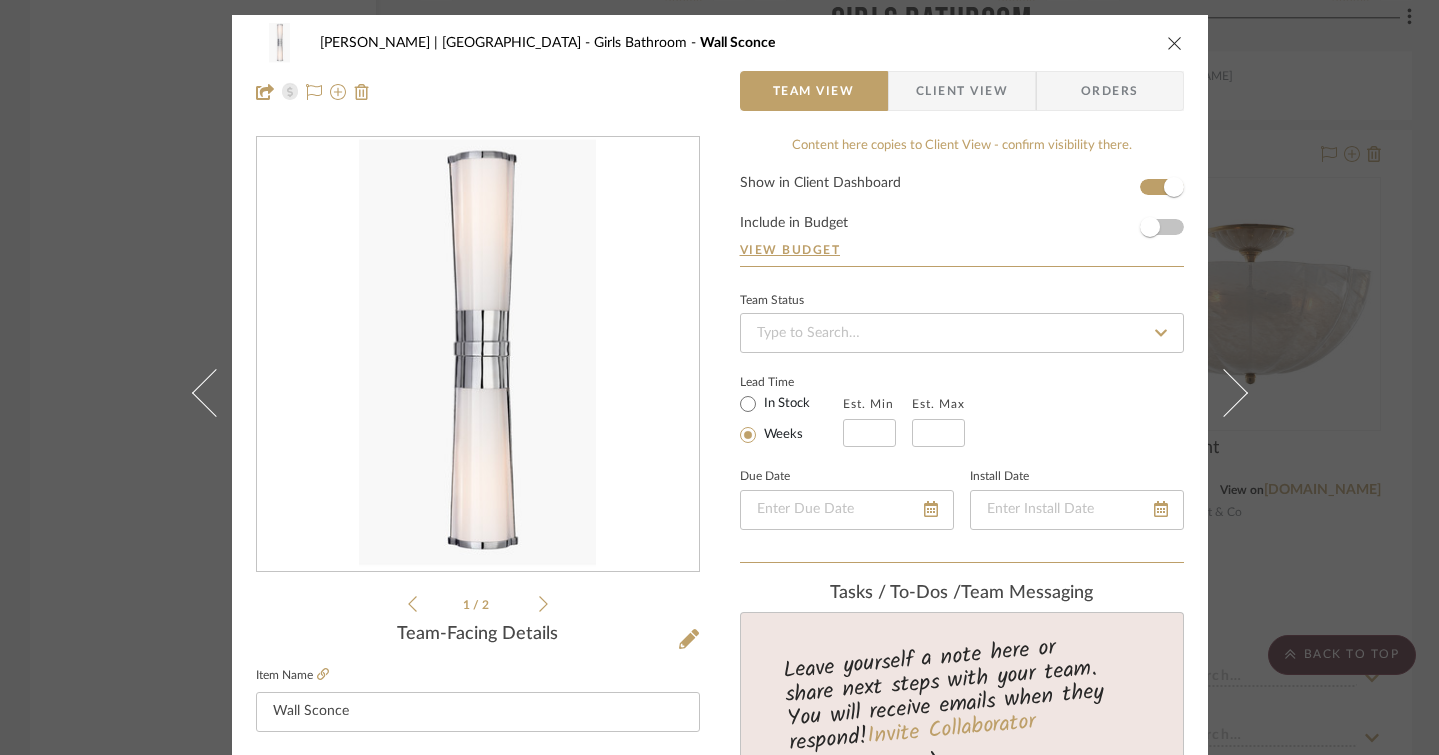 click at bounding box center [1175, 43] 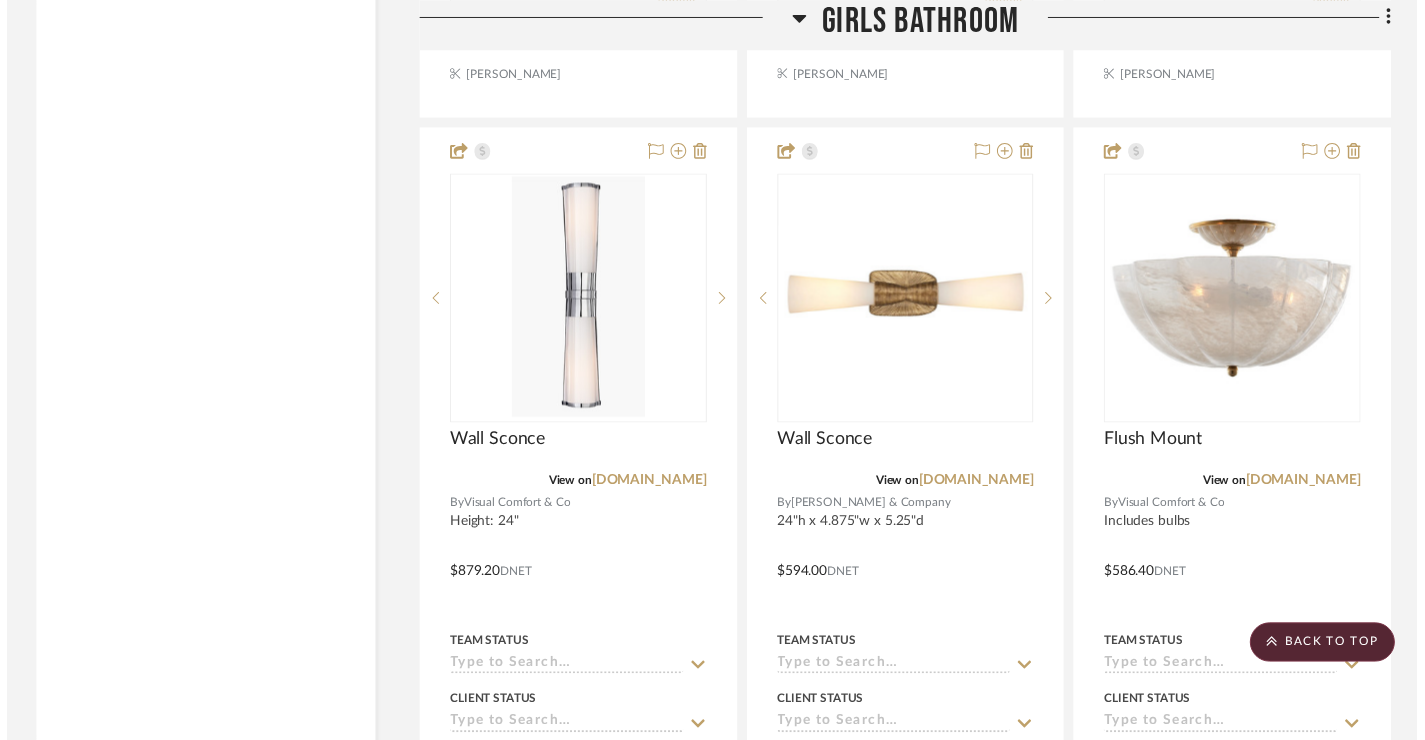 scroll, scrollTop: 6032, scrollLeft: 0, axis: vertical 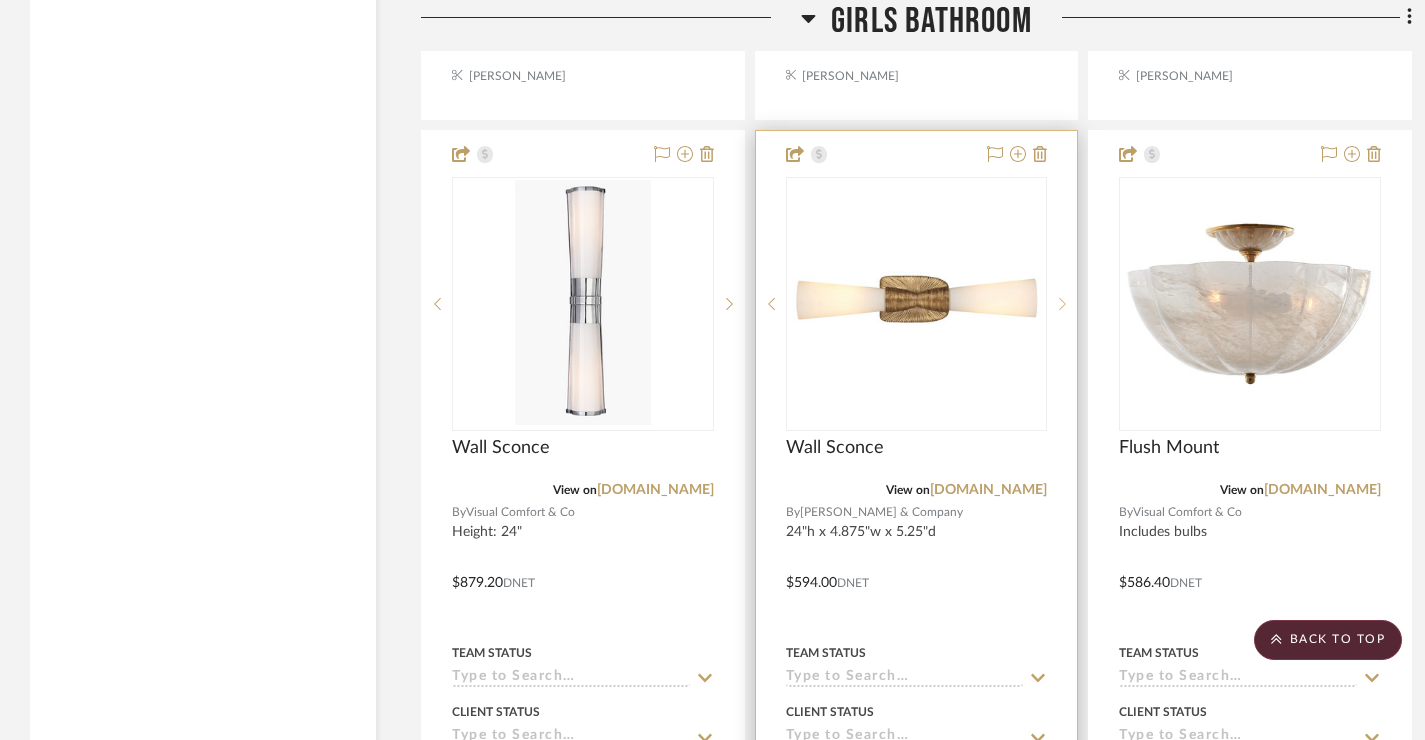 click 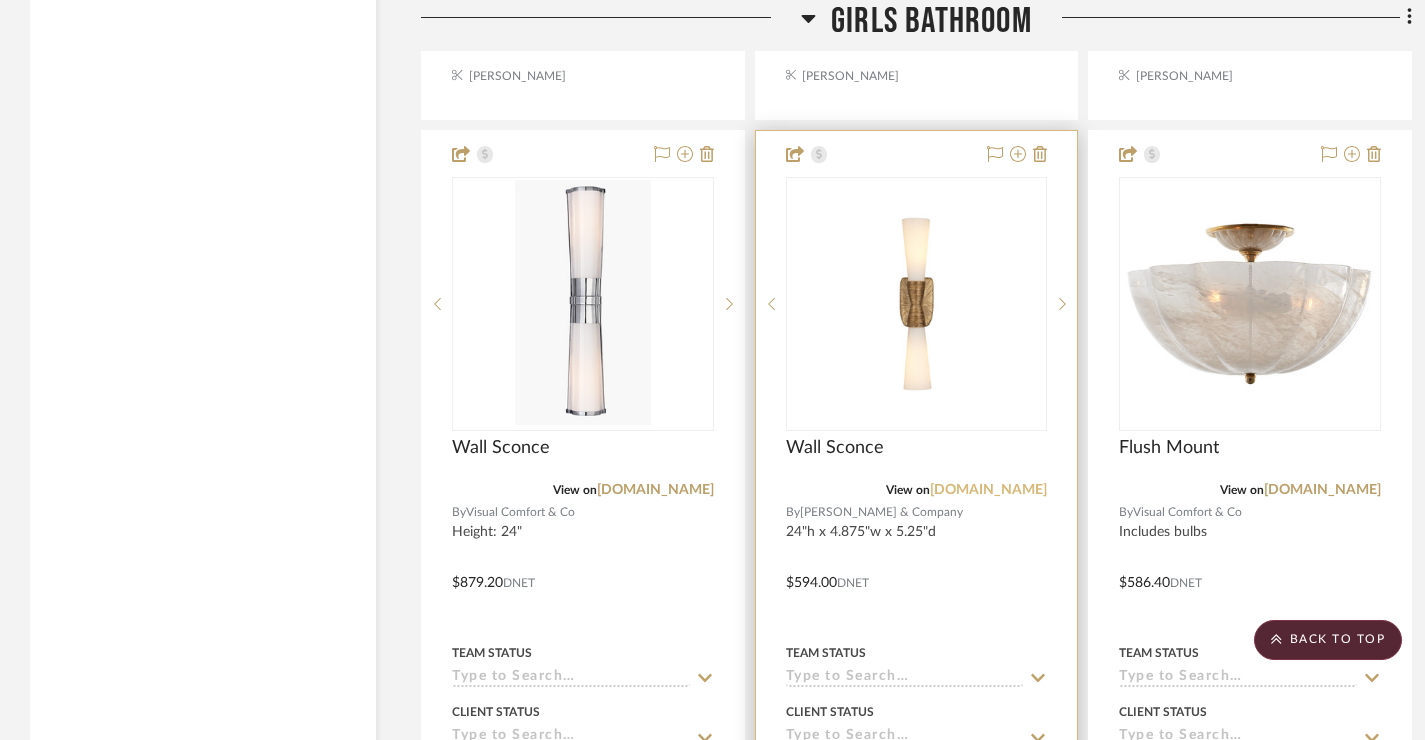 click on "curreyandcompany.com" at bounding box center [988, 490] 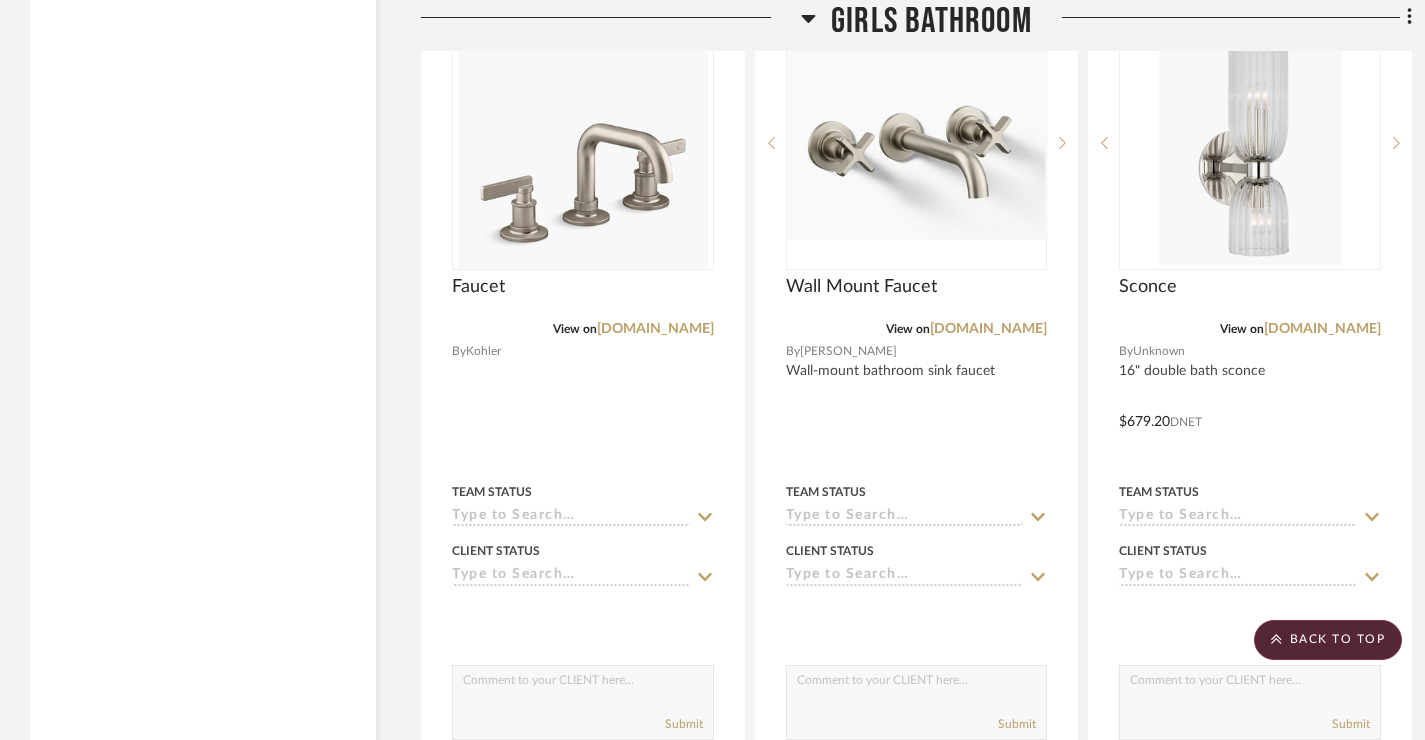 scroll, scrollTop: 5151, scrollLeft: 0, axis: vertical 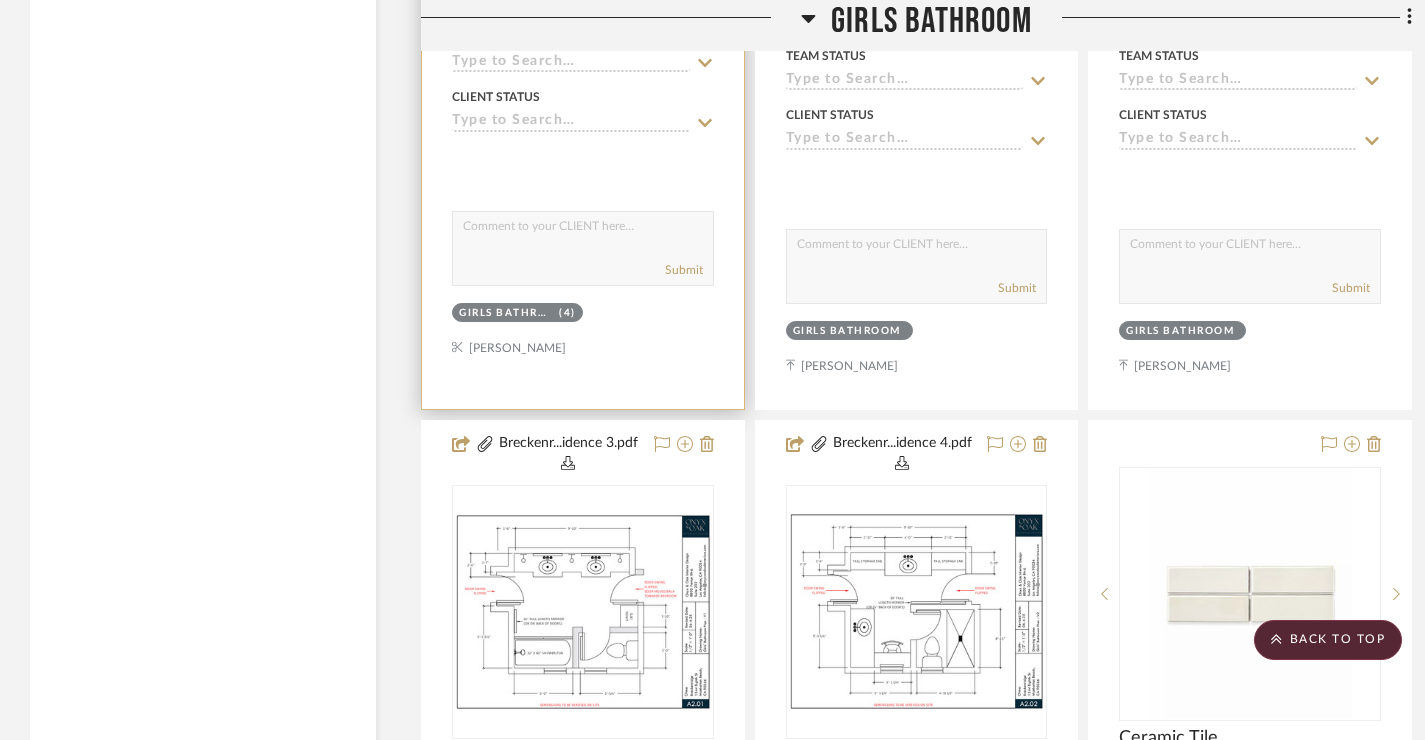 type 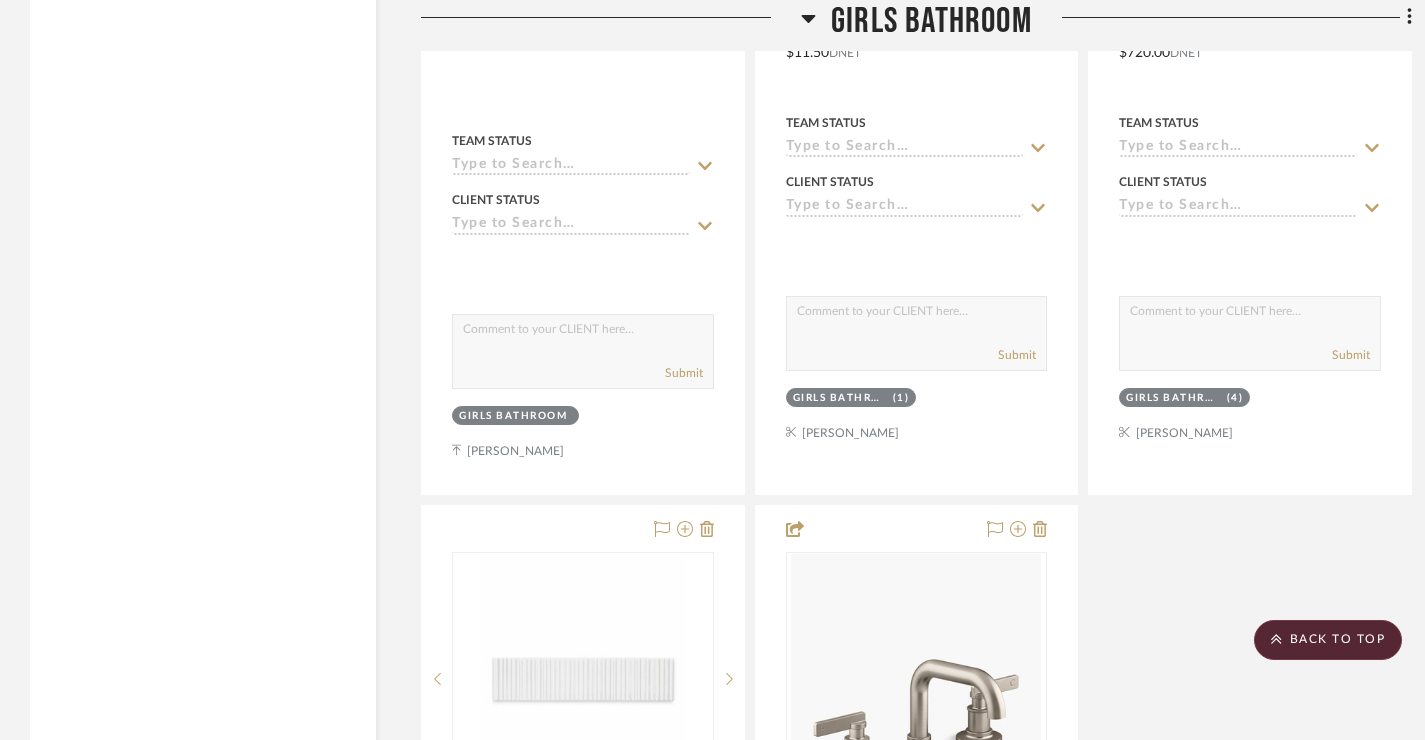 scroll, scrollTop: 4875, scrollLeft: 0, axis: vertical 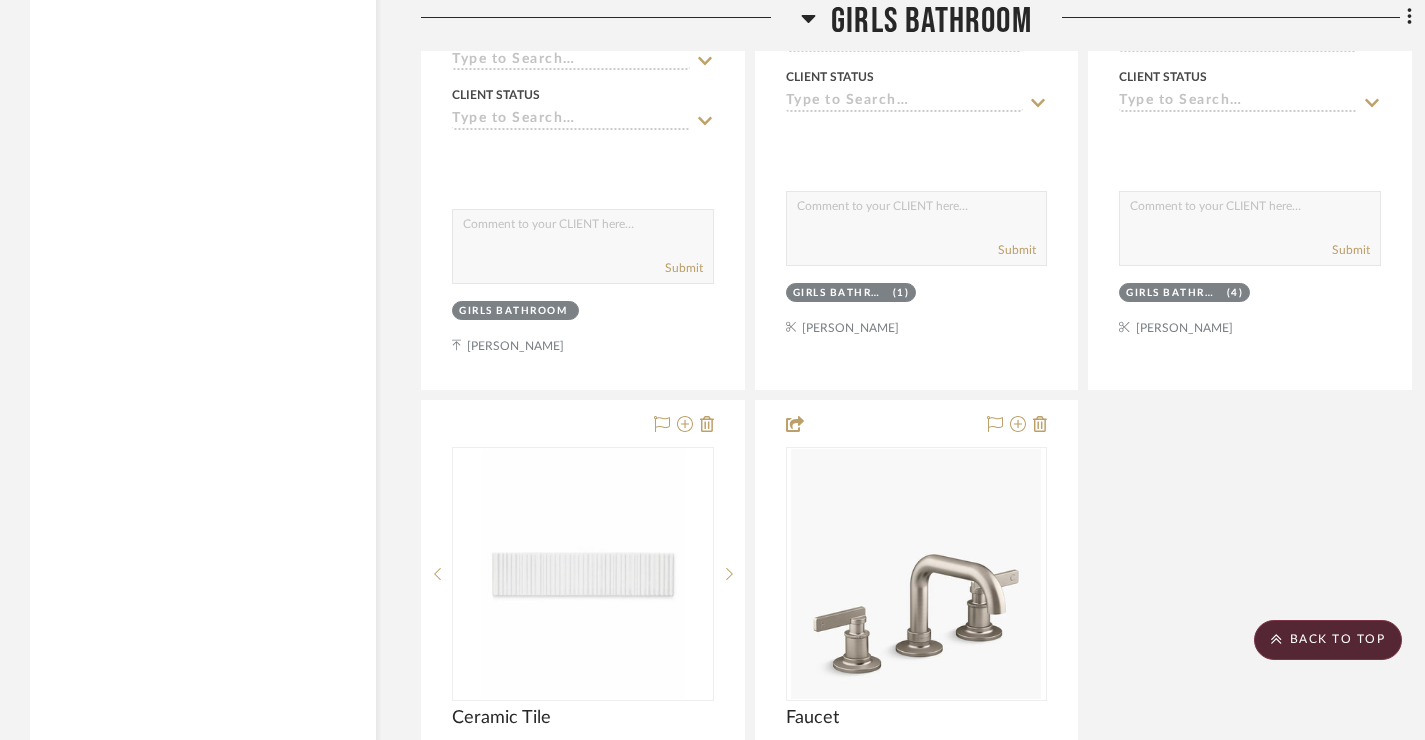 drag, startPoint x: 1232, startPoint y: 358, endPoint x: 1263, endPoint y: 530, distance: 174.77129 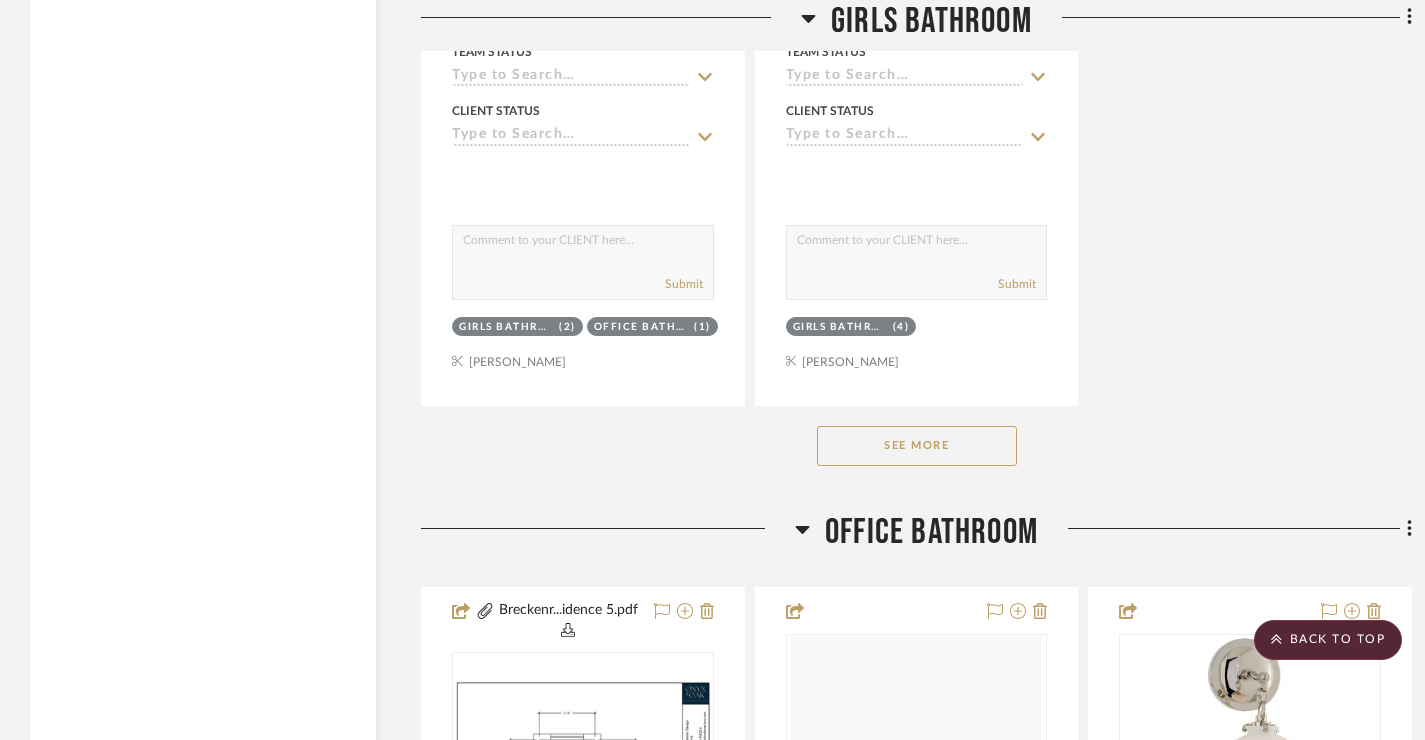scroll, scrollTop: 5755, scrollLeft: 0, axis: vertical 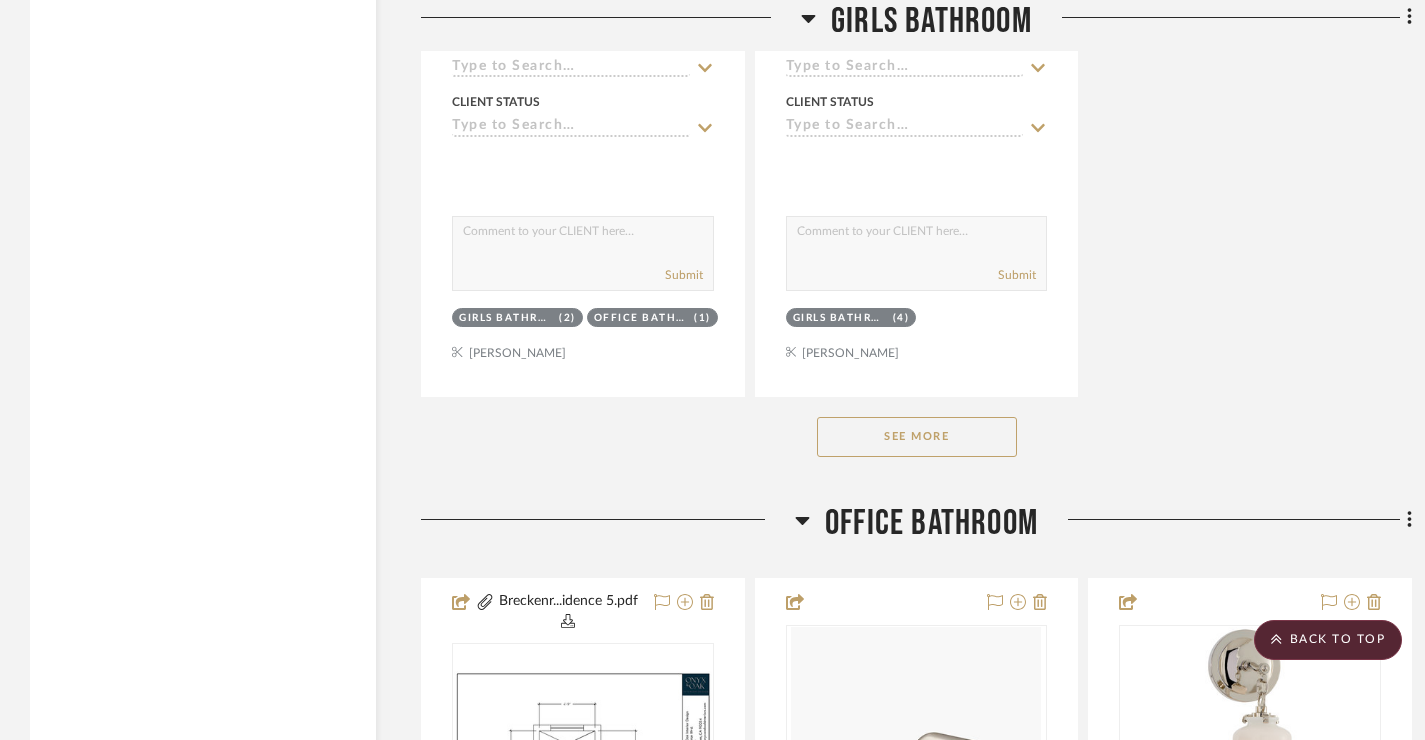 click on "See More" 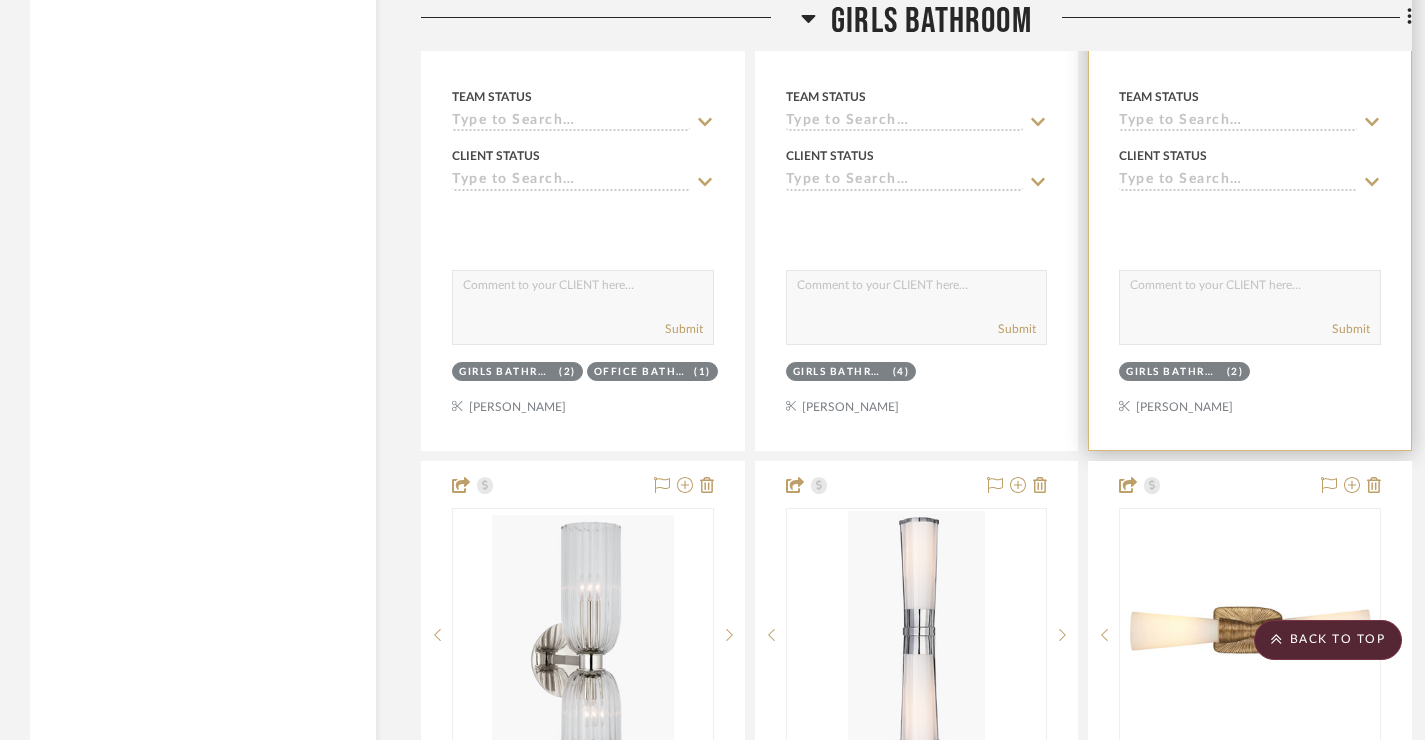 scroll, scrollTop: 5769, scrollLeft: 0, axis: vertical 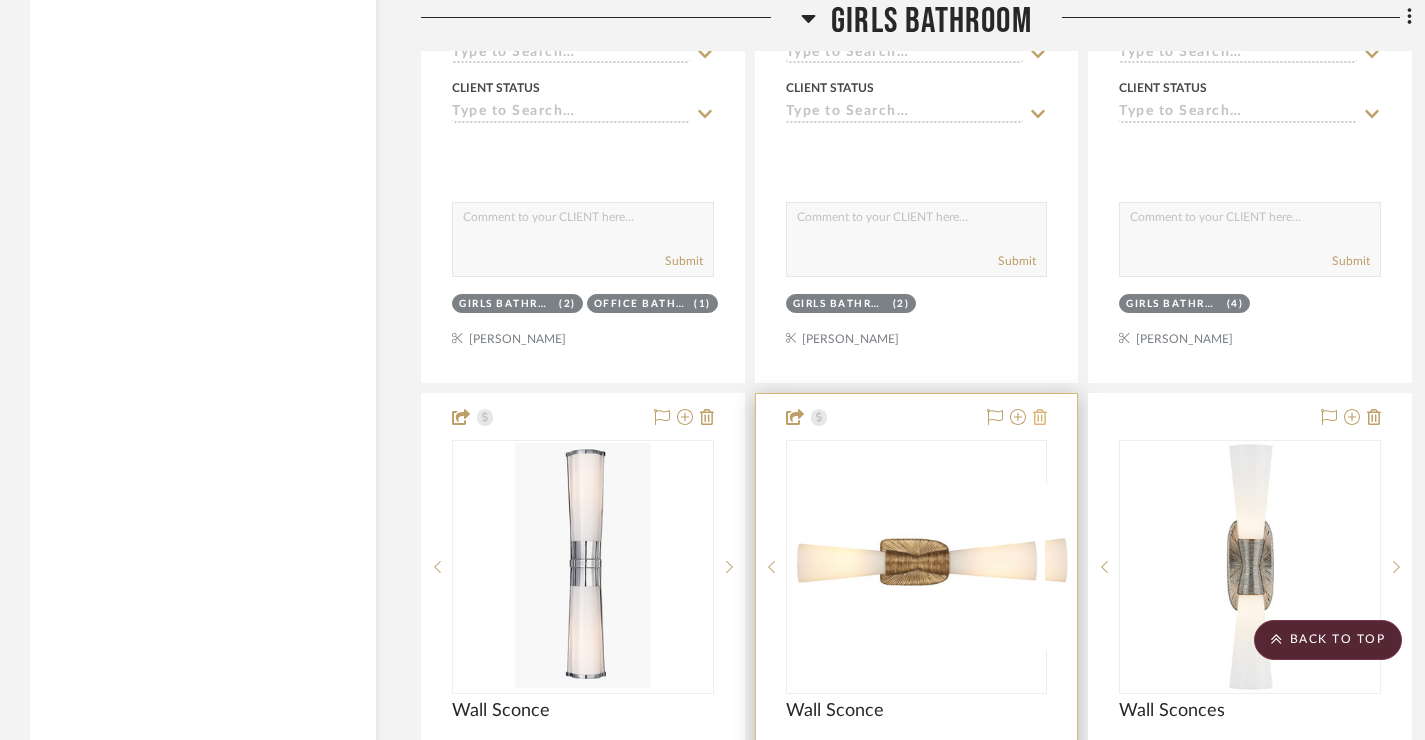 click 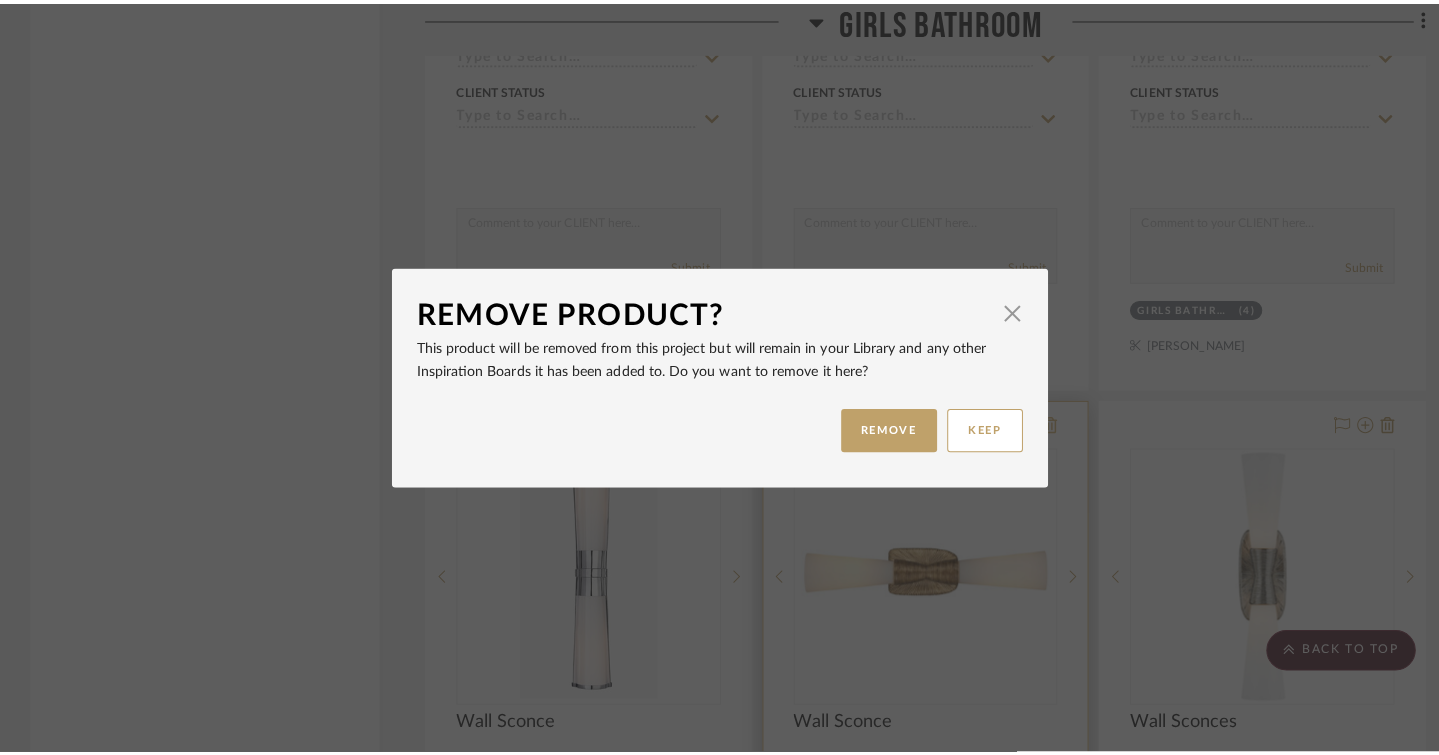 scroll, scrollTop: 0, scrollLeft: 0, axis: both 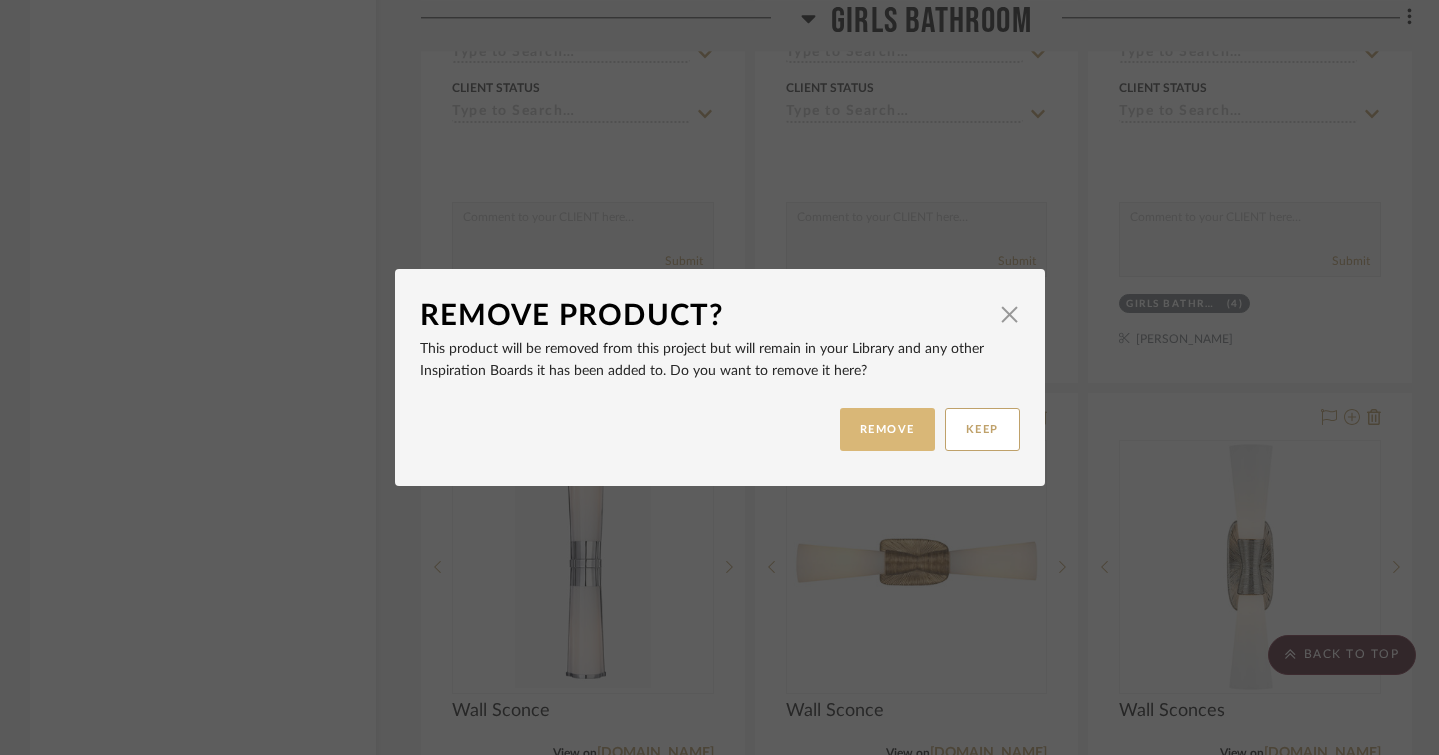 click on "REMOVE" at bounding box center (887, 429) 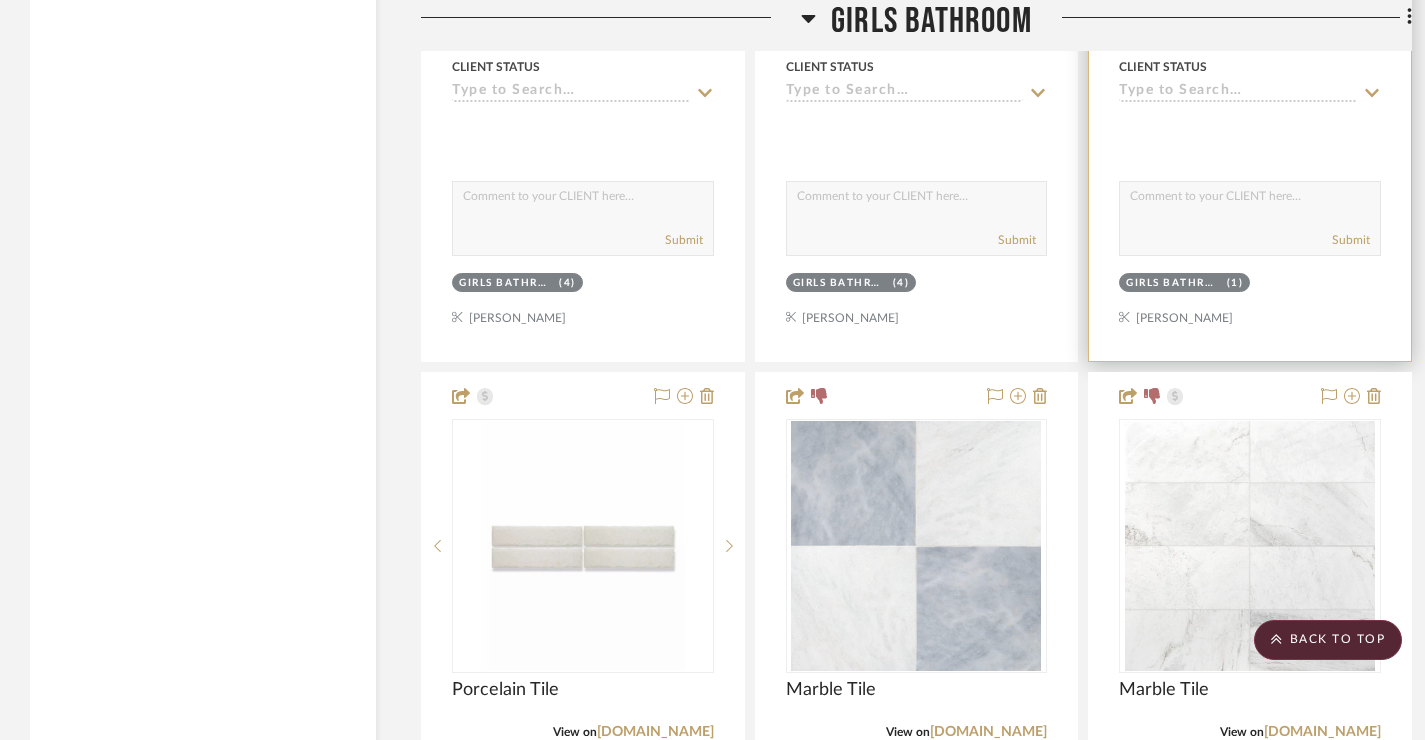 scroll, scrollTop: 6766, scrollLeft: 0, axis: vertical 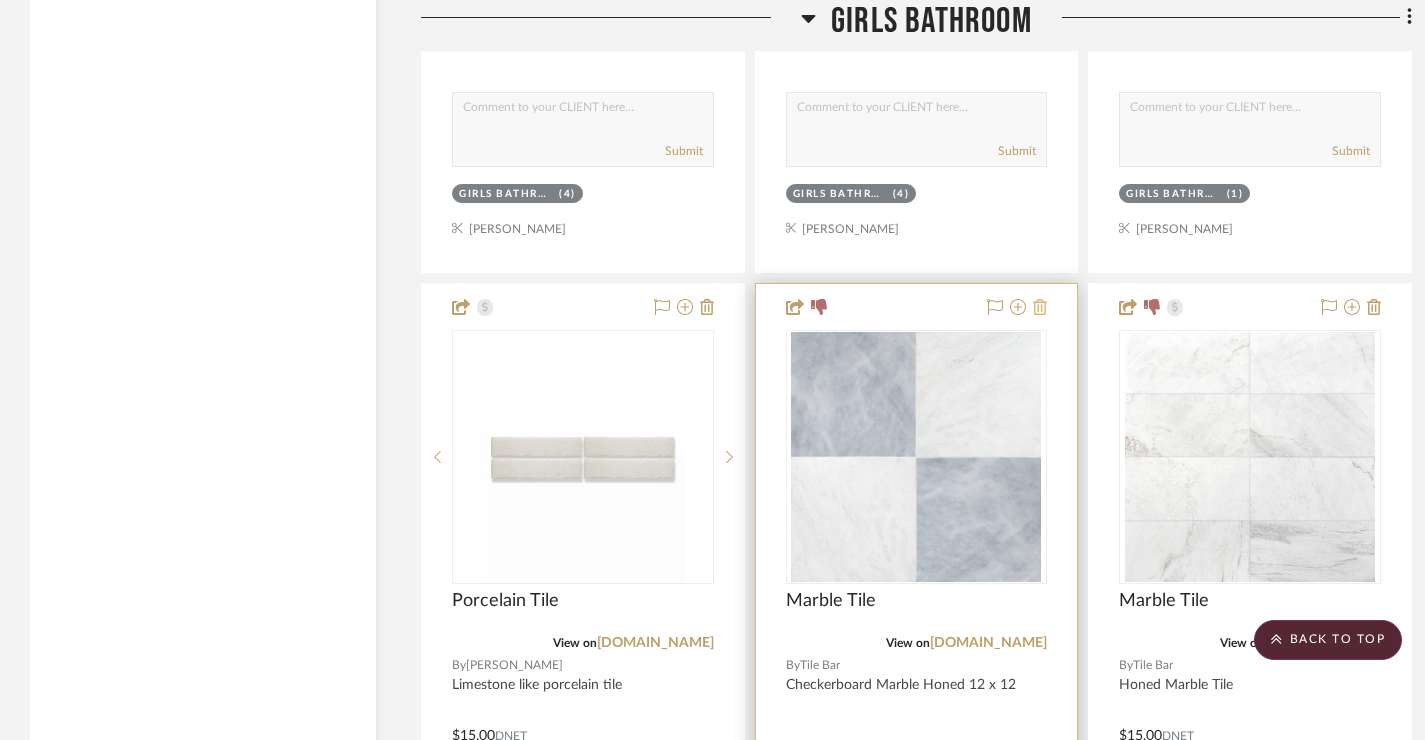 click 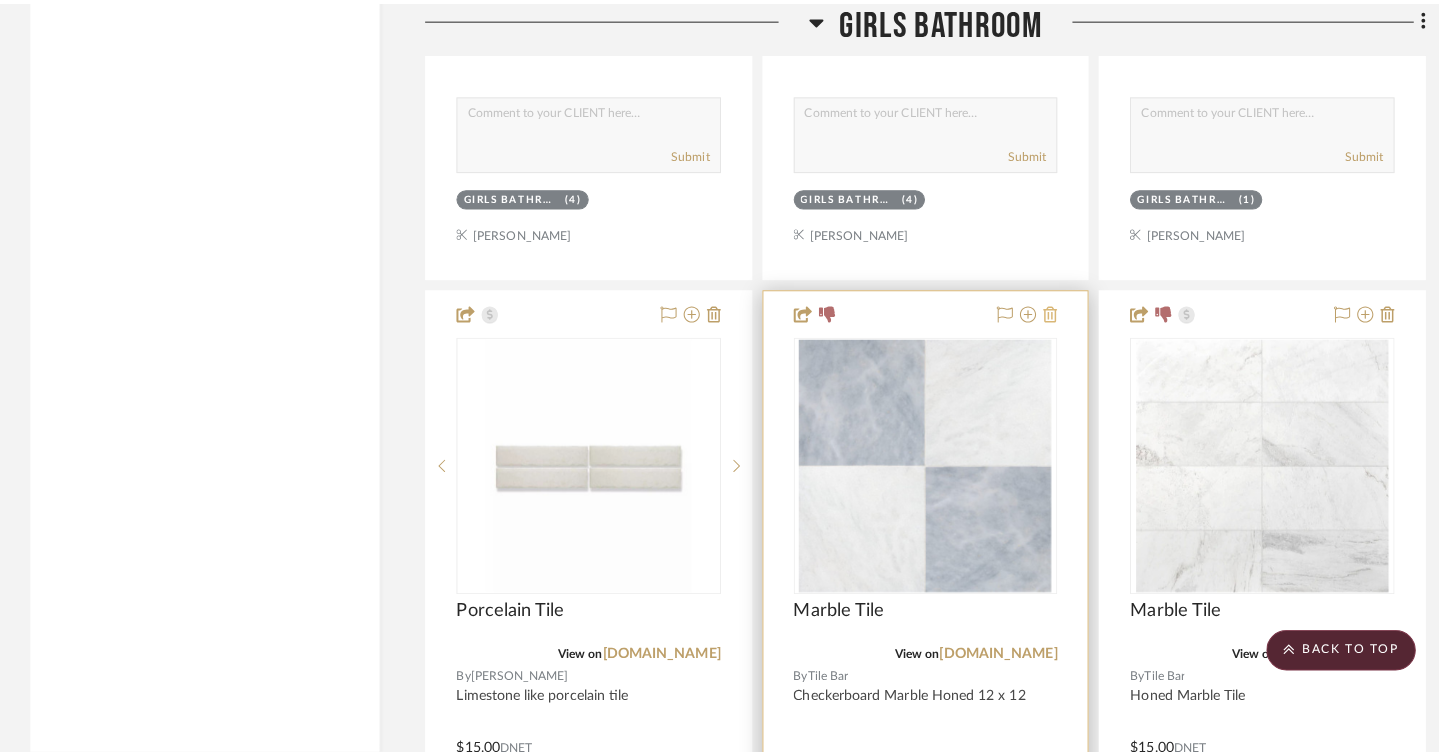 scroll, scrollTop: 0, scrollLeft: 0, axis: both 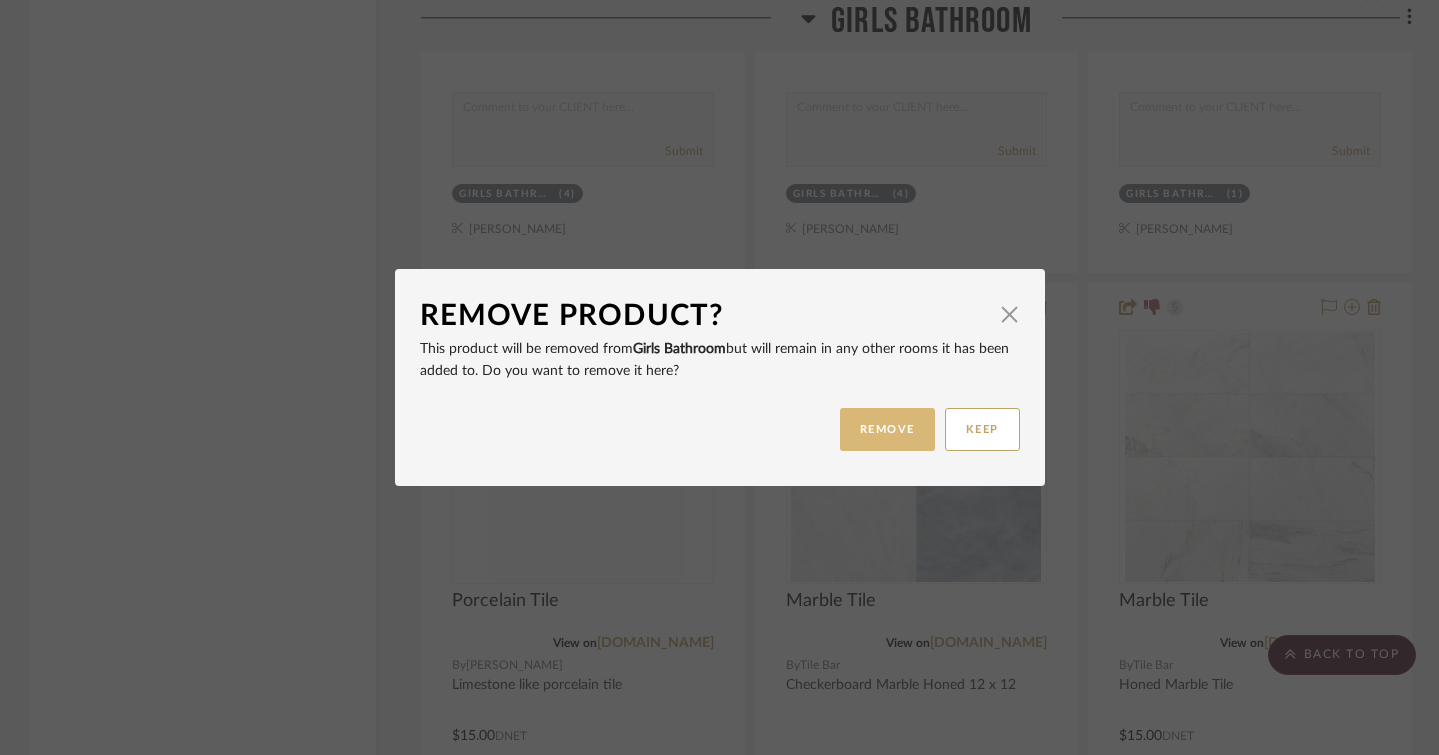 click on "REMOVE" at bounding box center (887, 429) 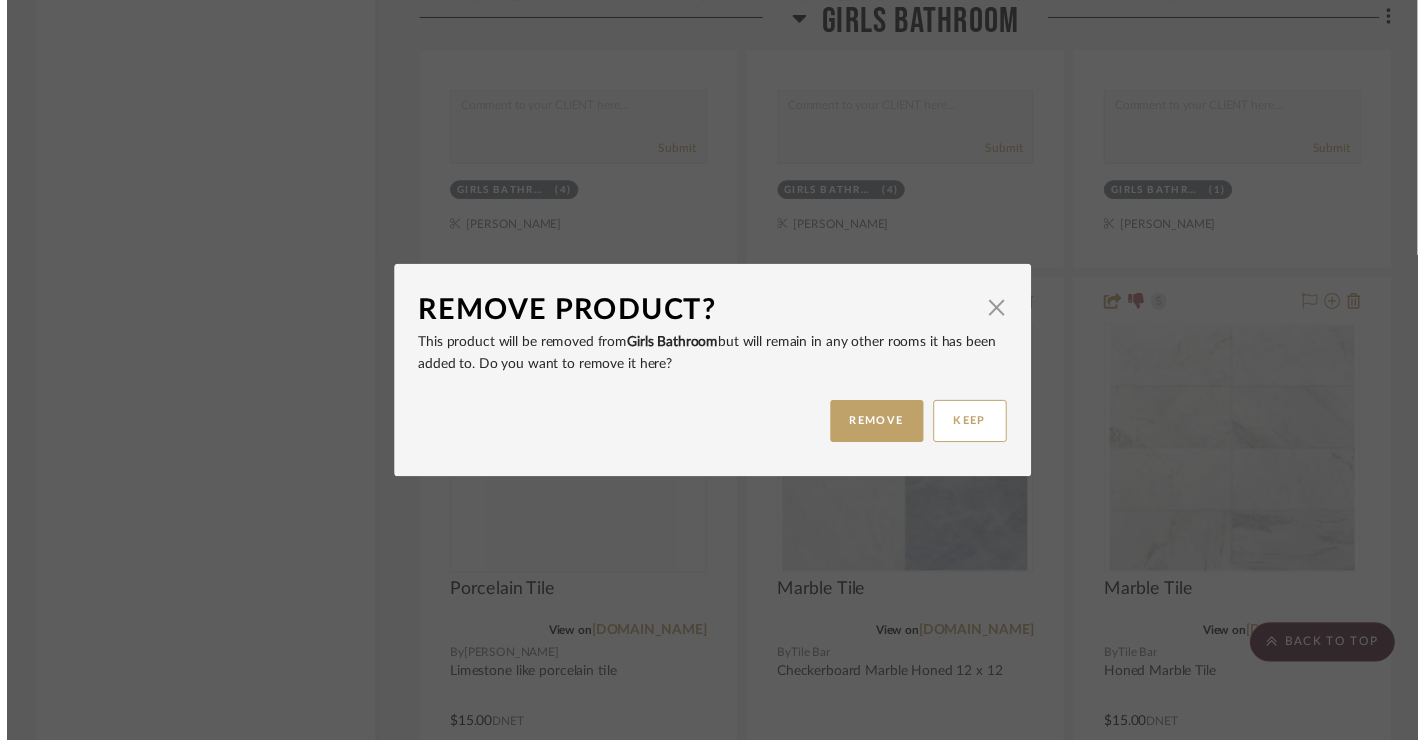 scroll, scrollTop: 6766, scrollLeft: 0, axis: vertical 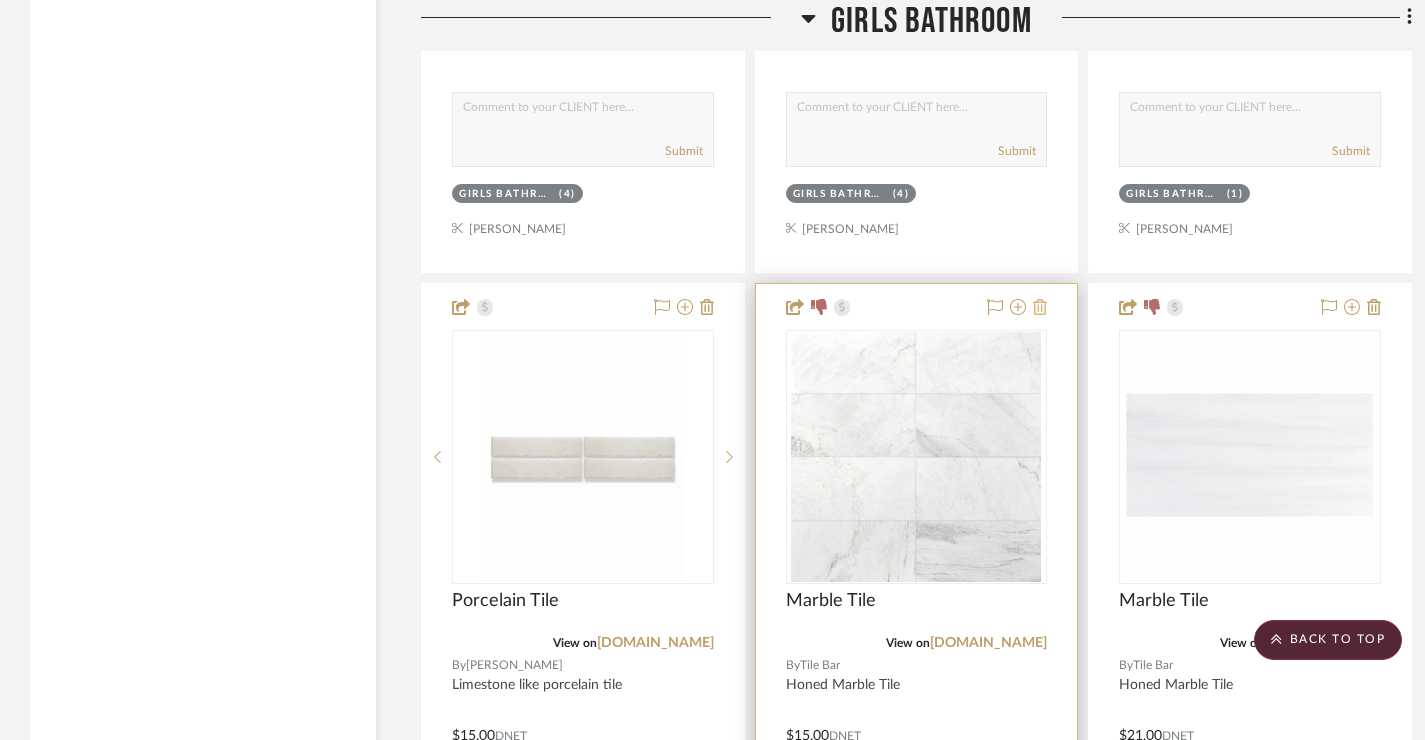 click 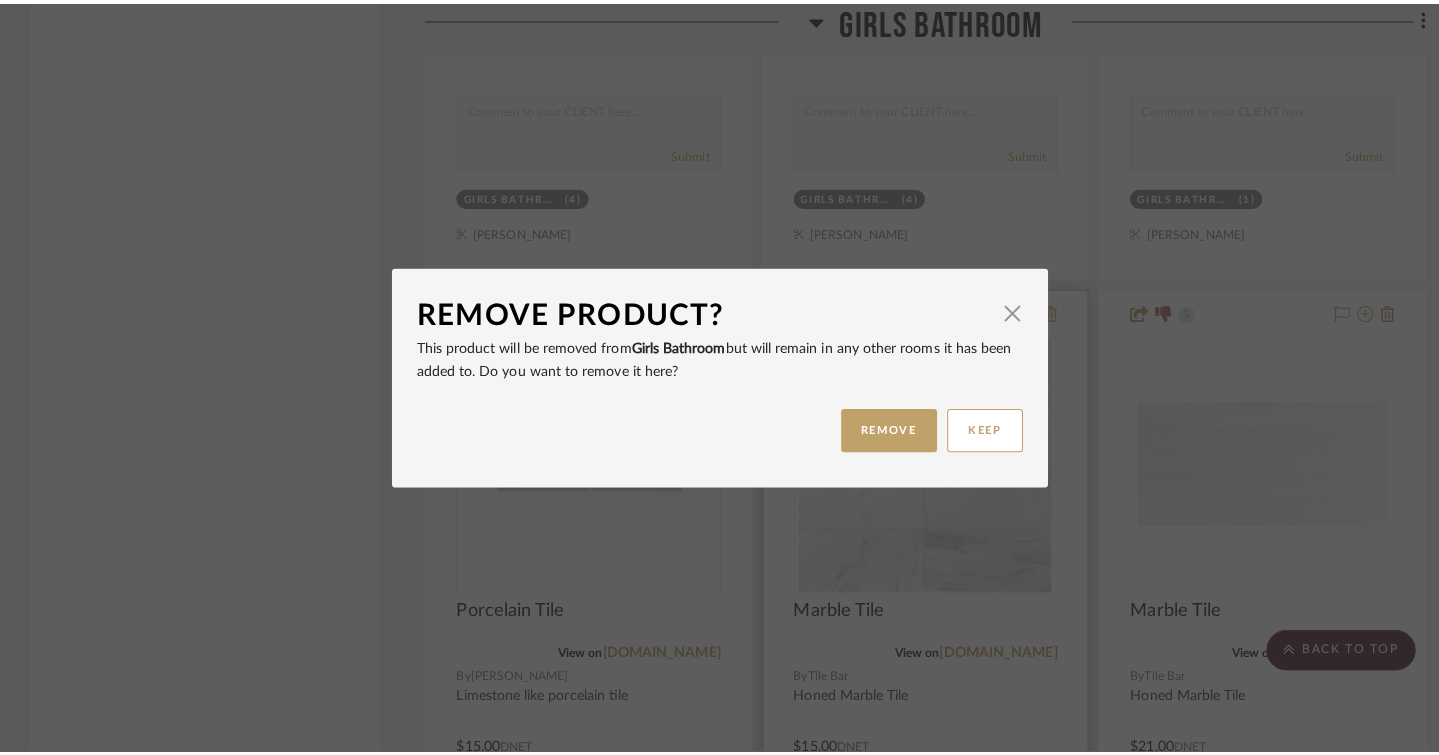scroll, scrollTop: 0, scrollLeft: 0, axis: both 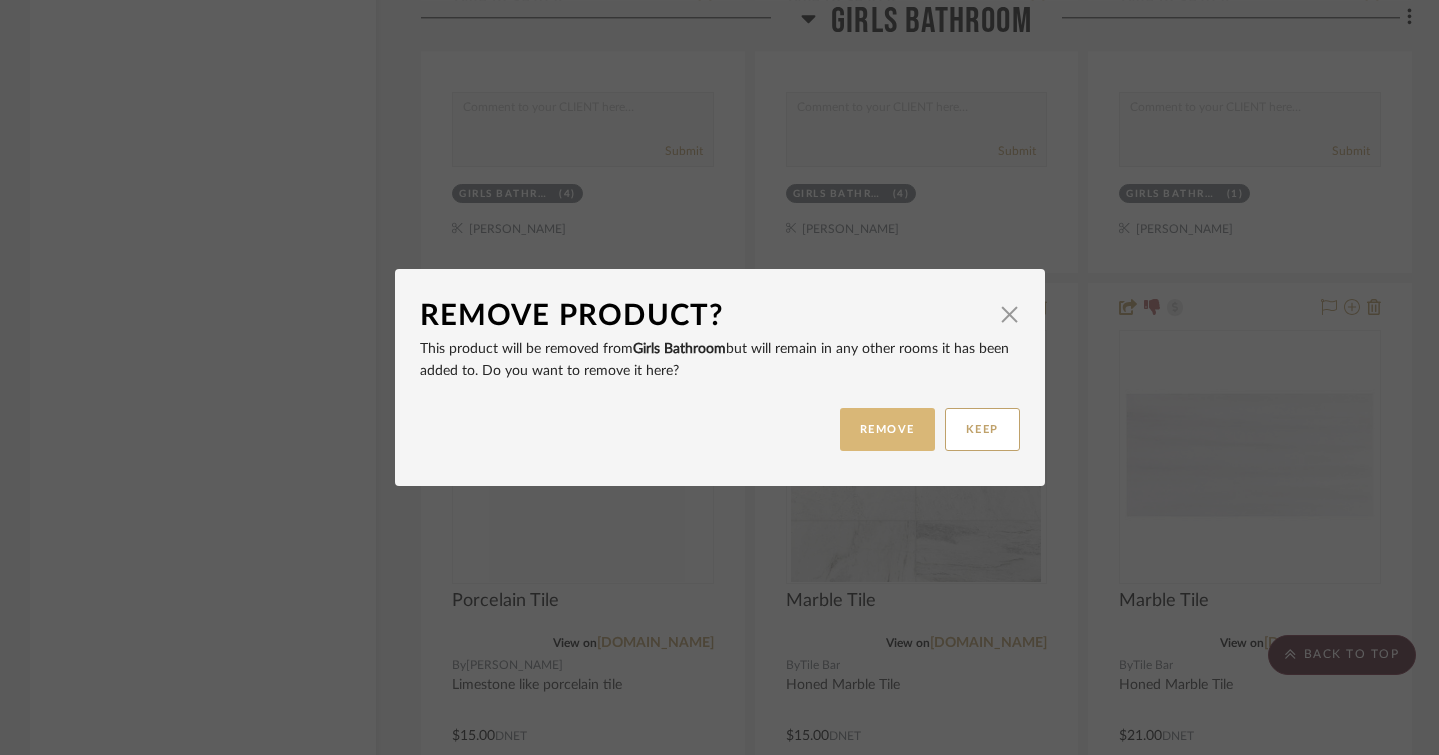 click on "REMOVE" at bounding box center [887, 429] 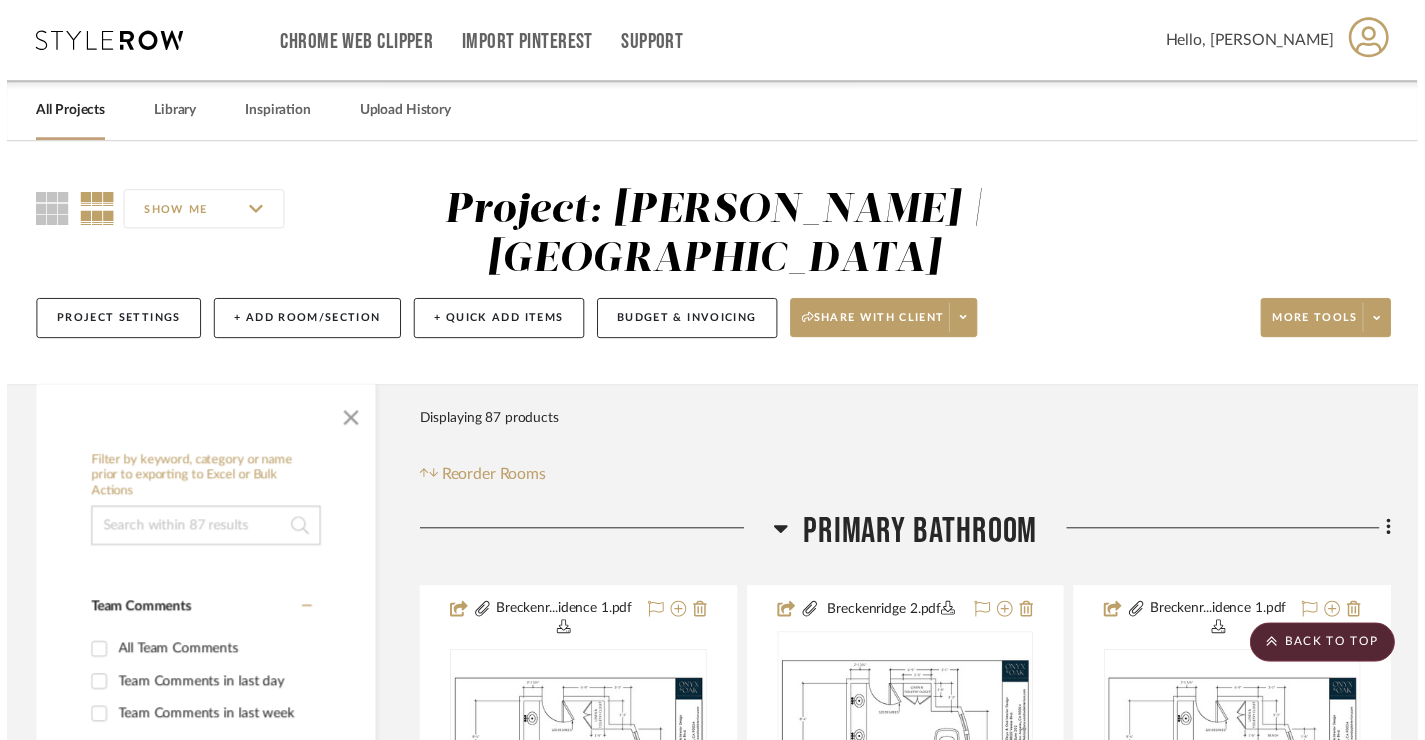 scroll, scrollTop: 6766, scrollLeft: 0, axis: vertical 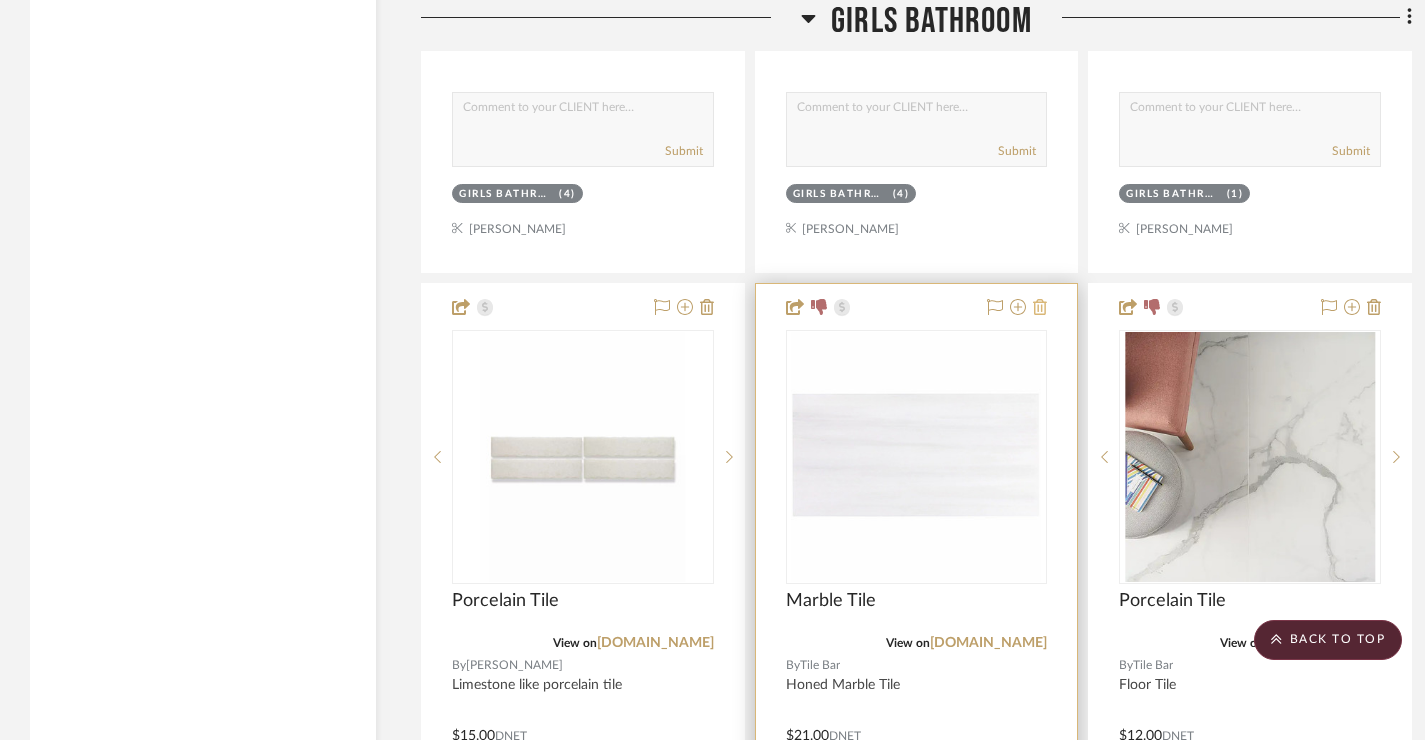 click at bounding box center (1040, 308) 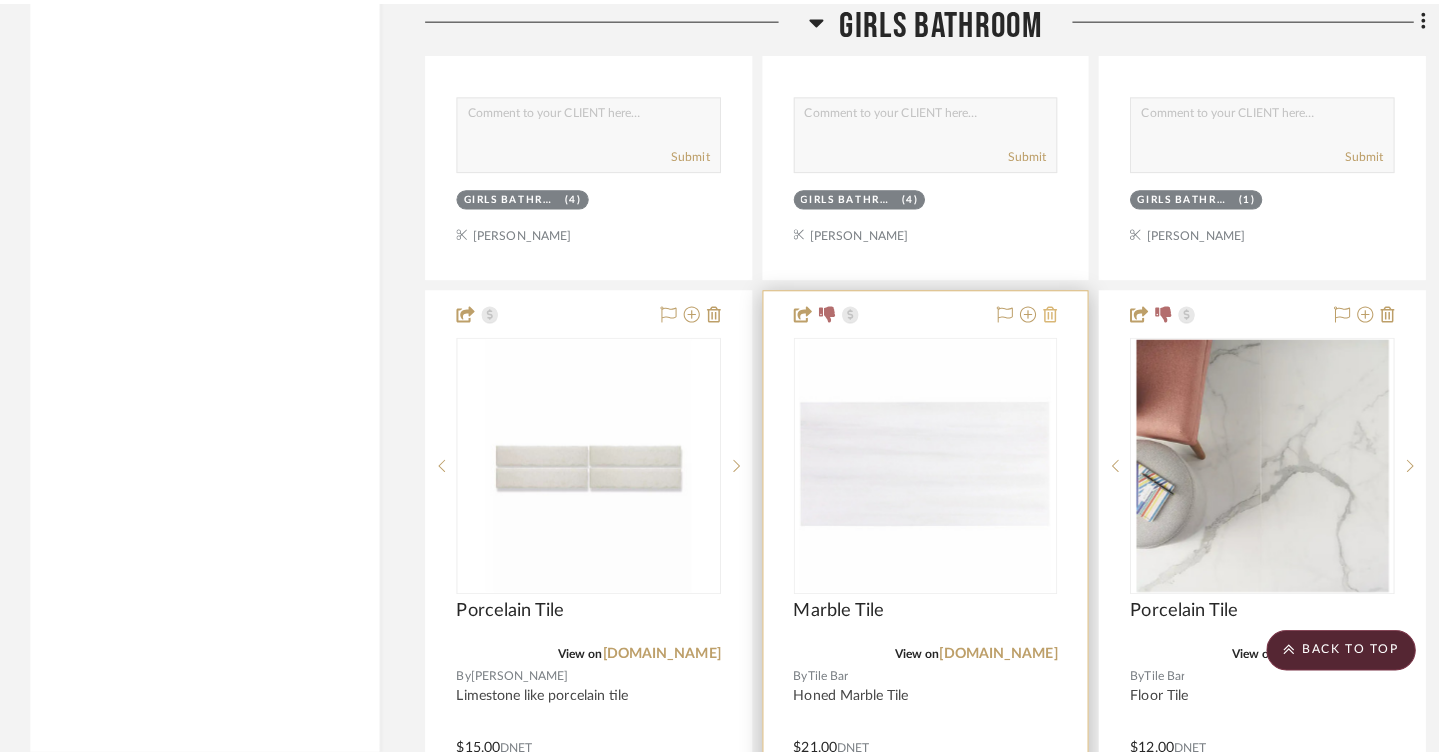 scroll, scrollTop: 0, scrollLeft: 0, axis: both 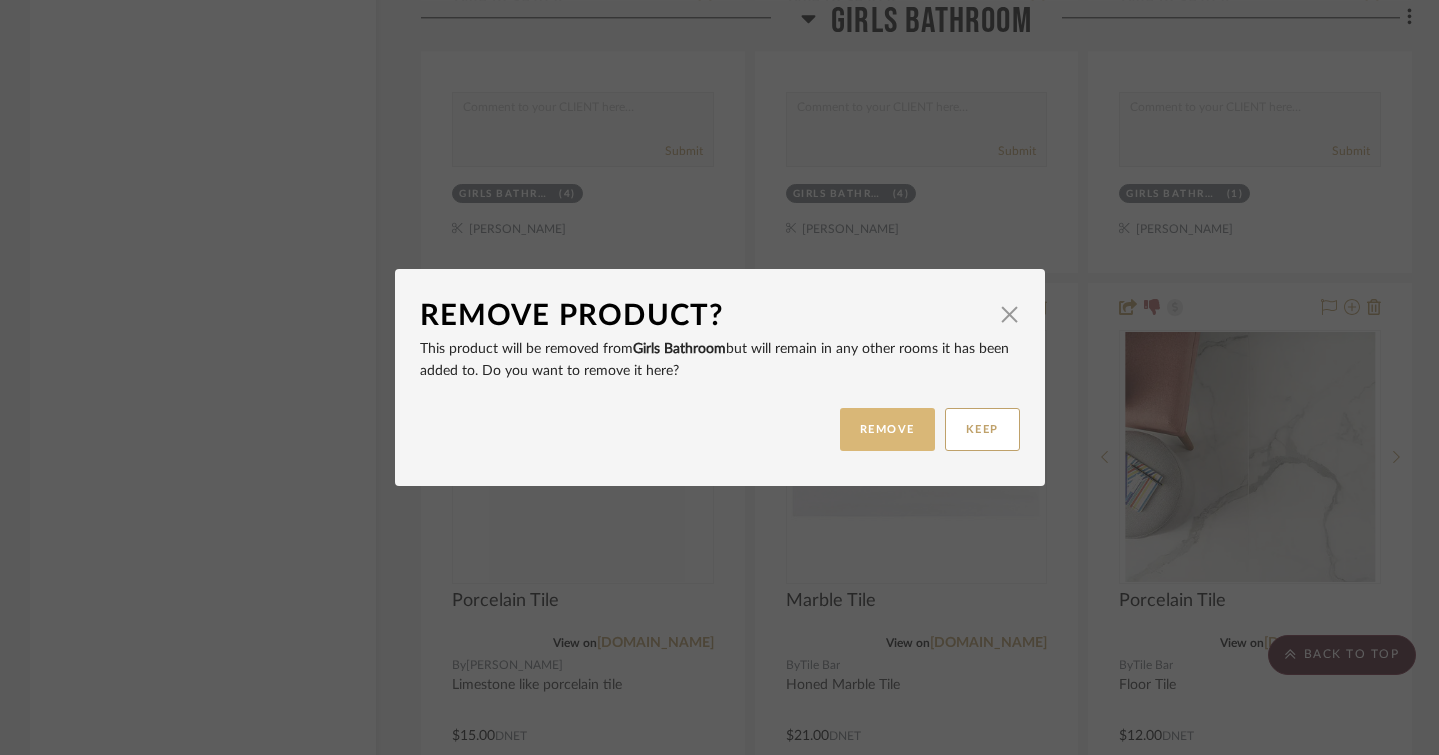 click on "REMOVE" at bounding box center [887, 429] 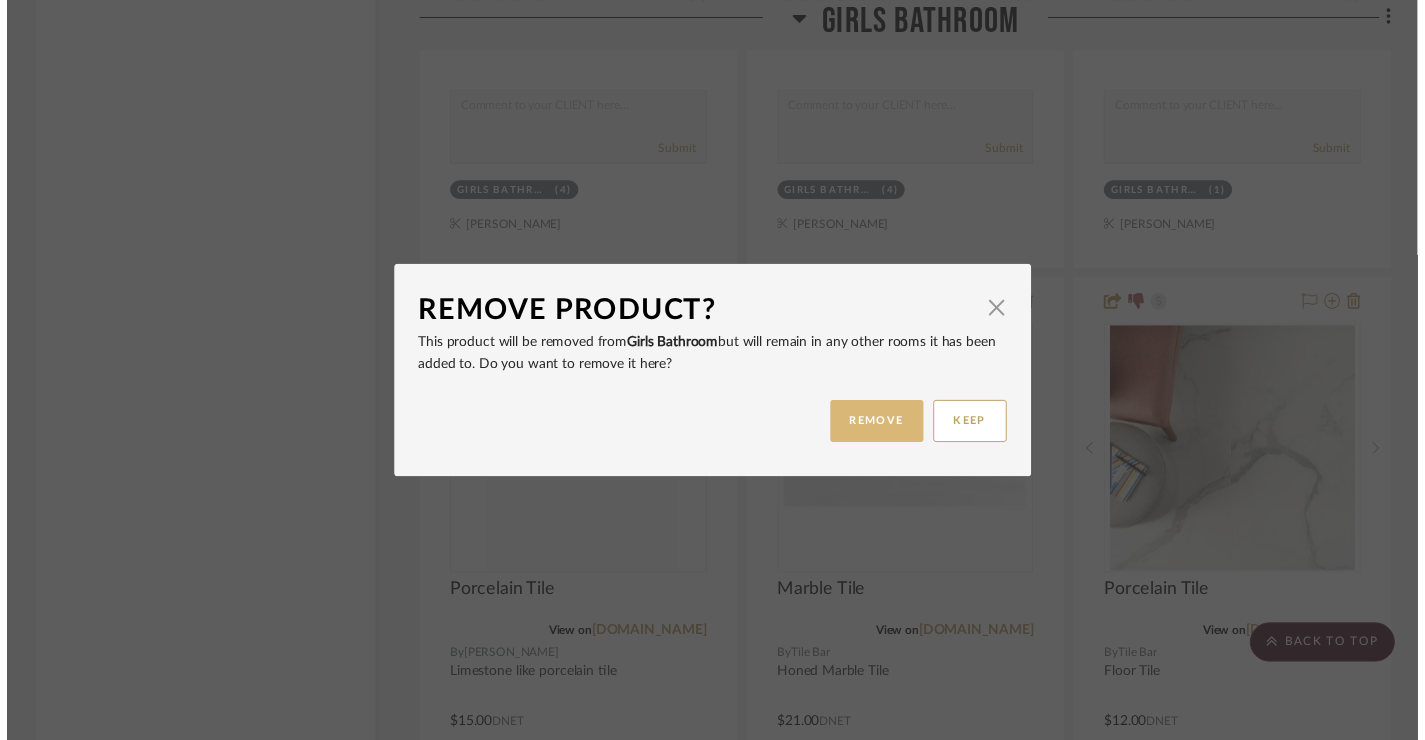 scroll, scrollTop: 6766, scrollLeft: 0, axis: vertical 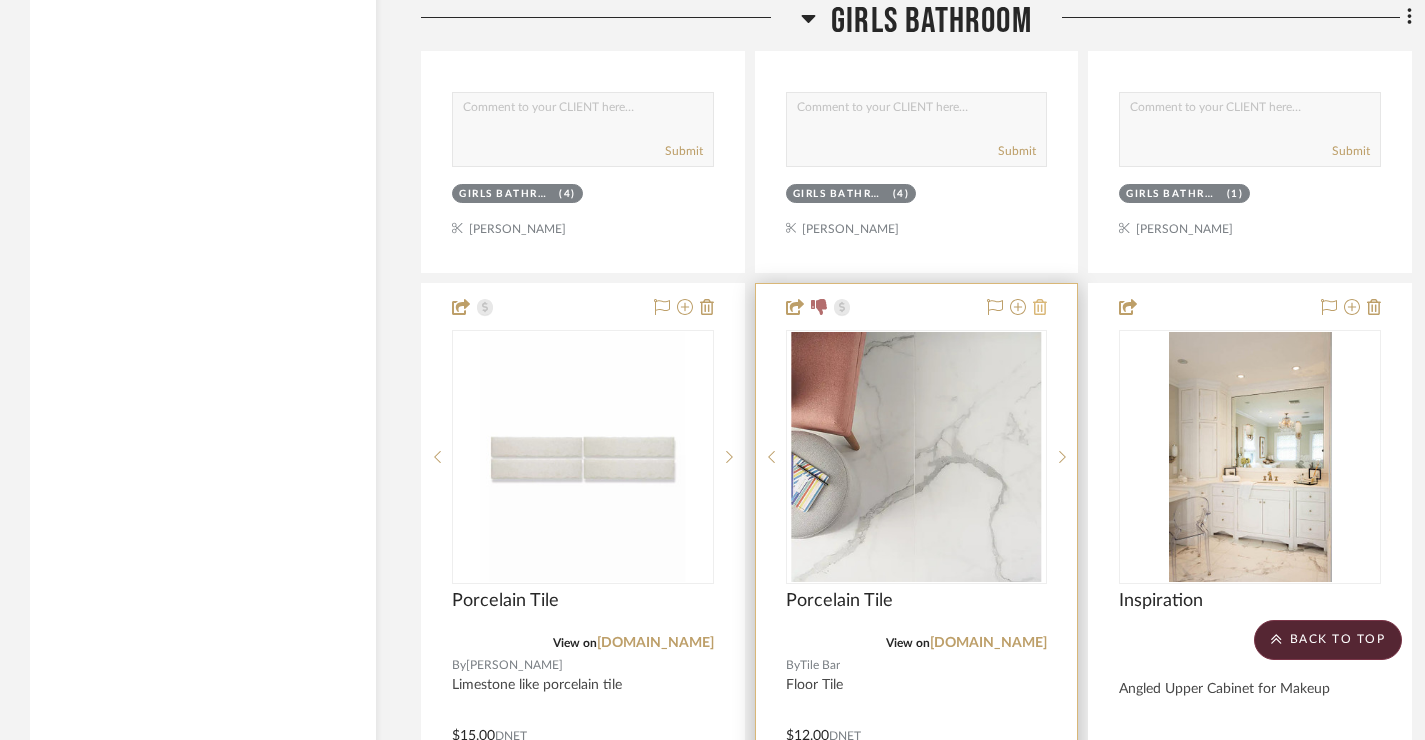 click 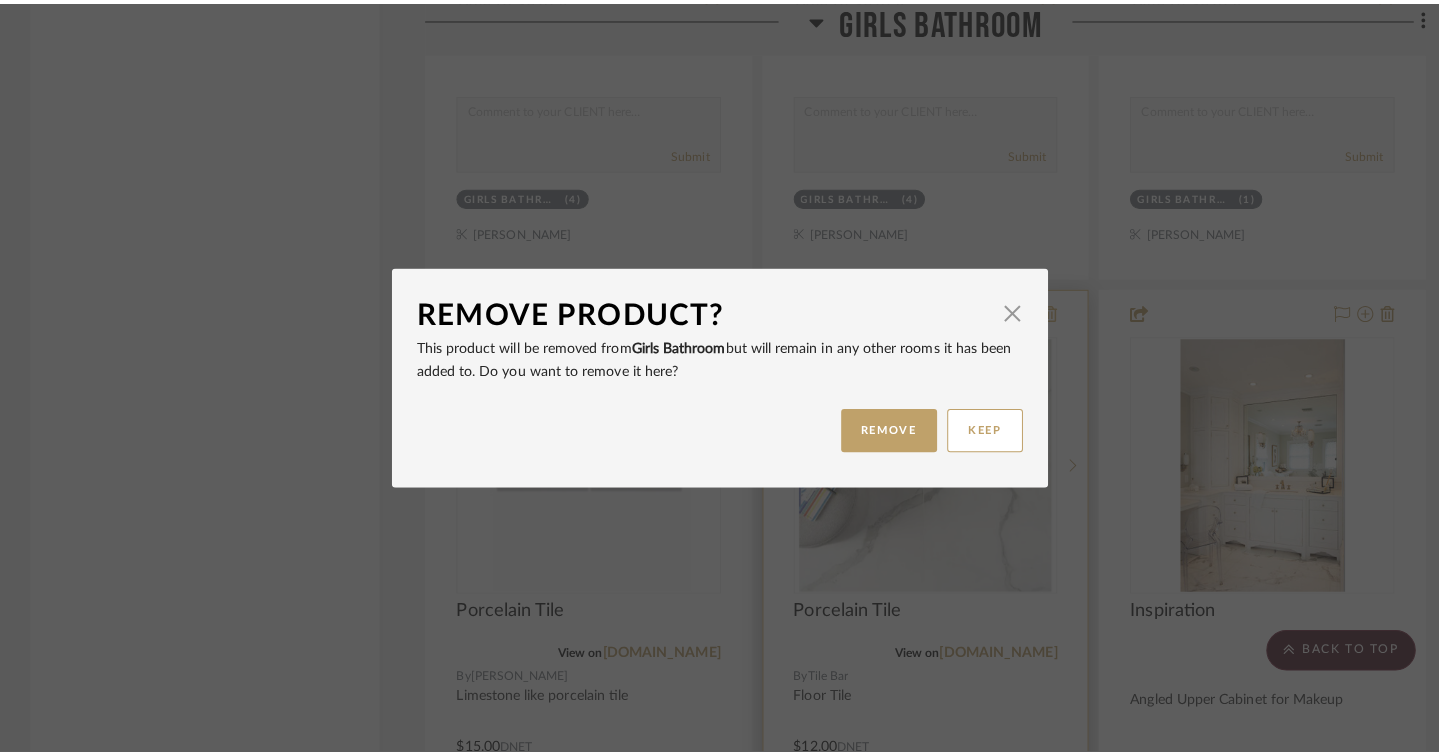 scroll, scrollTop: 0, scrollLeft: 0, axis: both 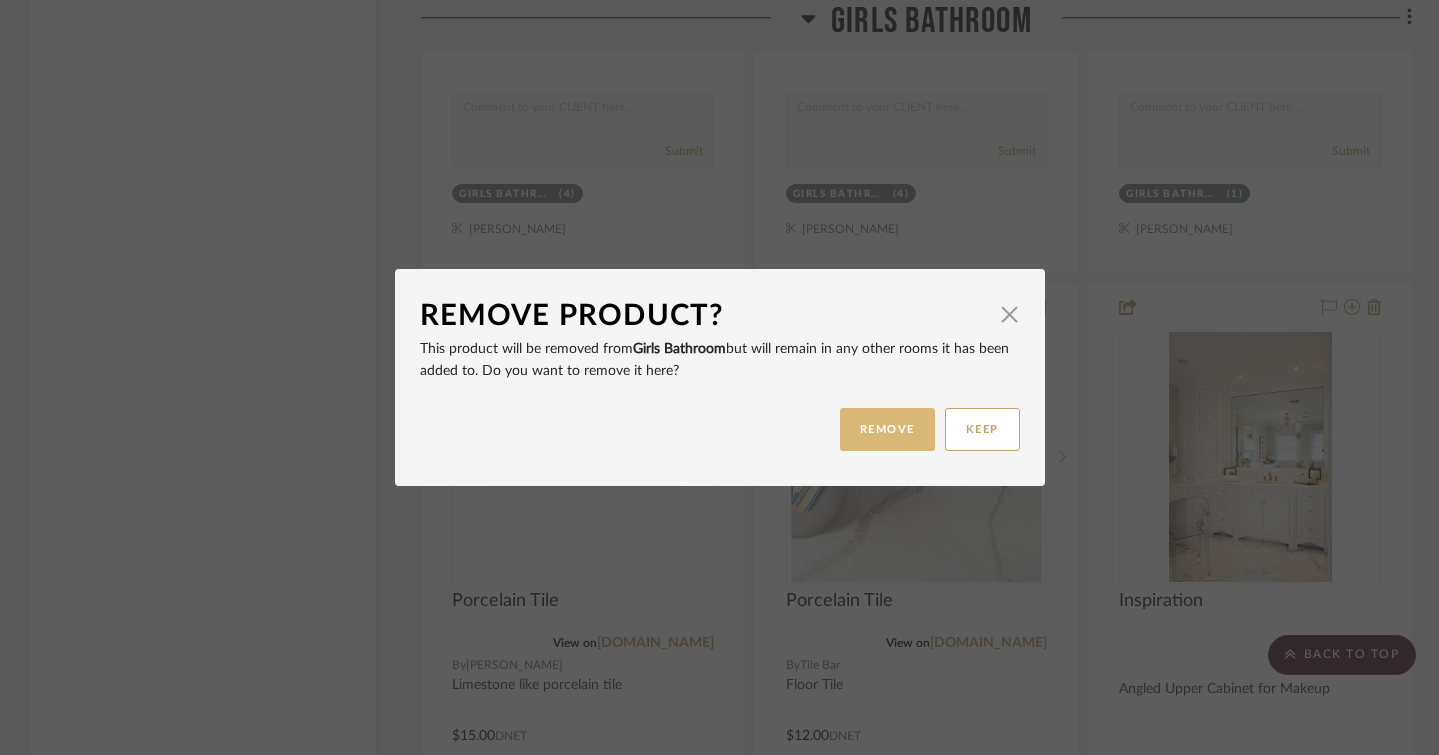 click on "REMOVE" at bounding box center [887, 429] 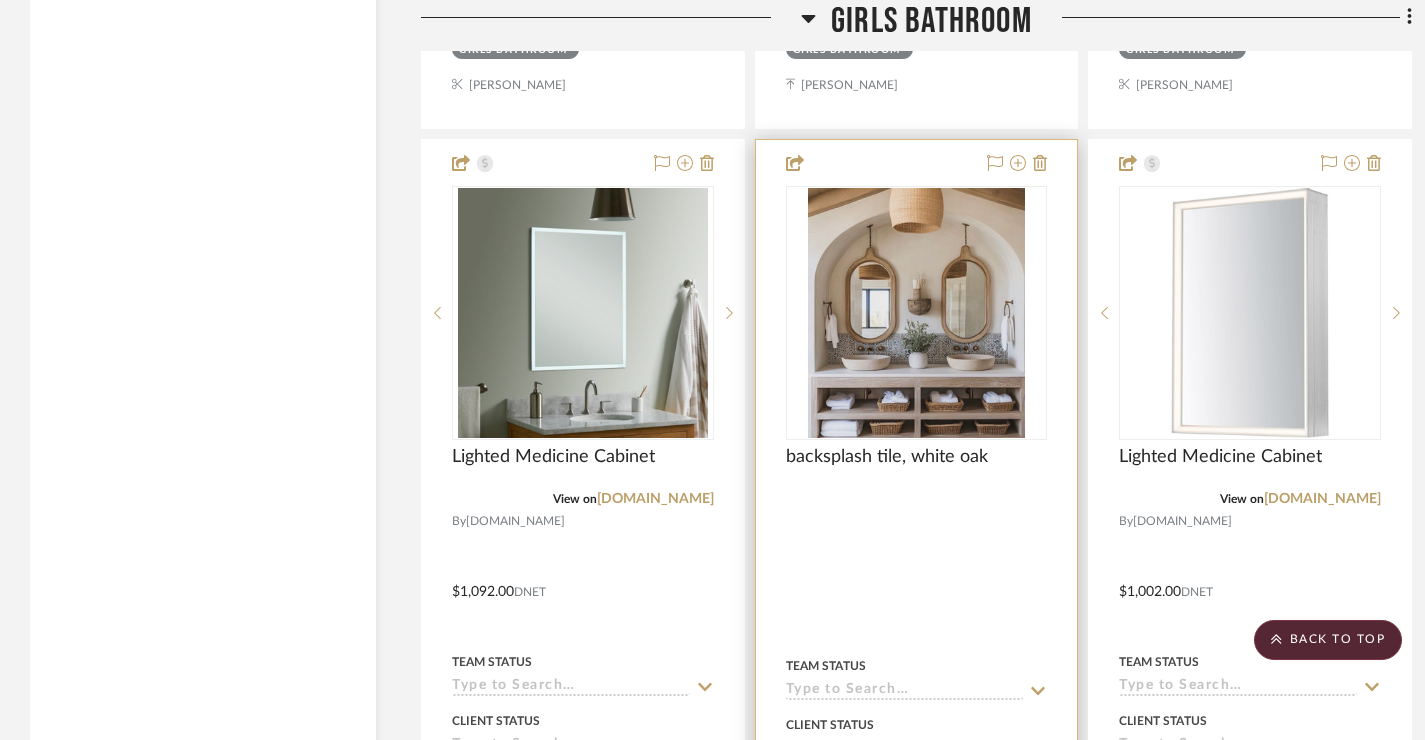 scroll, scrollTop: 9526, scrollLeft: 0, axis: vertical 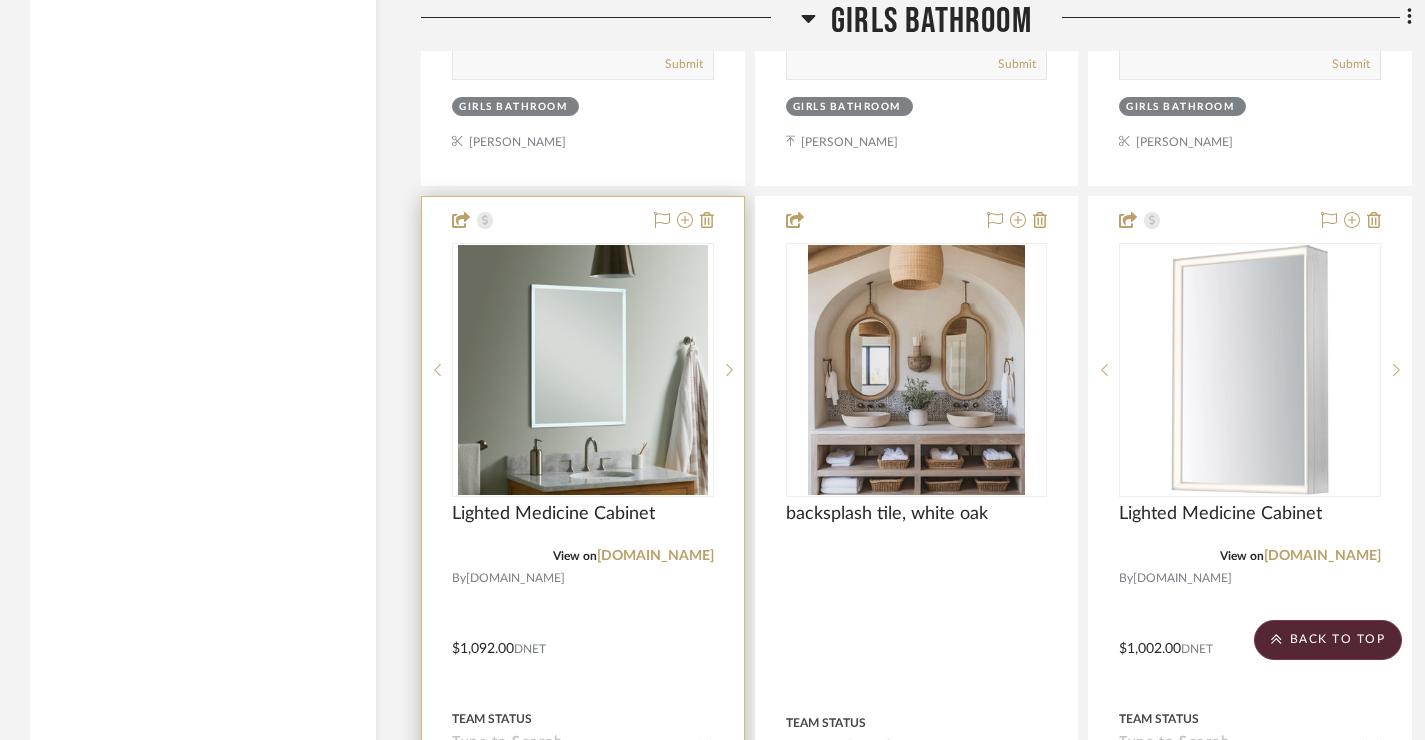 click at bounding box center [680, 221] 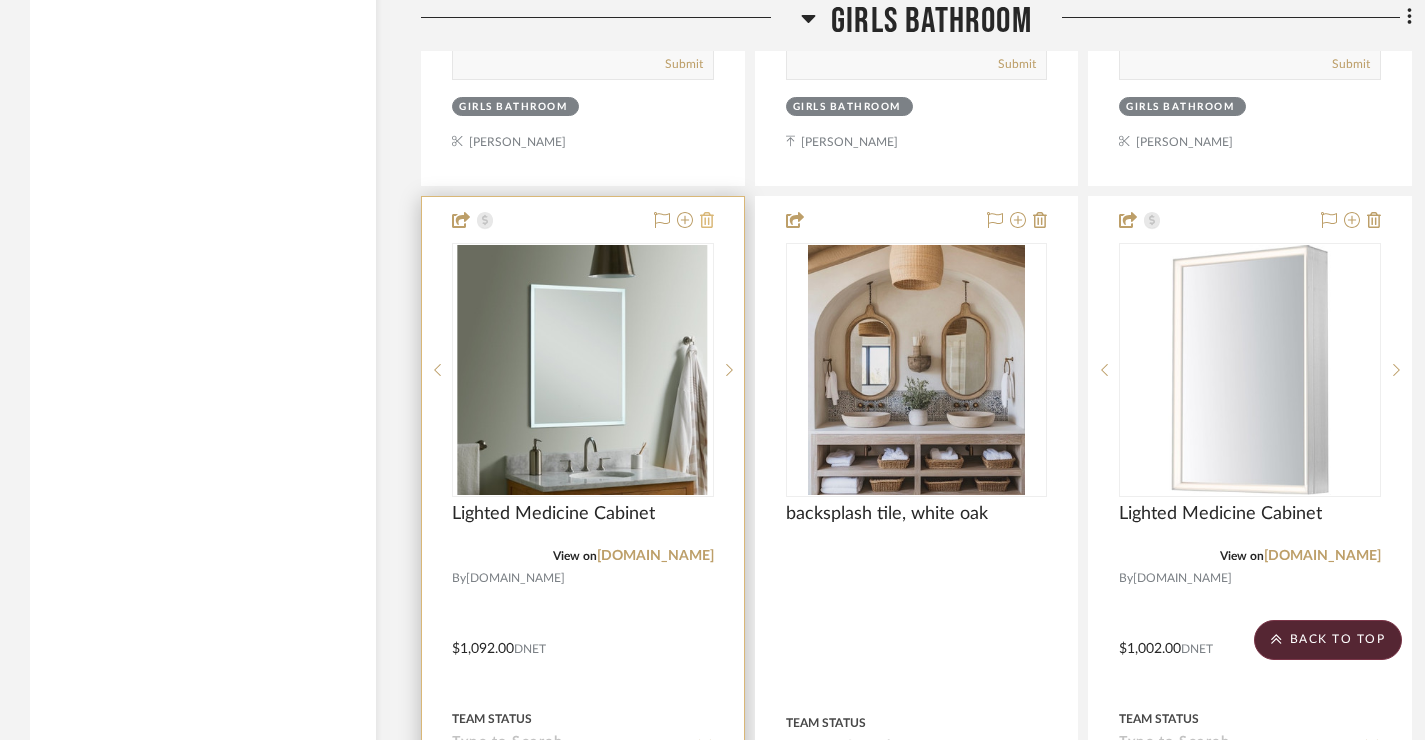 click 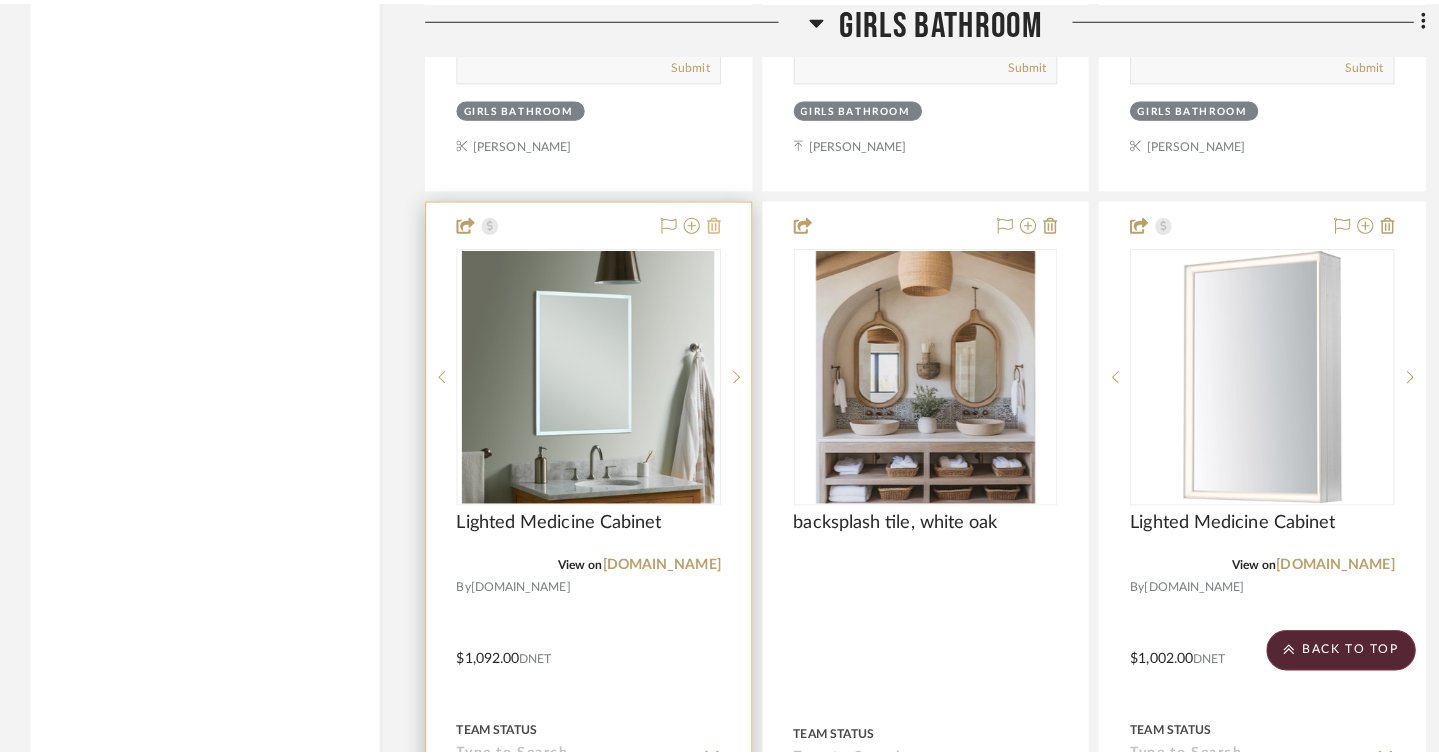 scroll, scrollTop: 0, scrollLeft: 0, axis: both 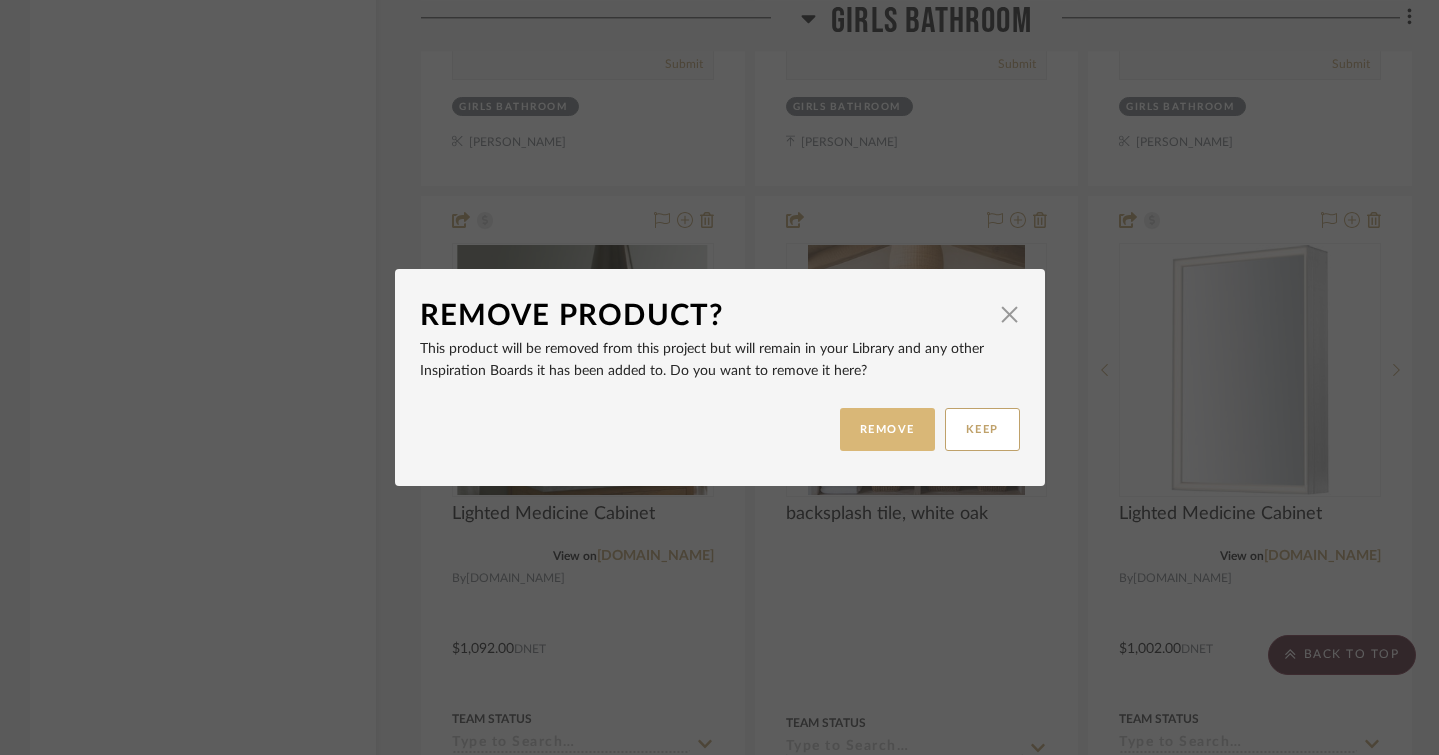 click on "REMOVE" at bounding box center [887, 429] 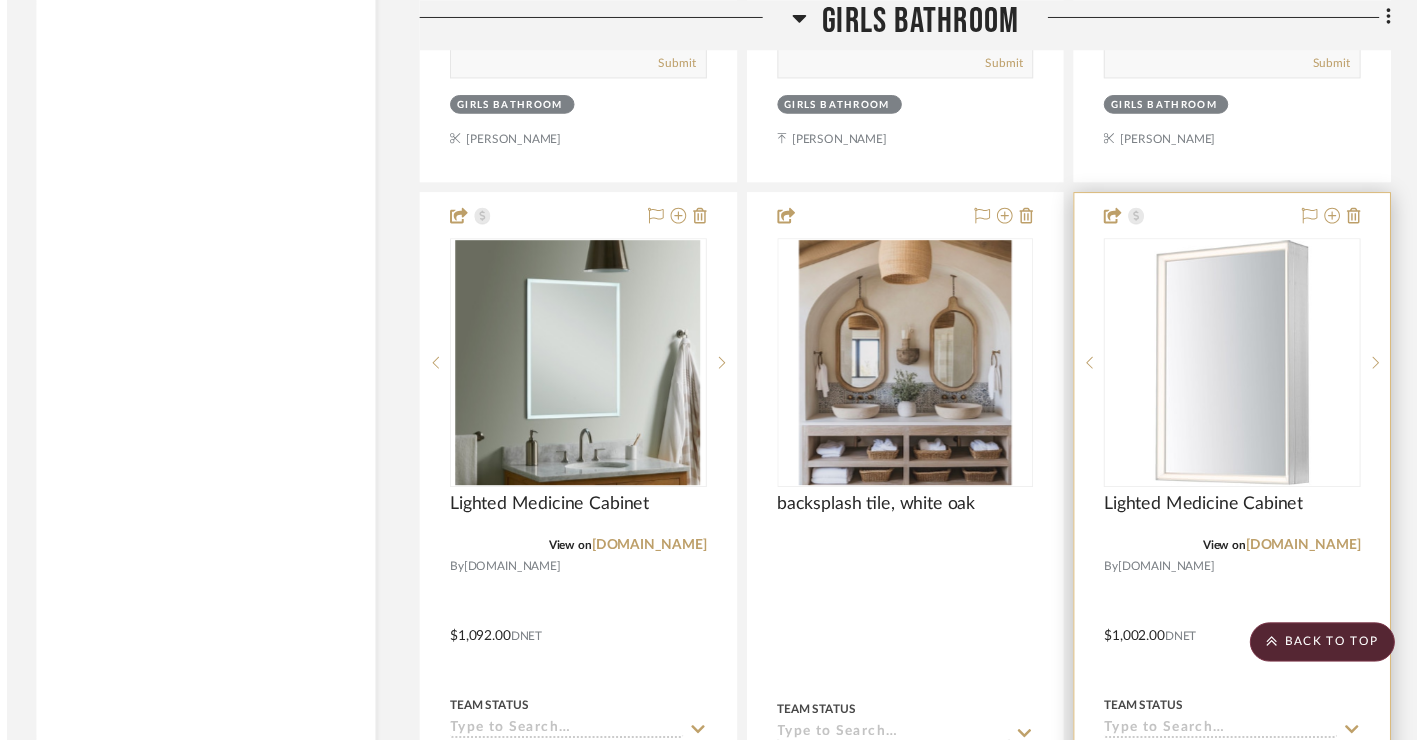 scroll, scrollTop: 9526, scrollLeft: 0, axis: vertical 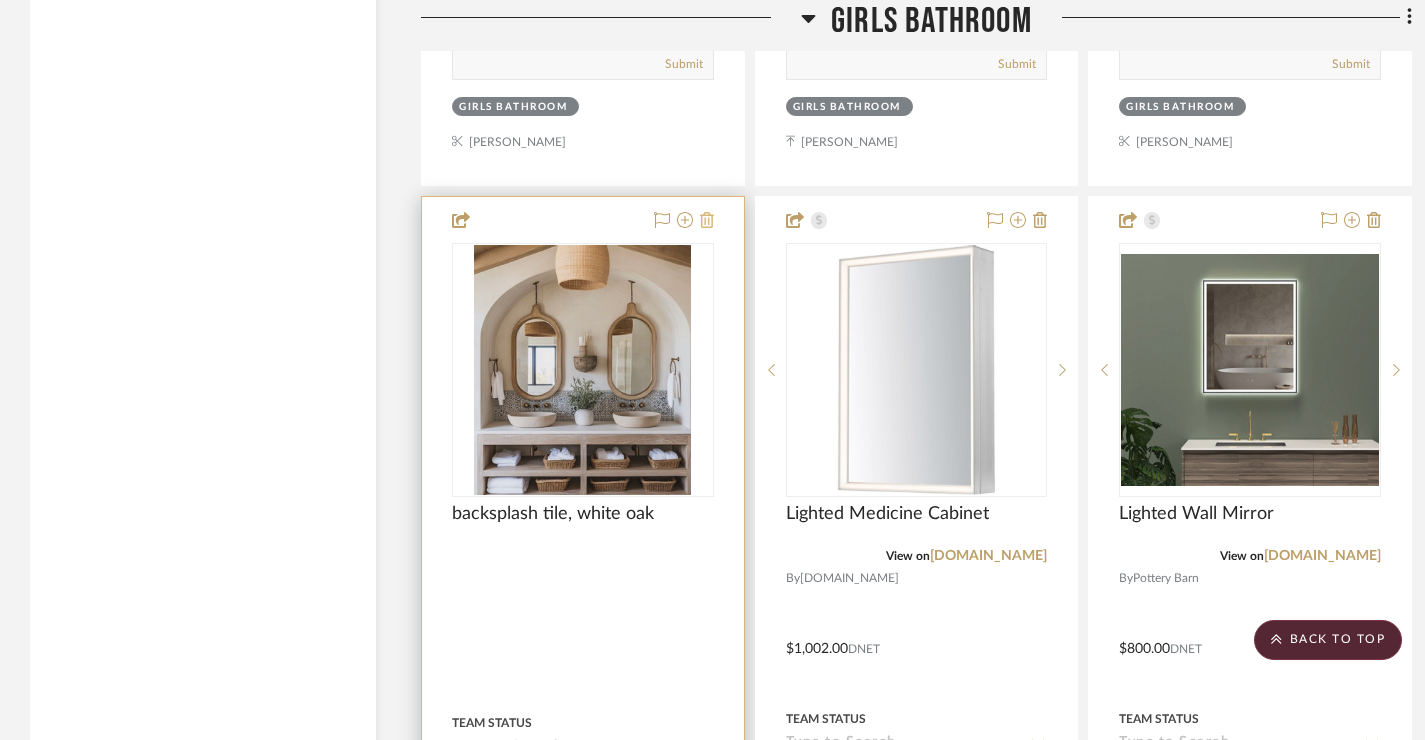 click 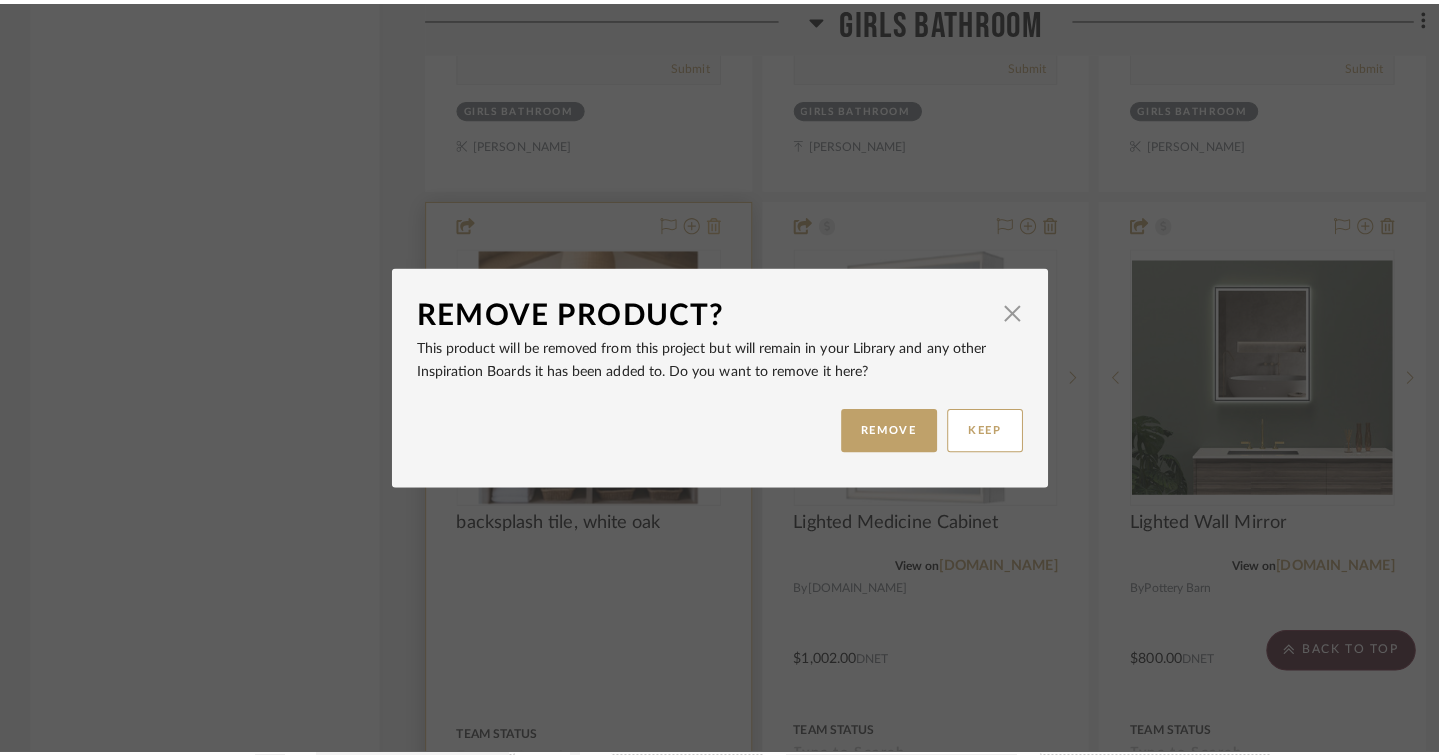scroll, scrollTop: 0, scrollLeft: 0, axis: both 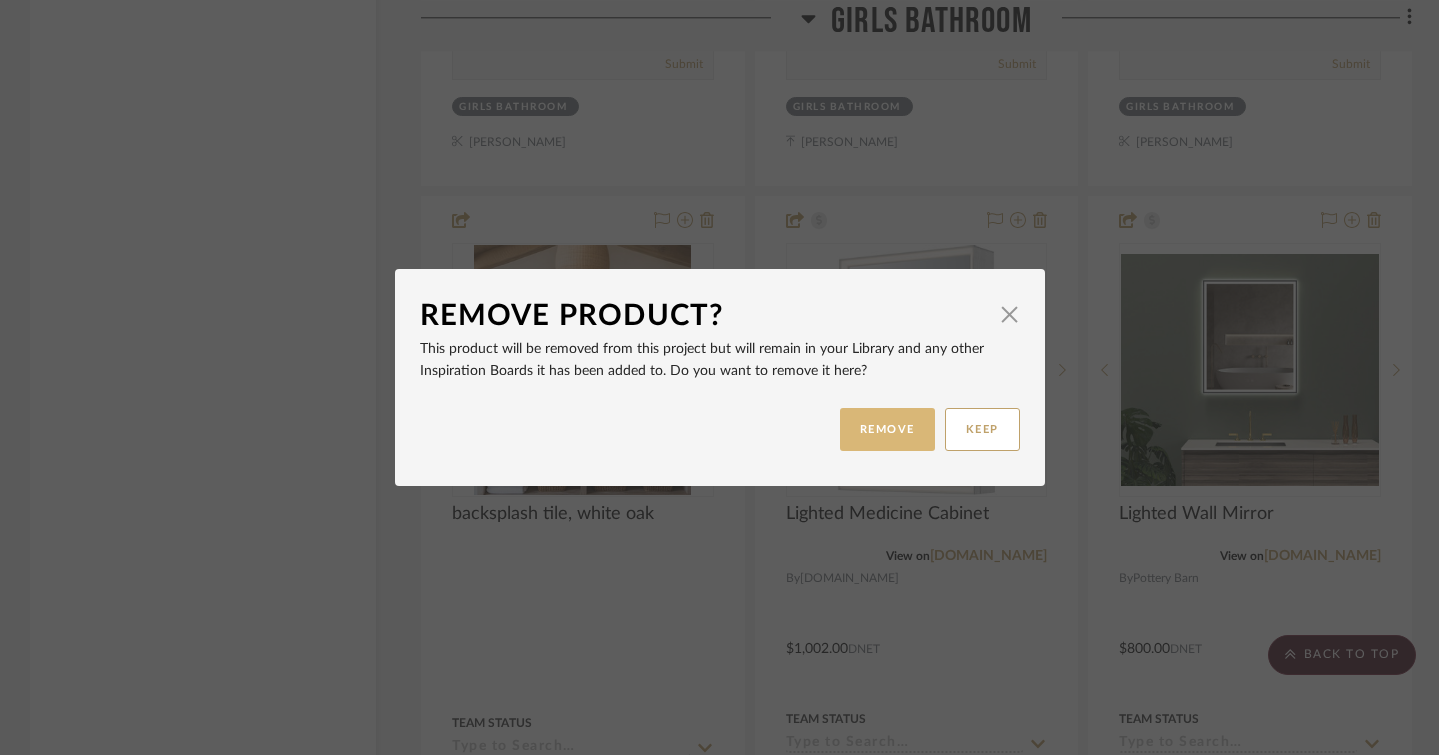 click on "REMOVE" at bounding box center [887, 429] 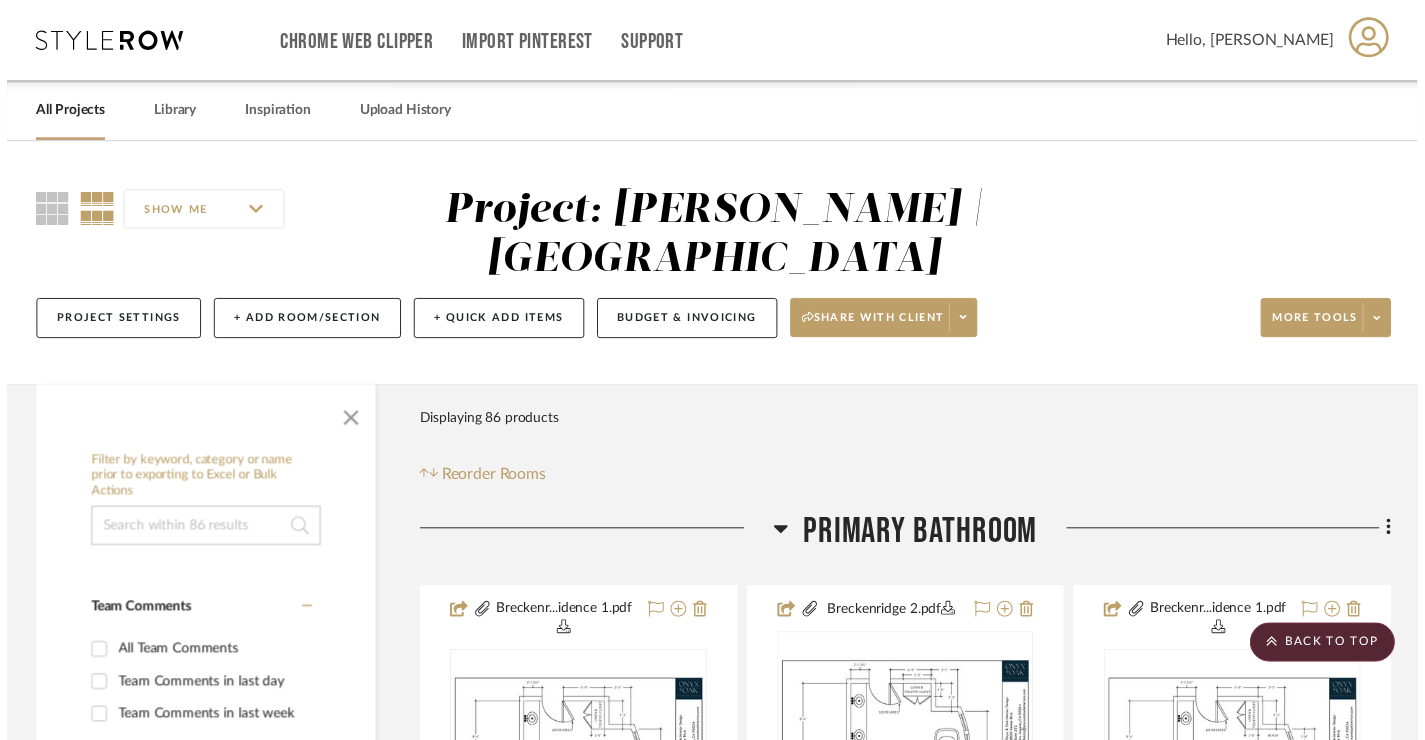 scroll, scrollTop: 9526, scrollLeft: 0, axis: vertical 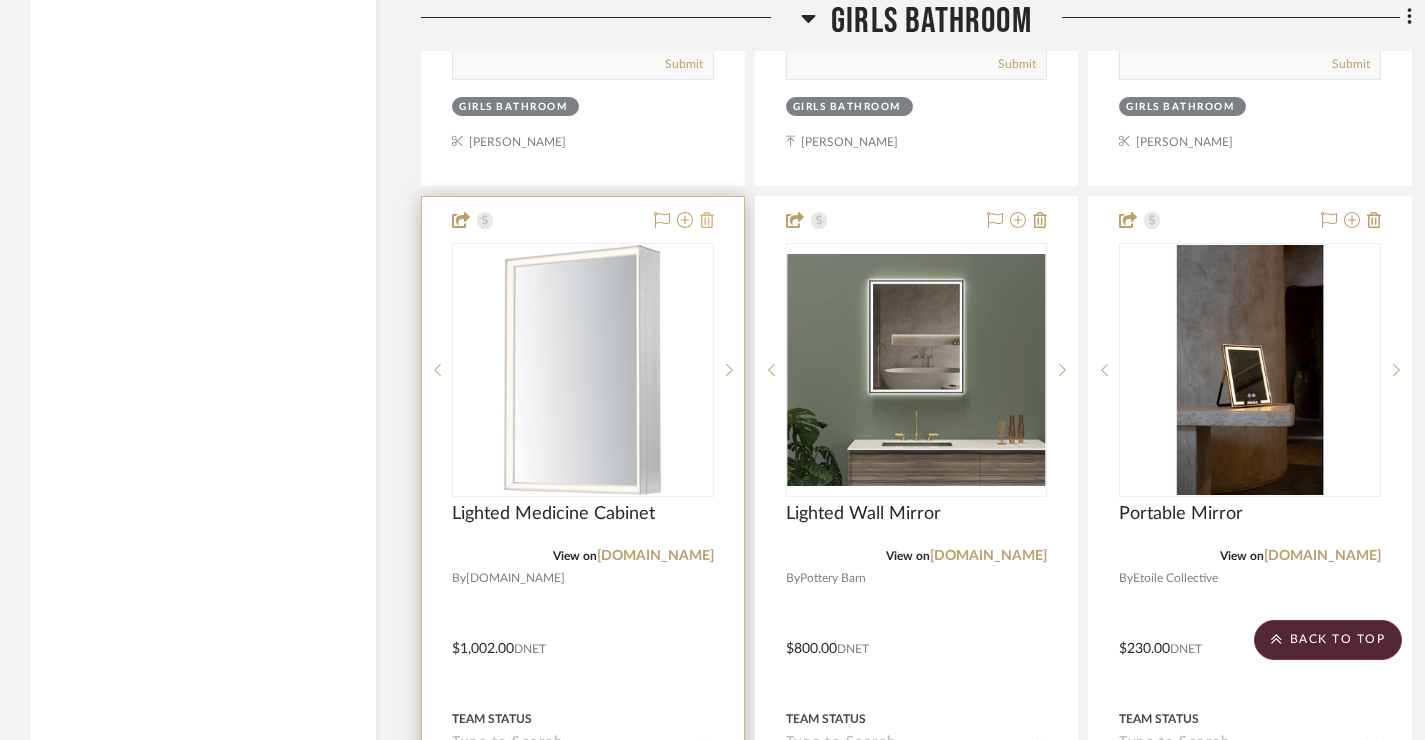 click 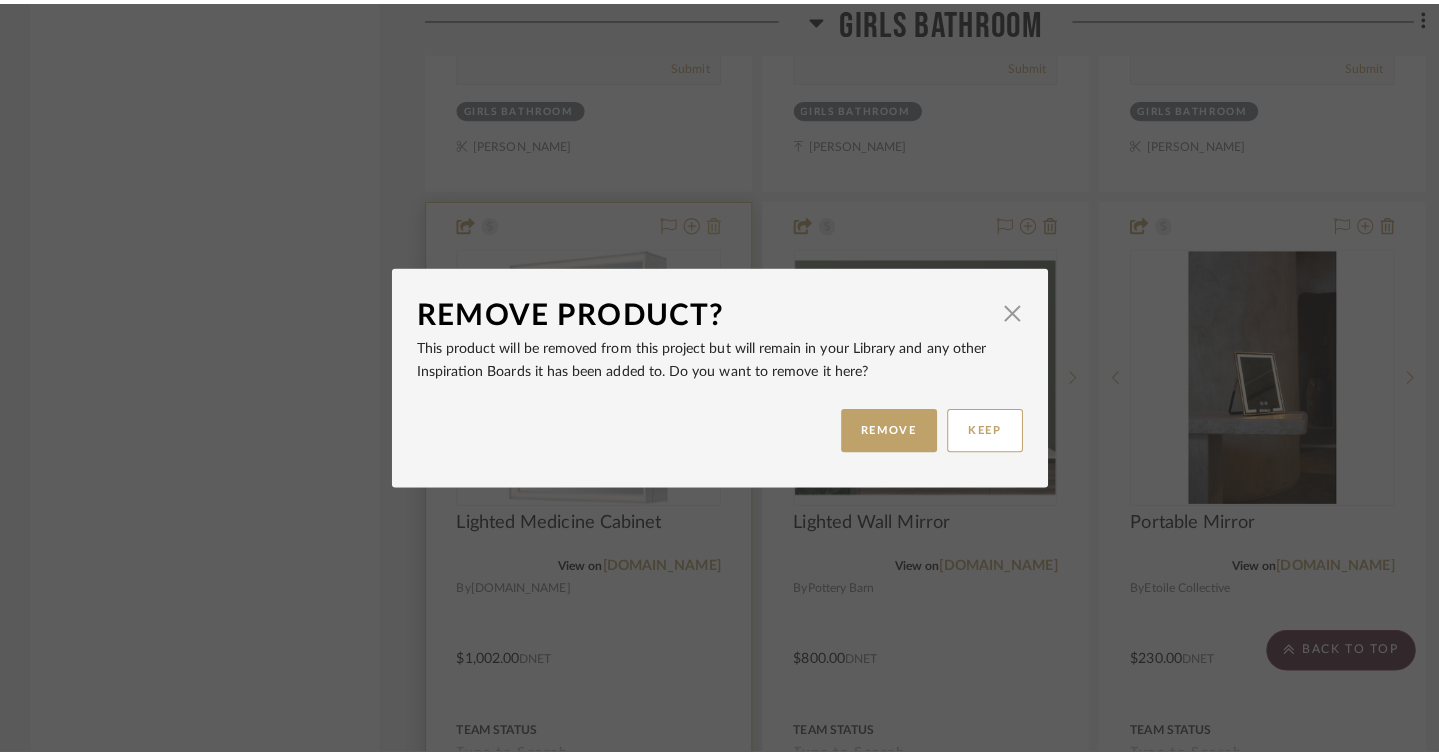 scroll, scrollTop: 0, scrollLeft: 0, axis: both 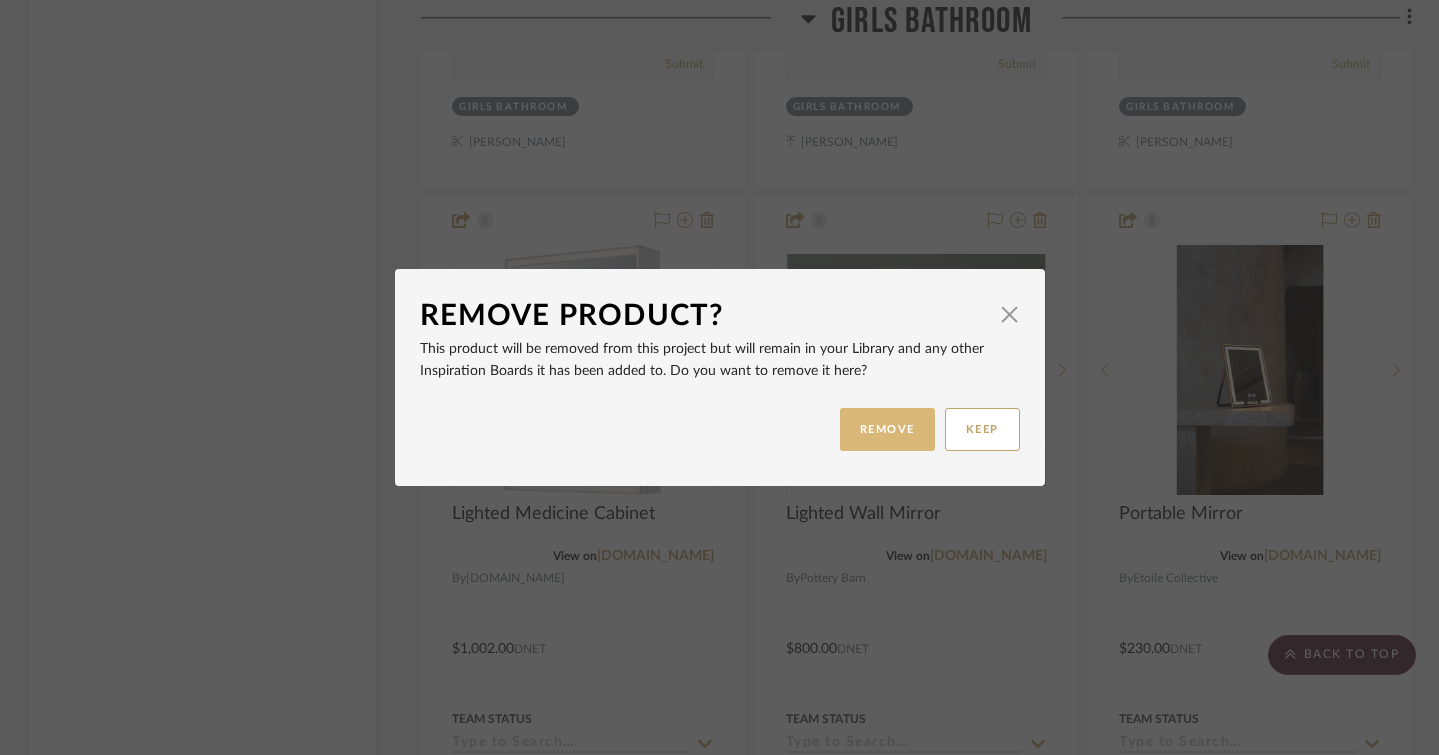 click on "REMOVE" at bounding box center [887, 429] 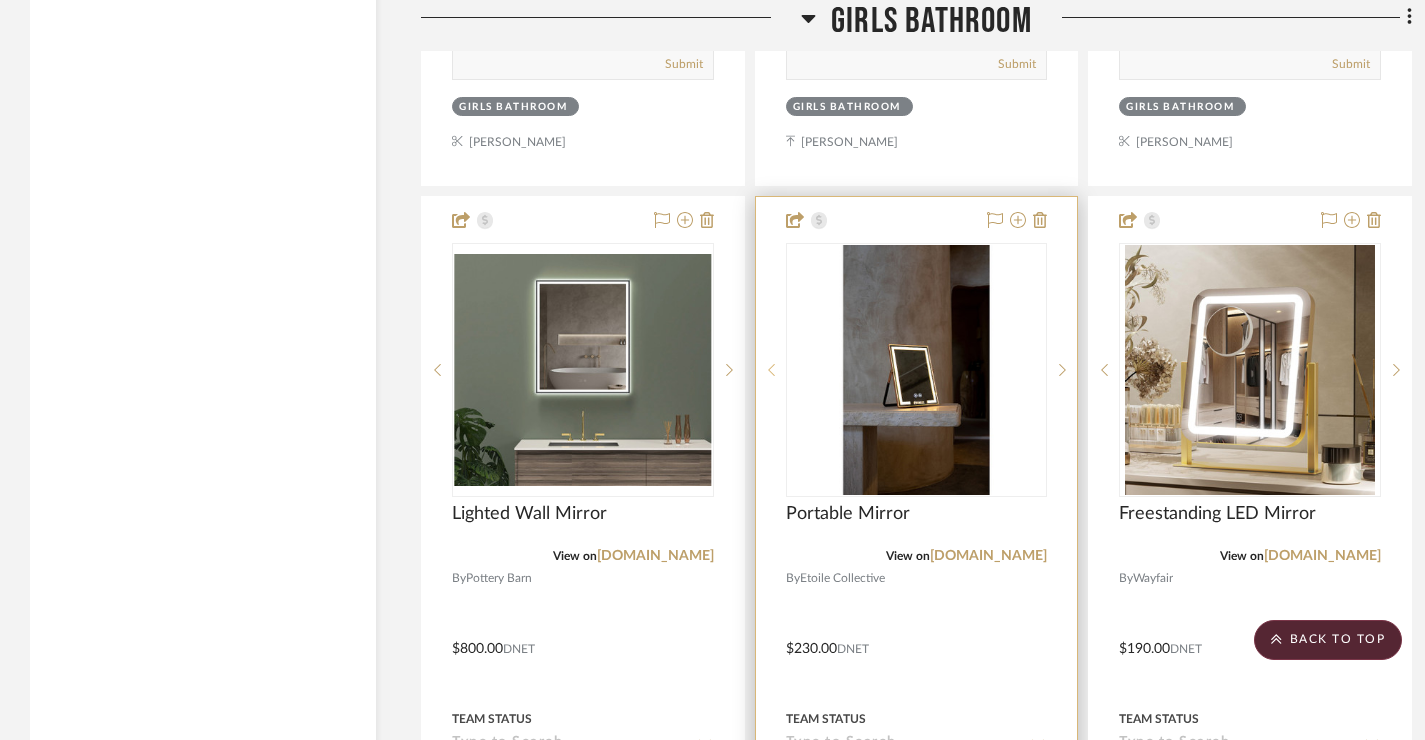 scroll, scrollTop: 9533, scrollLeft: 0, axis: vertical 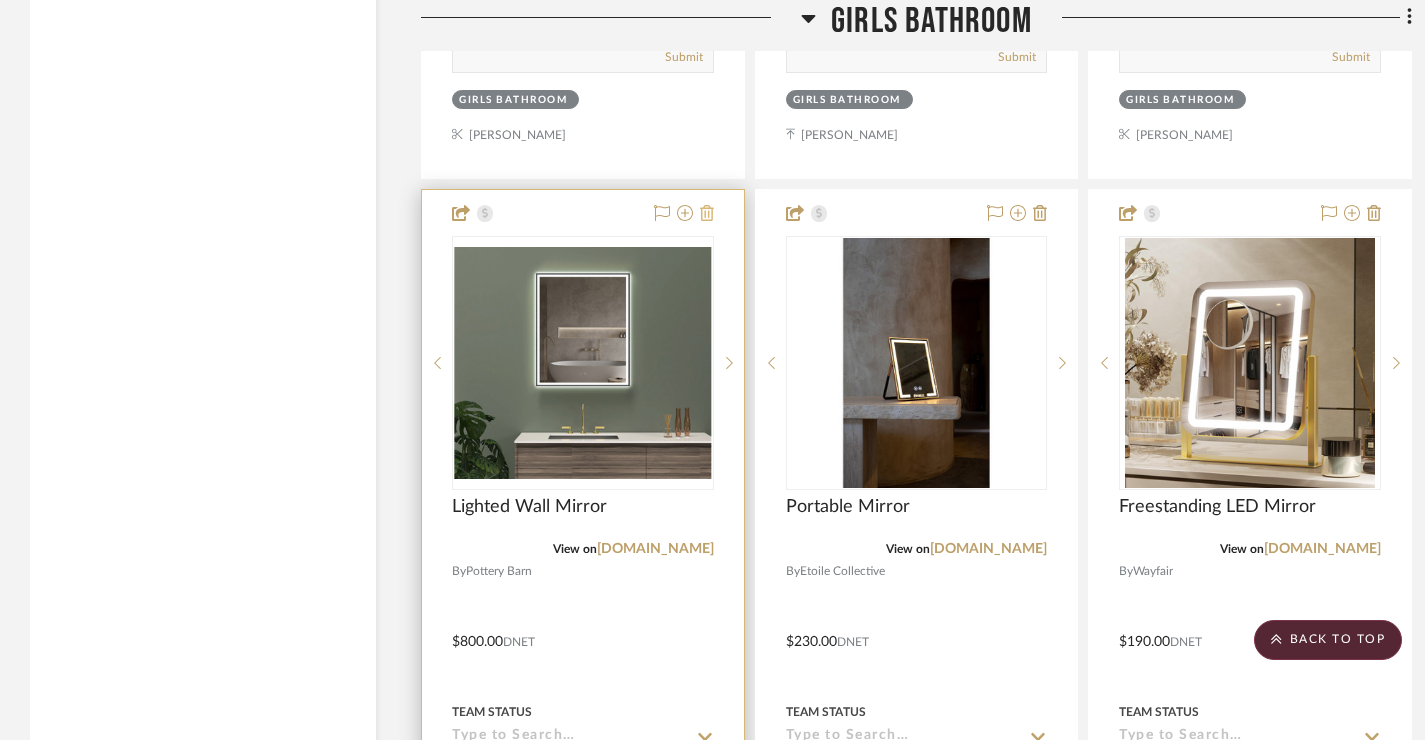 click 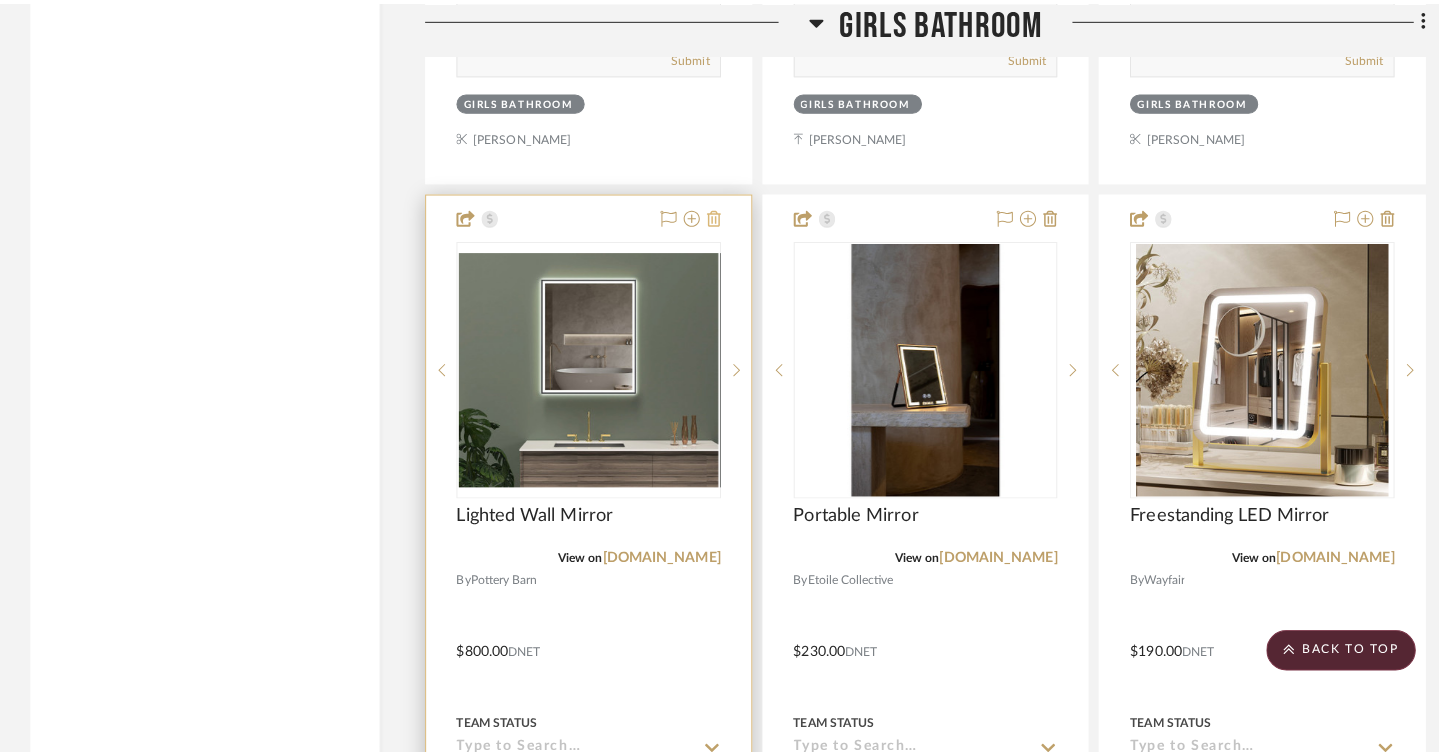 scroll, scrollTop: 0, scrollLeft: 0, axis: both 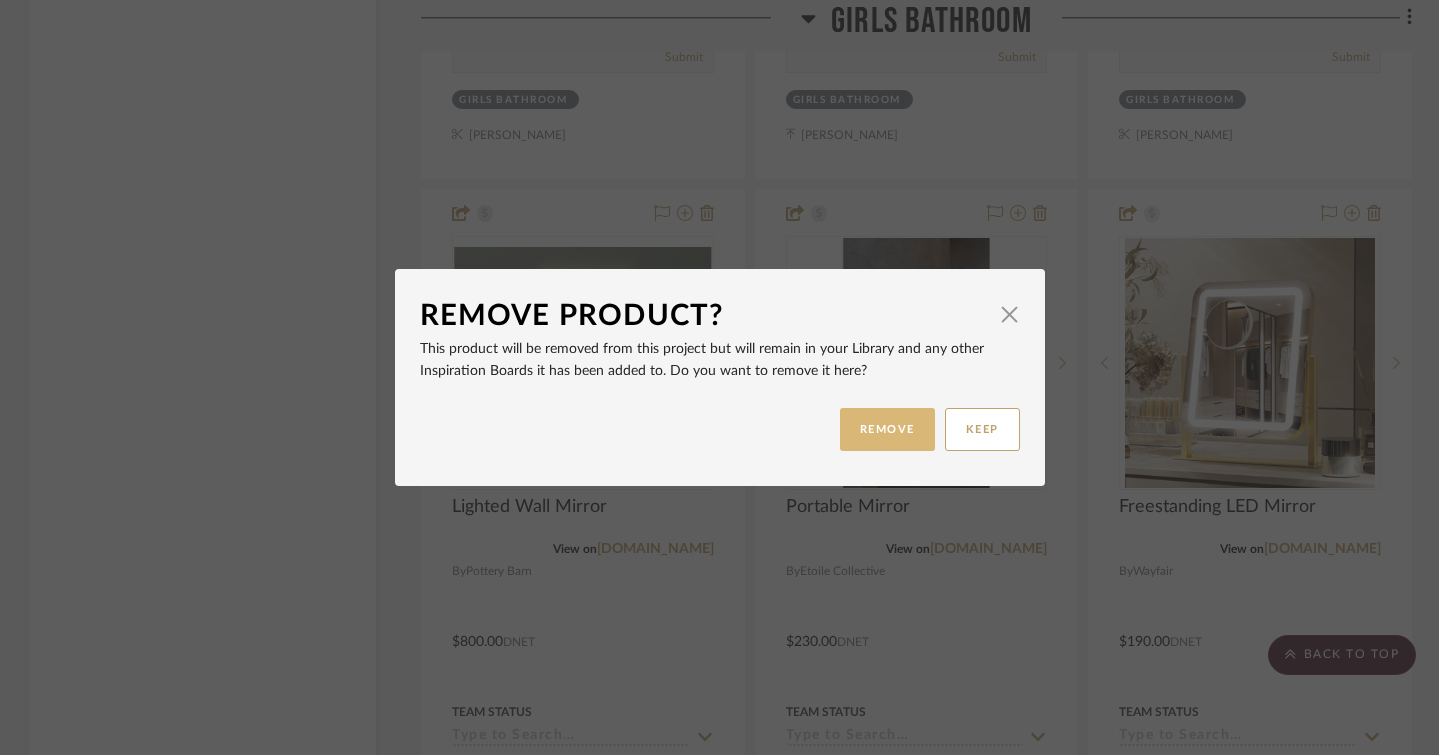 click on "REMOVE" at bounding box center [887, 429] 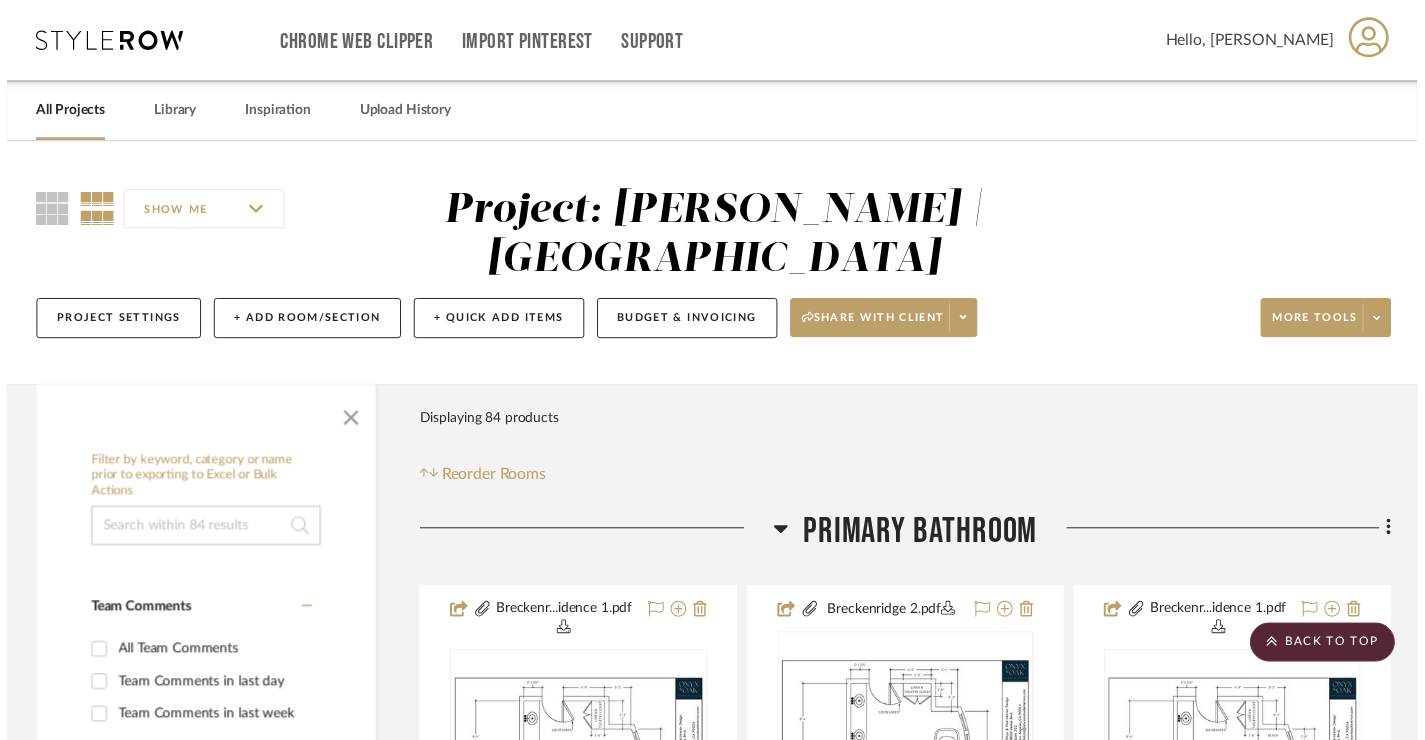 scroll, scrollTop: 9533, scrollLeft: 0, axis: vertical 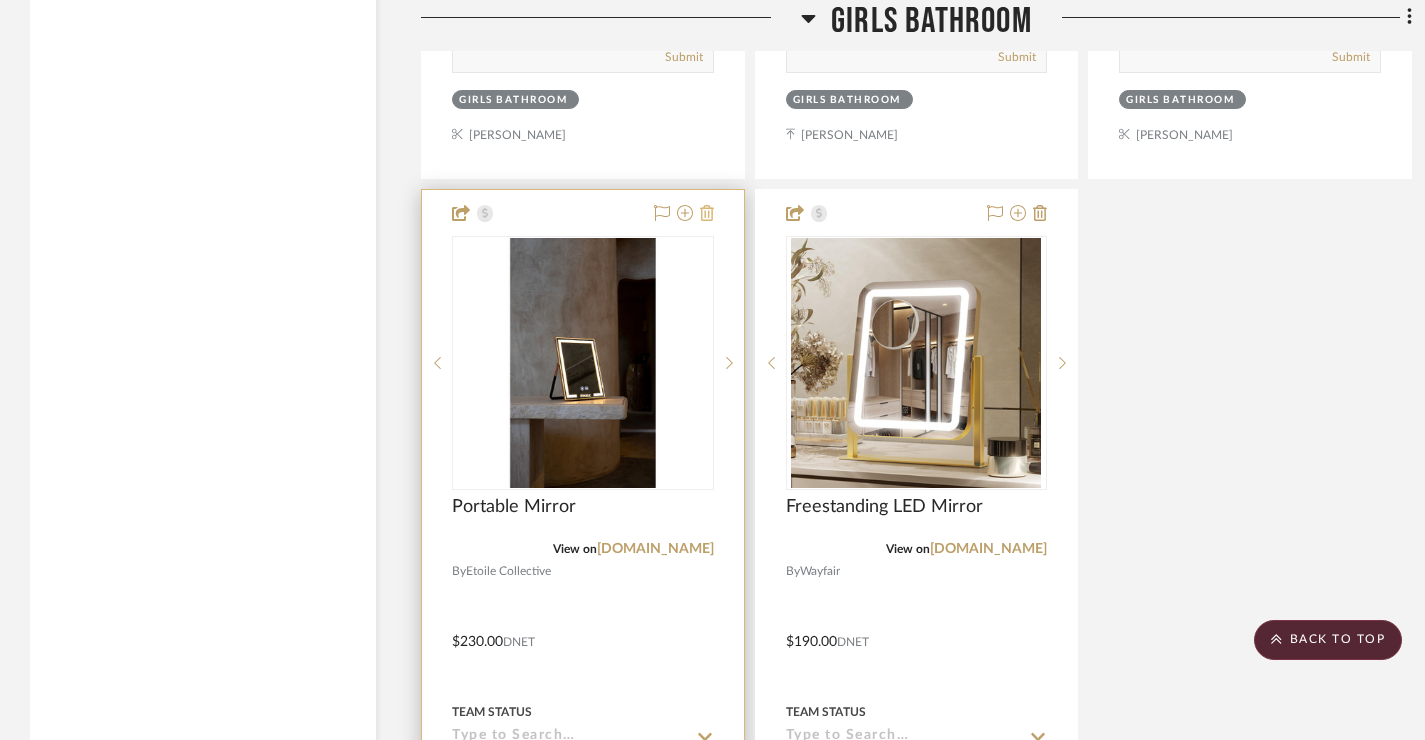 click 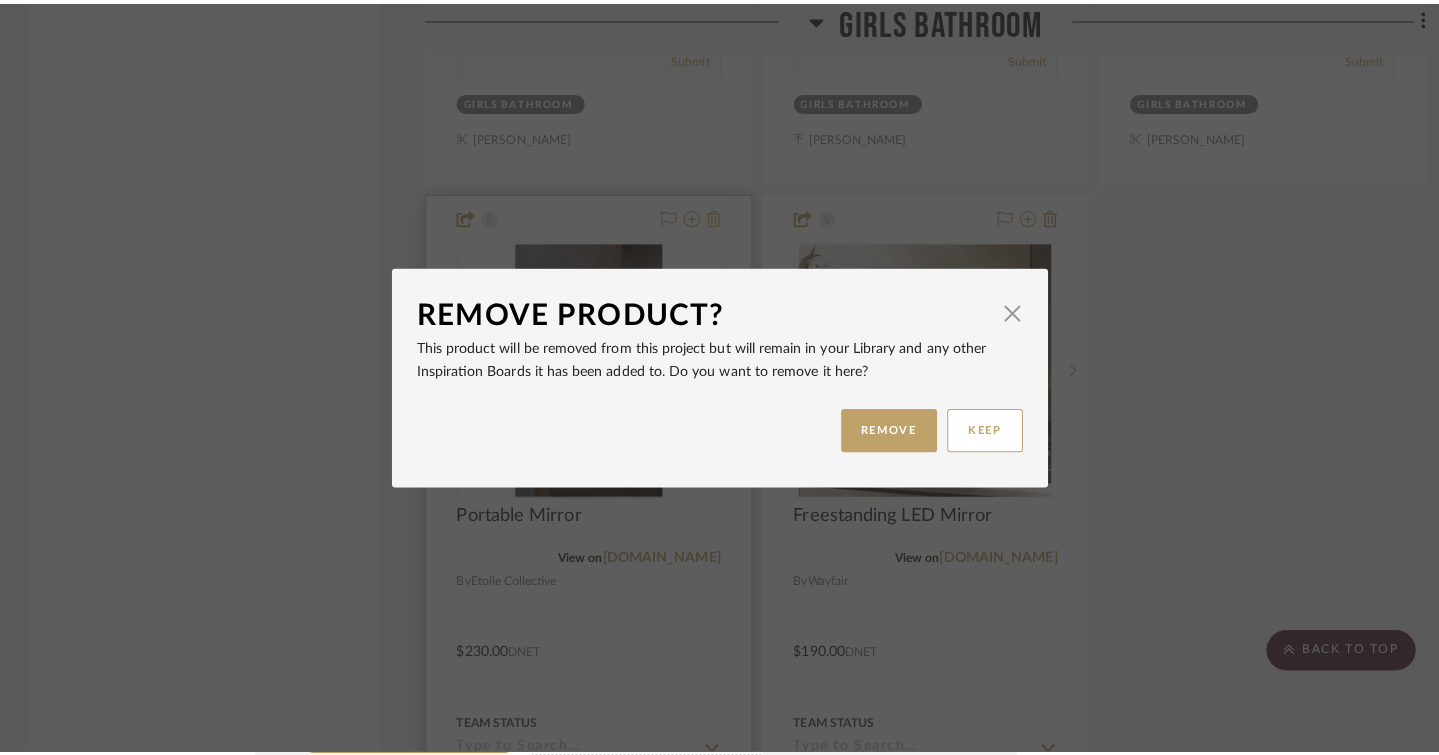 scroll, scrollTop: 0, scrollLeft: 0, axis: both 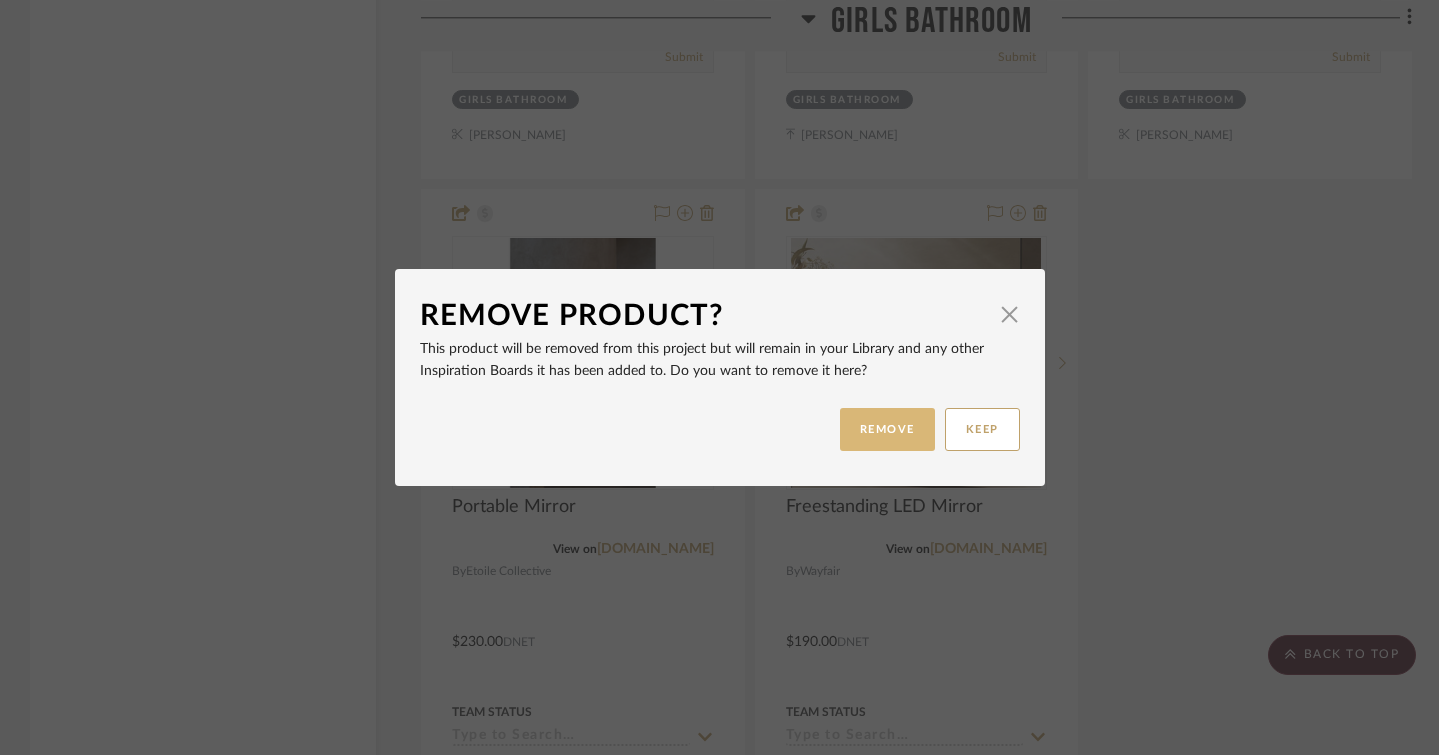 click on "REMOVE" at bounding box center (887, 429) 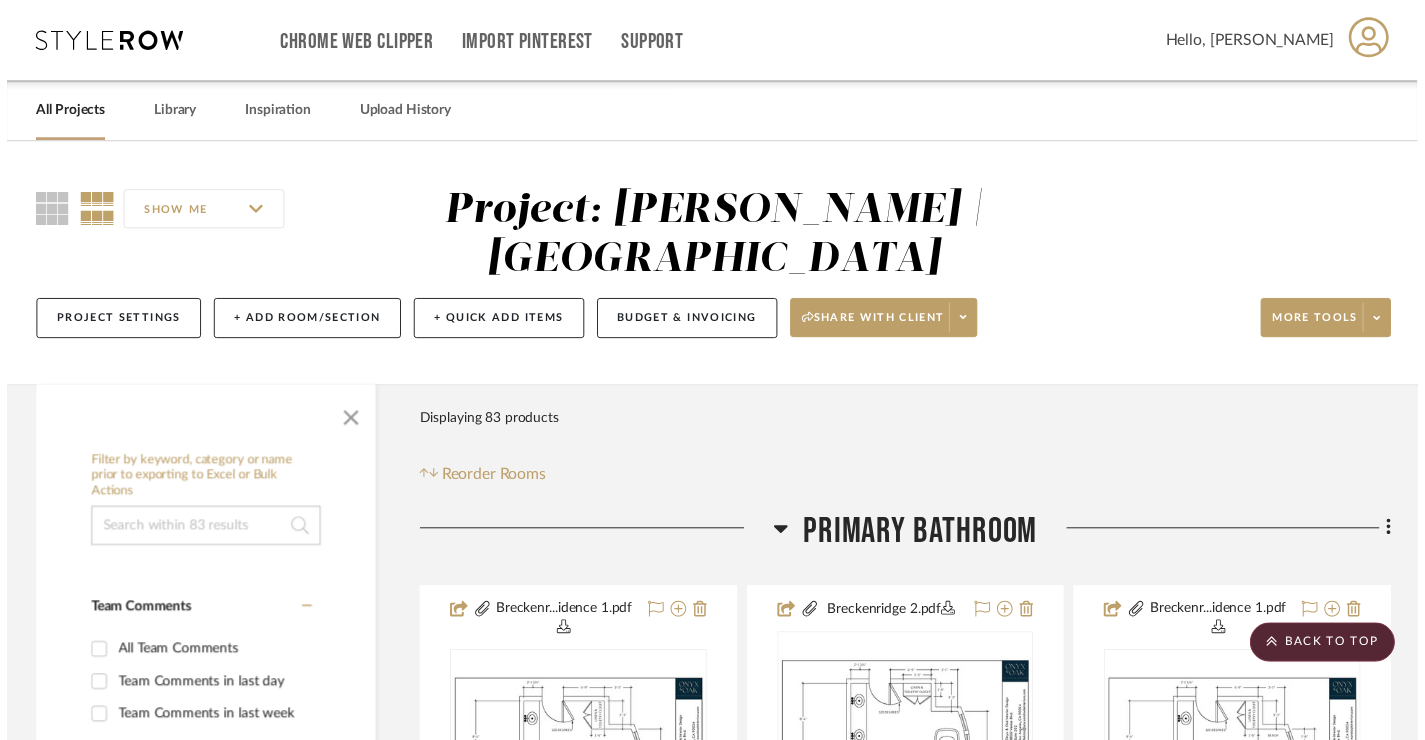 scroll, scrollTop: 9533, scrollLeft: 0, axis: vertical 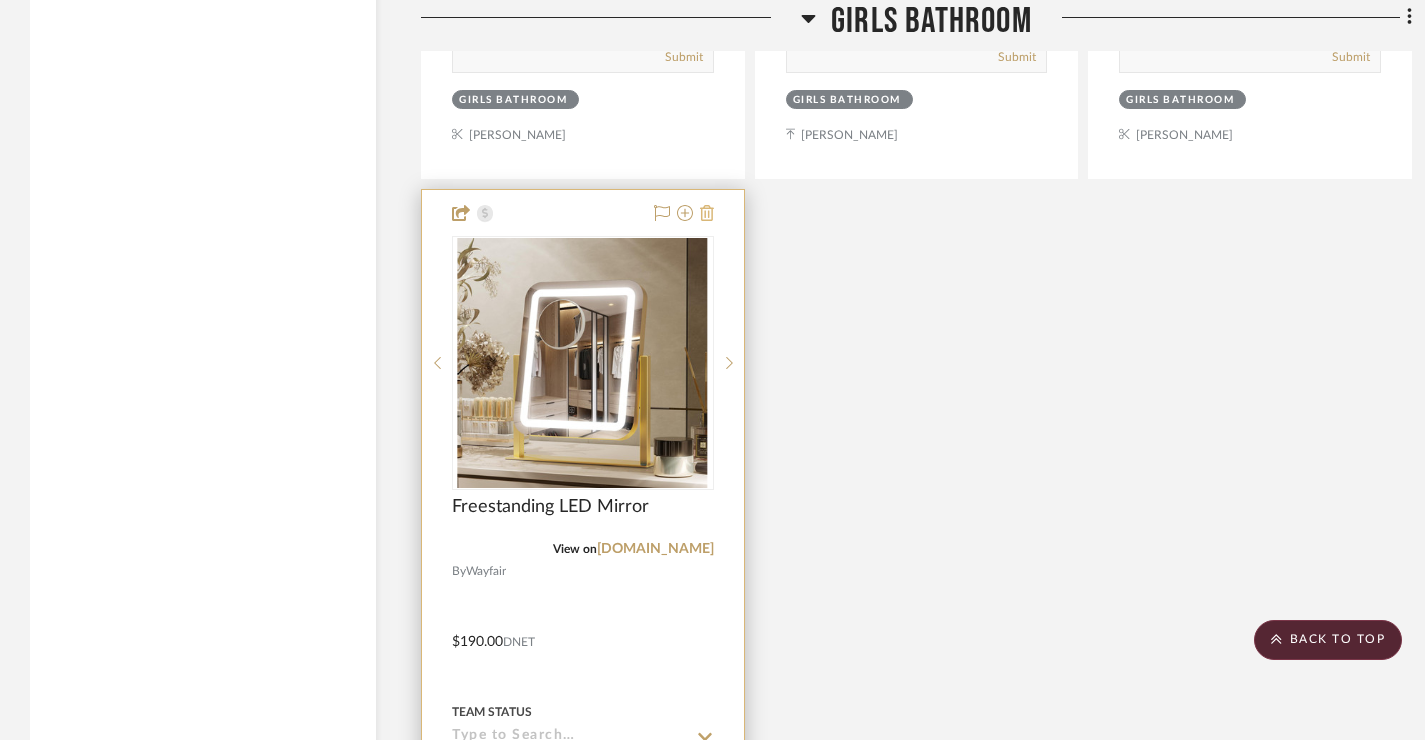 click 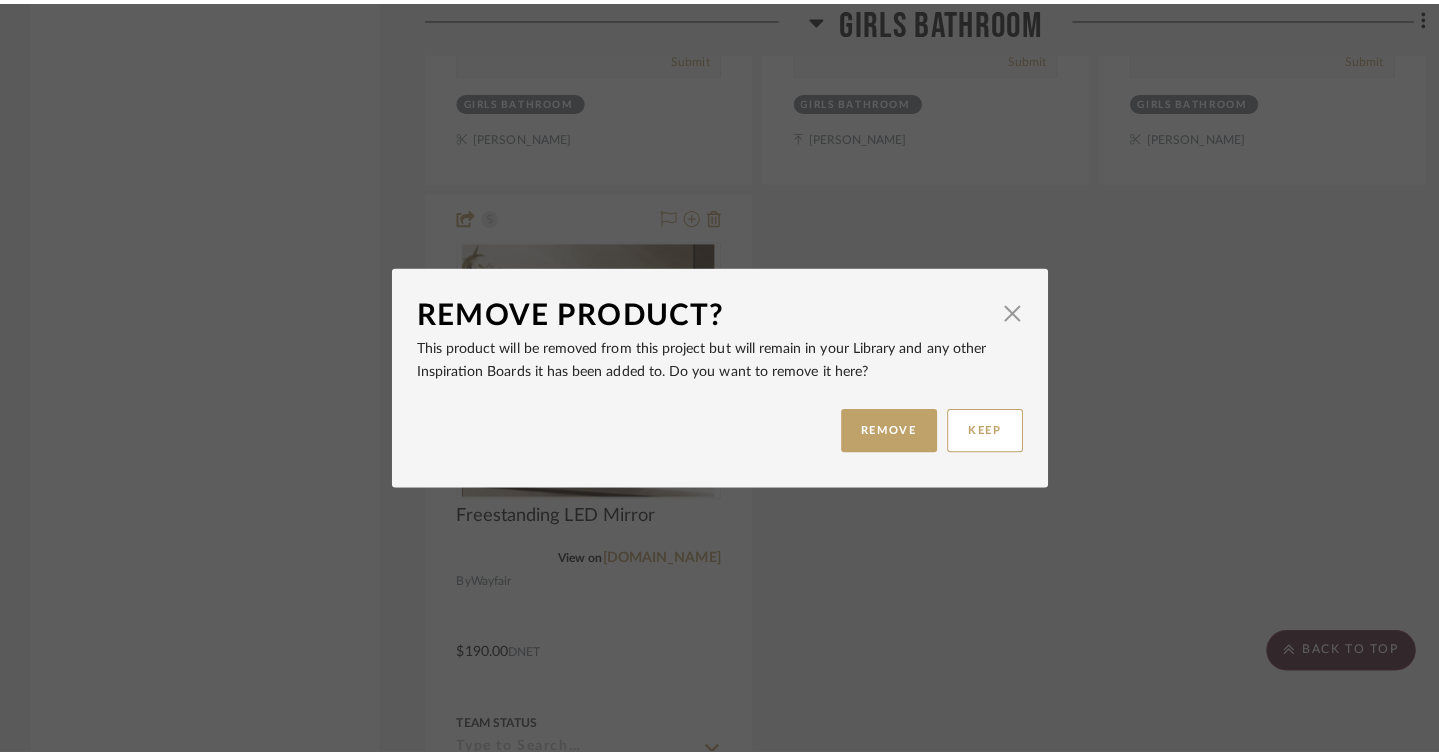 scroll, scrollTop: 0, scrollLeft: 0, axis: both 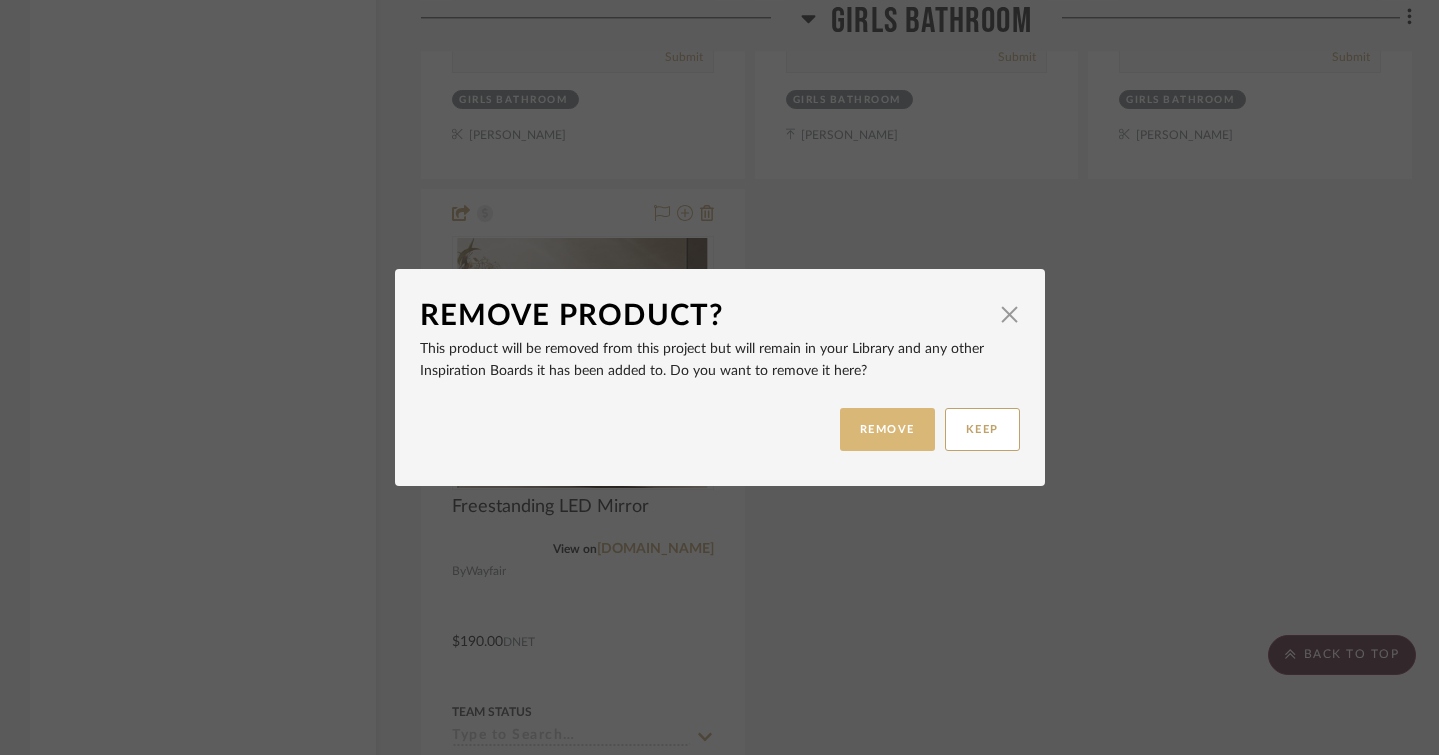 click on "REMOVE" at bounding box center (887, 429) 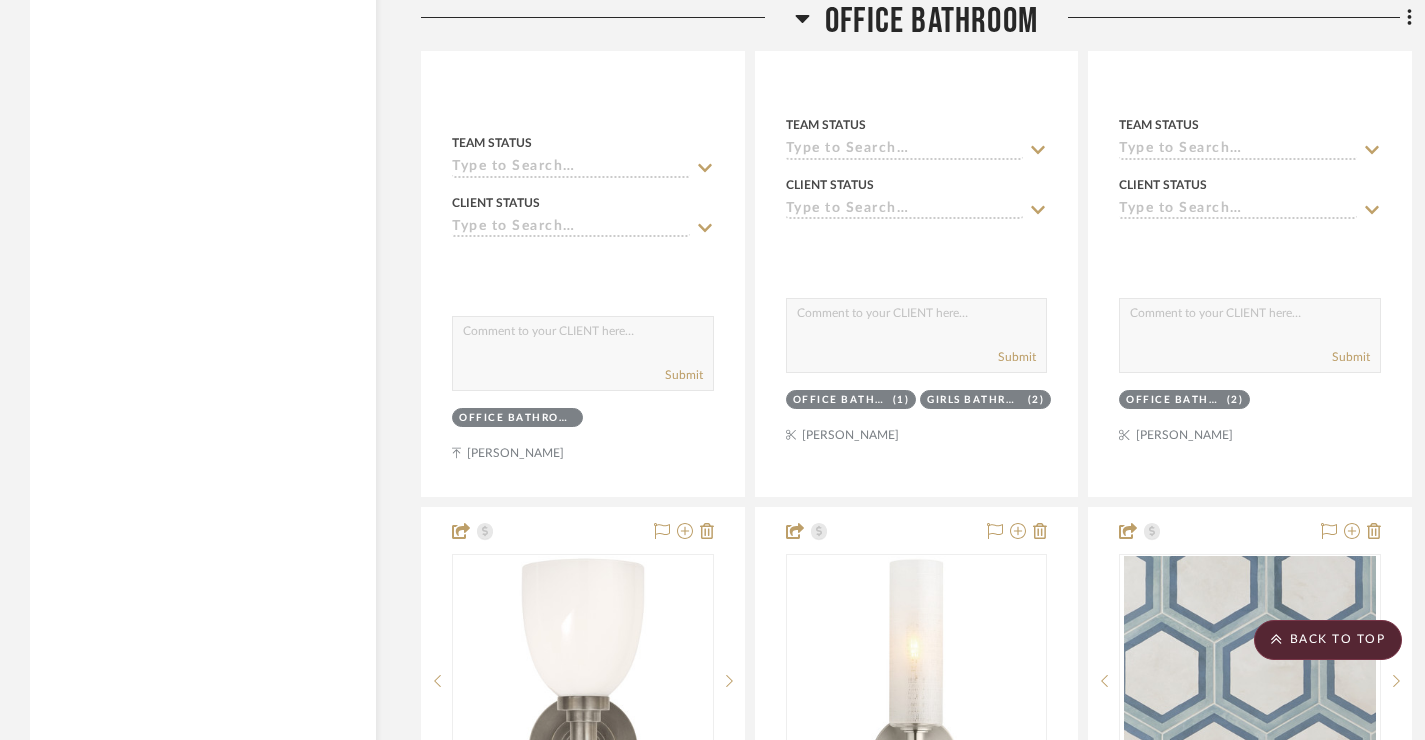 scroll, scrollTop: 10504, scrollLeft: 0, axis: vertical 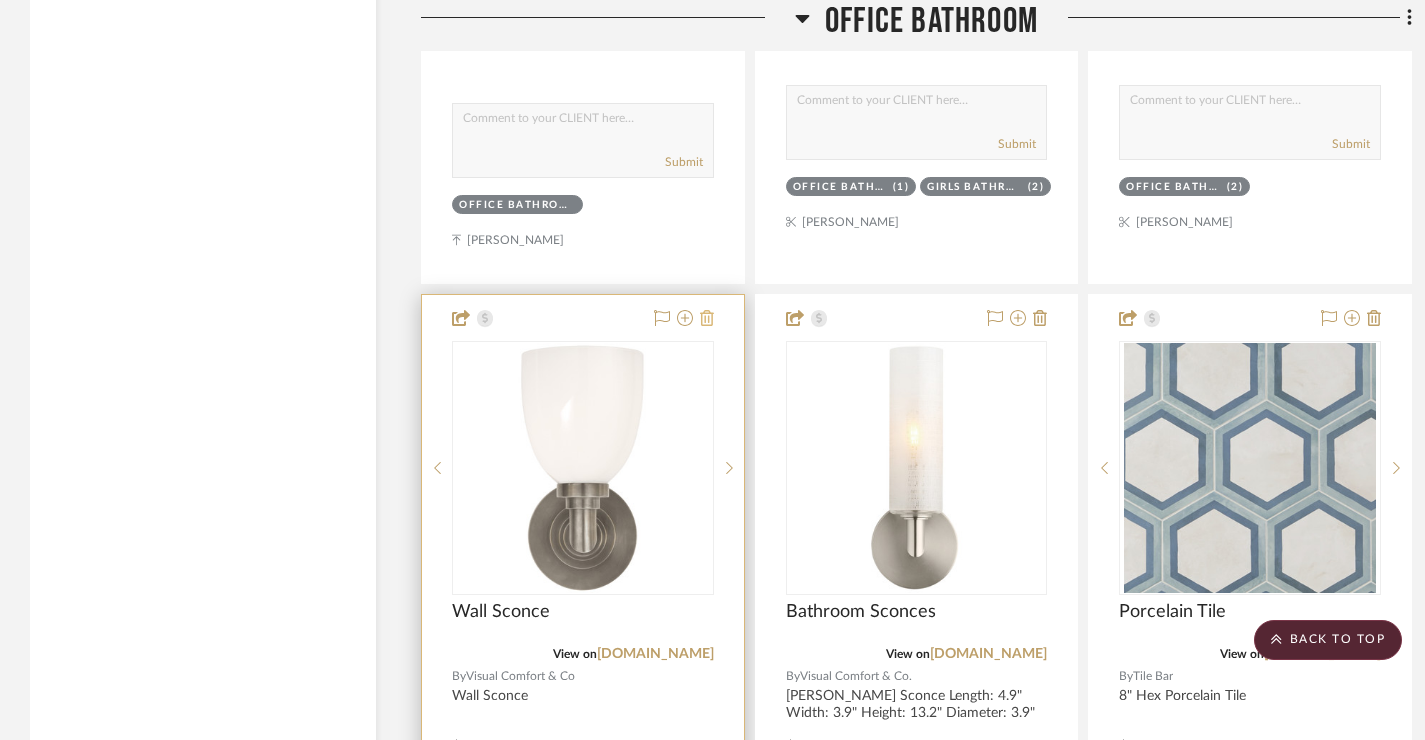 click 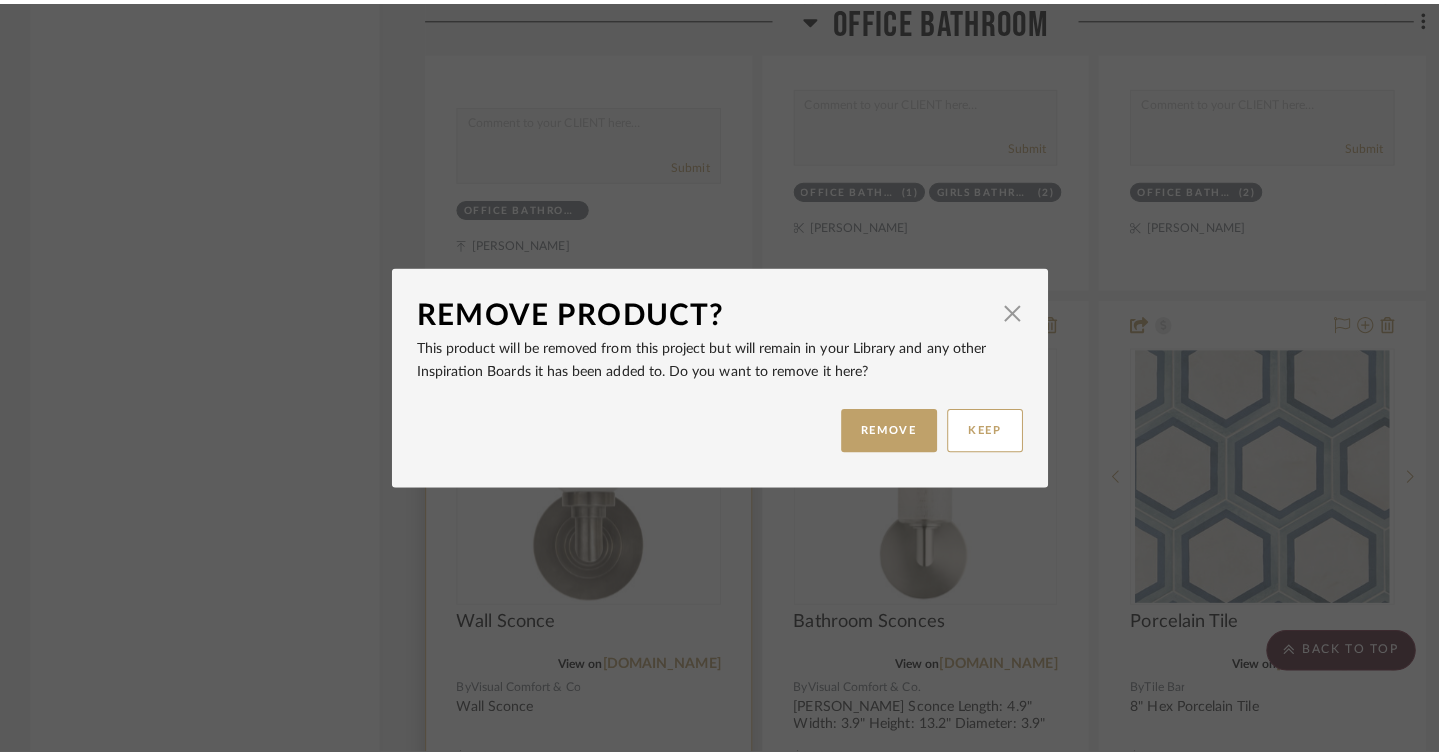 scroll, scrollTop: 0, scrollLeft: 0, axis: both 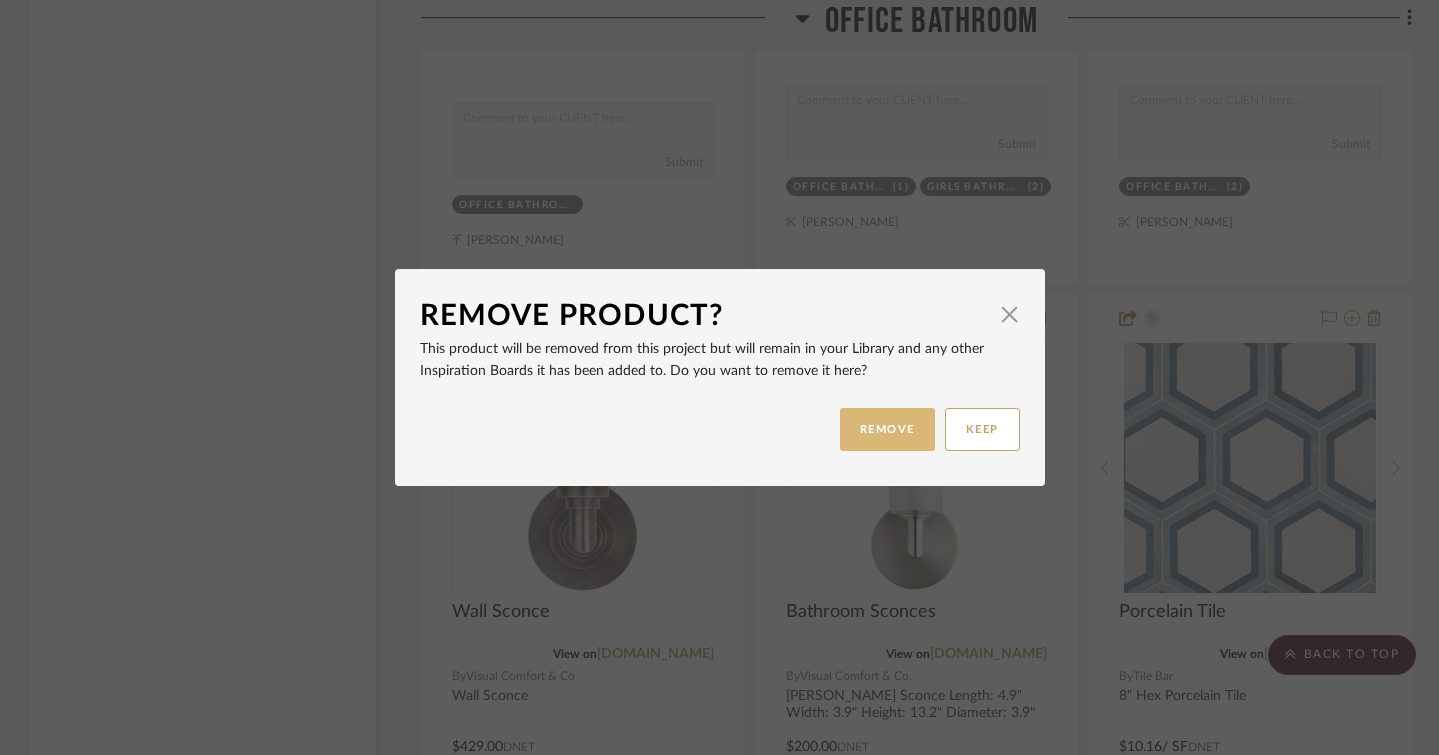 click on "REMOVE" at bounding box center [887, 429] 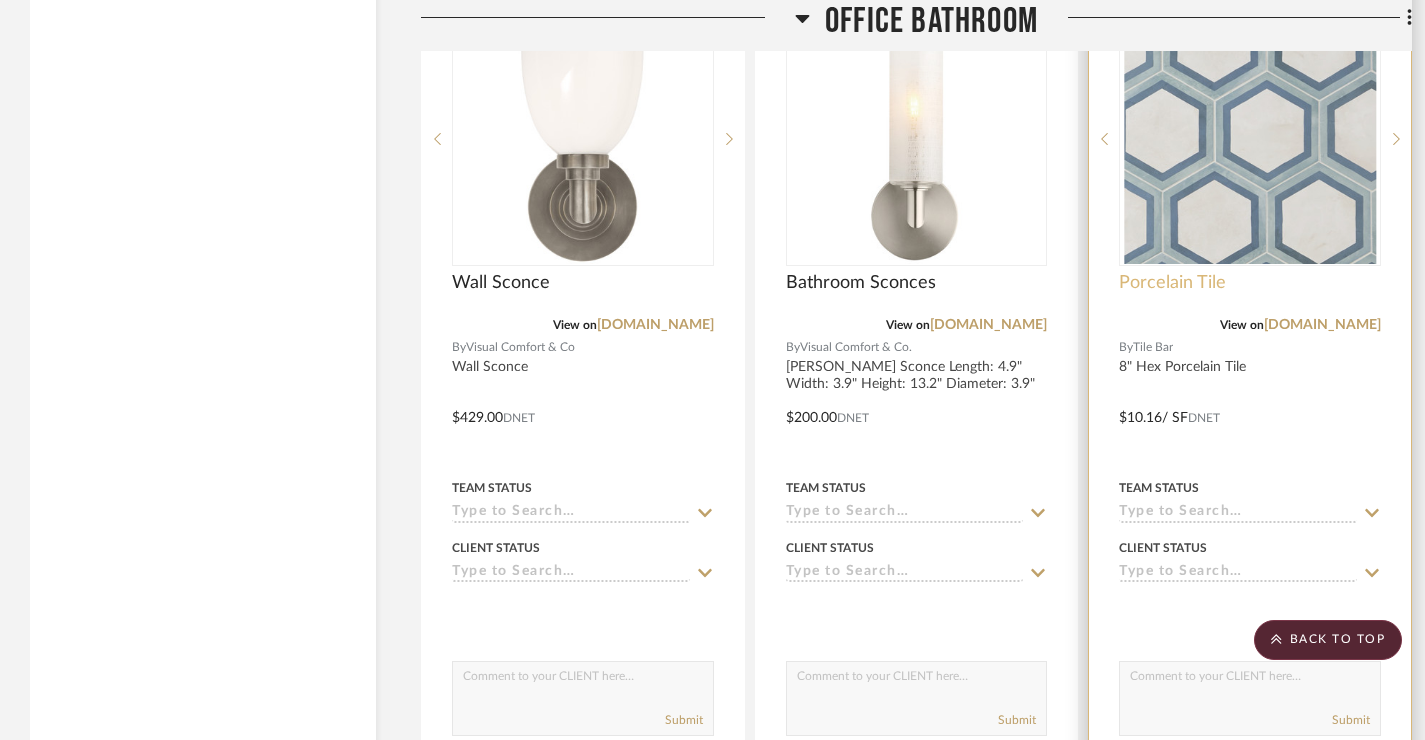scroll, scrollTop: 10682, scrollLeft: 0, axis: vertical 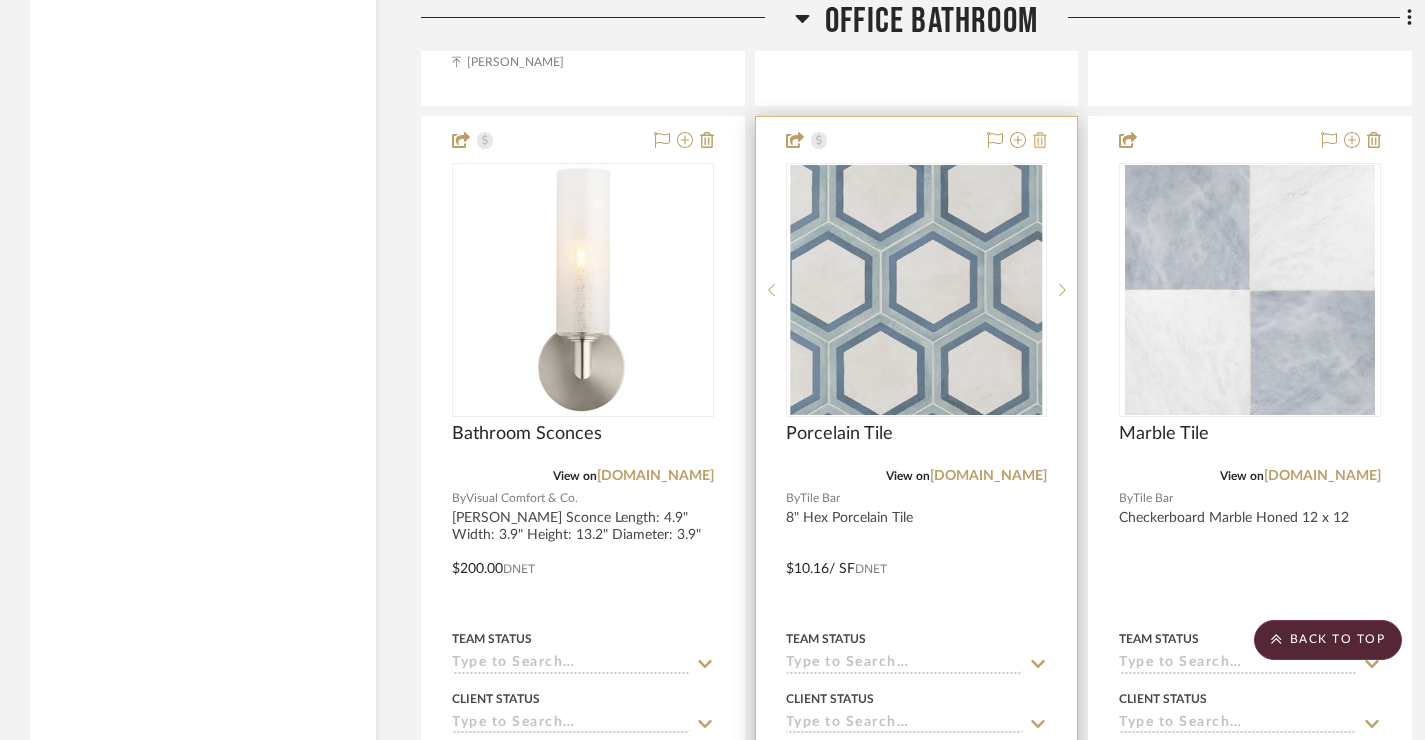 click 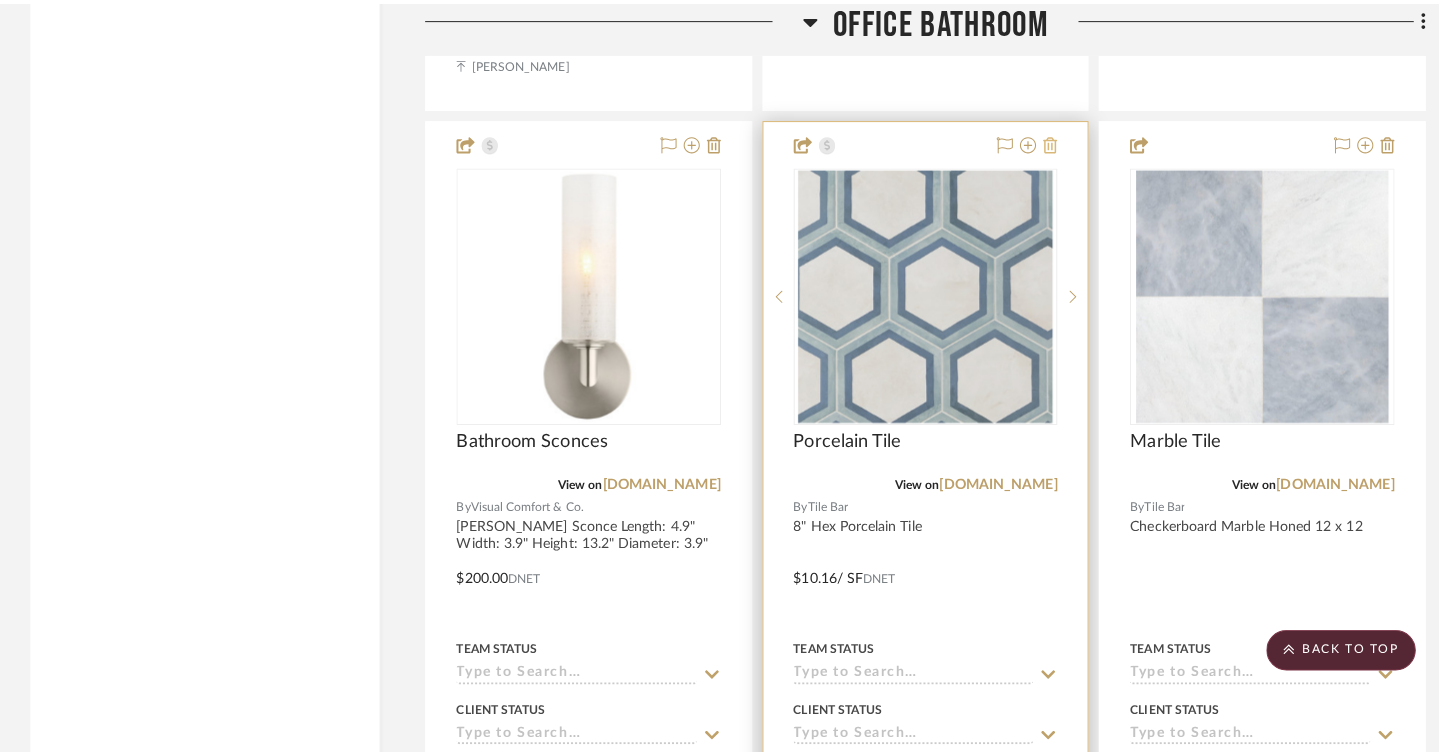 scroll, scrollTop: 0, scrollLeft: 0, axis: both 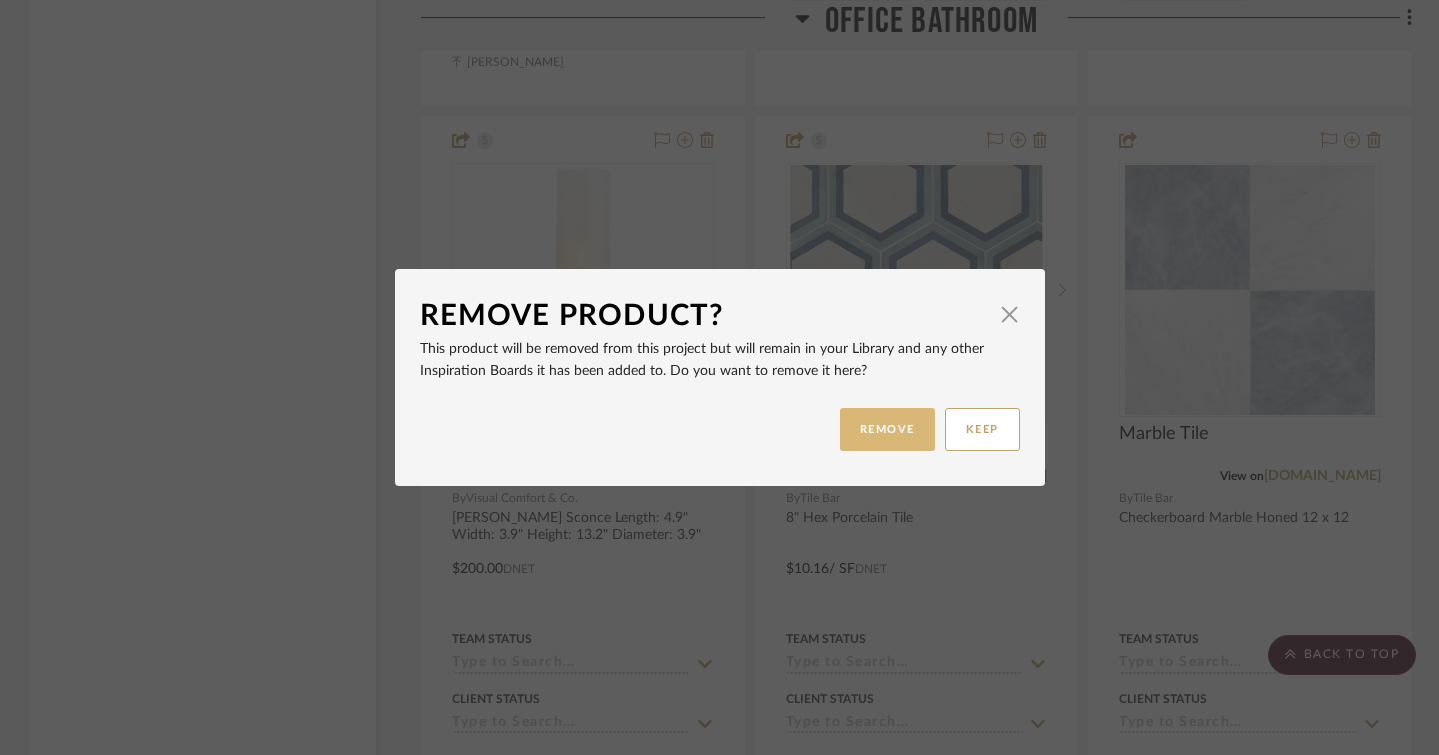 click on "REMOVE" at bounding box center [887, 429] 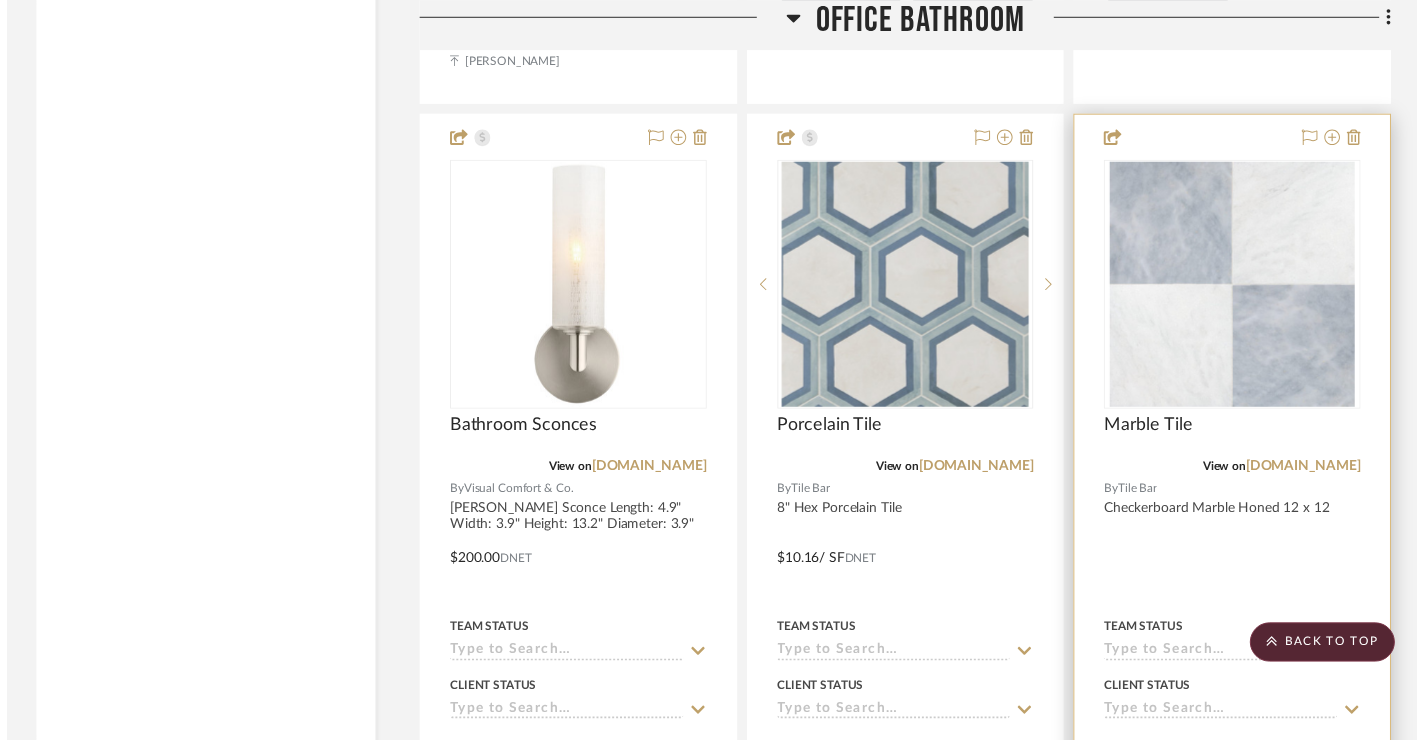 scroll, scrollTop: 10682, scrollLeft: 0, axis: vertical 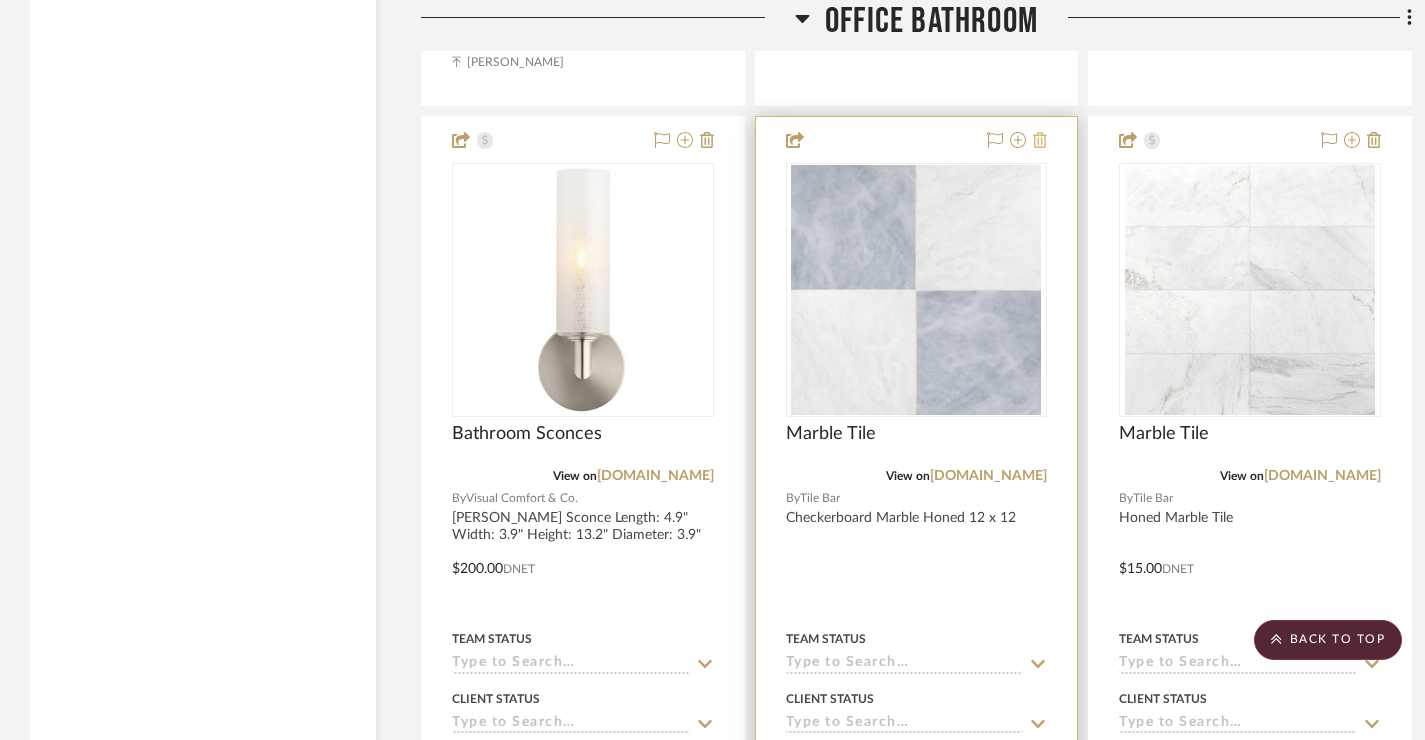 click 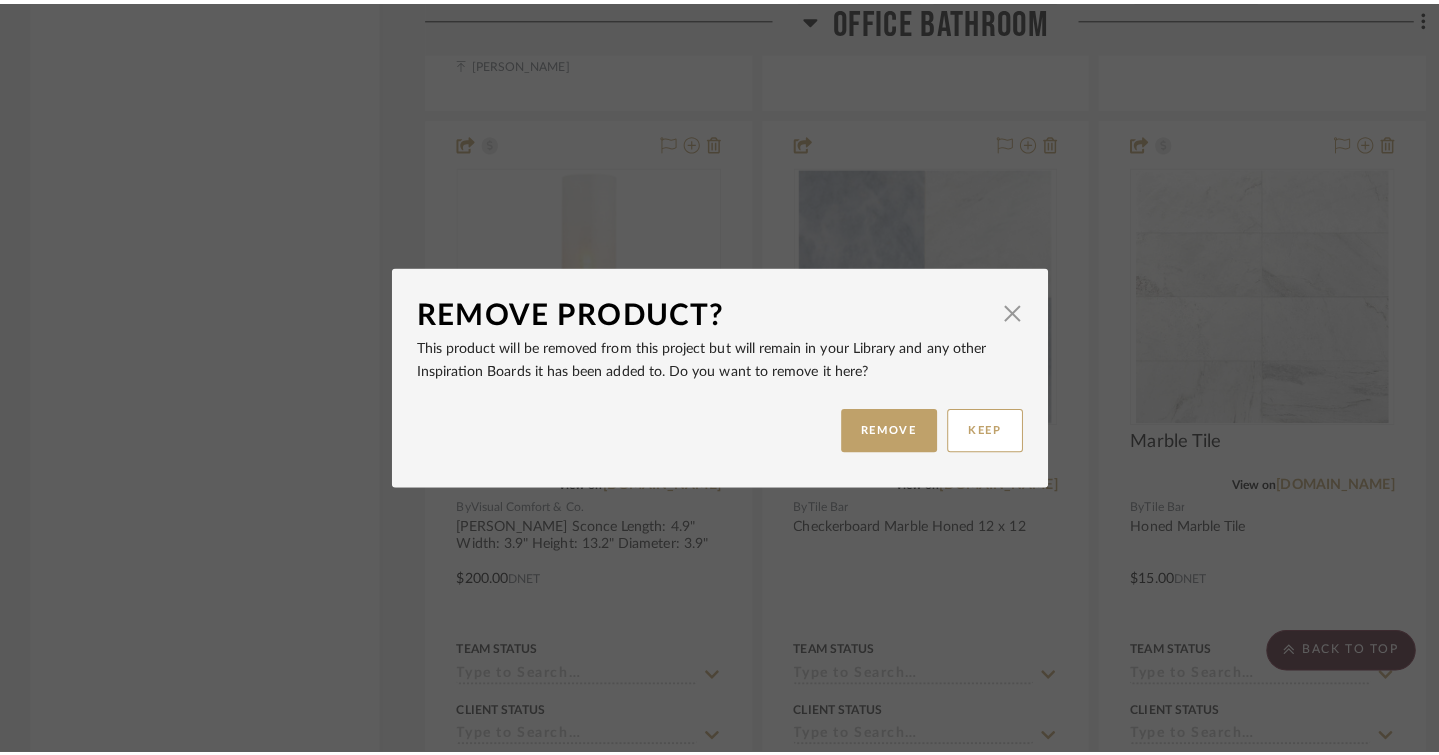 scroll, scrollTop: 0, scrollLeft: 0, axis: both 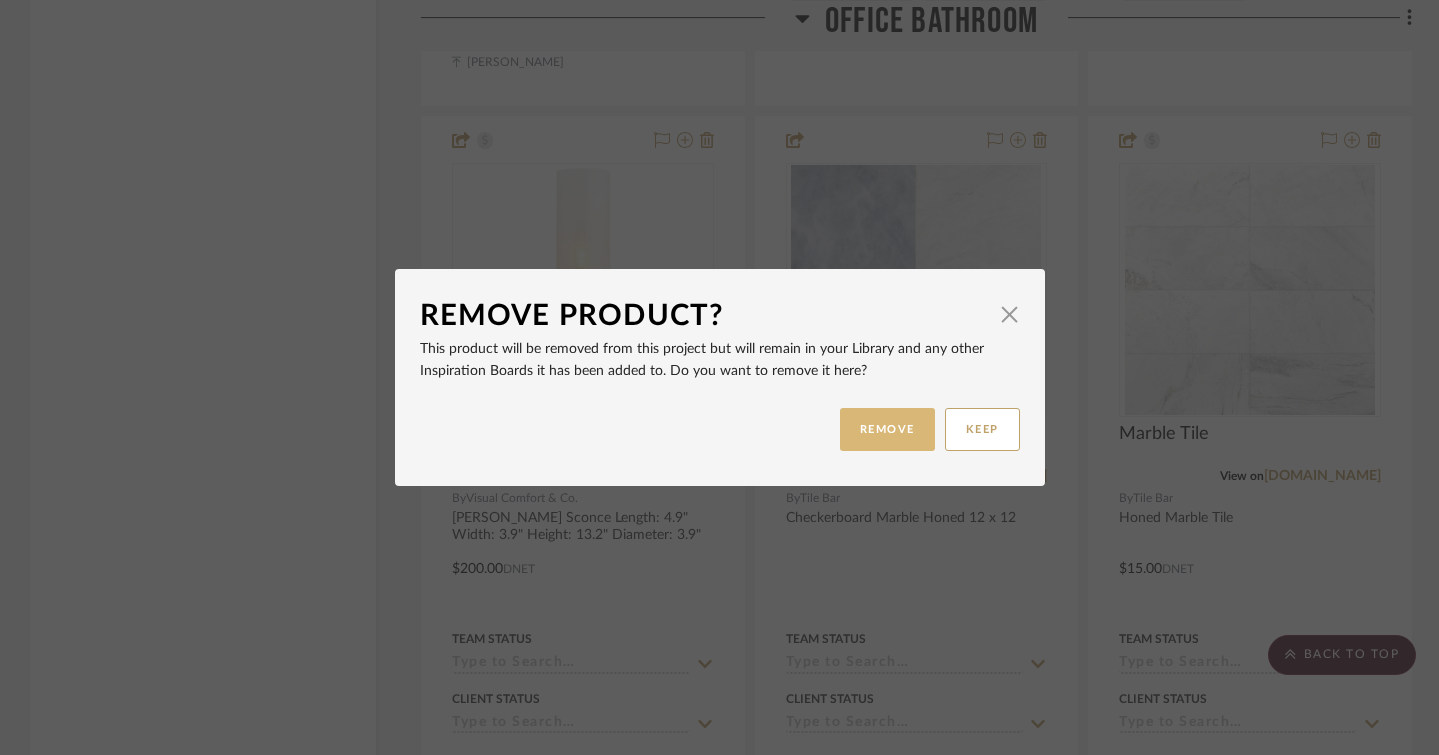 click on "REMOVE" at bounding box center (887, 429) 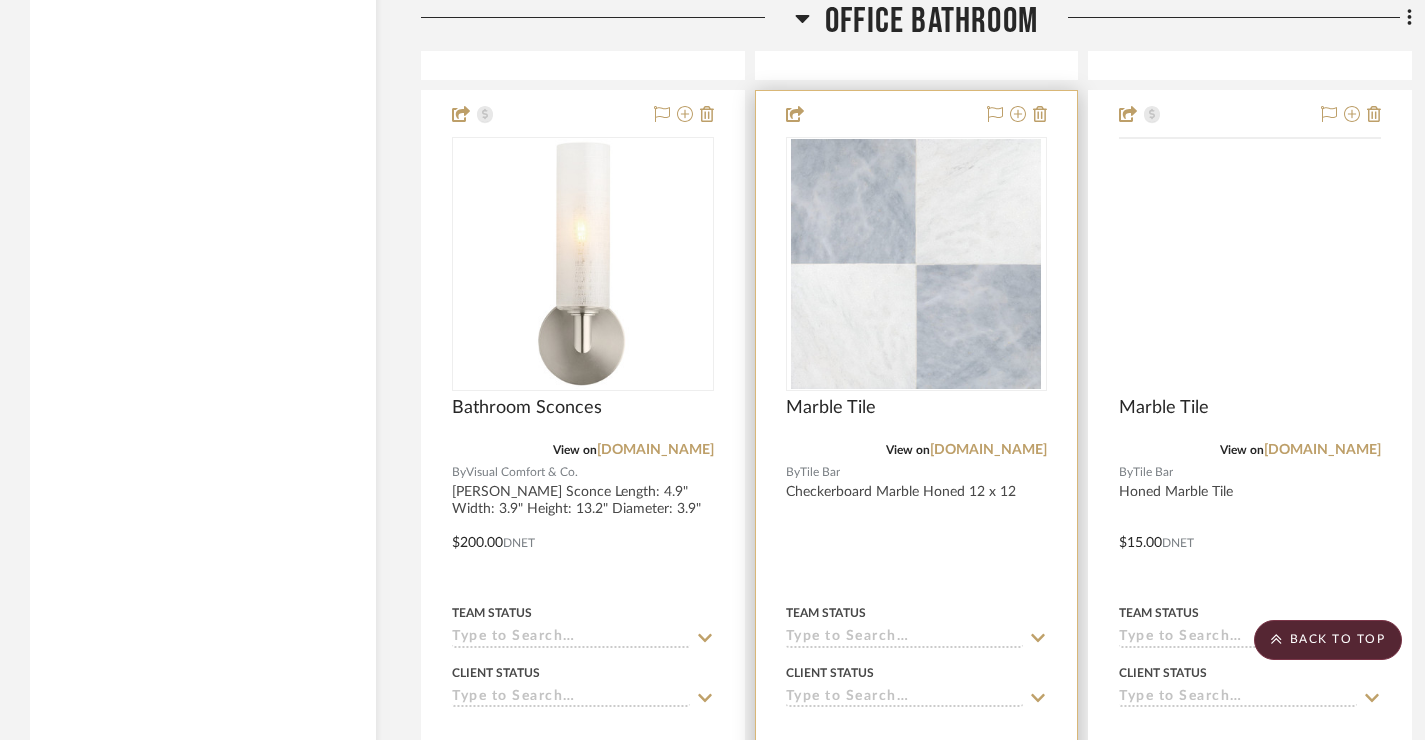 scroll, scrollTop: 10558, scrollLeft: 0, axis: vertical 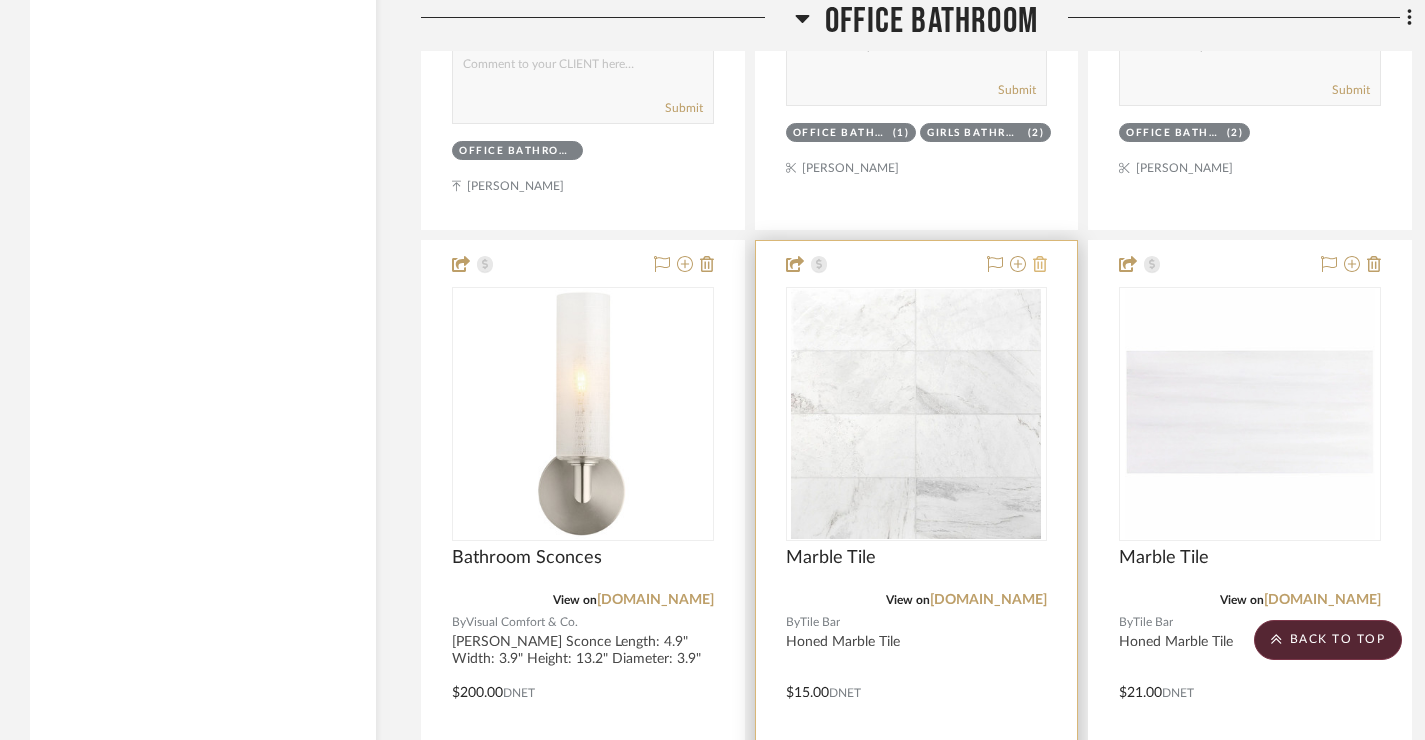 click 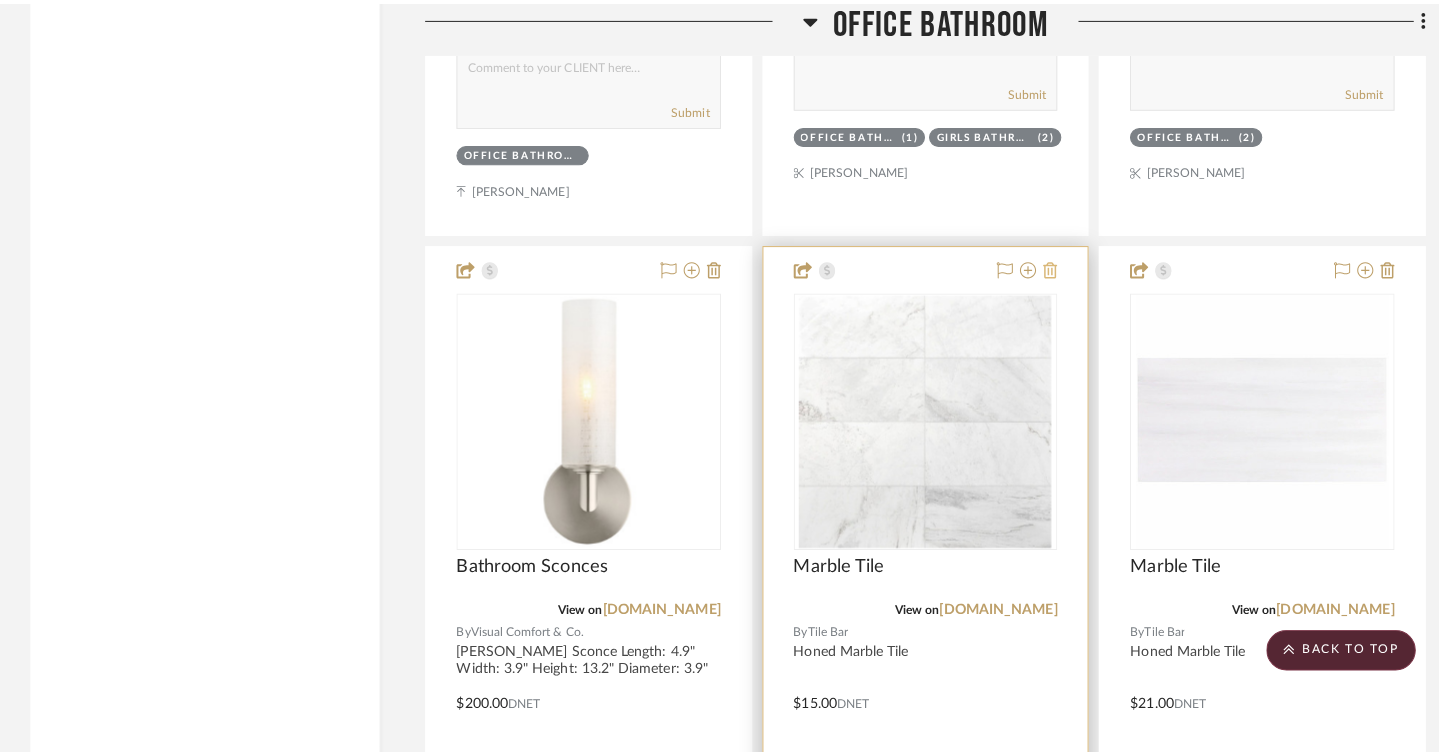 scroll, scrollTop: 0, scrollLeft: 0, axis: both 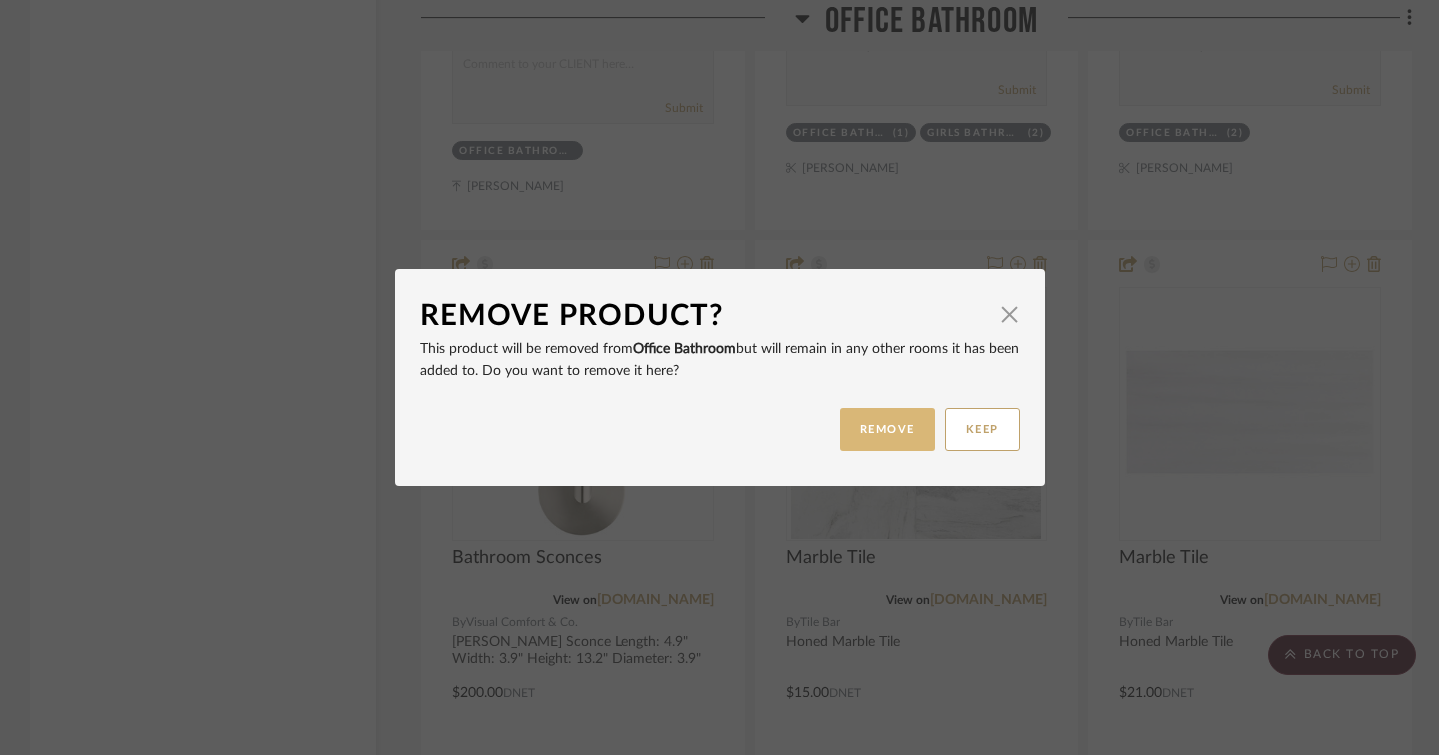 click on "REMOVE" at bounding box center [887, 429] 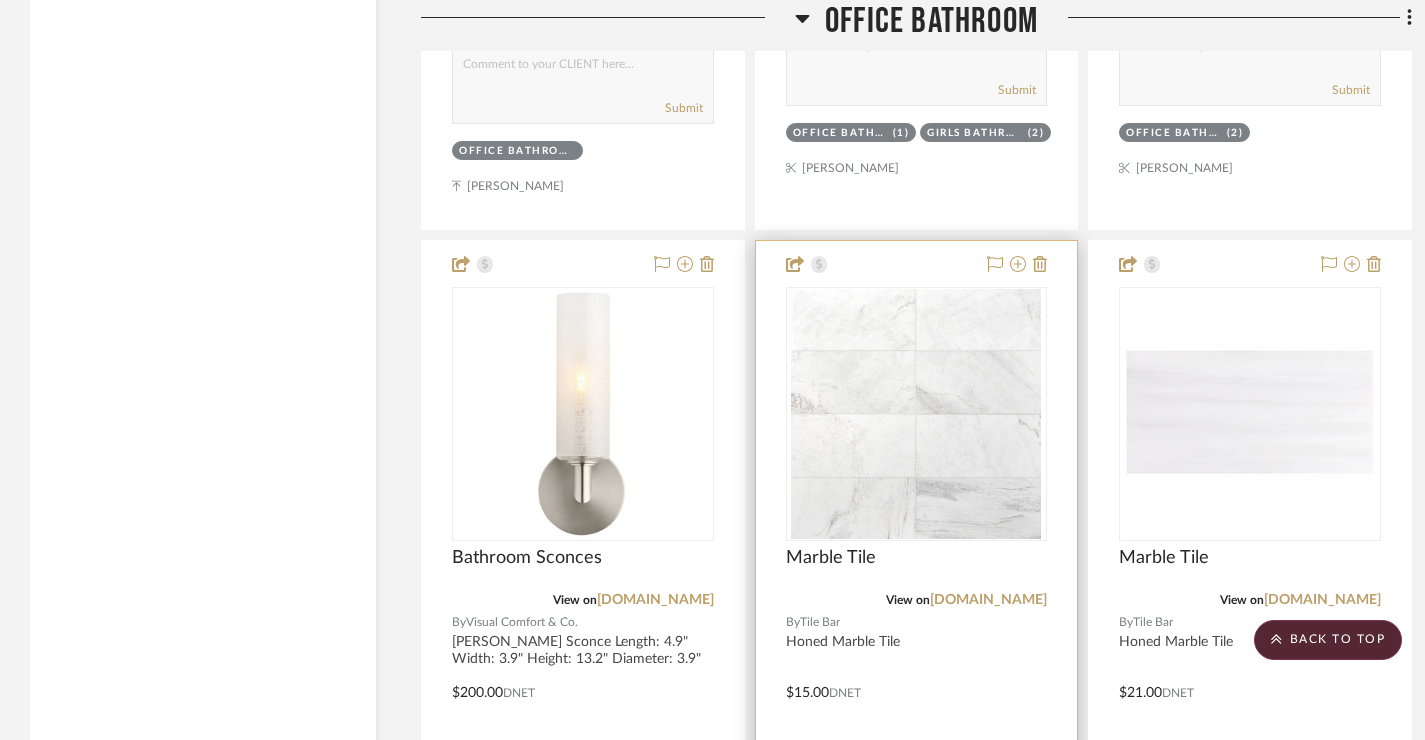 scroll, scrollTop: 10564, scrollLeft: 0, axis: vertical 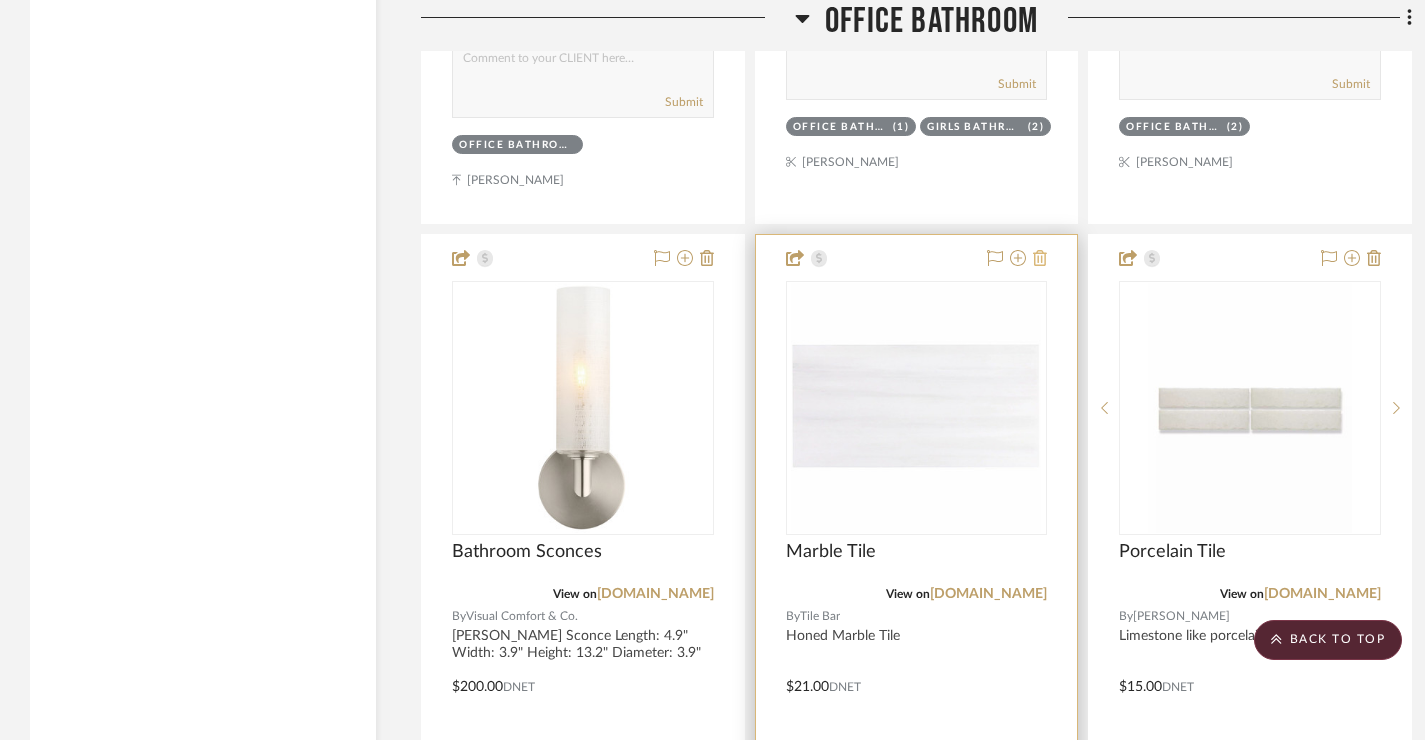 click 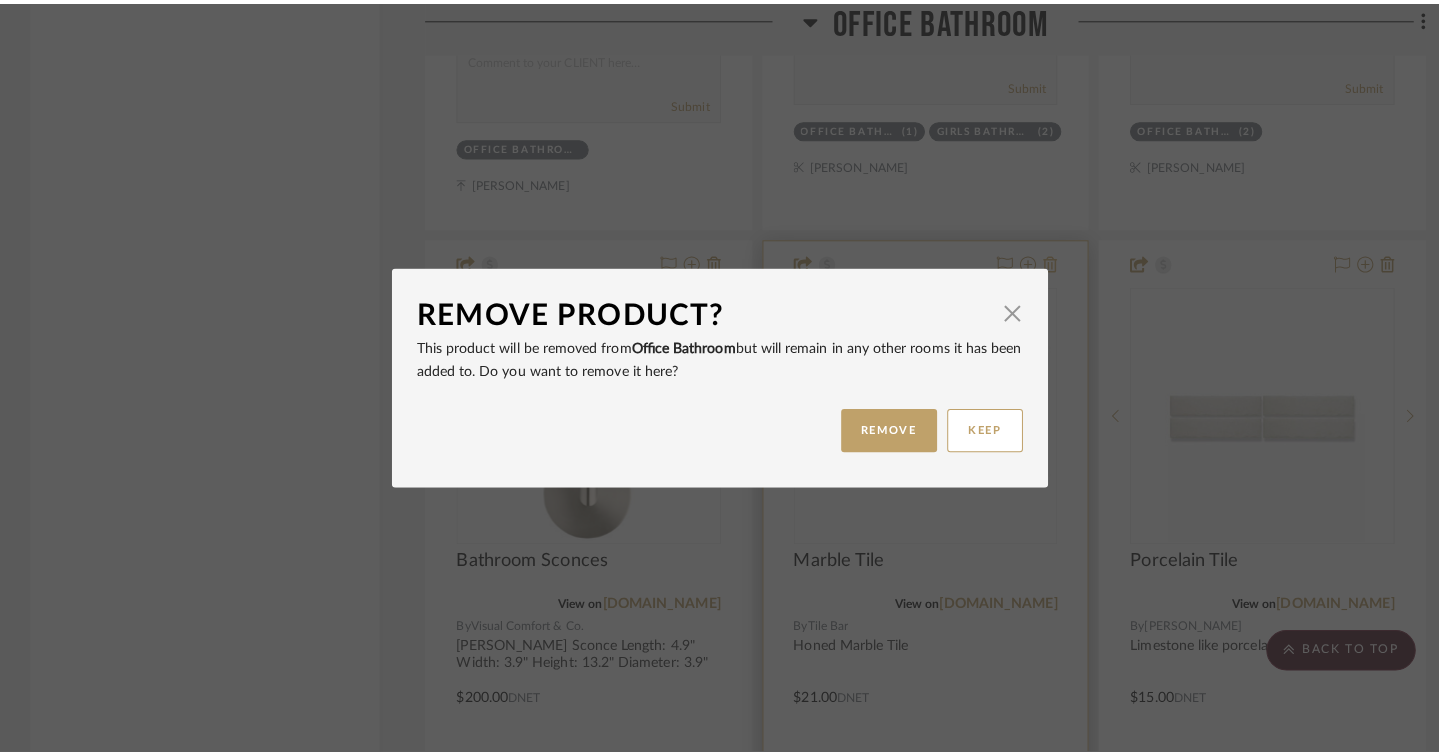 scroll, scrollTop: 0, scrollLeft: 0, axis: both 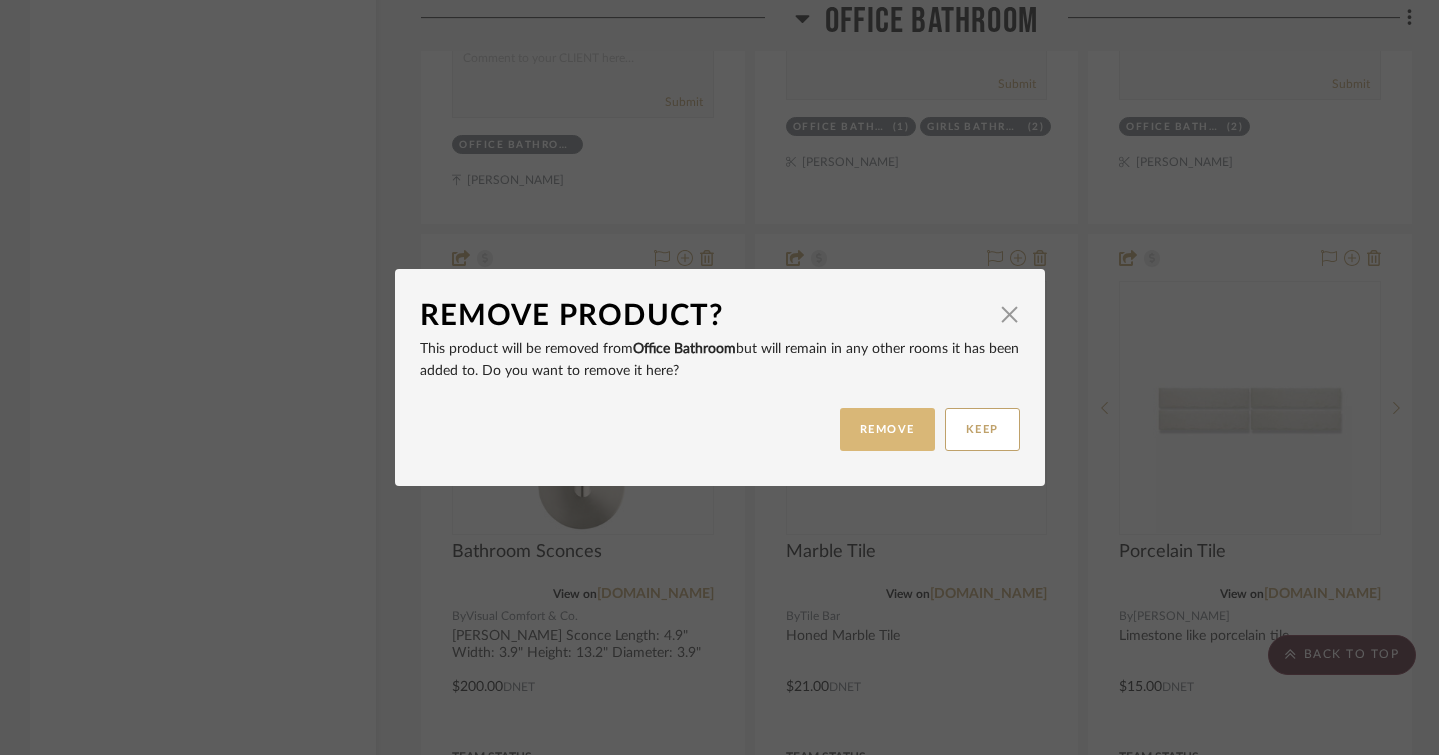 click on "REMOVE" at bounding box center (887, 429) 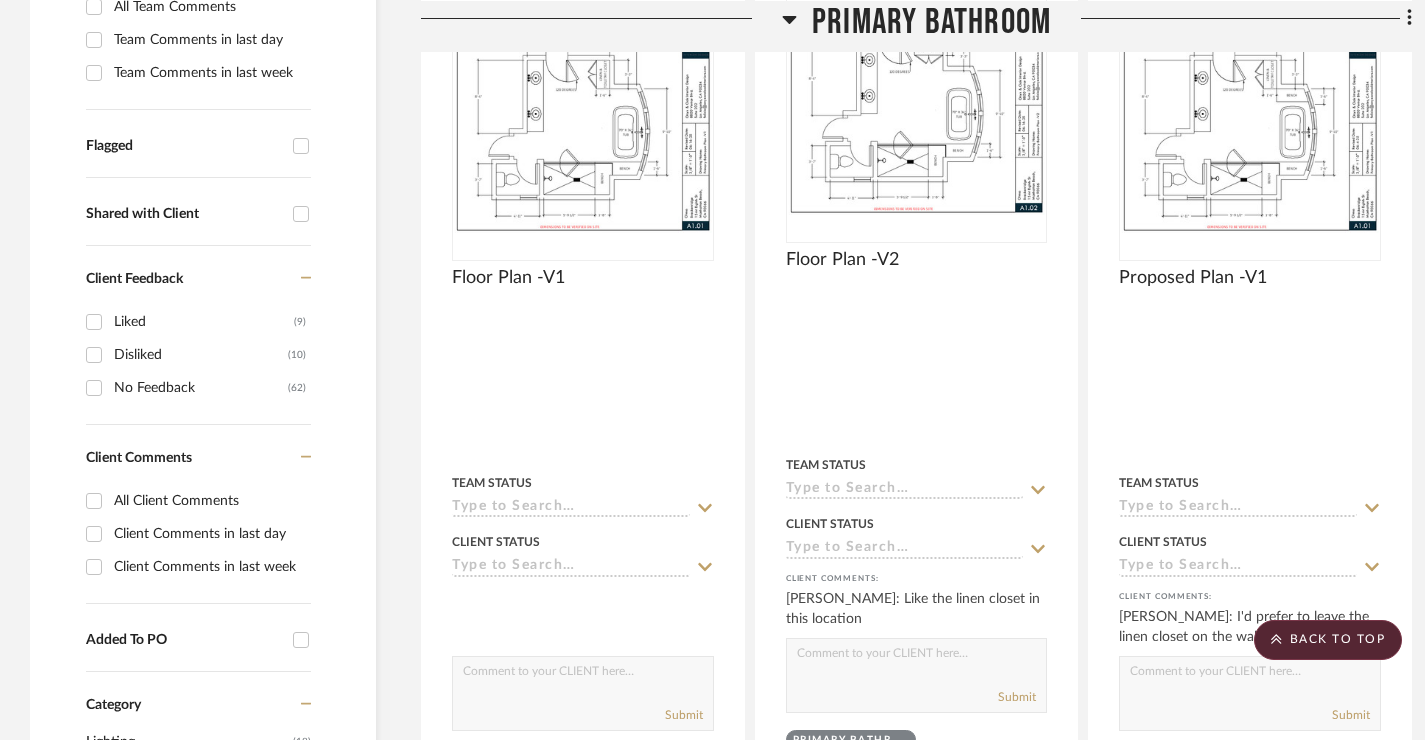 scroll, scrollTop: 396, scrollLeft: 0, axis: vertical 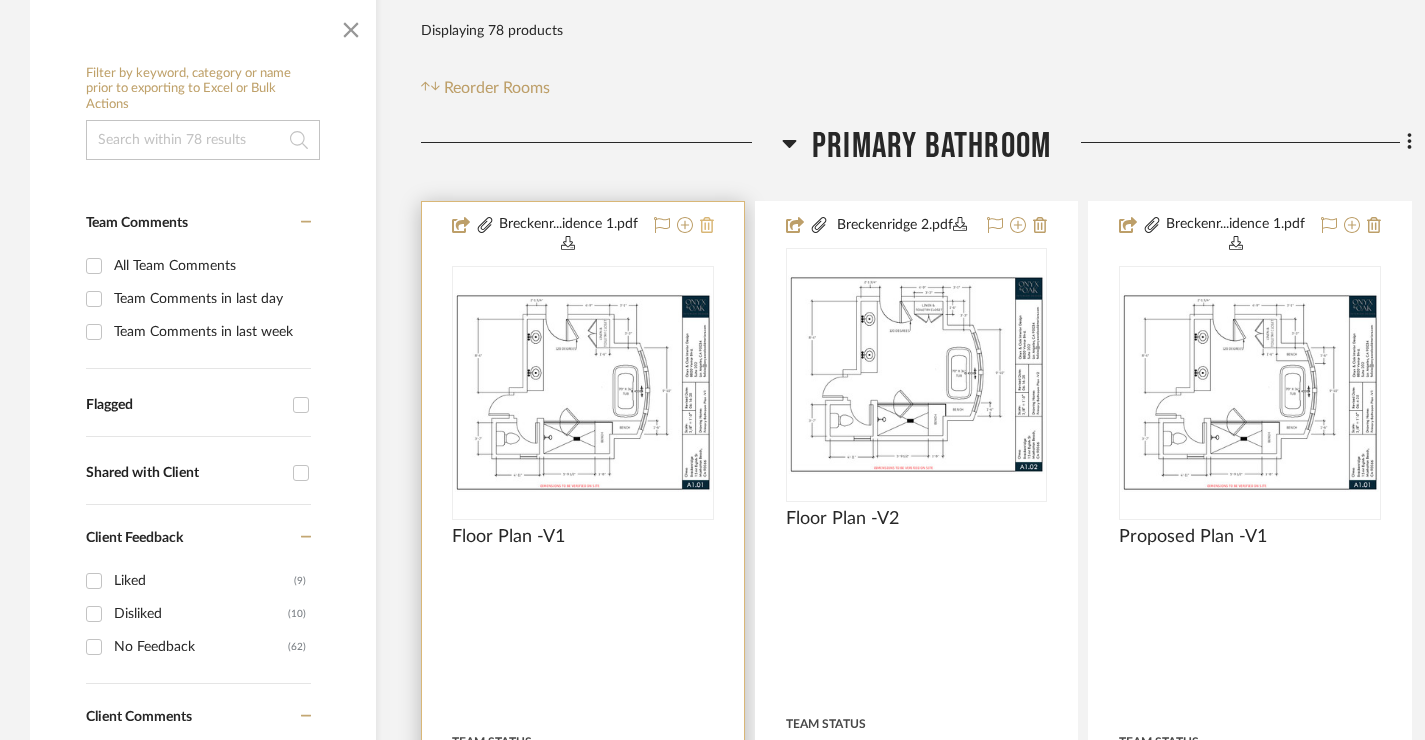 click 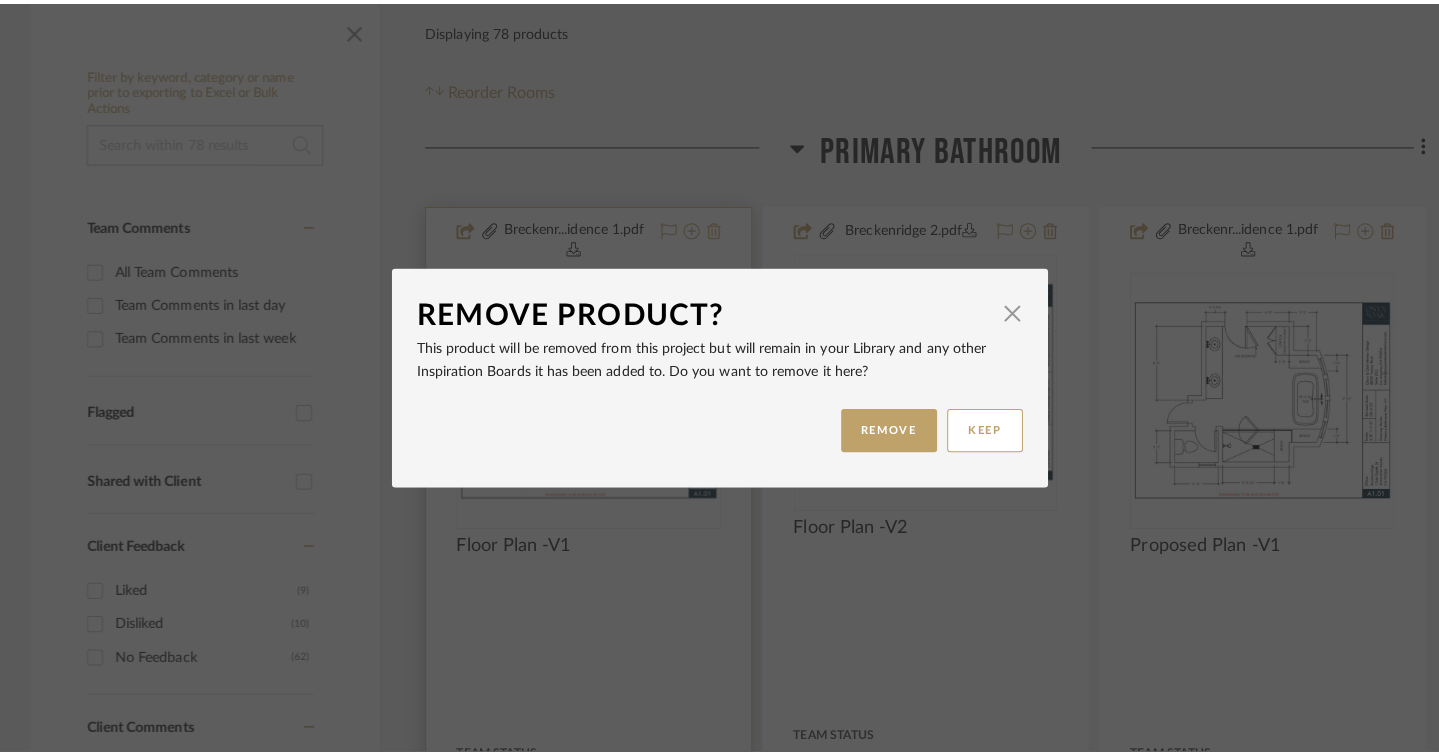 scroll, scrollTop: 0, scrollLeft: 0, axis: both 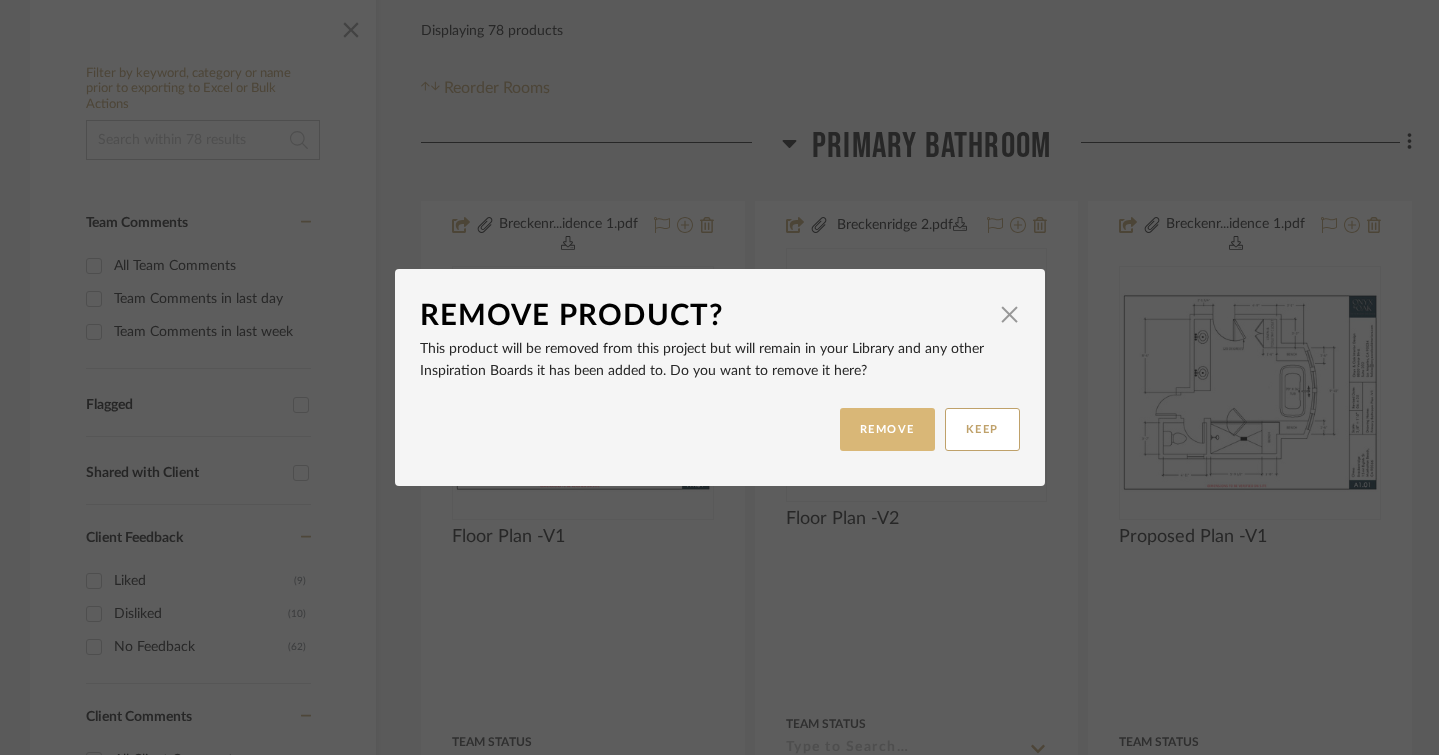 click on "REMOVE" at bounding box center (887, 429) 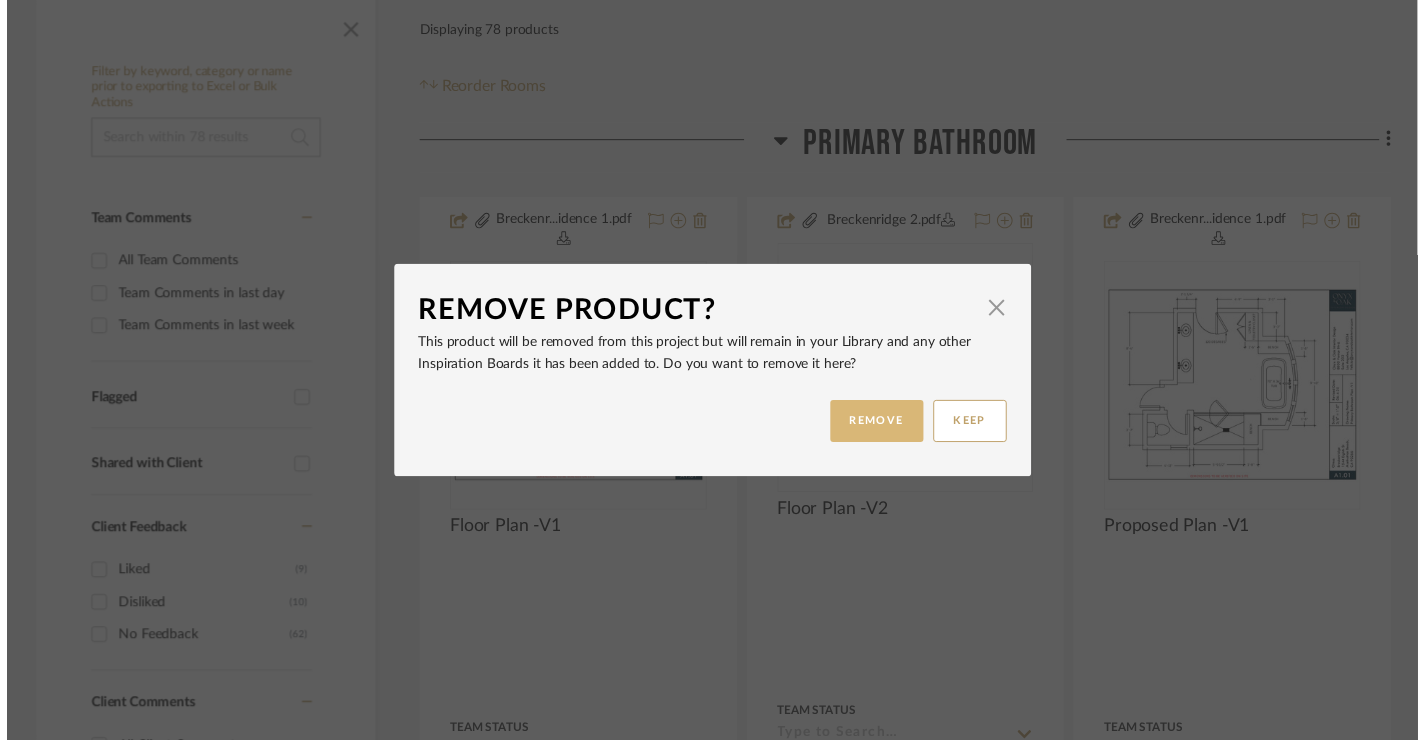 scroll, scrollTop: 396, scrollLeft: 0, axis: vertical 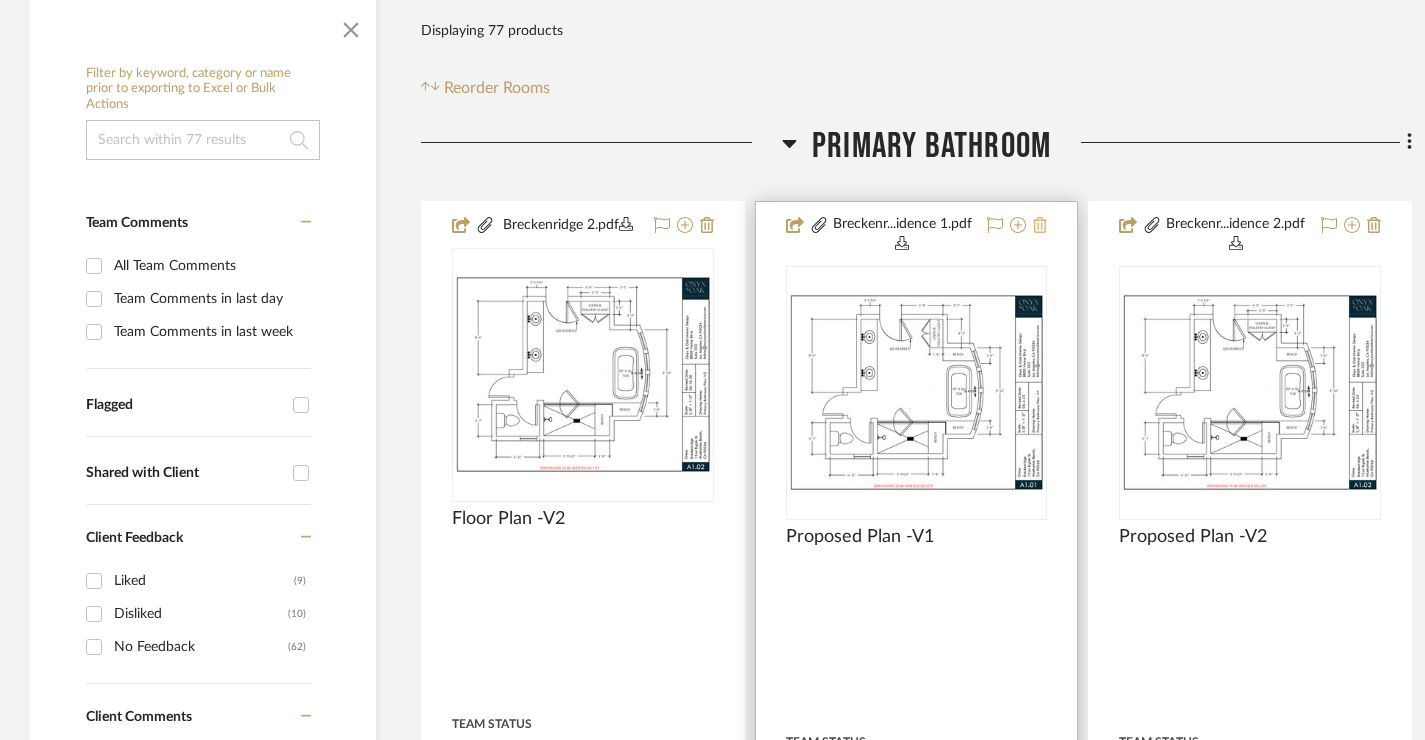 click 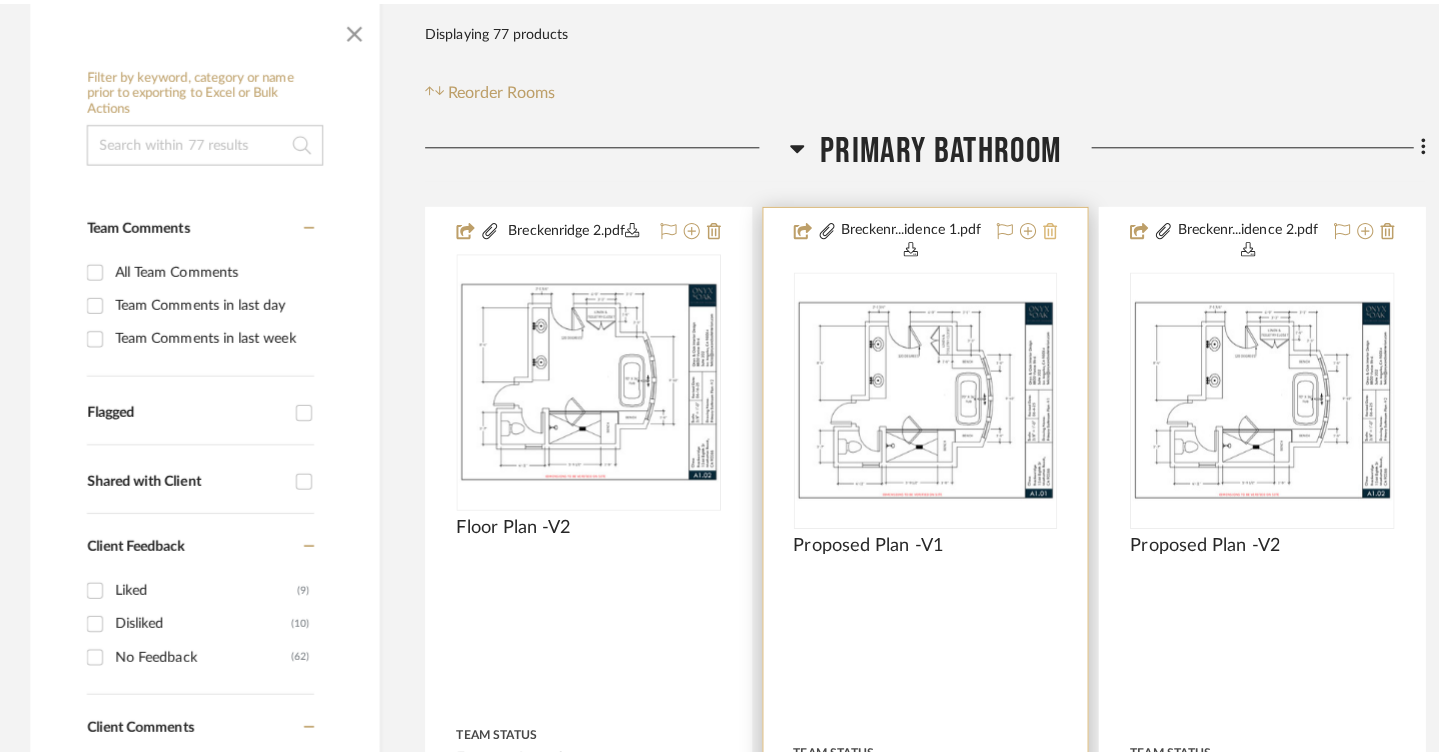 scroll, scrollTop: 0, scrollLeft: 0, axis: both 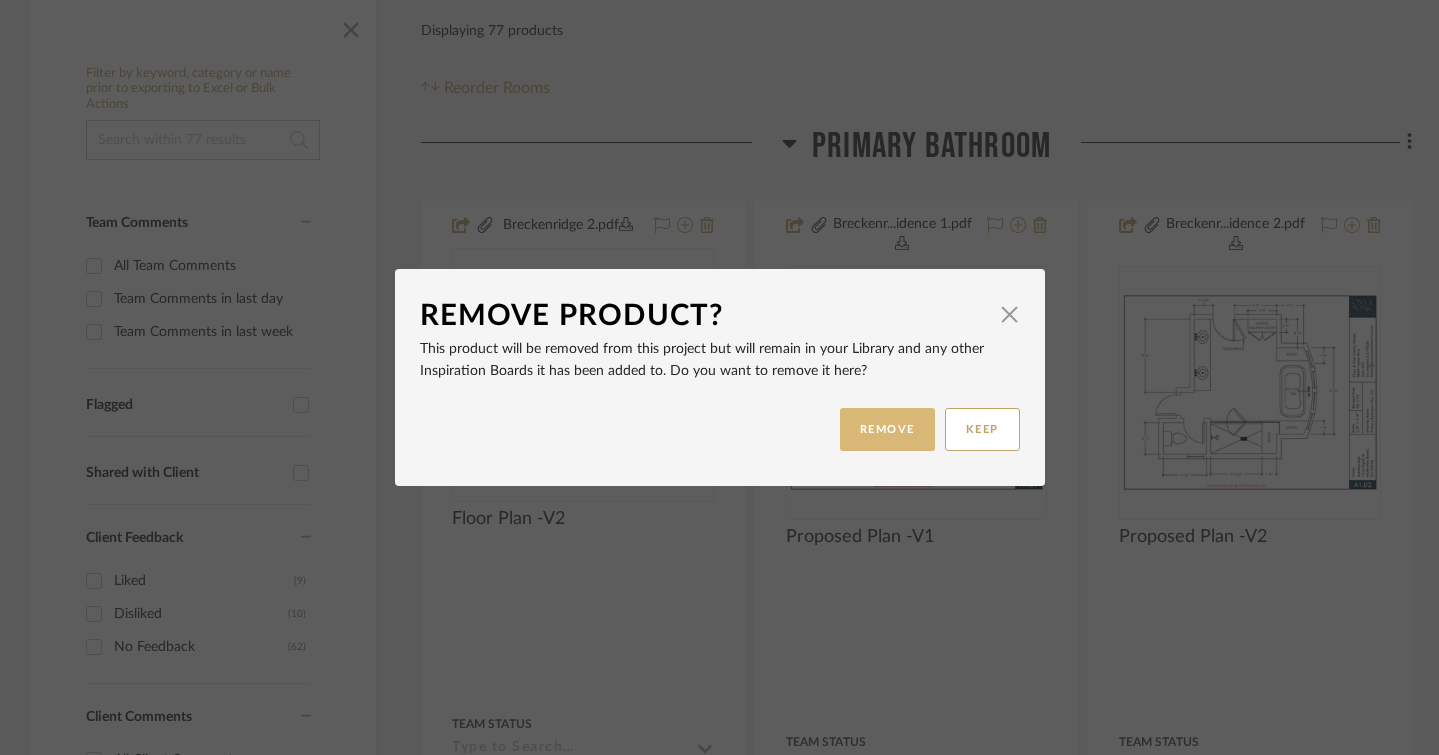 click on "REMOVE" at bounding box center (887, 429) 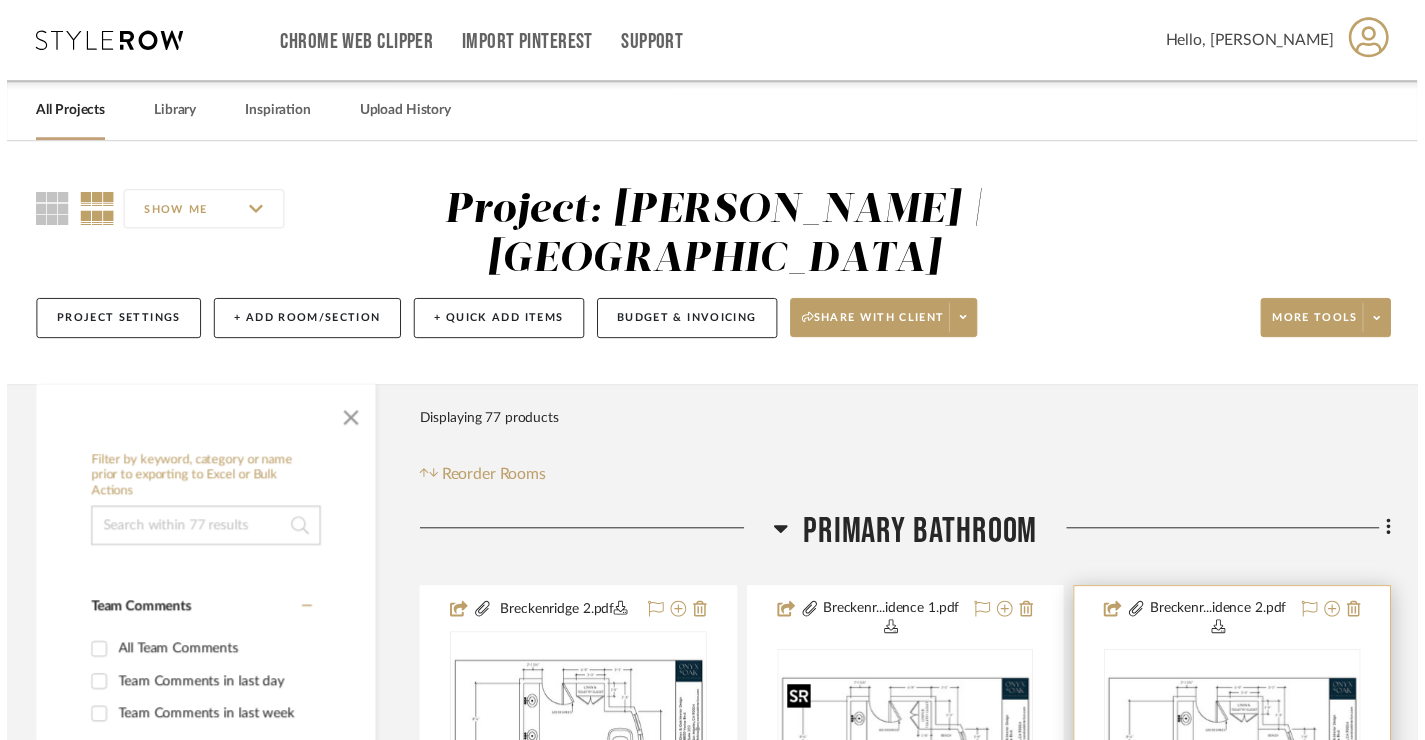 scroll, scrollTop: 396, scrollLeft: 0, axis: vertical 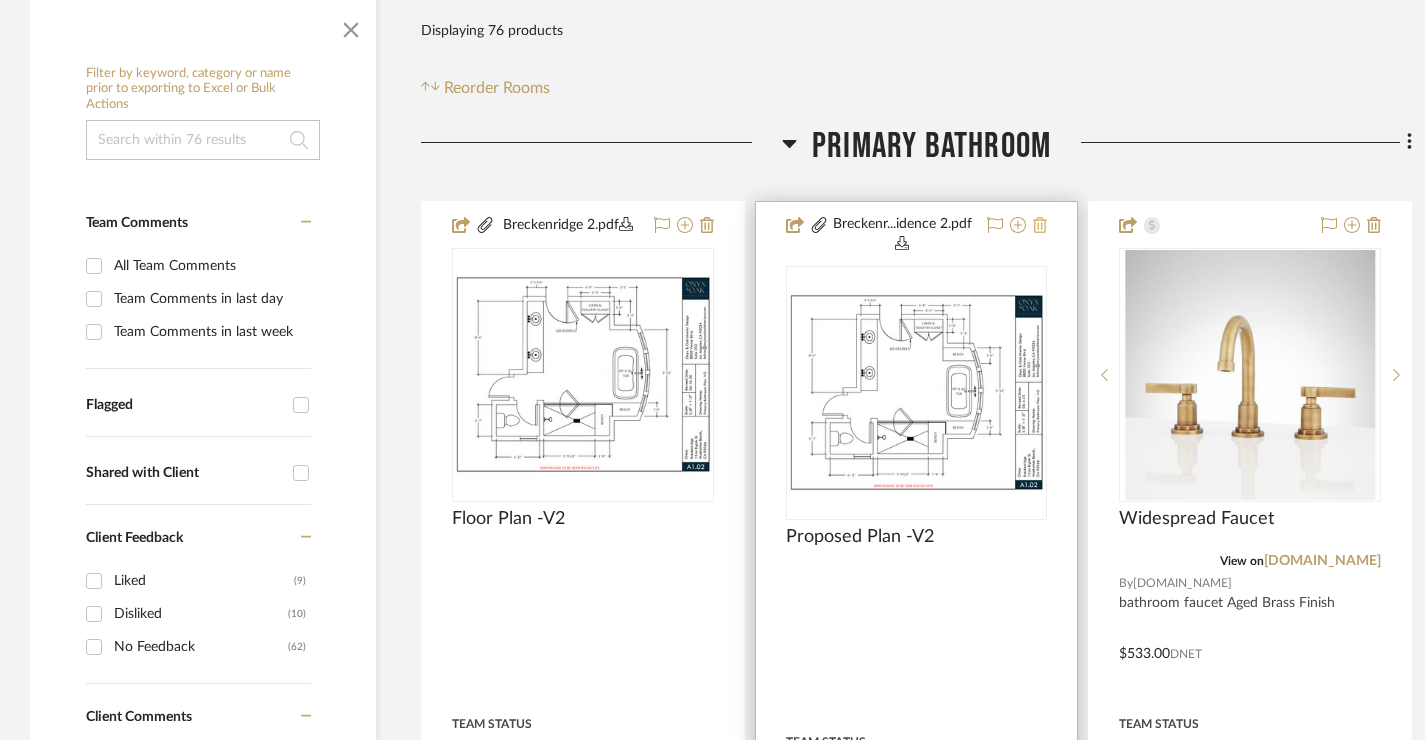 click 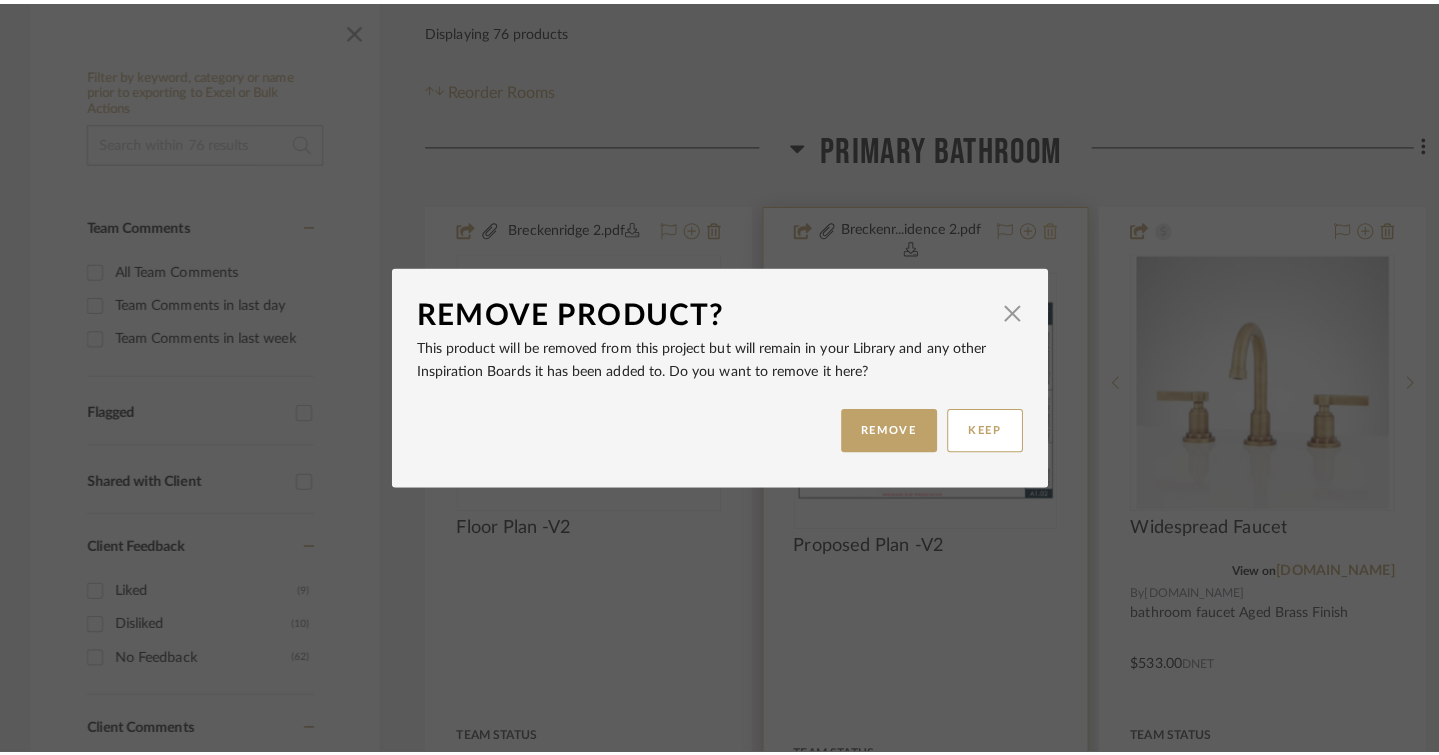 scroll, scrollTop: 0, scrollLeft: 0, axis: both 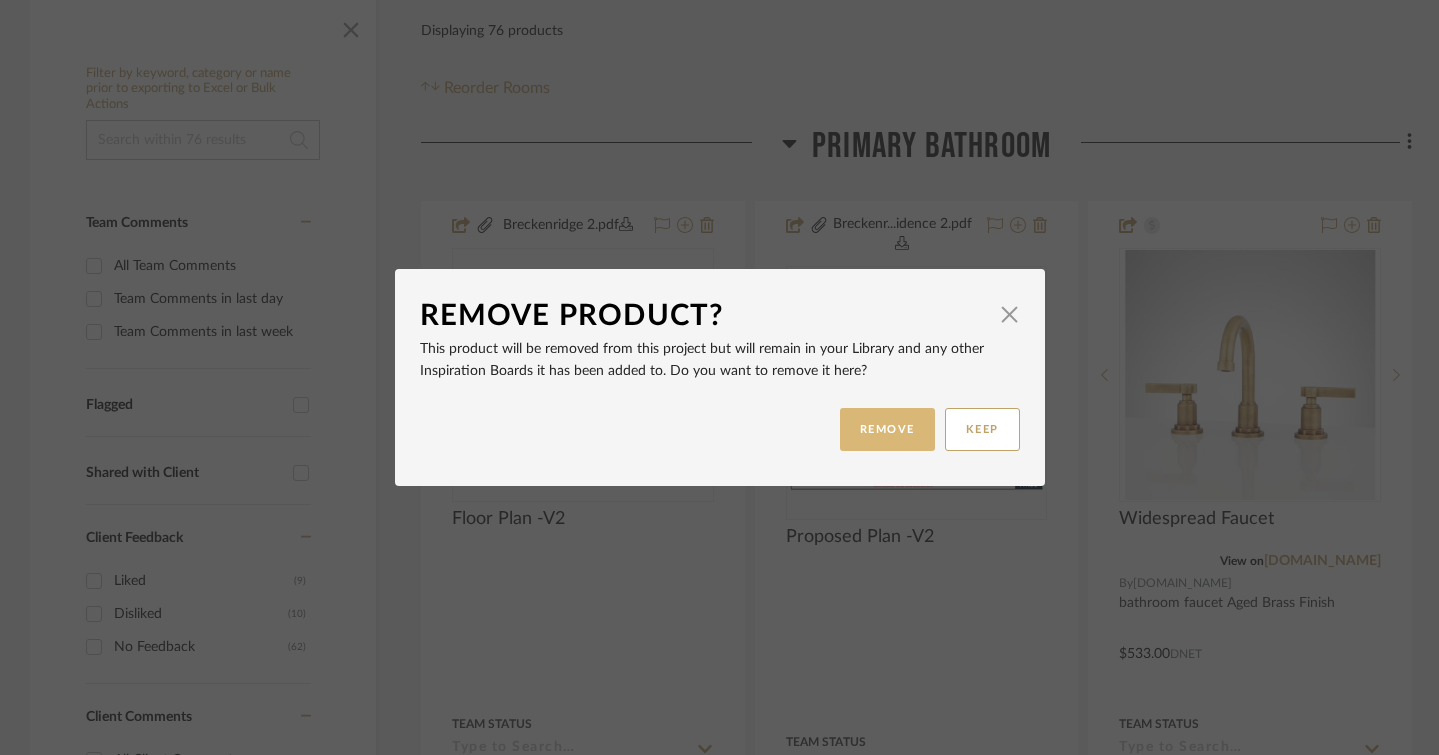 click on "REMOVE" at bounding box center [887, 429] 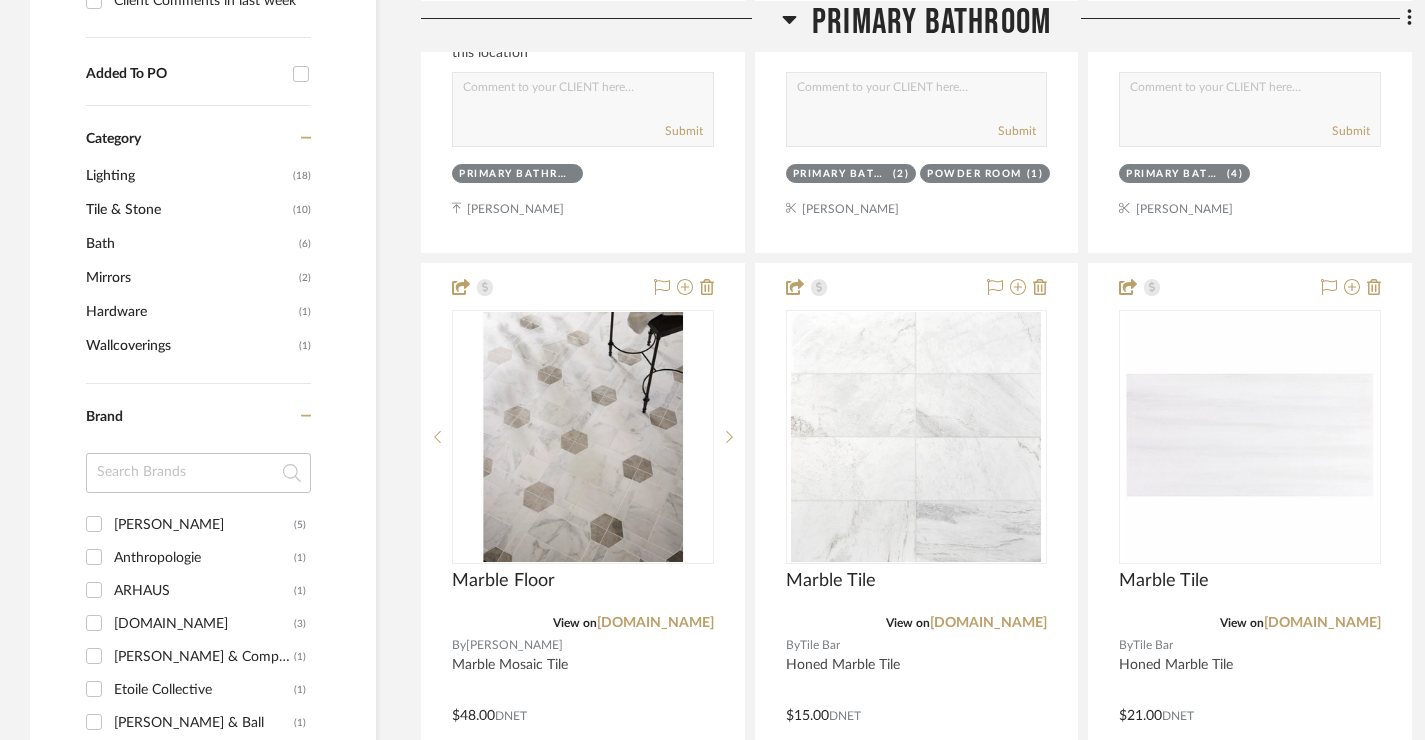 scroll, scrollTop: 1226, scrollLeft: 0, axis: vertical 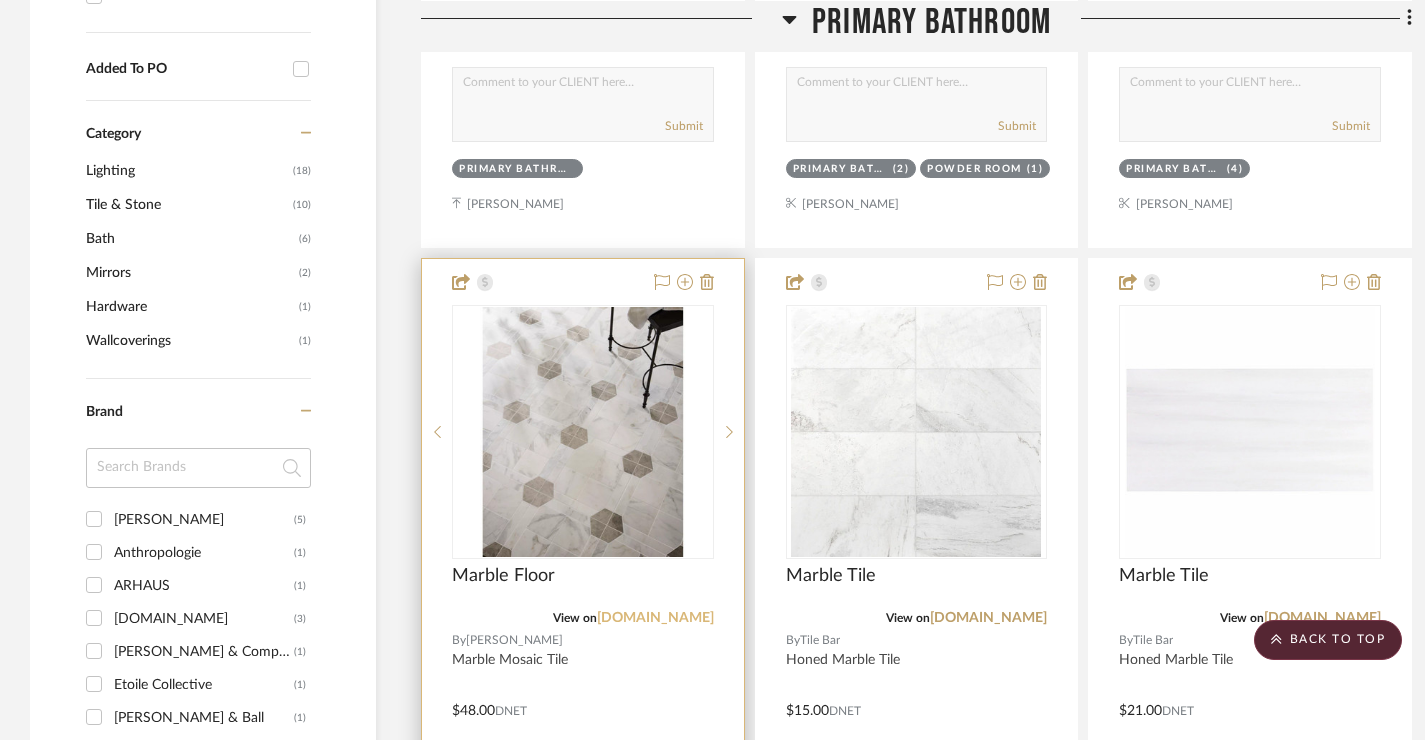 click on "[DOMAIN_NAME]" at bounding box center (655, 618) 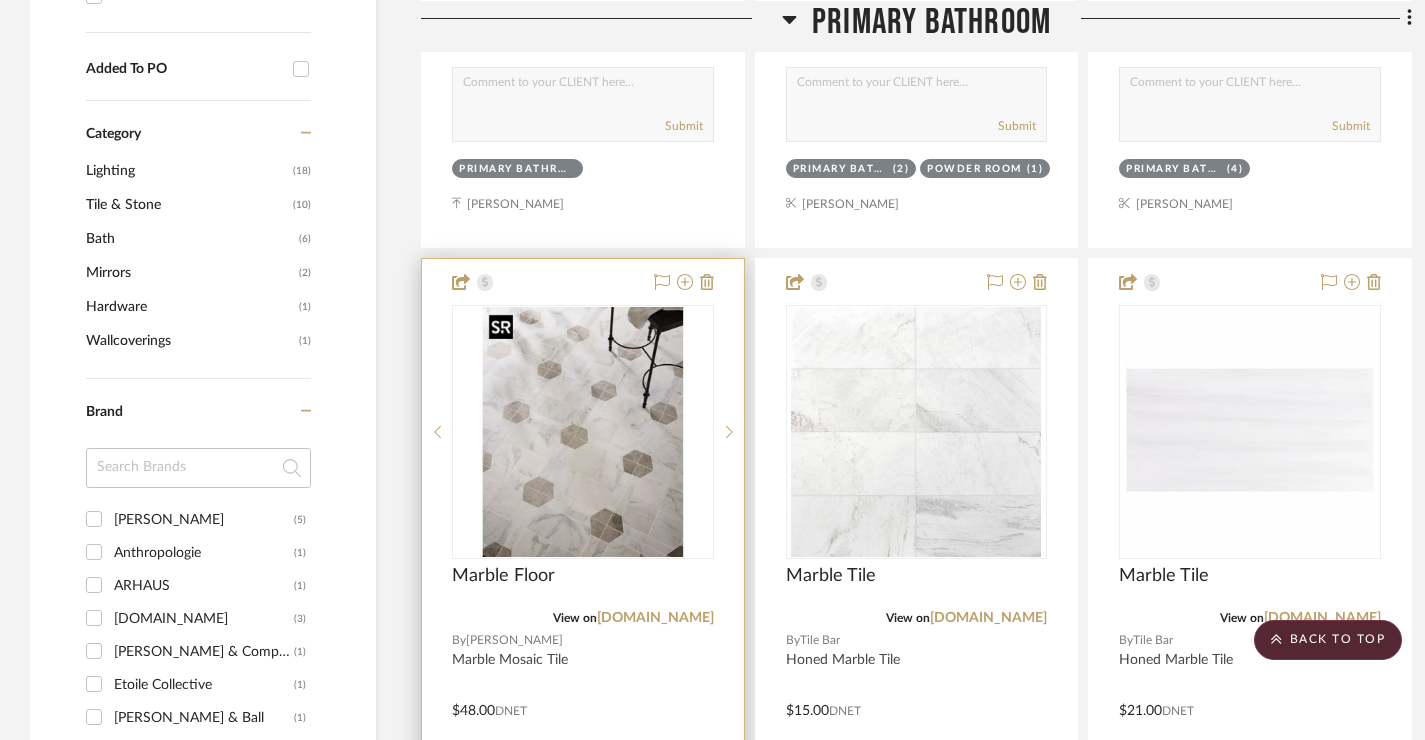 click at bounding box center [583, 432] 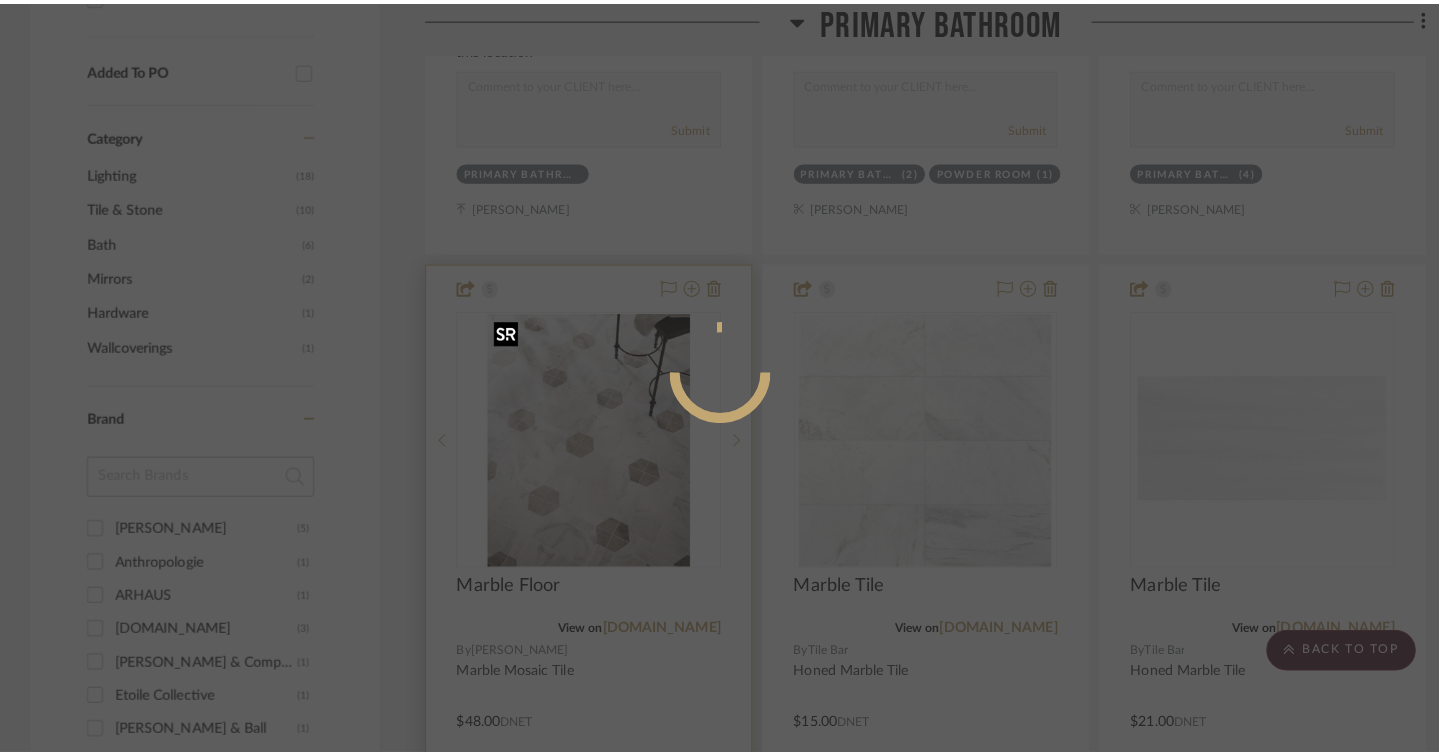 scroll, scrollTop: 0, scrollLeft: 0, axis: both 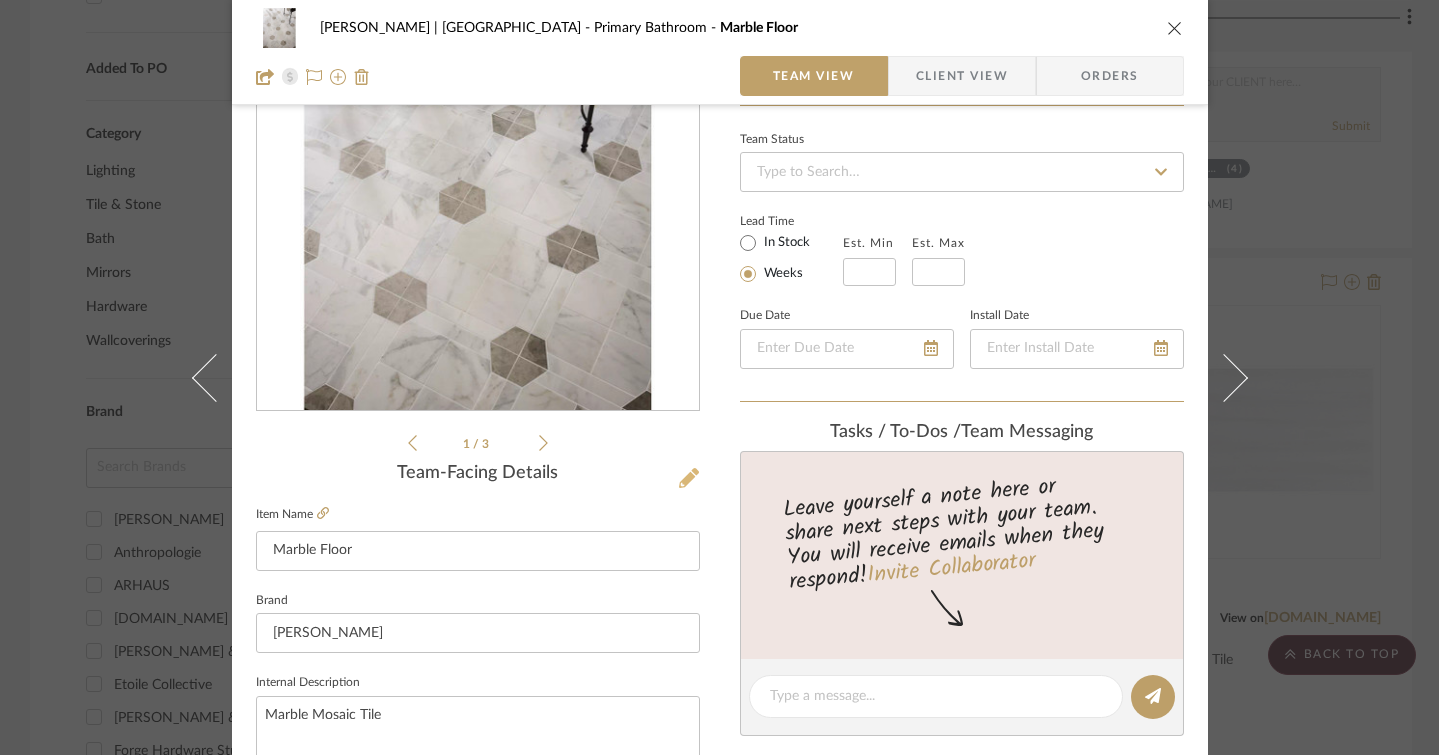 click 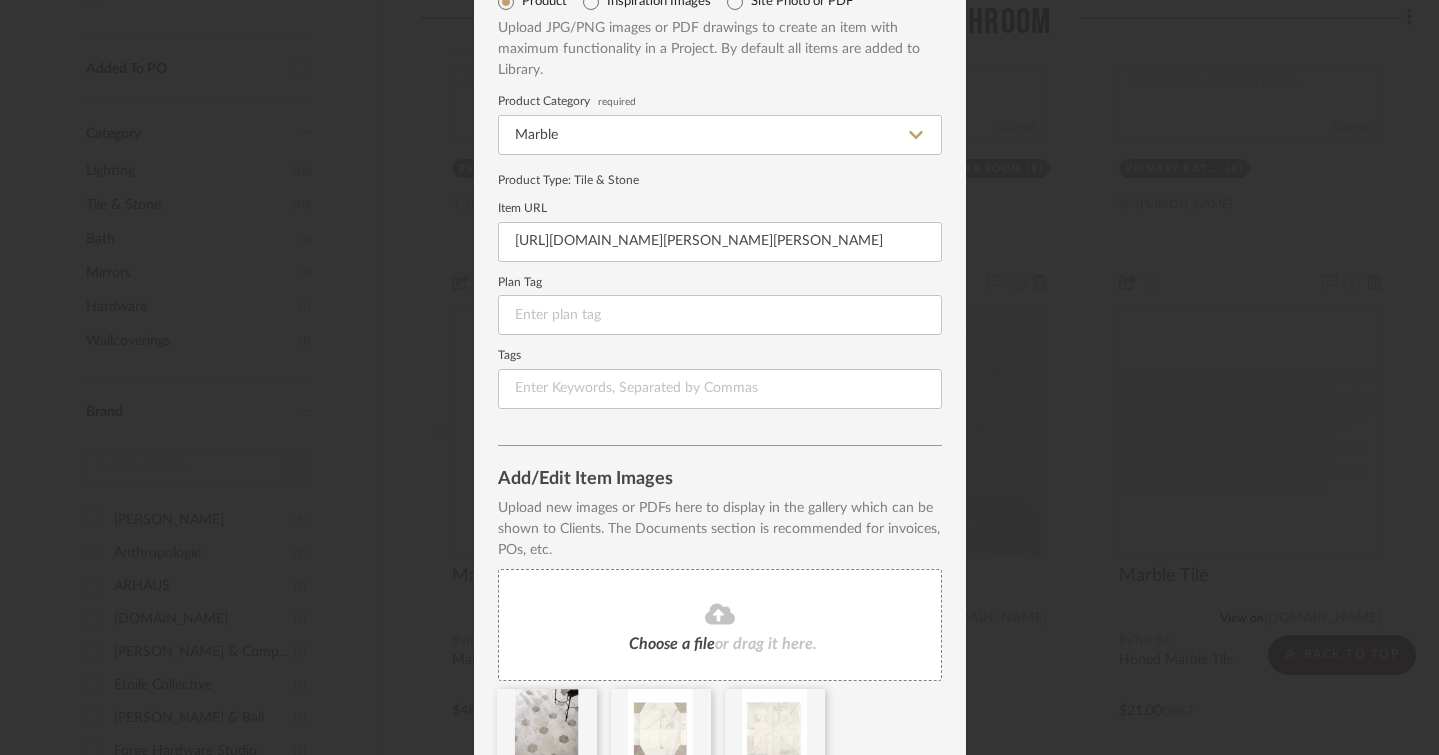 scroll, scrollTop: 198, scrollLeft: 0, axis: vertical 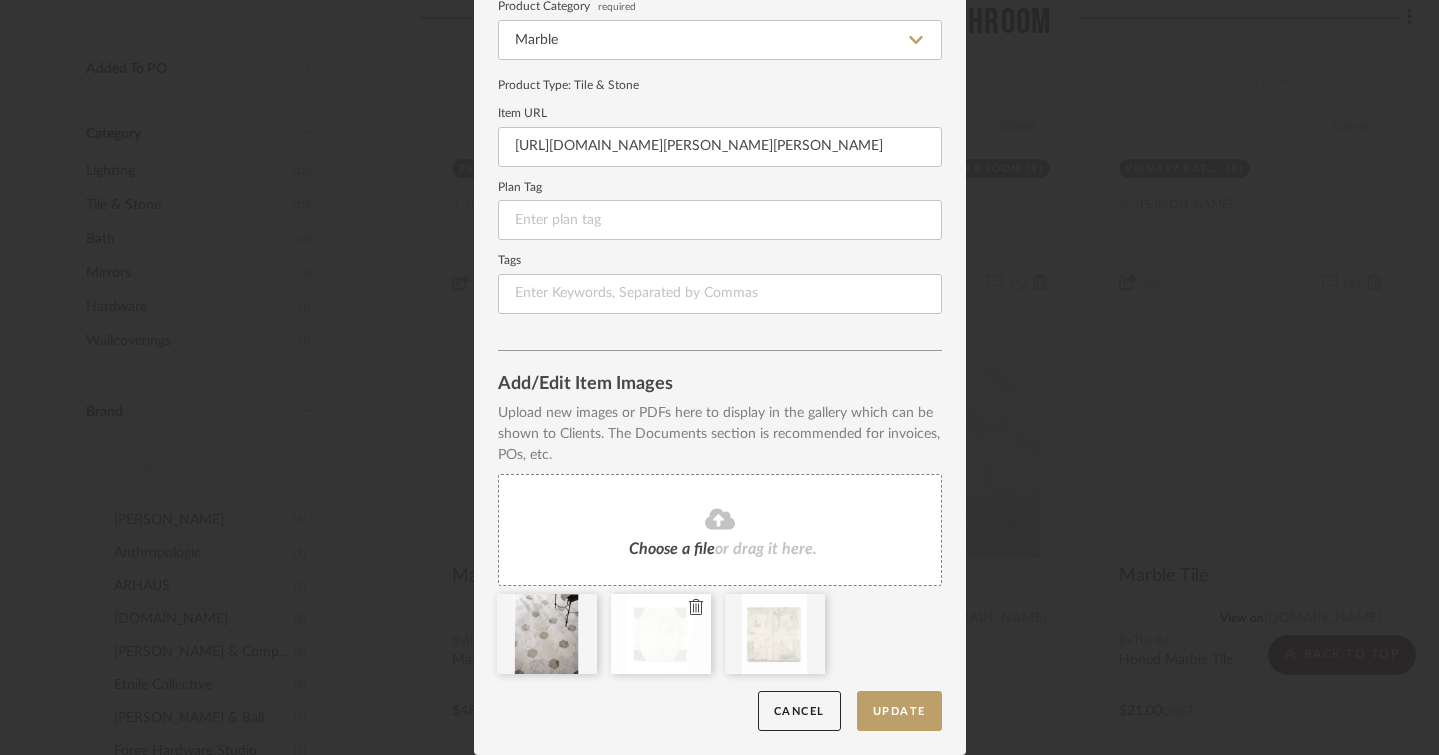 click 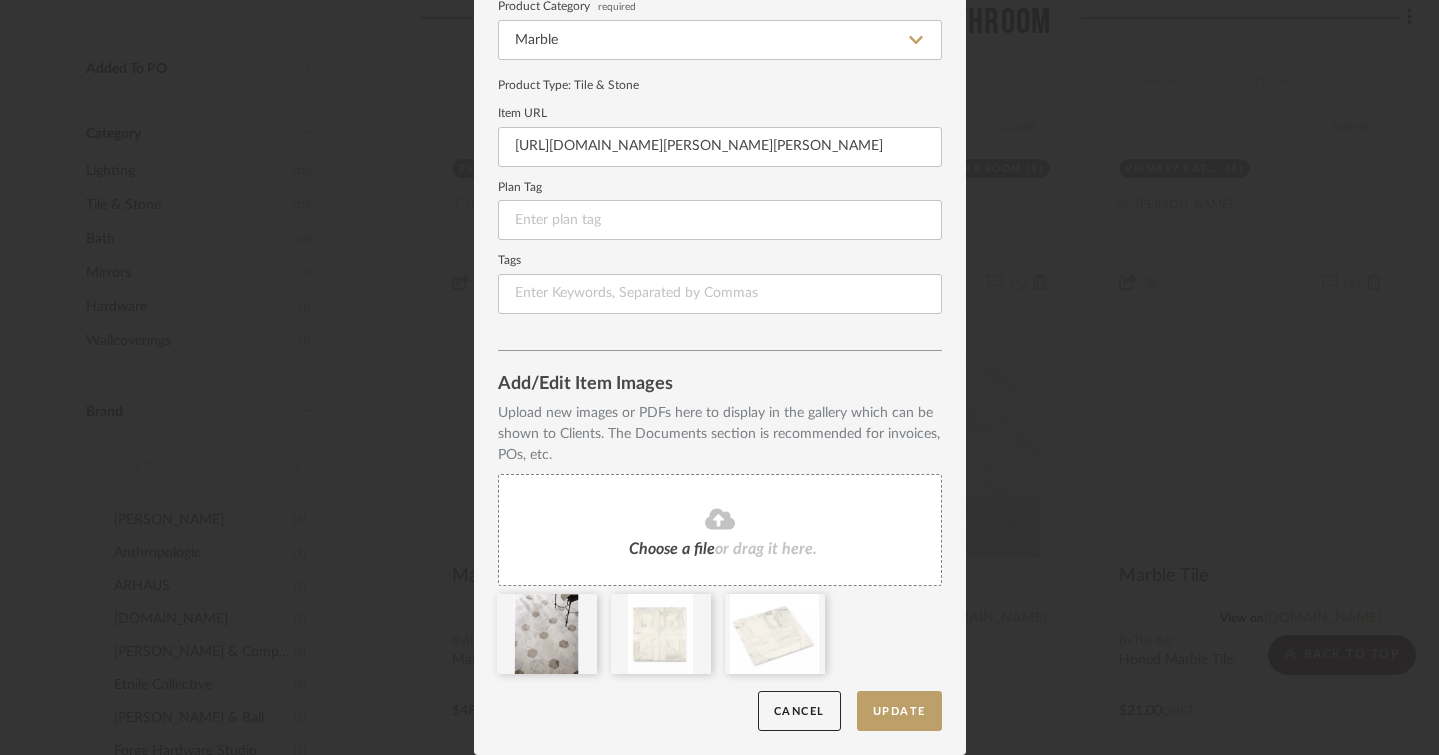 type 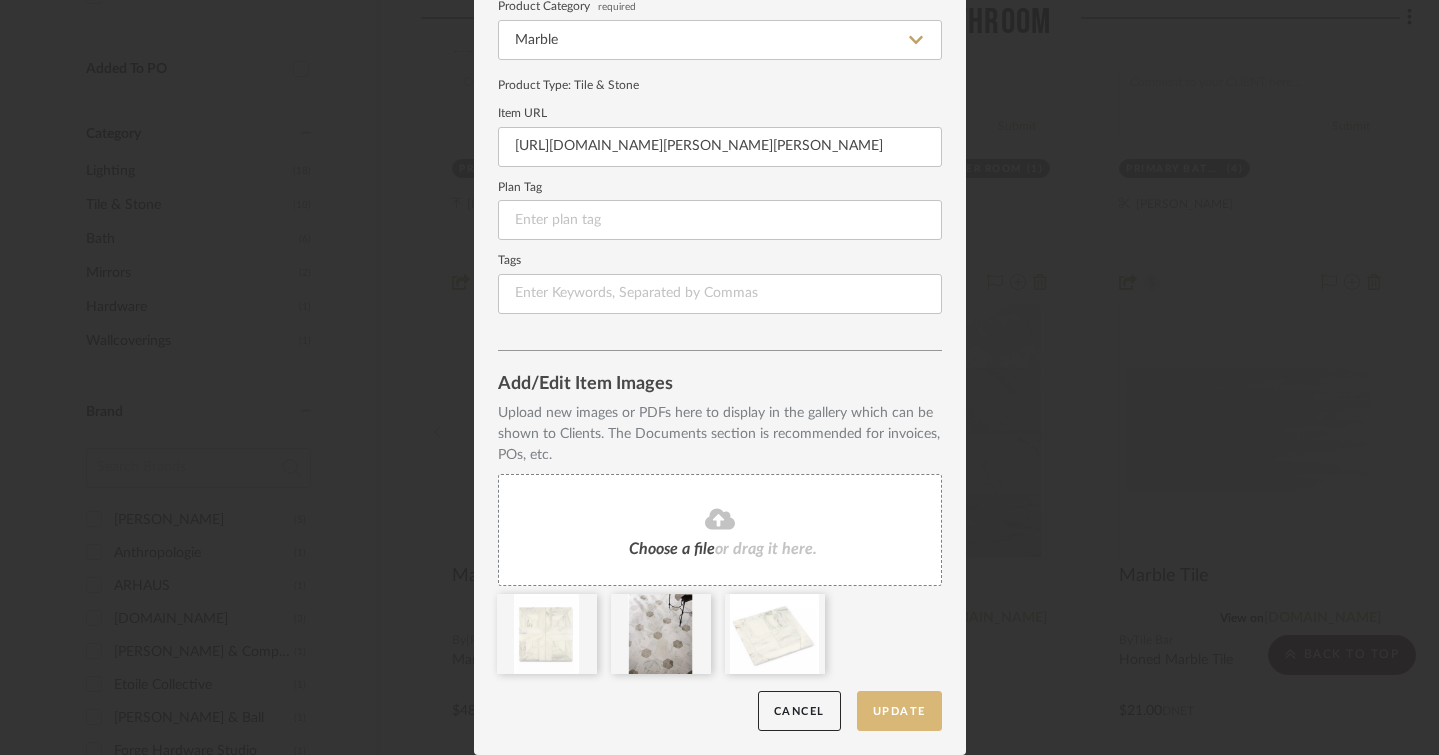 click on "Update" at bounding box center [899, 711] 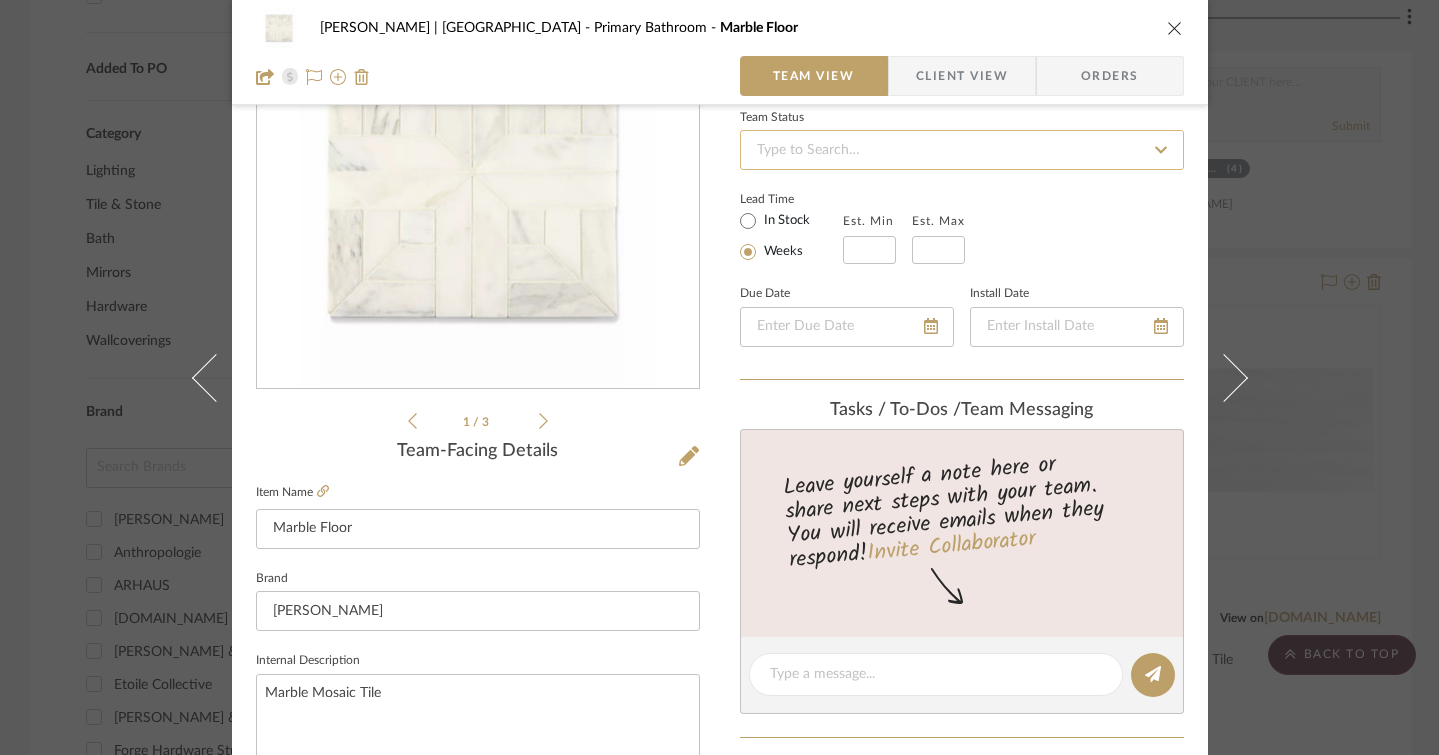 scroll, scrollTop: 194, scrollLeft: 0, axis: vertical 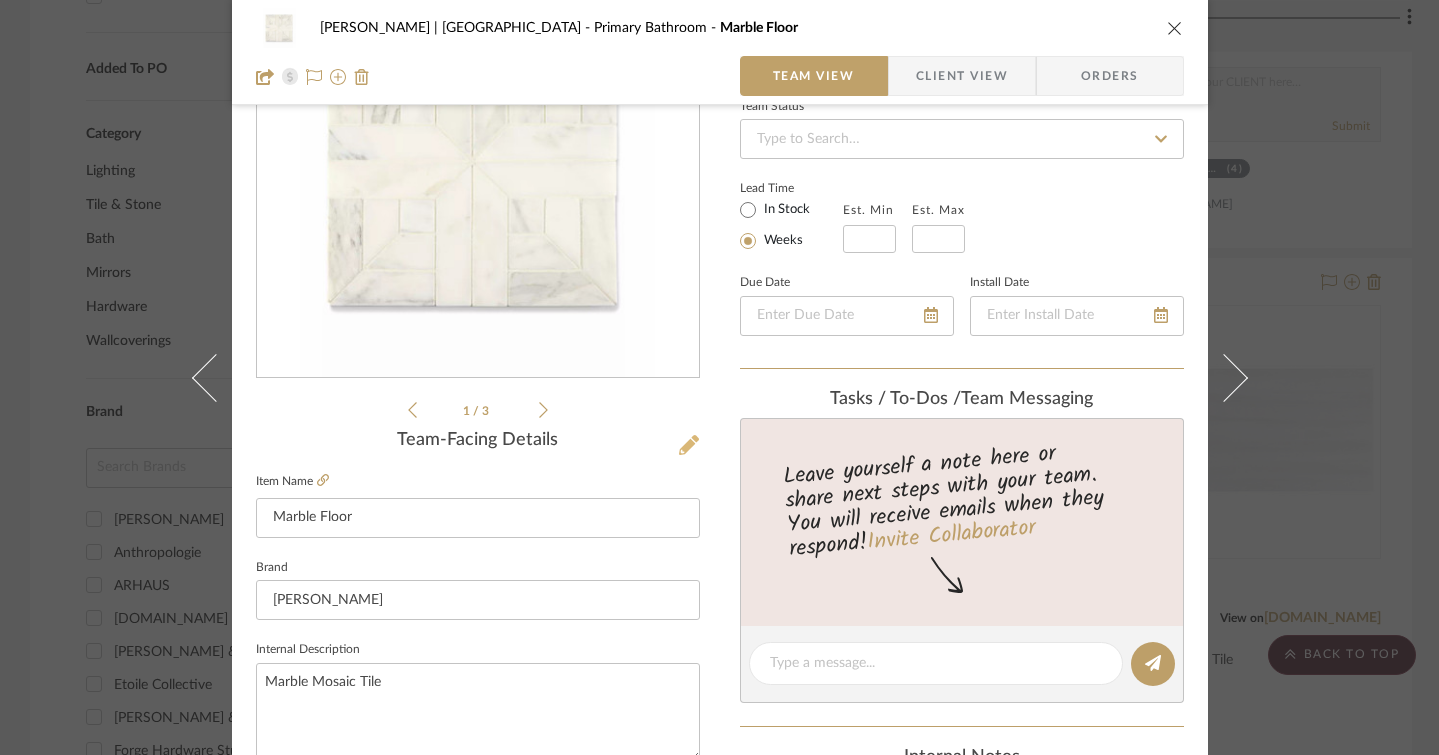 click 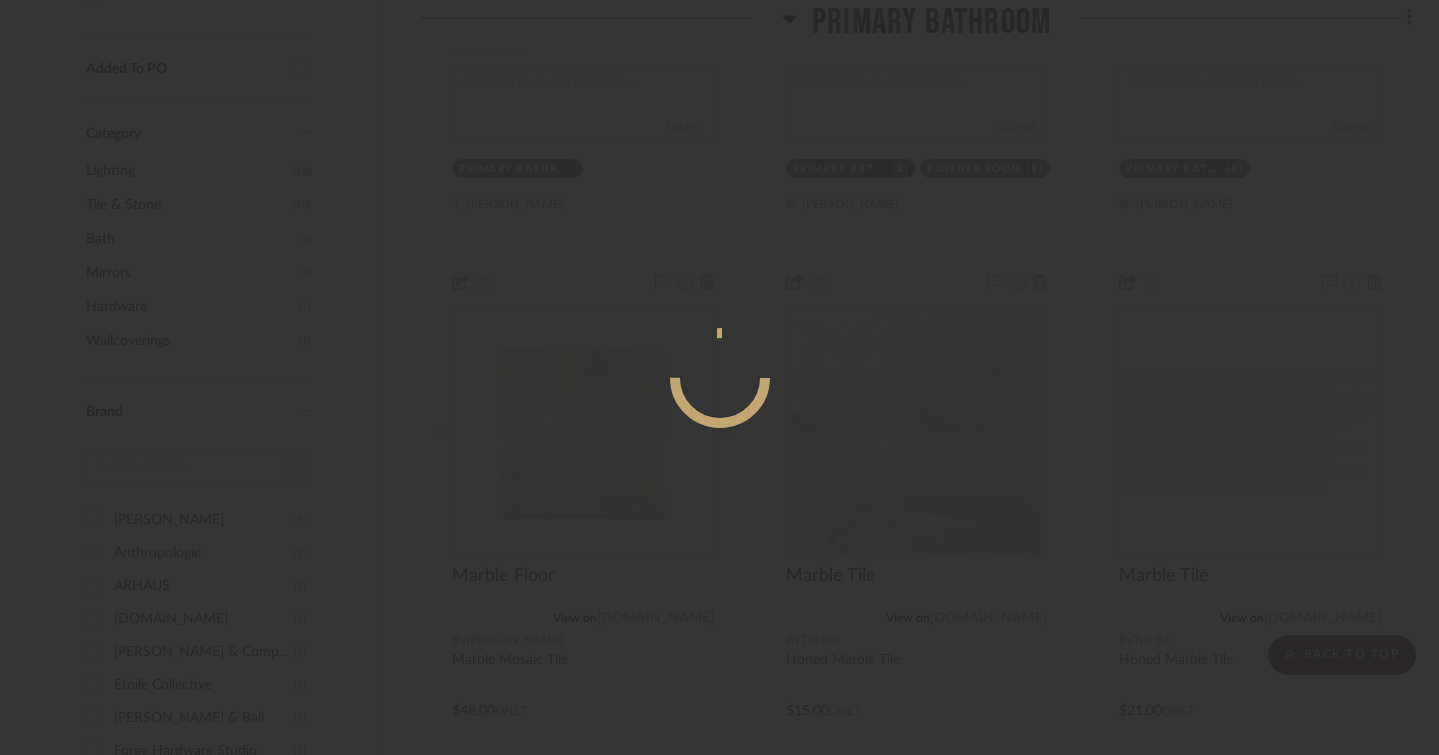 scroll, scrollTop: 0, scrollLeft: 0, axis: both 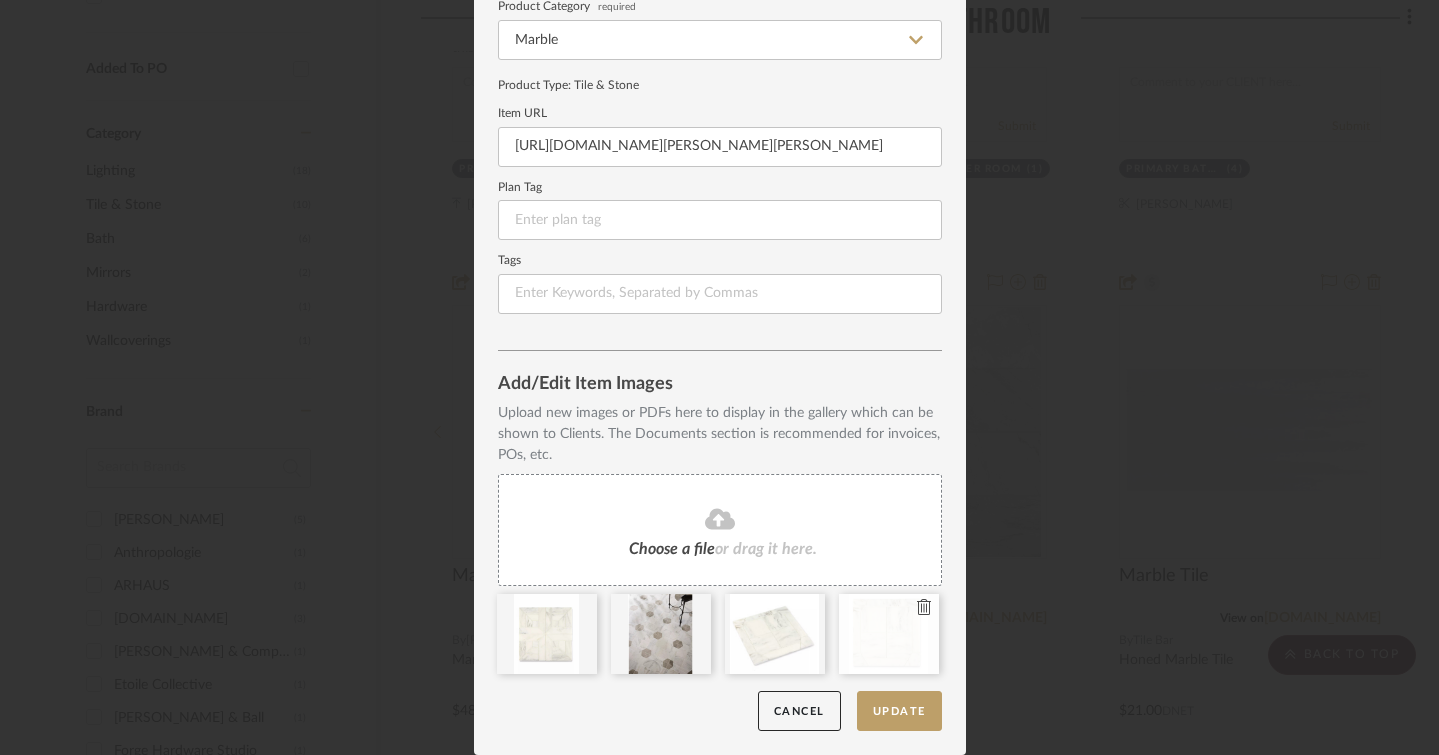 type 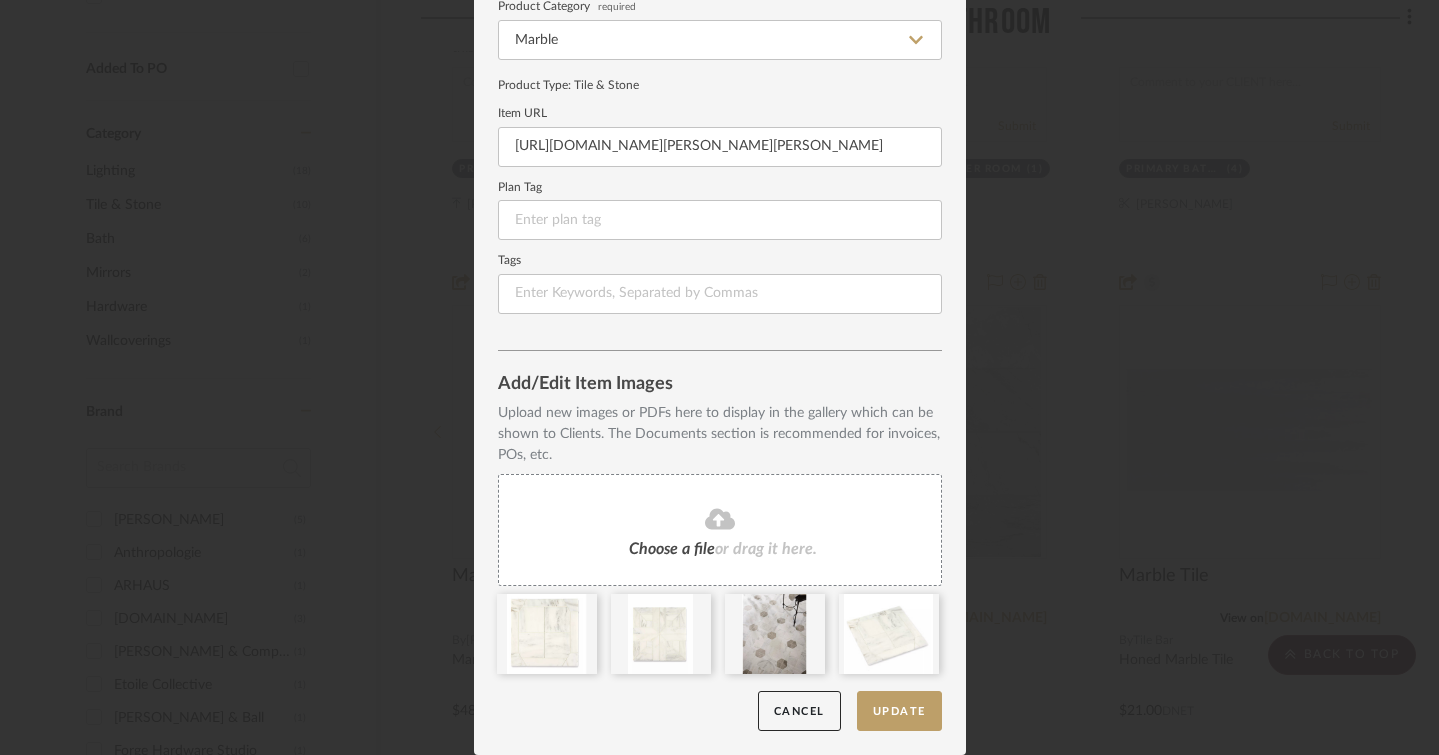 type 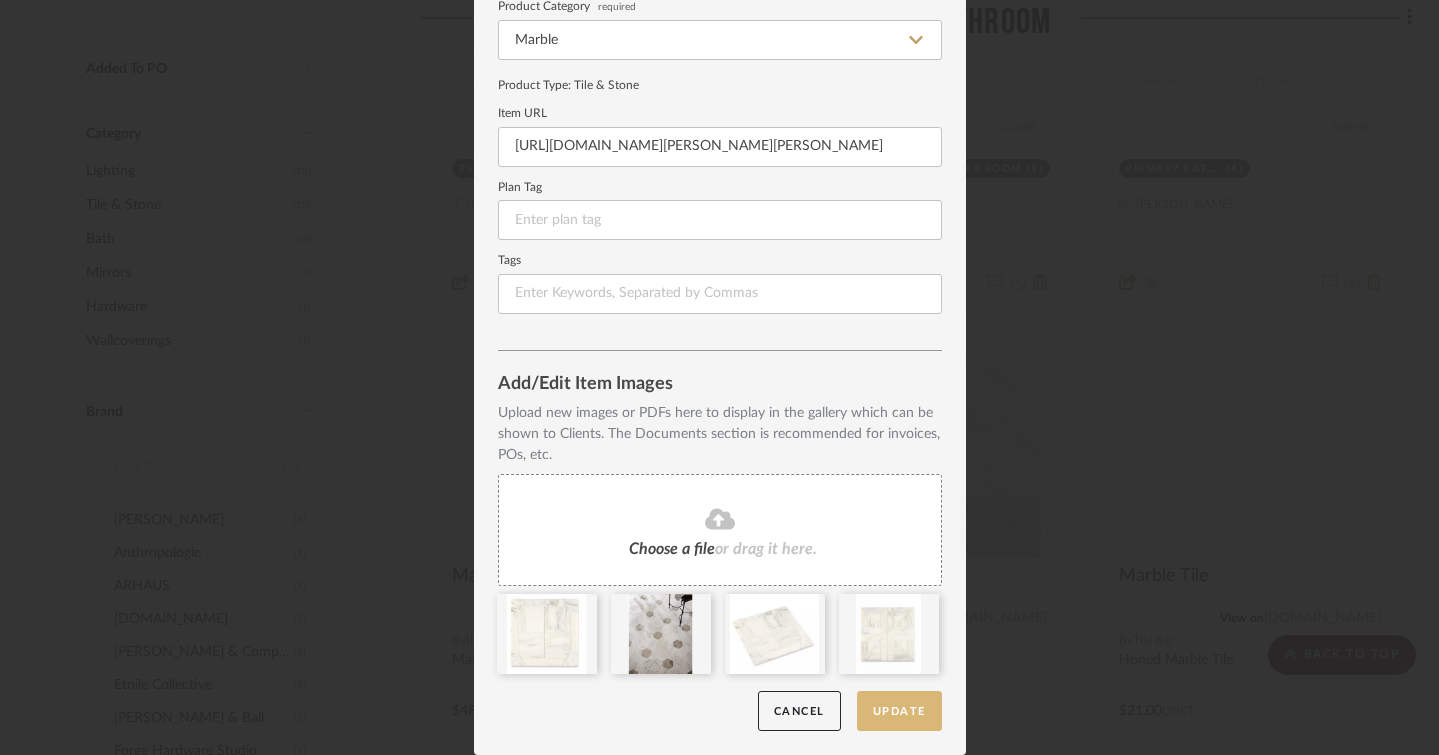 click on "Update" at bounding box center [899, 711] 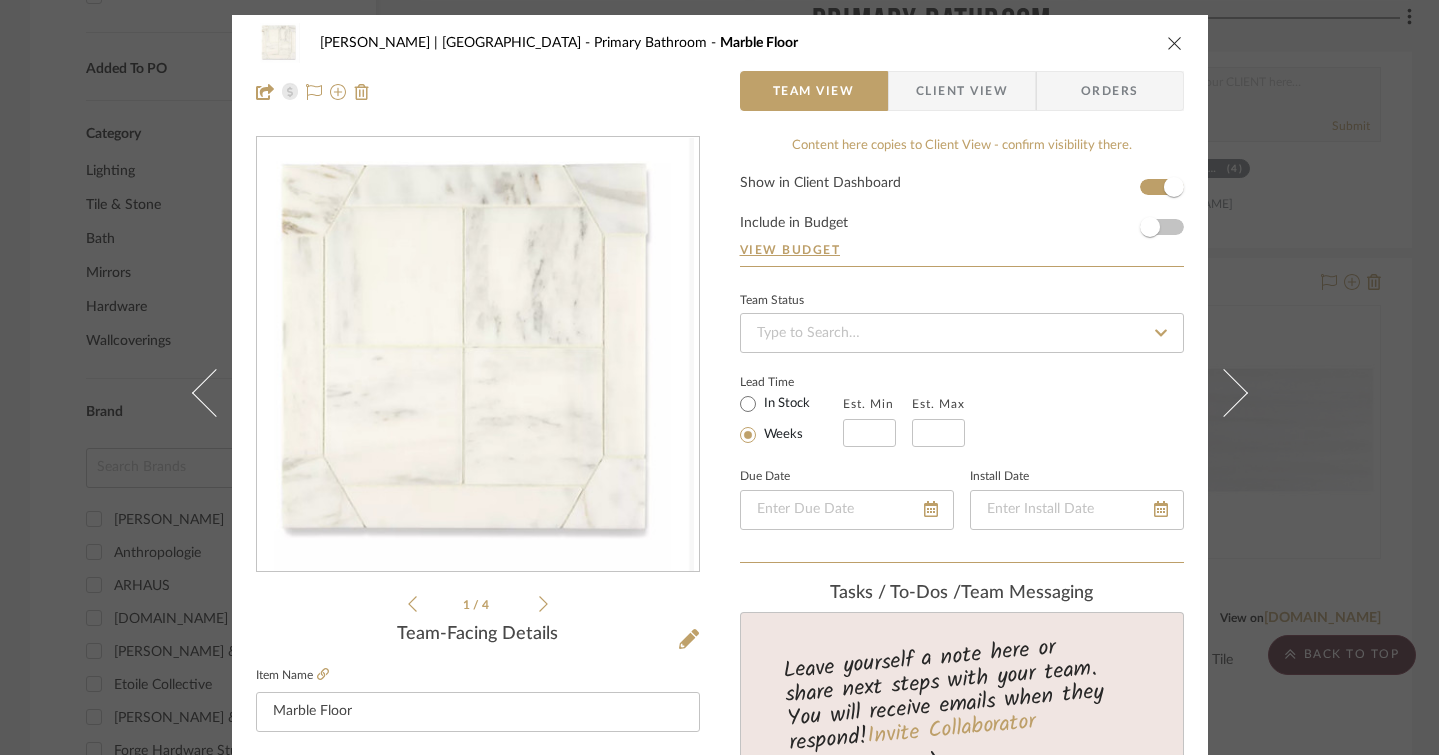 click at bounding box center [1175, 43] 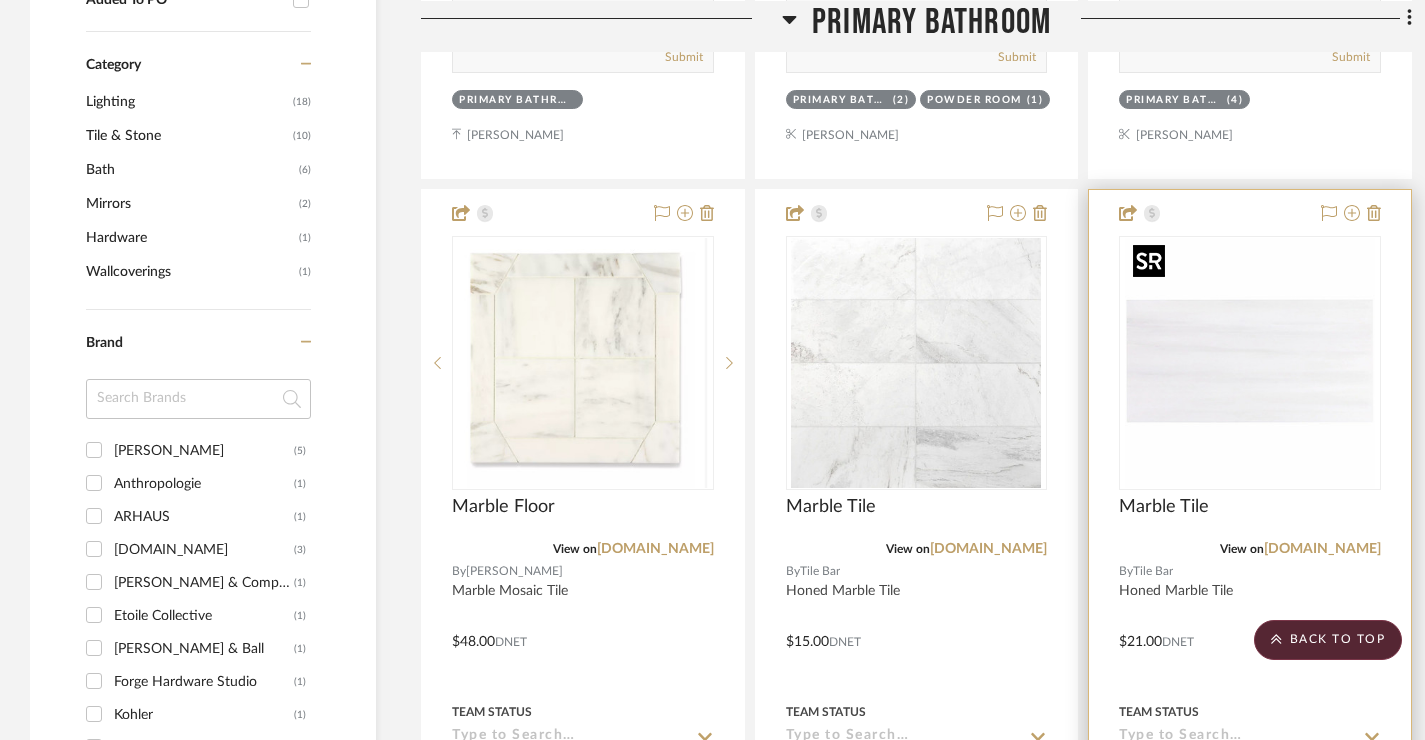 scroll, scrollTop: 1314, scrollLeft: 0, axis: vertical 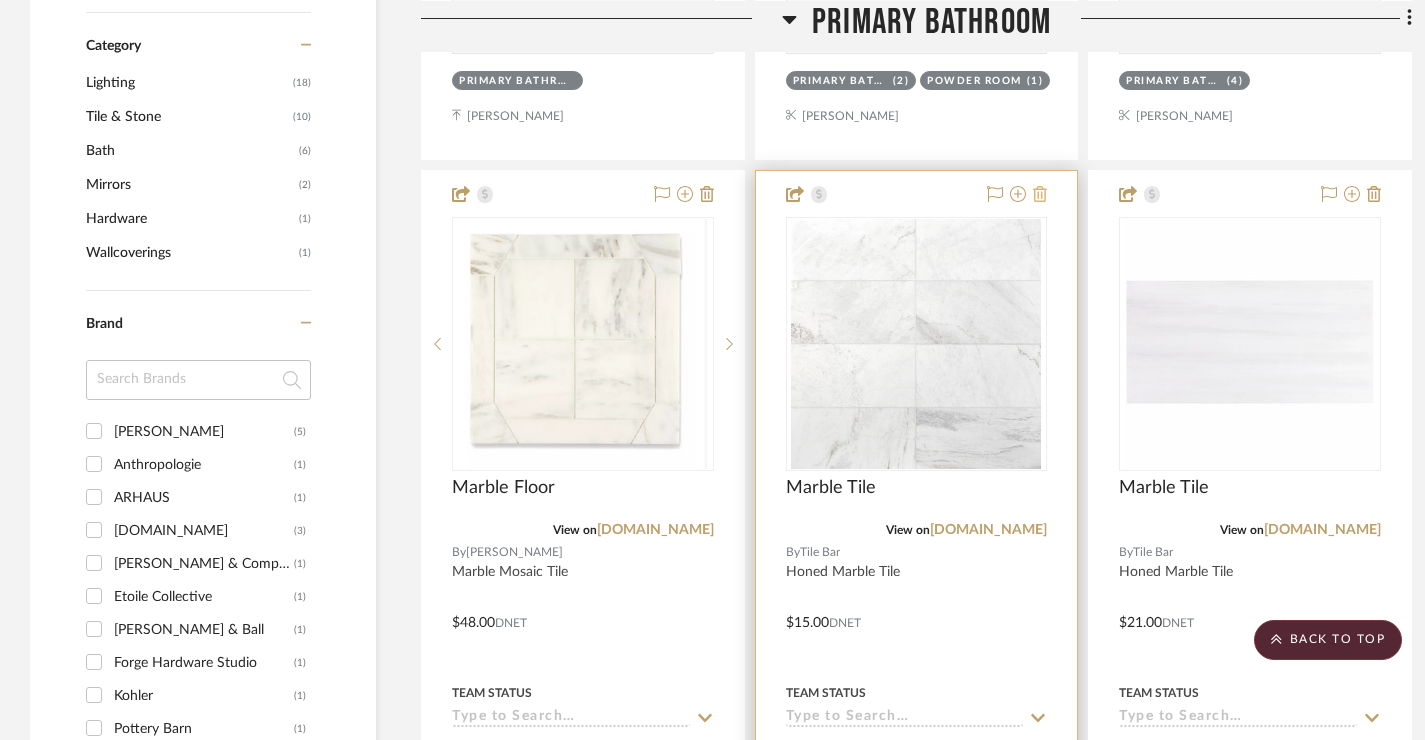 click 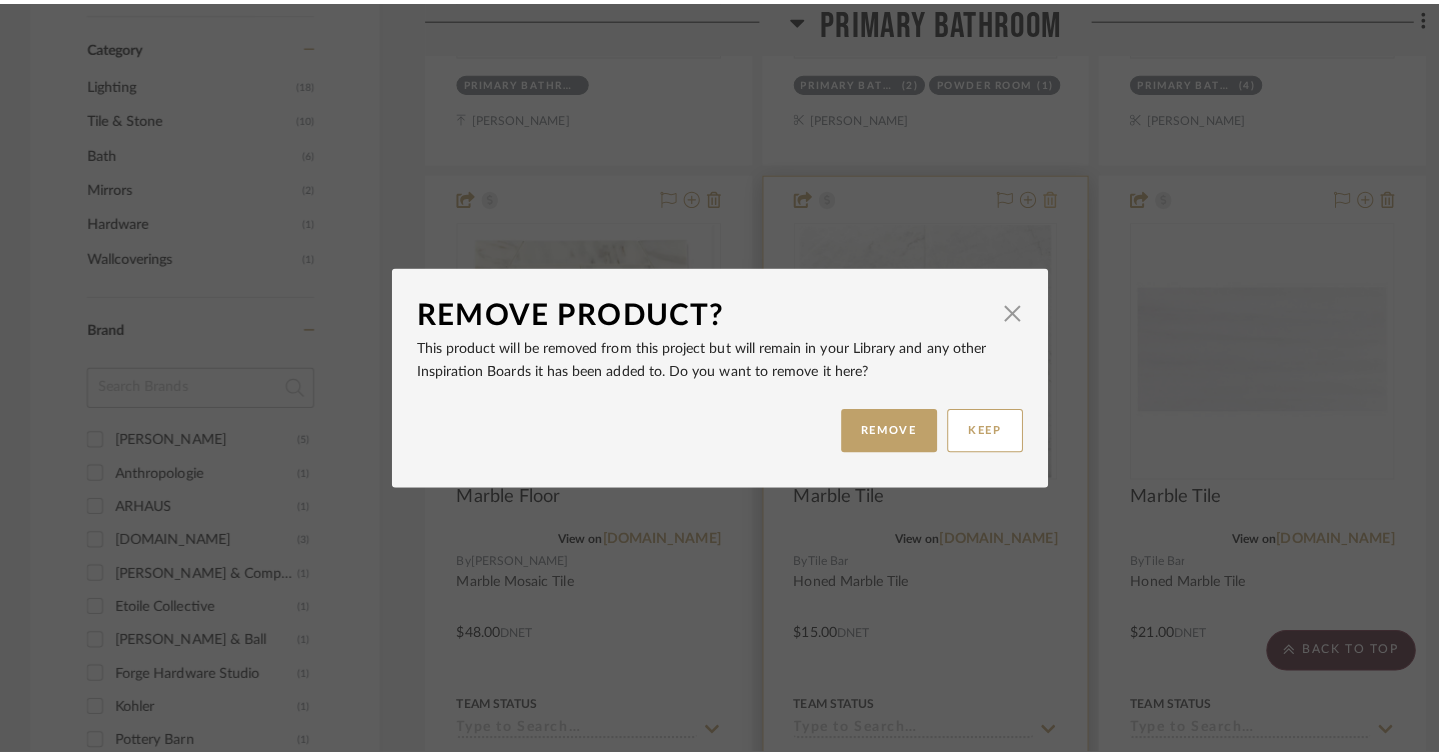 scroll, scrollTop: 0, scrollLeft: 0, axis: both 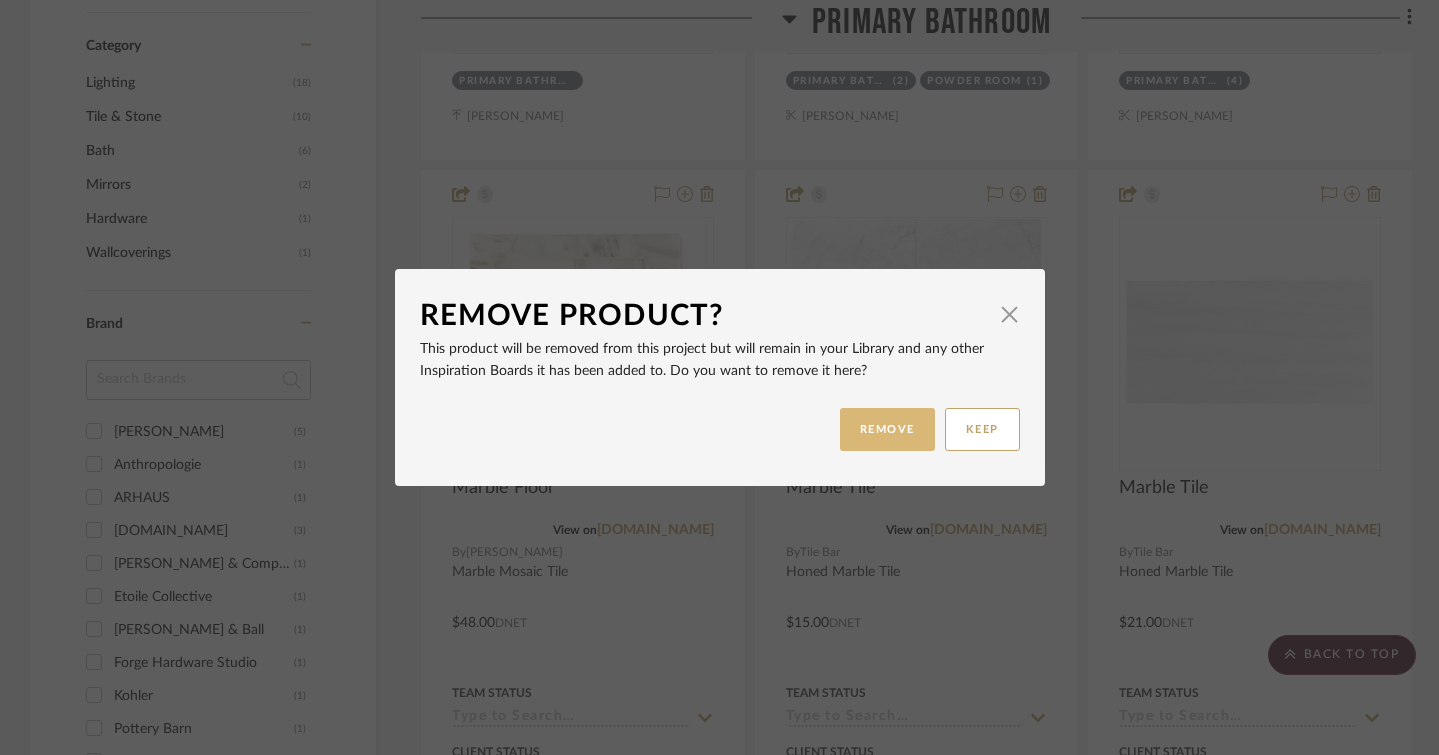 click on "REMOVE" at bounding box center [887, 429] 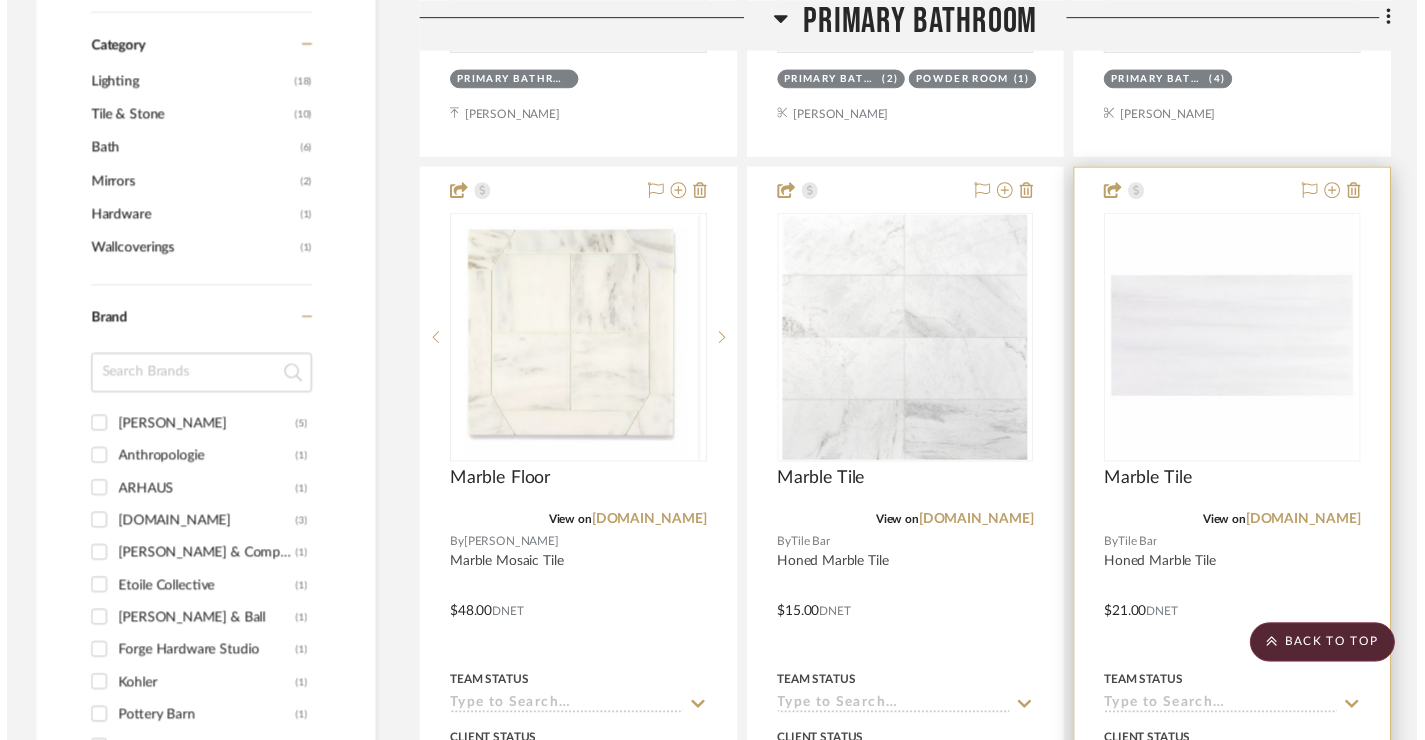 scroll, scrollTop: 1314, scrollLeft: 0, axis: vertical 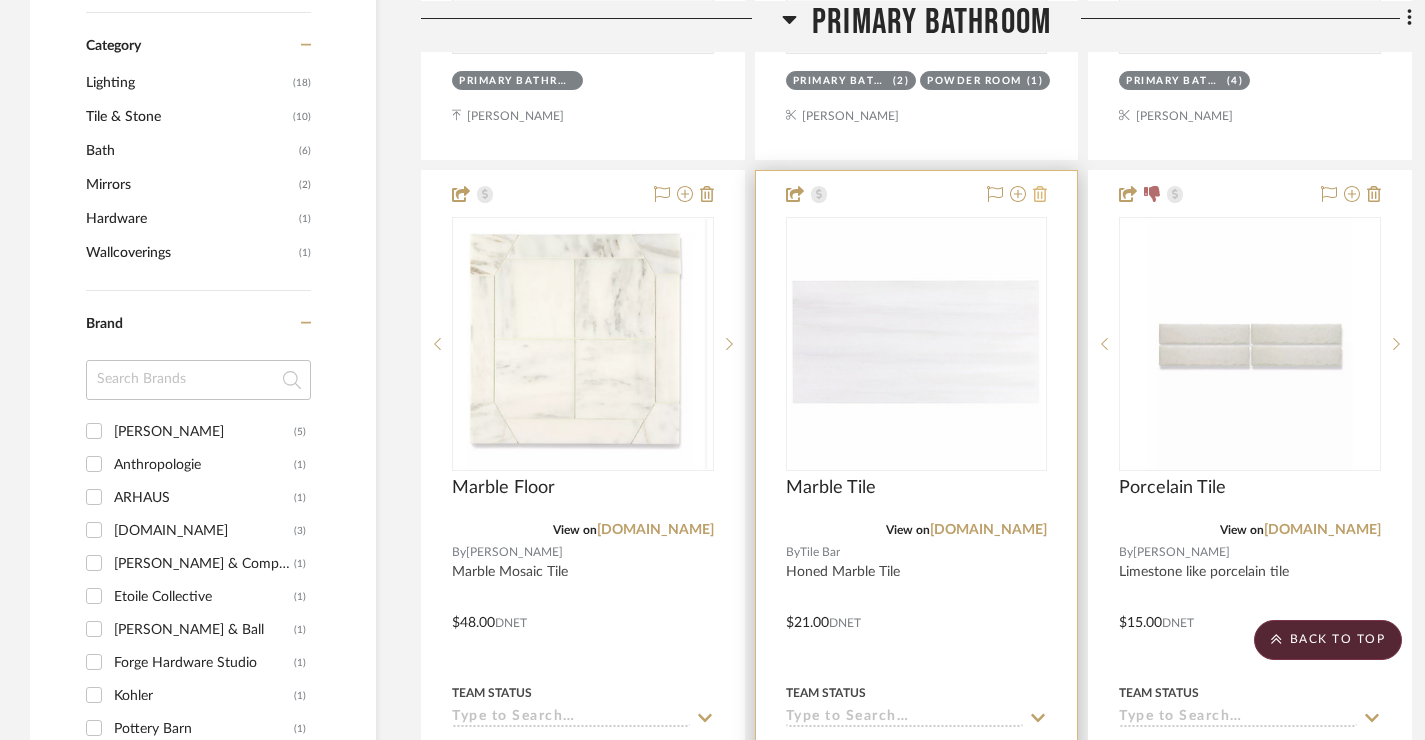 click 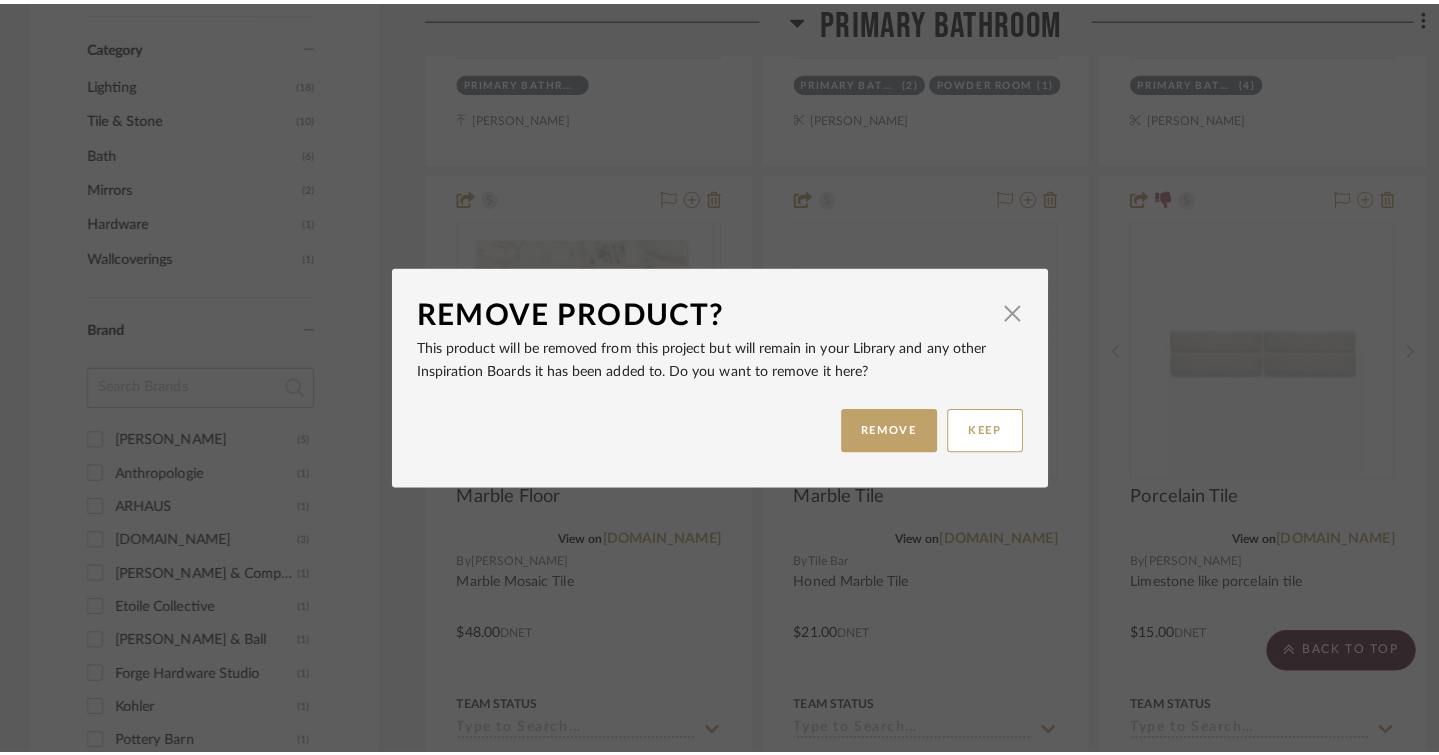 scroll, scrollTop: 0, scrollLeft: 0, axis: both 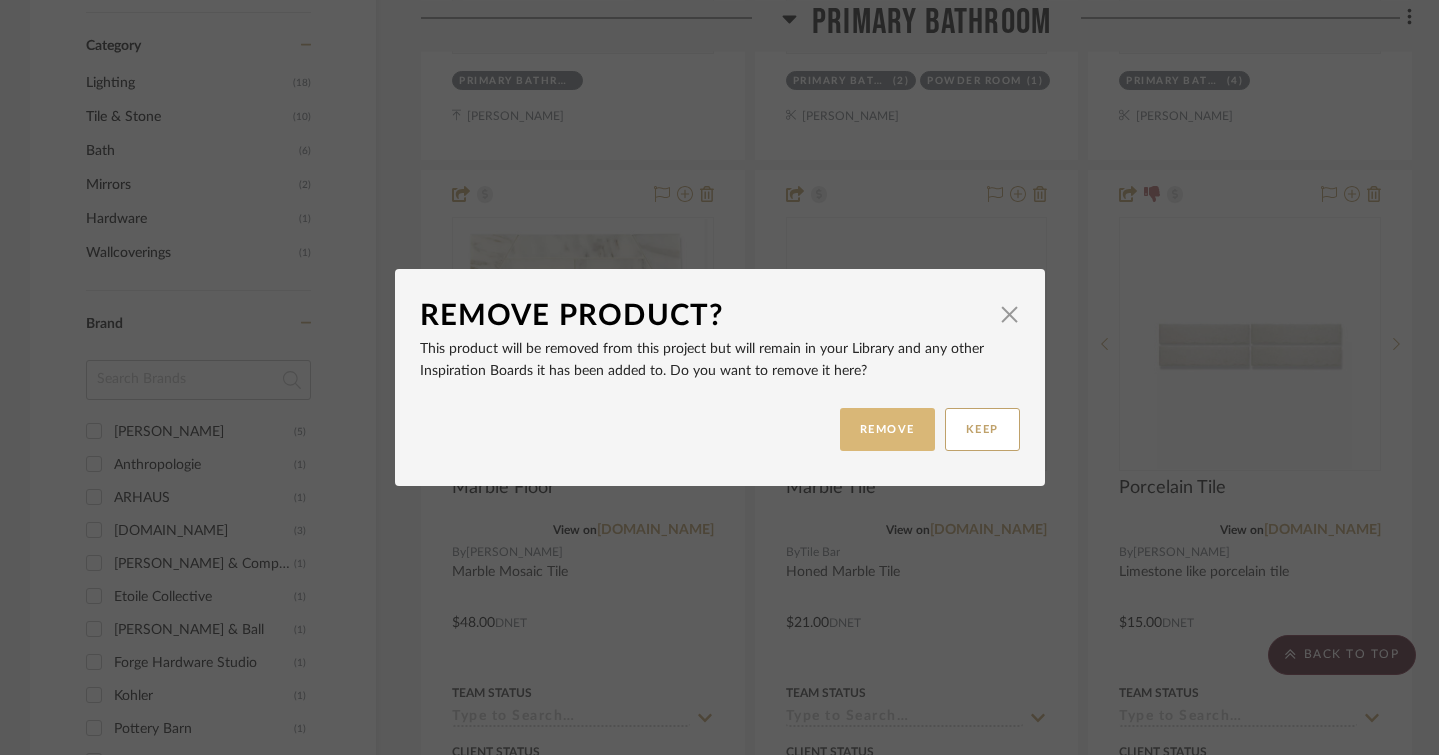 click on "REMOVE" at bounding box center (887, 429) 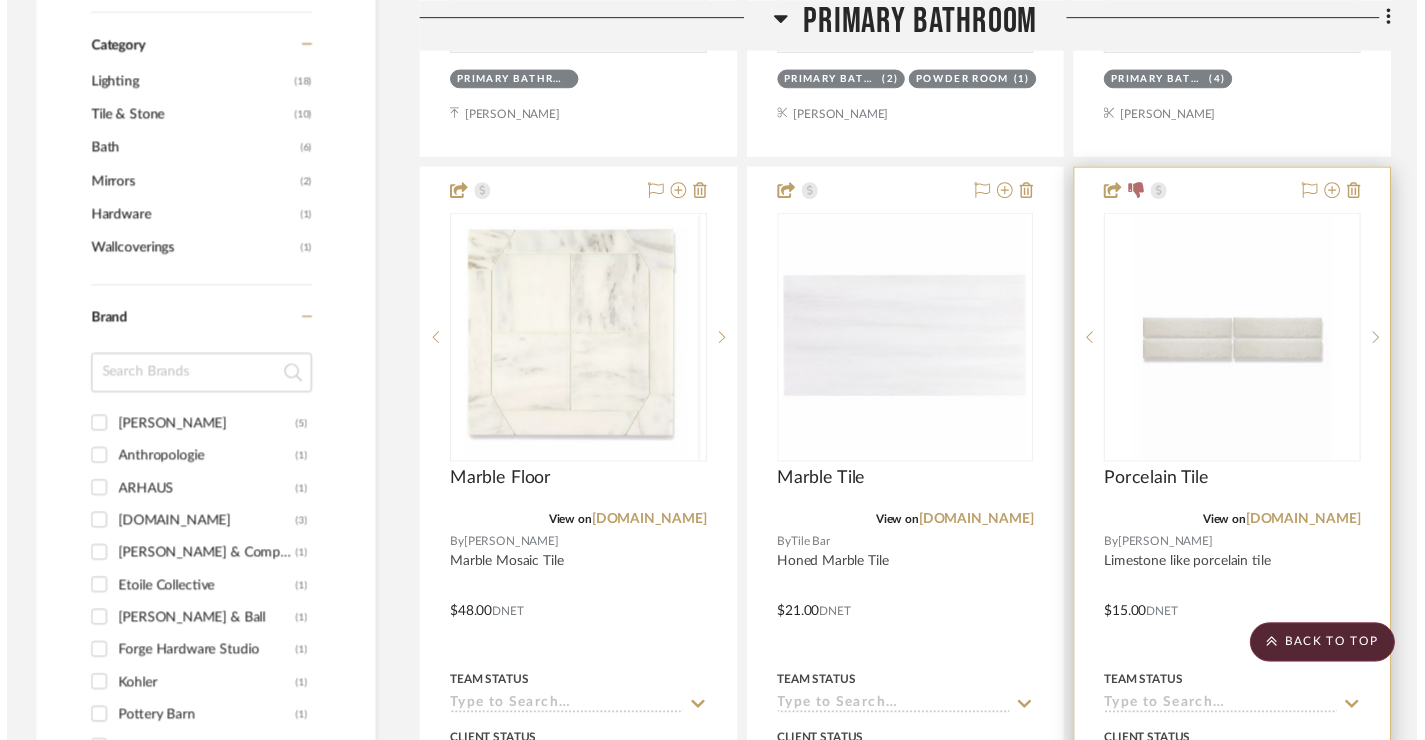 scroll, scrollTop: 1314, scrollLeft: 0, axis: vertical 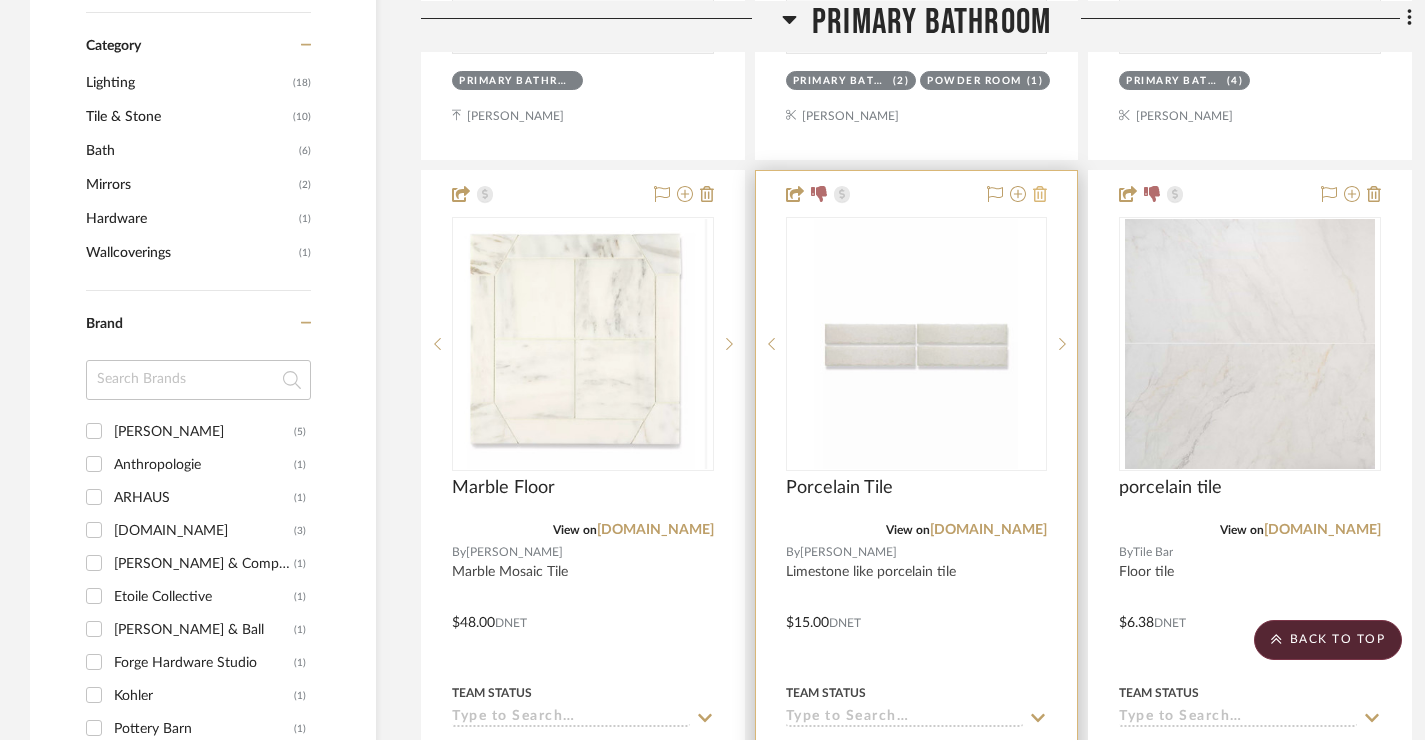 click 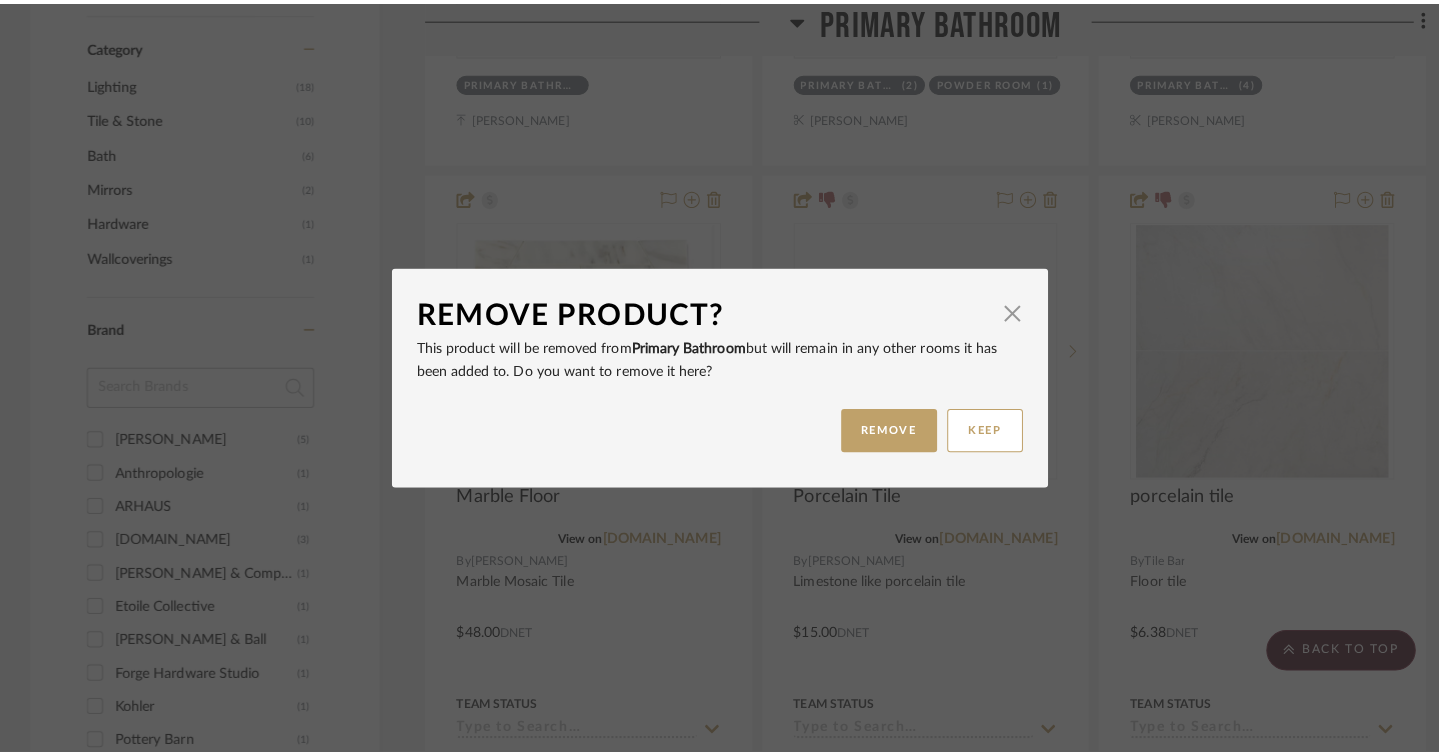 scroll, scrollTop: 0, scrollLeft: 0, axis: both 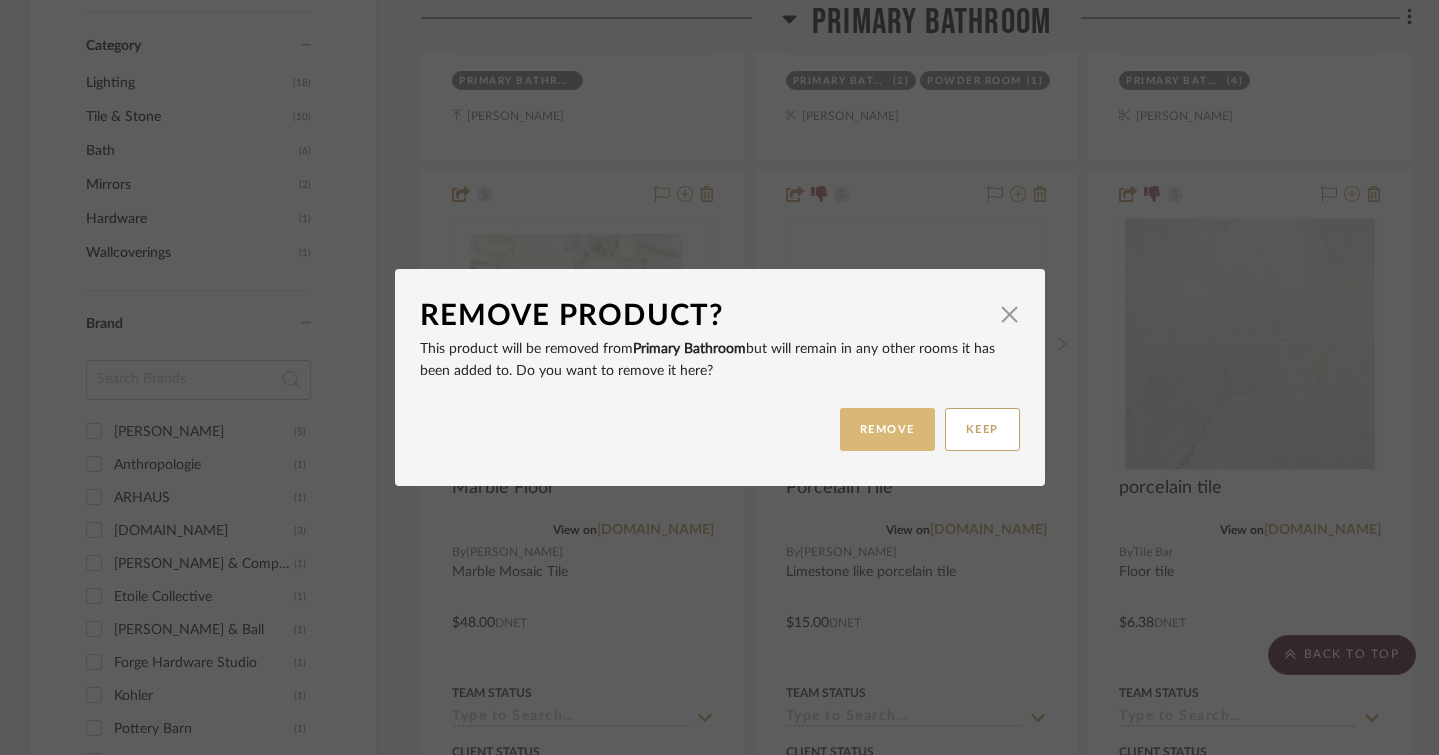 click on "REMOVE" at bounding box center [887, 429] 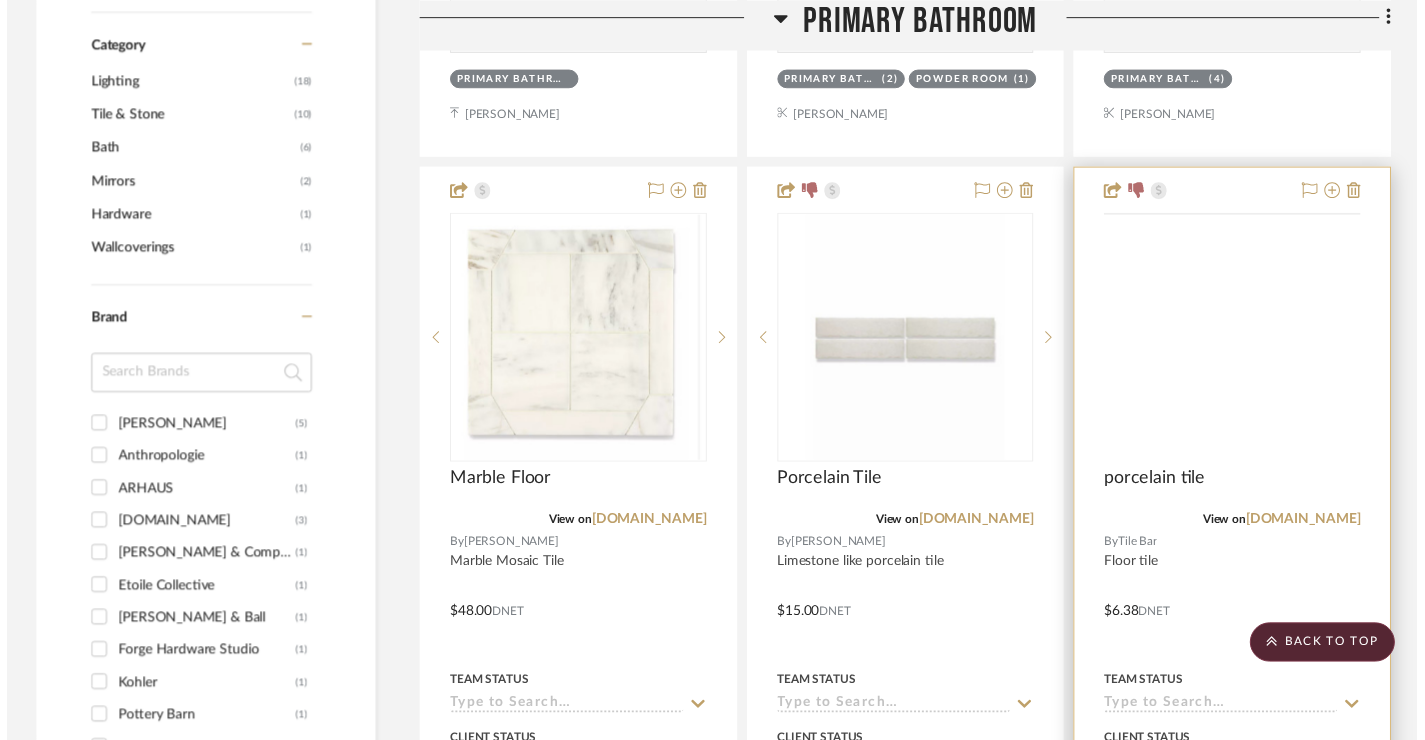 scroll, scrollTop: 1314, scrollLeft: 0, axis: vertical 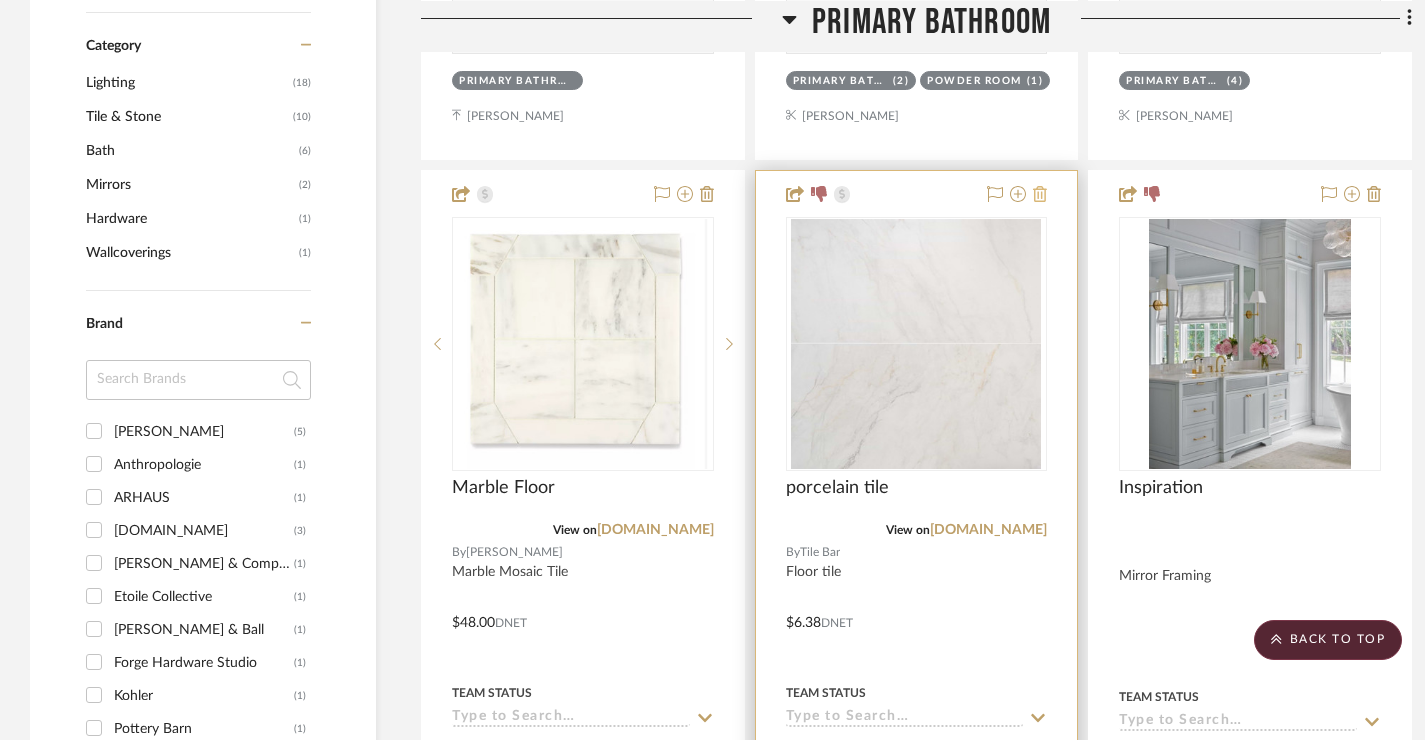 click 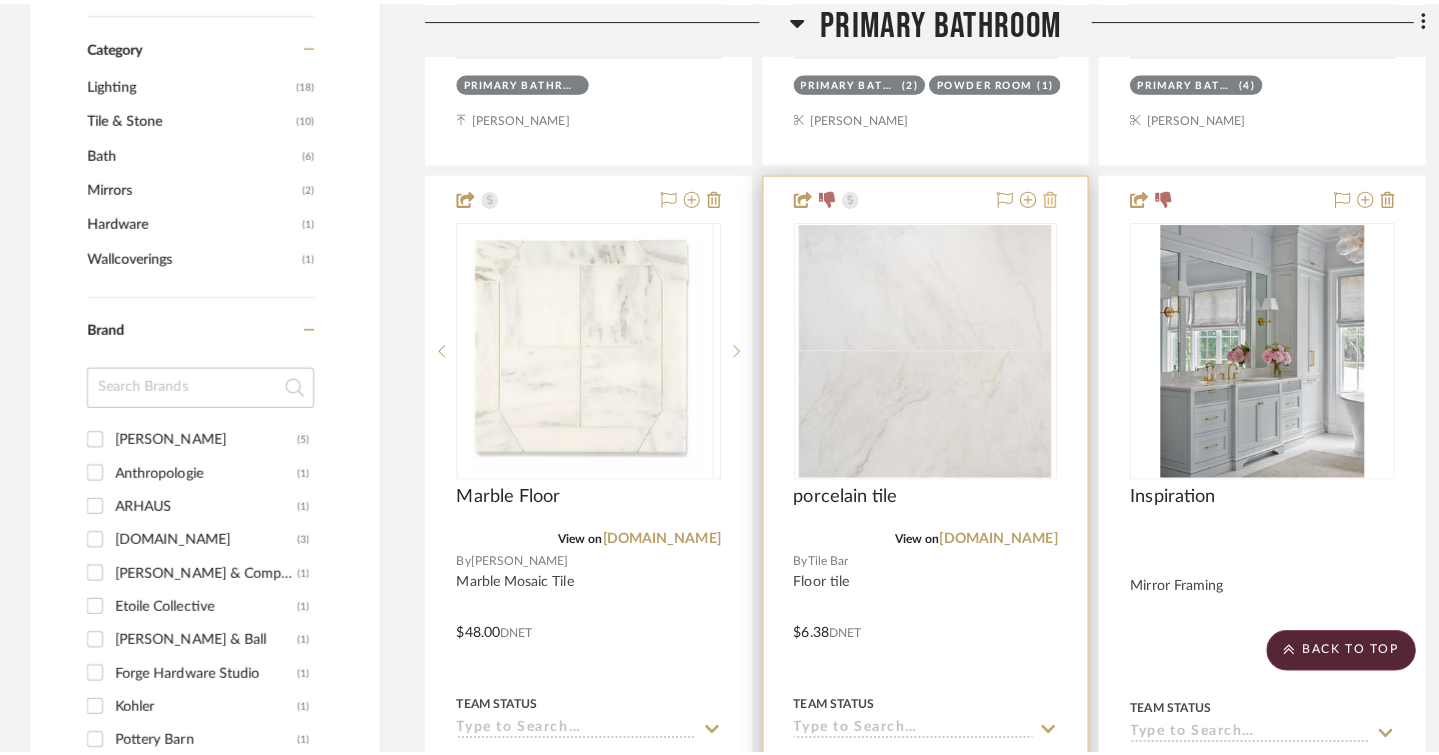 scroll, scrollTop: 0, scrollLeft: 0, axis: both 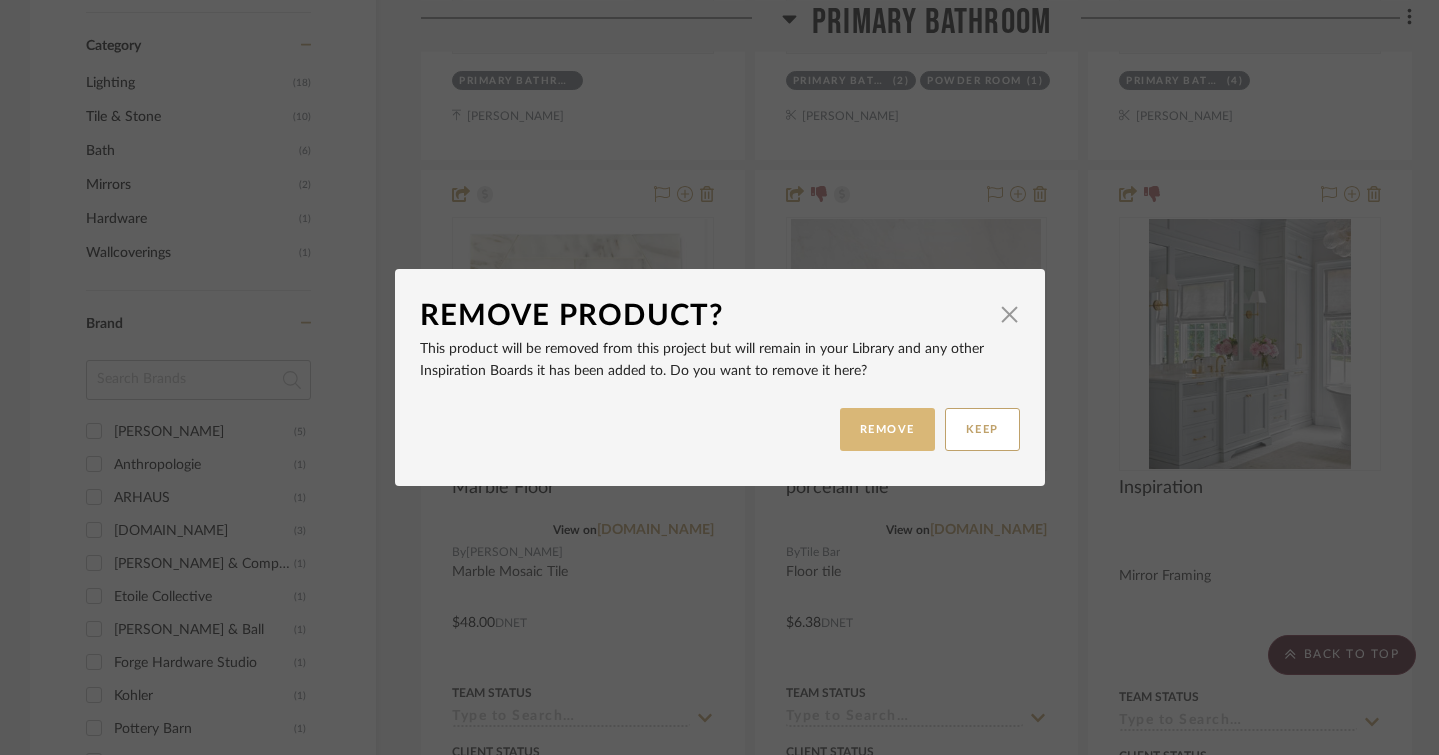 click on "REMOVE" at bounding box center (887, 429) 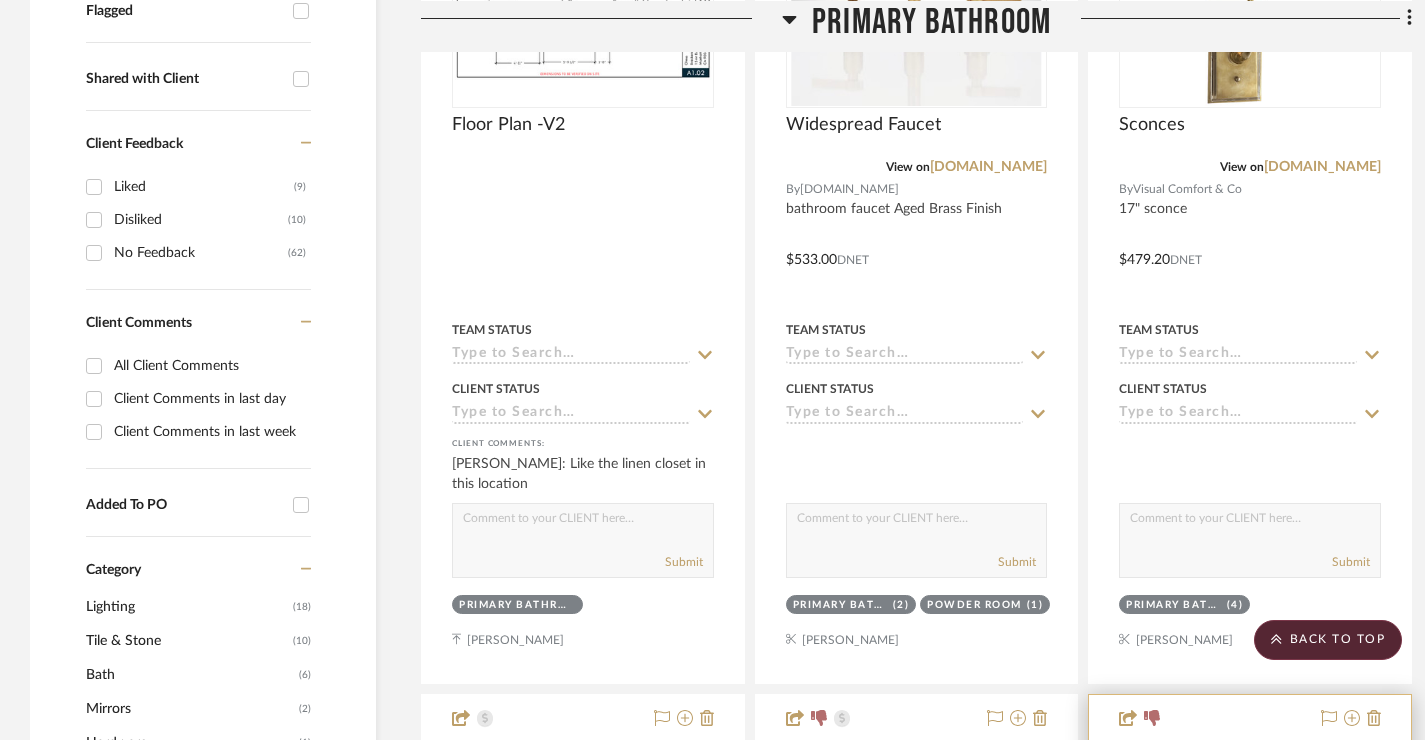 scroll, scrollTop: 357, scrollLeft: 0, axis: vertical 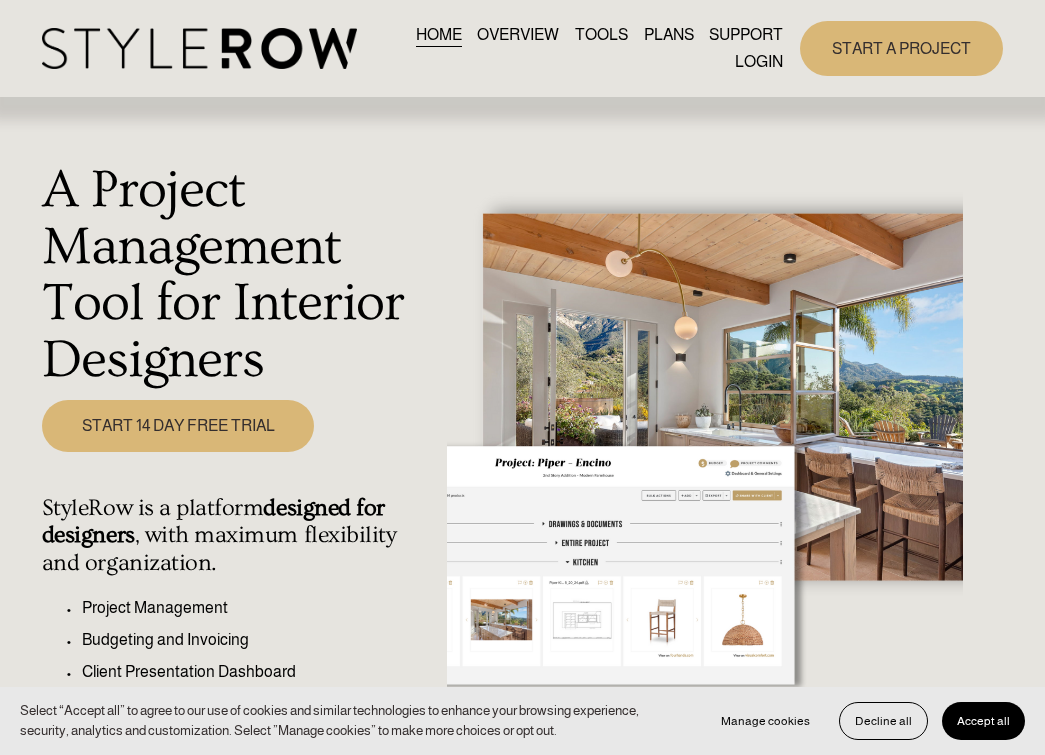 click on "LOGIN" at bounding box center [759, 62] 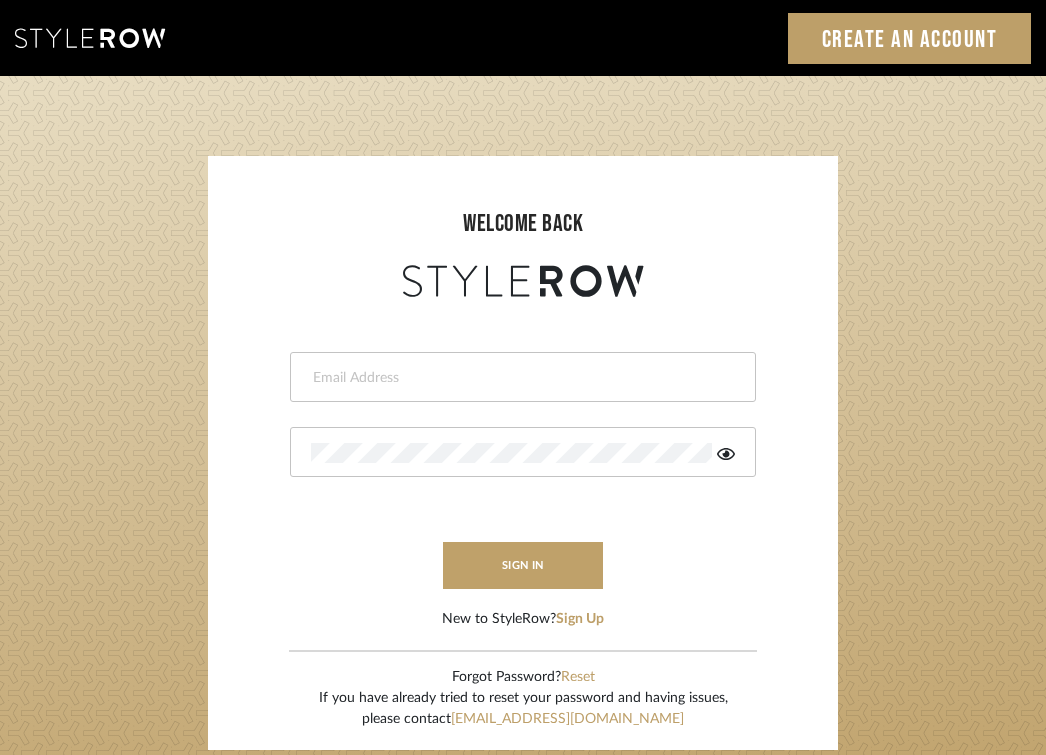 scroll, scrollTop: 0, scrollLeft: 0, axis: both 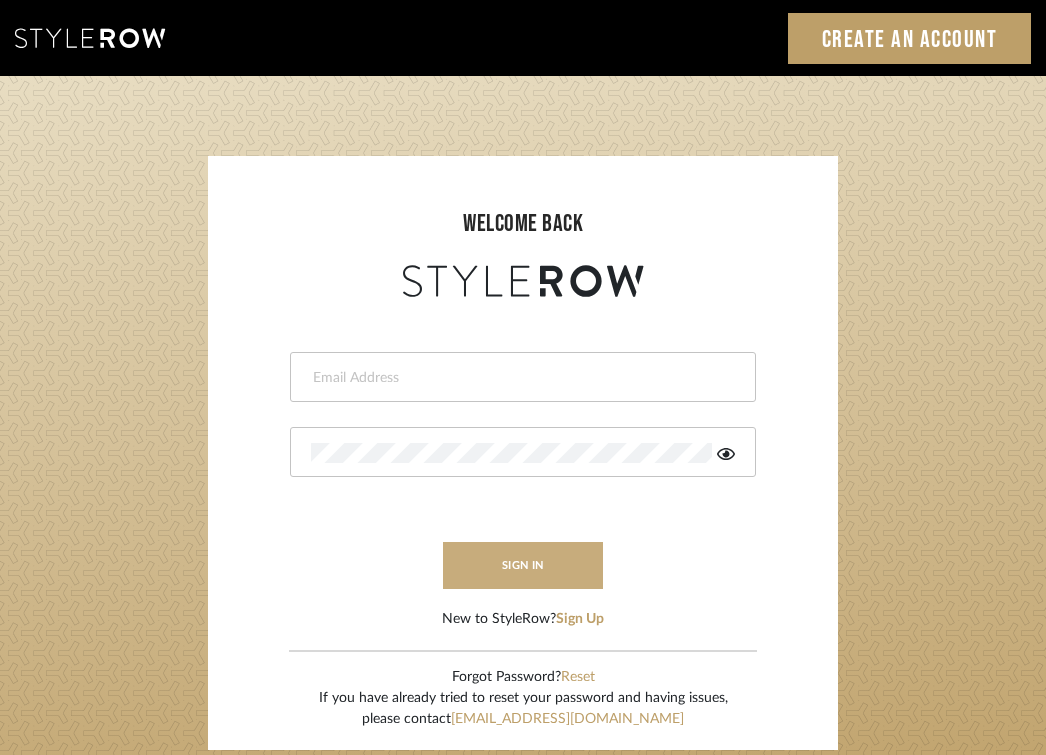 type on "[PERSON_NAME][EMAIL_ADDRESS][DOMAIN_NAME]" 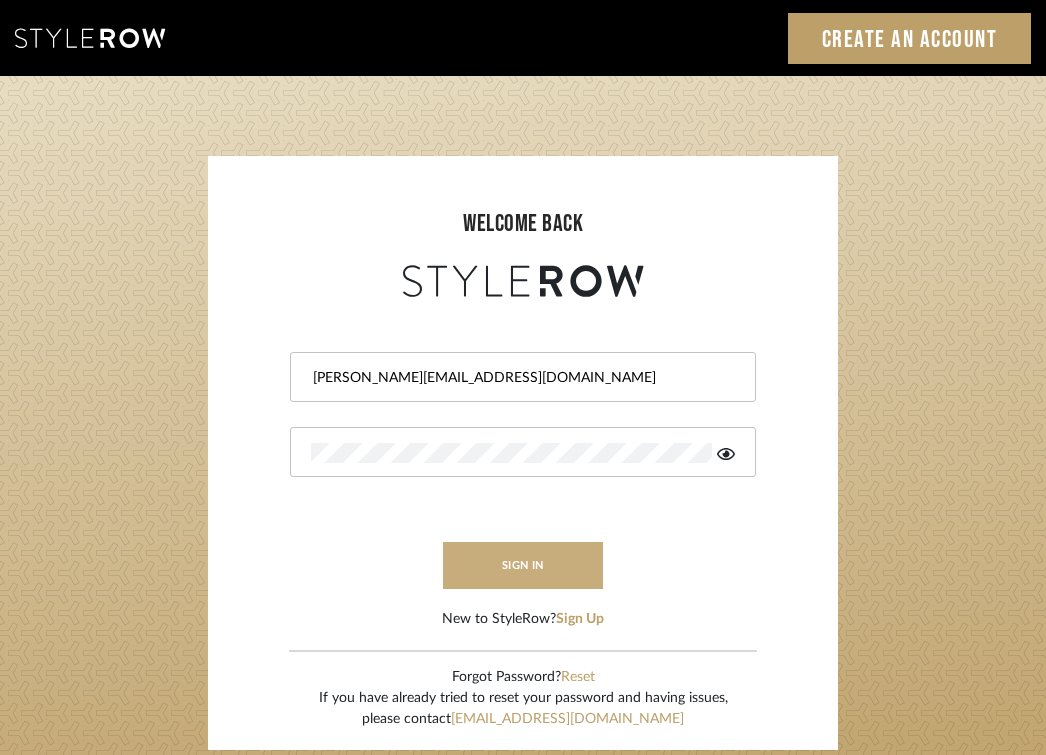 click on "sign in" at bounding box center (523, 565) 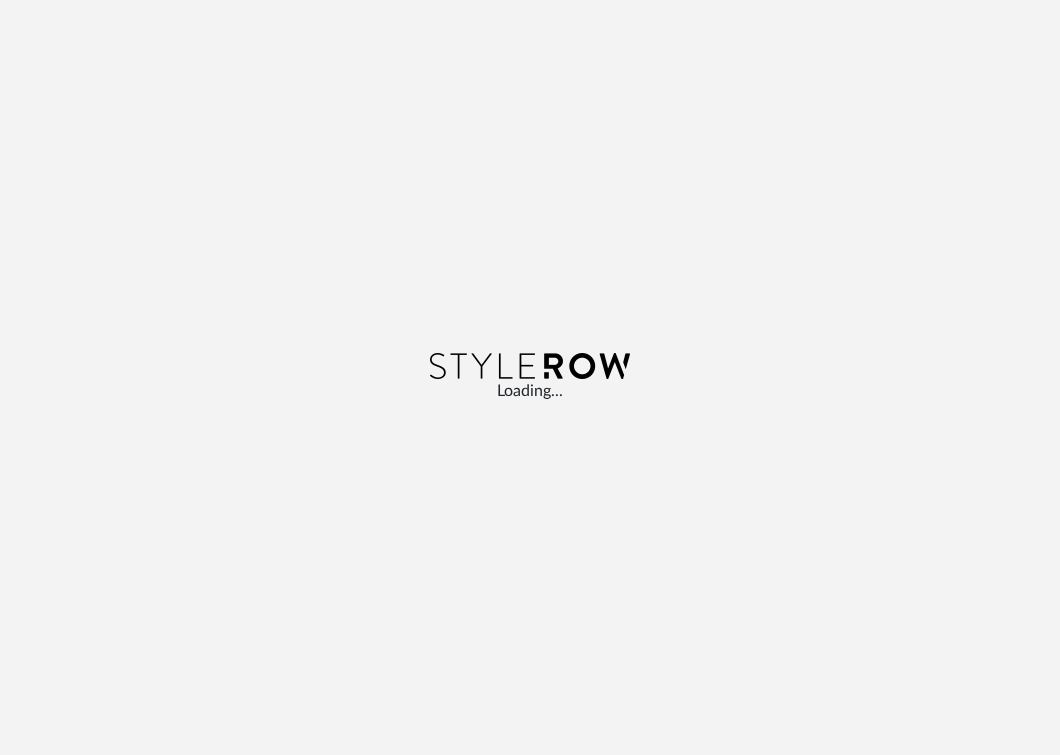 scroll, scrollTop: 0, scrollLeft: 0, axis: both 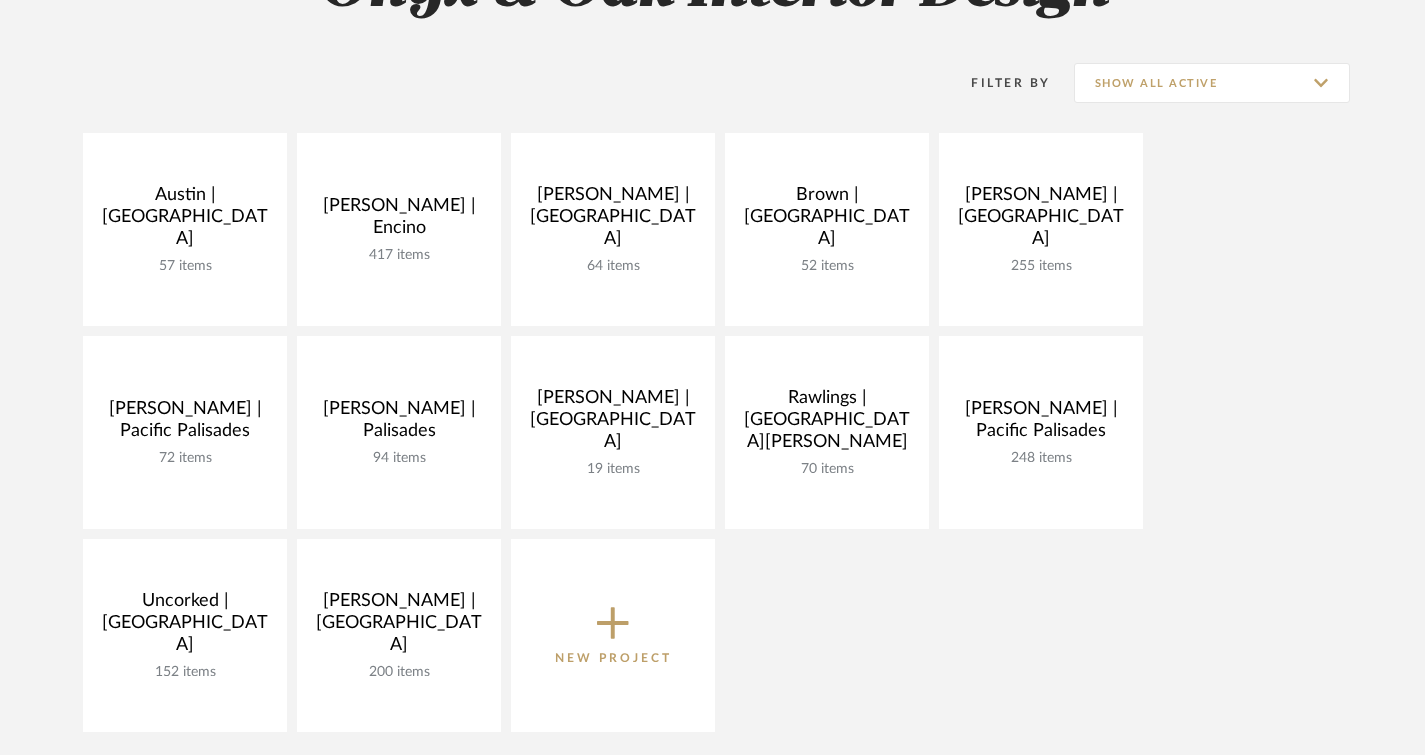 click 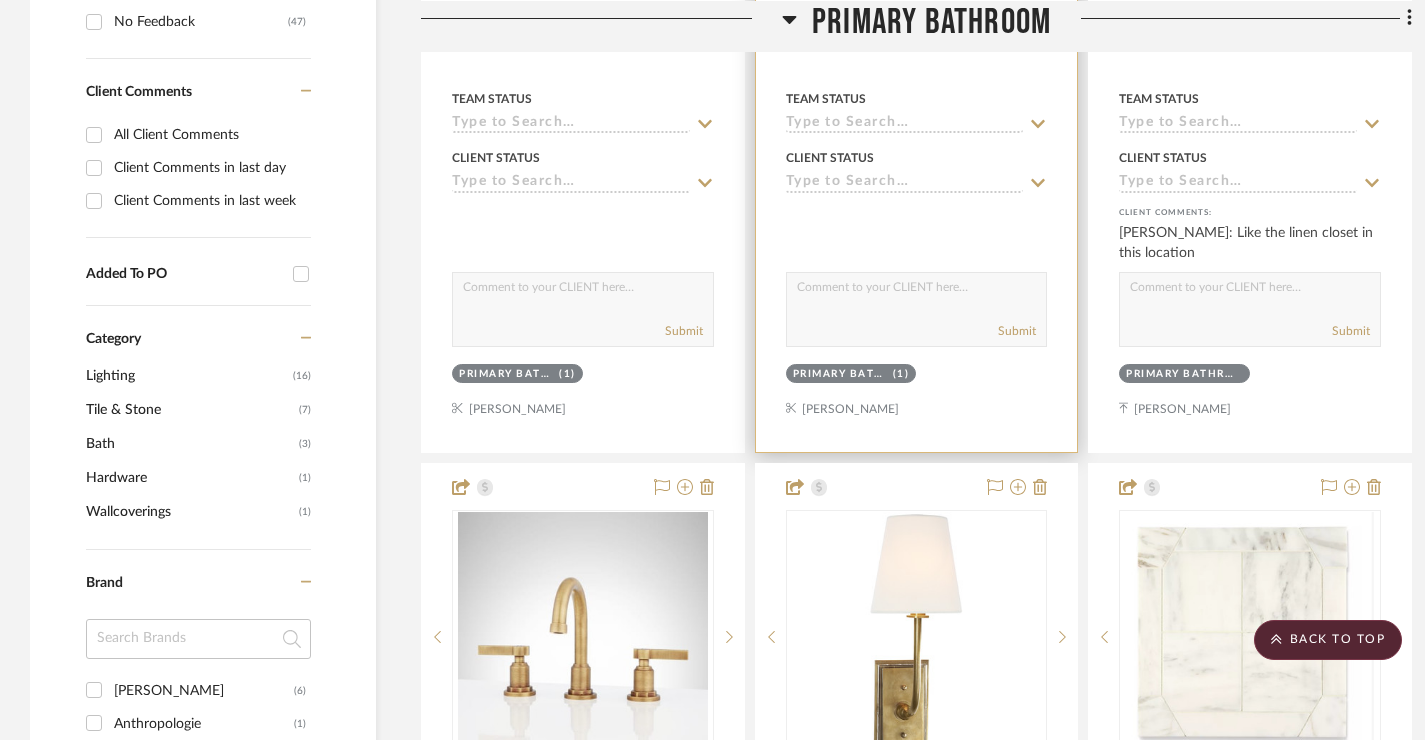 scroll, scrollTop: 1127, scrollLeft: 0, axis: vertical 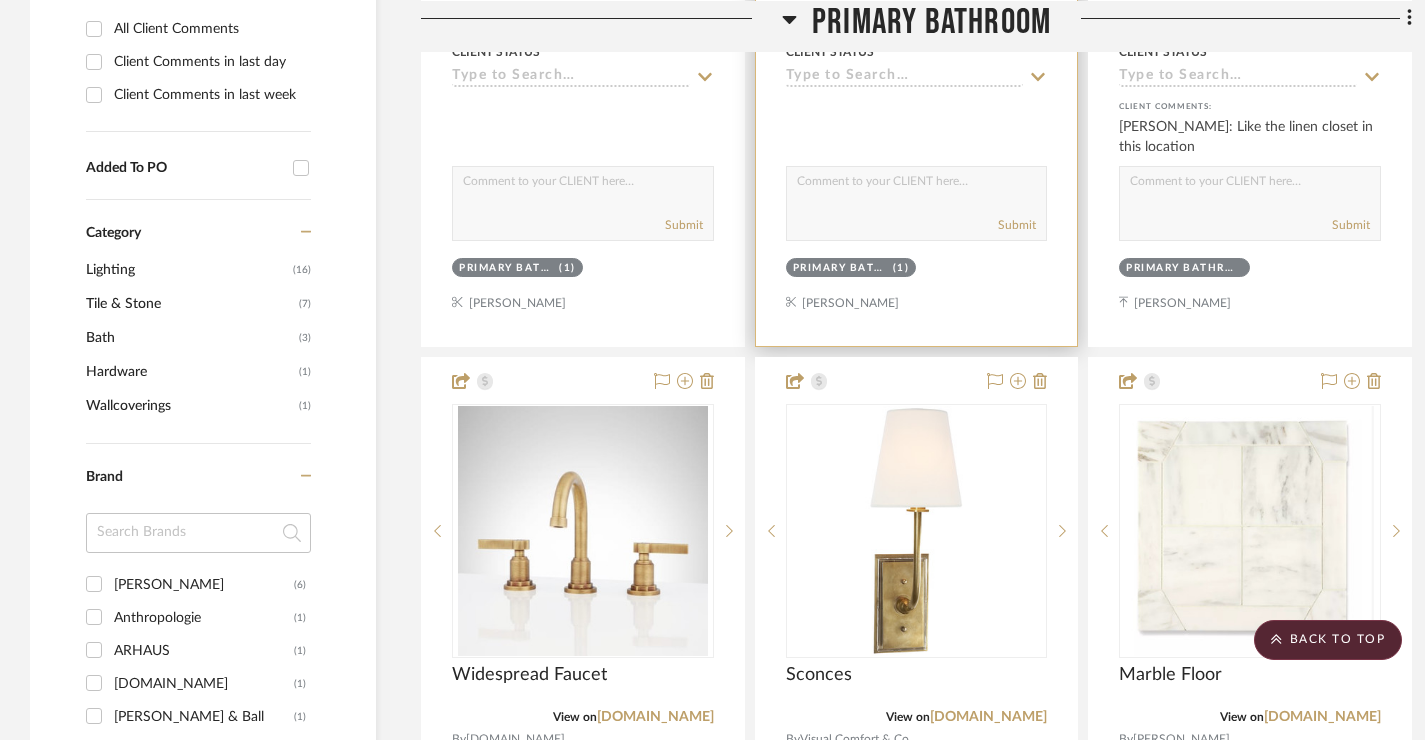 type 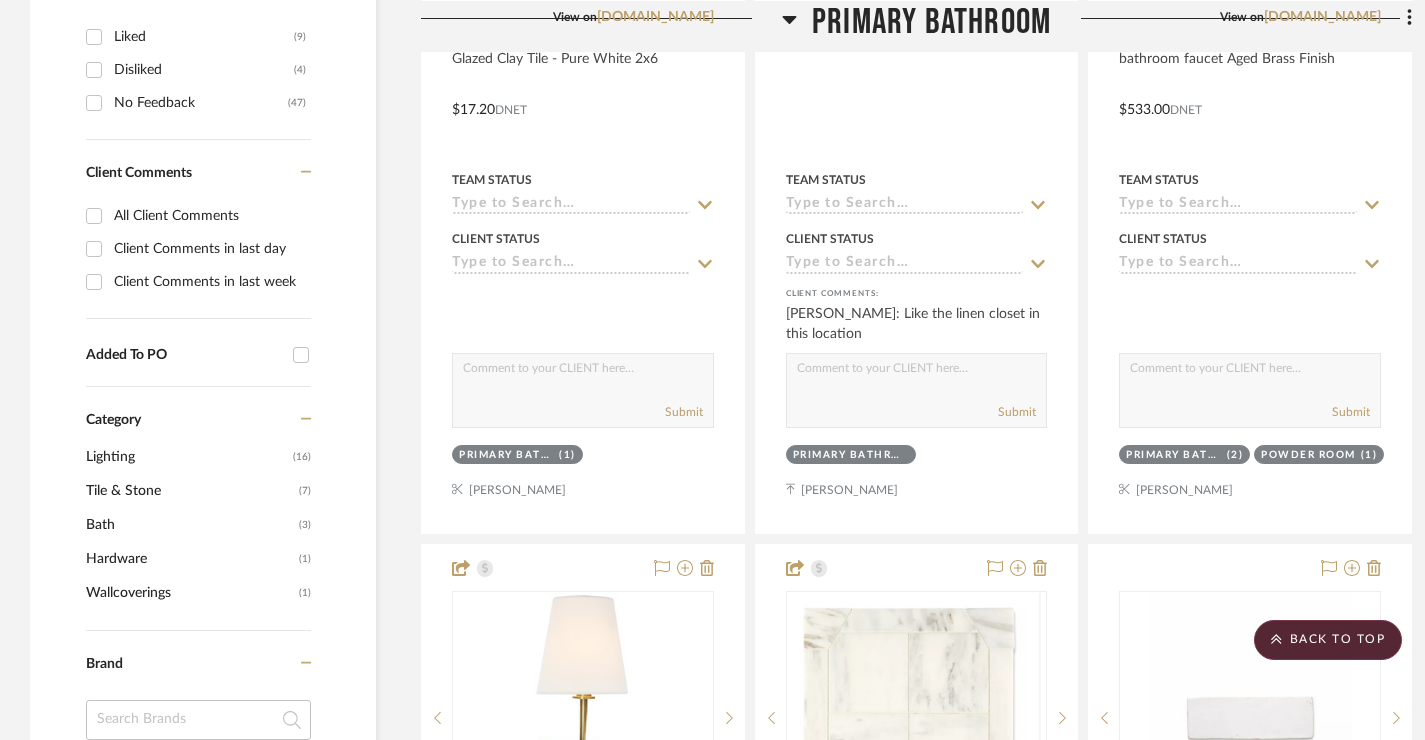 scroll, scrollTop: 1079, scrollLeft: 0, axis: vertical 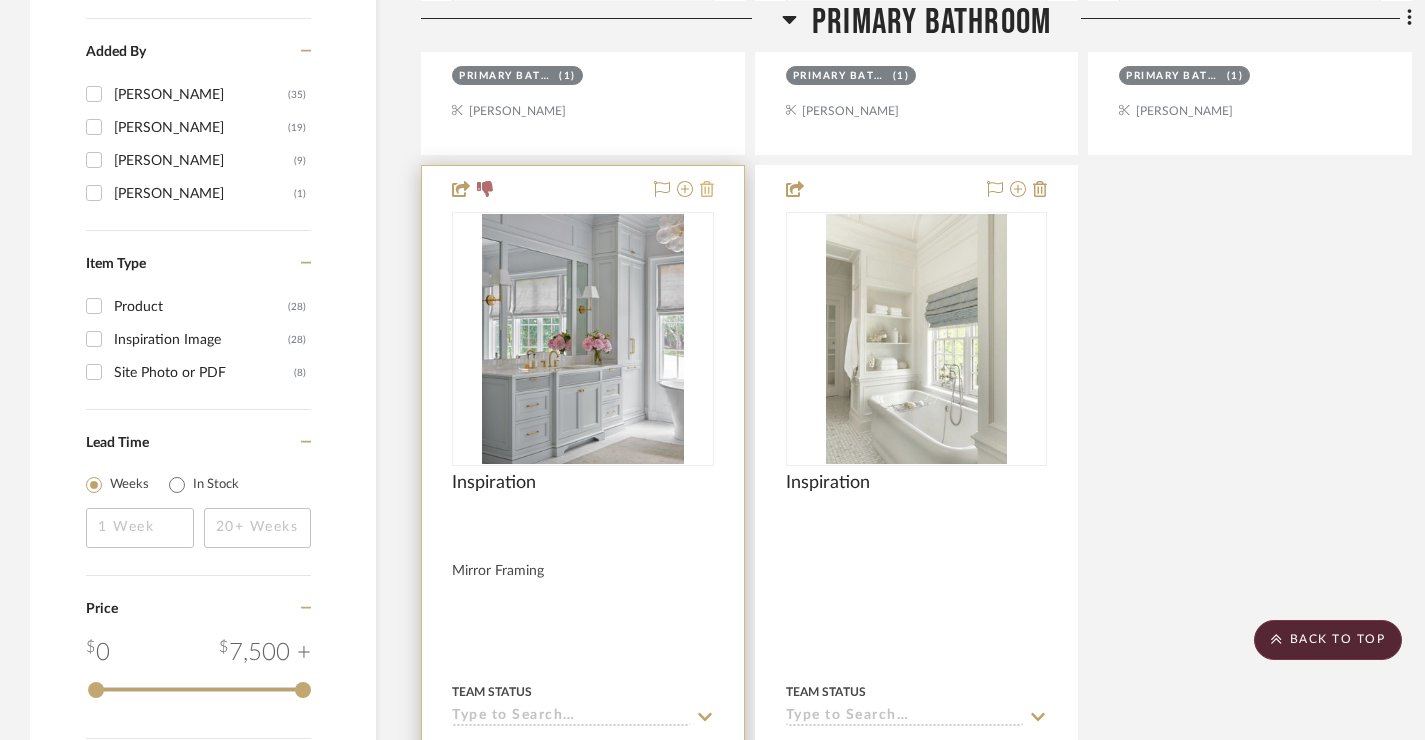 click 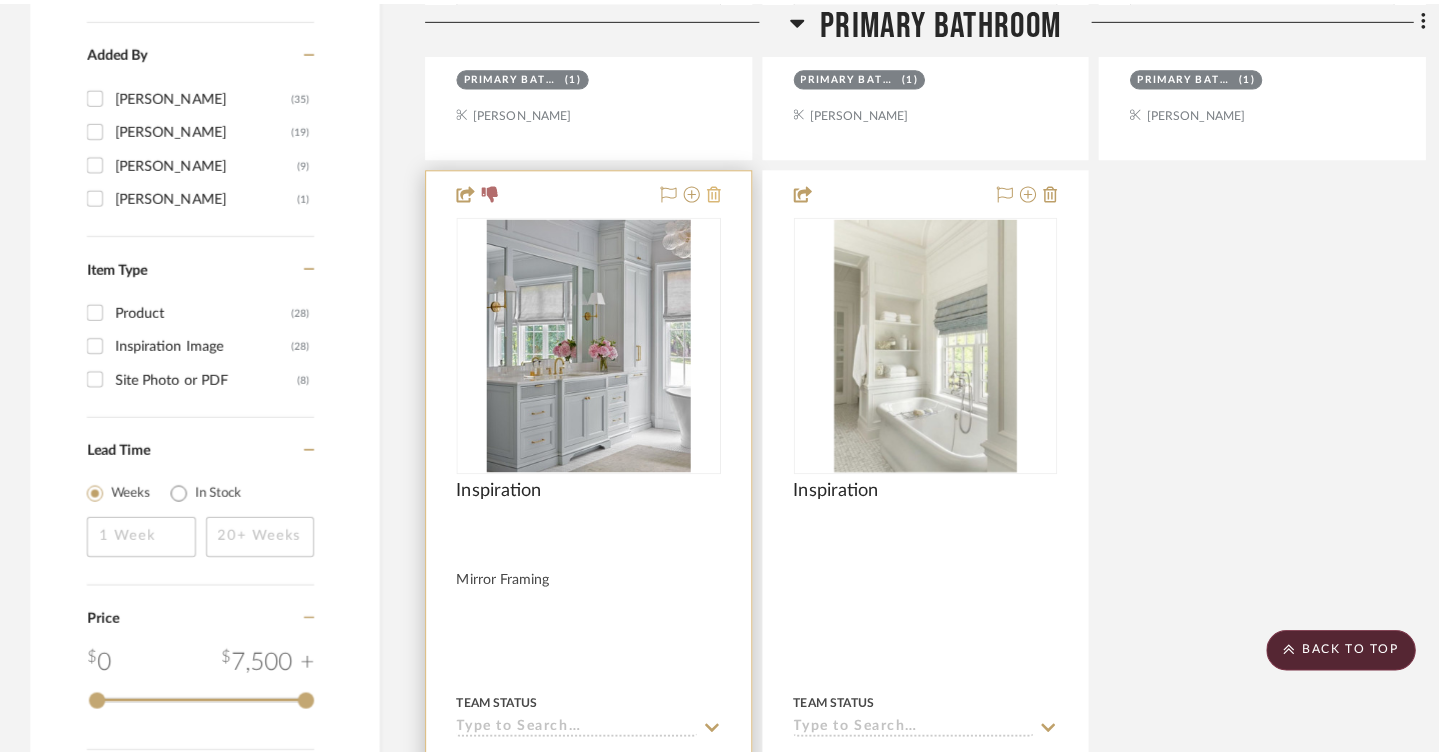 scroll, scrollTop: 0, scrollLeft: 0, axis: both 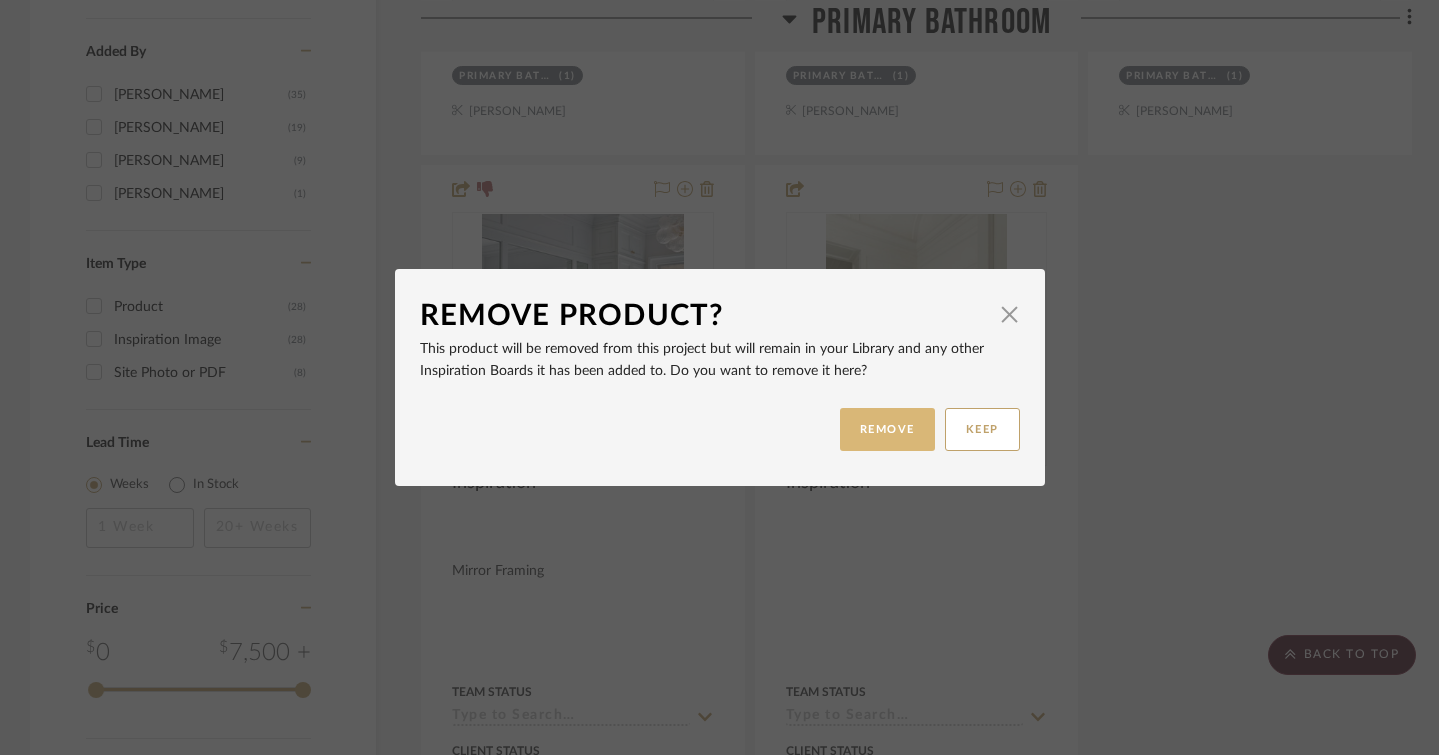 click on "REMOVE" at bounding box center [887, 429] 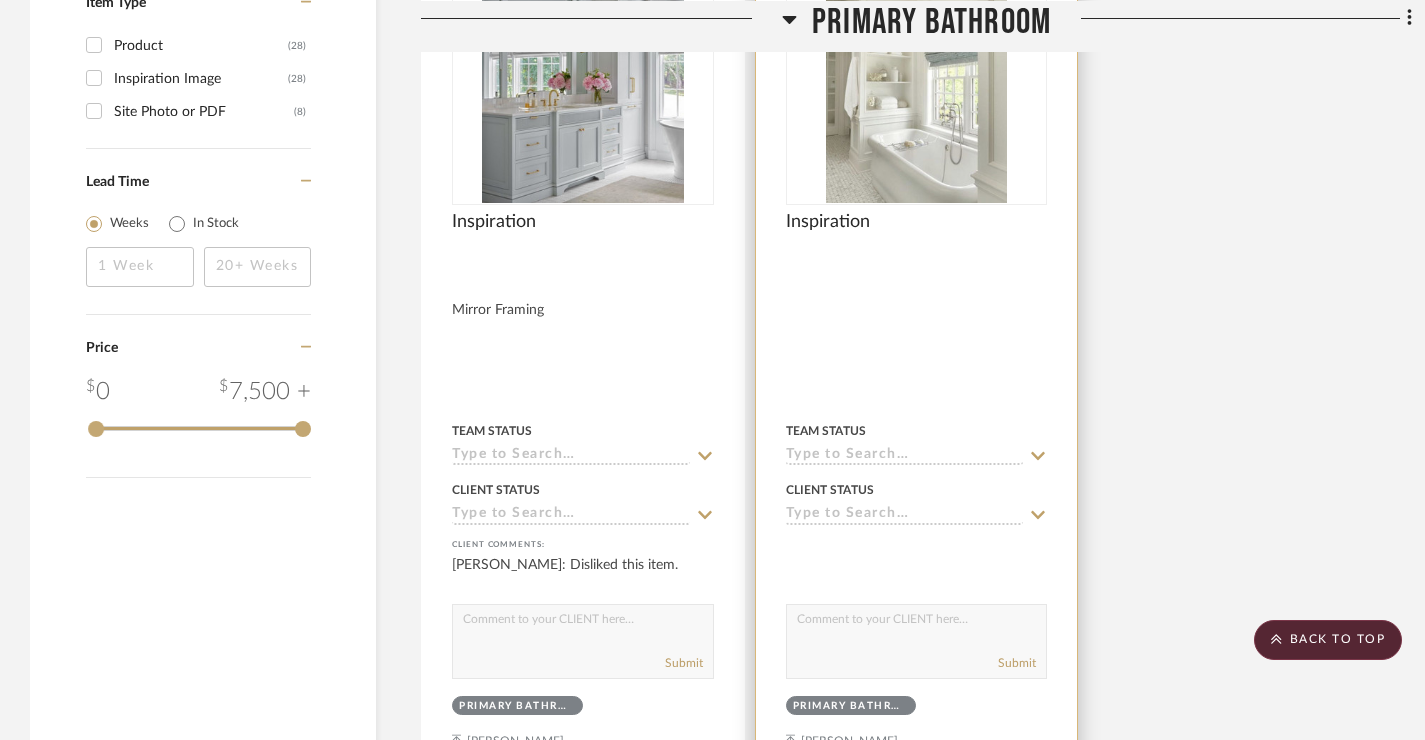 scroll, scrollTop: 2696, scrollLeft: 0, axis: vertical 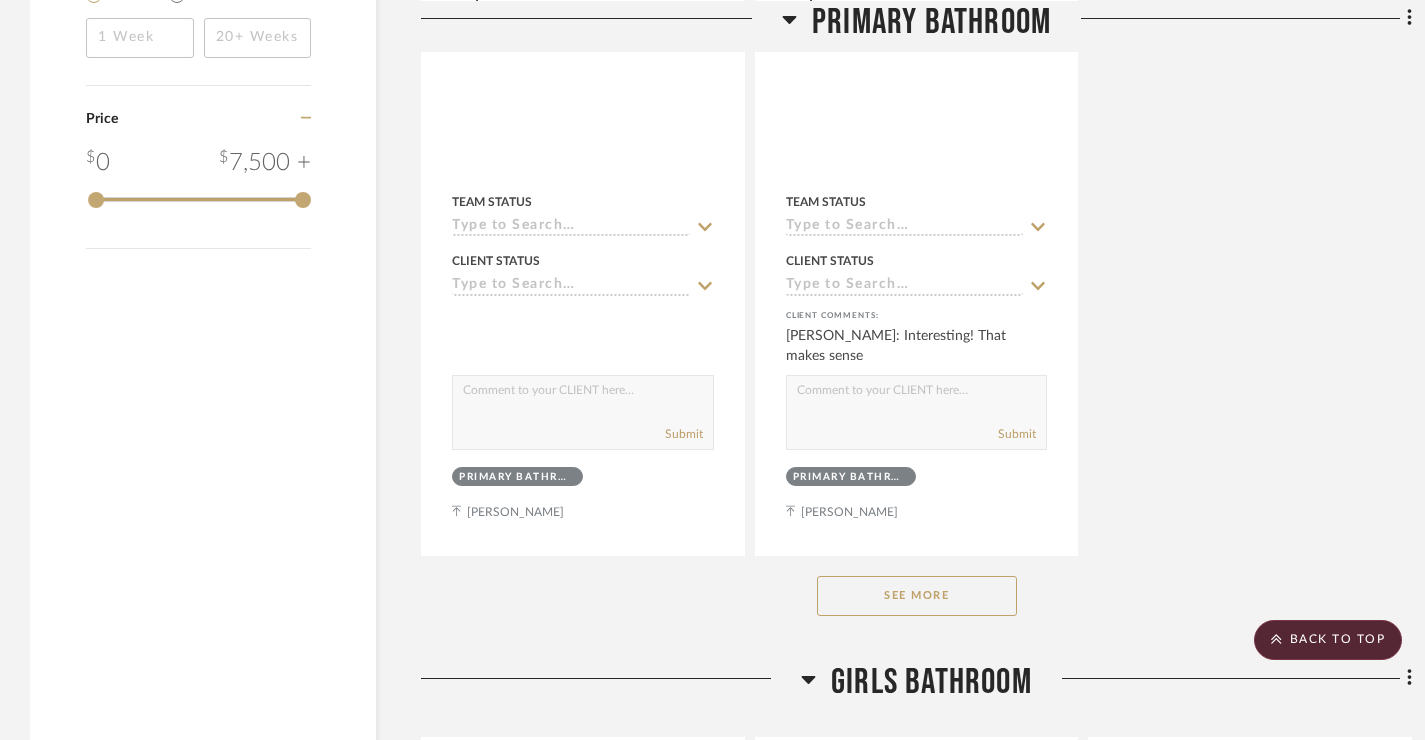 click on "See More" 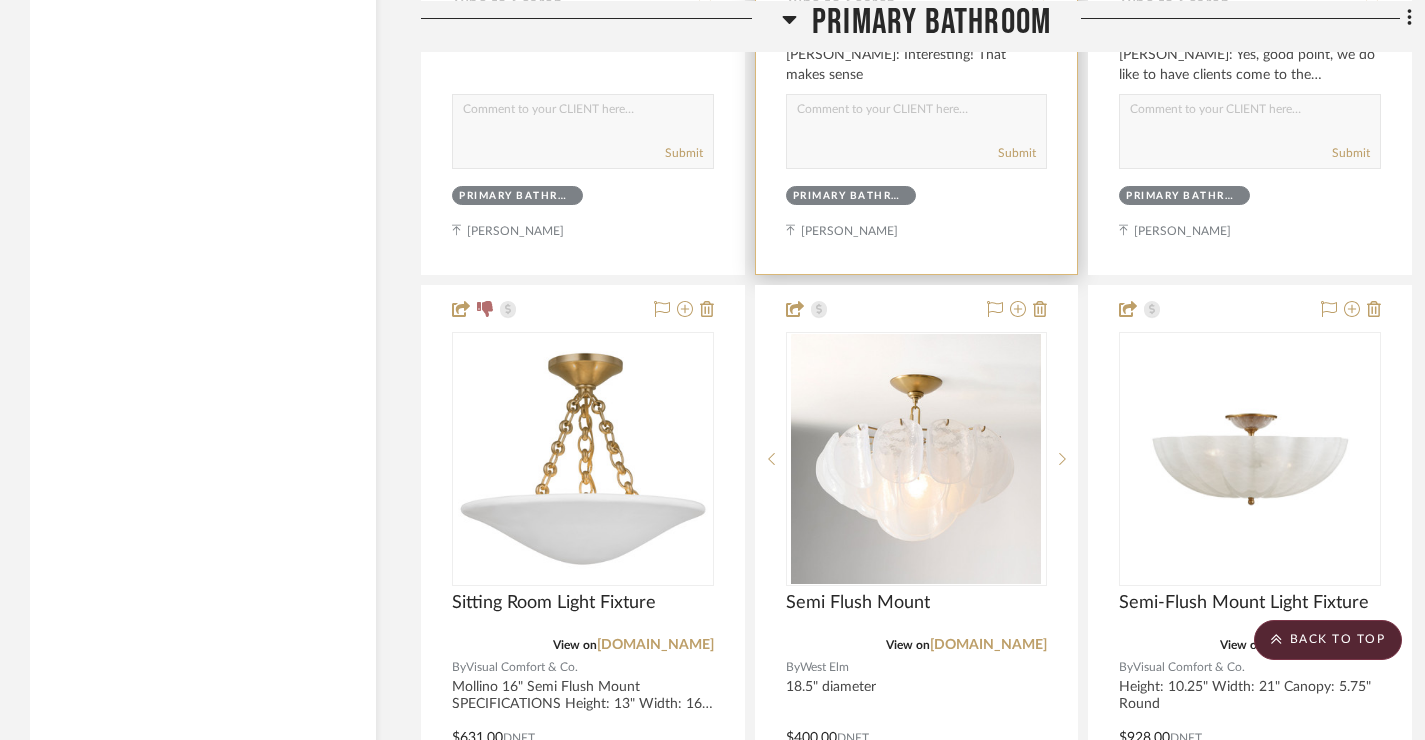 scroll, scrollTop: 3084, scrollLeft: 0, axis: vertical 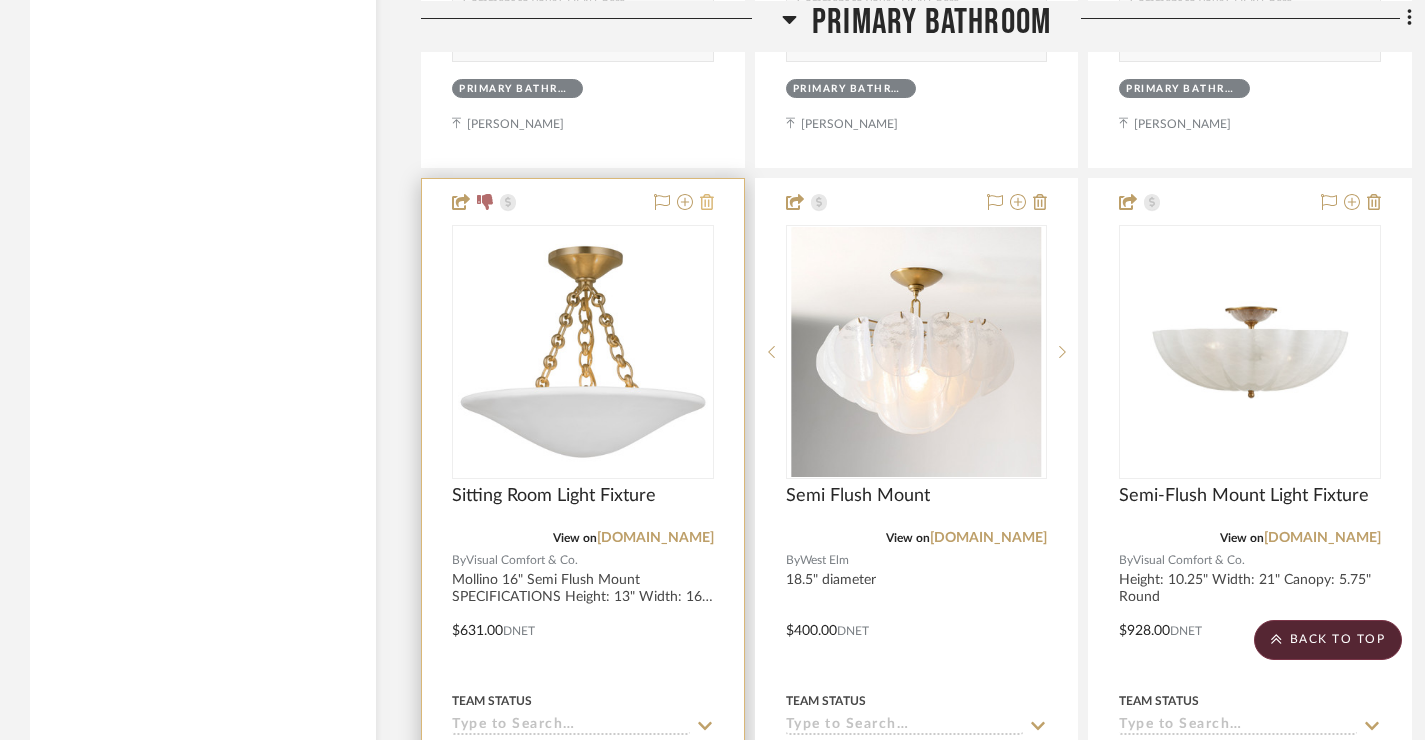 click 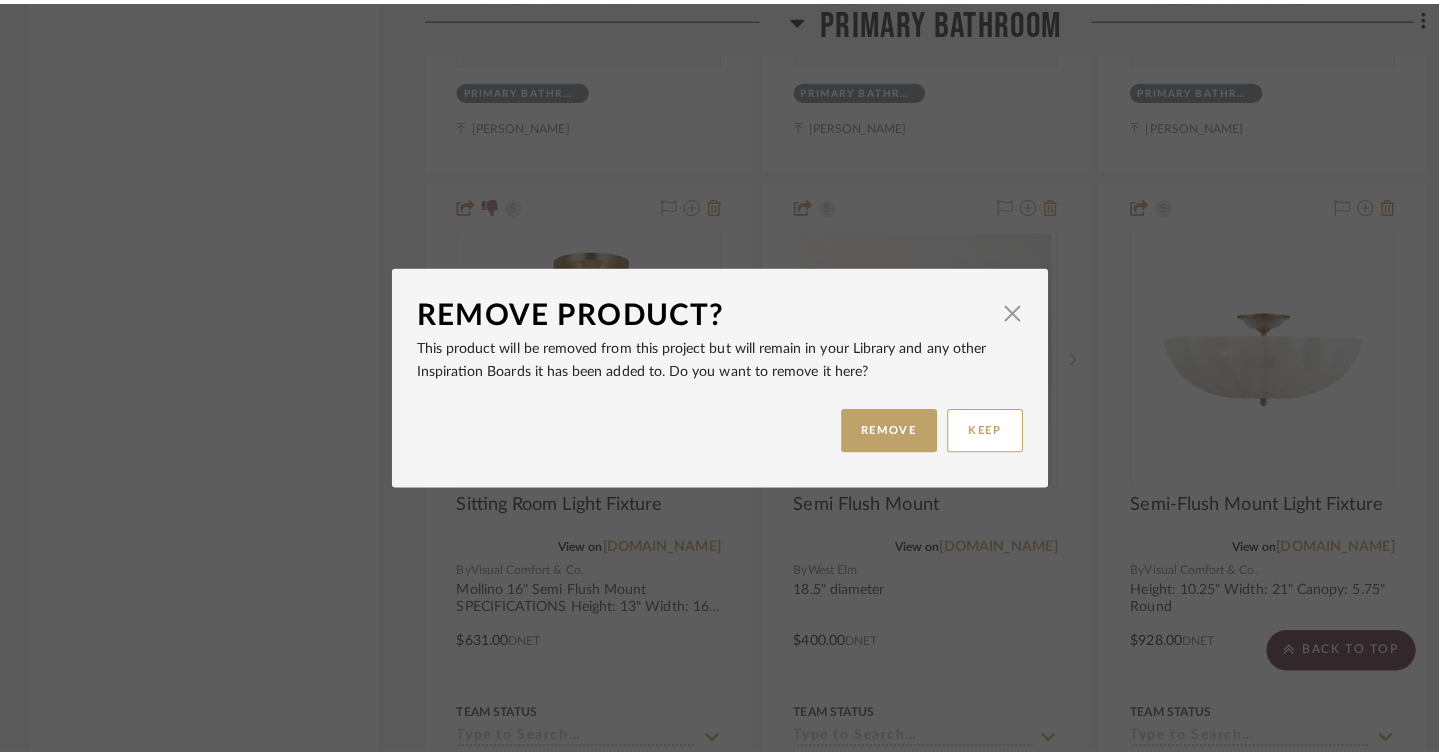 scroll, scrollTop: 0, scrollLeft: 0, axis: both 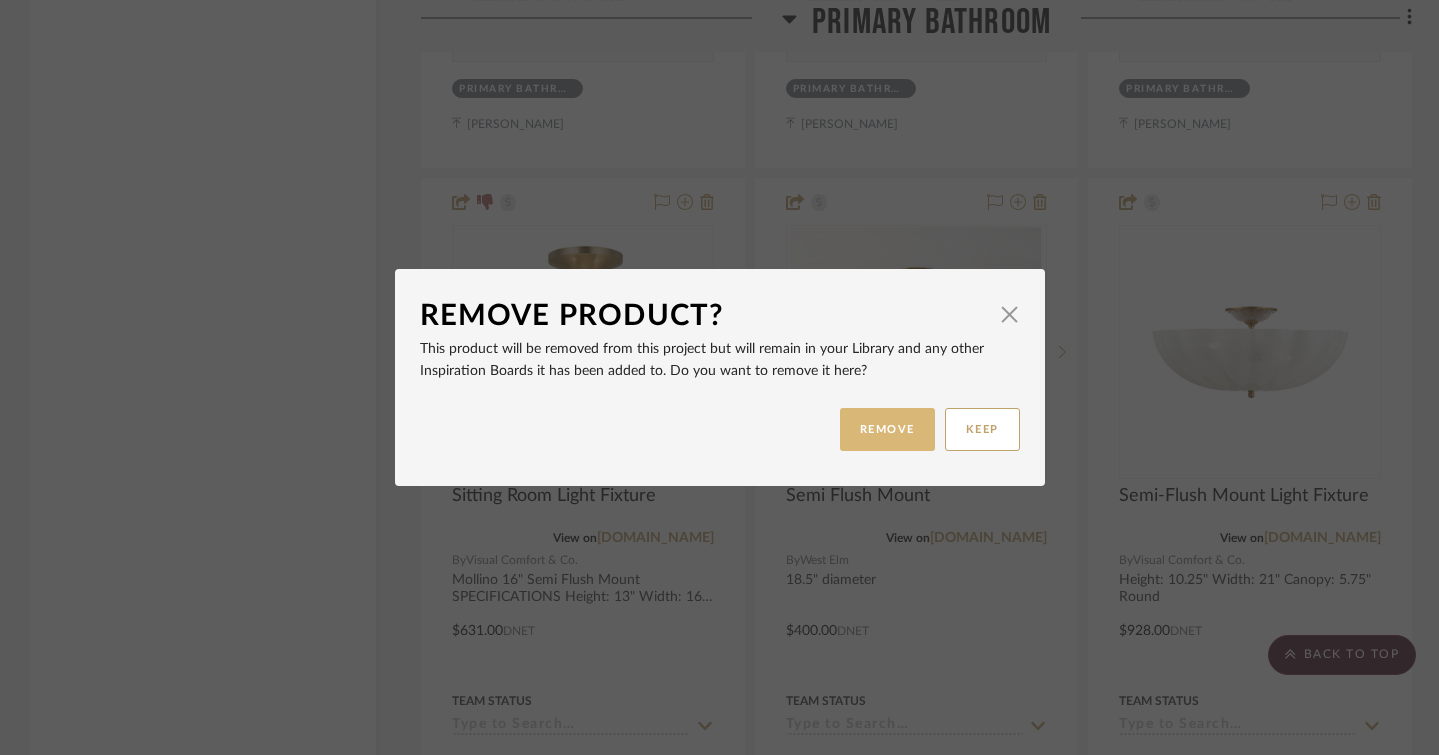 click on "REMOVE" at bounding box center (887, 429) 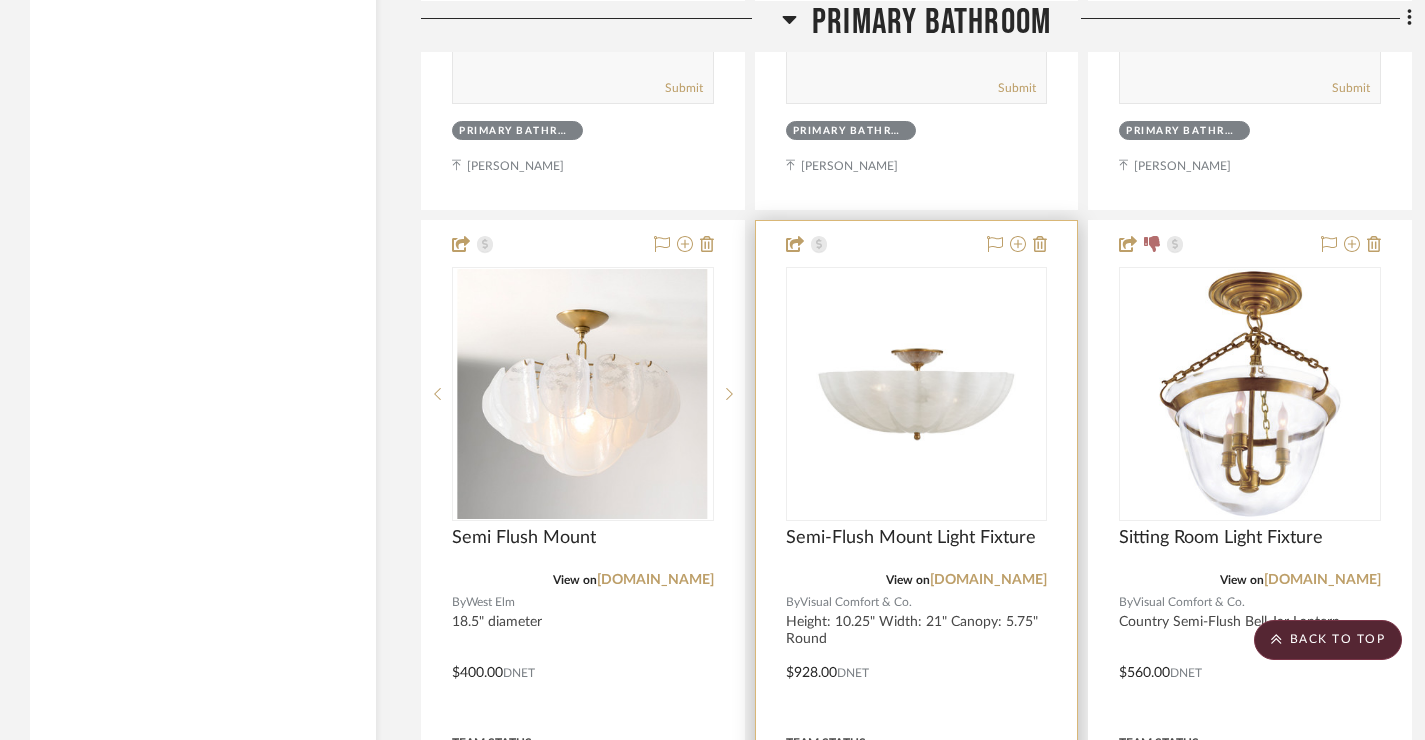 scroll, scrollTop: 2881, scrollLeft: 0, axis: vertical 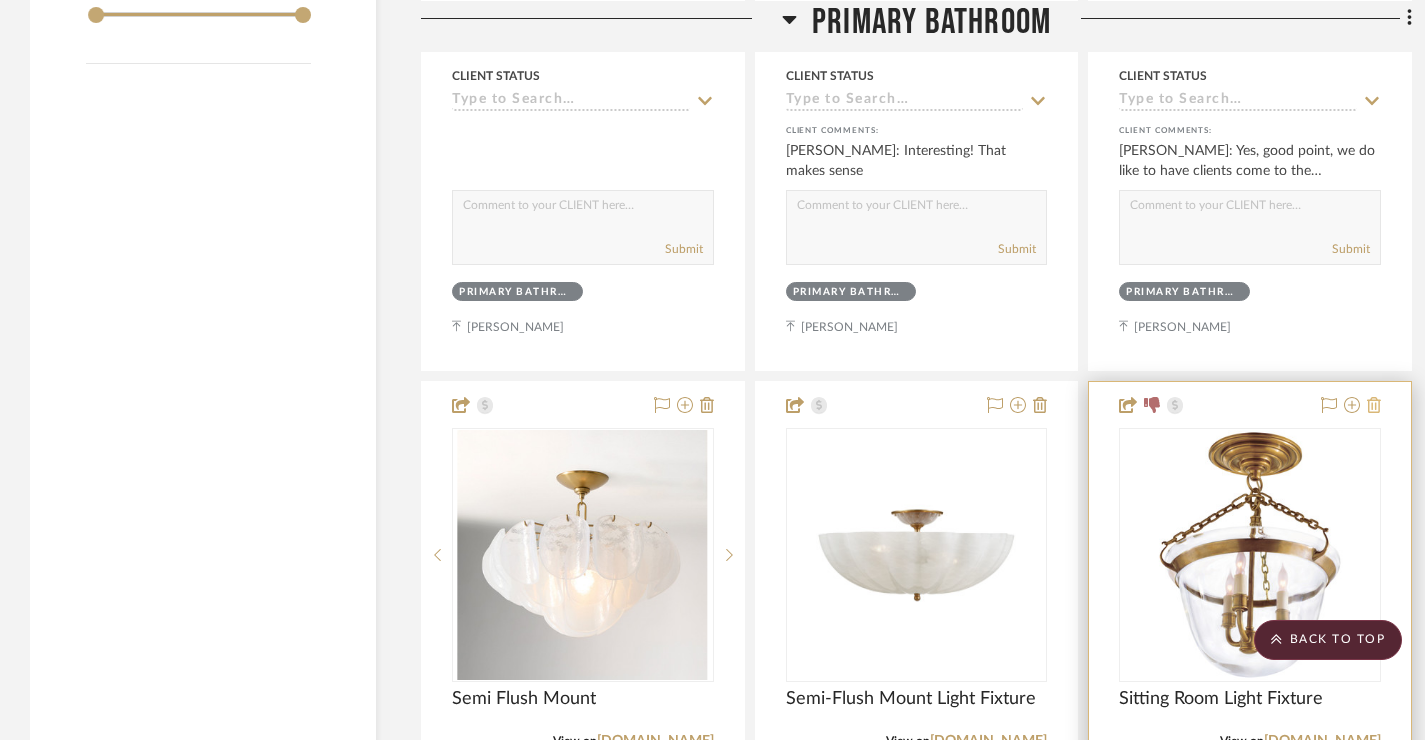 click 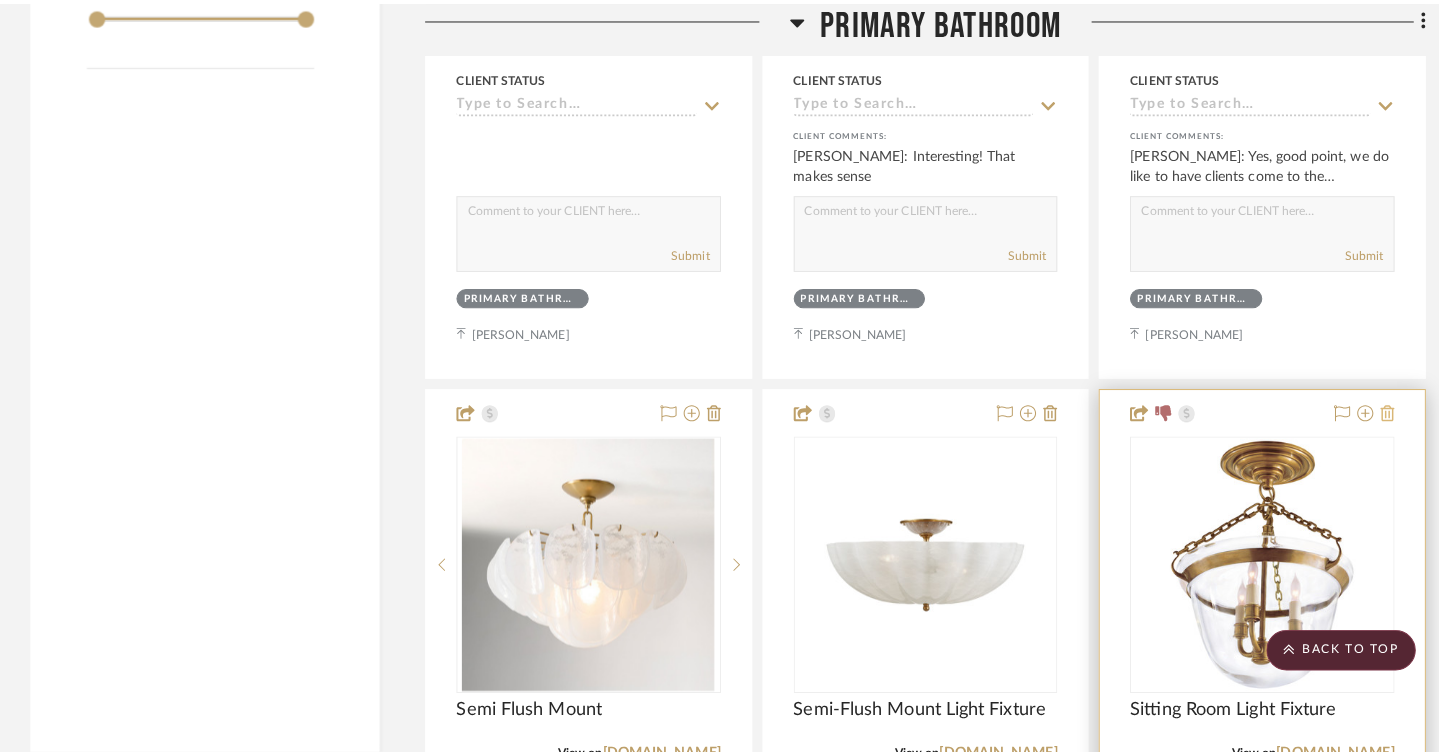 scroll, scrollTop: 0, scrollLeft: 0, axis: both 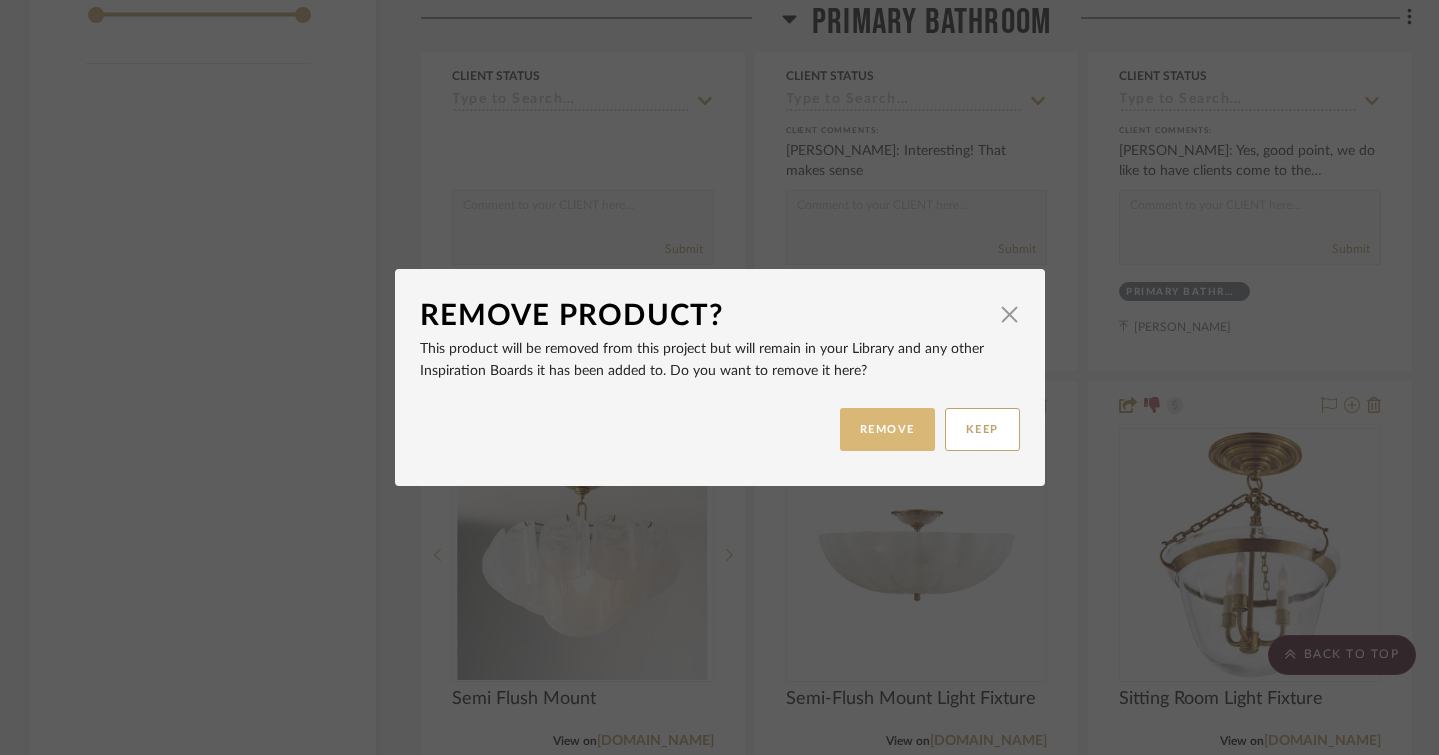 click on "REMOVE" at bounding box center [887, 429] 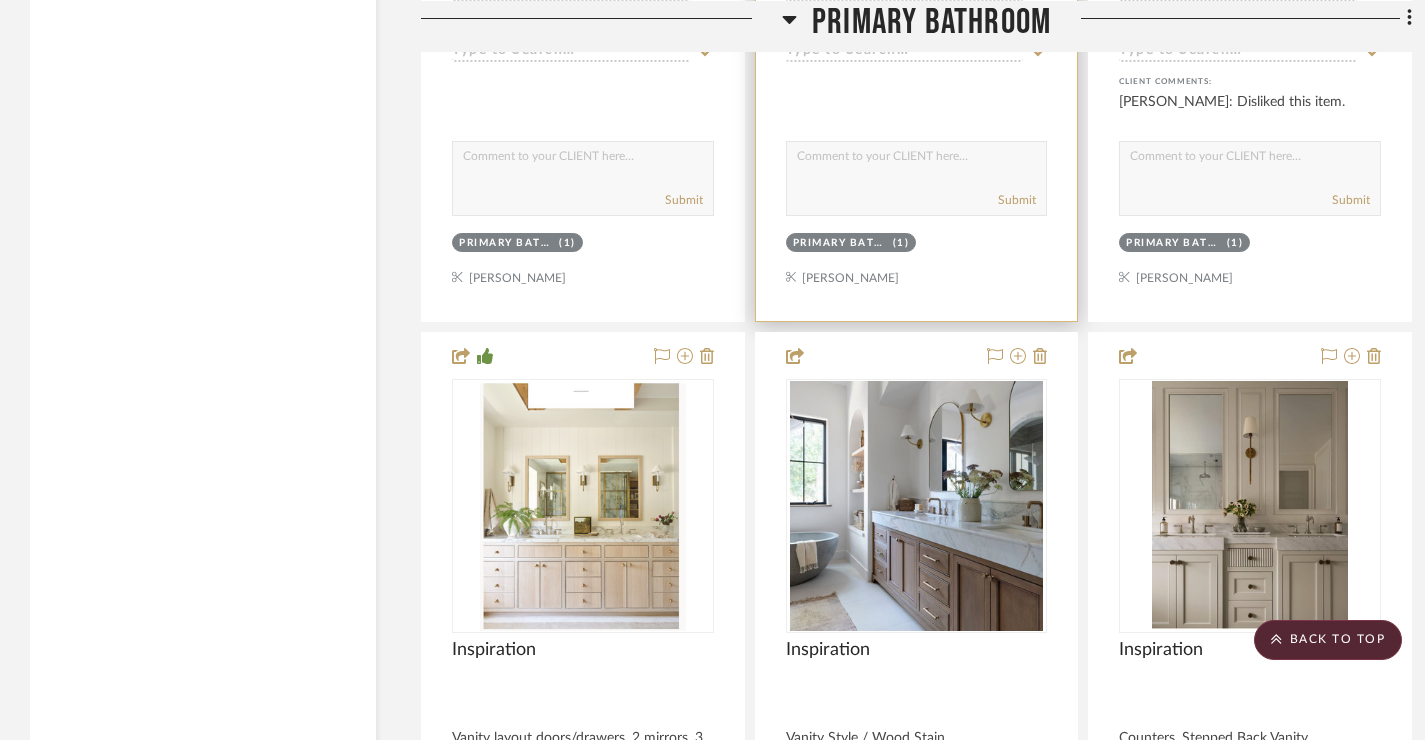 scroll, scrollTop: 3929, scrollLeft: 0, axis: vertical 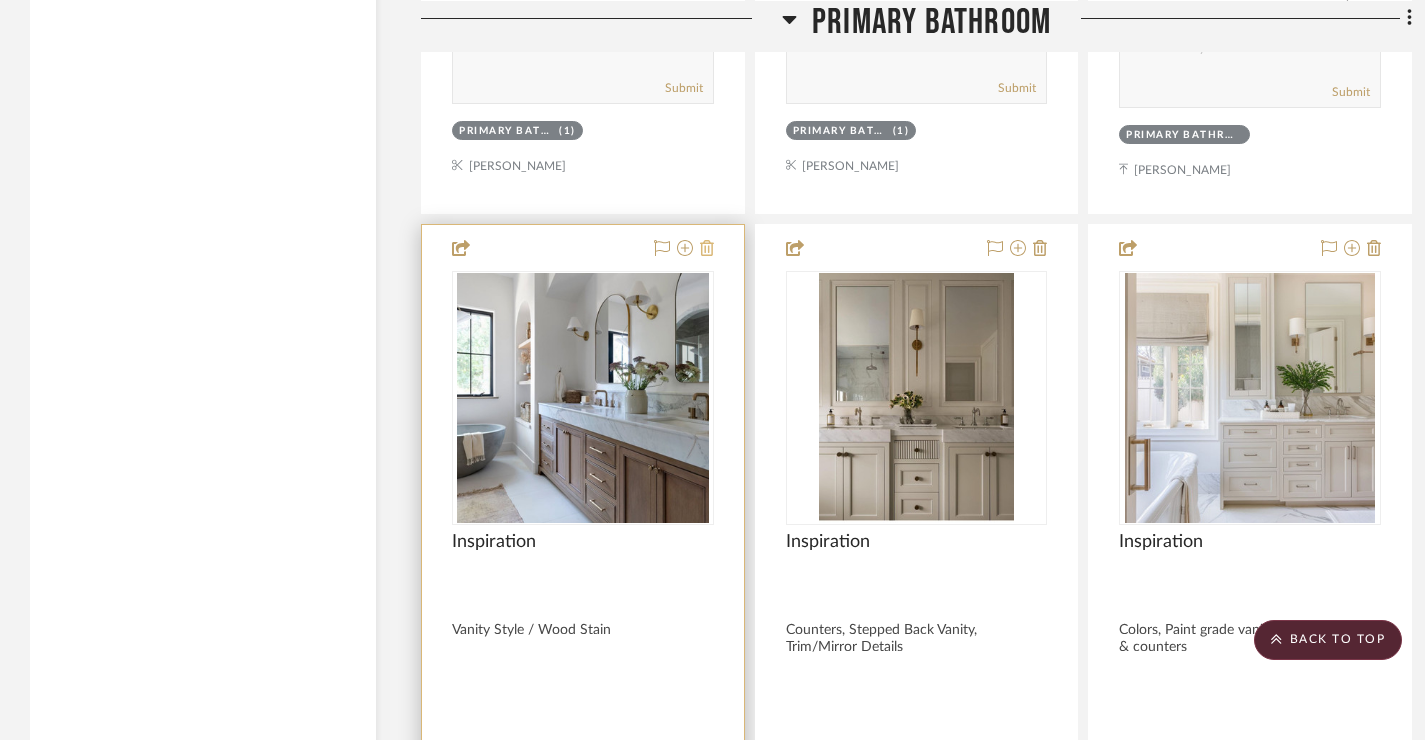 click 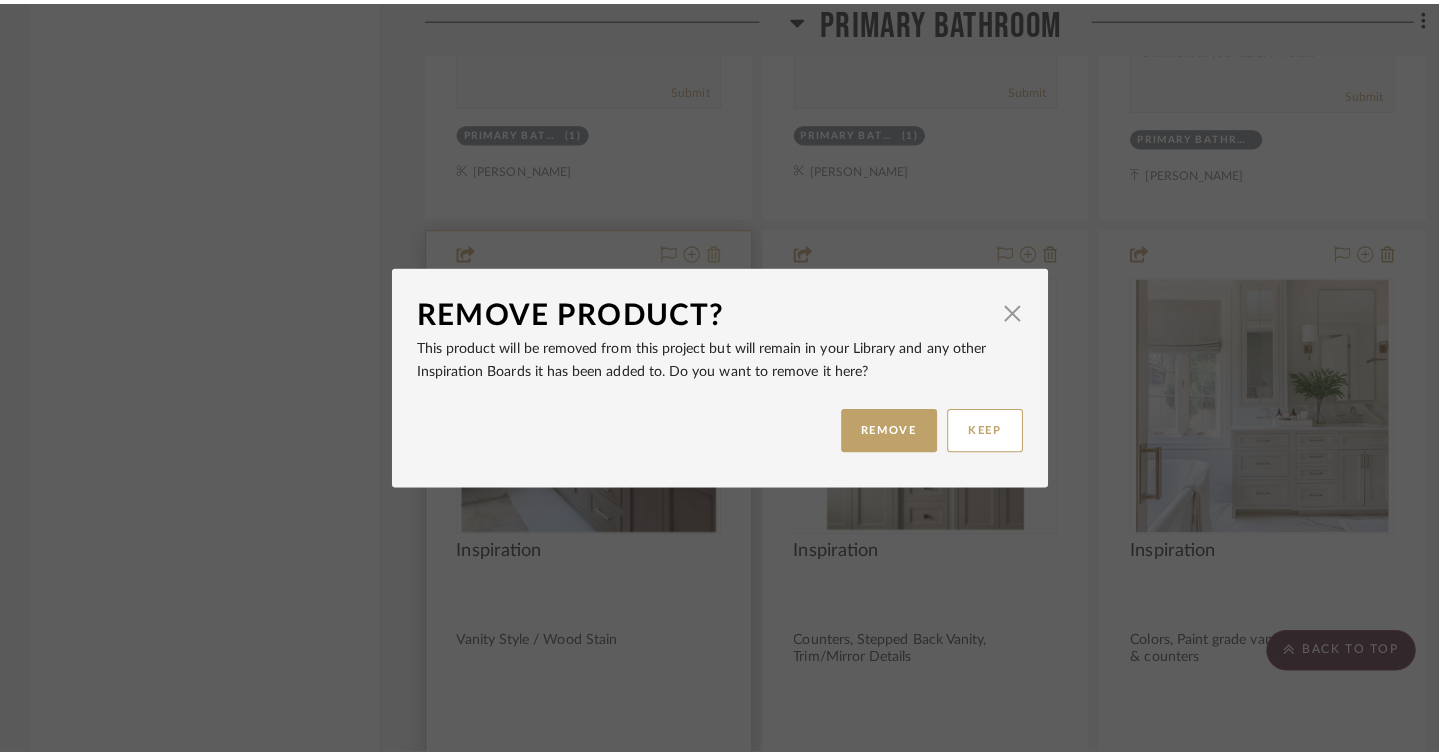 scroll, scrollTop: 0, scrollLeft: 0, axis: both 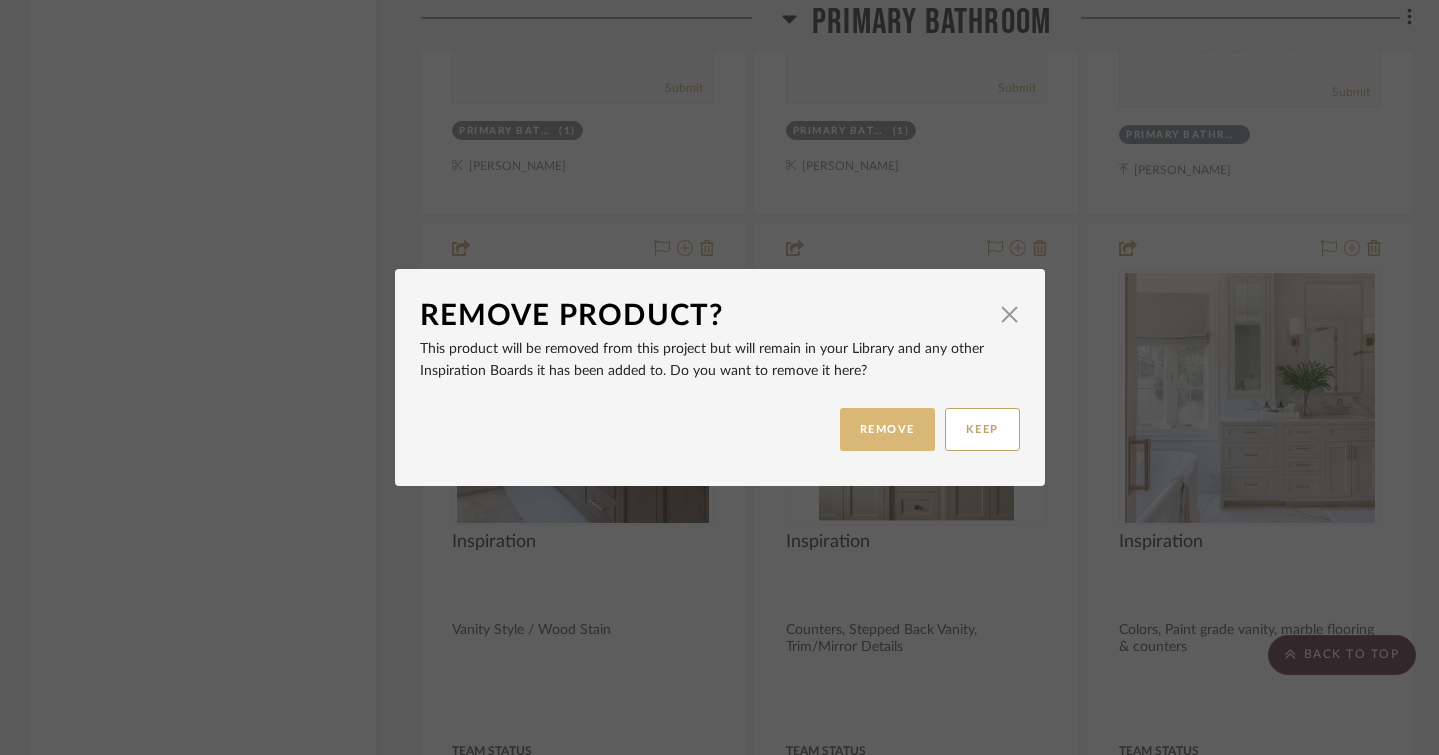 click on "REMOVE" at bounding box center [887, 429] 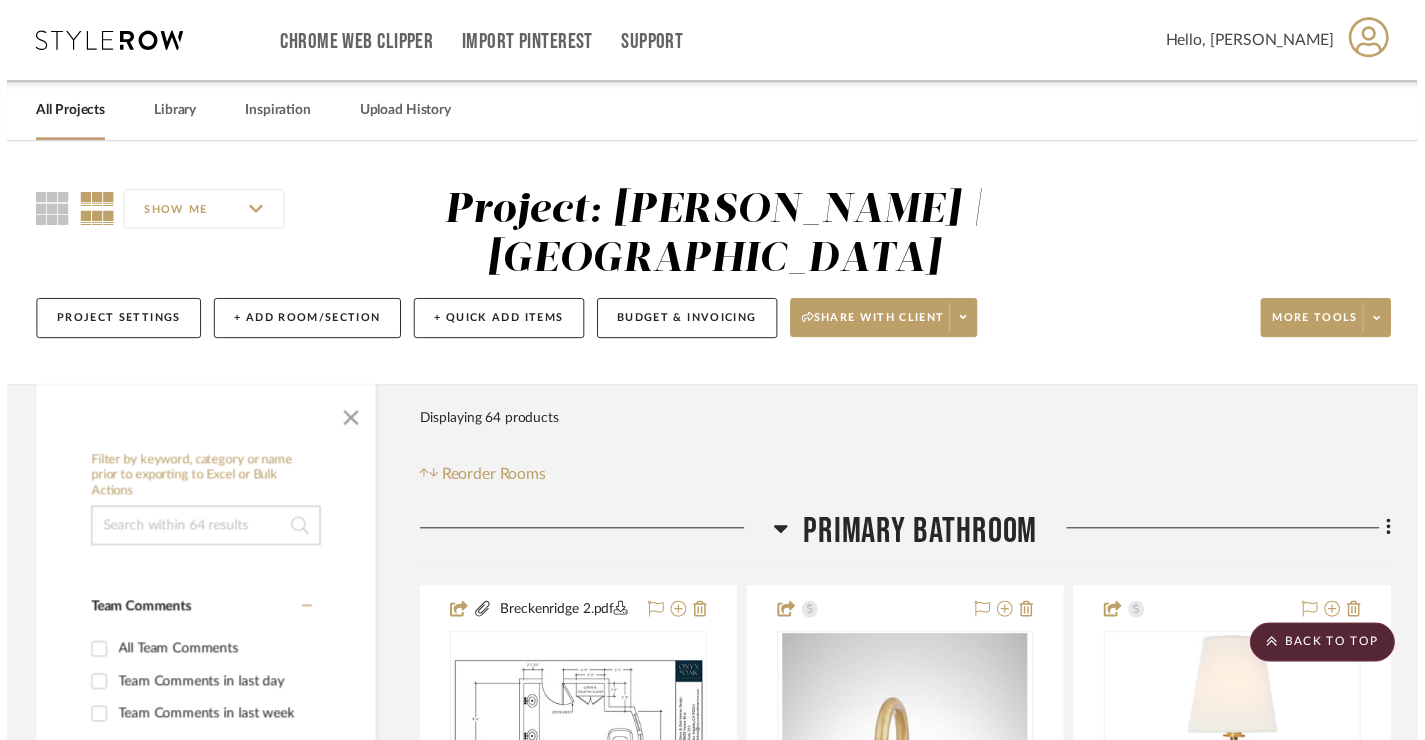 scroll, scrollTop: 3929, scrollLeft: 0, axis: vertical 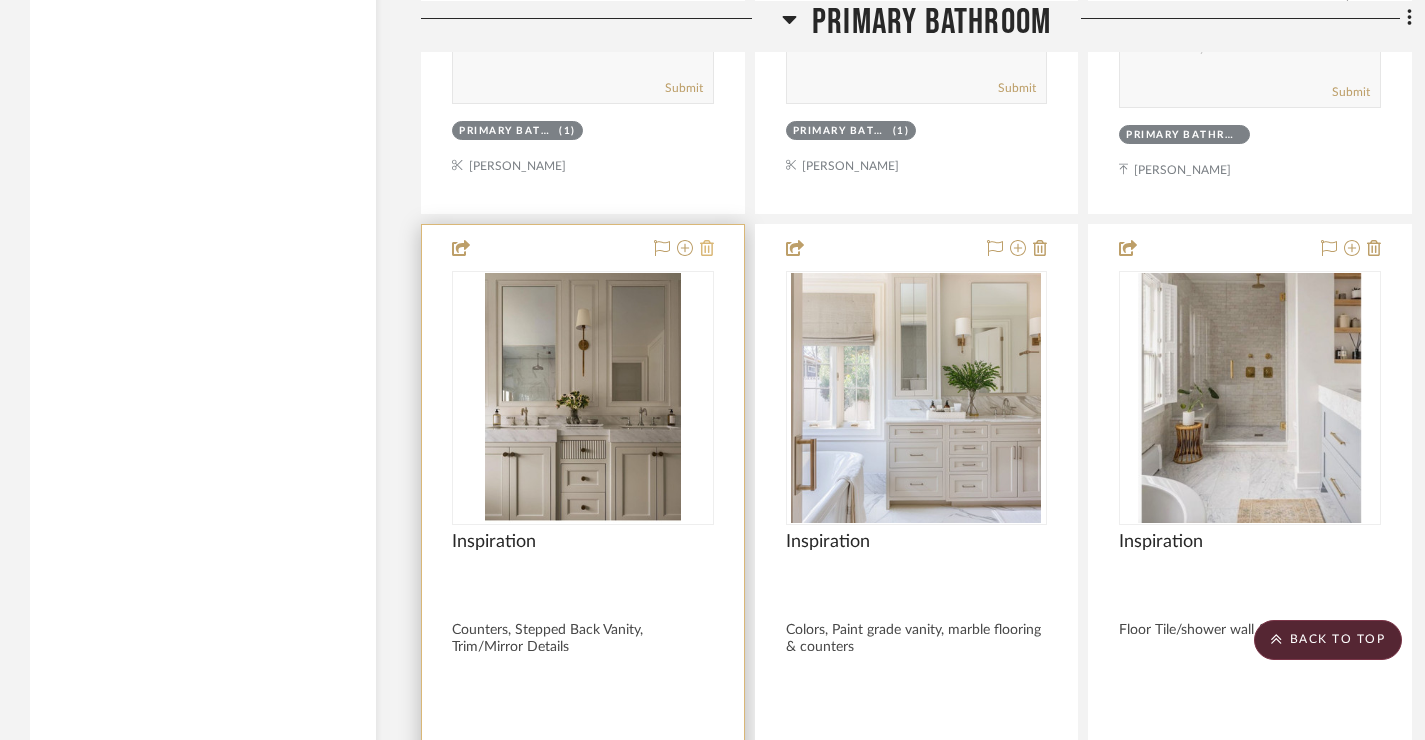 click 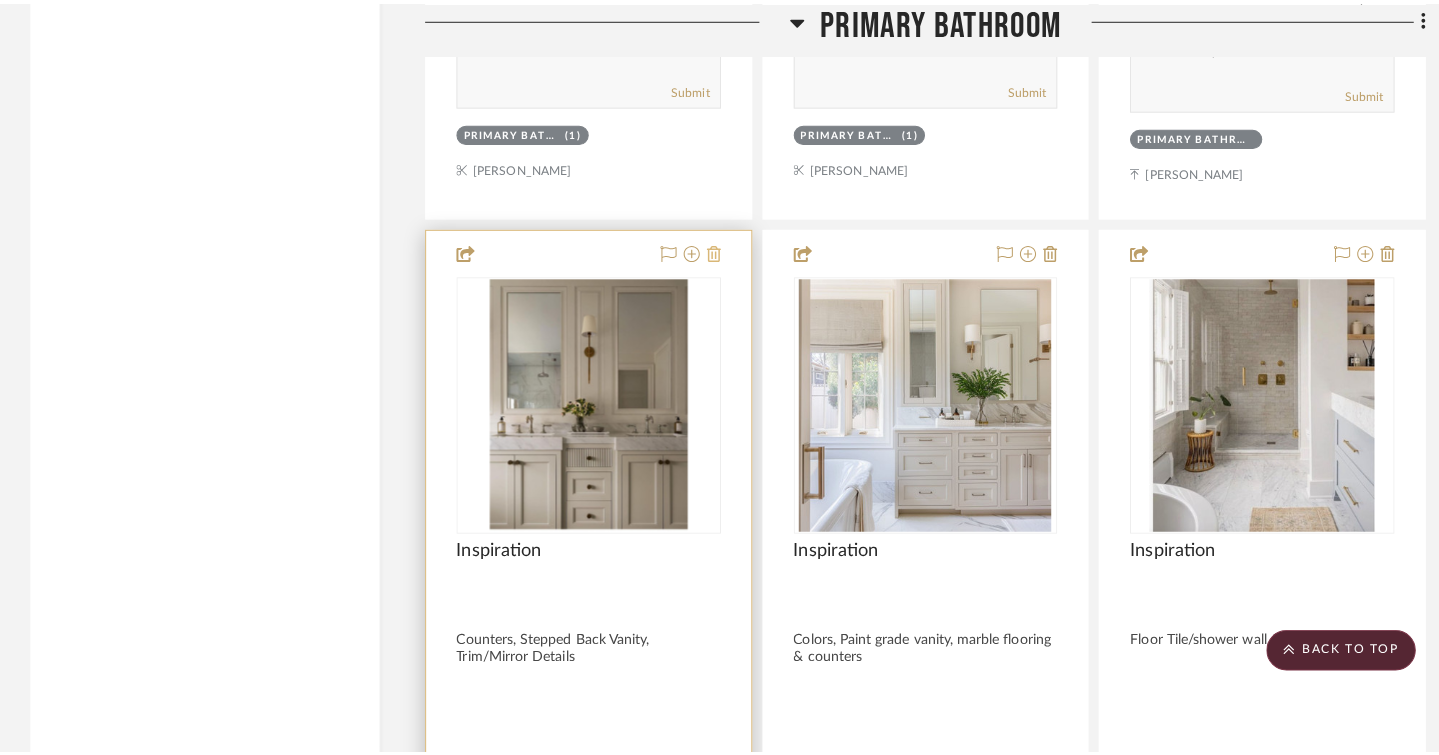 scroll, scrollTop: 0, scrollLeft: 0, axis: both 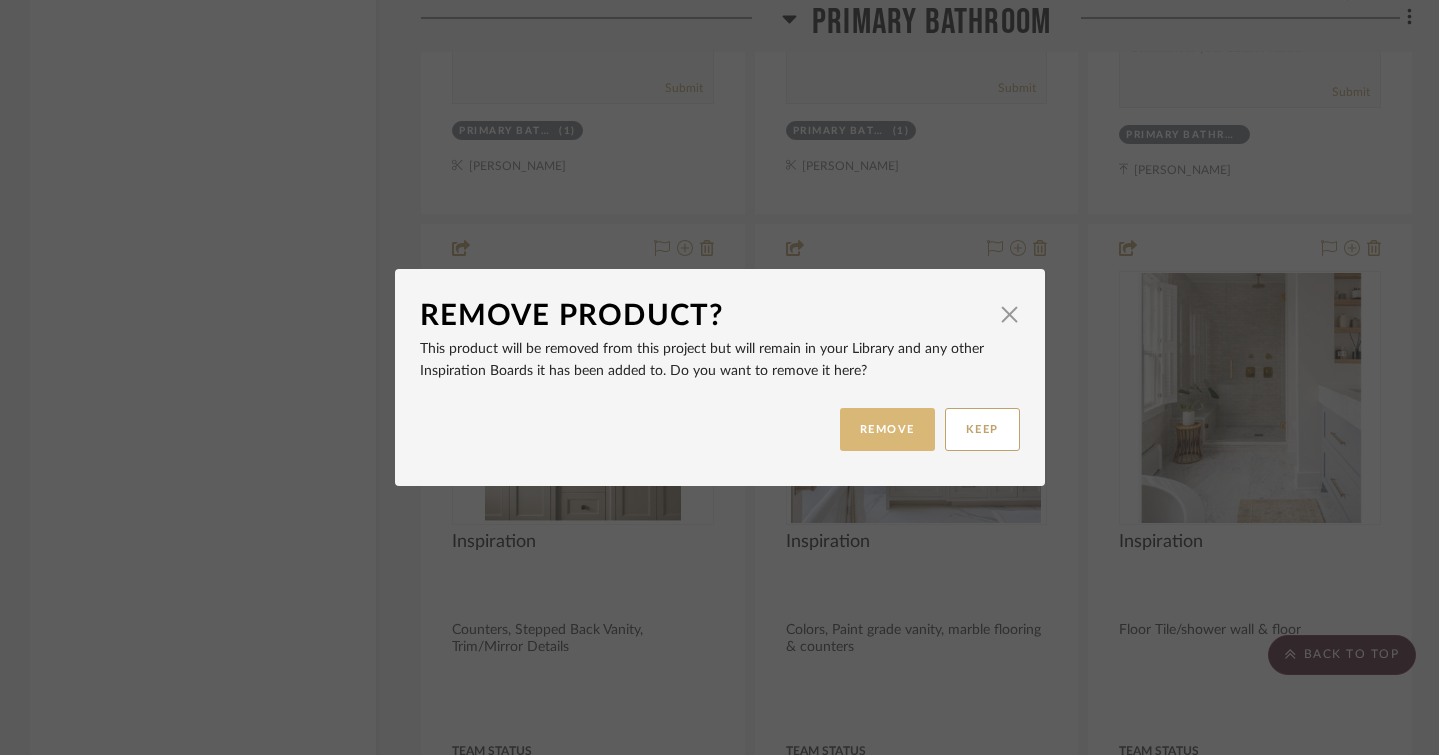click on "REMOVE" at bounding box center [887, 429] 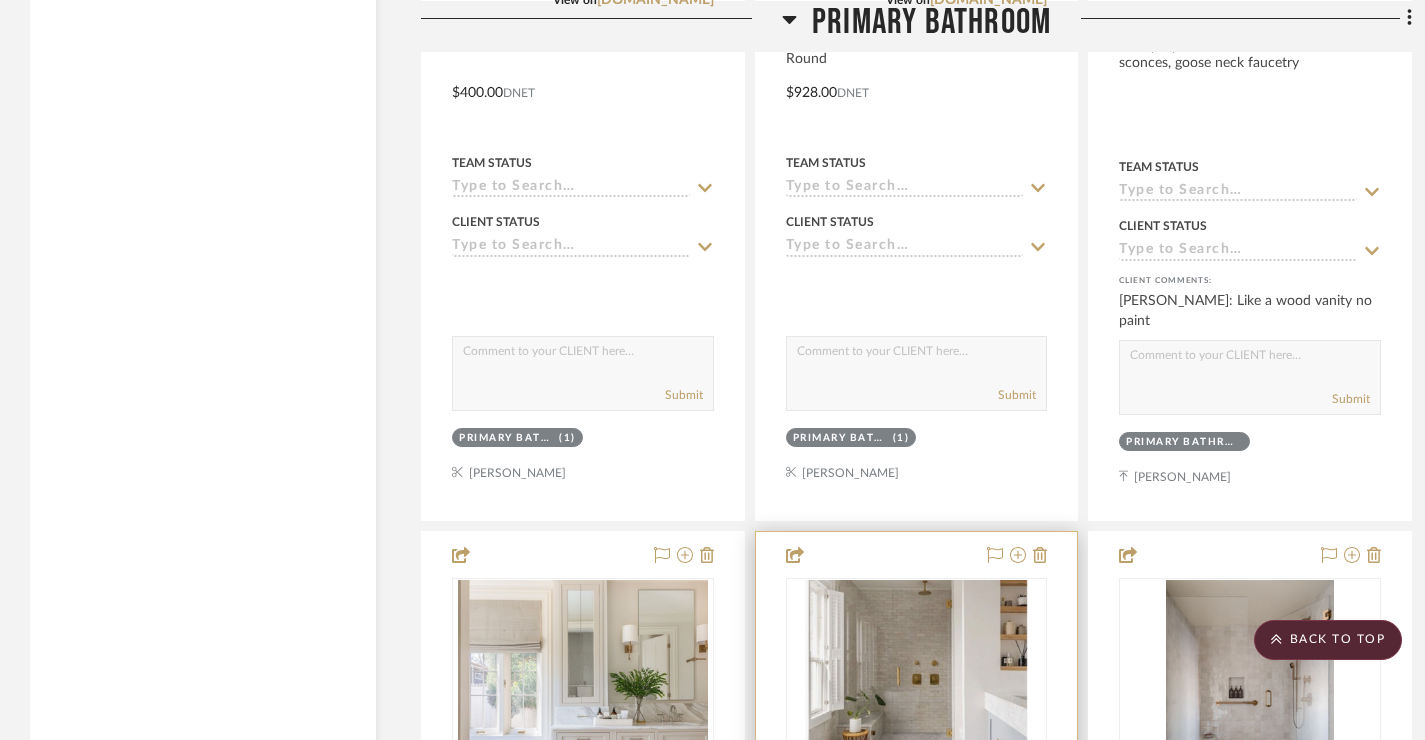 scroll, scrollTop: 3796, scrollLeft: 0, axis: vertical 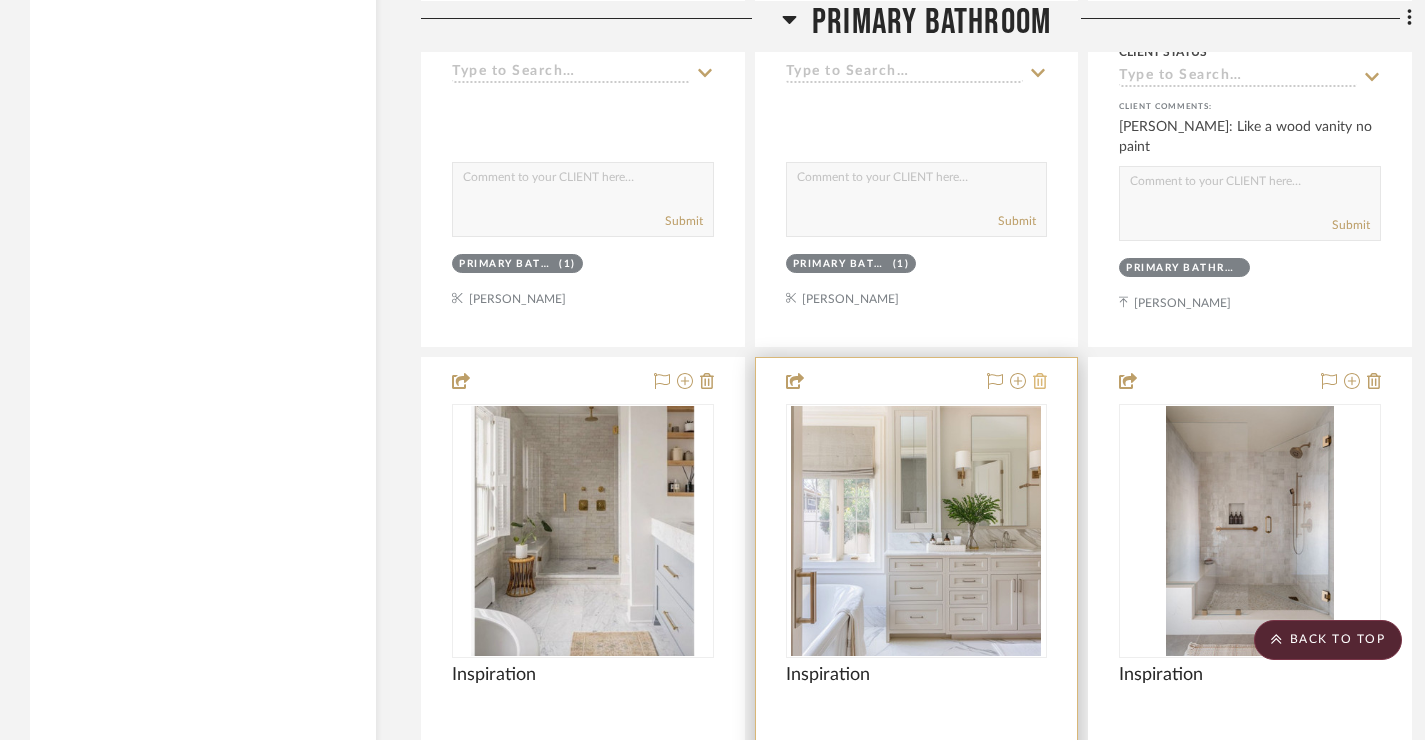 click 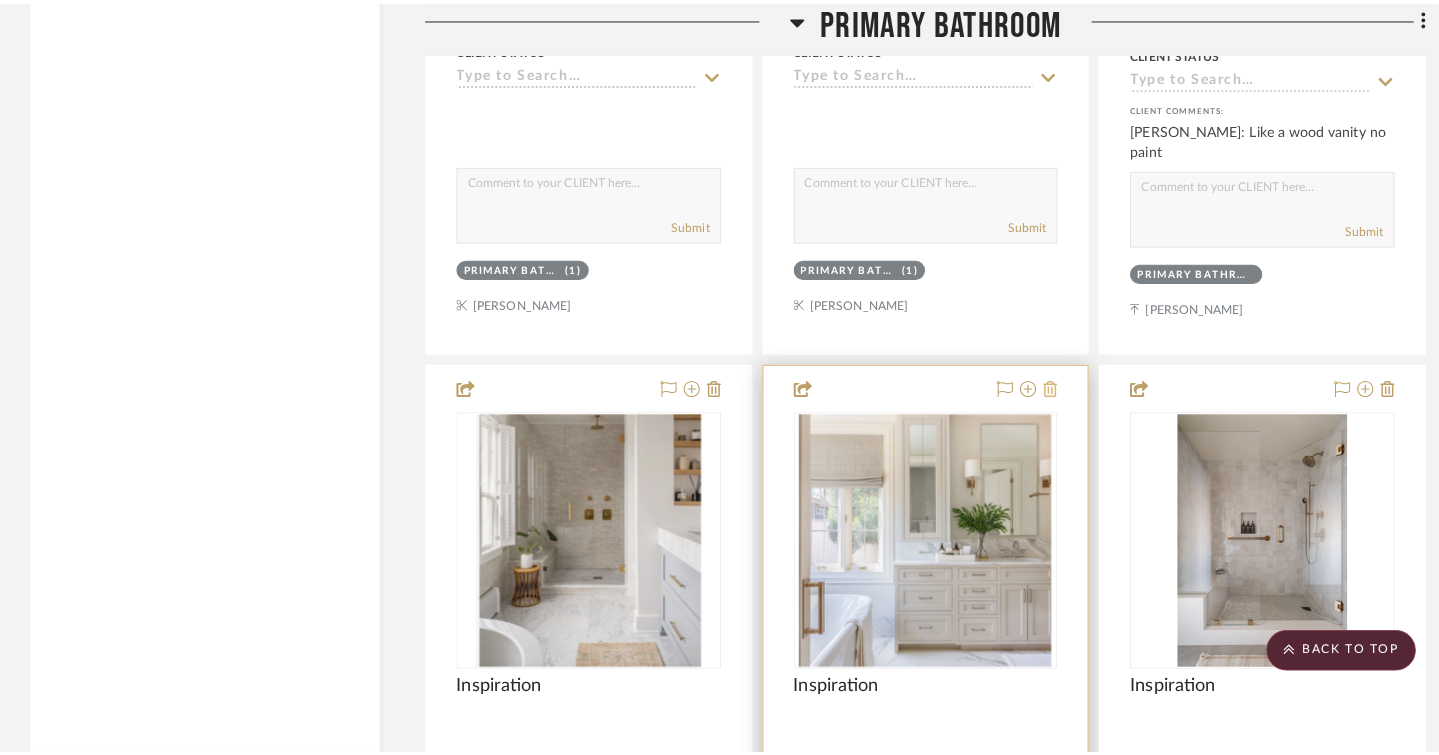 scroll, scrollTop: 0, scrollLeft: 0, axis: both 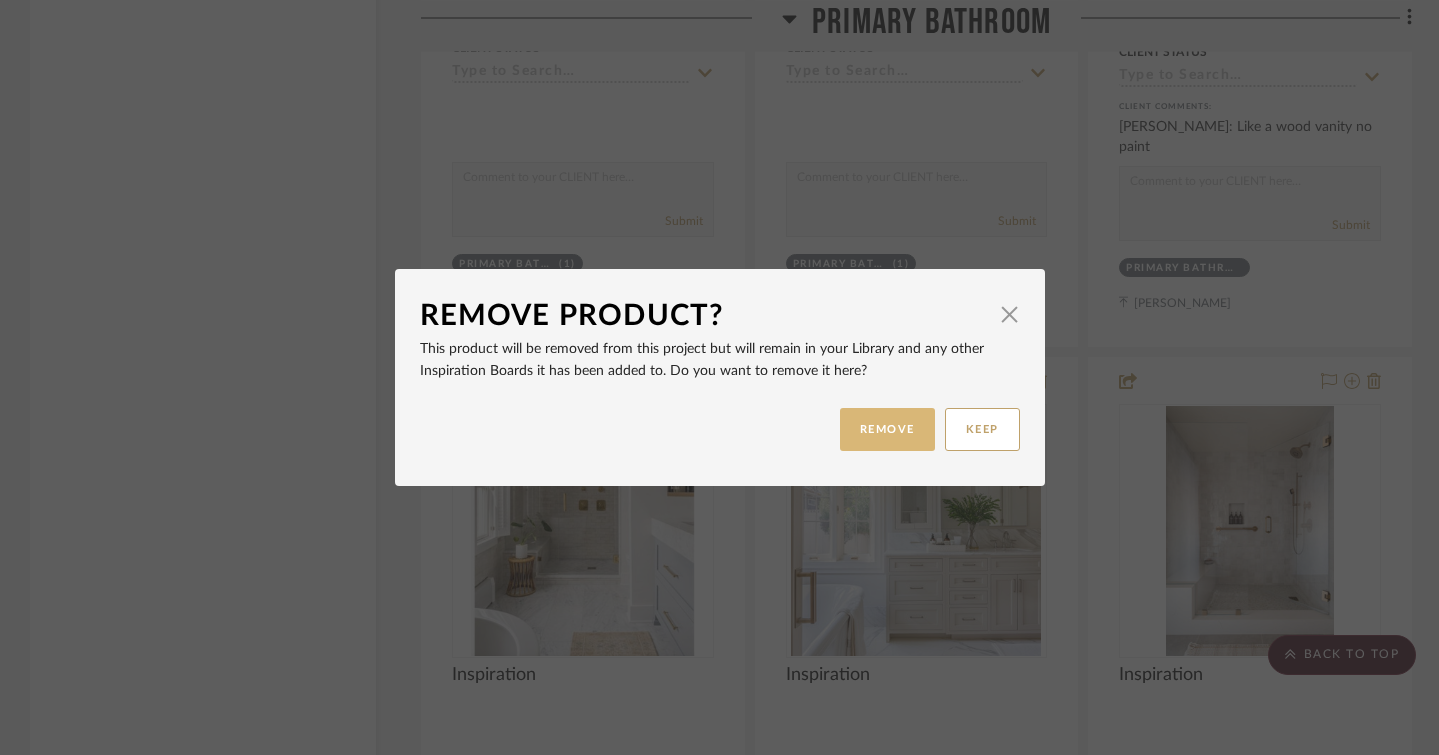 click on "REMOVE" at bounding box center [887, 429] 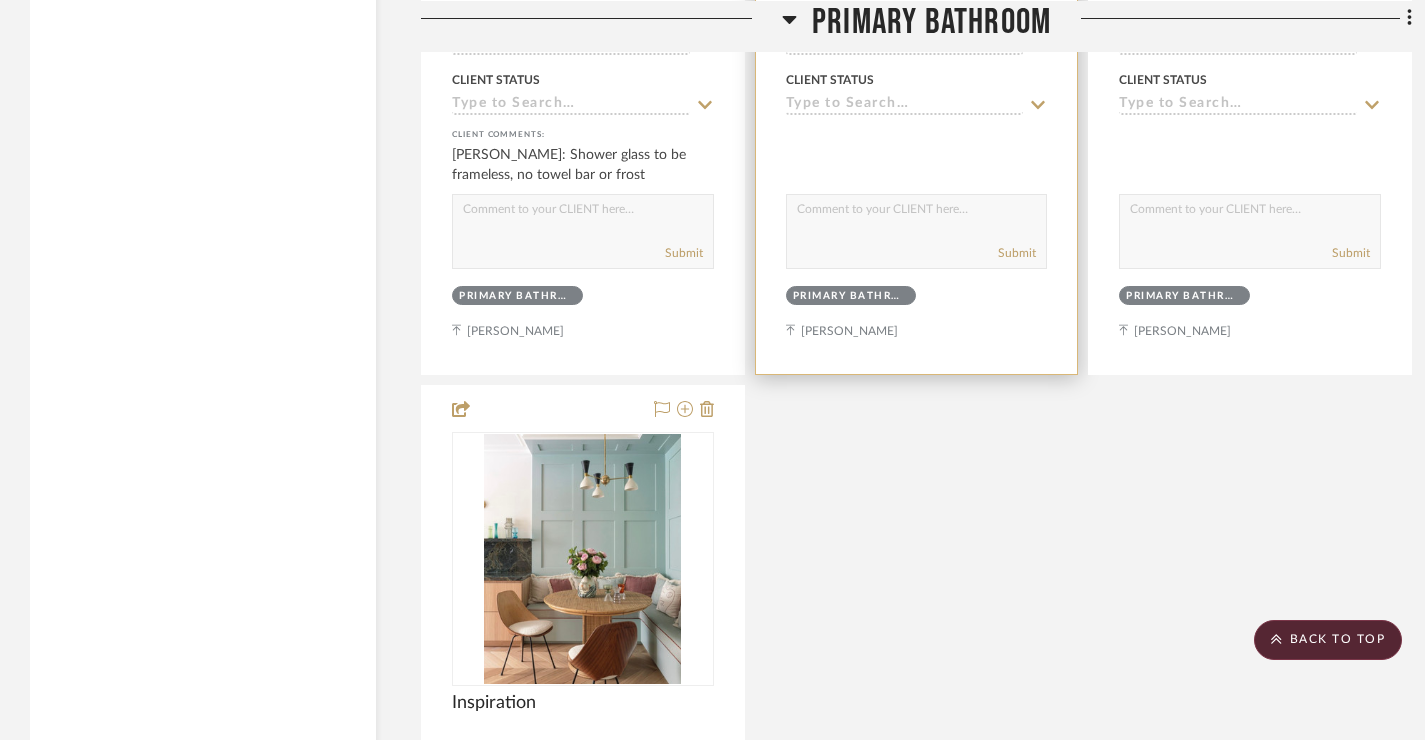 scroll, scrollTop: 4886, scrollLeft: 0, axis: vertical 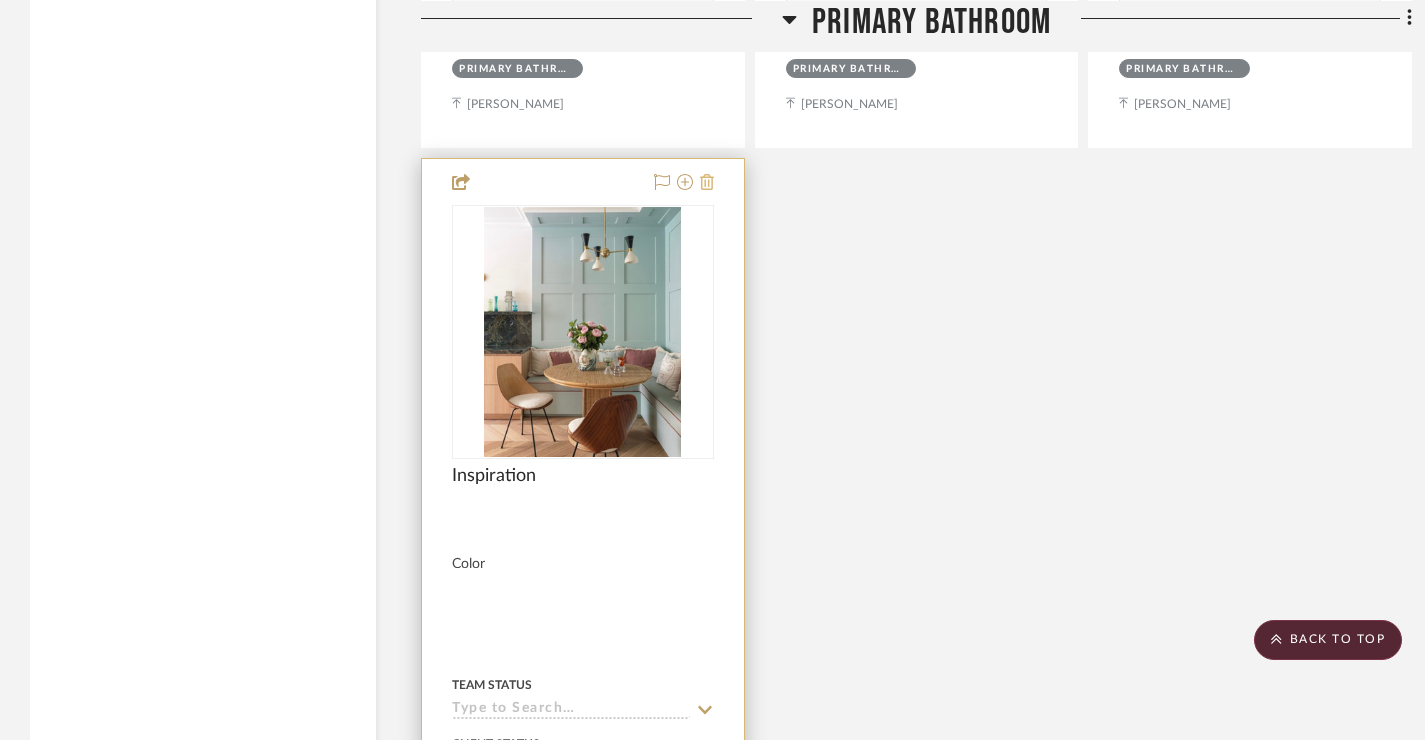 click 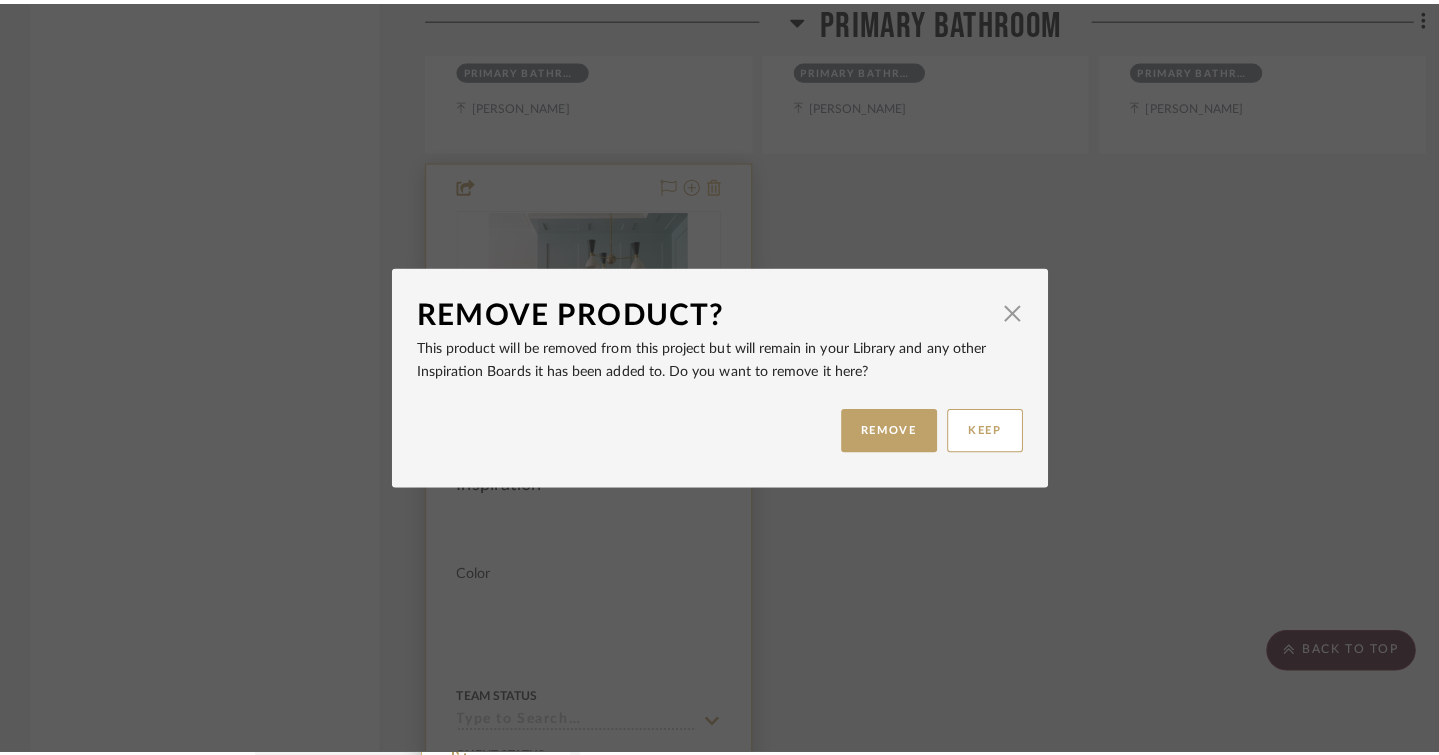 scroll, scrollTop: 0, scrollLeft: 0, axis: both 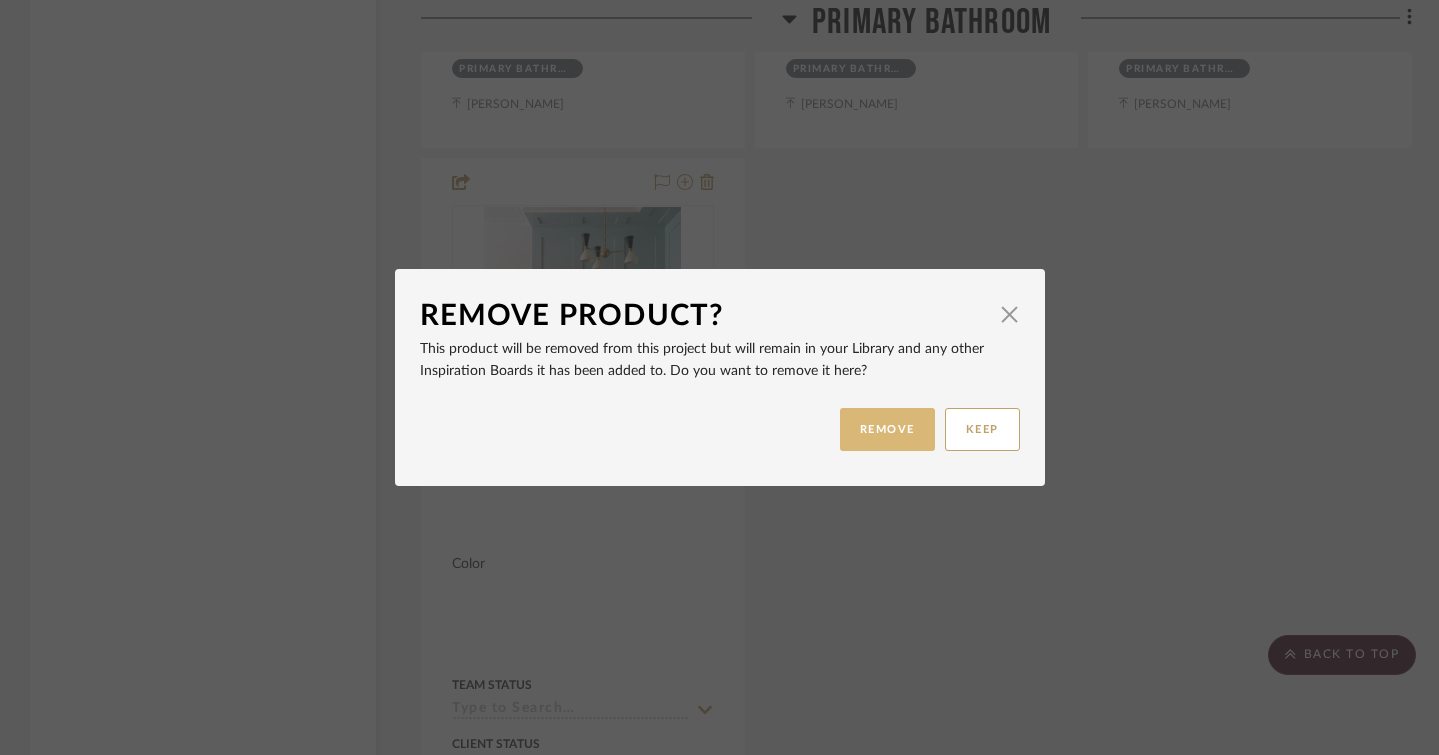 click on "REMOVE" at bounding box center [887, 429] 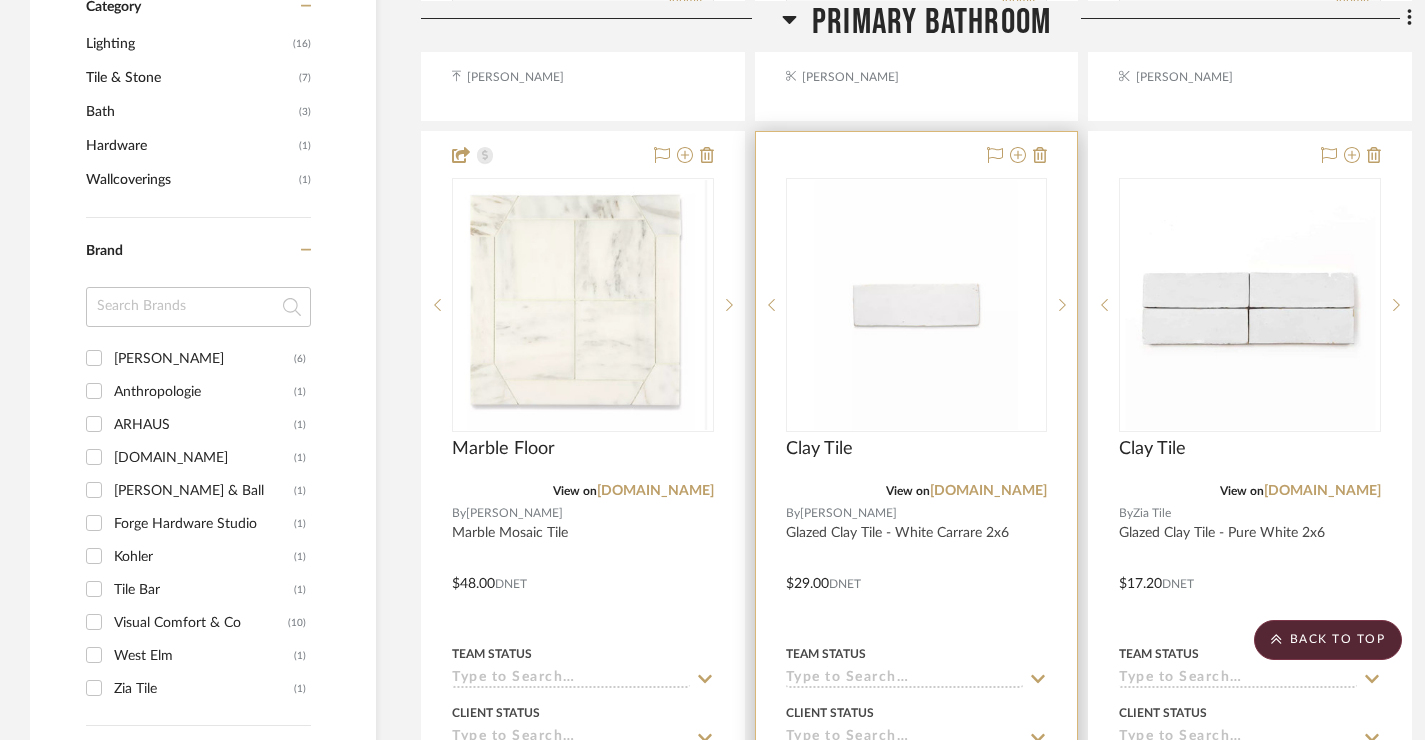 scroll, scrollTop: 1327, scrollLeft: 0, axis: vertical 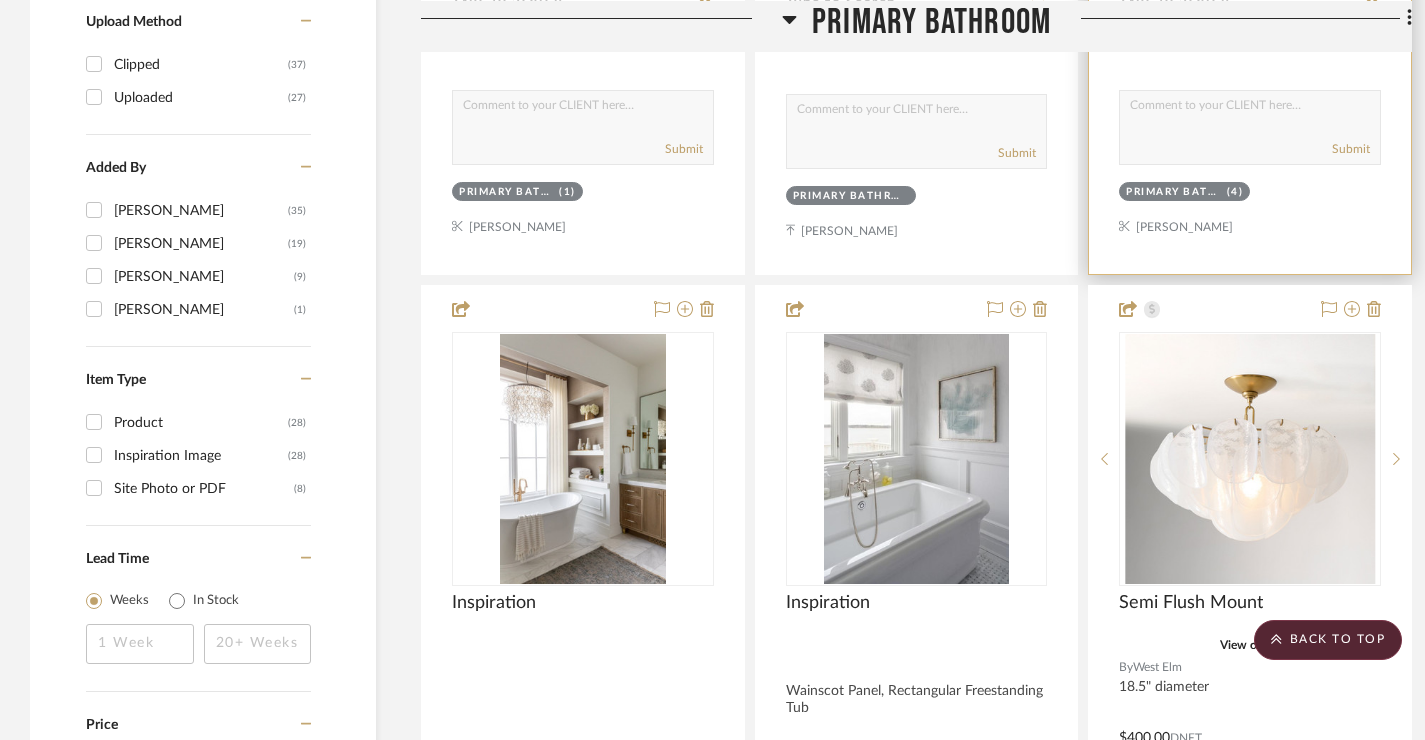 drag, startPoint x: 1313, startPoint y: 224, endPoint x: 1380, endPoint y: 368, distance: 158.8238 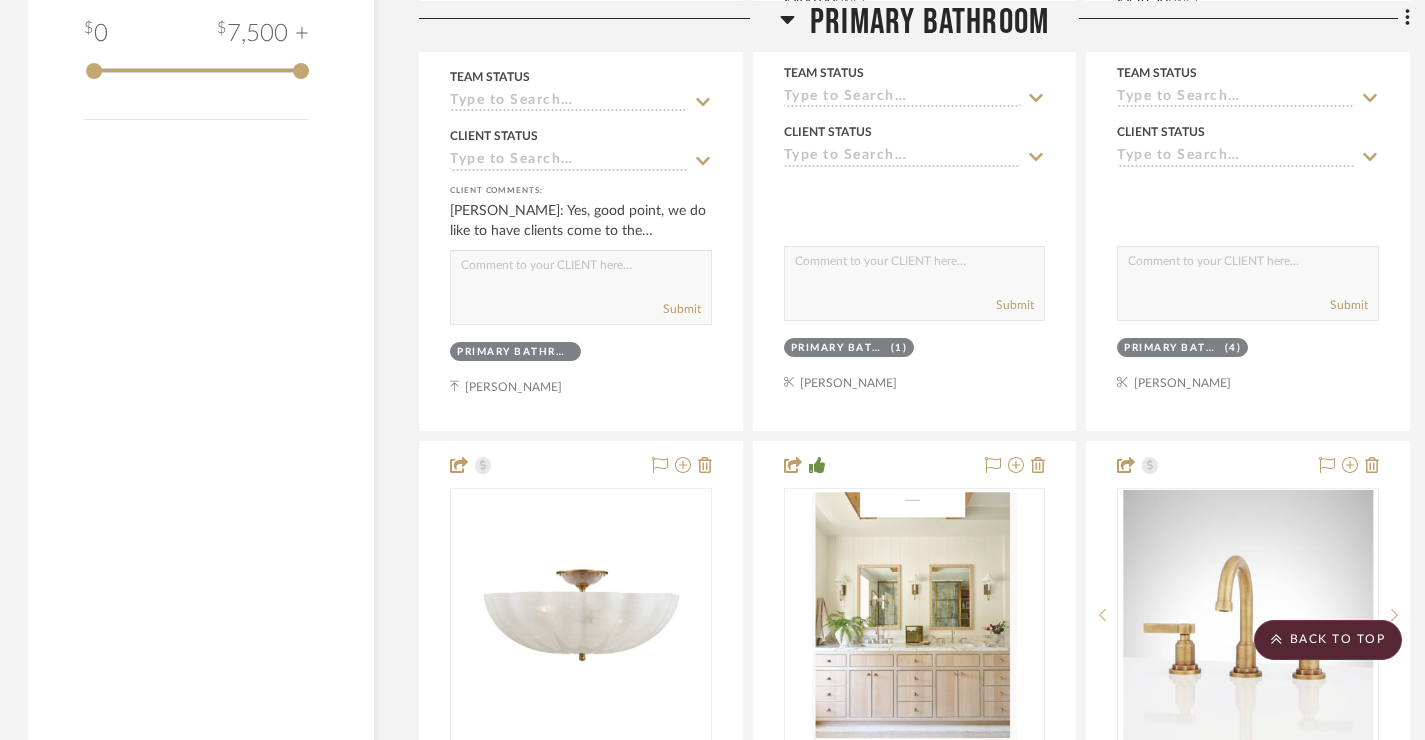 scroll, scrollTop: 2825, scrollLeft: 4, axis: both 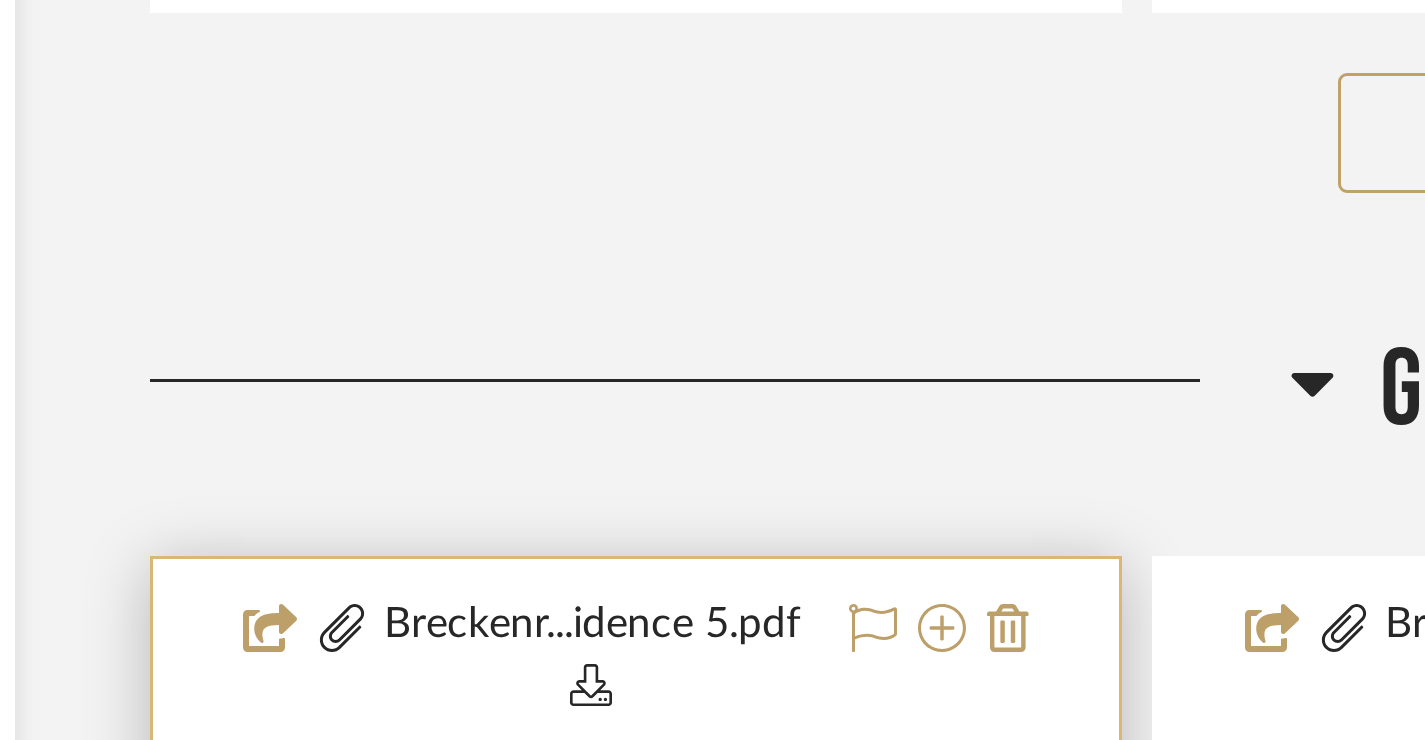 drag, startPoint x: 629, startPoint y: 235, endPoint x: 553, endPoint y: 322, distance: 115.52056 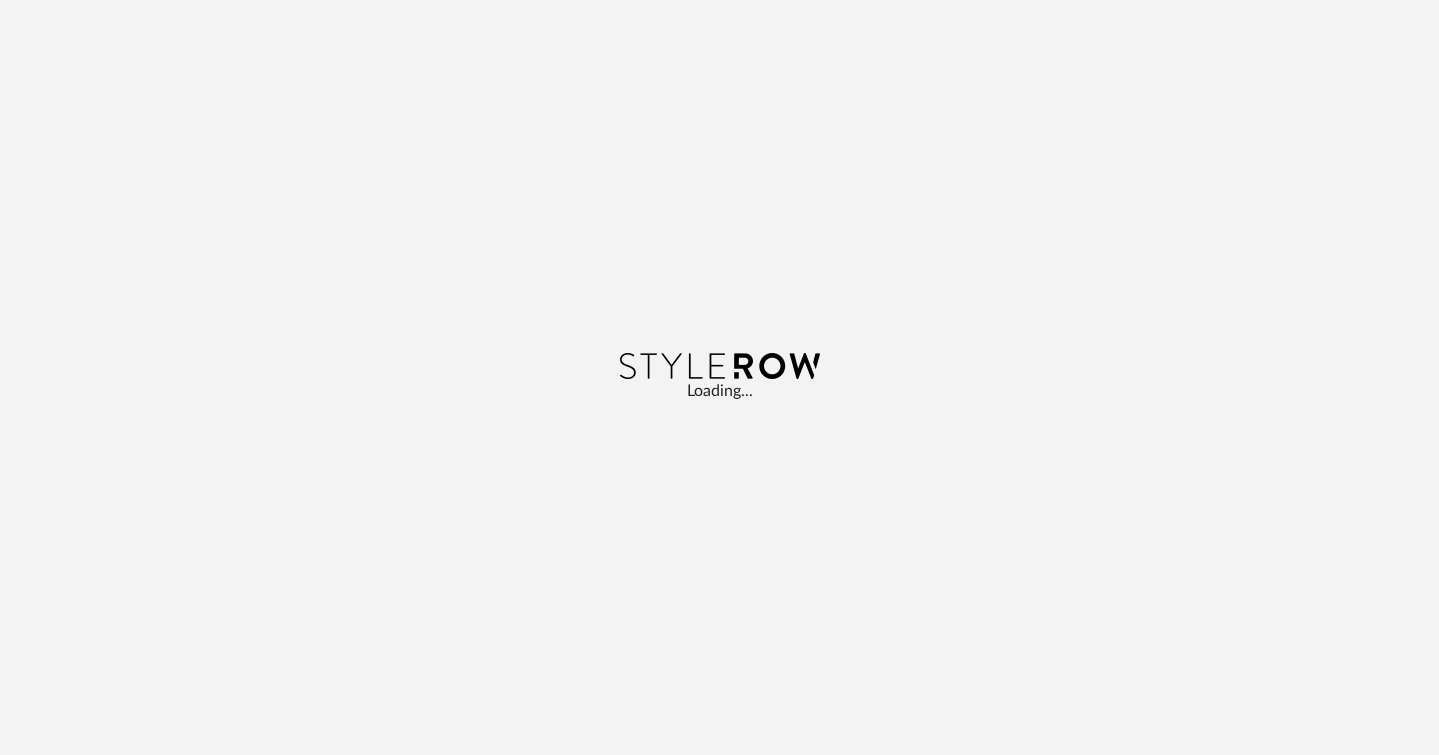 scroll, scrollTop: 0, scrollLeft: 0, axis: both 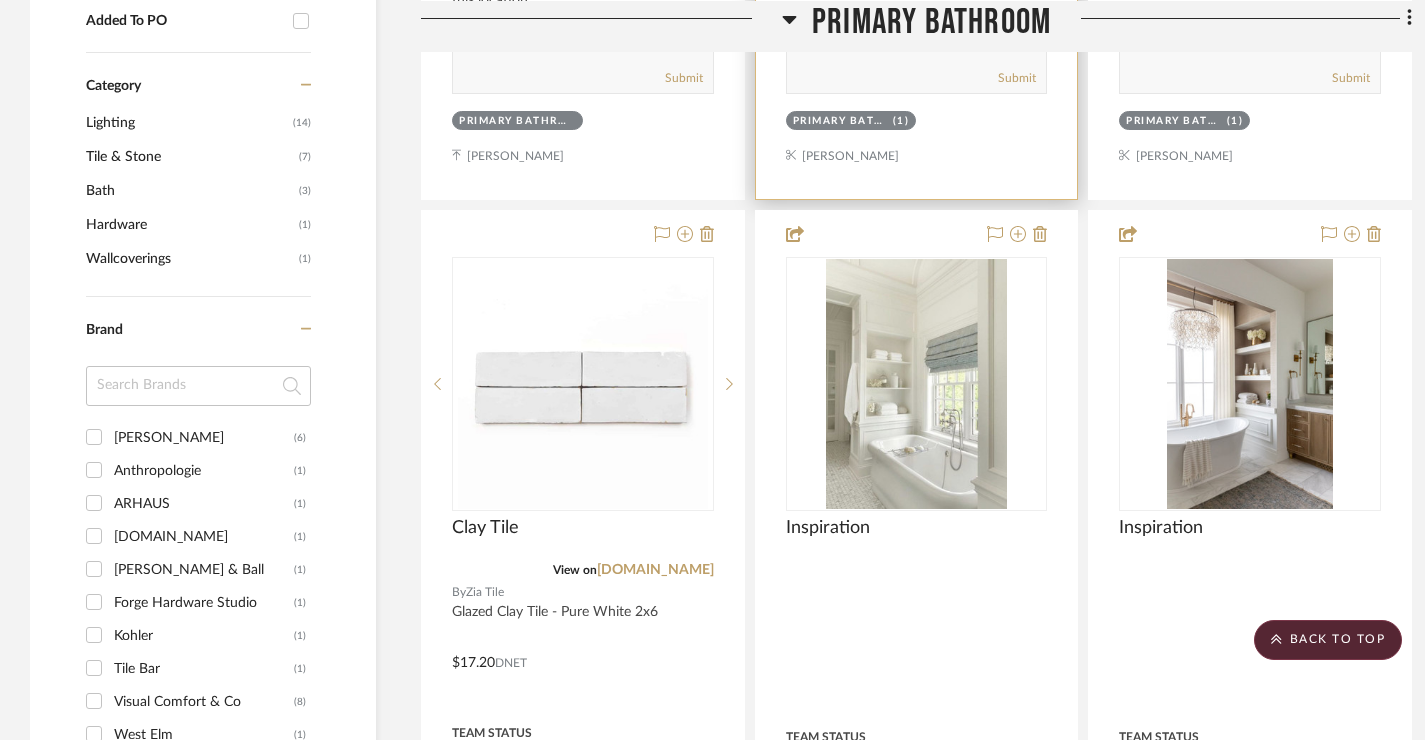 type 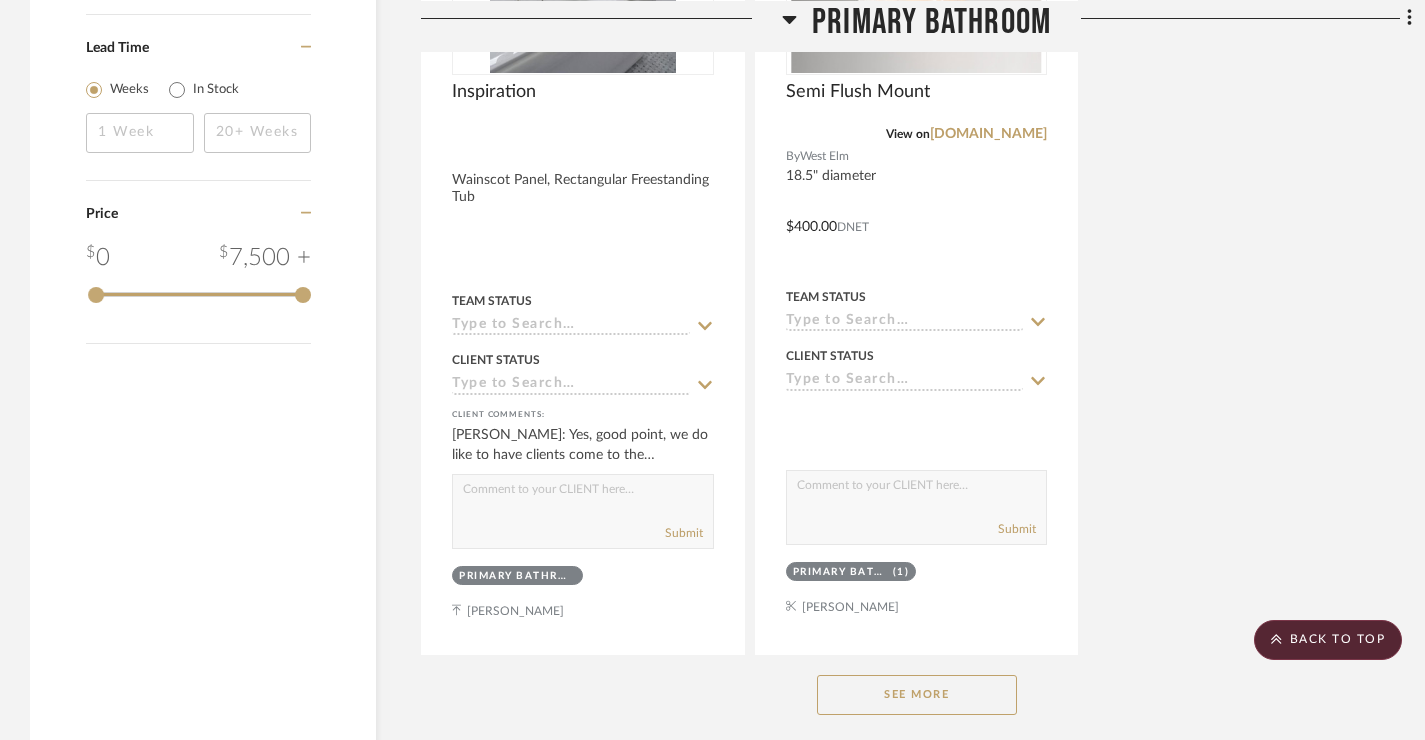 scroll, scrollTop: 2708, scrollLeft: 0, axis: vertical 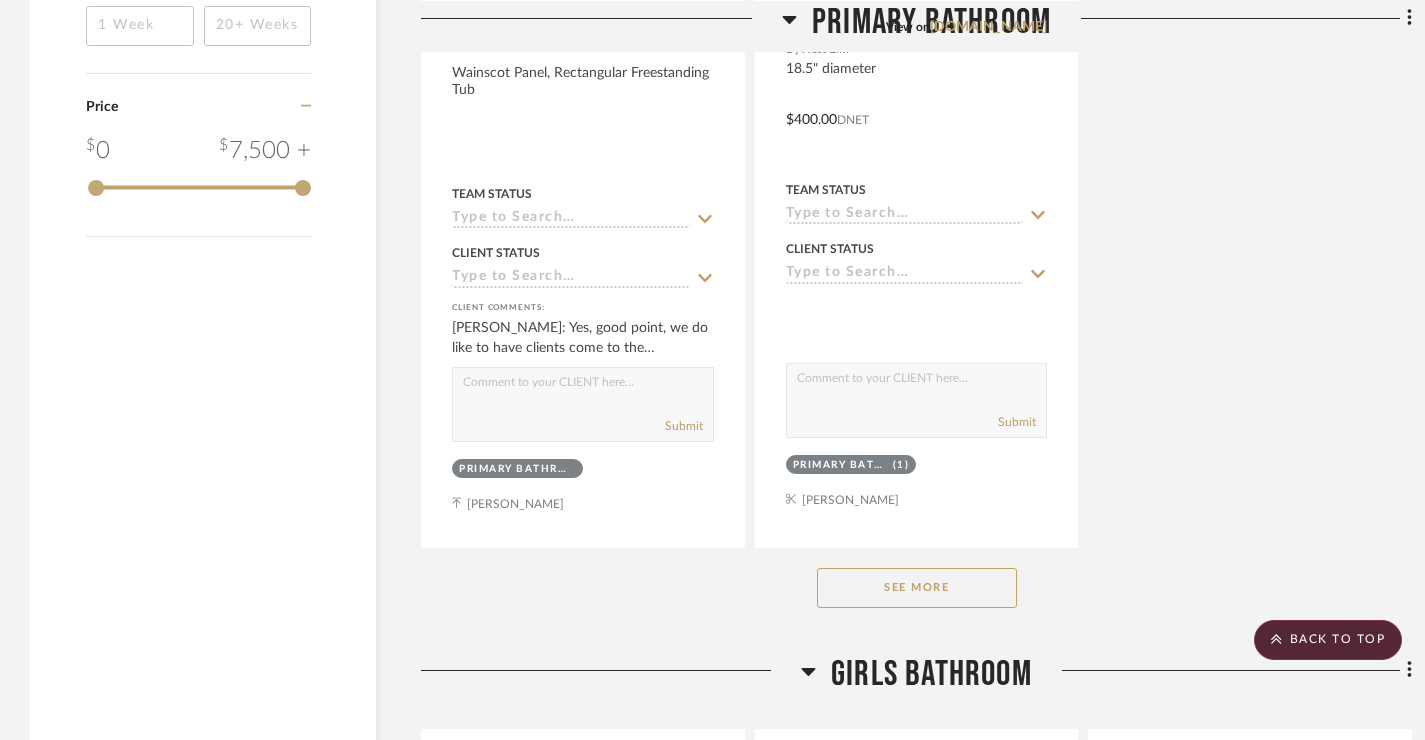 click on "See More" 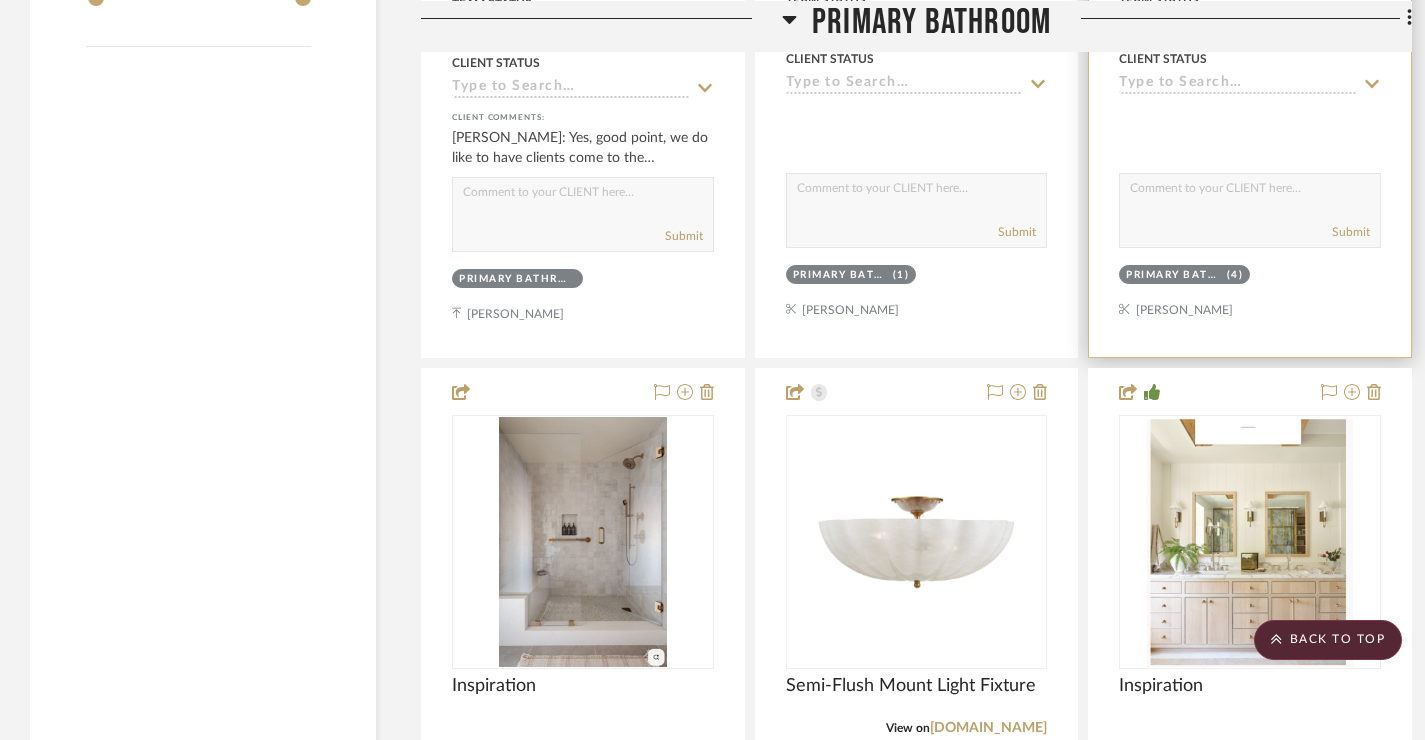 scroll, scrollTop: 2897, scrollLeft: 0, axis: vertical 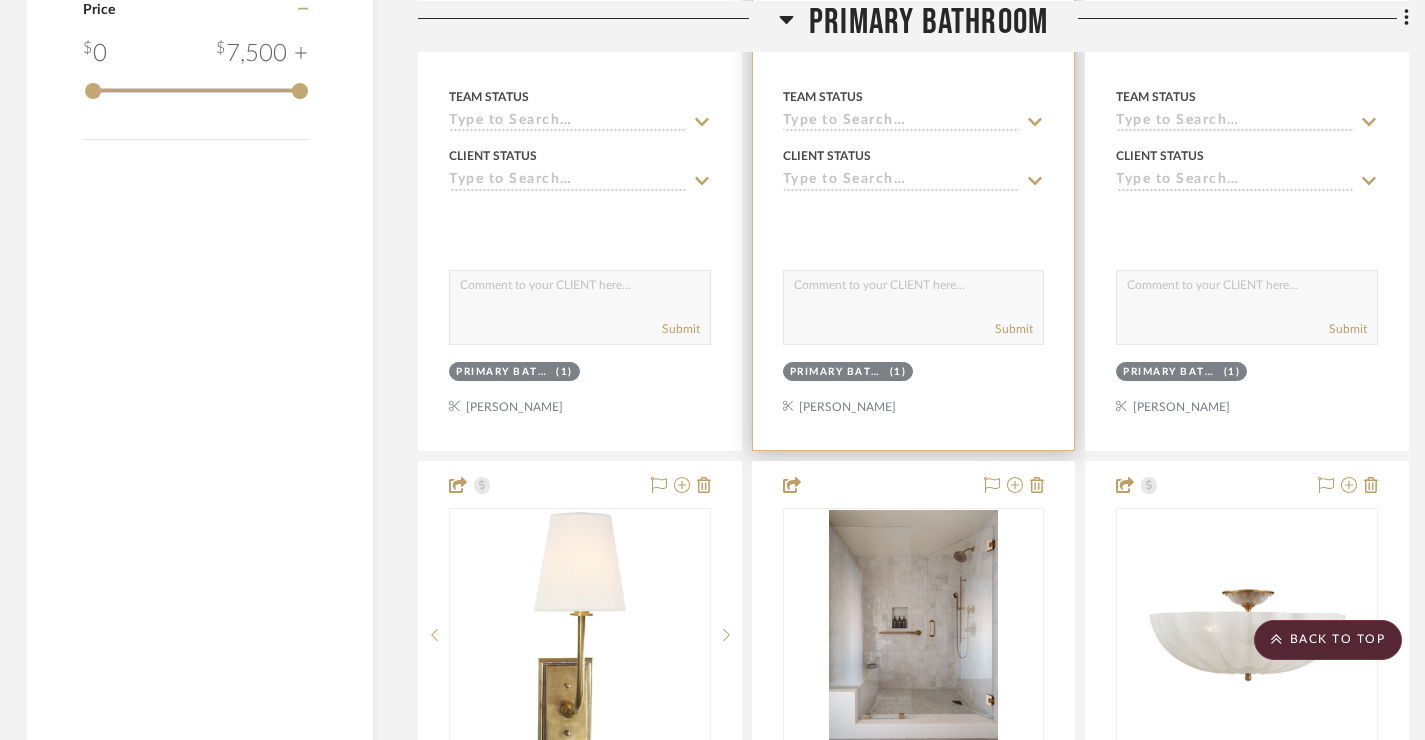 drag, startPoint x: 936, startPoint y: 490, endPoint x: 1074, endPoint y: 156, distance: 361.38623 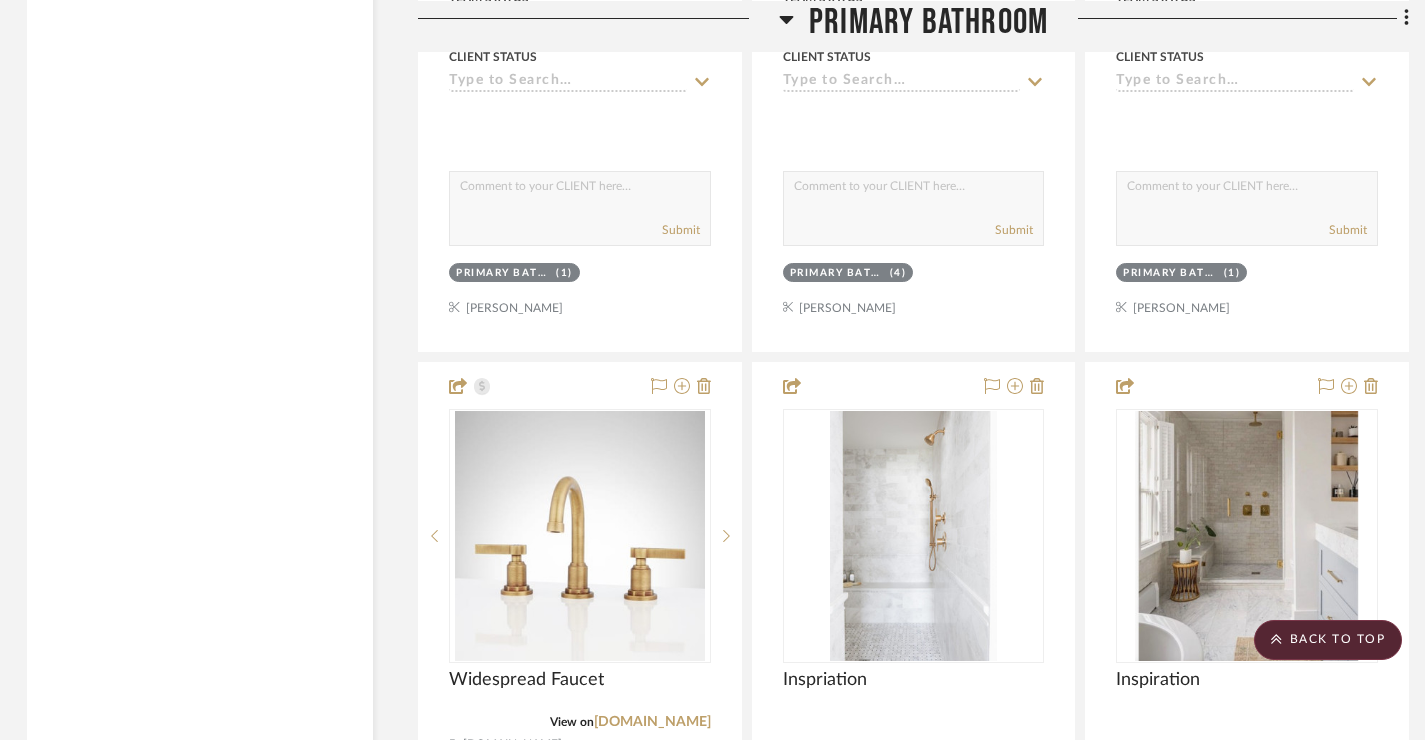 scroll, scrollTop: 3860, scrollLeft: 3, axis: both 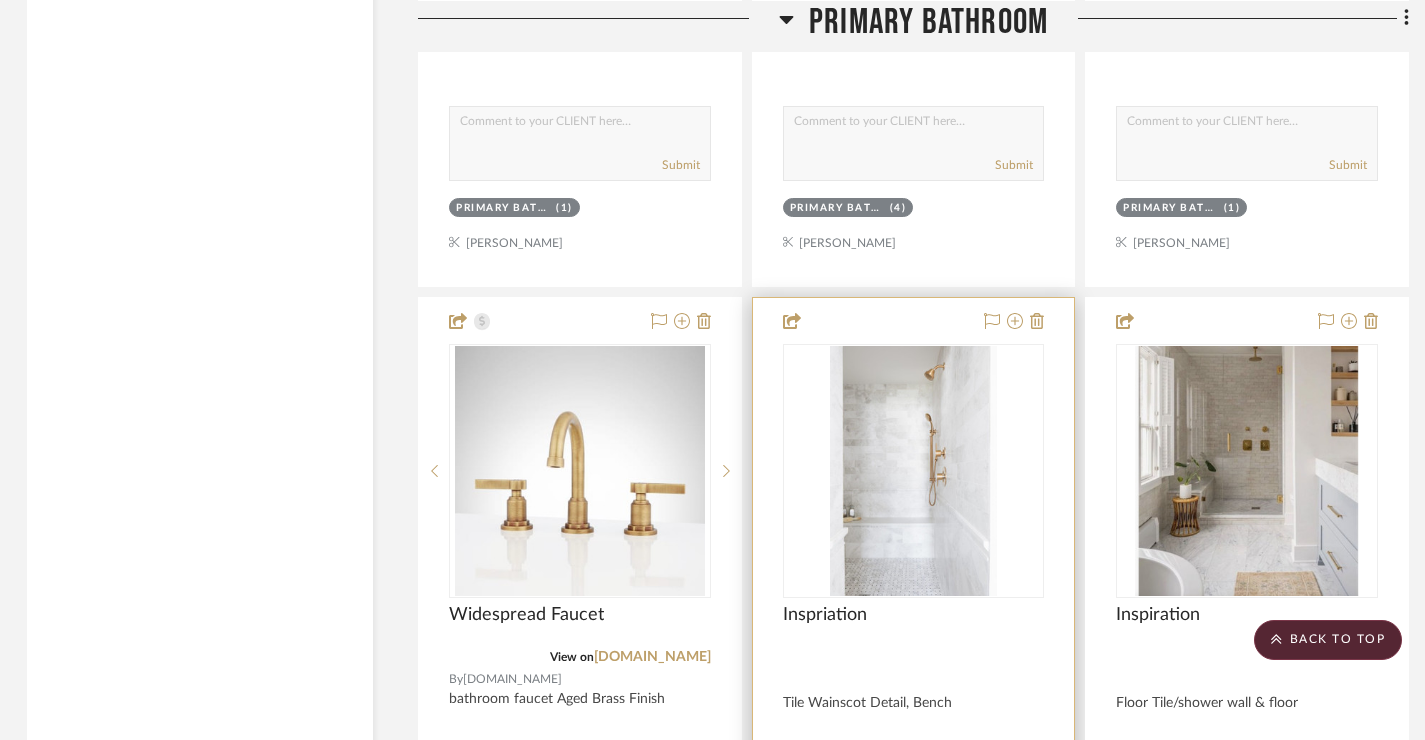 drag, startPoint x: 934, startPoint y: 311, endPoint x: 946, endPoint y: 300, distance: 16.27882 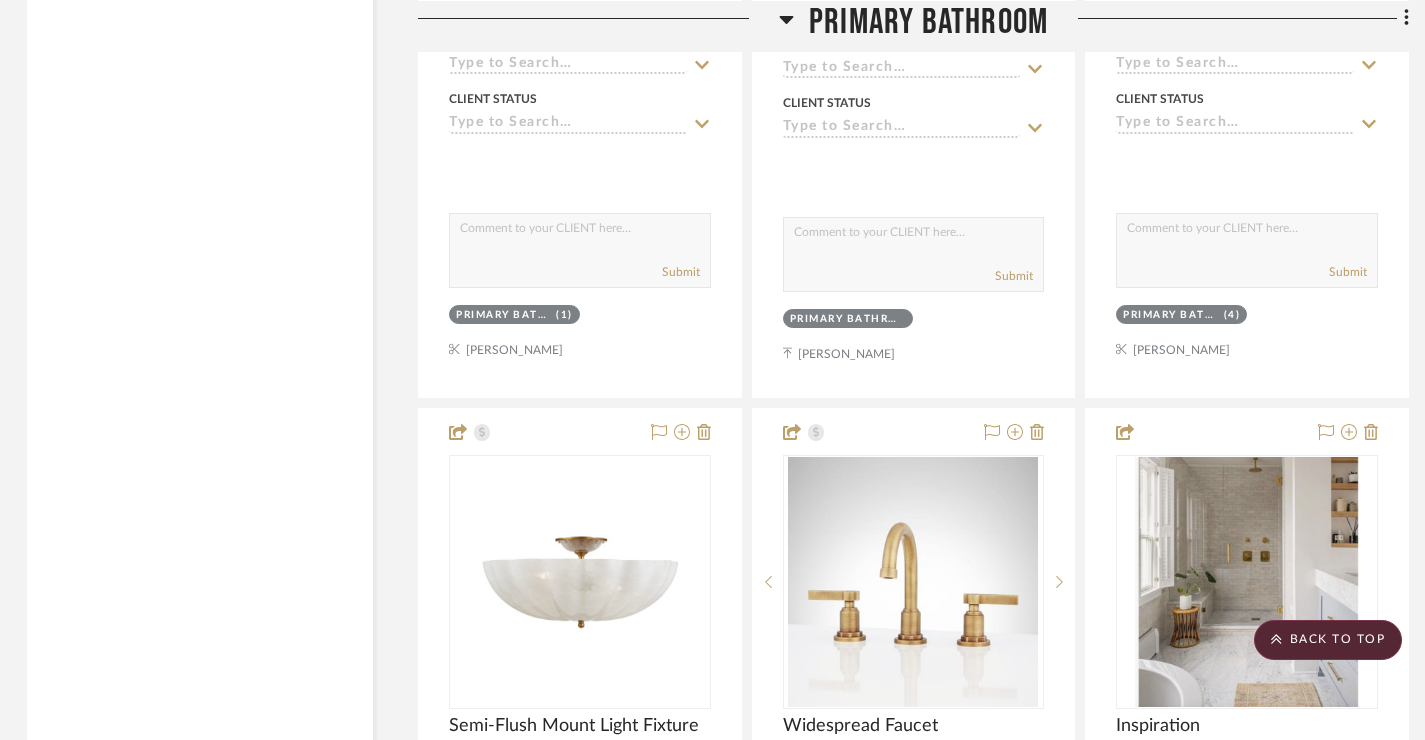 scroll, scrollTop: 3756, scrollLeft: 3, axis: both 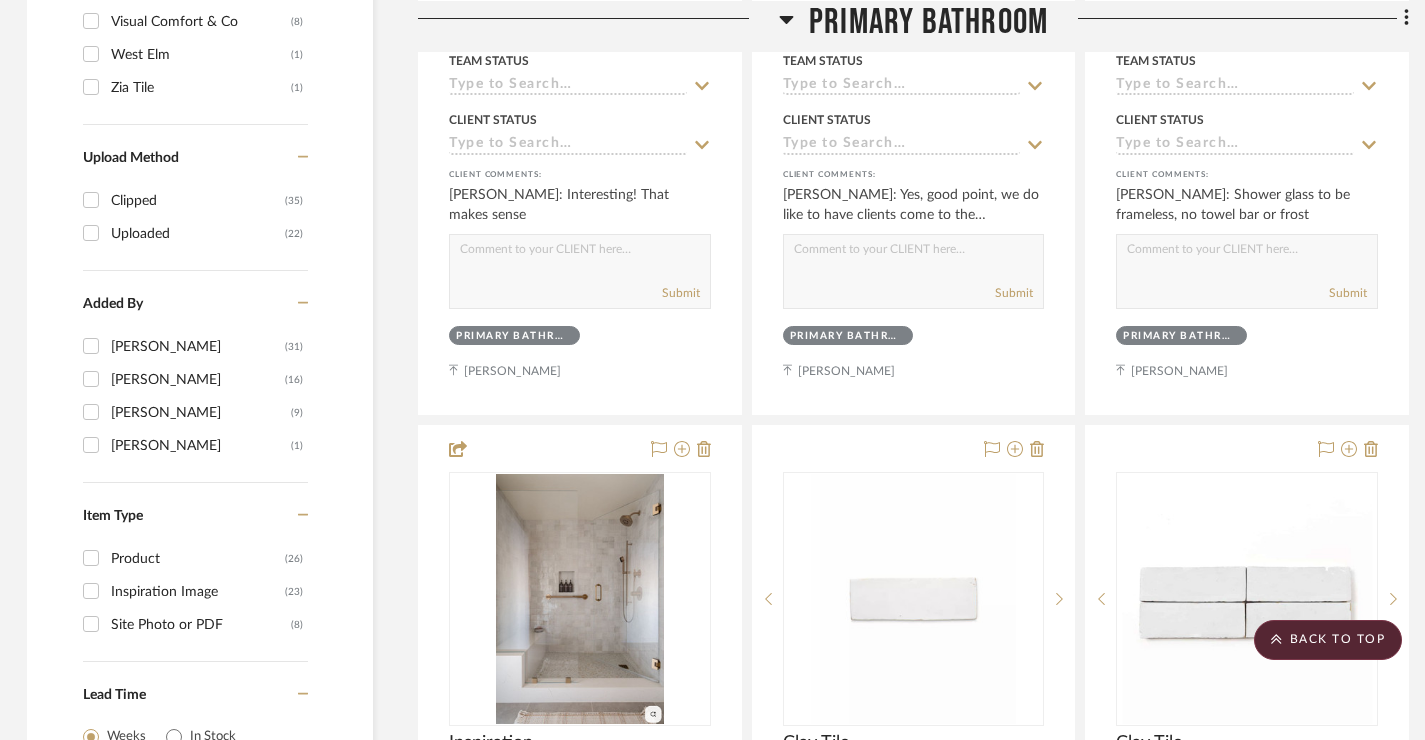 drag, startPoint x: 1246, startPoint y: 440, endPoint x: 1224, endPoint y: 440, distance: 22 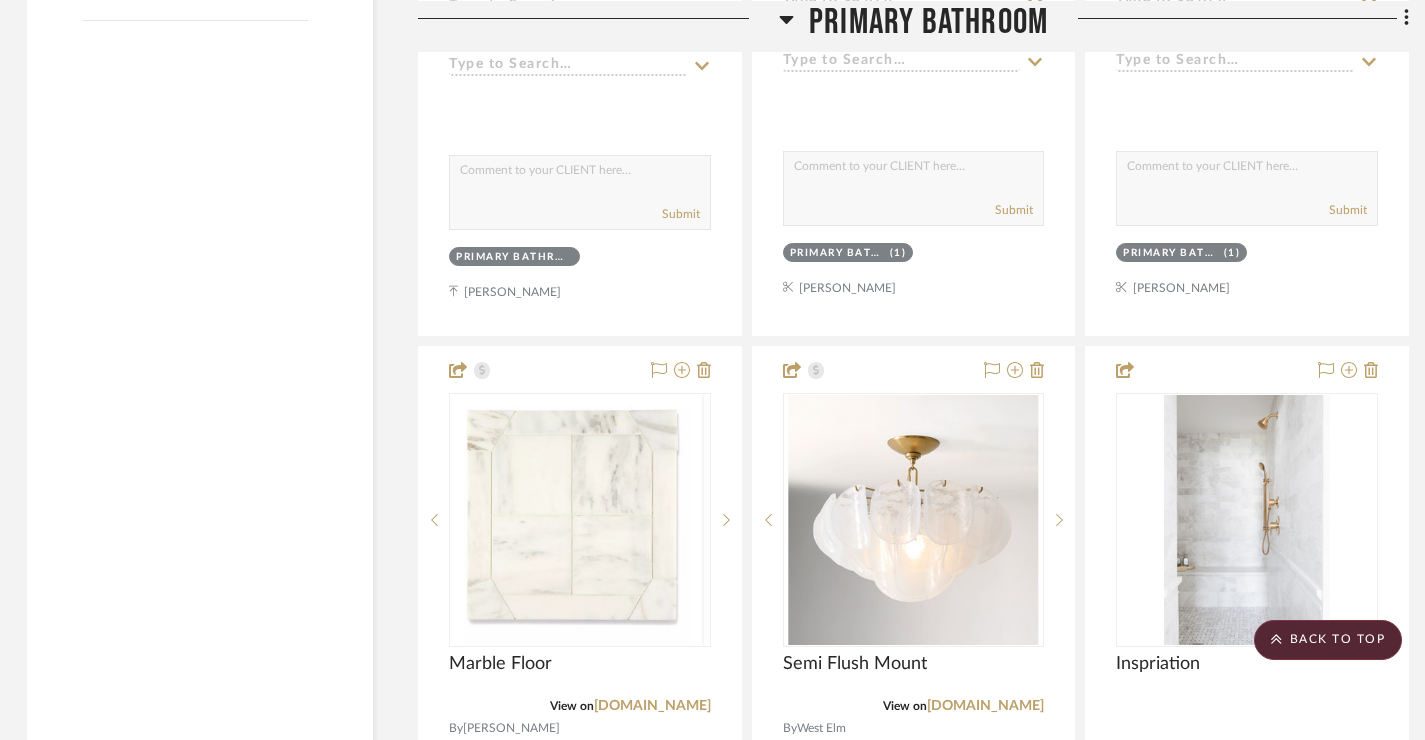 scroll, scrollTop: 2939, scrollLeft: 3, axis: both 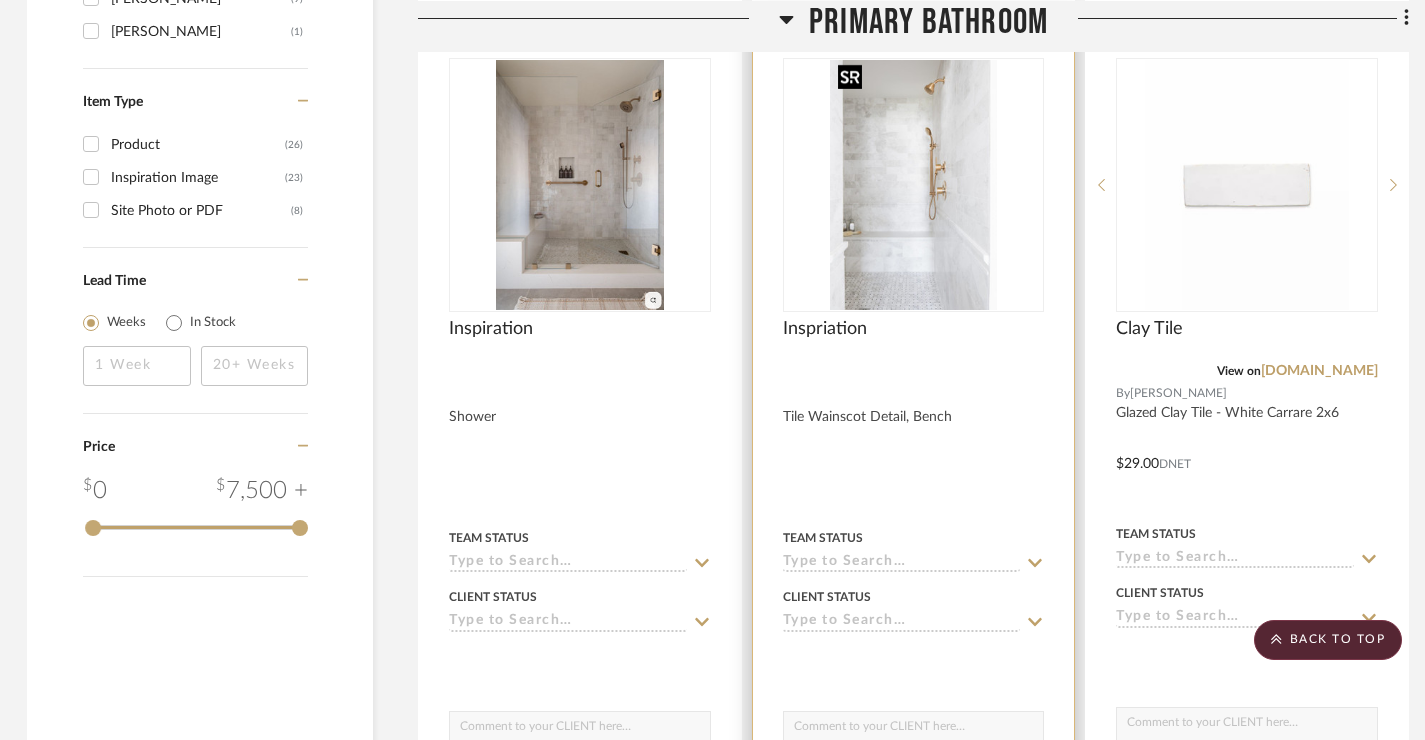 click at bounding box center (913, 185) 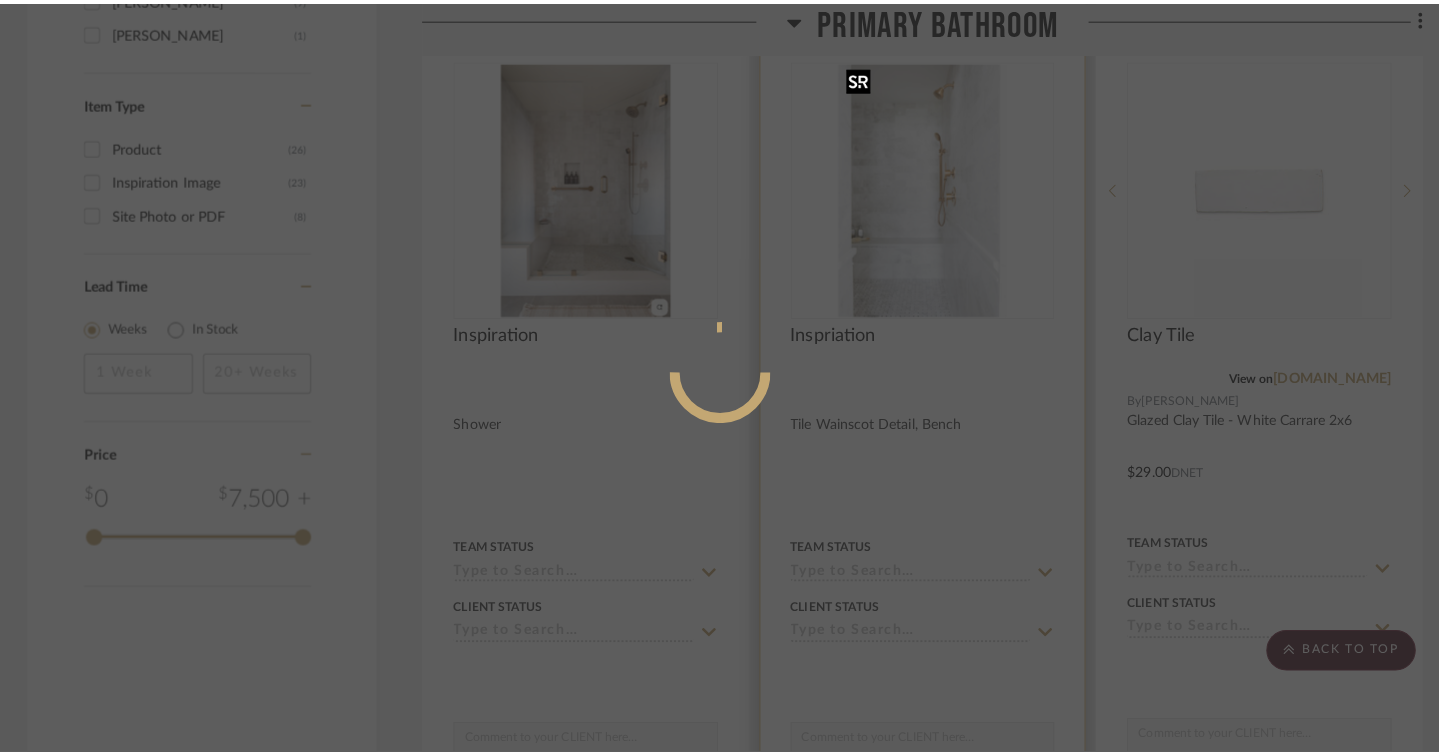 scroll, scrollTop: 0, scrollLeft: 0, axis: both 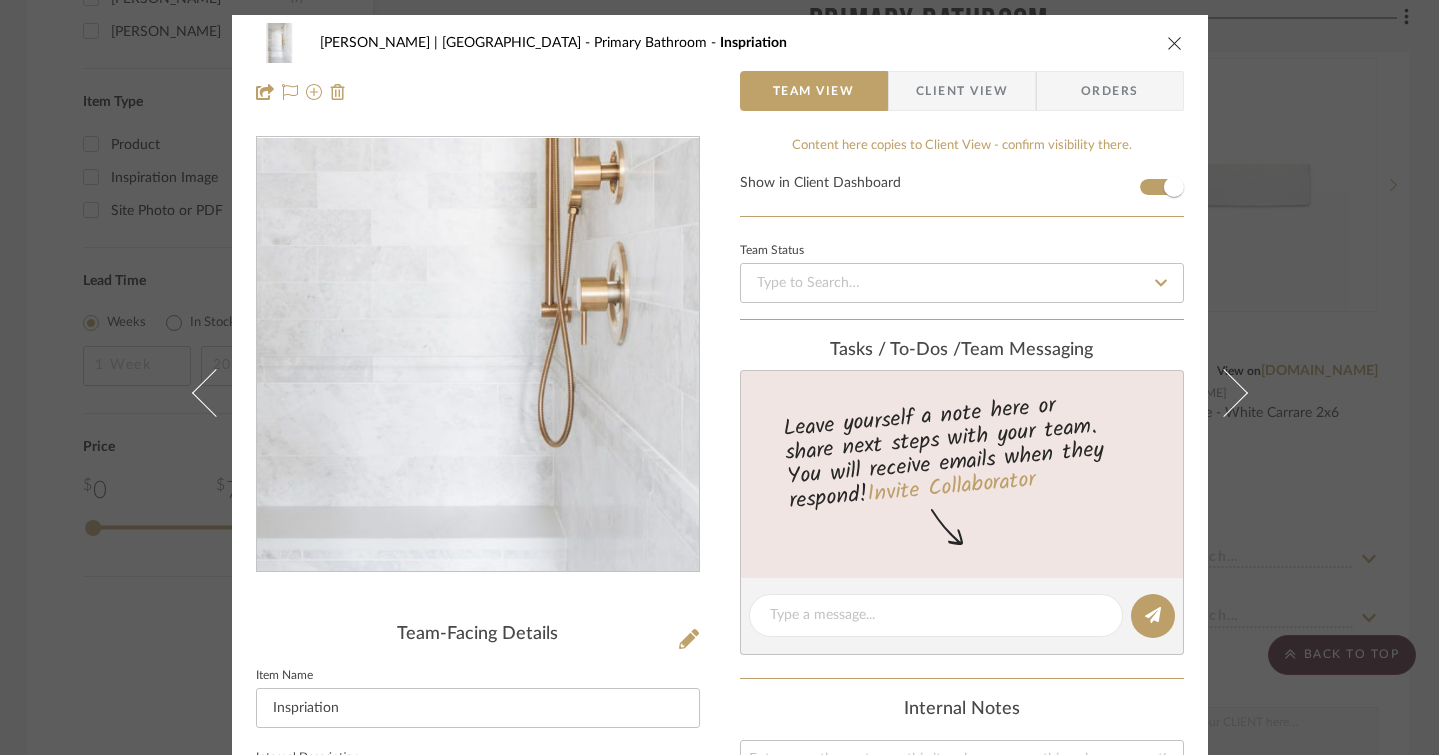 click at bounding box center (477, 355) 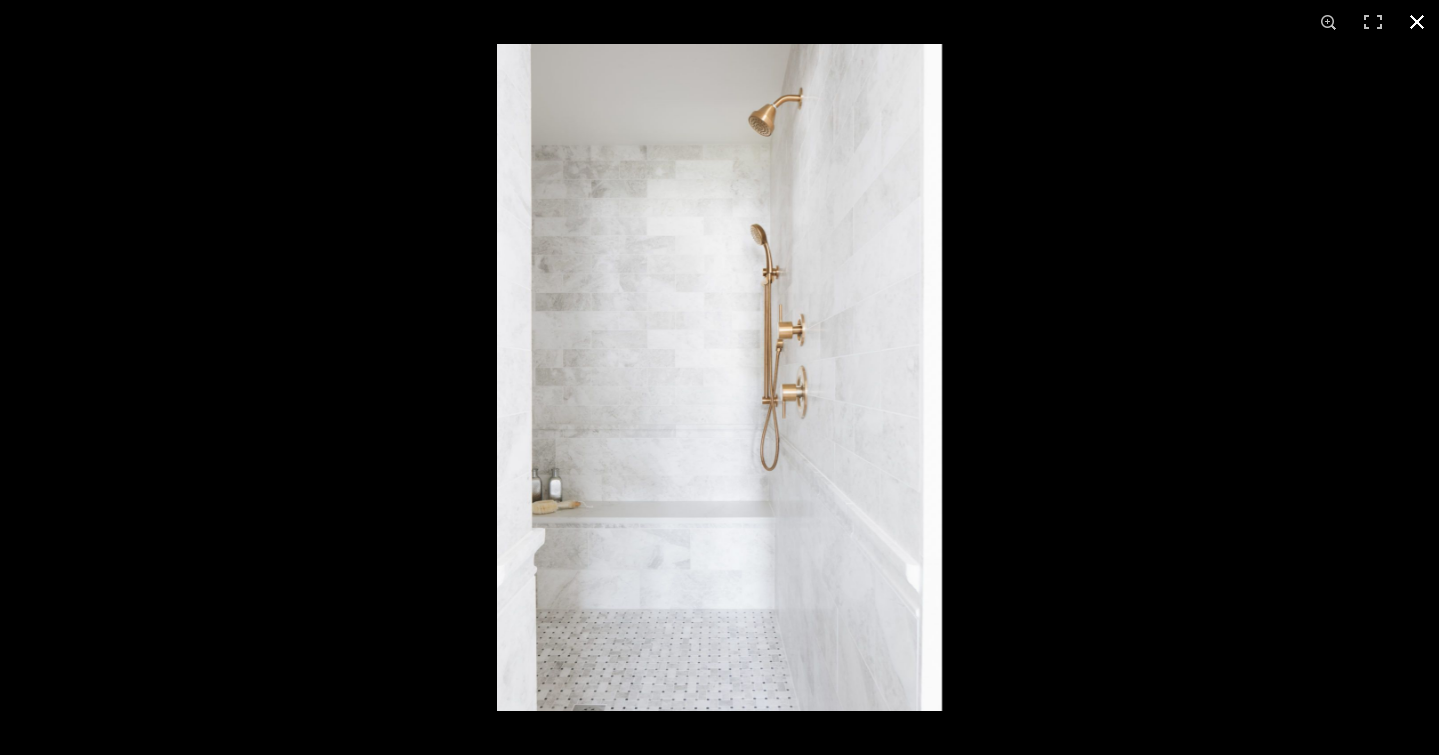 click at bounding box center (1417, 22) 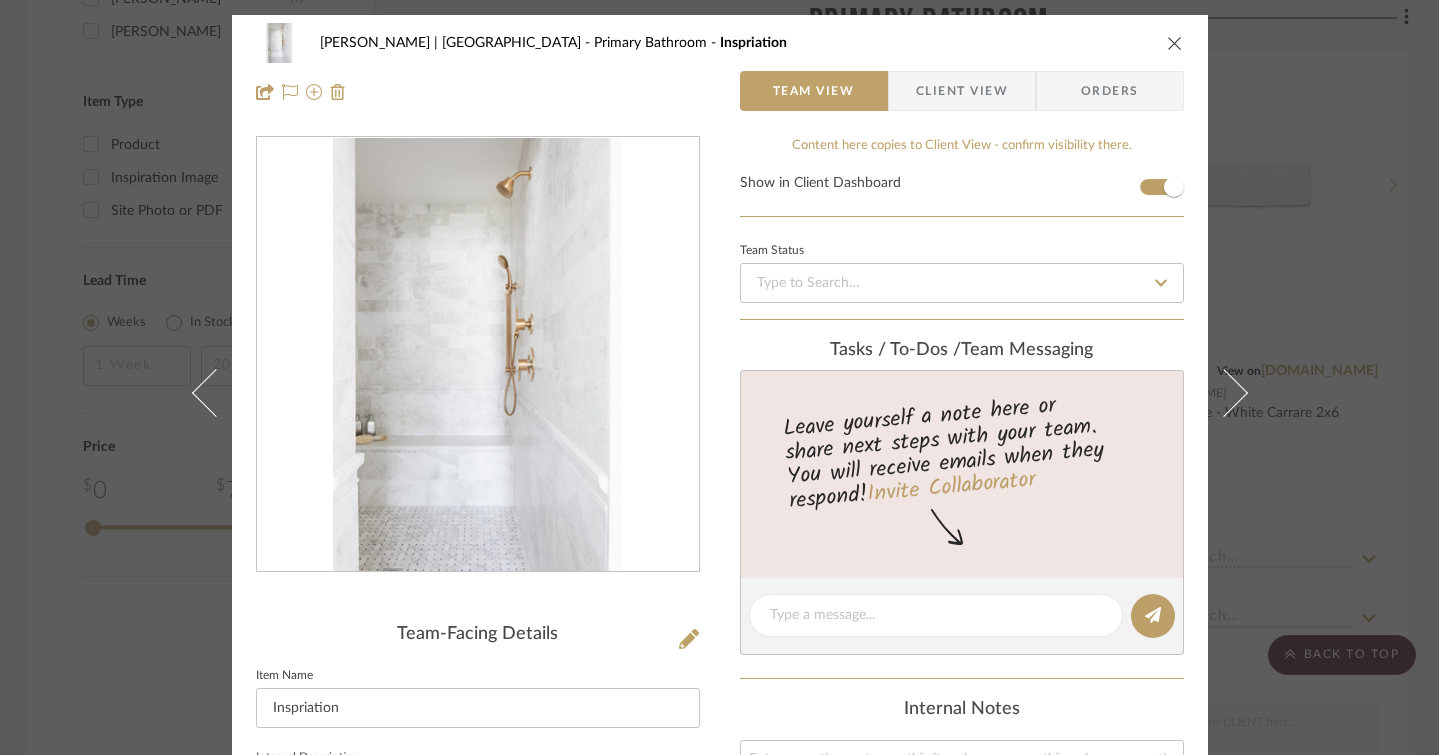 click at bounding box center [1175, 43] 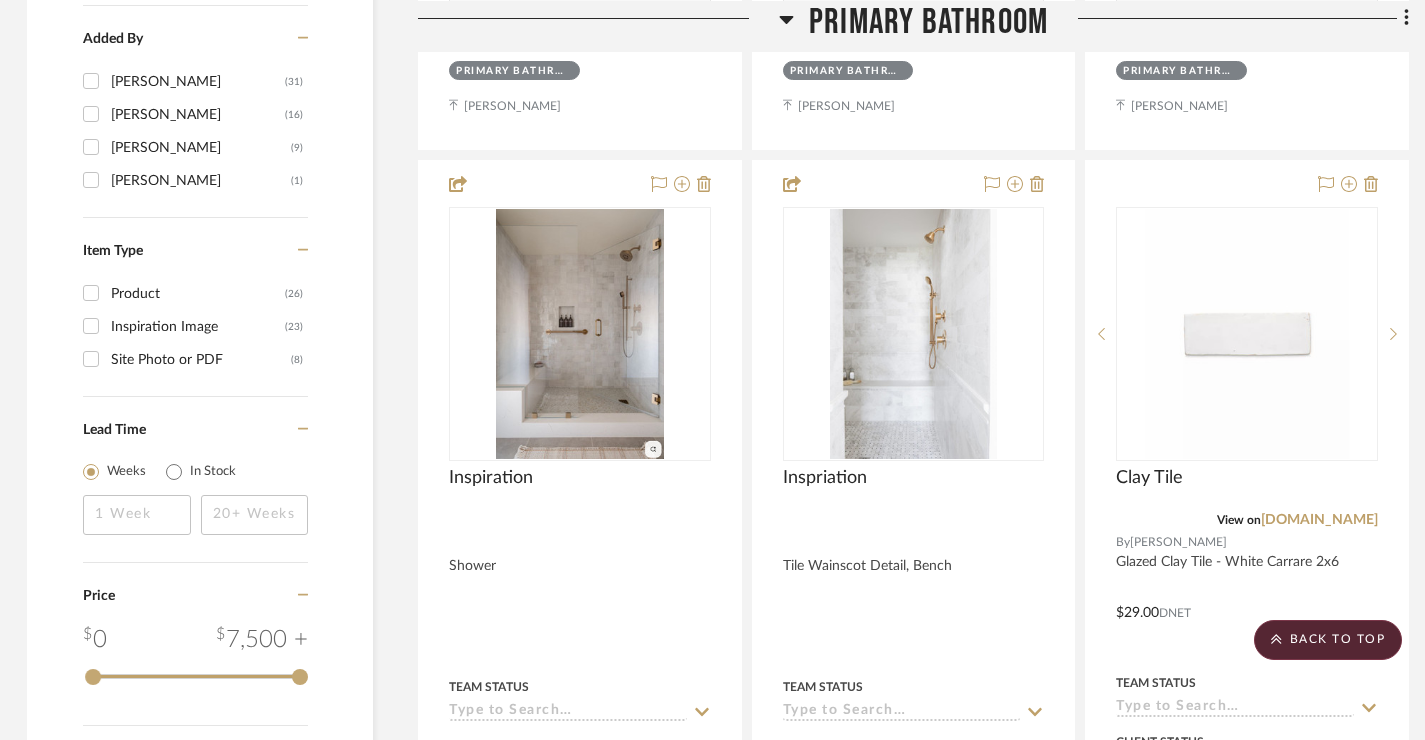 scroll, scrollTop: 2218, scrollLeft: 3, axis: both 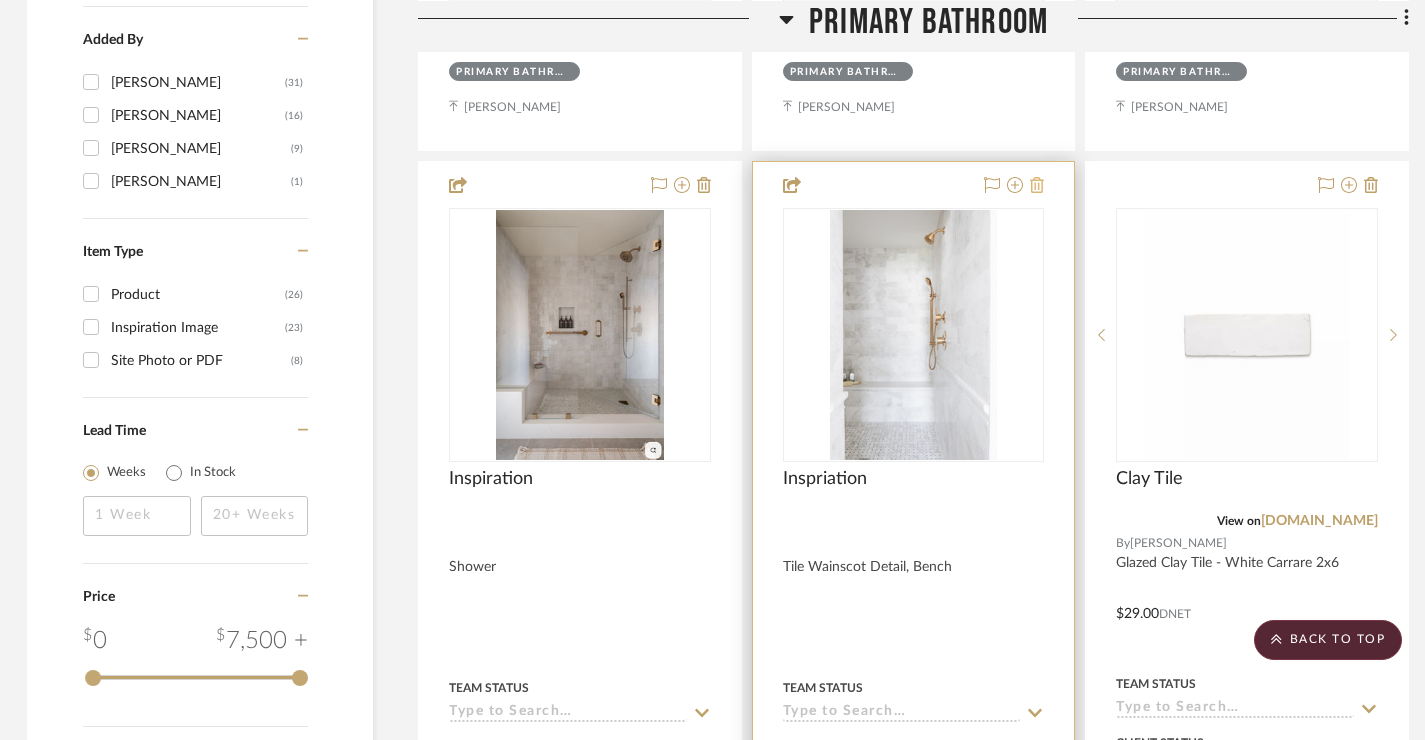 click 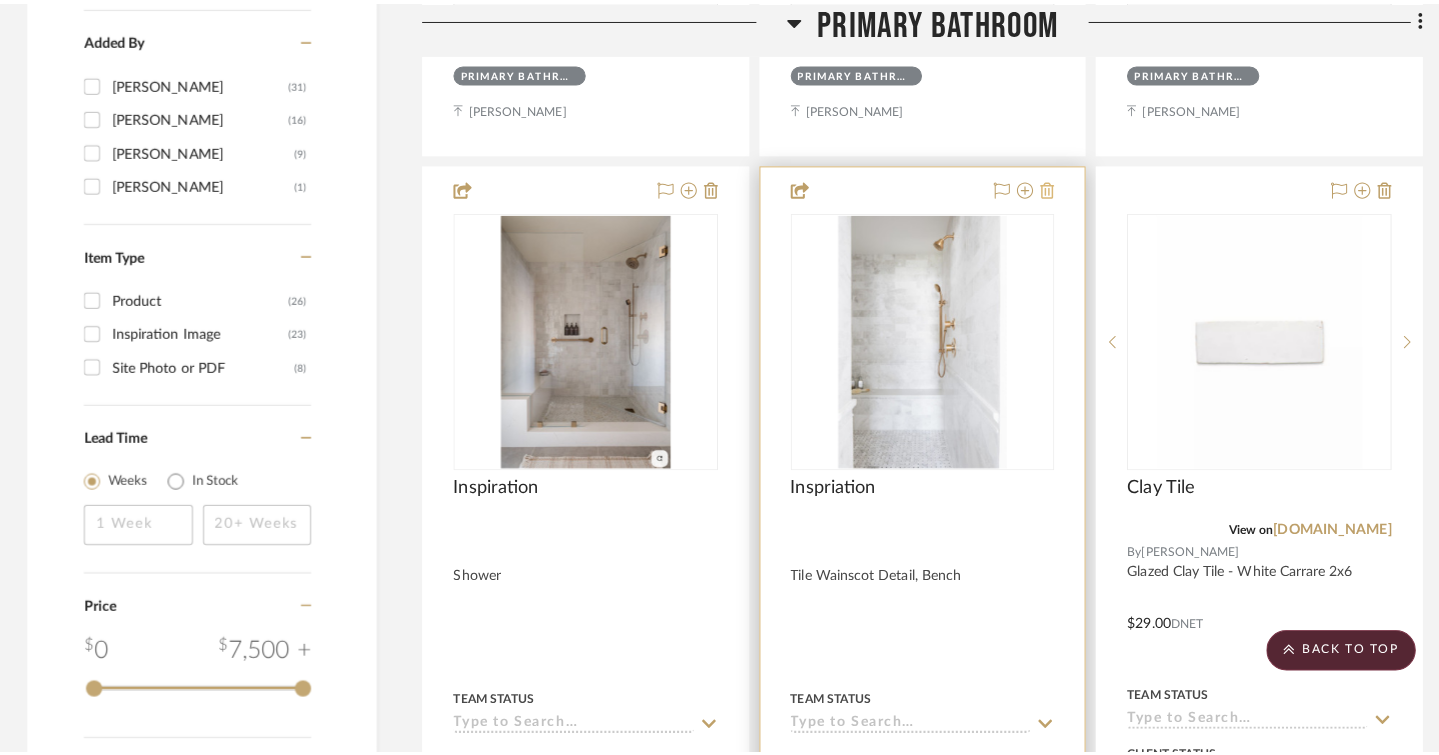 scroll, scrollTop: 0, scrollLeft: 0, axis: both 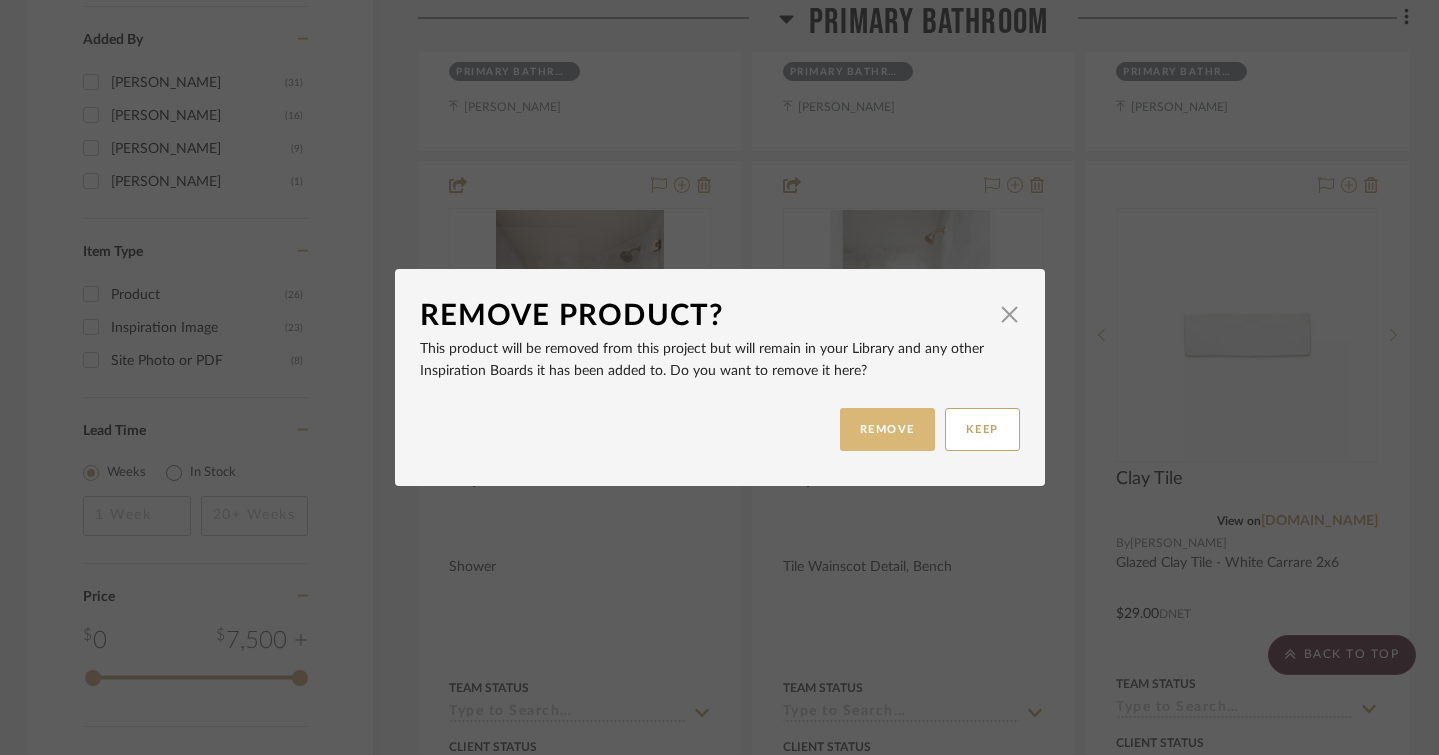 click on "REMOVE" at bounding box center (887, 429) 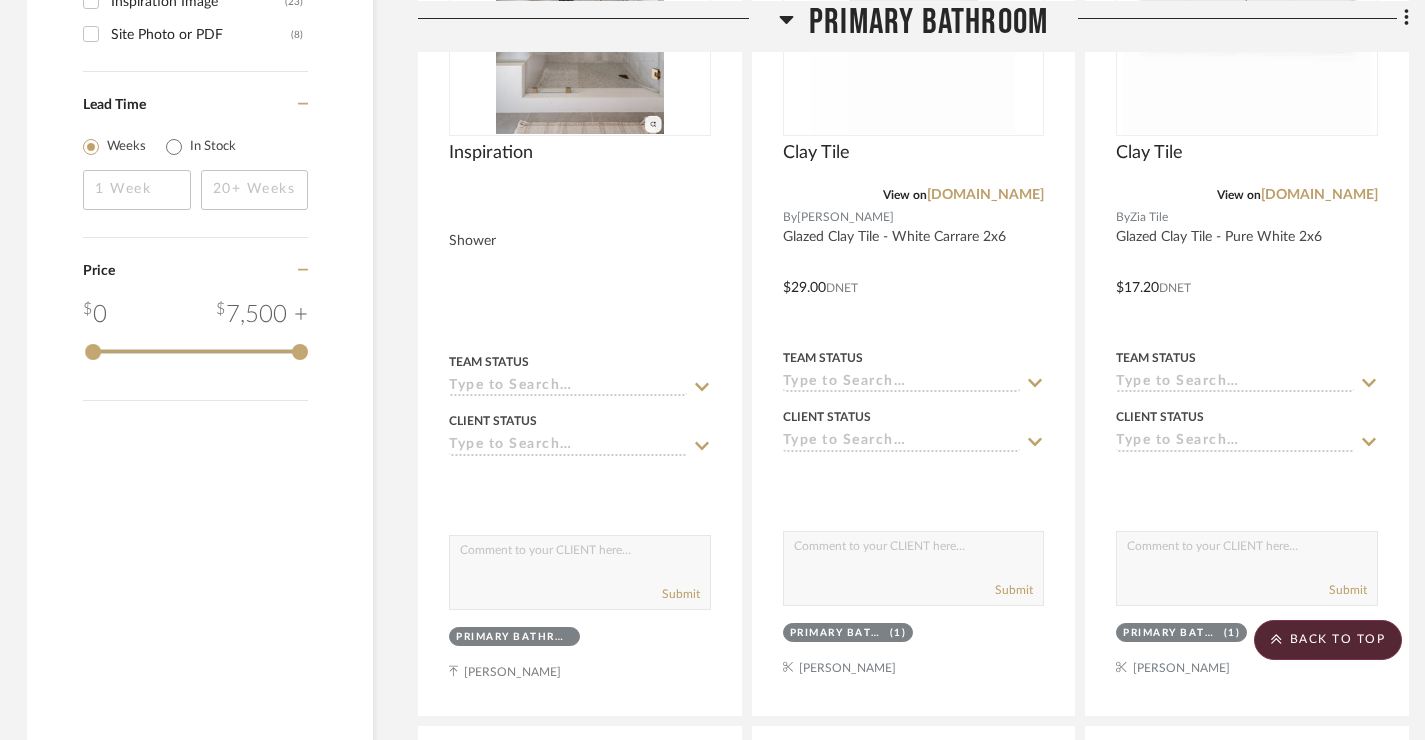 scroll, scrollTop: 2763, scrollLeft: 3, axis: both 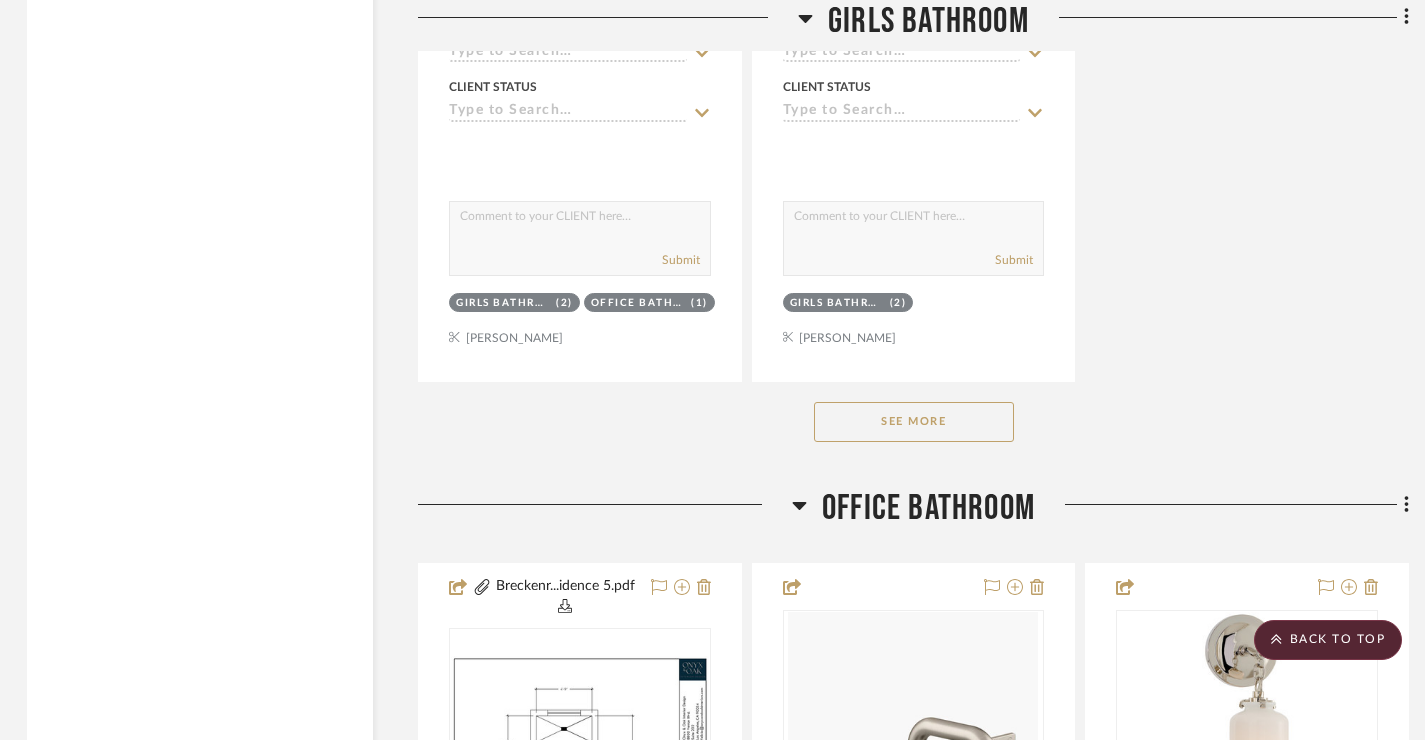click on "See More" 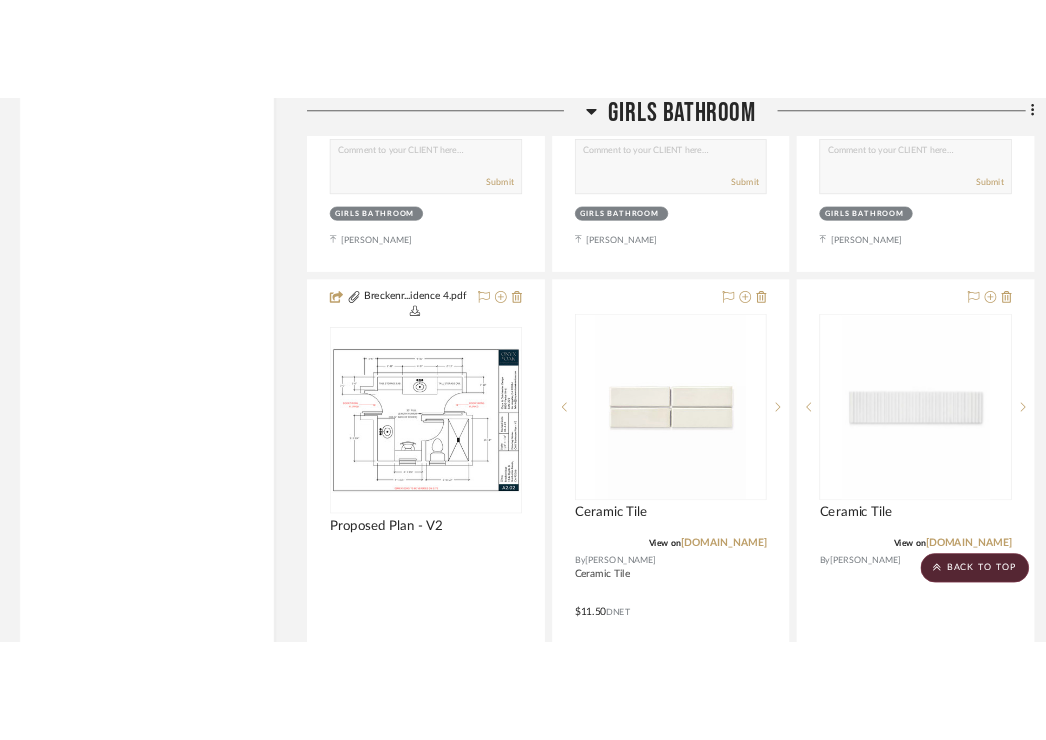scroll, scrollTop: 5731, scrollLeft: 3, axis: both 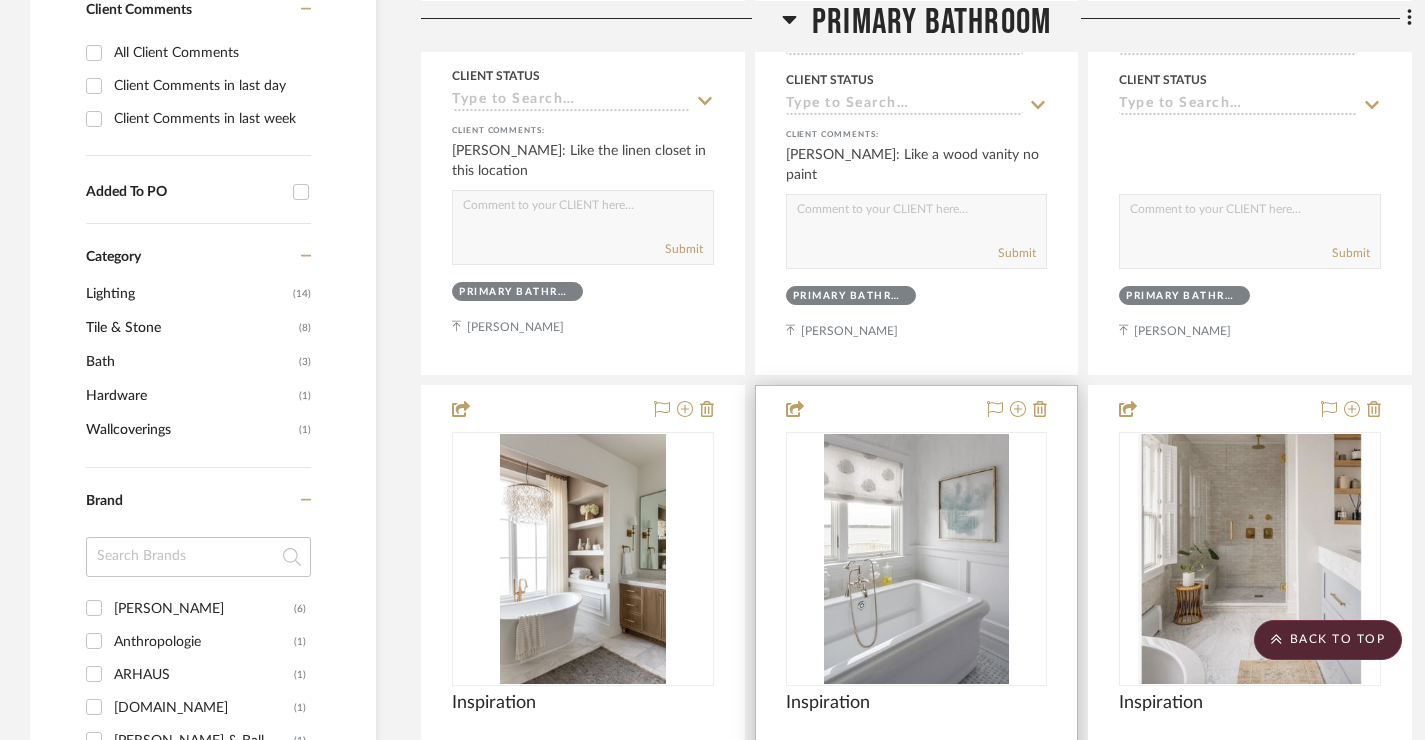 type 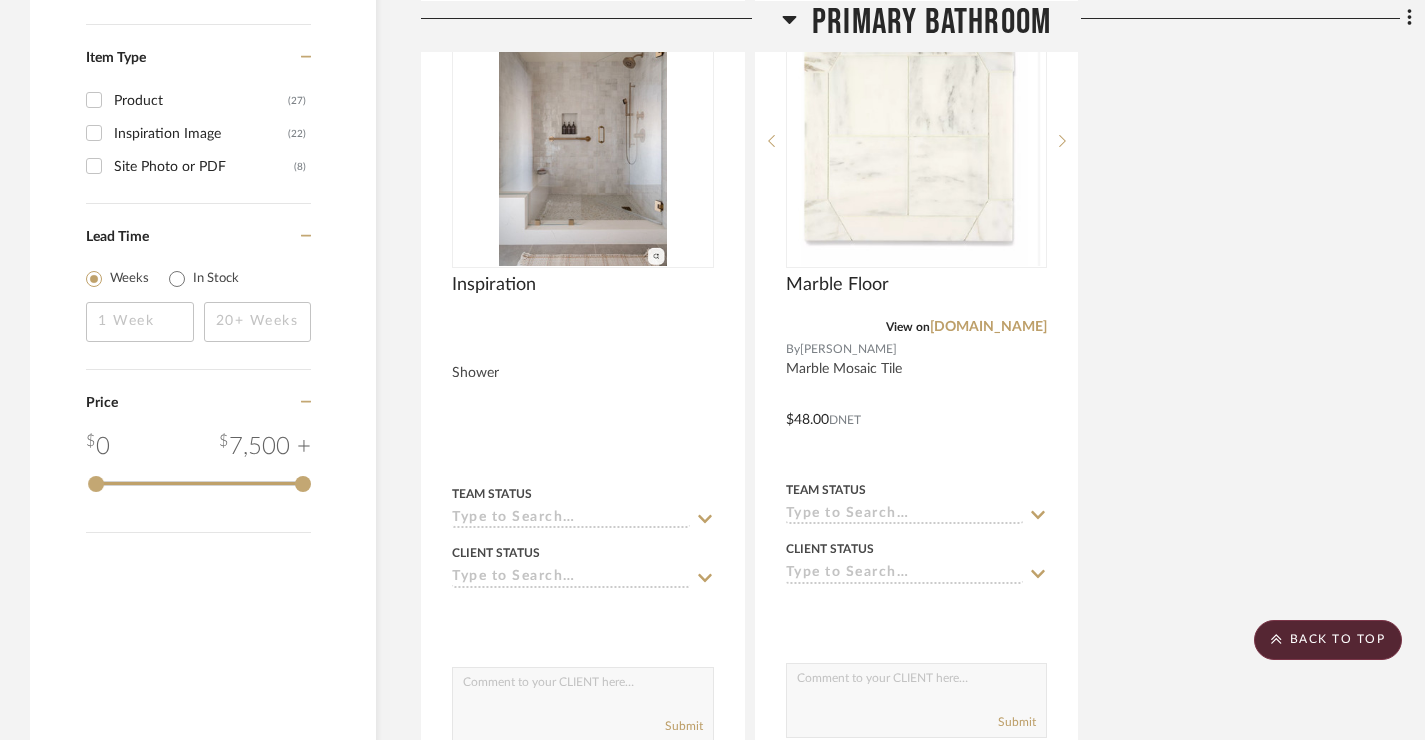 scroll, scrollTop: 2675, scrollLeft: 0, axis: vertical 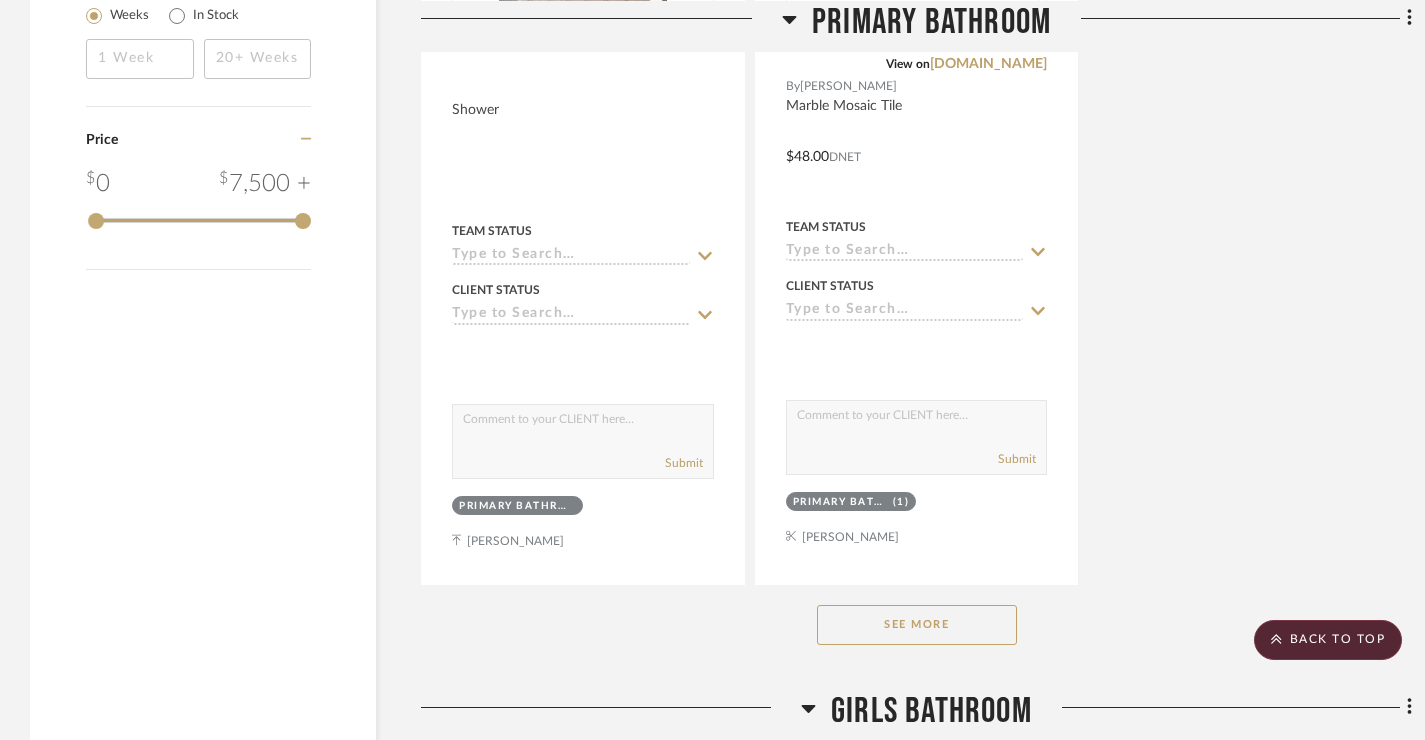 click on "See More" 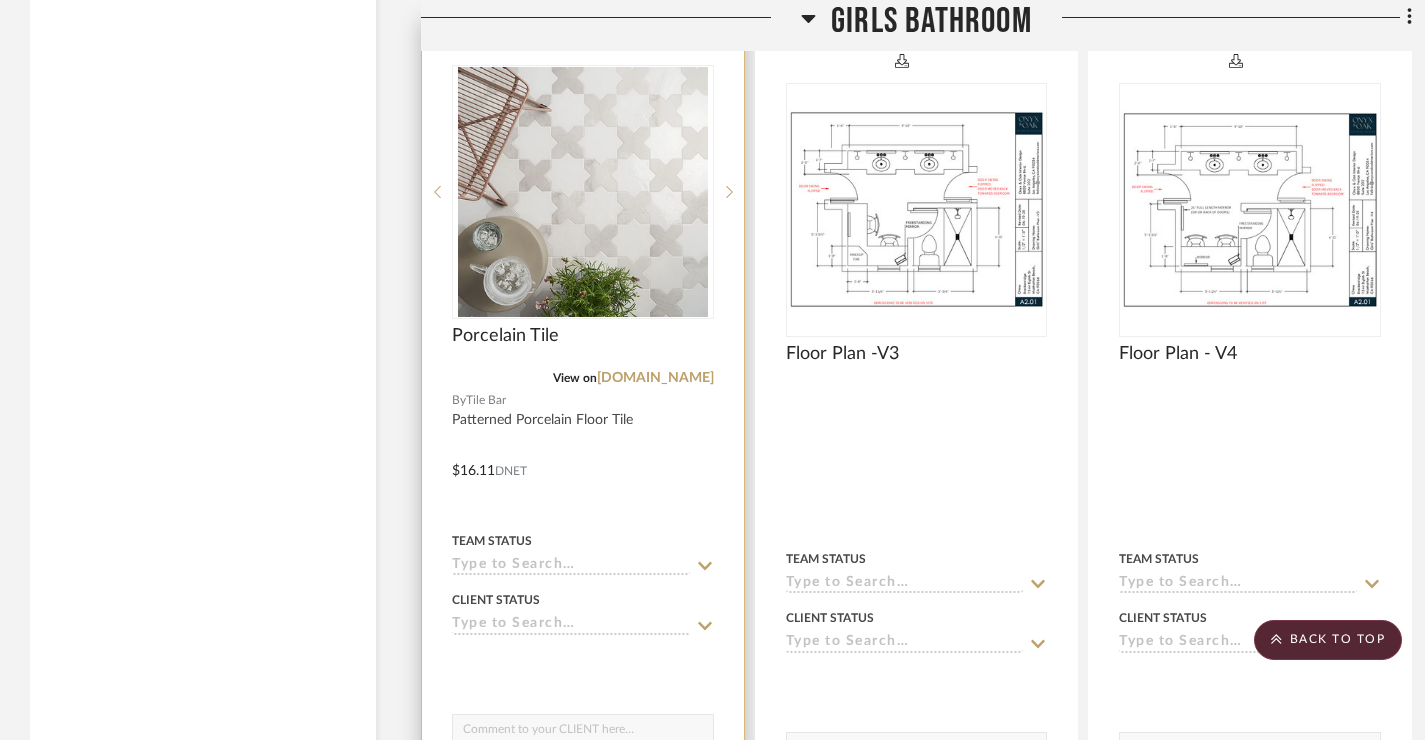 scroll, scrollTop: 5107, scrollLeft: 0, axis: vertical 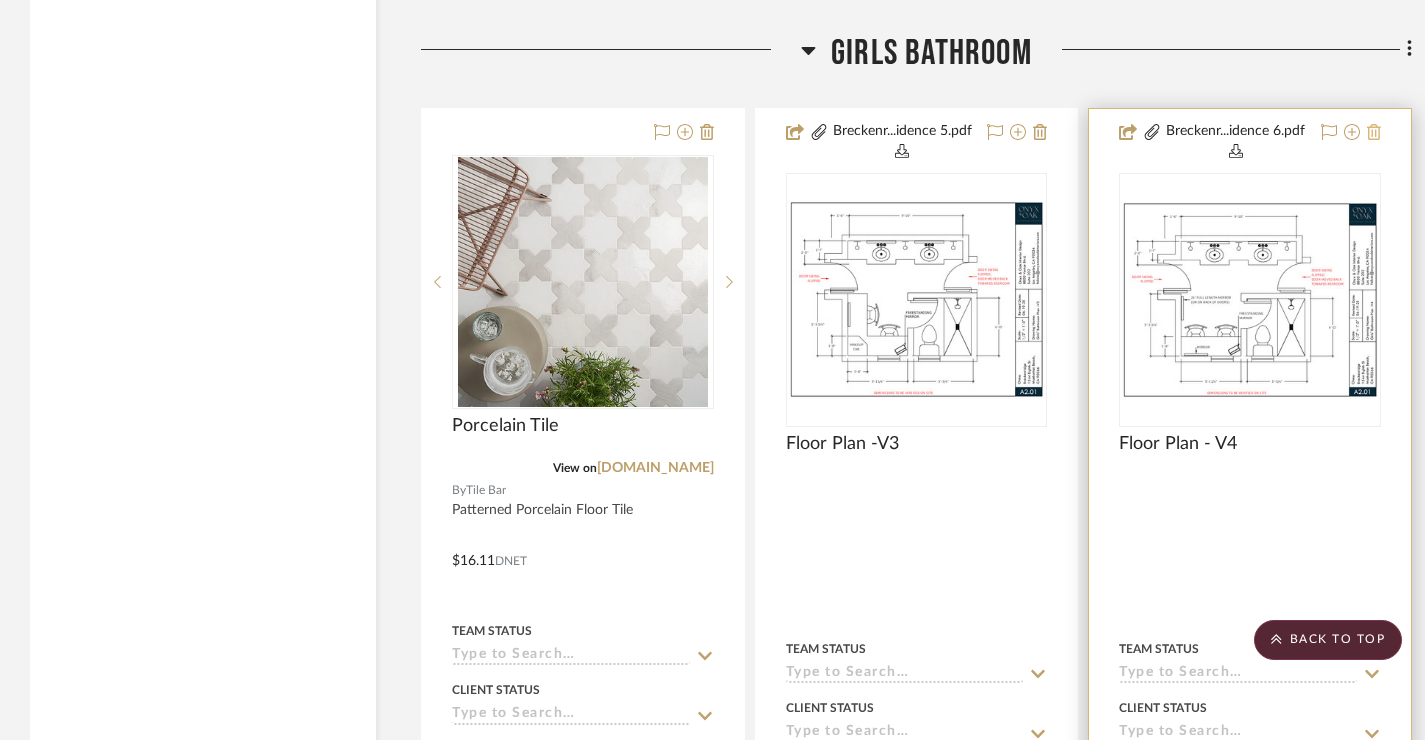 click 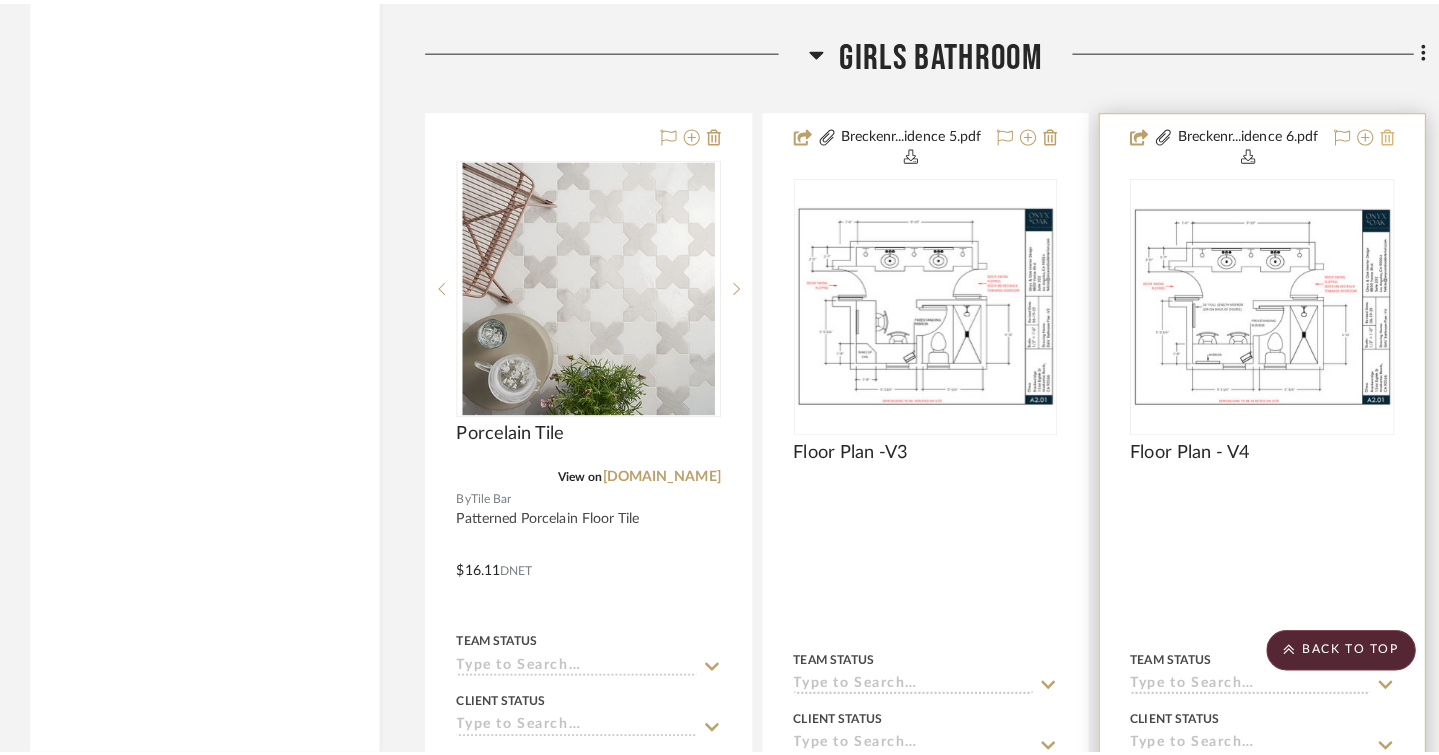 scroll, scrollTop: 0, scrollLeft: 0, axis: both 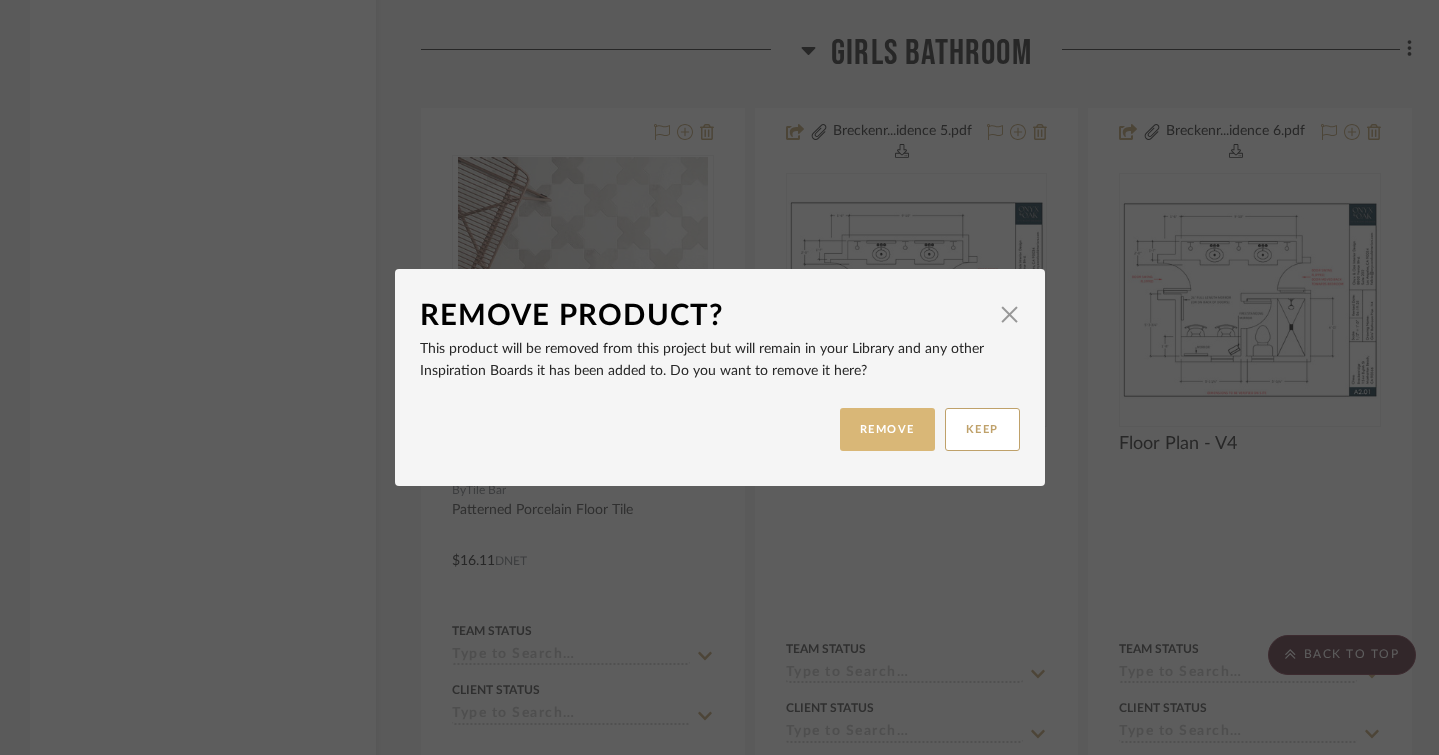 click on "REMOVE" at bounding box center (887, 429) 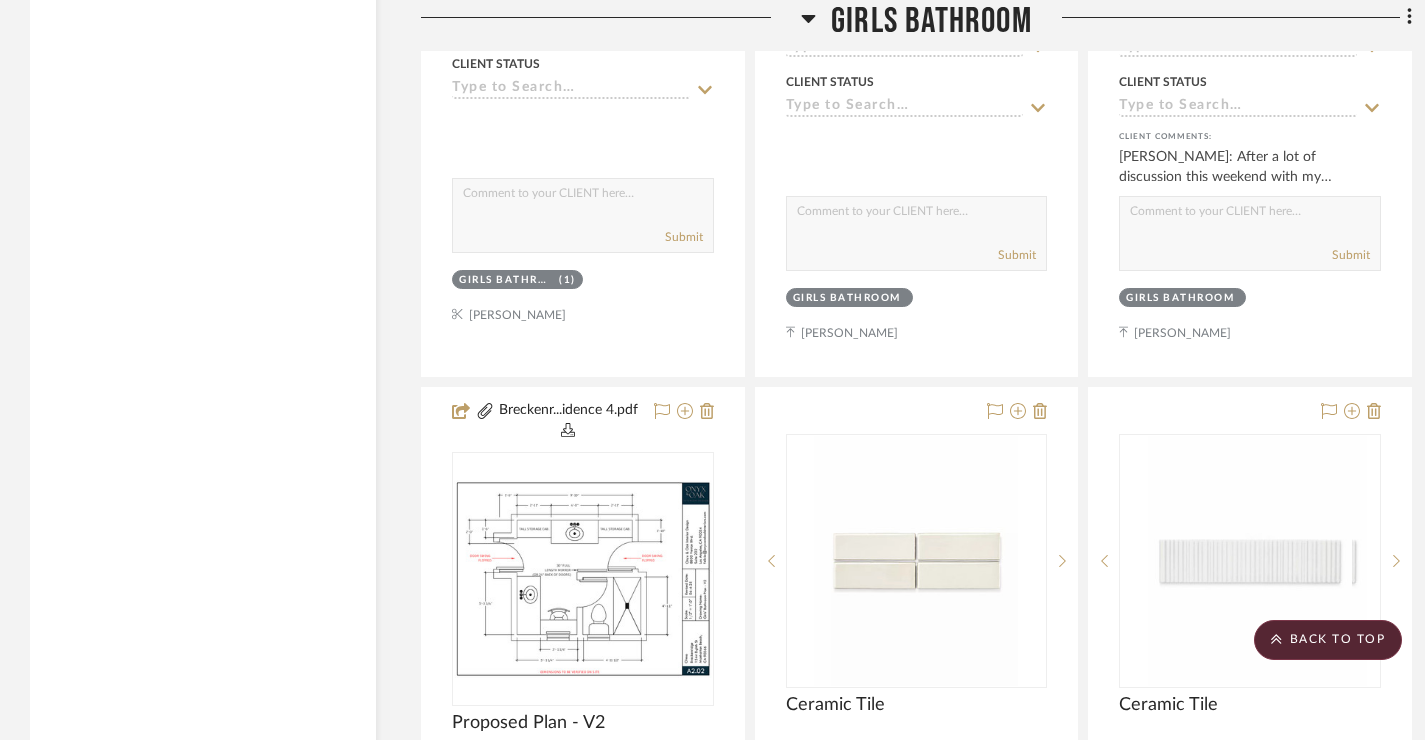 scroll, scrollTop: 5736, scrollLeft: 0, axis: vertical 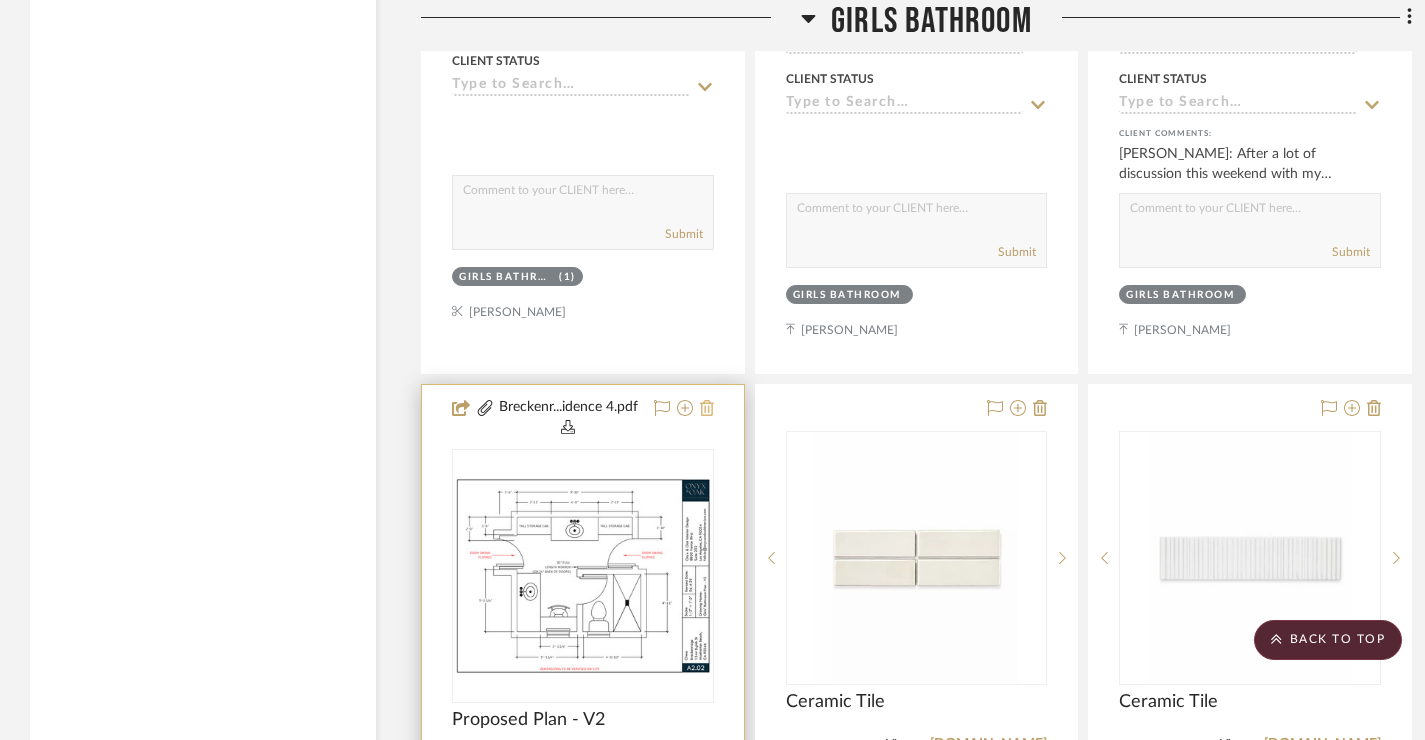 click 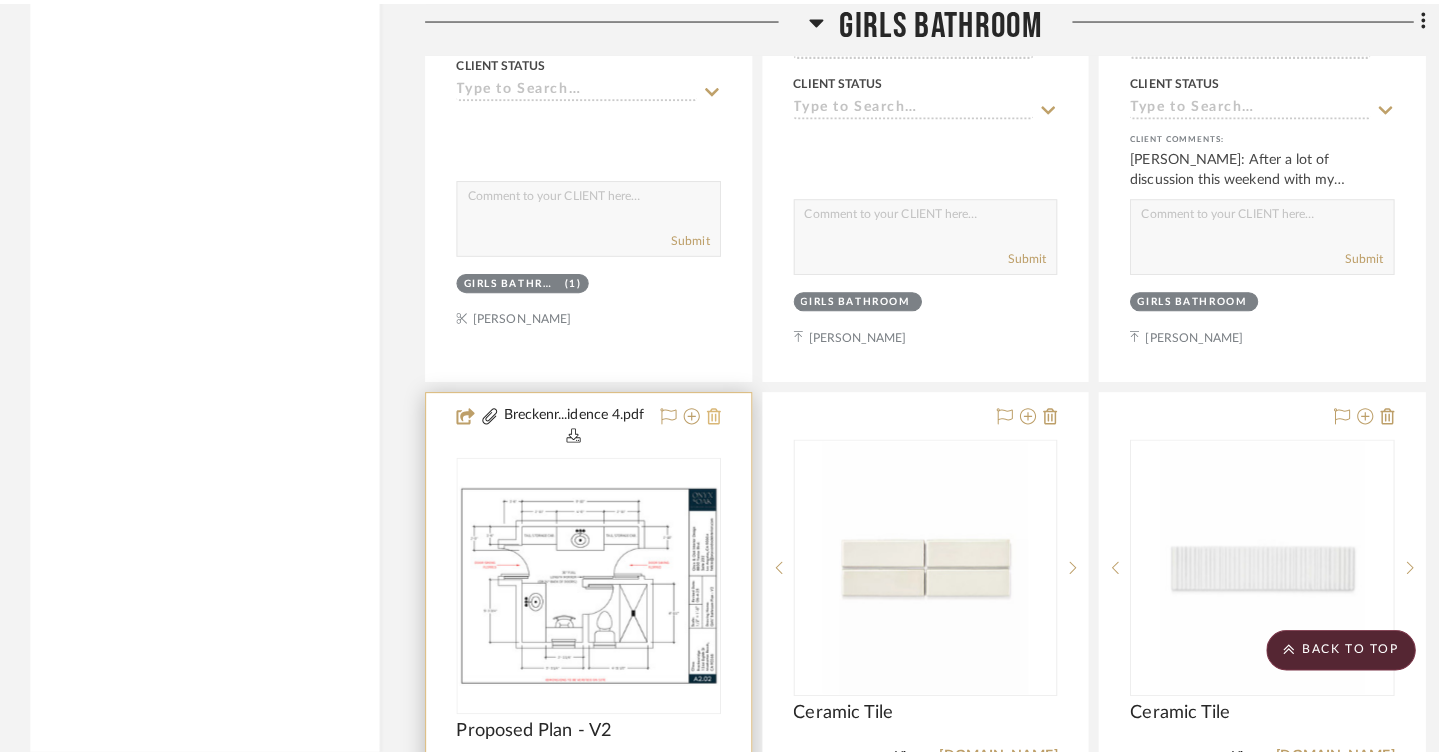 scroll, scrollTop: 0, scrollLeft: 0, axis: both 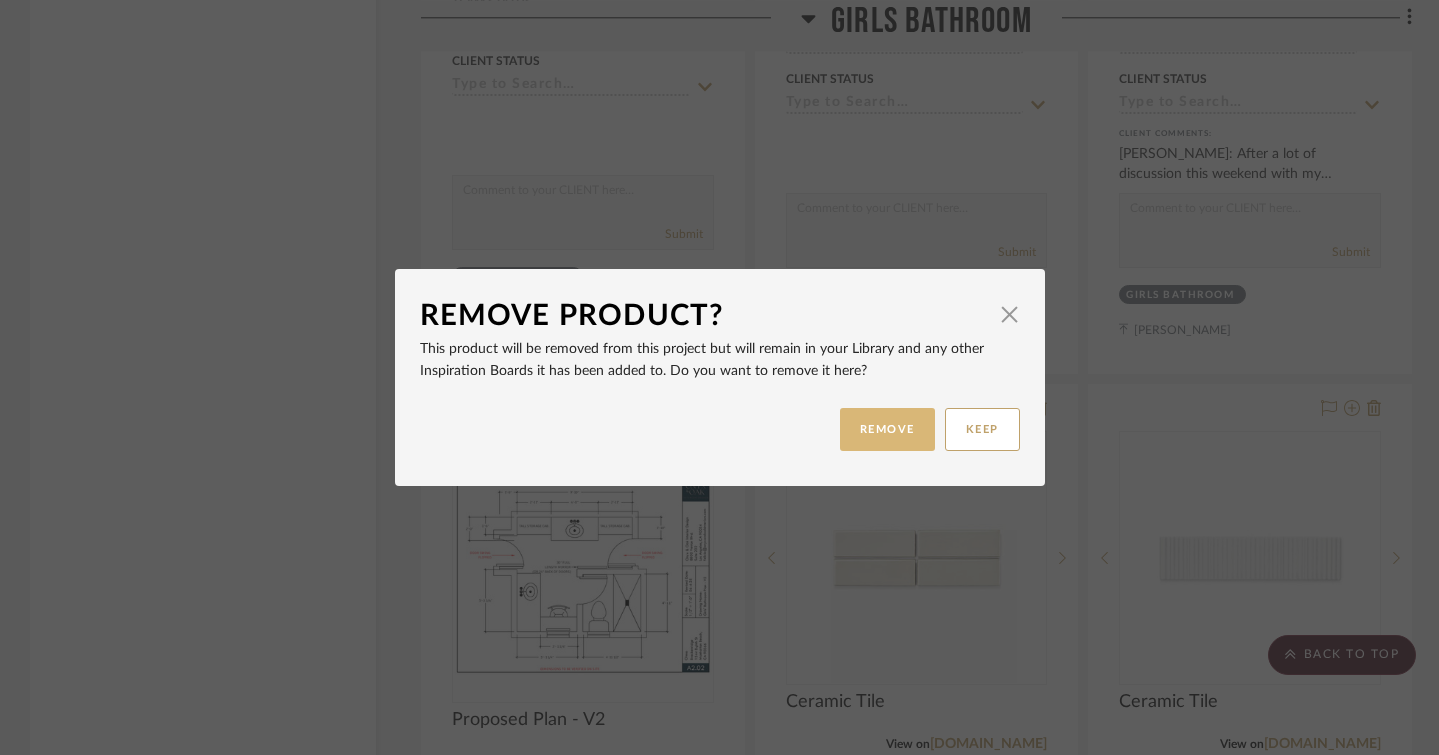 click on "REMOVE" at bounding box center (887, 429) 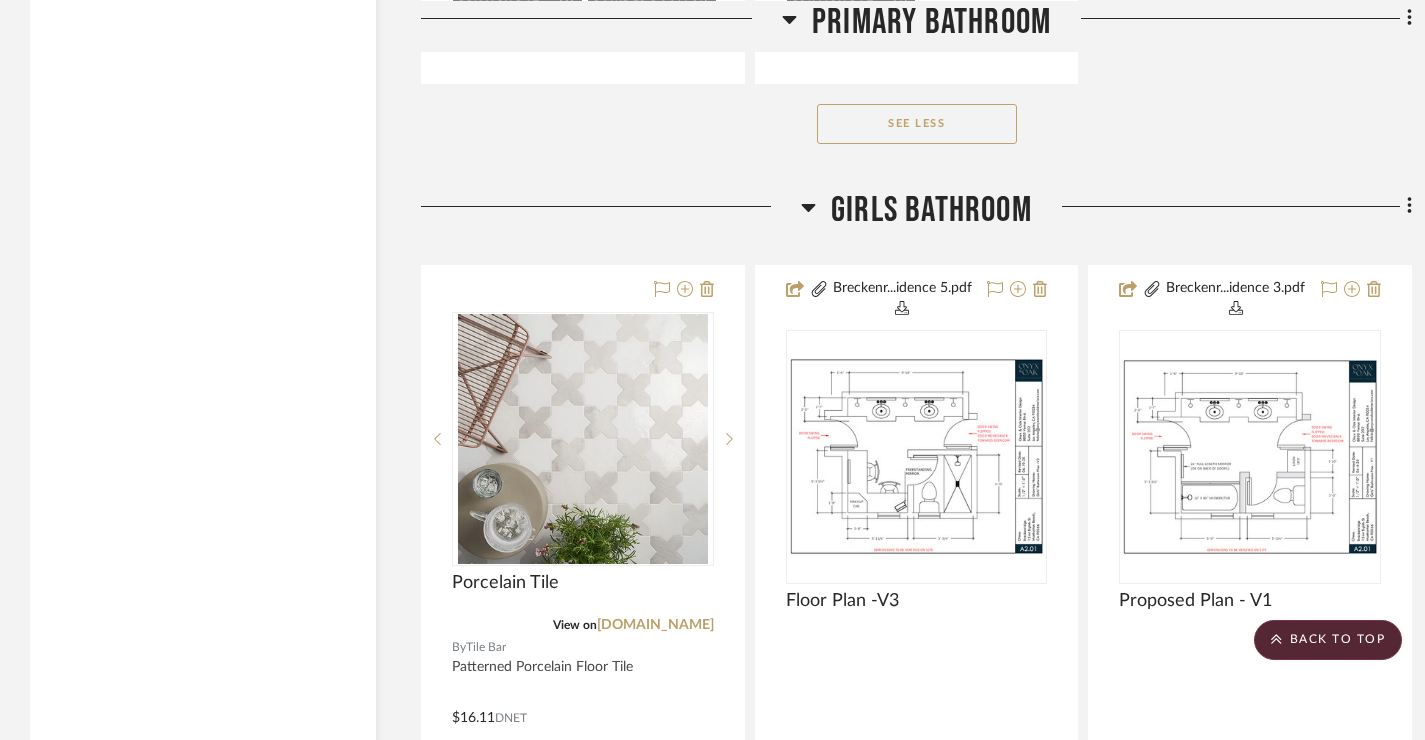 scroll, scrollTop: 5079, scrollLeft: 0, axis: vertical 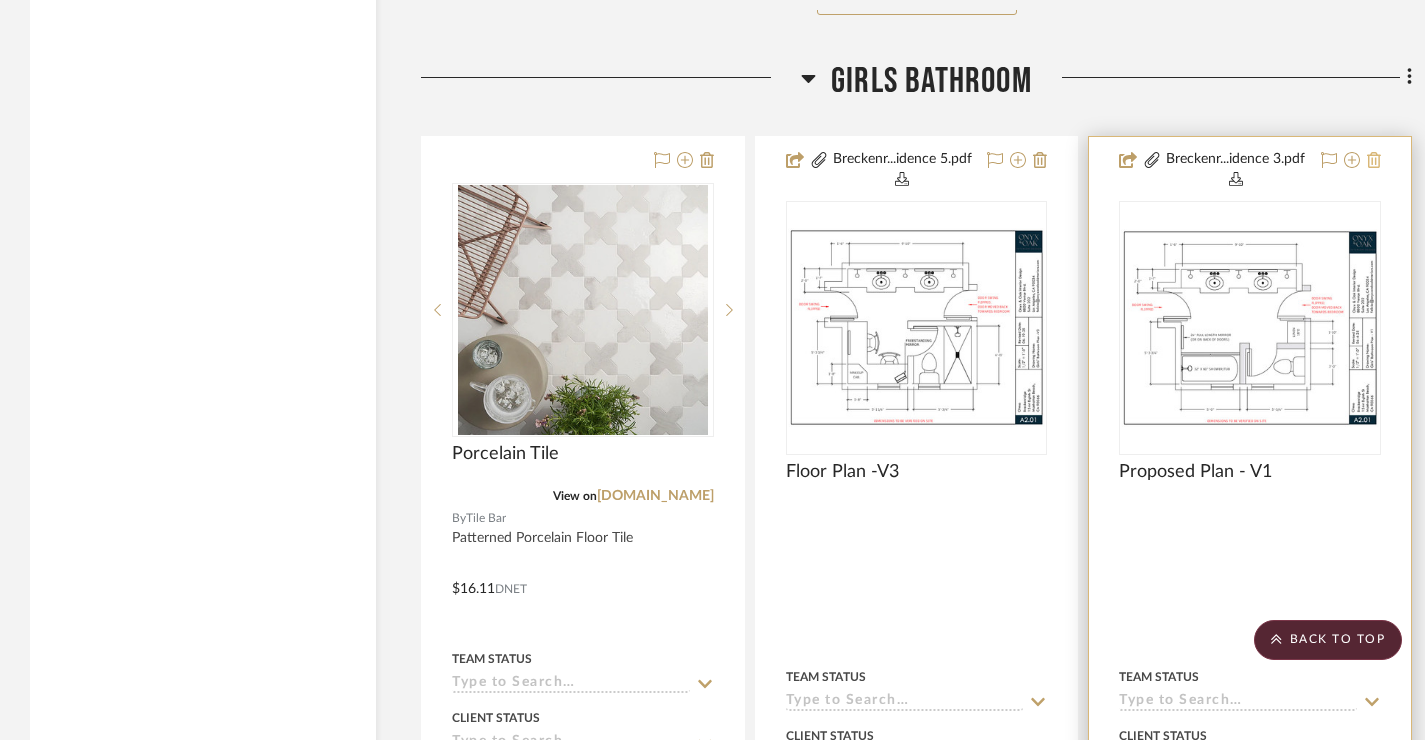 click 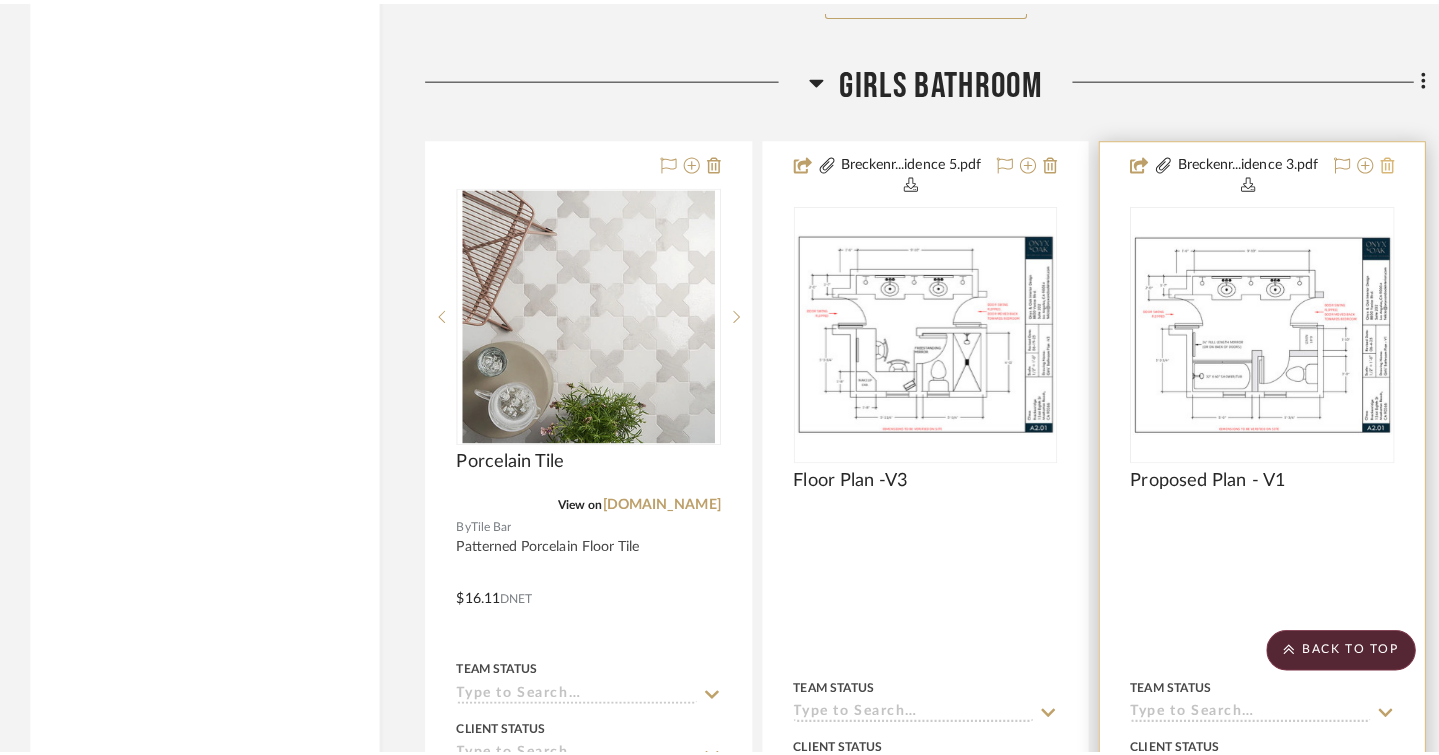 scroll, scrollTop: 0, scrollLeft: 0, axis: both 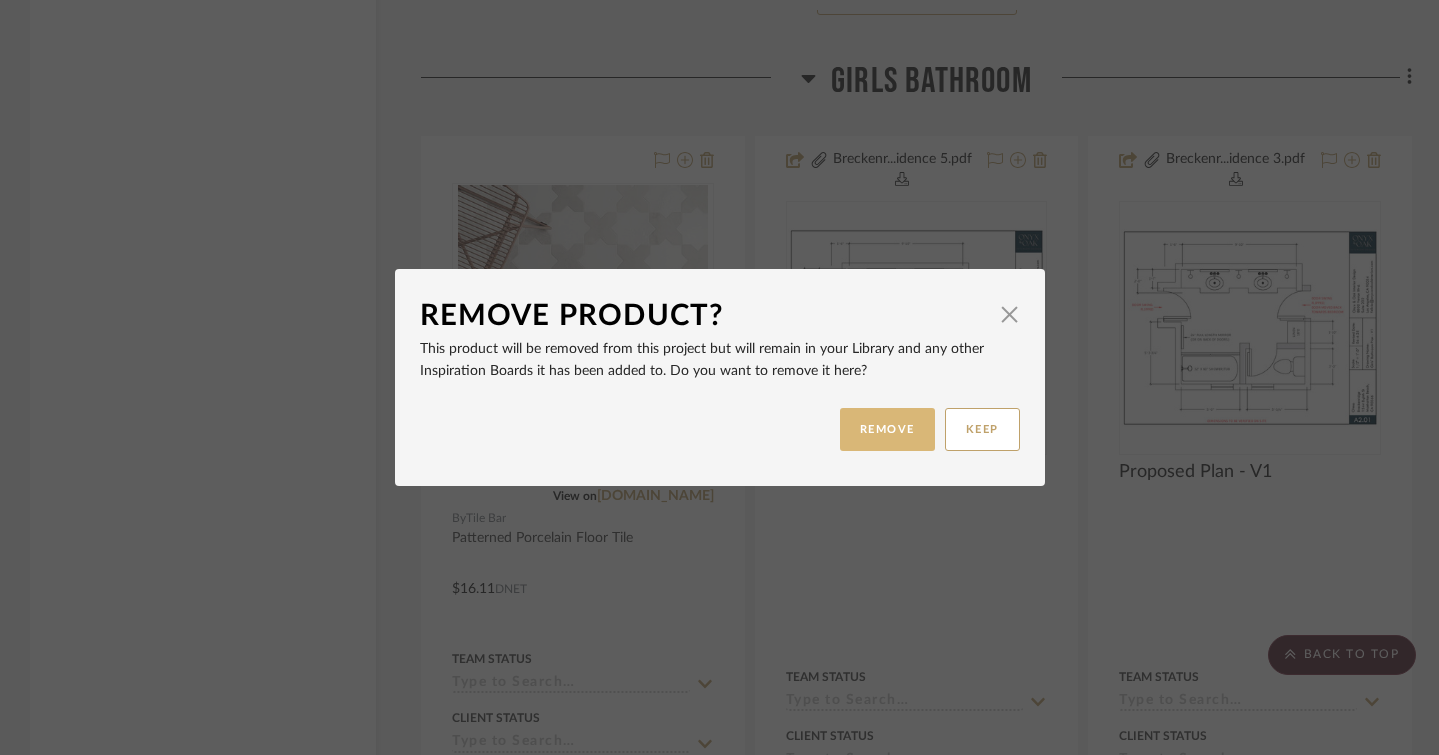 click on "REMOVE" at bounding box center (887, 429) 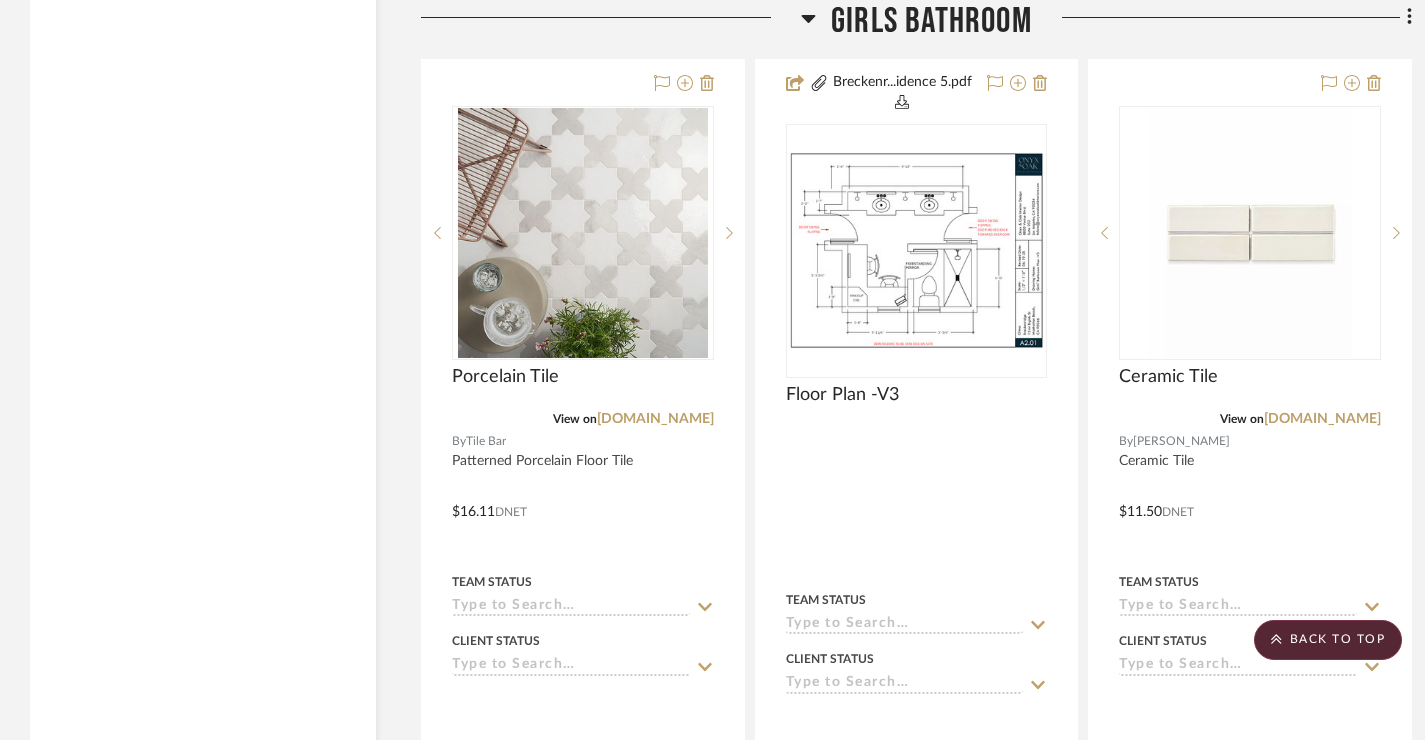 scroll, scrollTop: 5159, scrollLeft: 0, axis: vertical 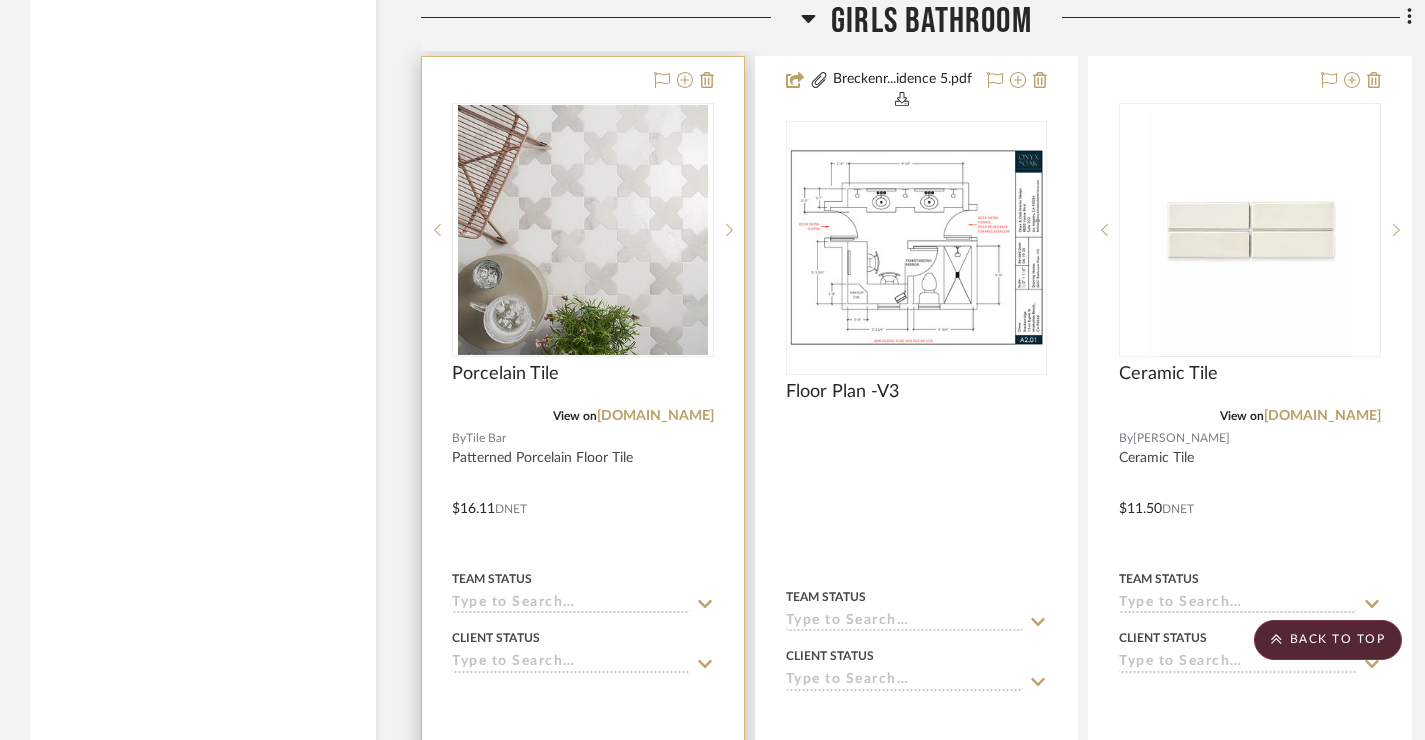 type 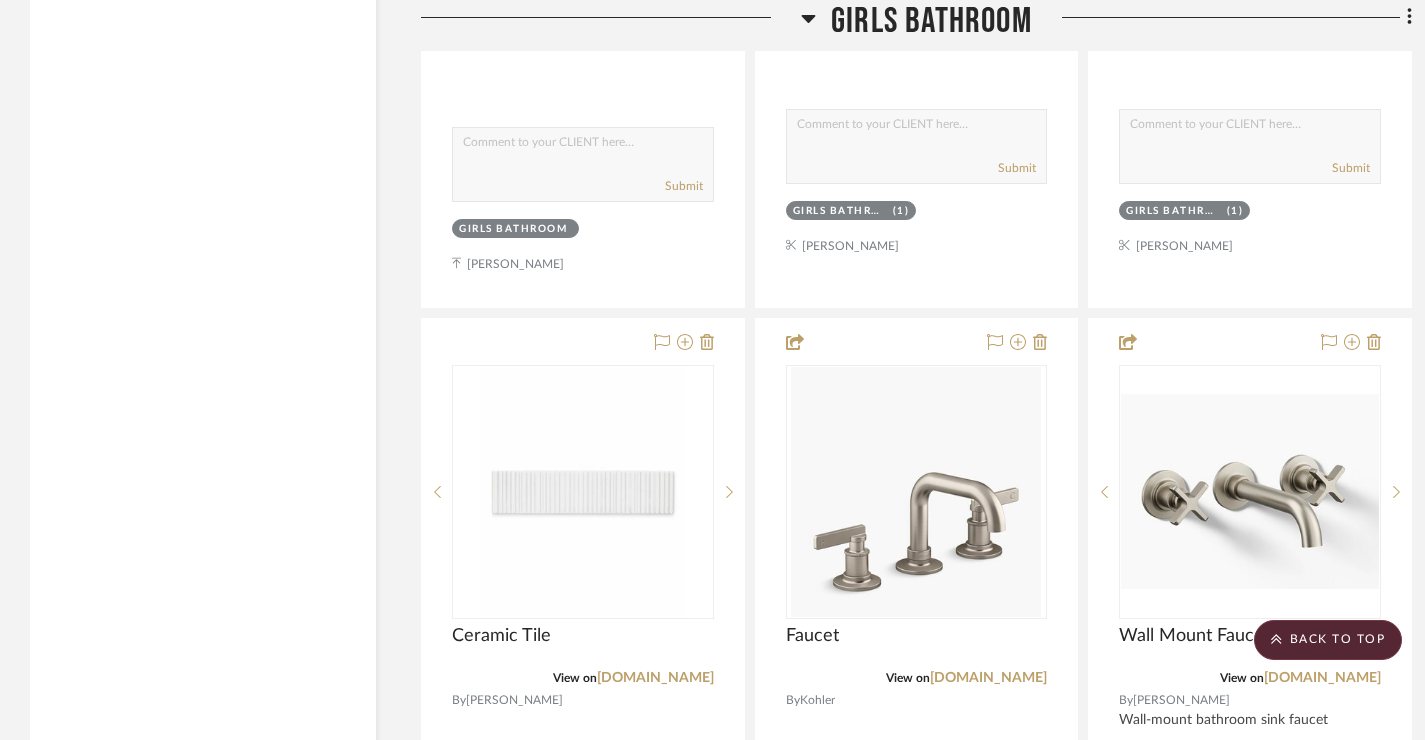 scroll, scrollTop: 5850, scrollLeft: 0, axis: vertical 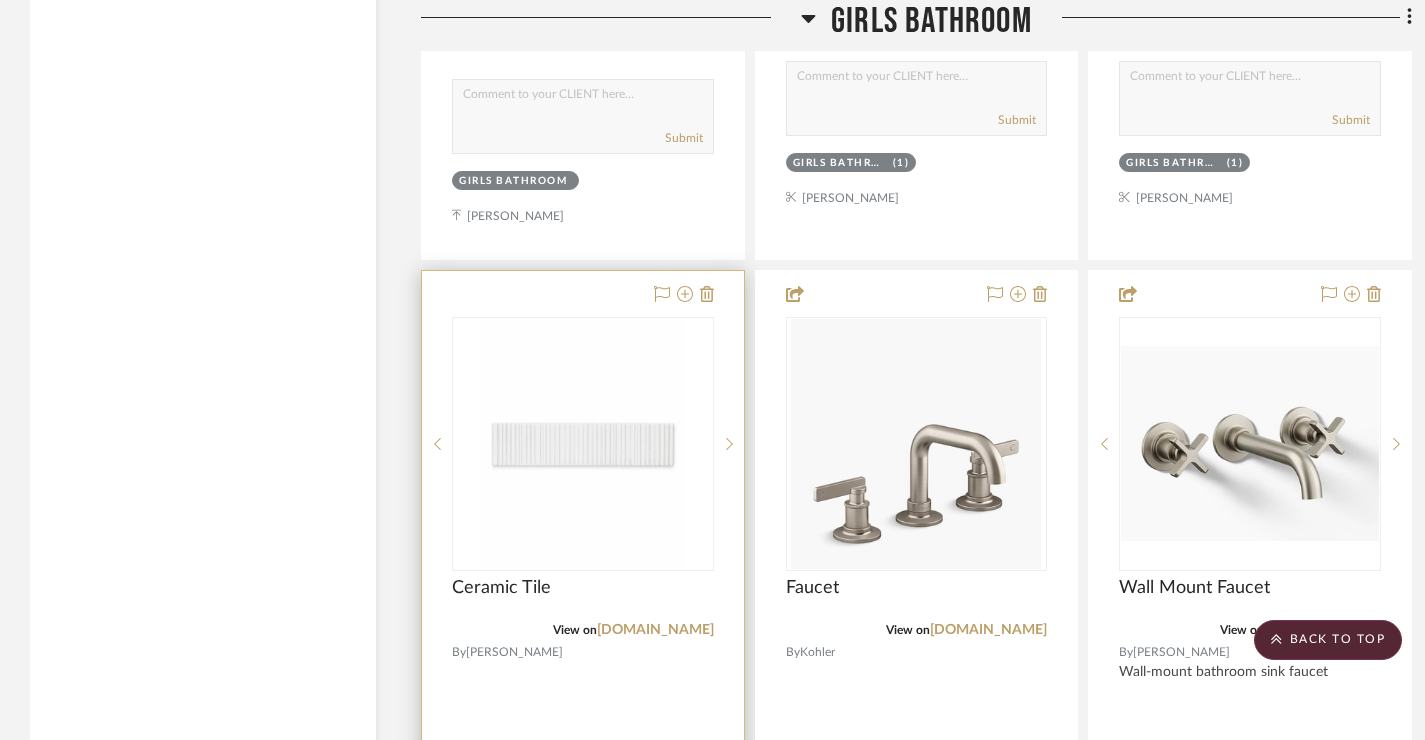 drag, startPoint x: 573, startPoint y: 291, endPoint x: 1230, endPoint y: 220, distance: 660.82526 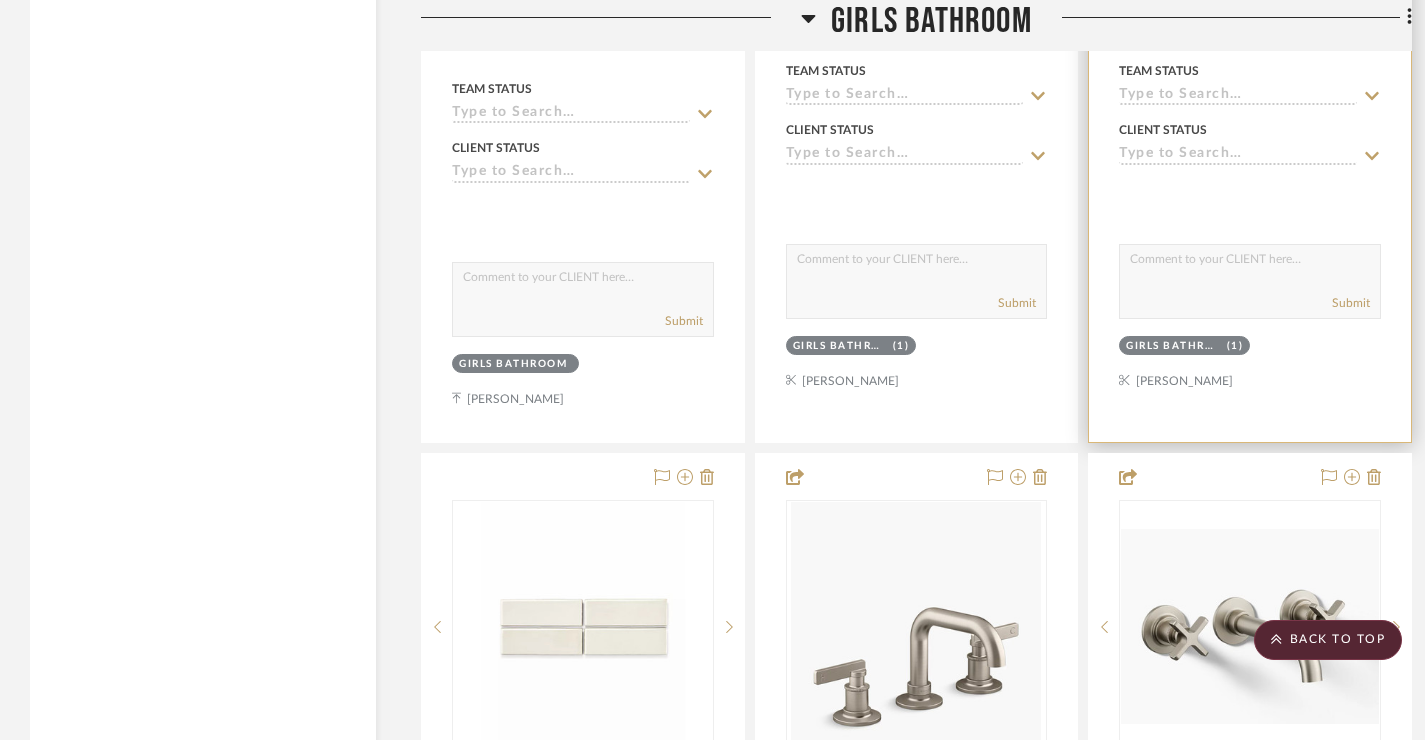 scroll, scrollTop: 5221, scrollLeft: 0, axis: vertical 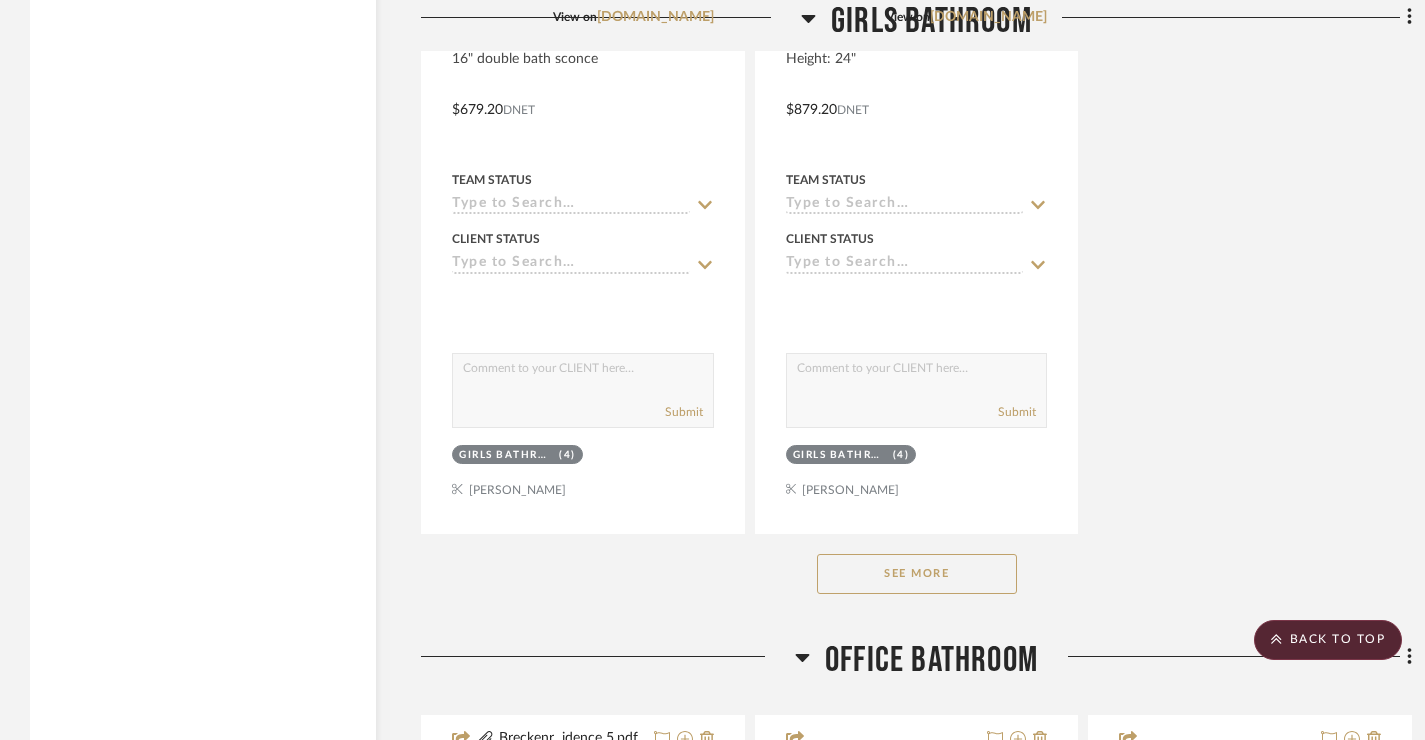 click on "See More" 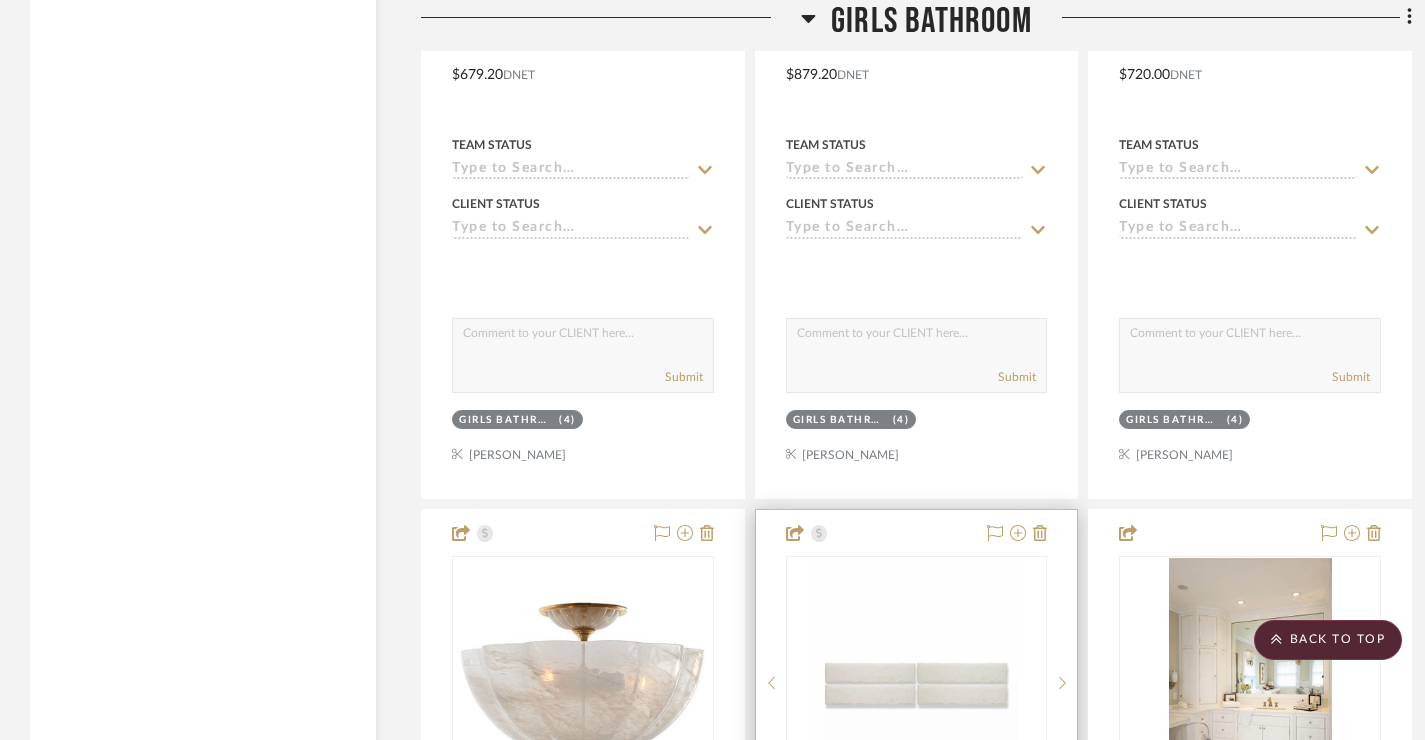 scroll, scrollTop: 7387, scrollLeft: 0, axis: vertical 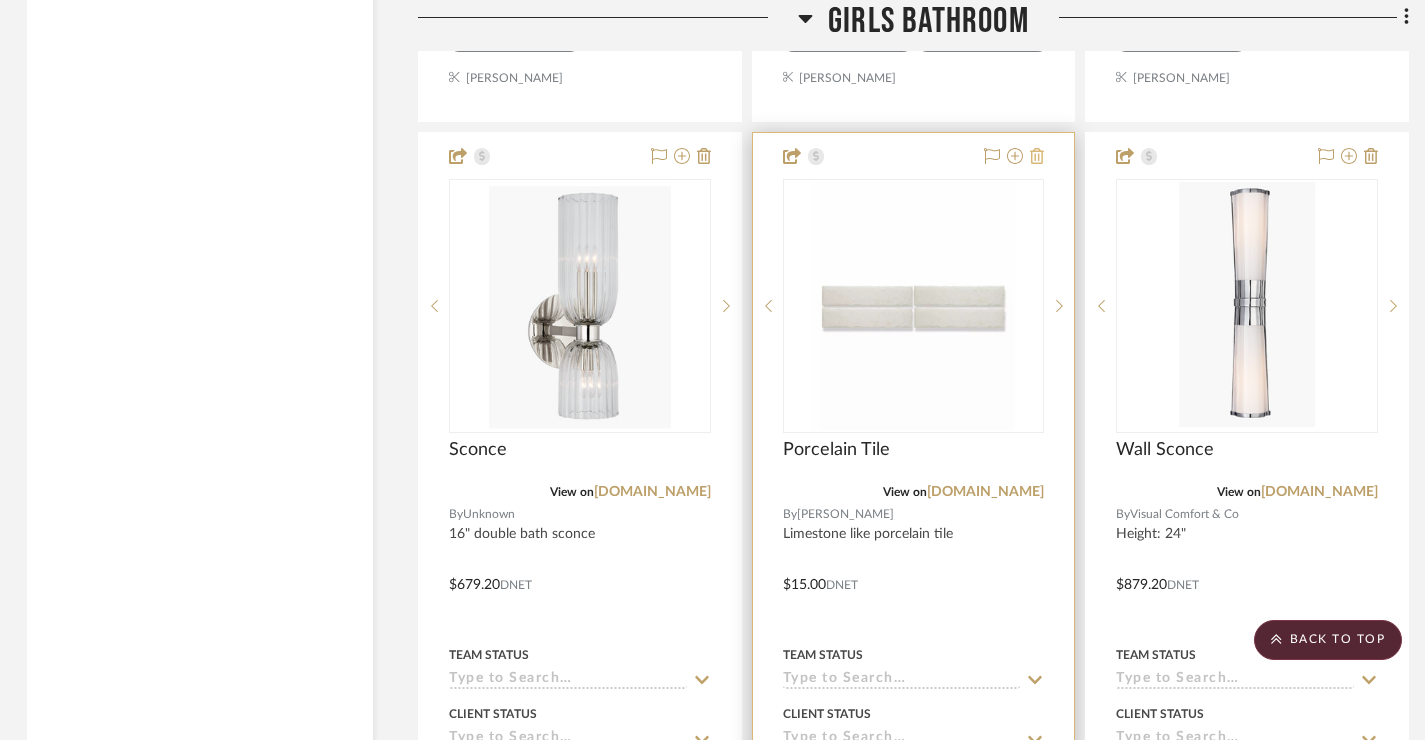 click 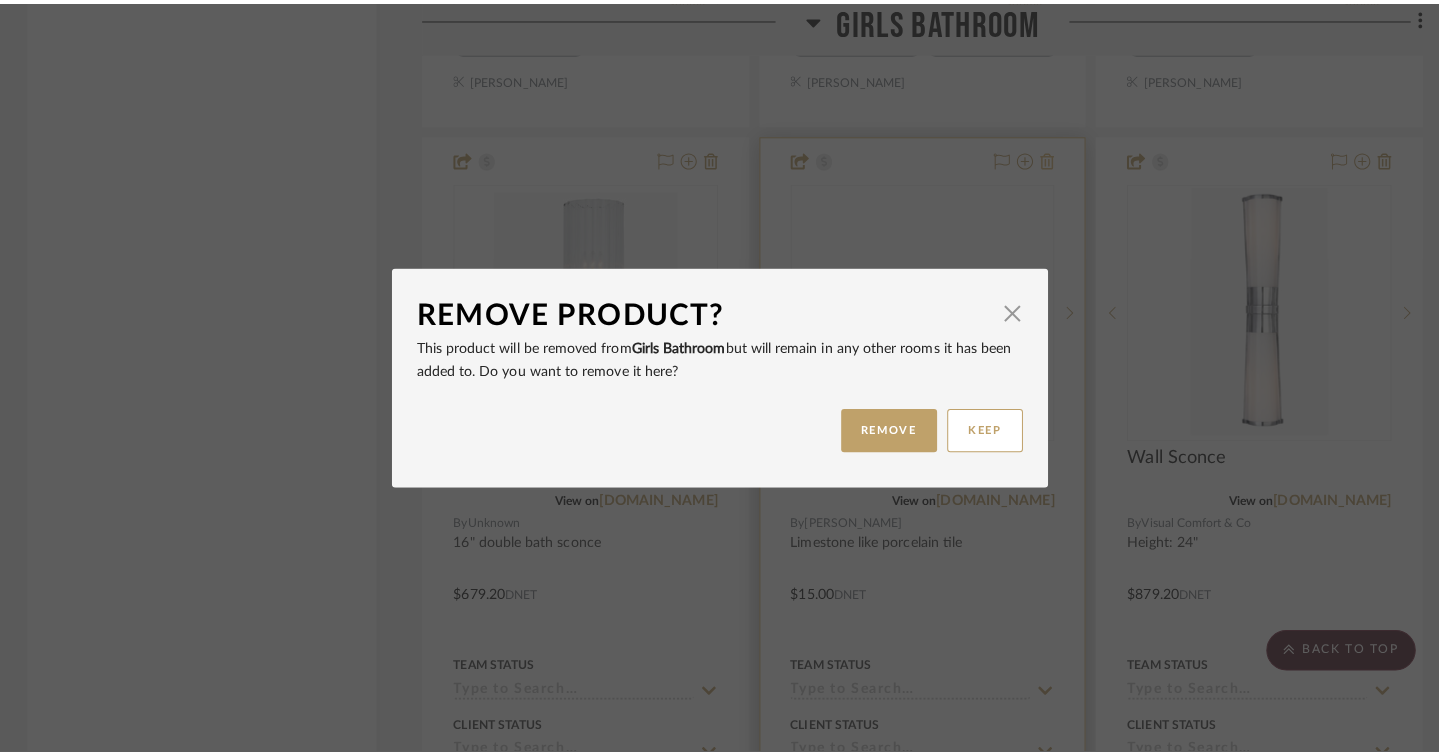 scroll, scrollTop: 0, scrollLeft: 0, axis: both 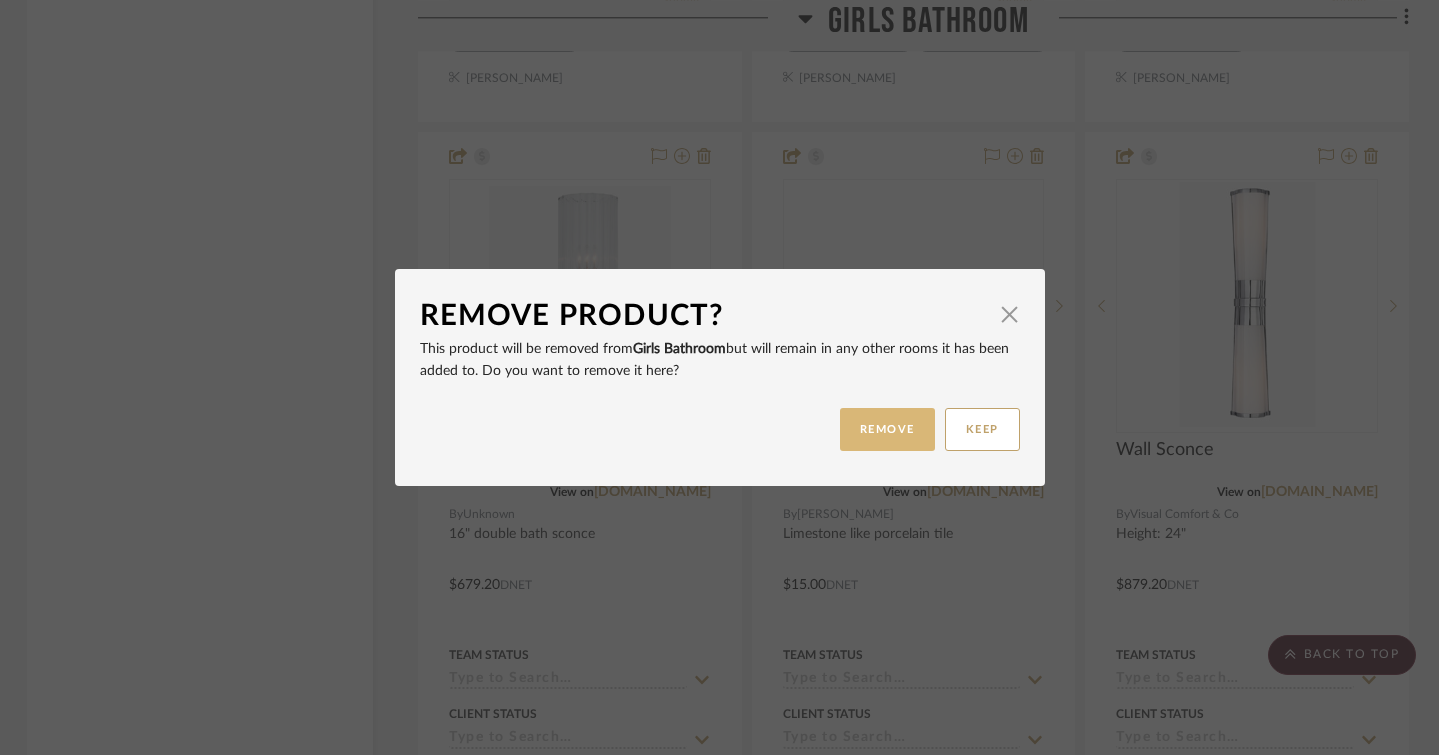 click on "REMOVE" at bounding box center (887, 429) 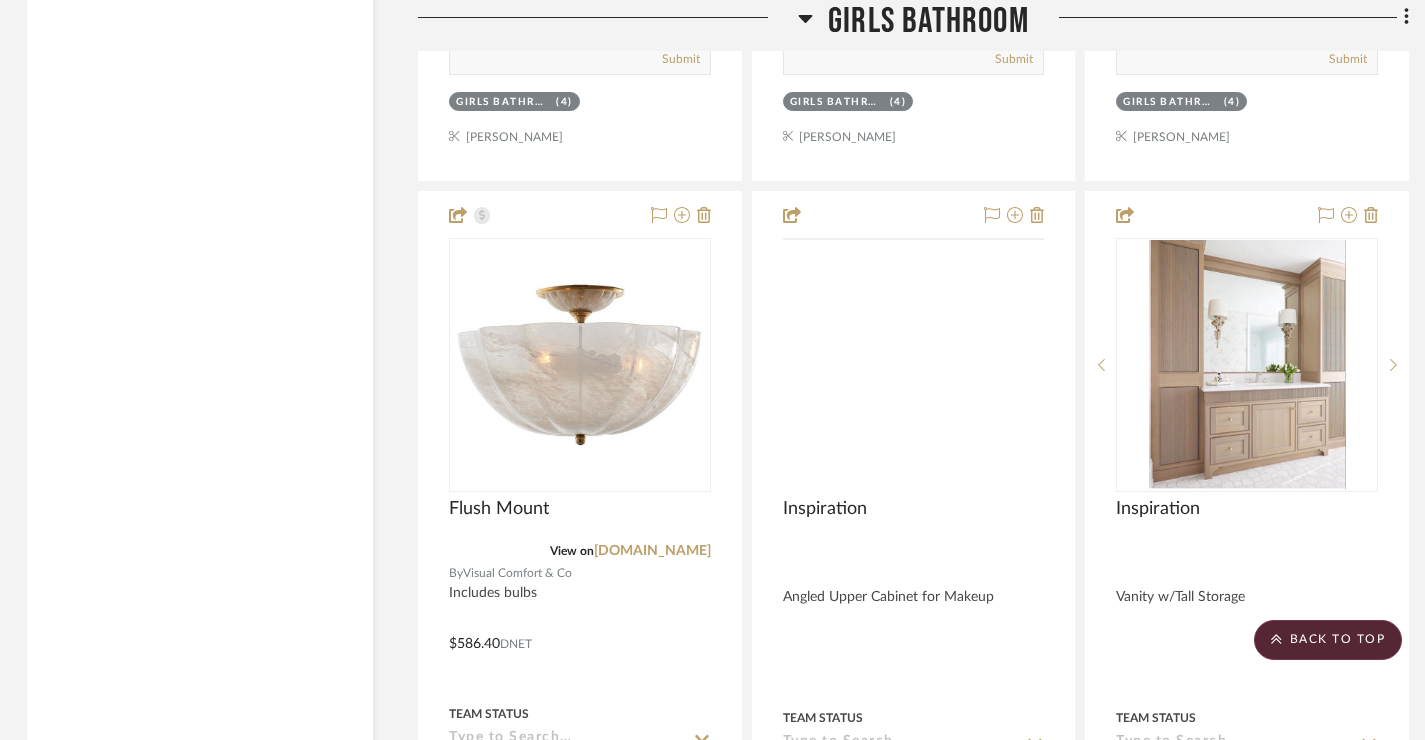 scroll, scrollTop: 7747, scrollLeft: 3, axis: both 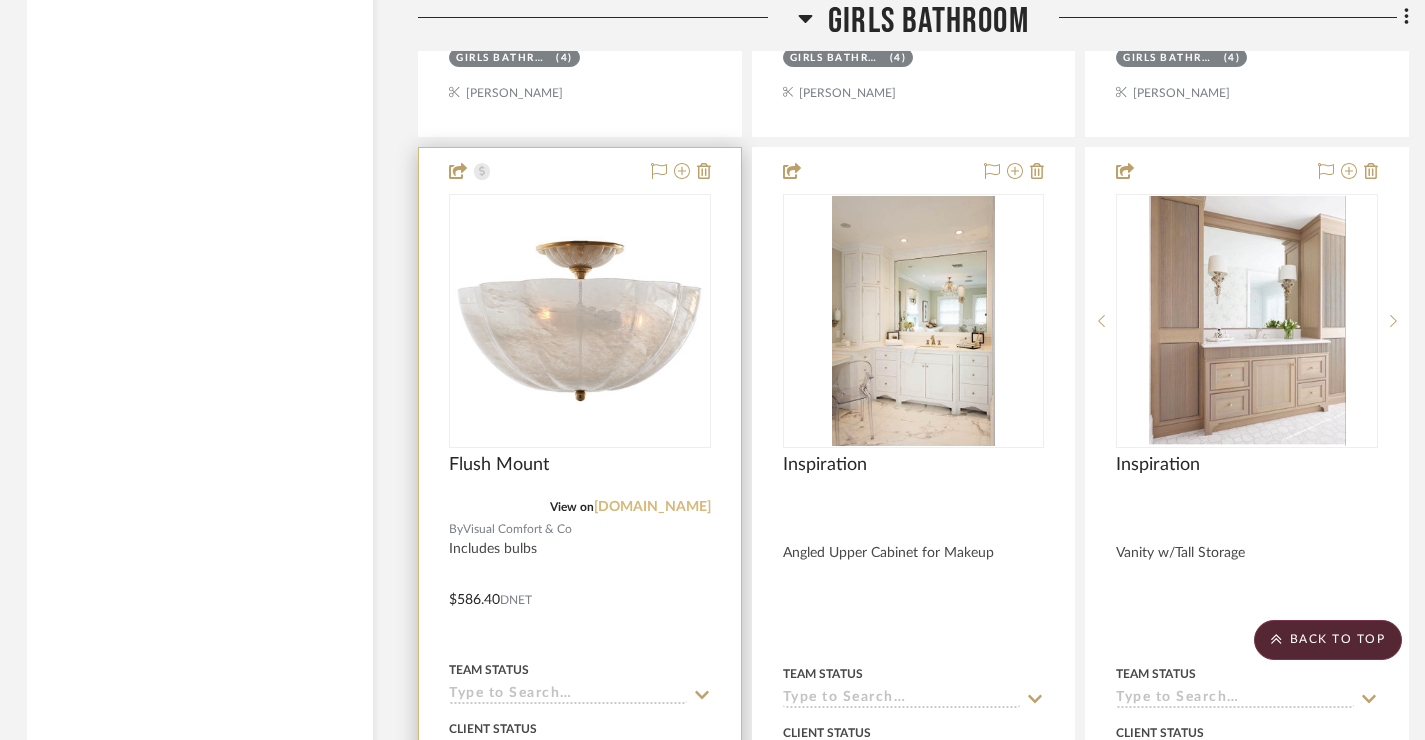 click on "[DOMAIN_NAME]" at bounding box center (652, 507) 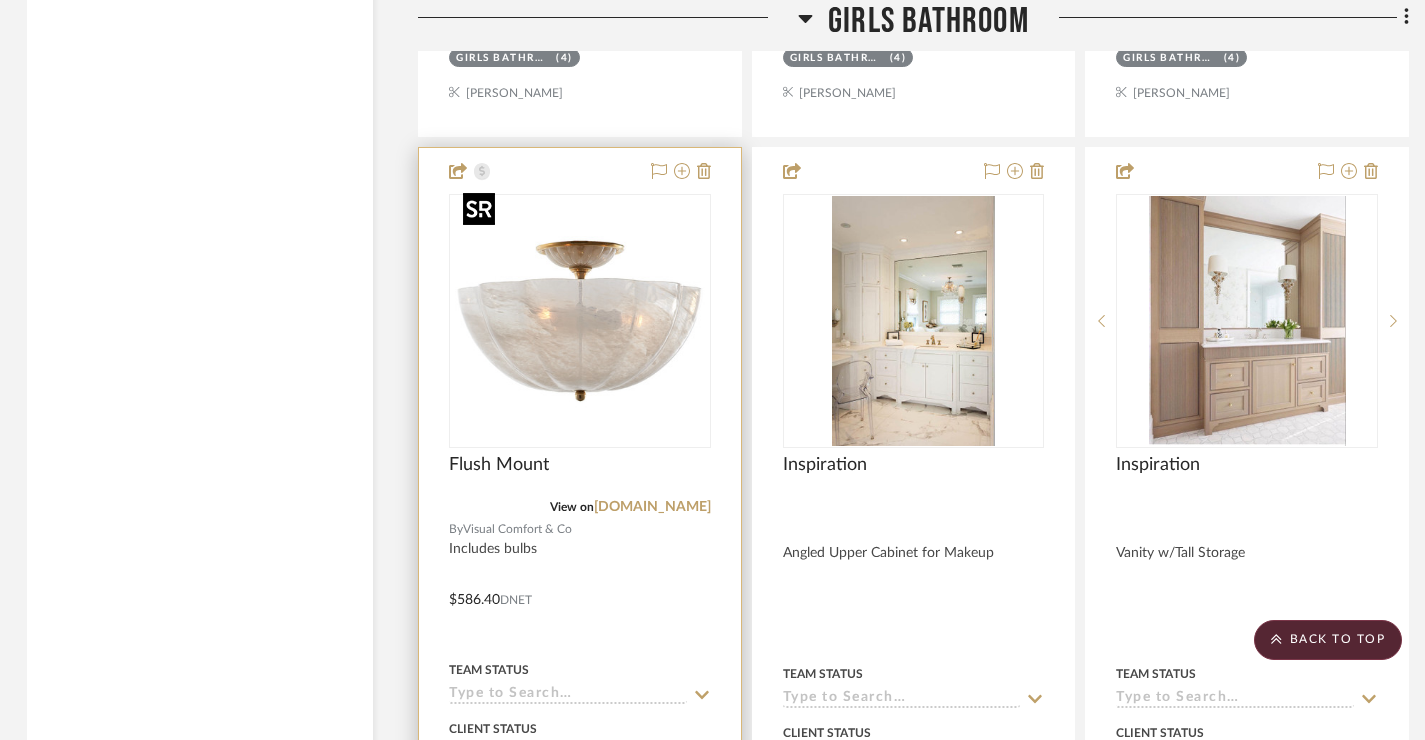 click at bounding box center (580, 321) 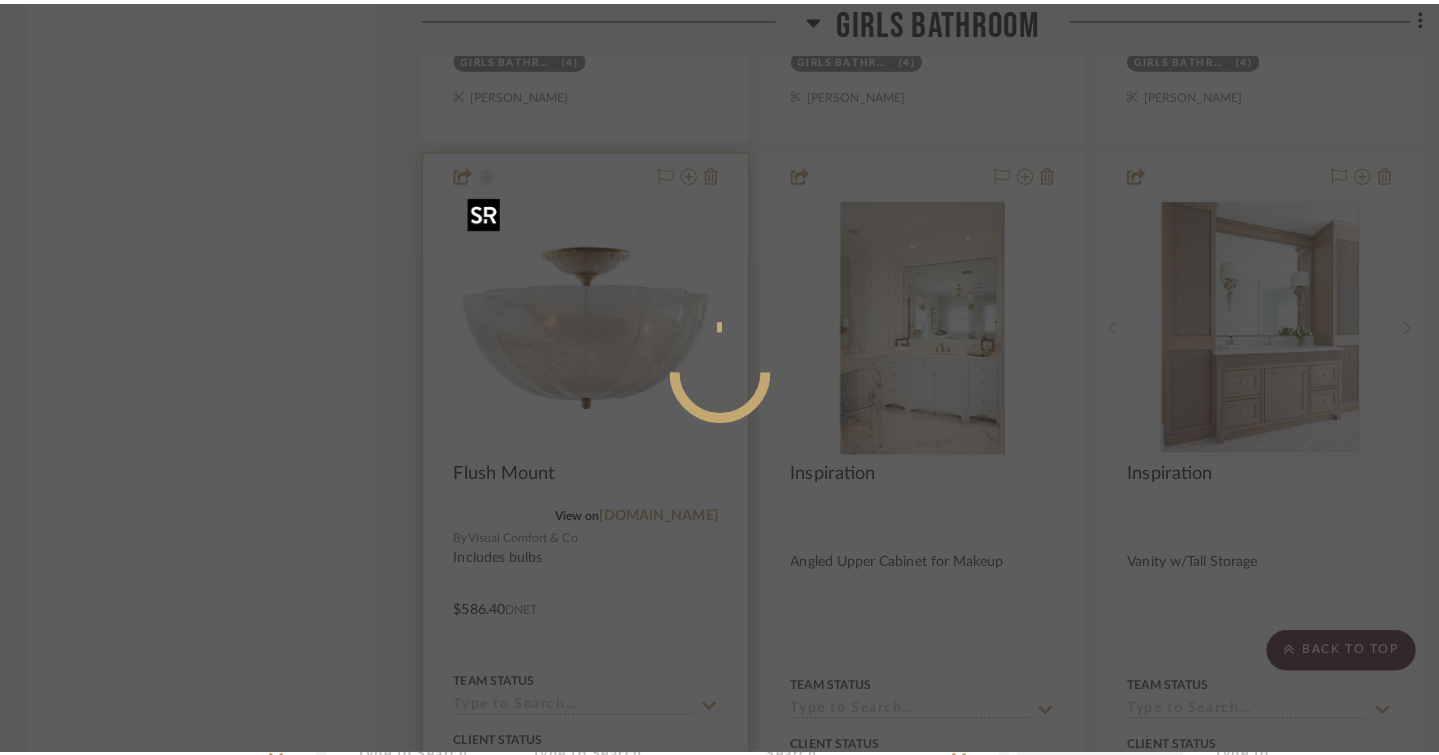 scroll, scrollTop: 0, scrollLeft: 0, axis: both 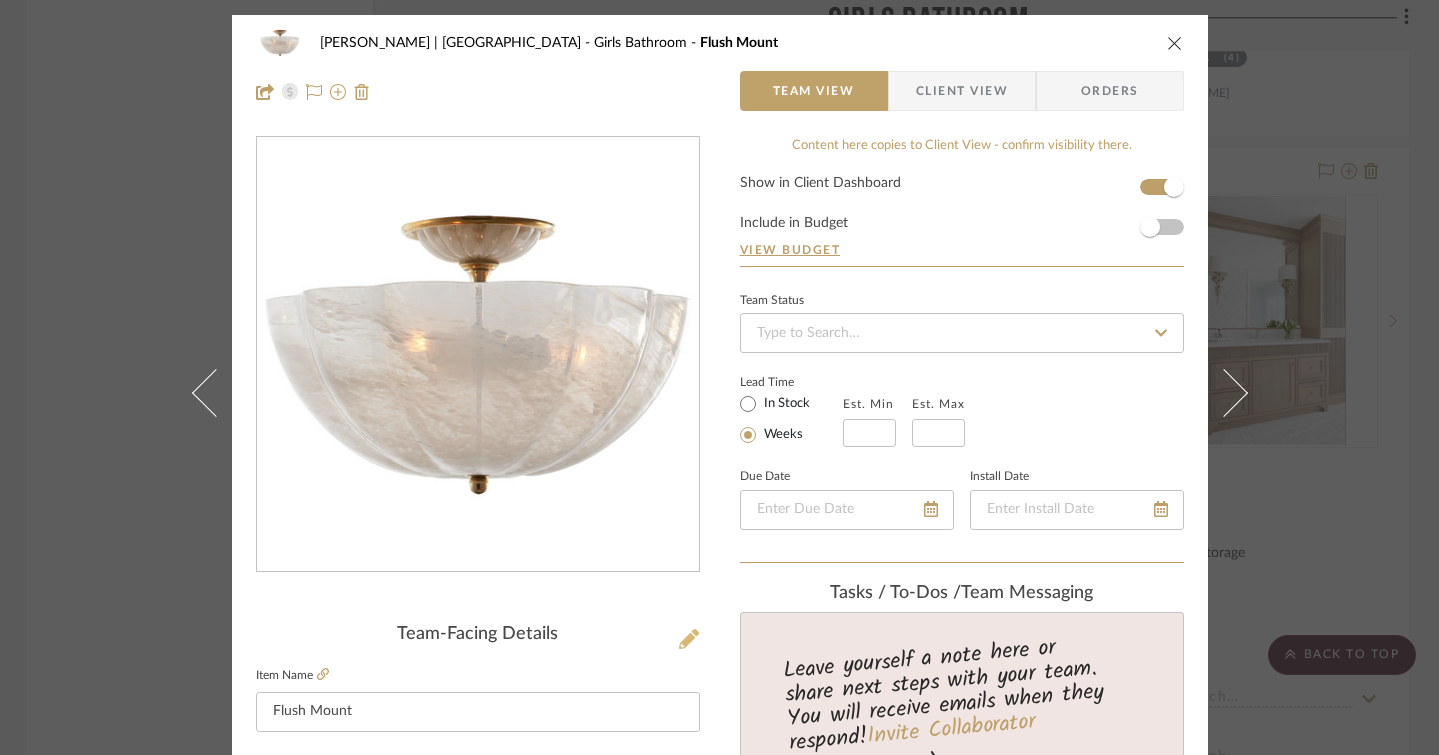 click 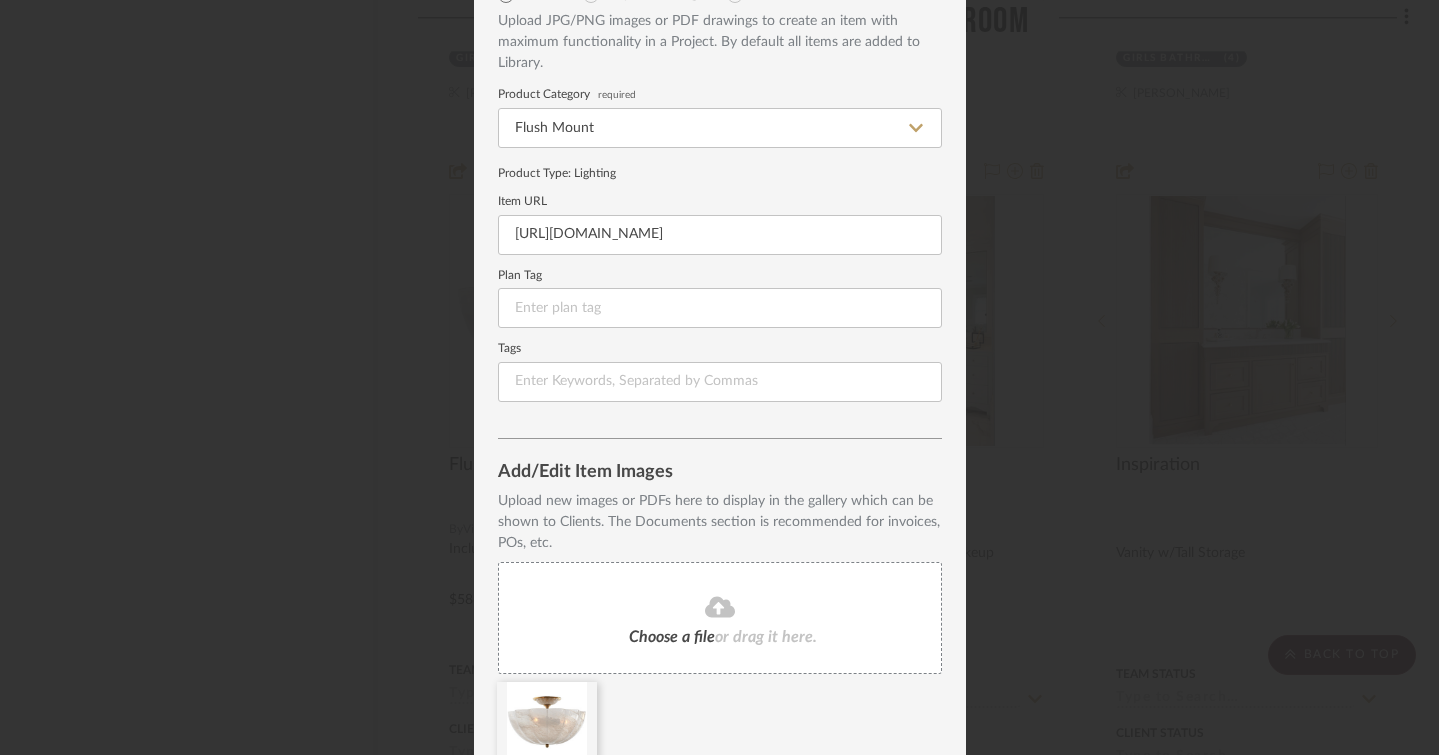 scroll, scrollTop: 198, scrollLeft: 0, axis: vertical 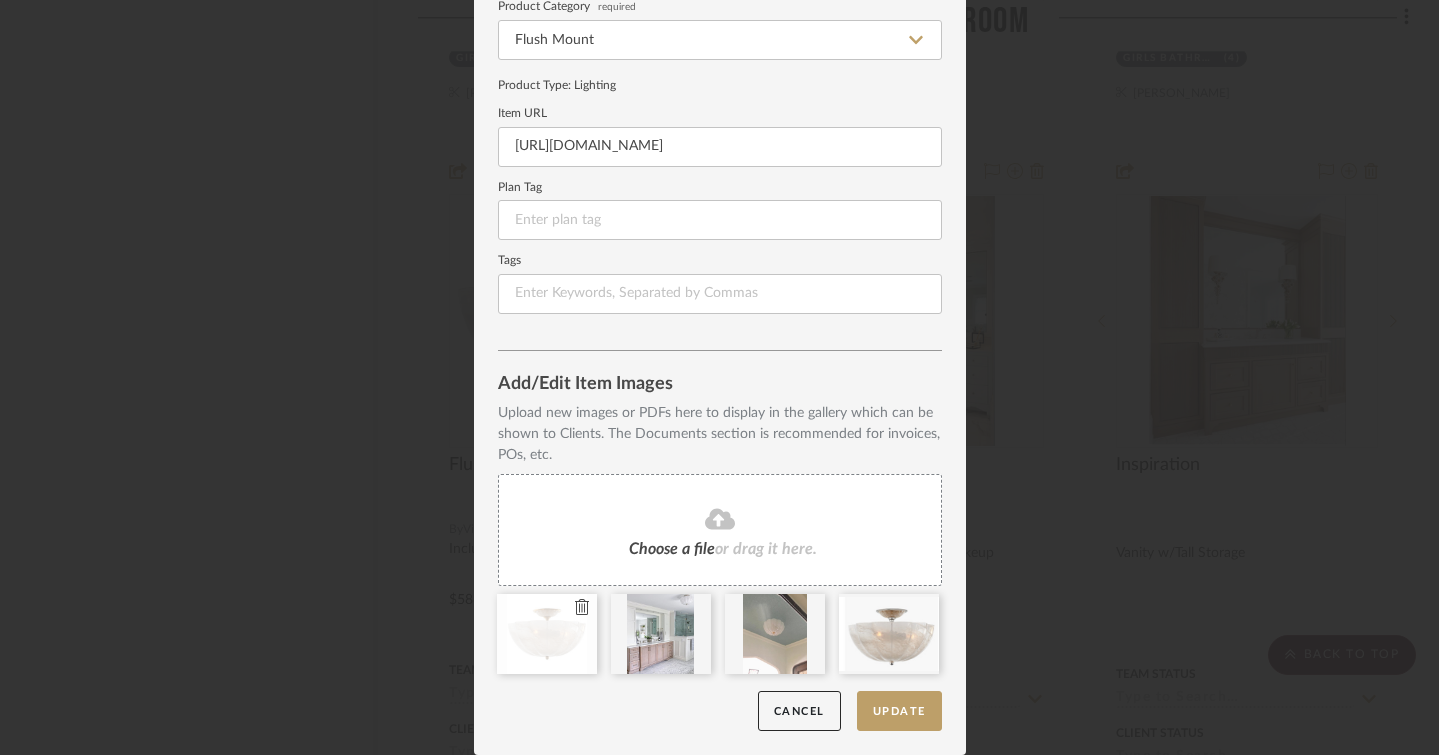 click 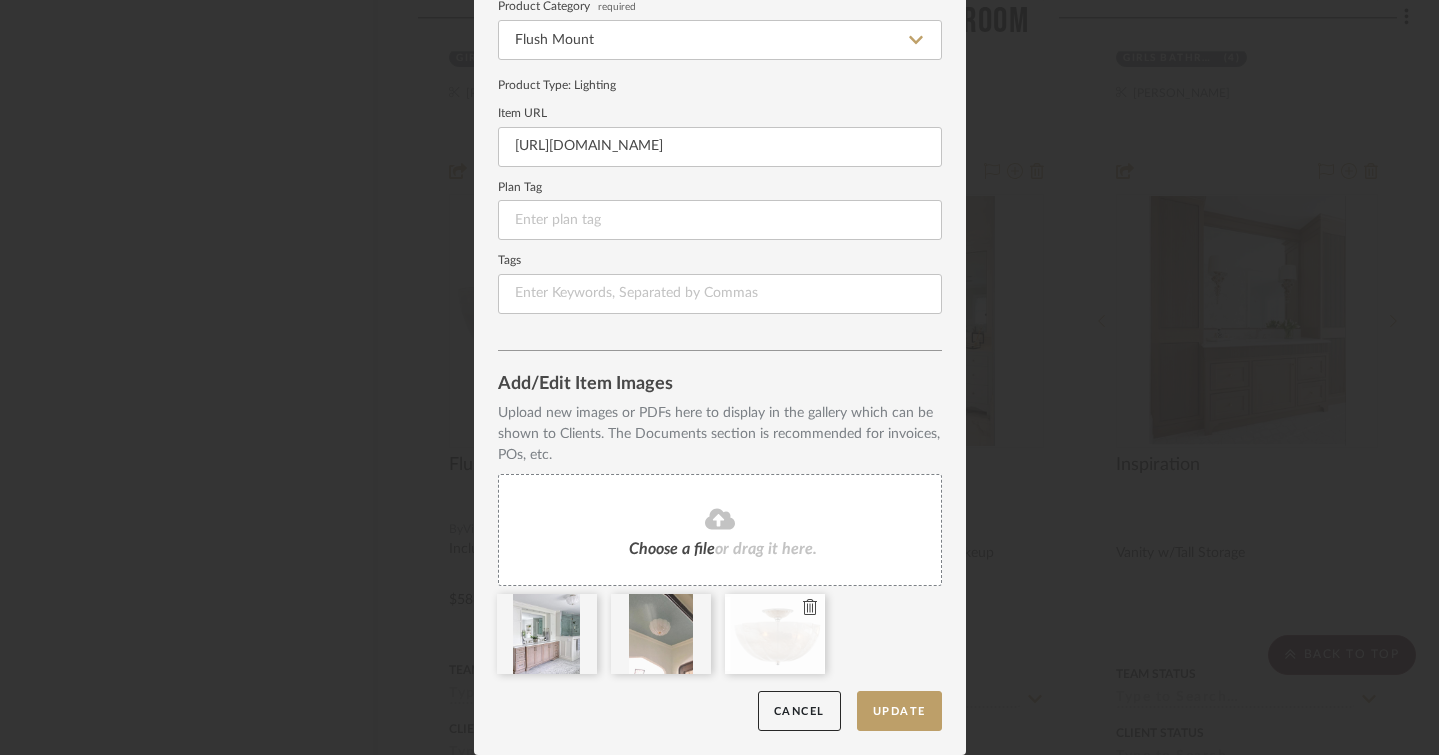 type 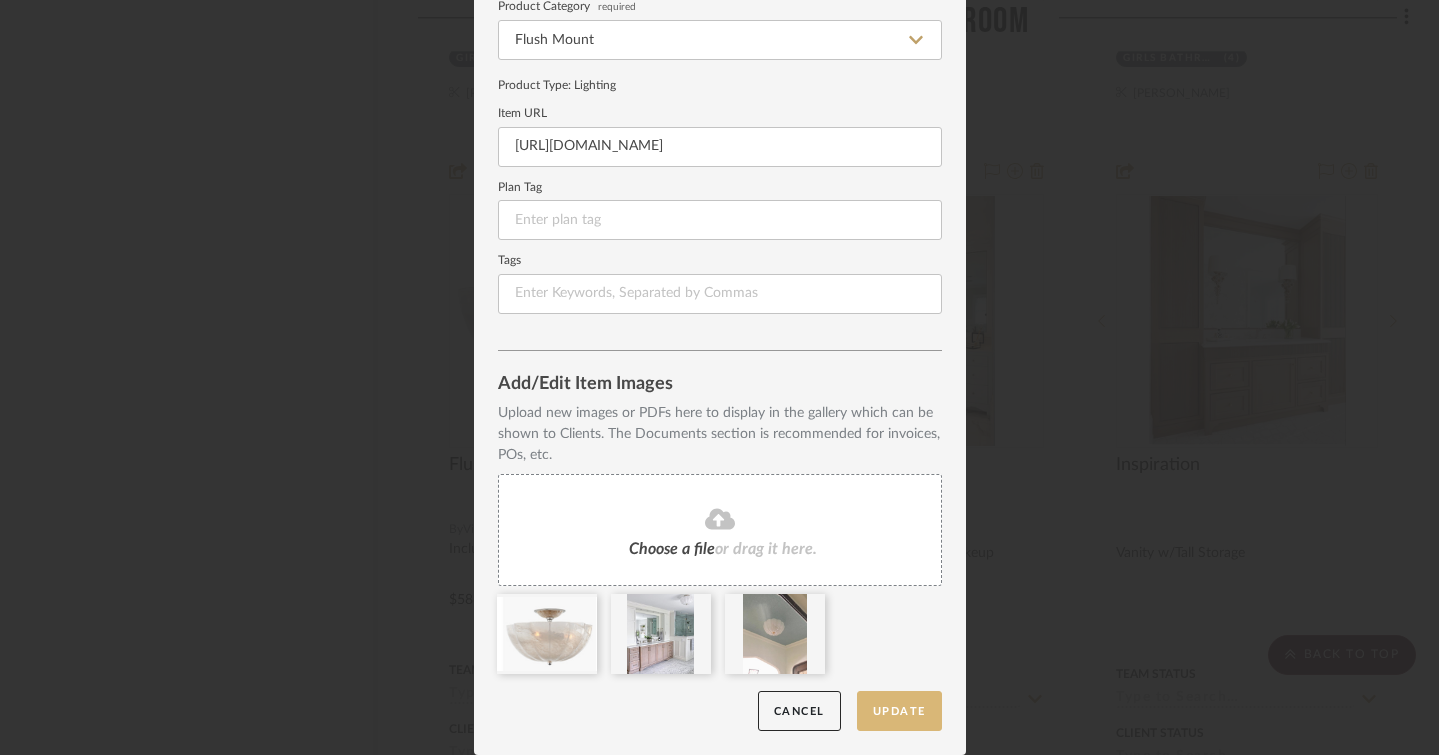 click on "Update" at bounding box center [899, 711] 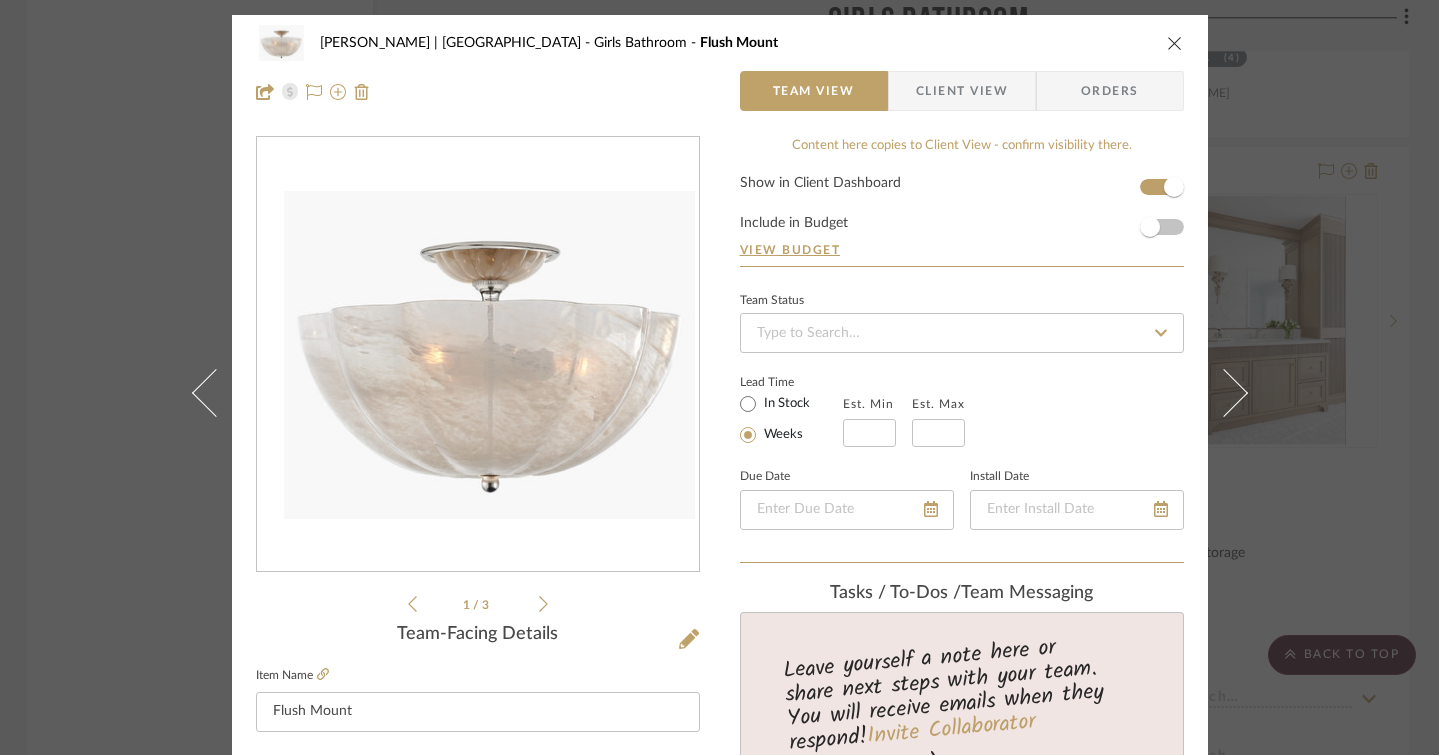 click at bounding box center (1175, 43) 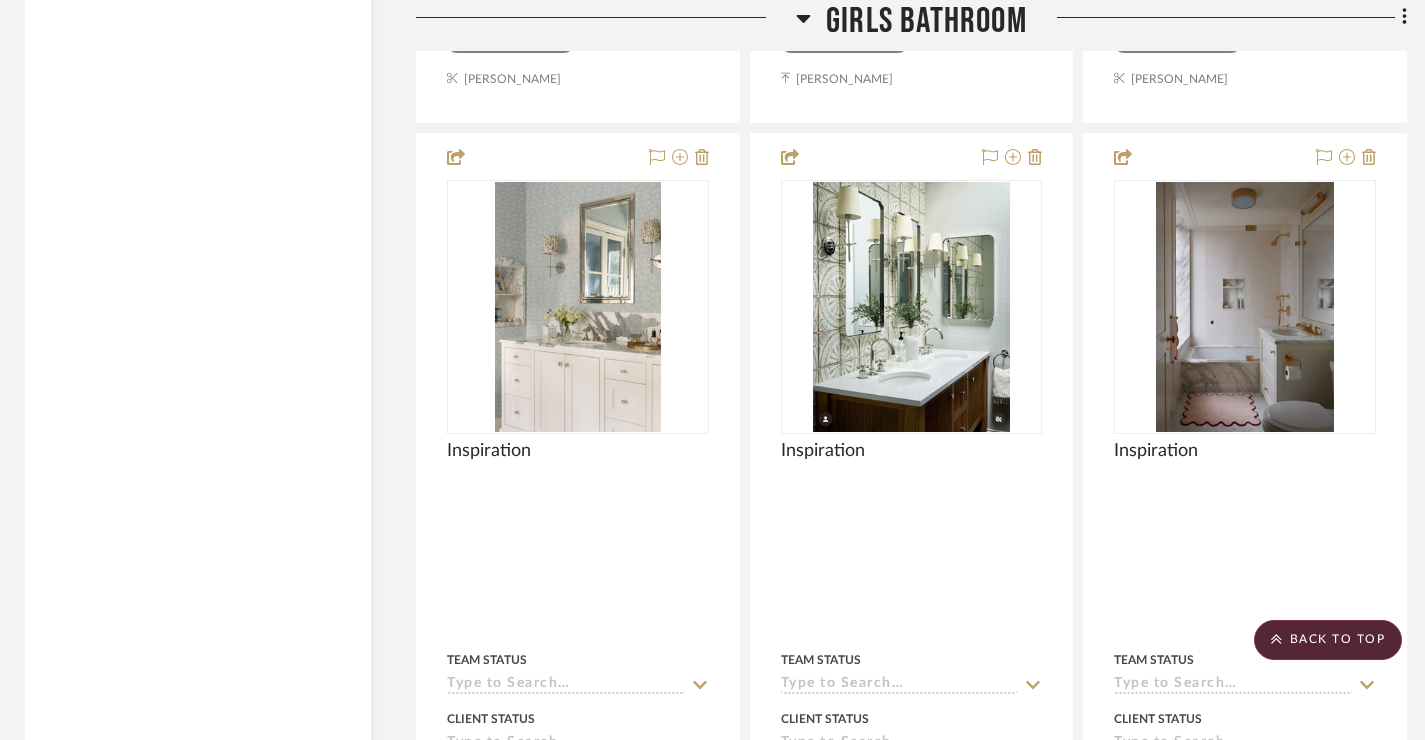 scroll, scrollTop: 9530, scrollLeft: 5, axis: both 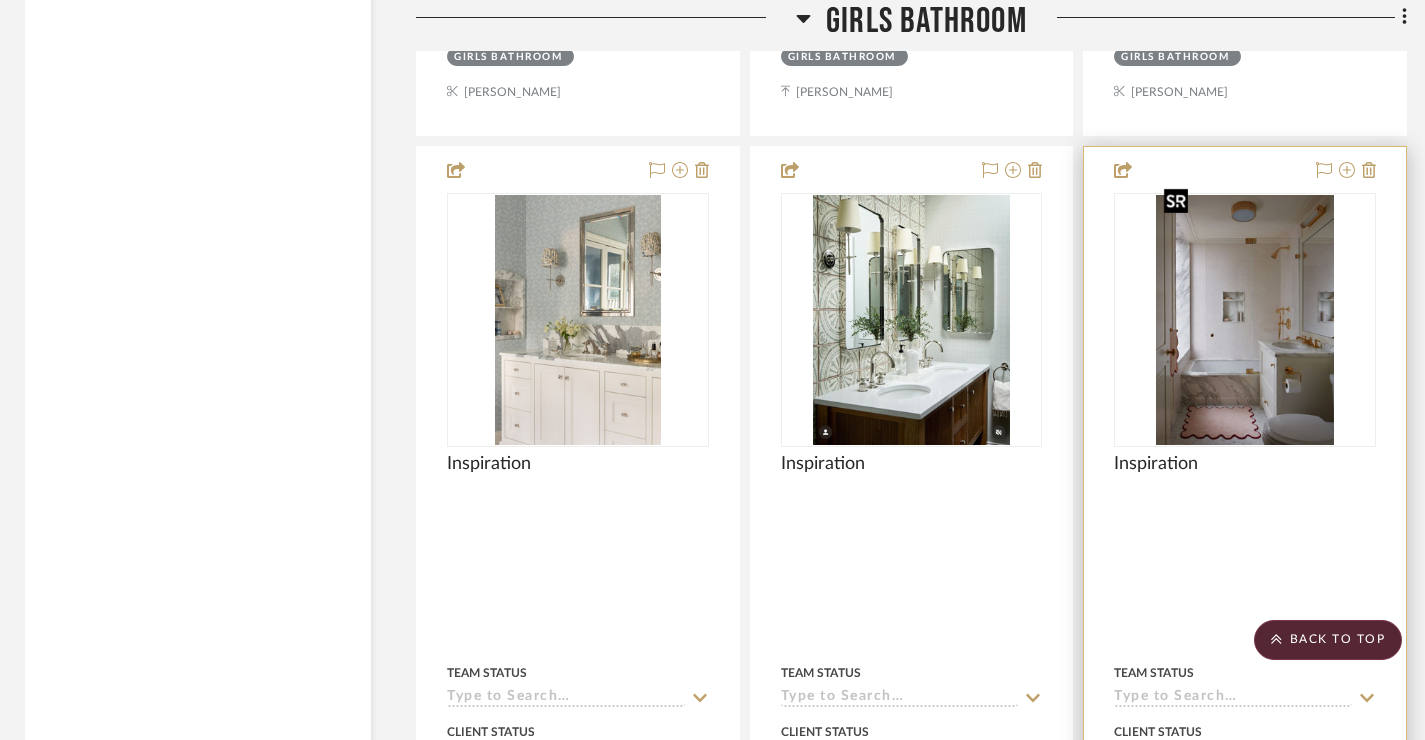 click at bounding box center (0, 0) 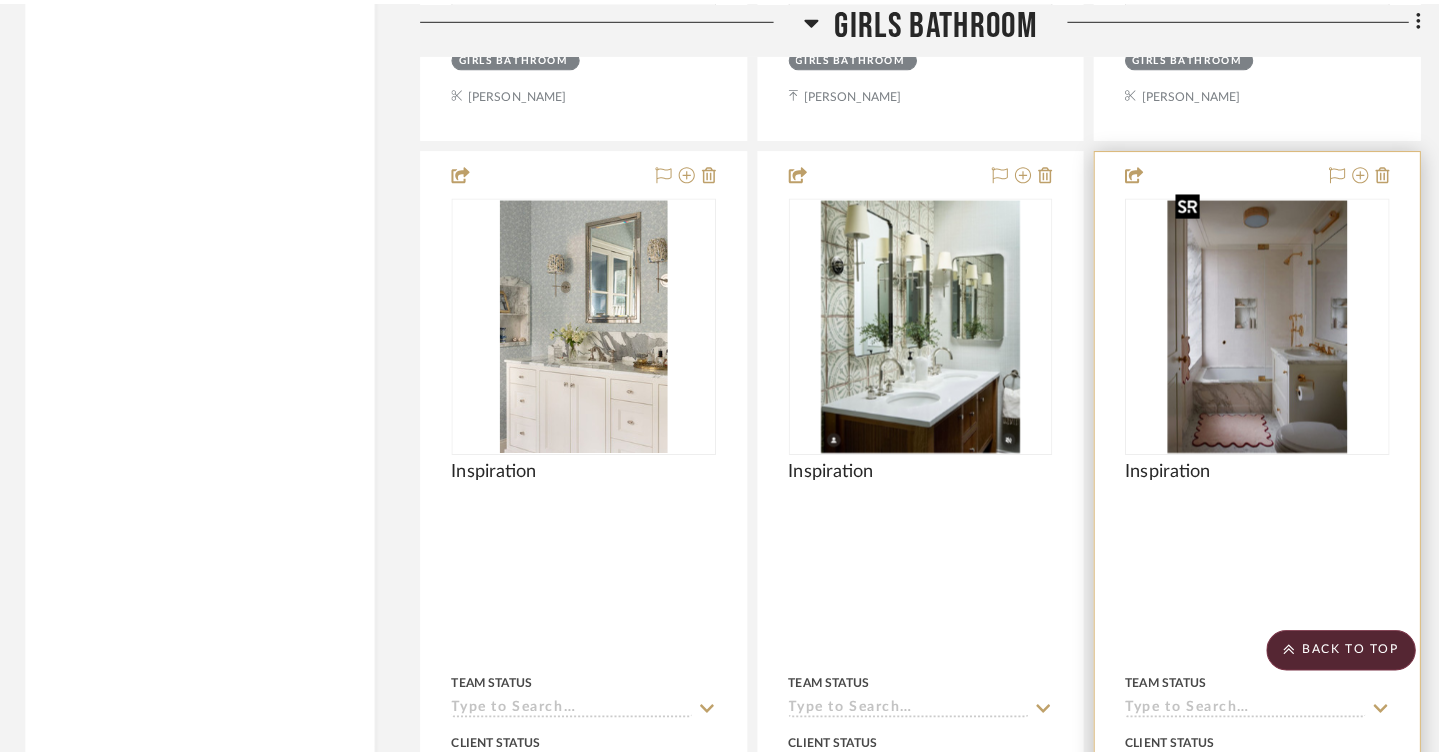 scroll, scrollTop: 0, scrollLeft: 0, axis: both 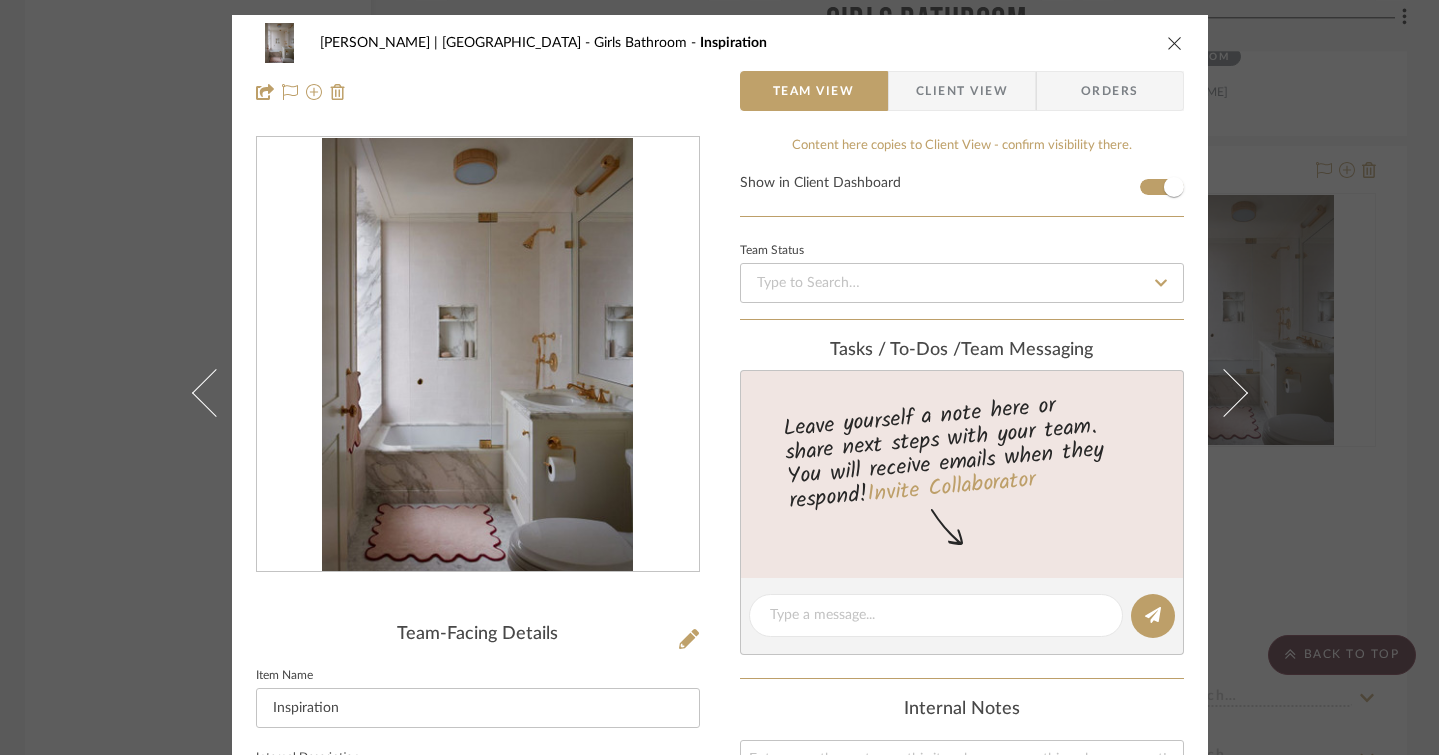 click at bounding box center [477, 355] 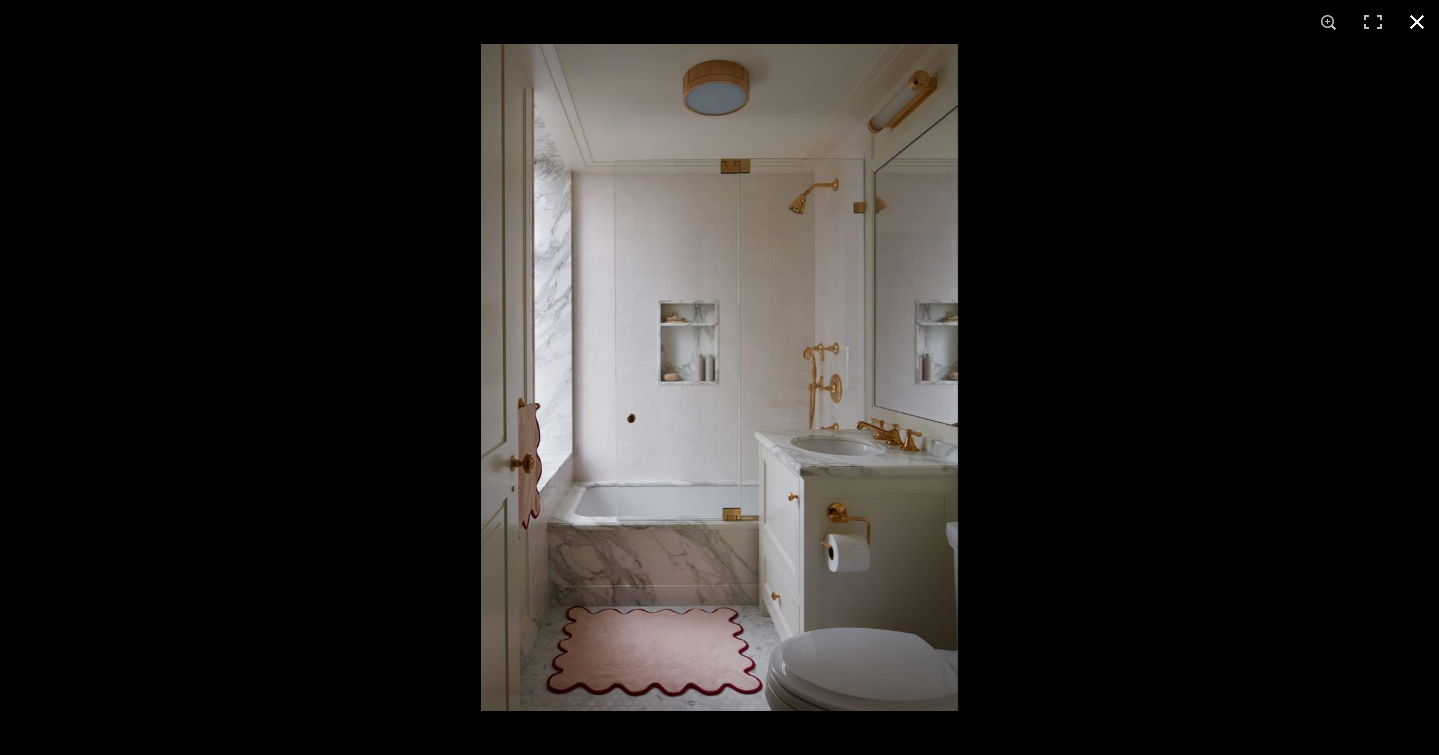 click at bounding box center (1417, 22) 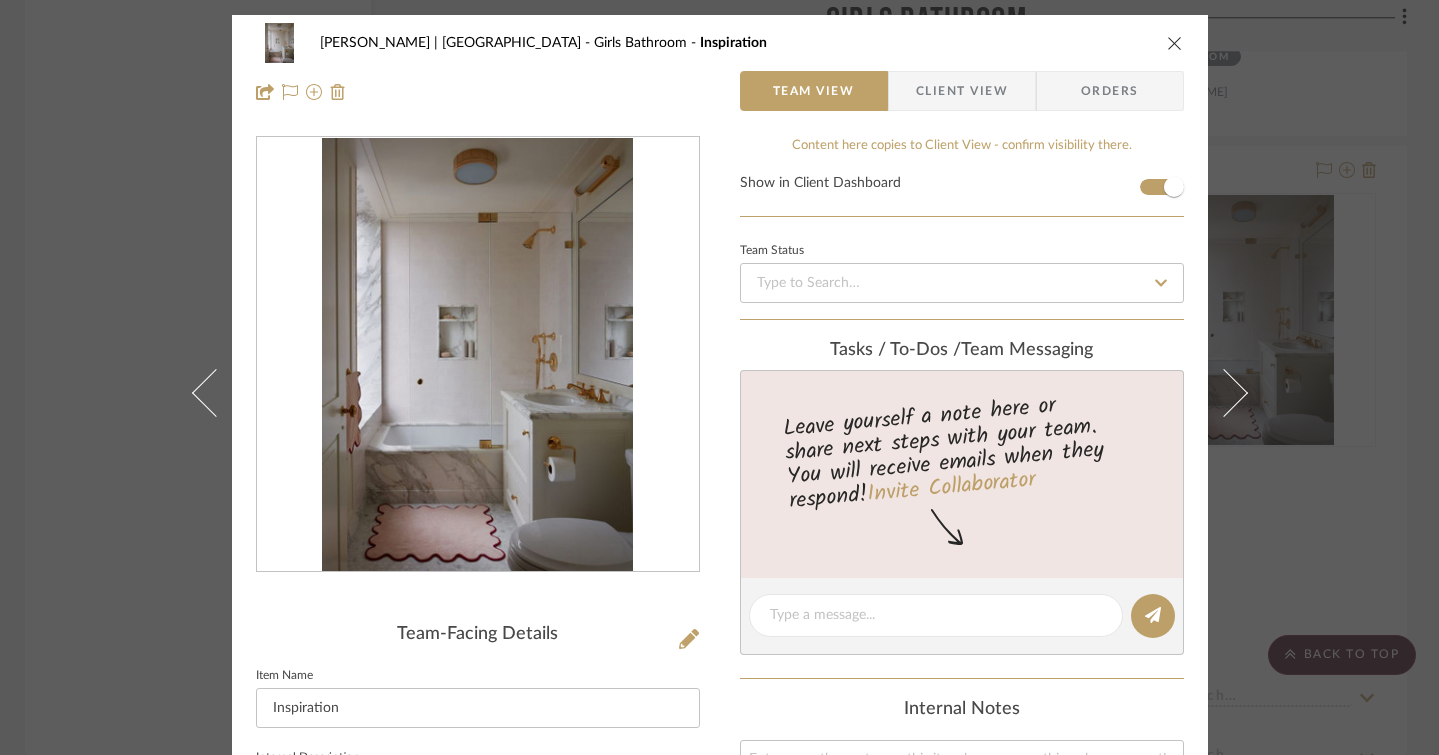 click at bounding box center (1175, 43) 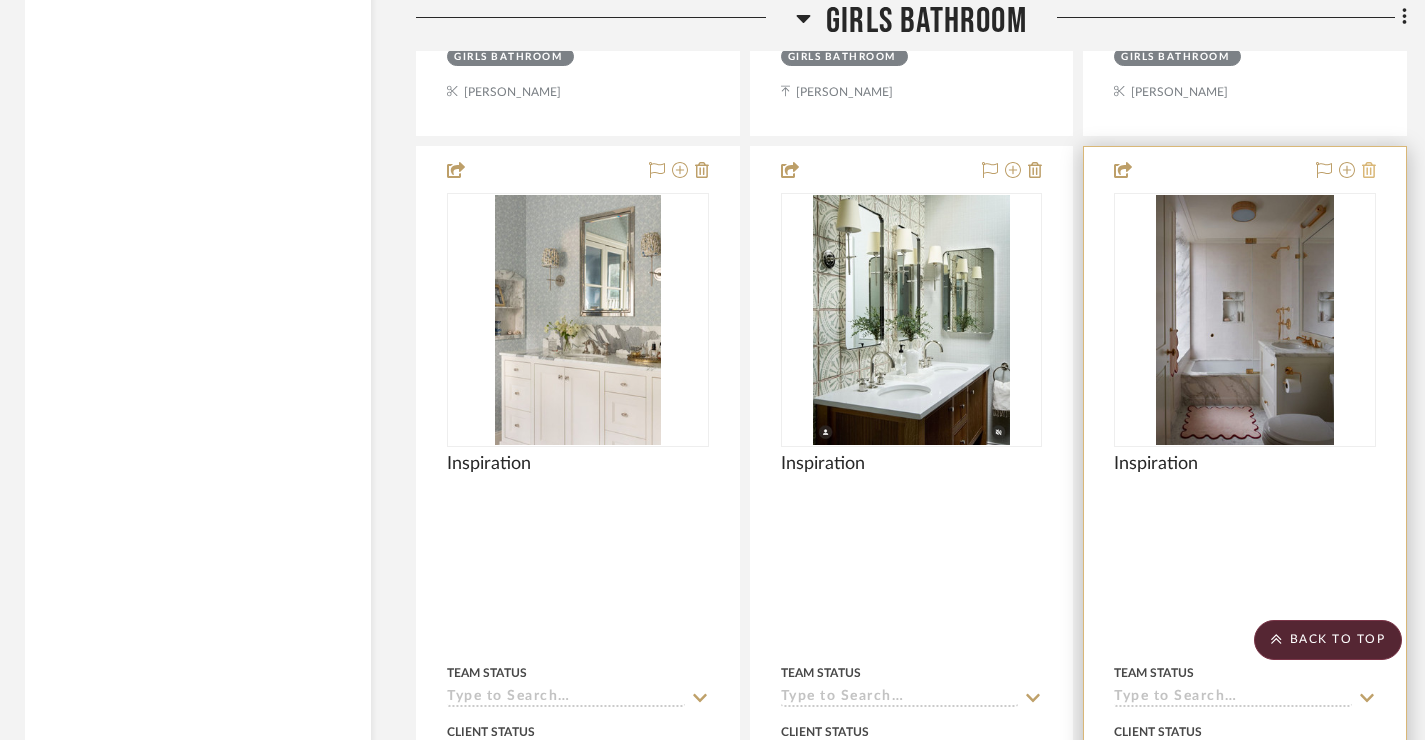 click 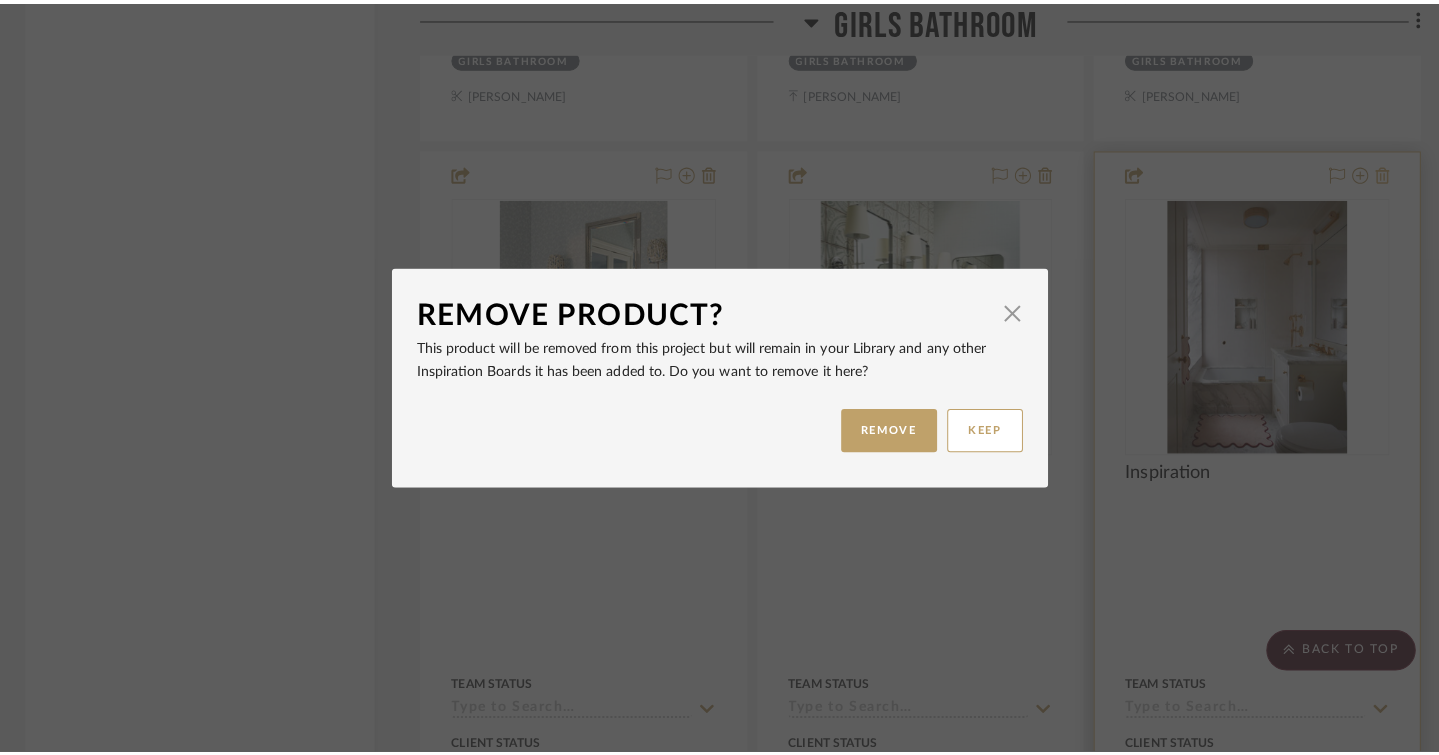 scroll, scrollTop: 0, scrollLeft: 0, axis: both 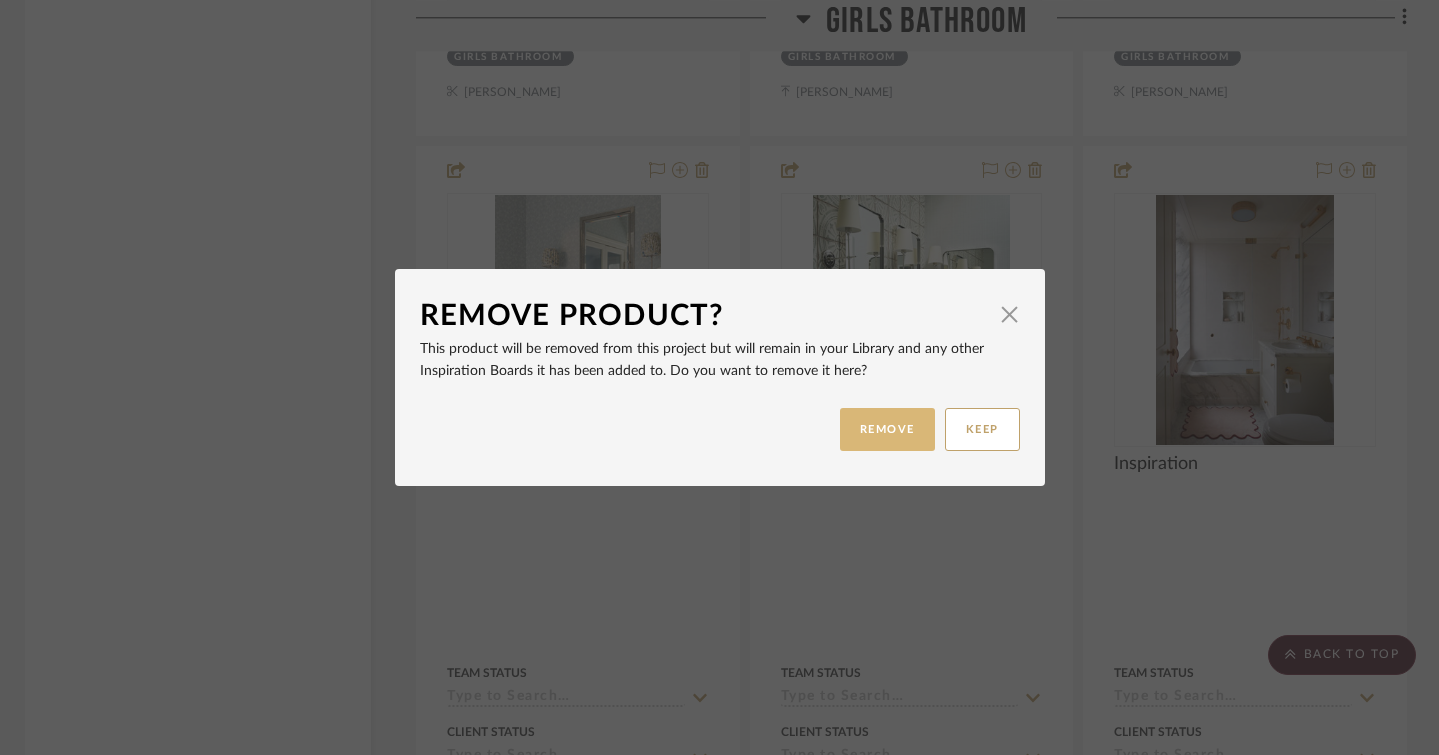 click on "REMOVE" at bounding box center (887, 429) 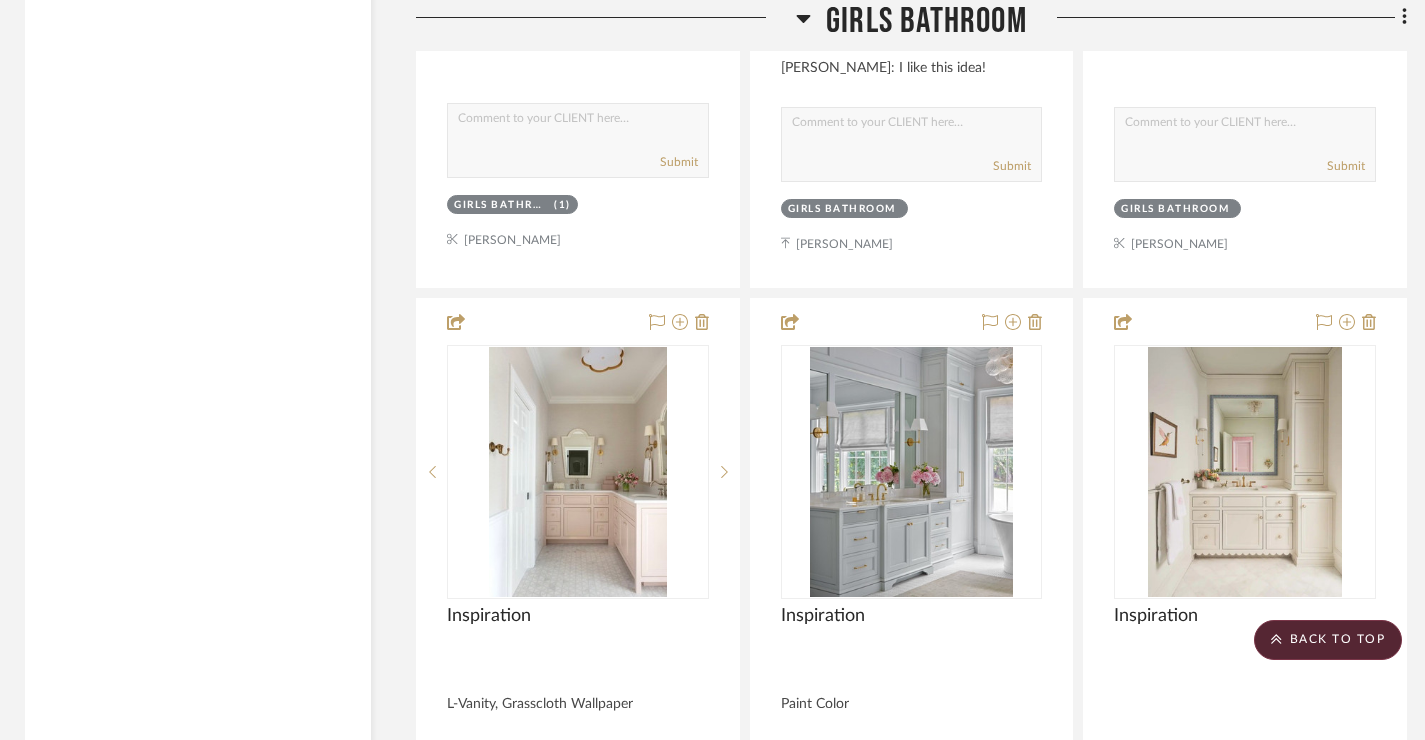scroll, scrollTop: 8517, scrollLeft: 5, axis: both 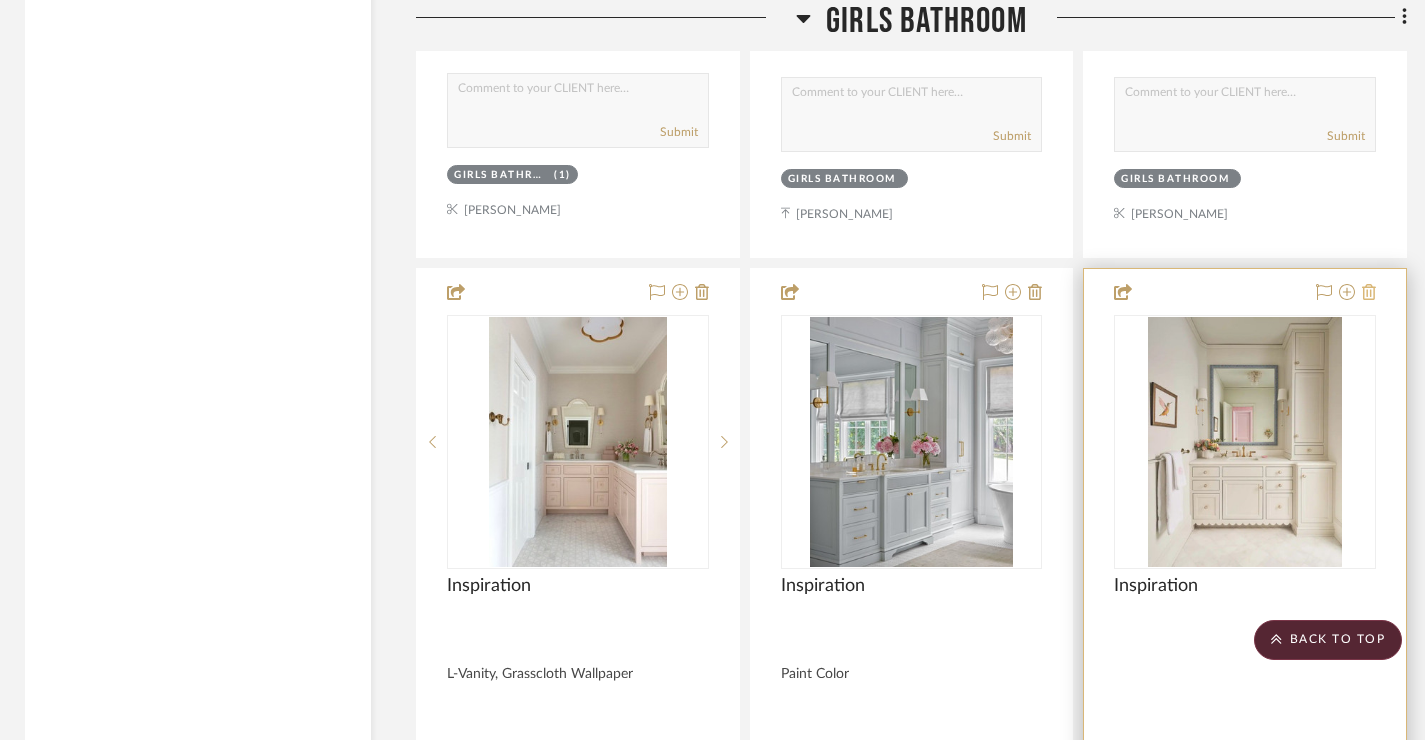 click 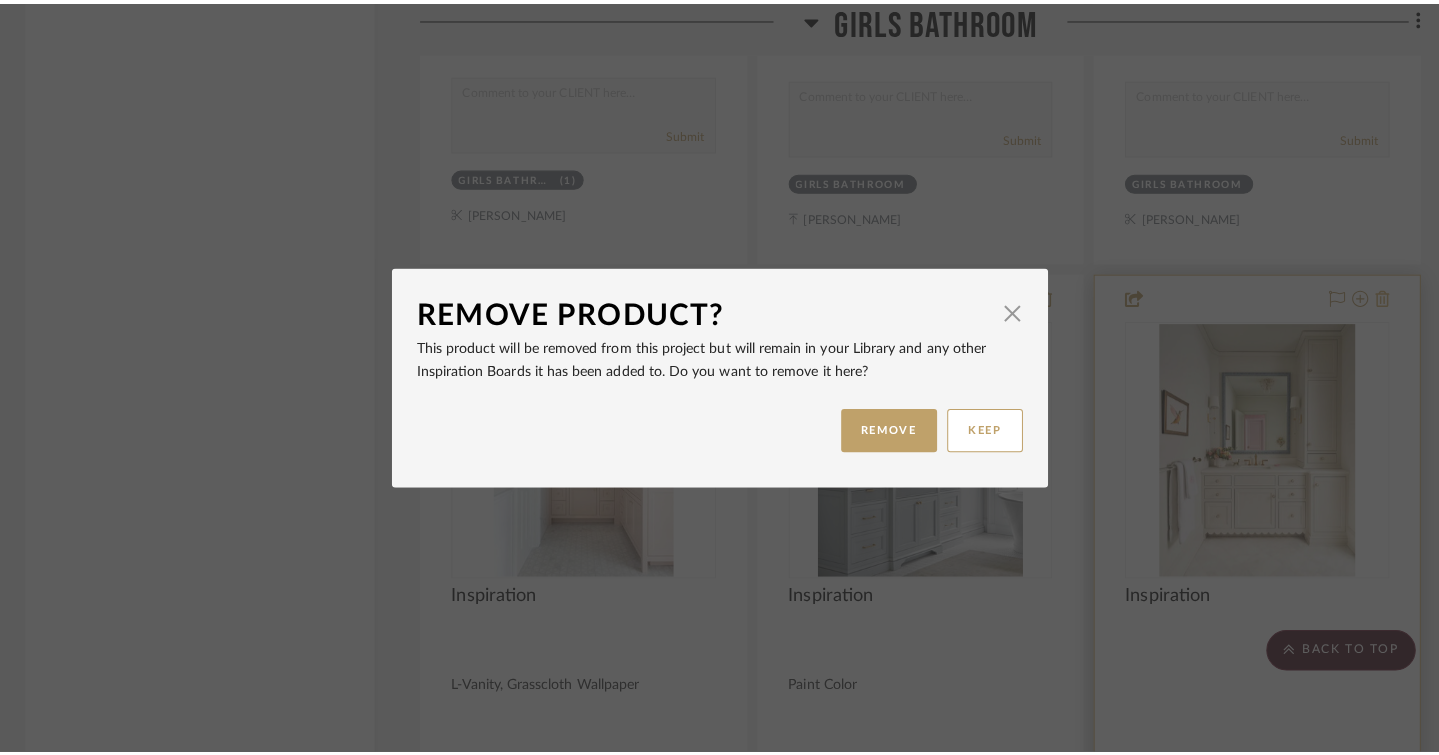 scroll, scrollTop: 0, scrollLeft: 0, axis: both 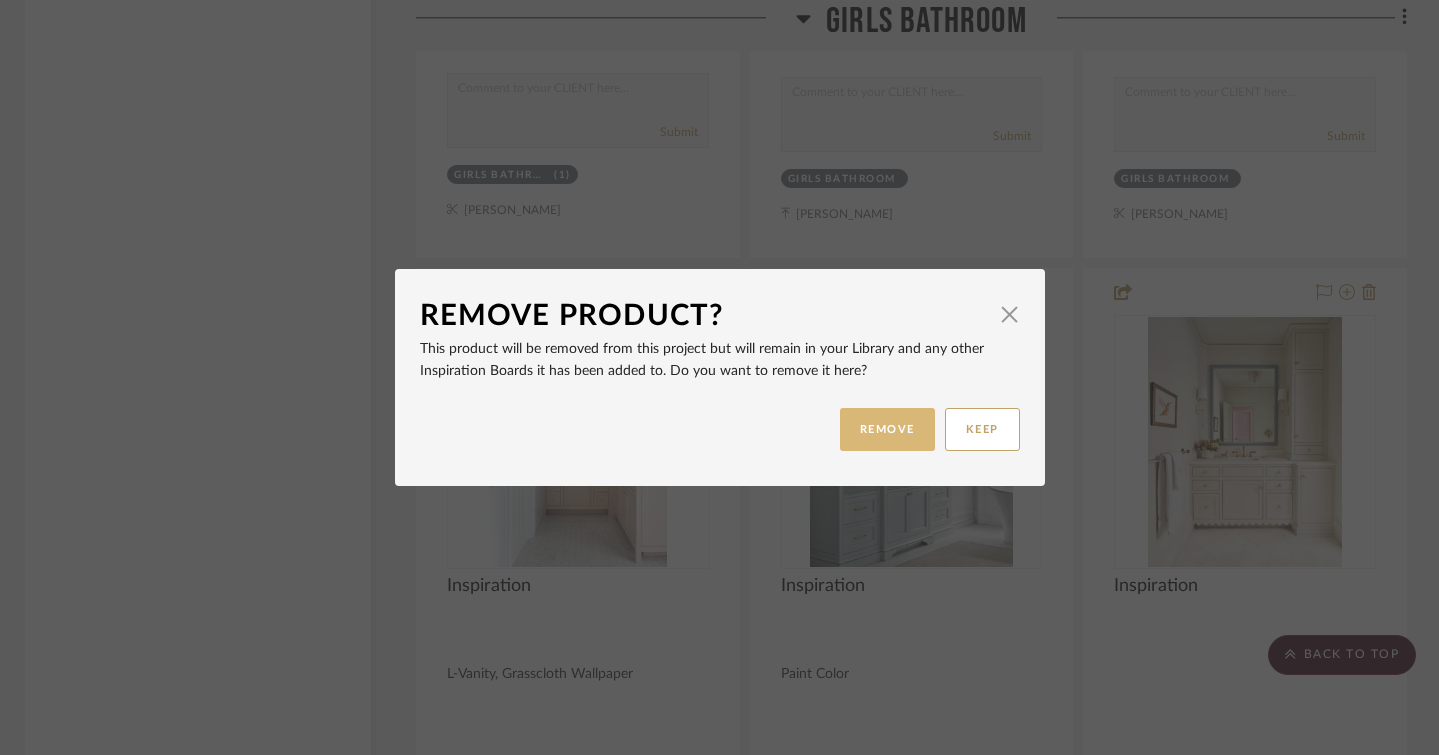 click on "REMOVE" at bounding box center (887, 429) 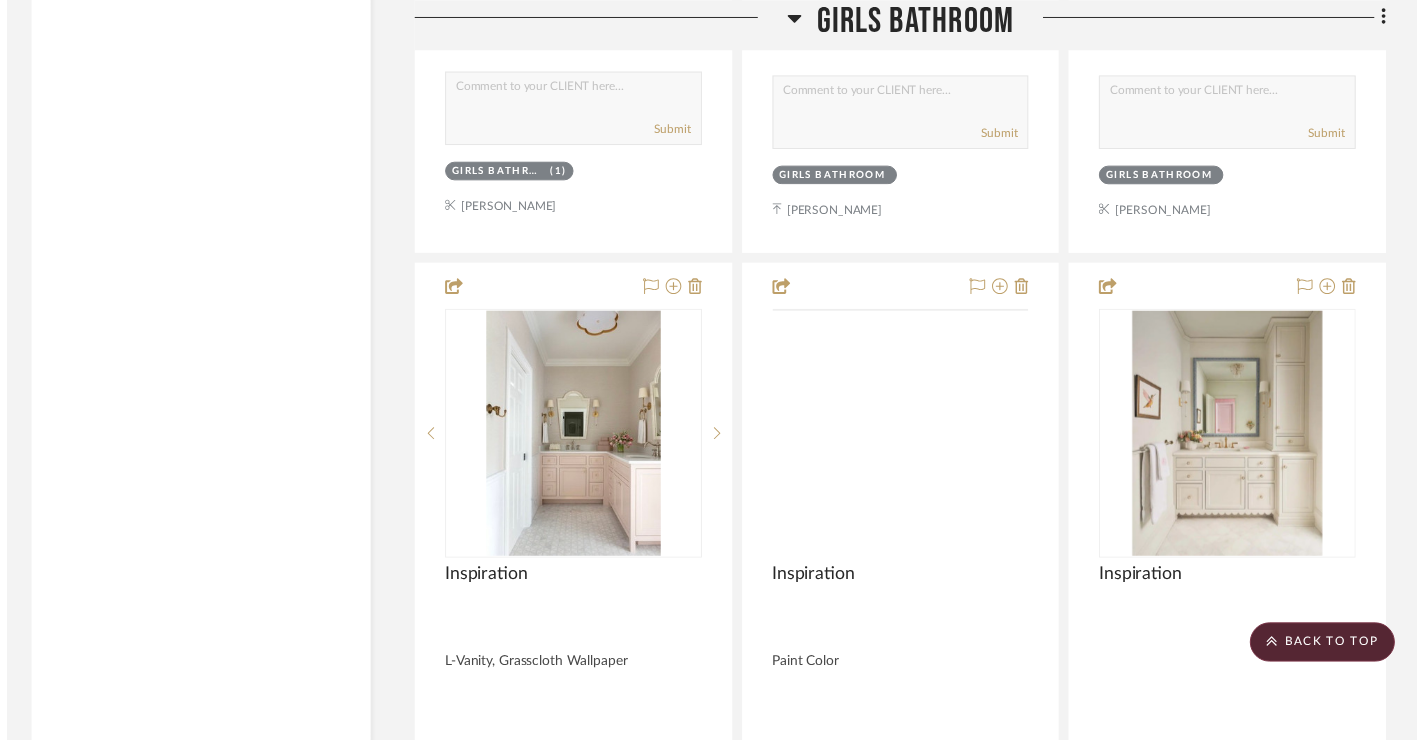 scroll, scrollTop: 8517, scrollLeft: 5, axis: both 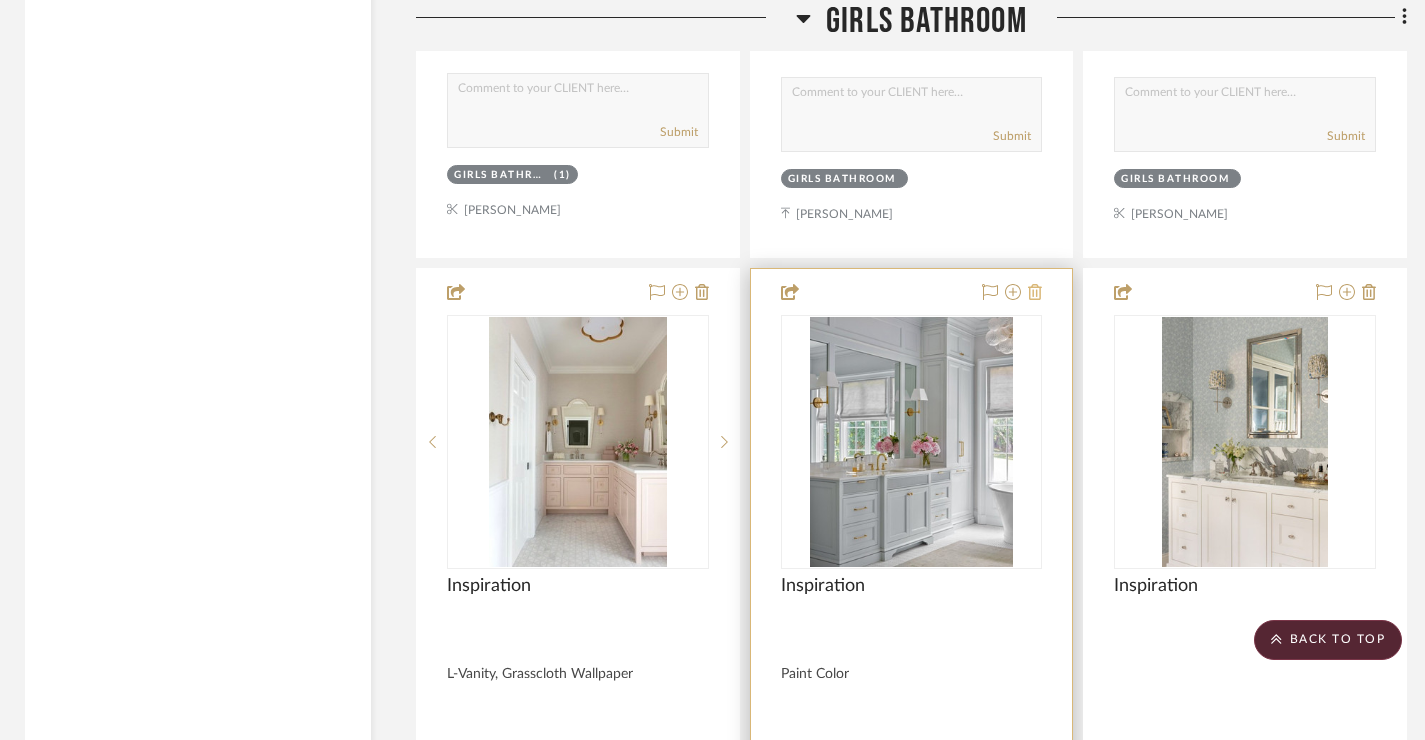 click 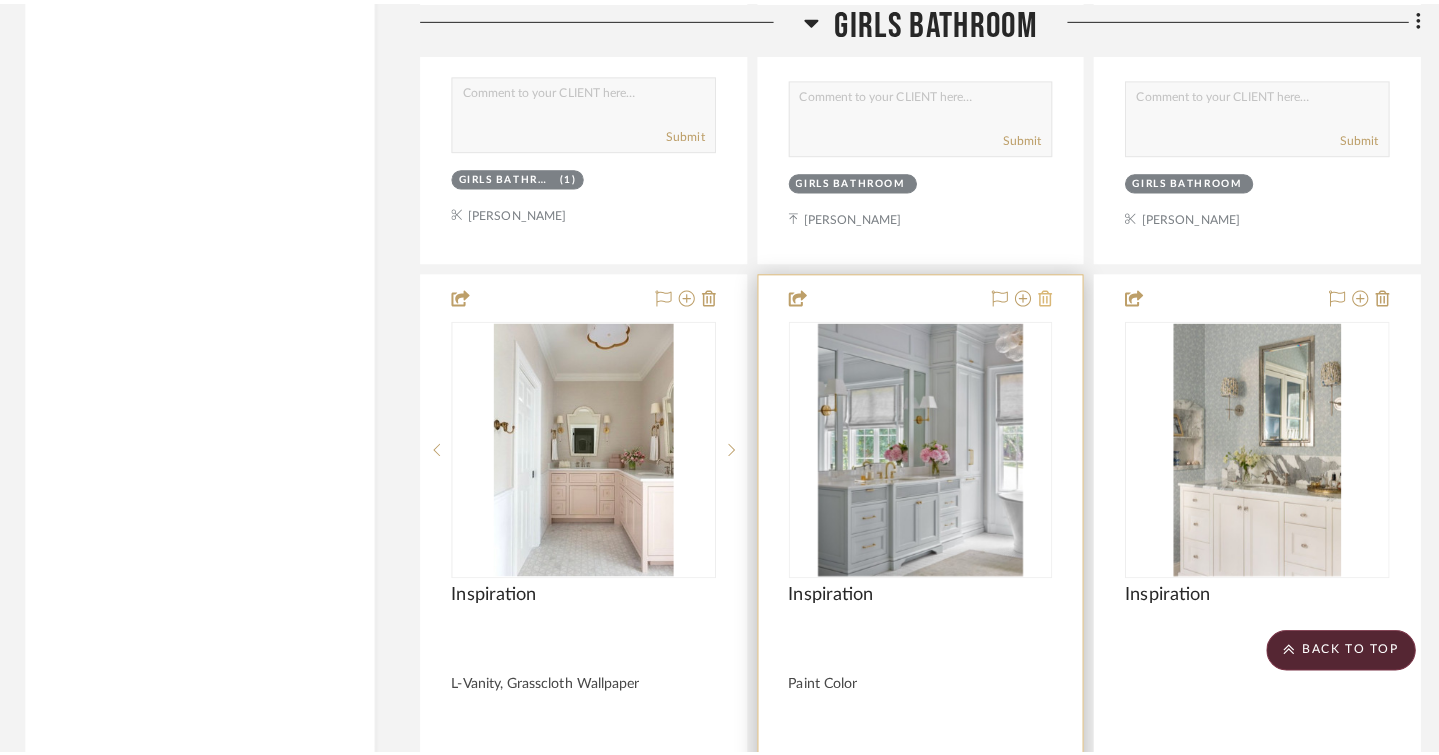 scroll, scrollTop: 0, scrollLeft: 0, axis: both 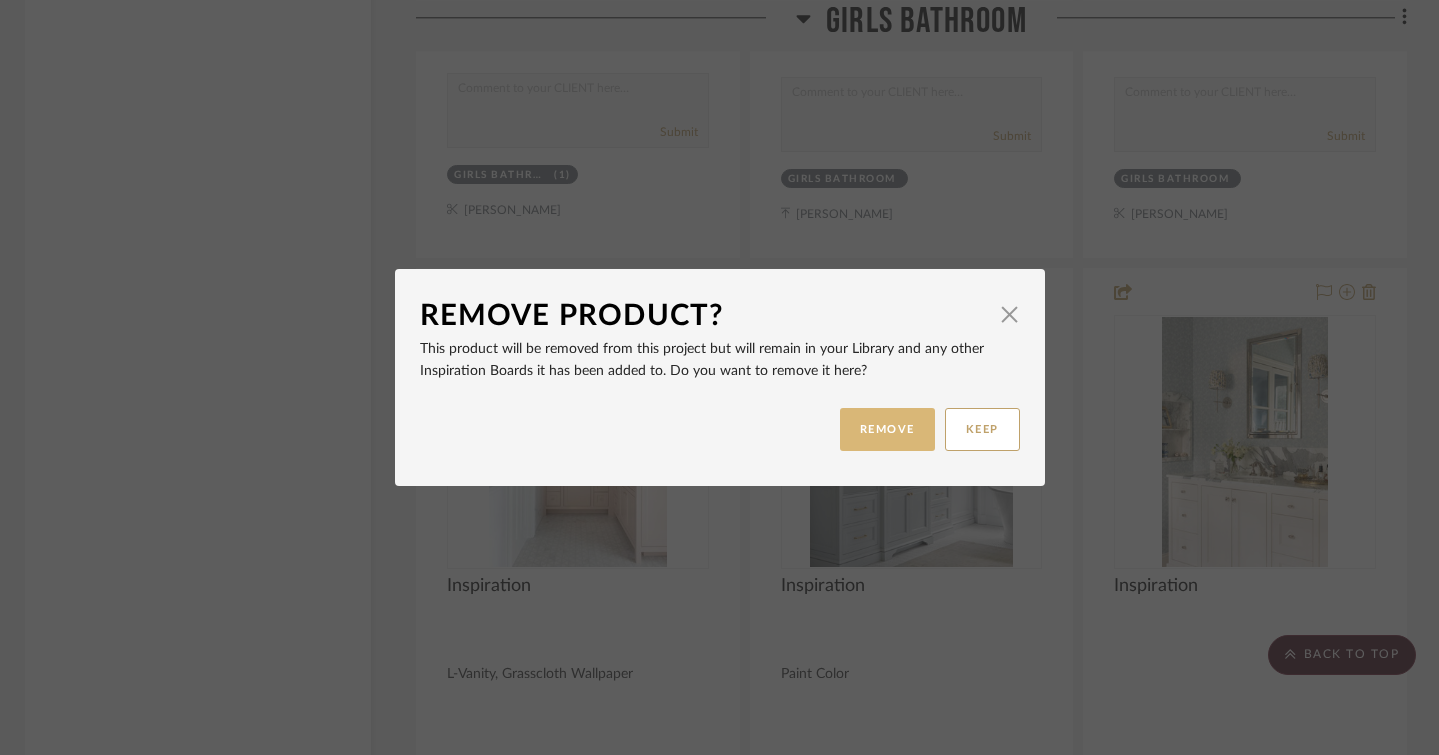 click on "REMOVE" at bounding box center (887, 429) 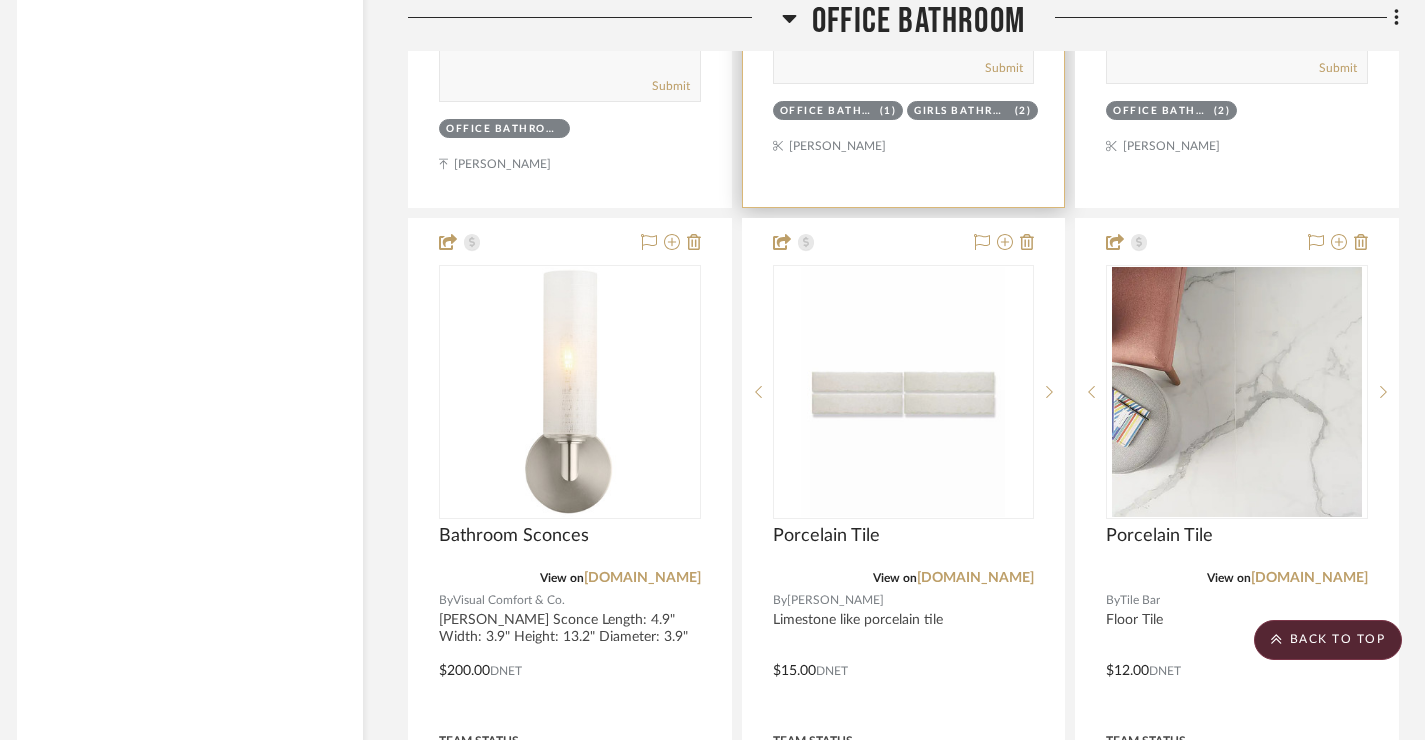 scroll, scrollTop: 10536, scrollLeft: 13, axis: both 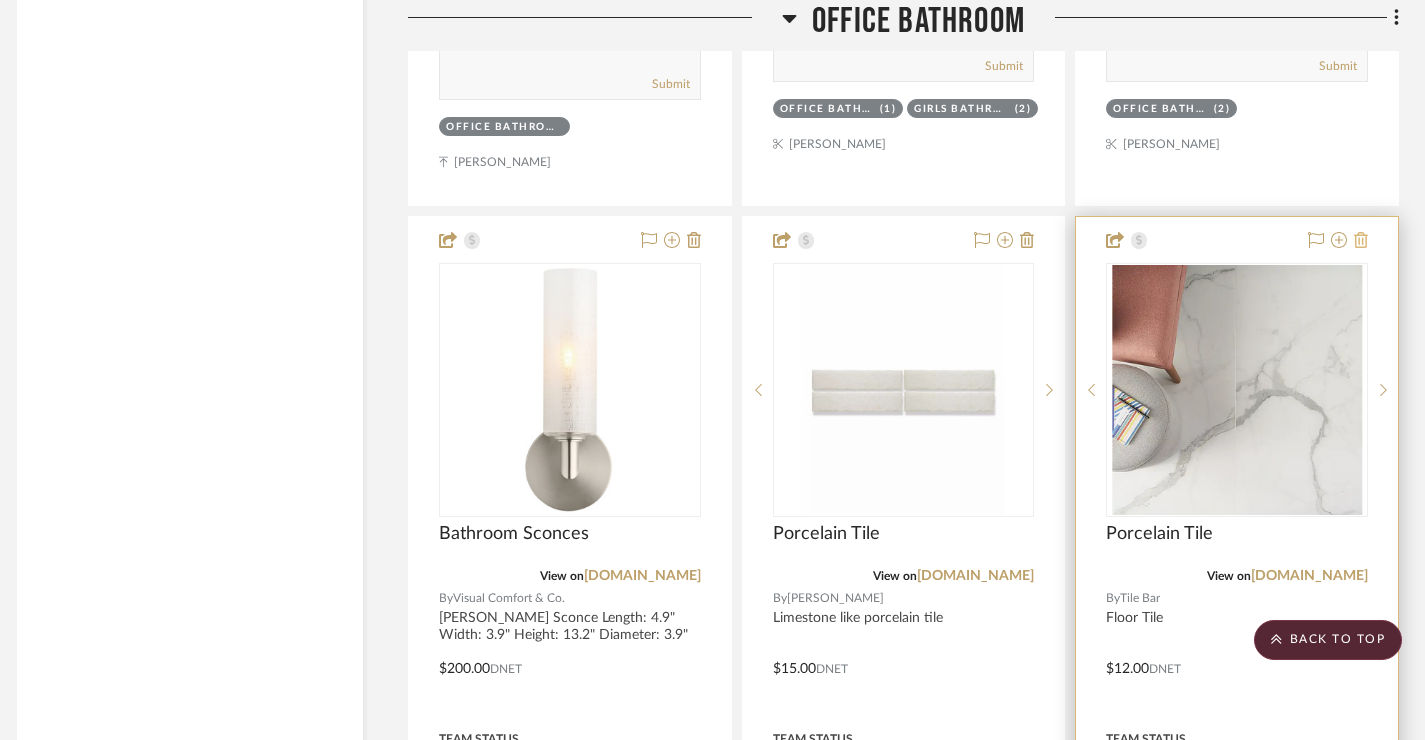click 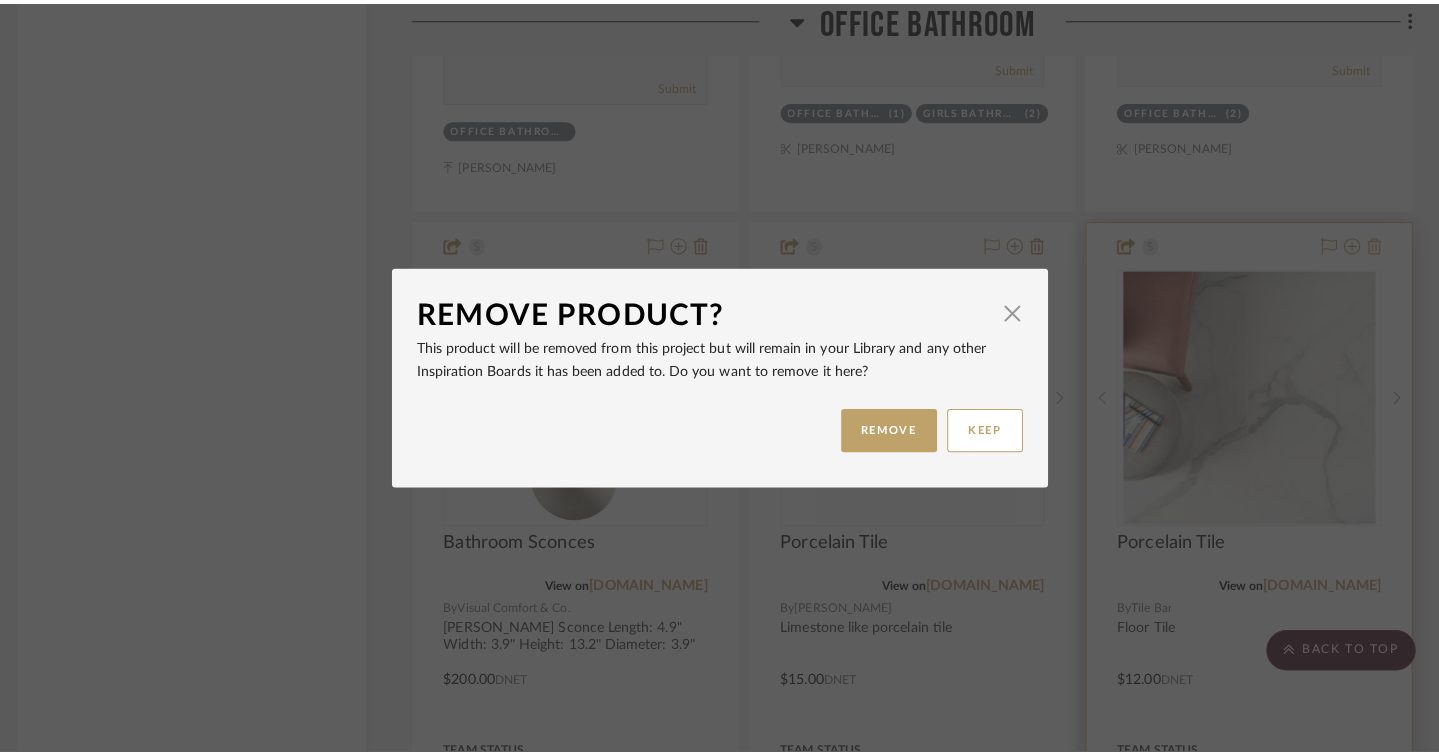 scroll, scrollTop: 0, scrollLeft: 0, axis: both 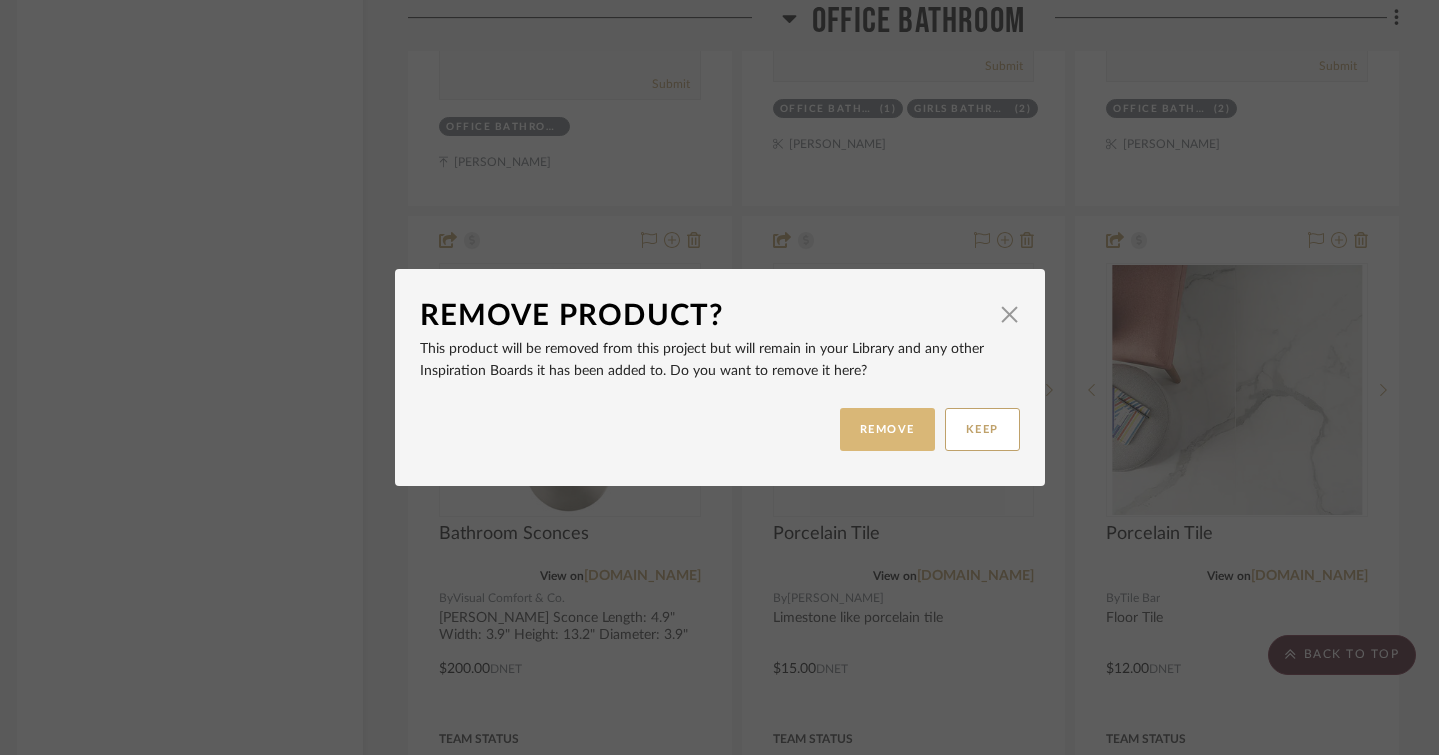 click on "REMOVE" at bounding box center (887, 429) 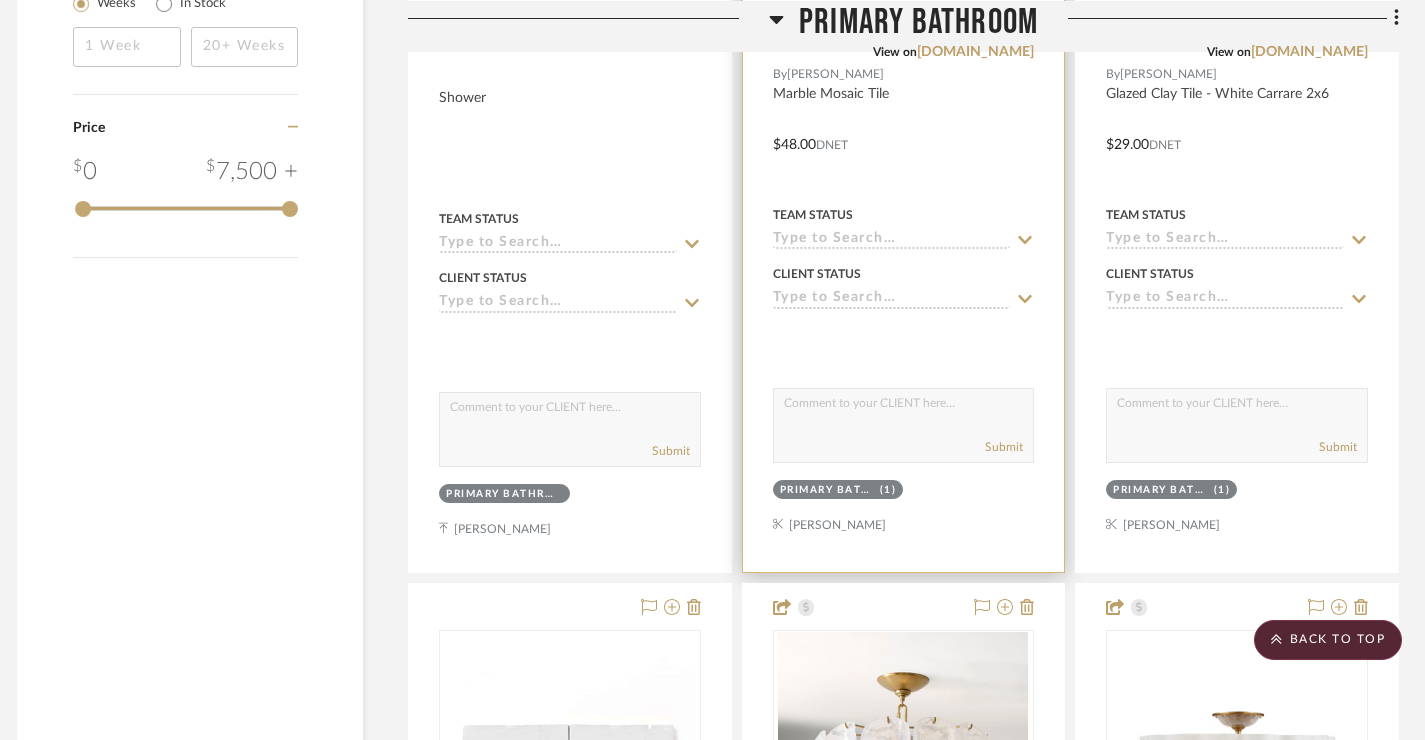 scroll, scrollTop: 2867, scrollLeft: 13, axis: both 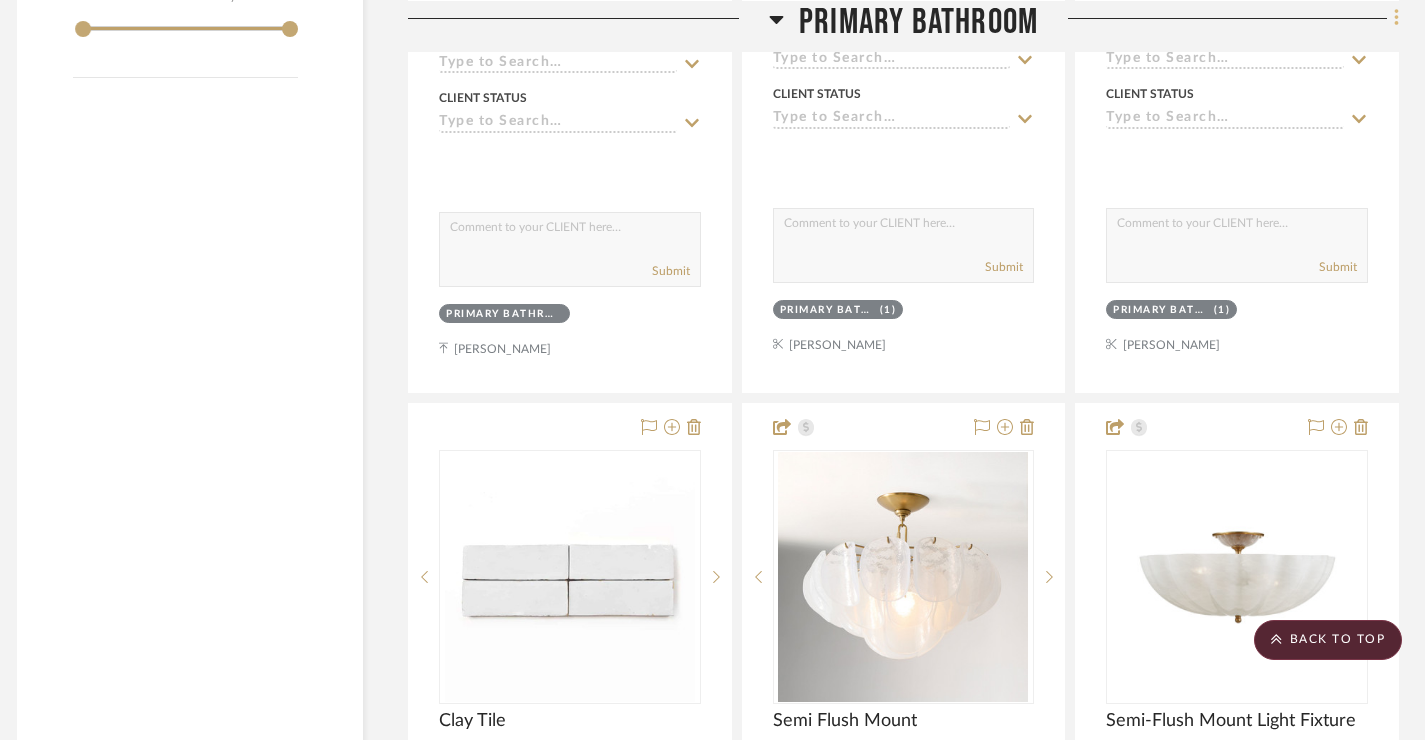 click 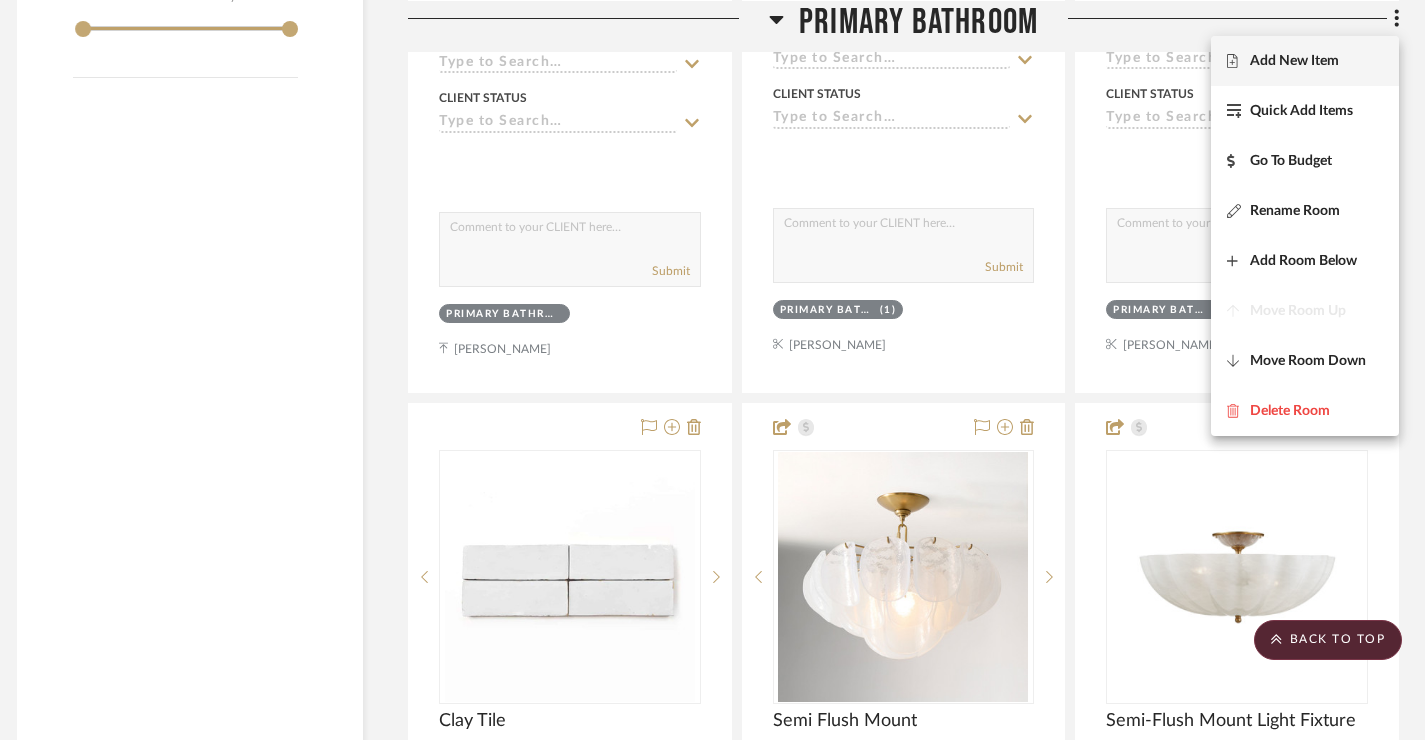 click on "Add New Item" at bounding box center (1294, 61) 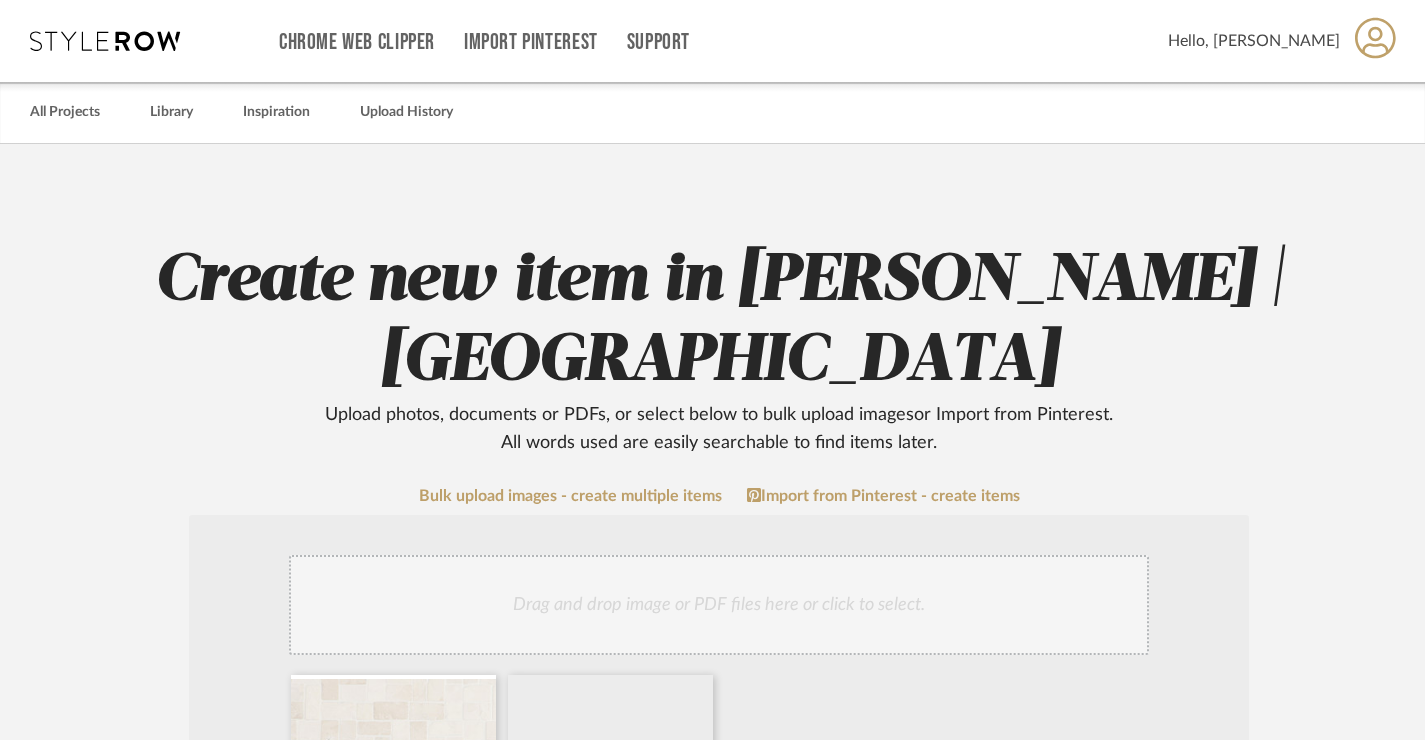 scroll, scrollTop: 329, scrollLeft: 1, axis: both 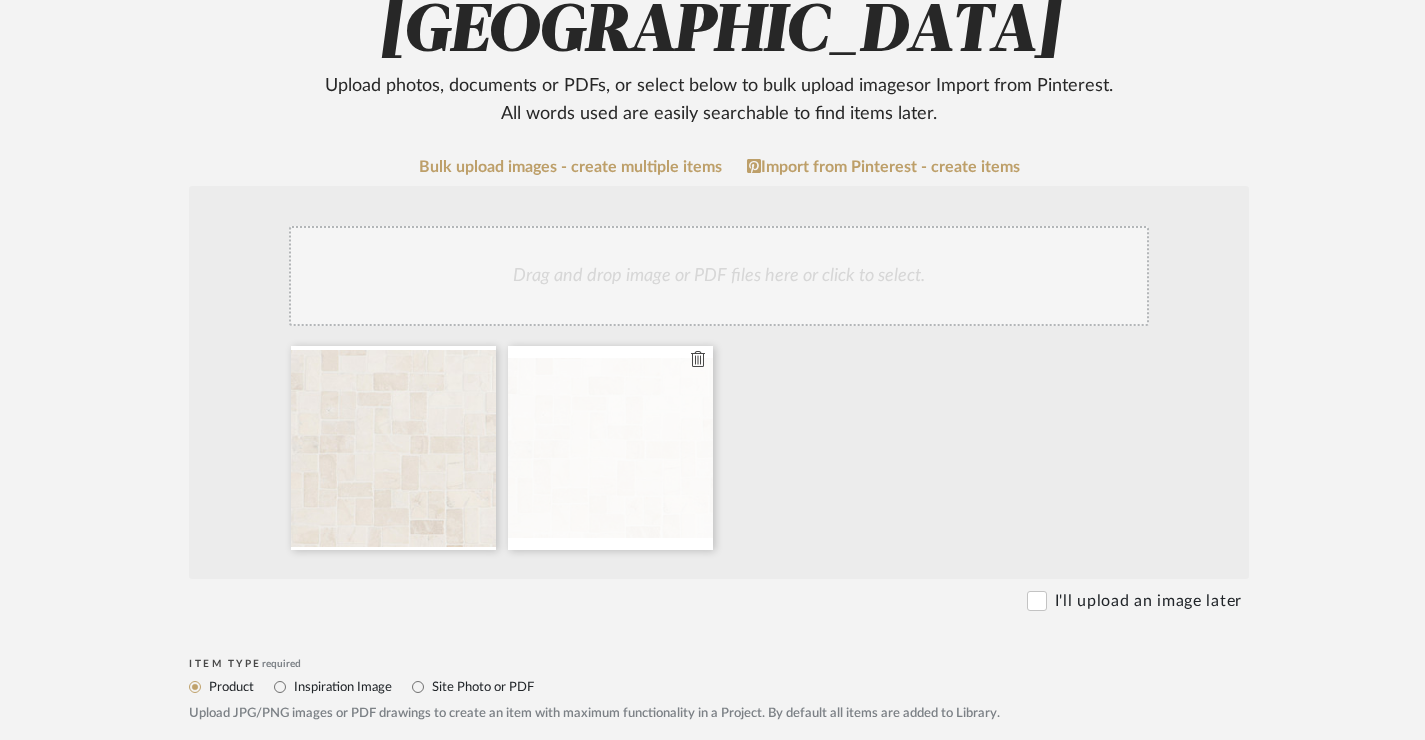 click 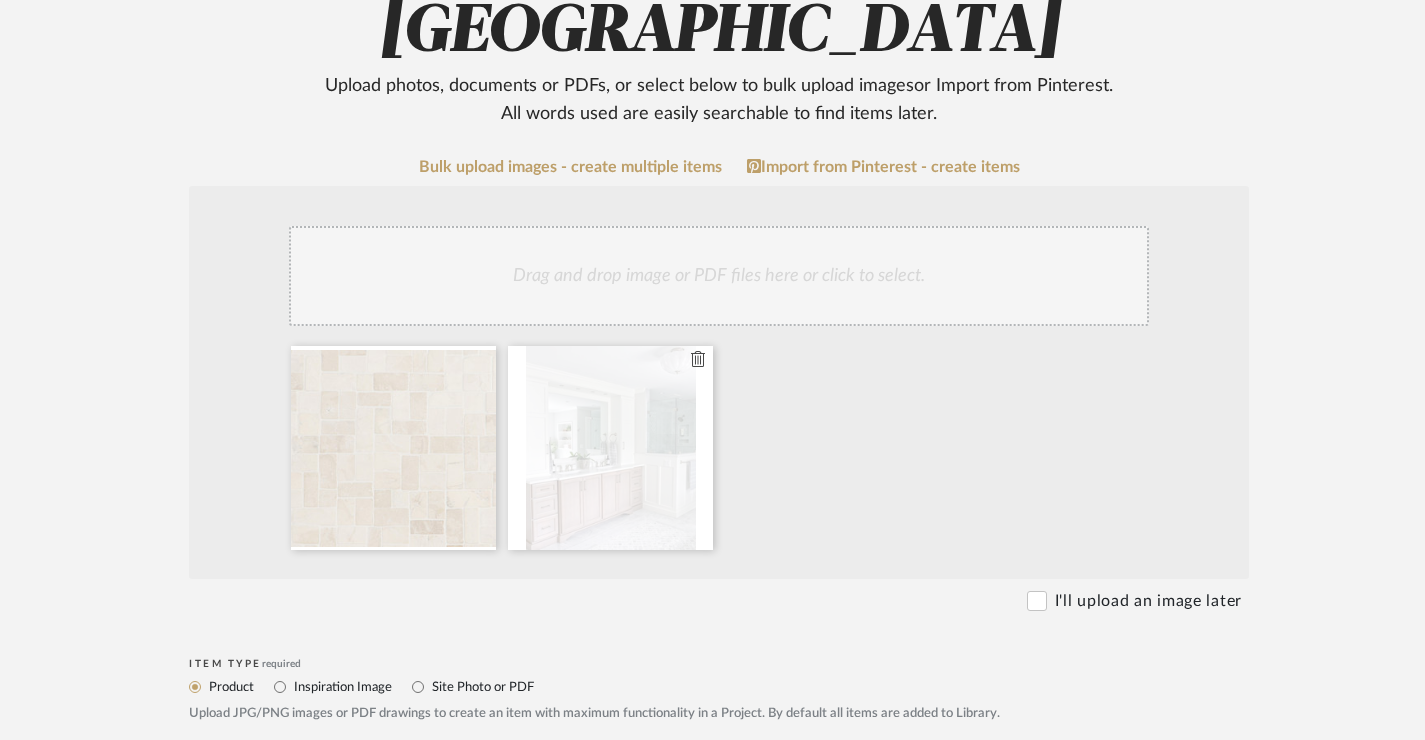 click 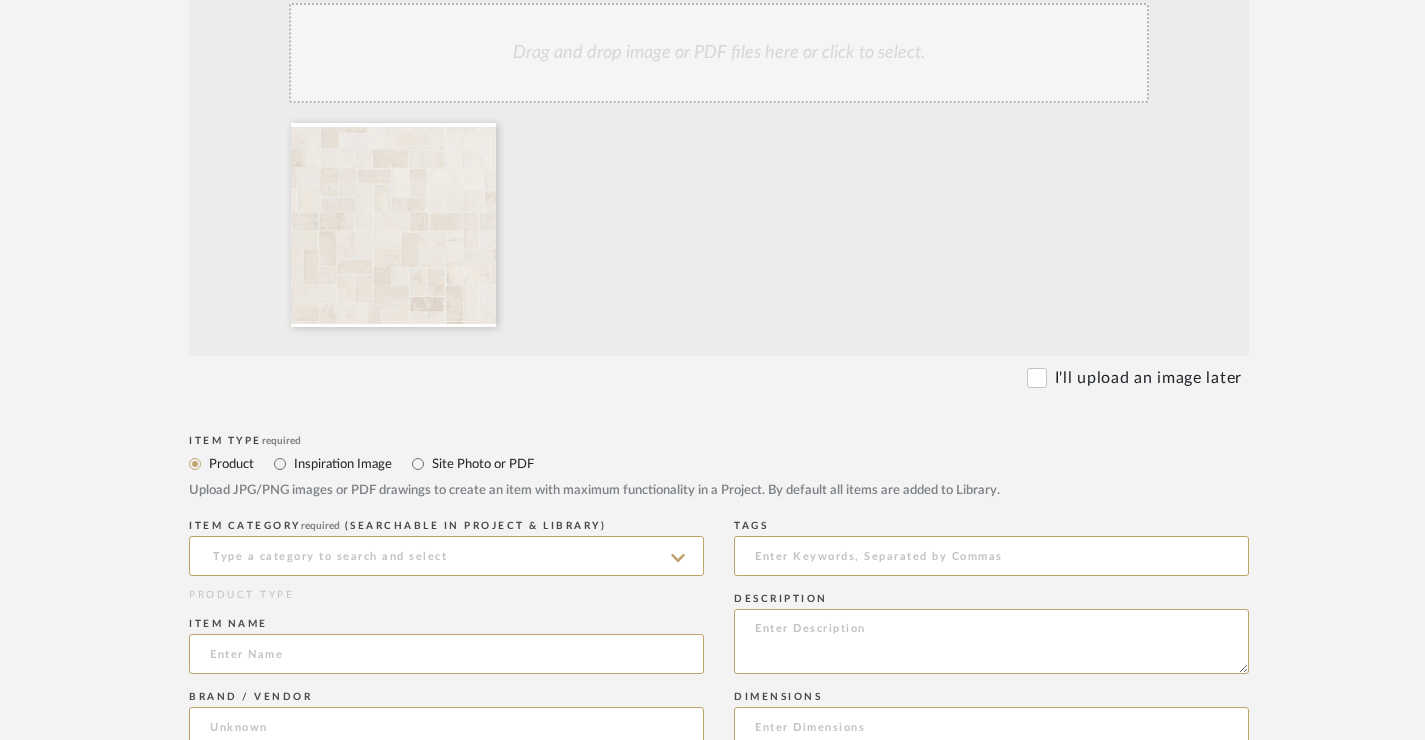 scroll, scrollTop: 615, scrollLeft: 1, axis: both 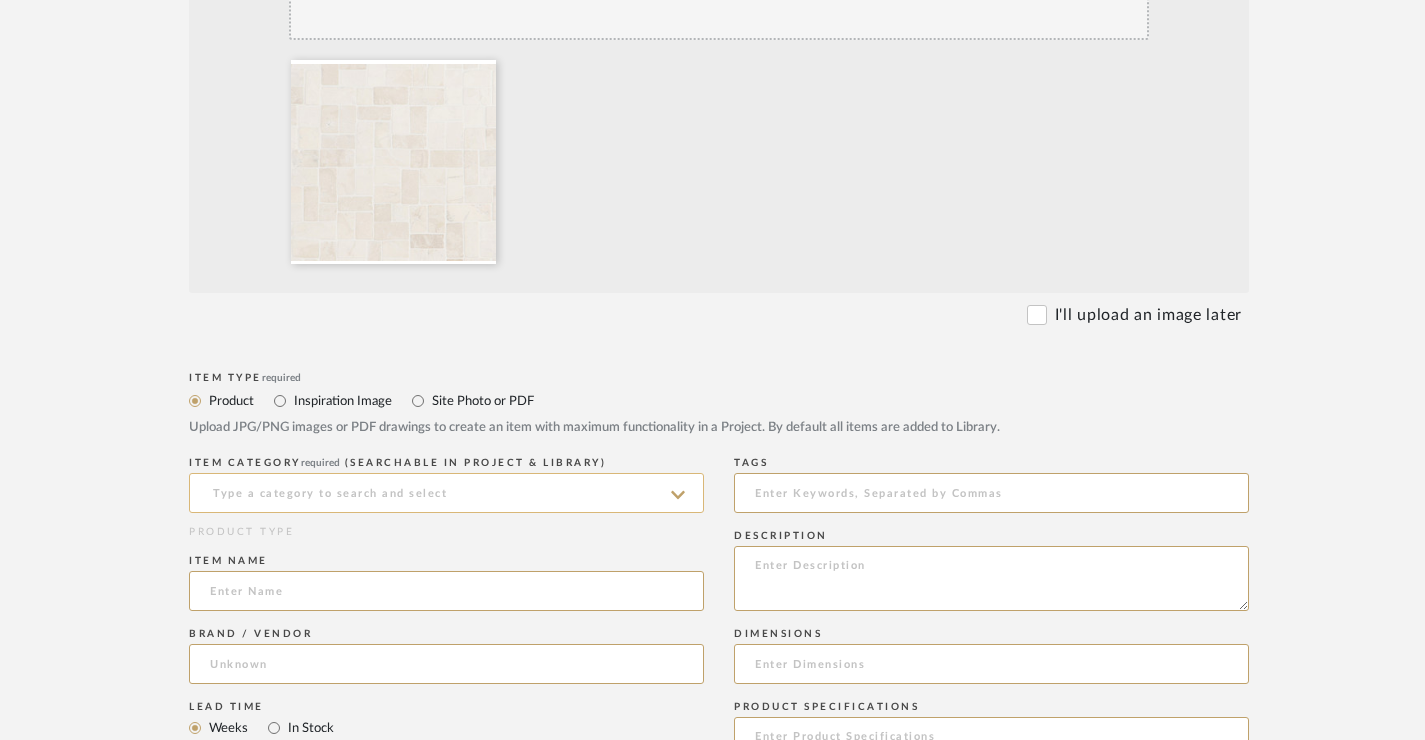 click 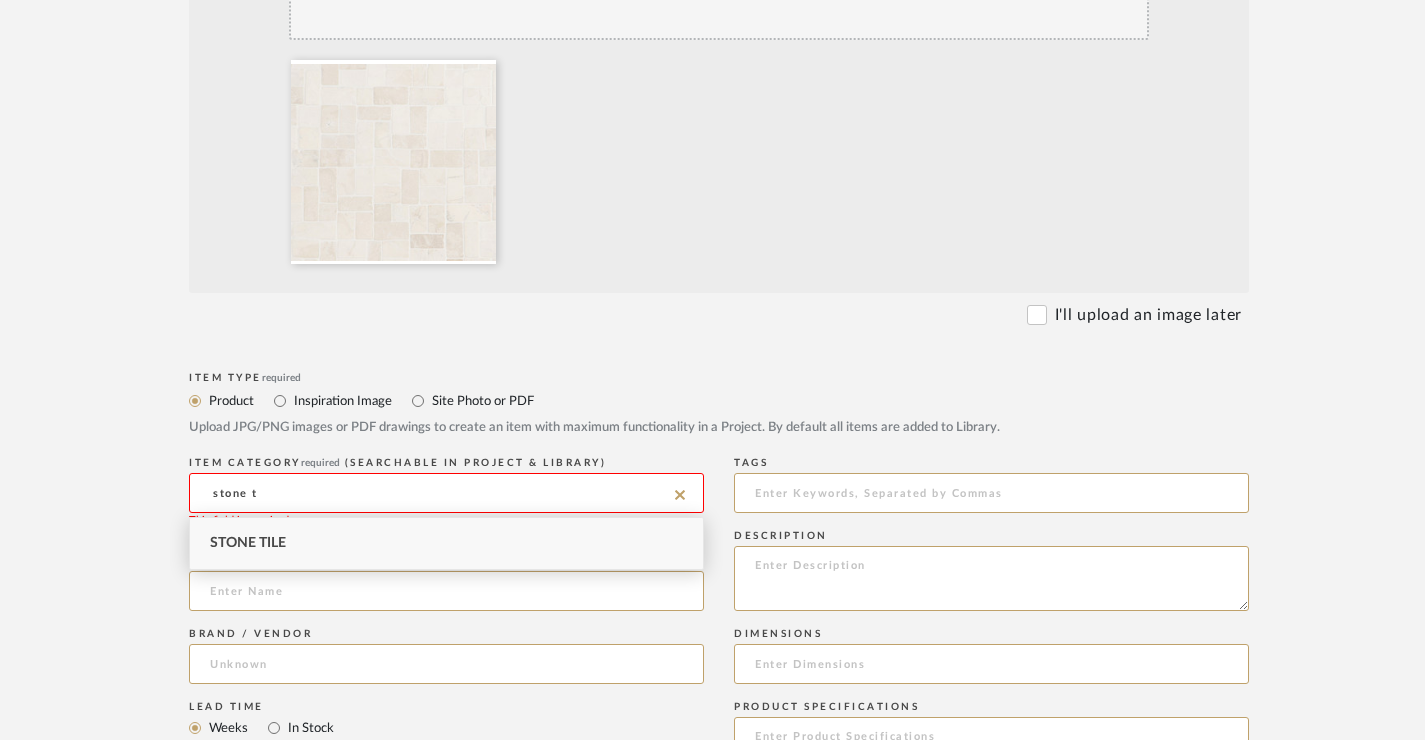 click on "Stone Tile" at bounding box center (248, 543) 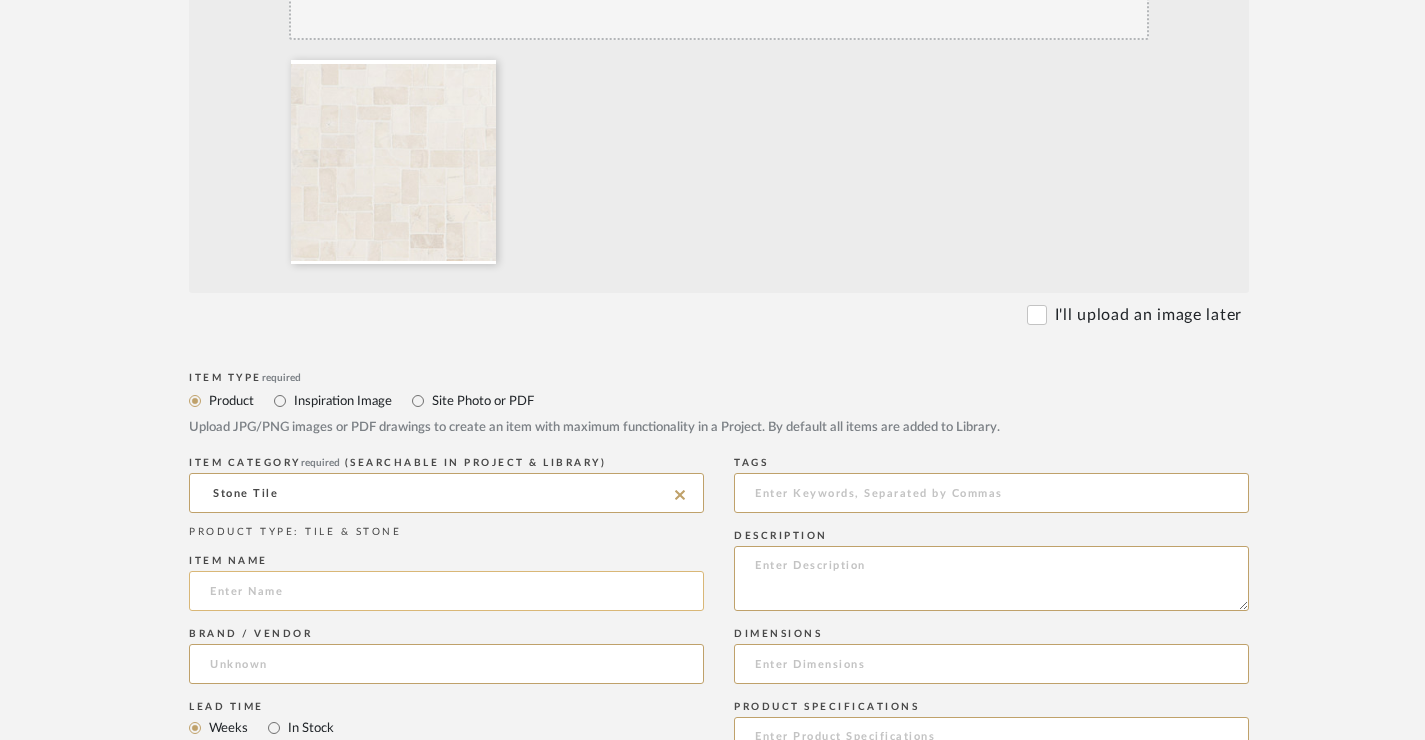click 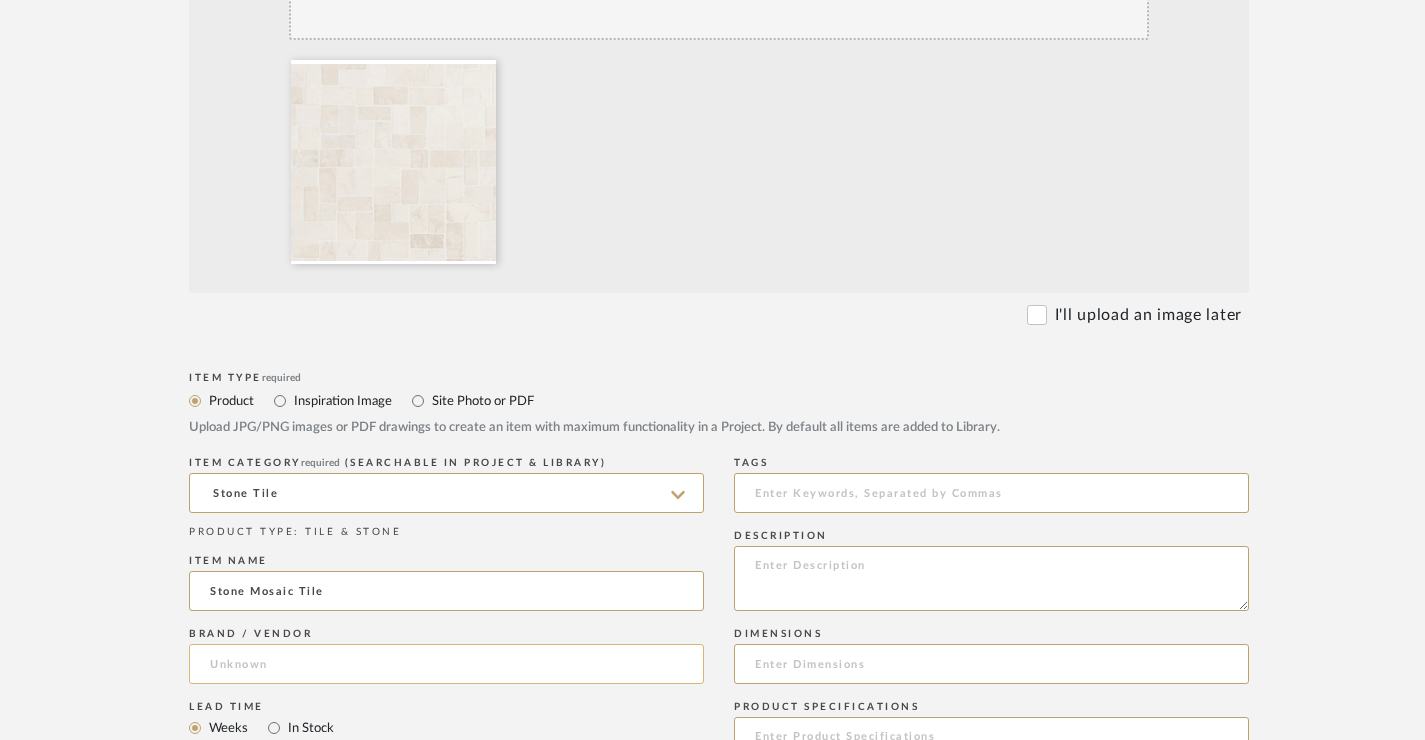 type on "Stone Mosaic Tile" 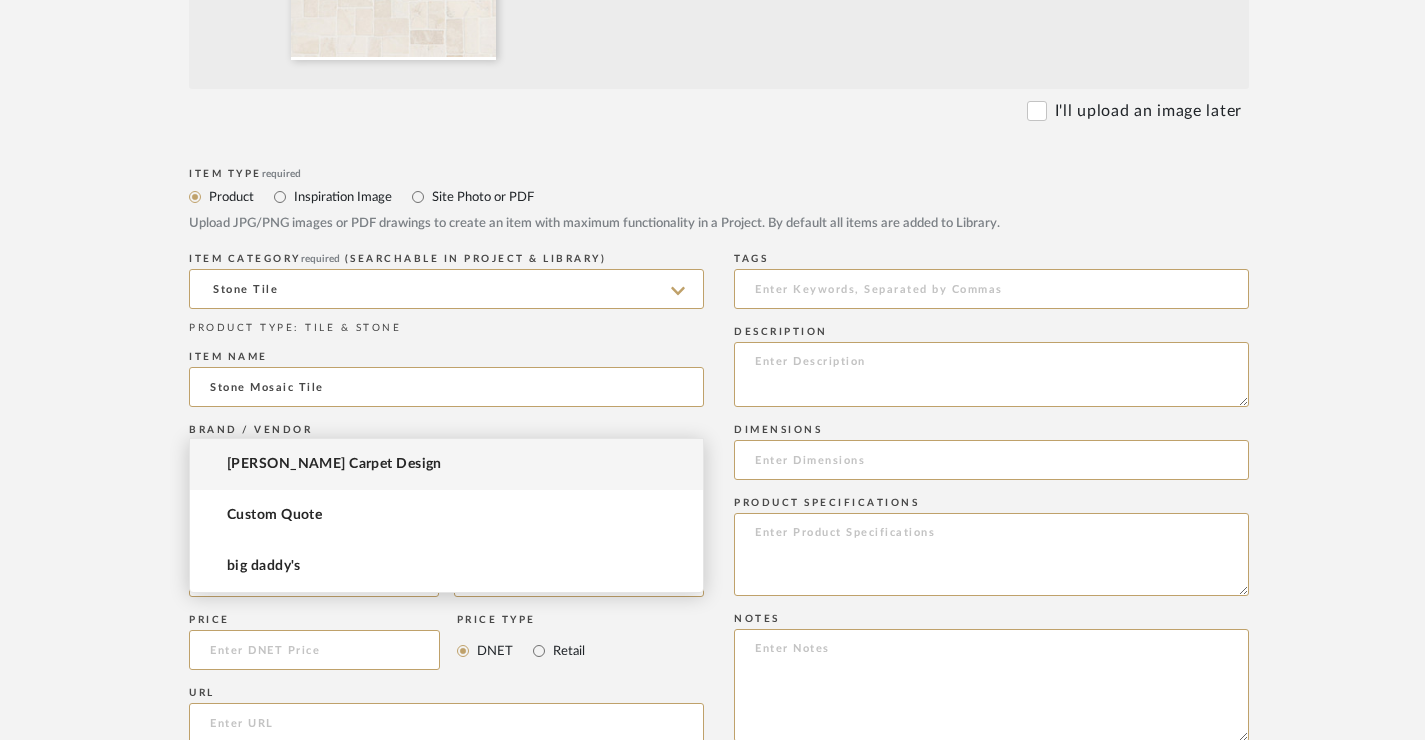 scroll, scrollTop: 866, scrollLeft: 1, axis: both 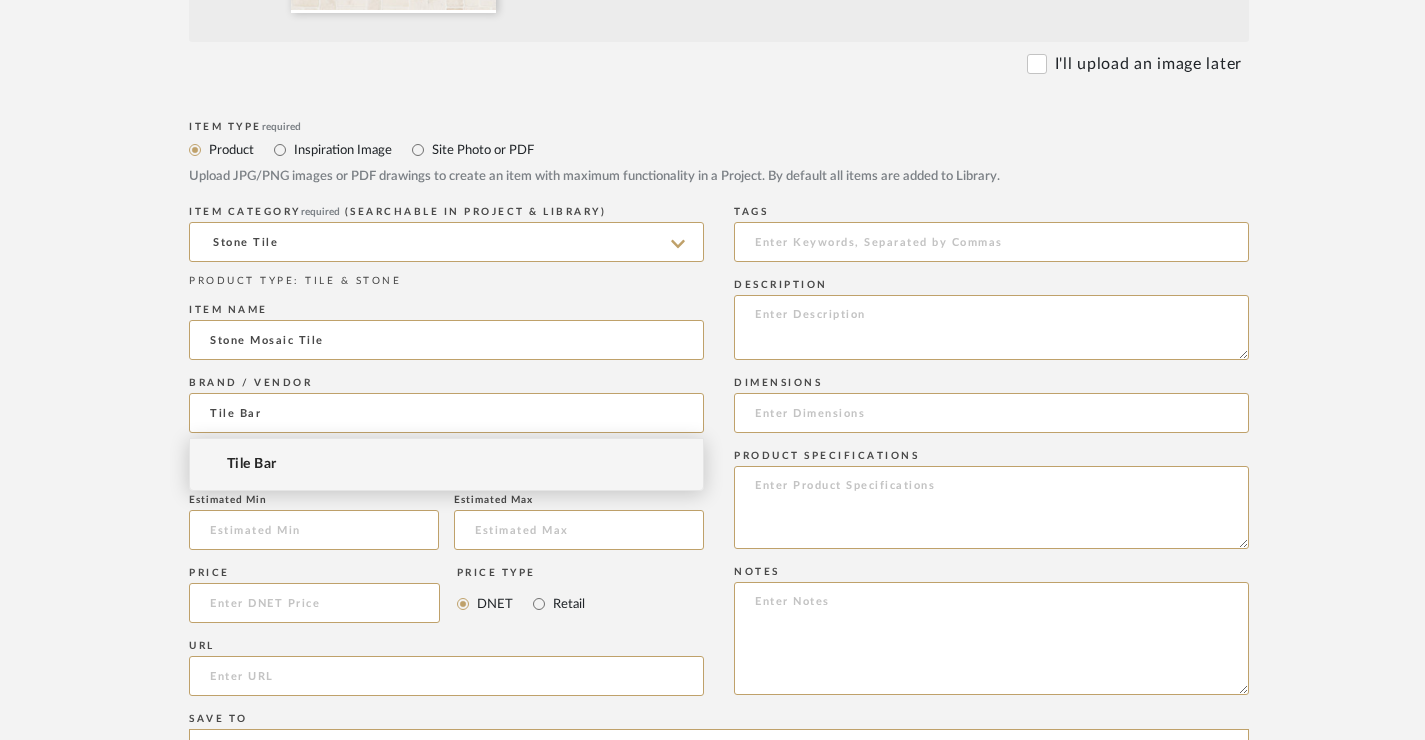 type on "Tile Bar" 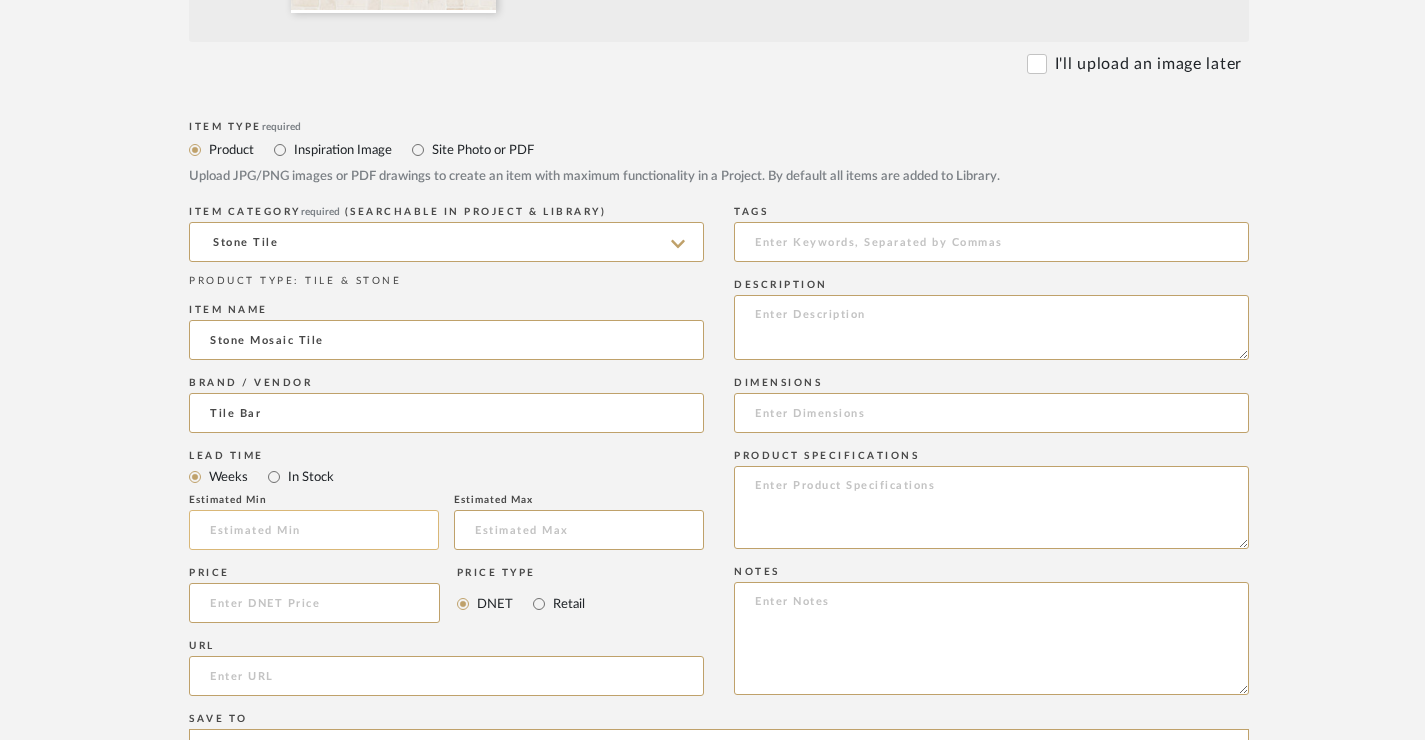 scroll, scrollTop: 952, scrollLeft: 1, axis: both 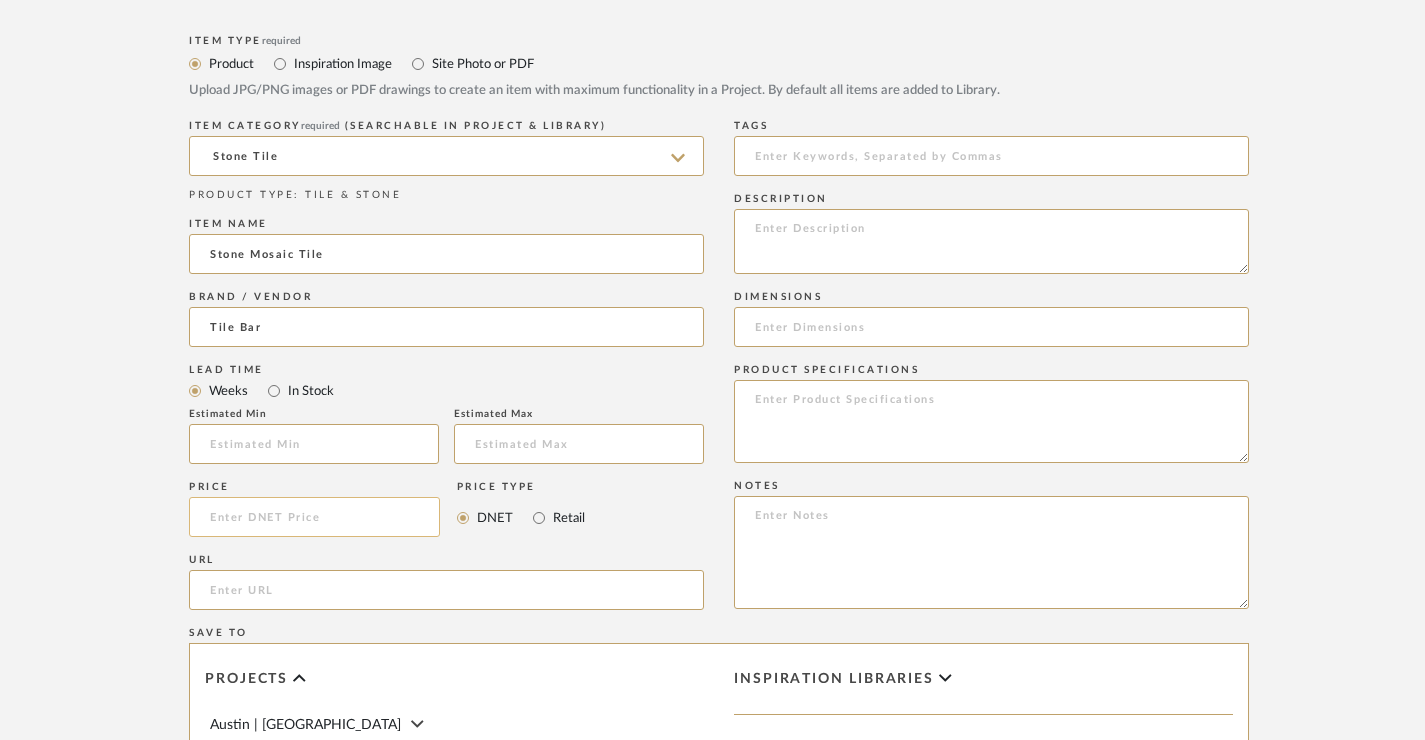 click 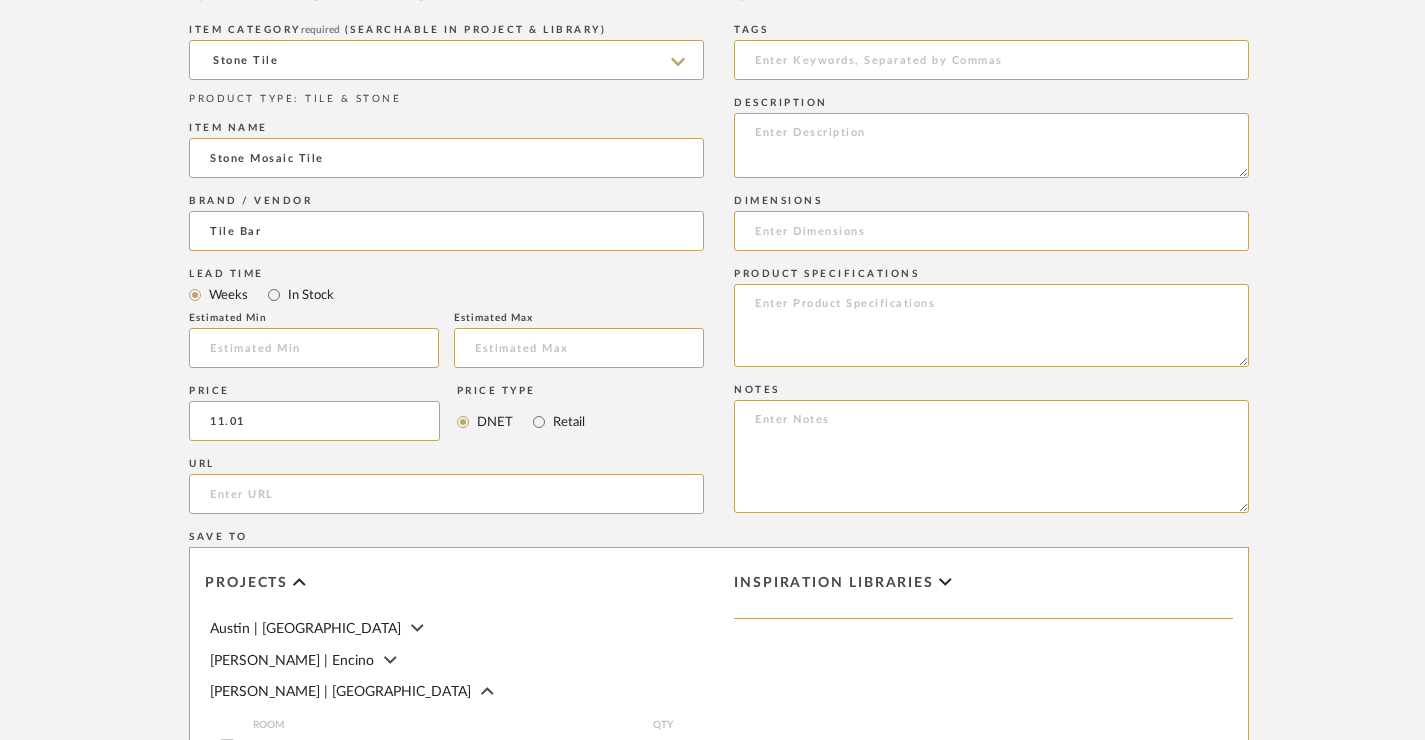scroll, scrollTop: 1050, scrollLeft: 1, axis: both 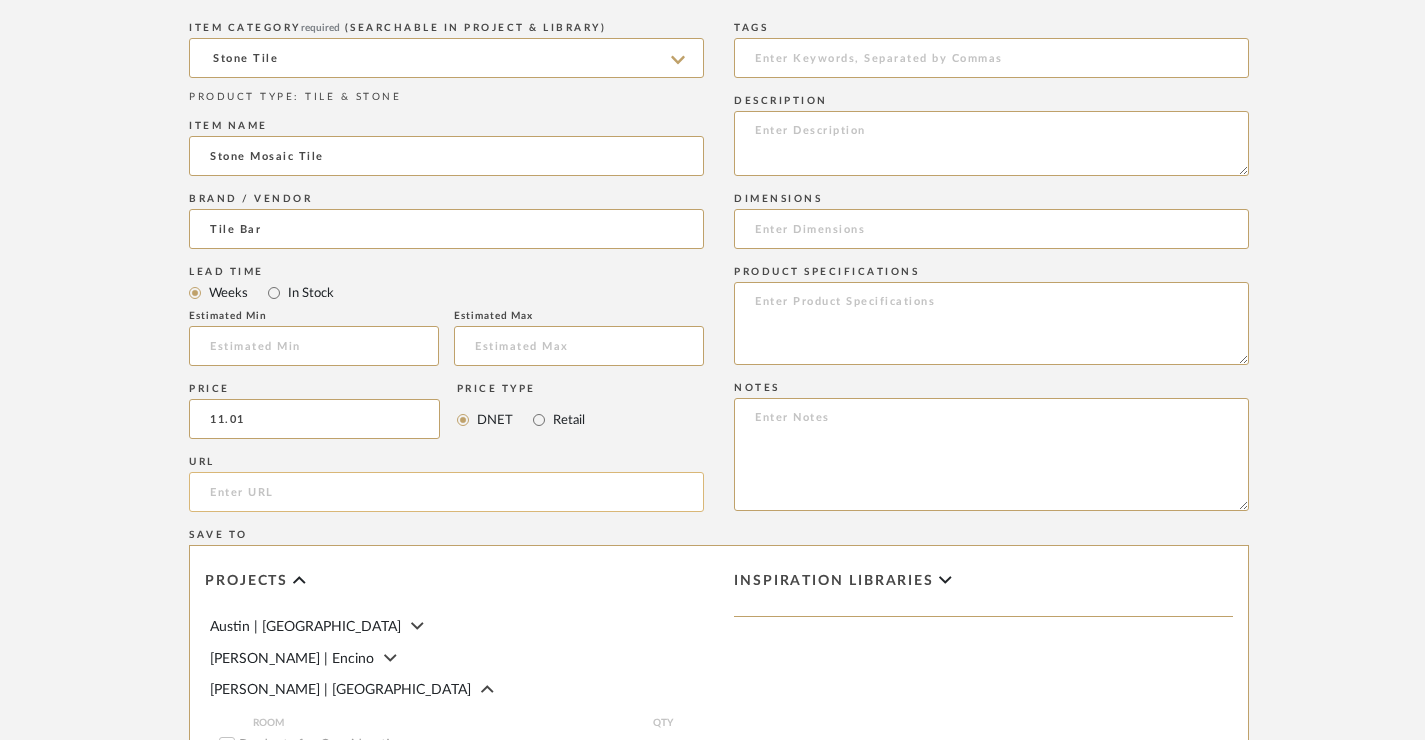 type on "$11.01" 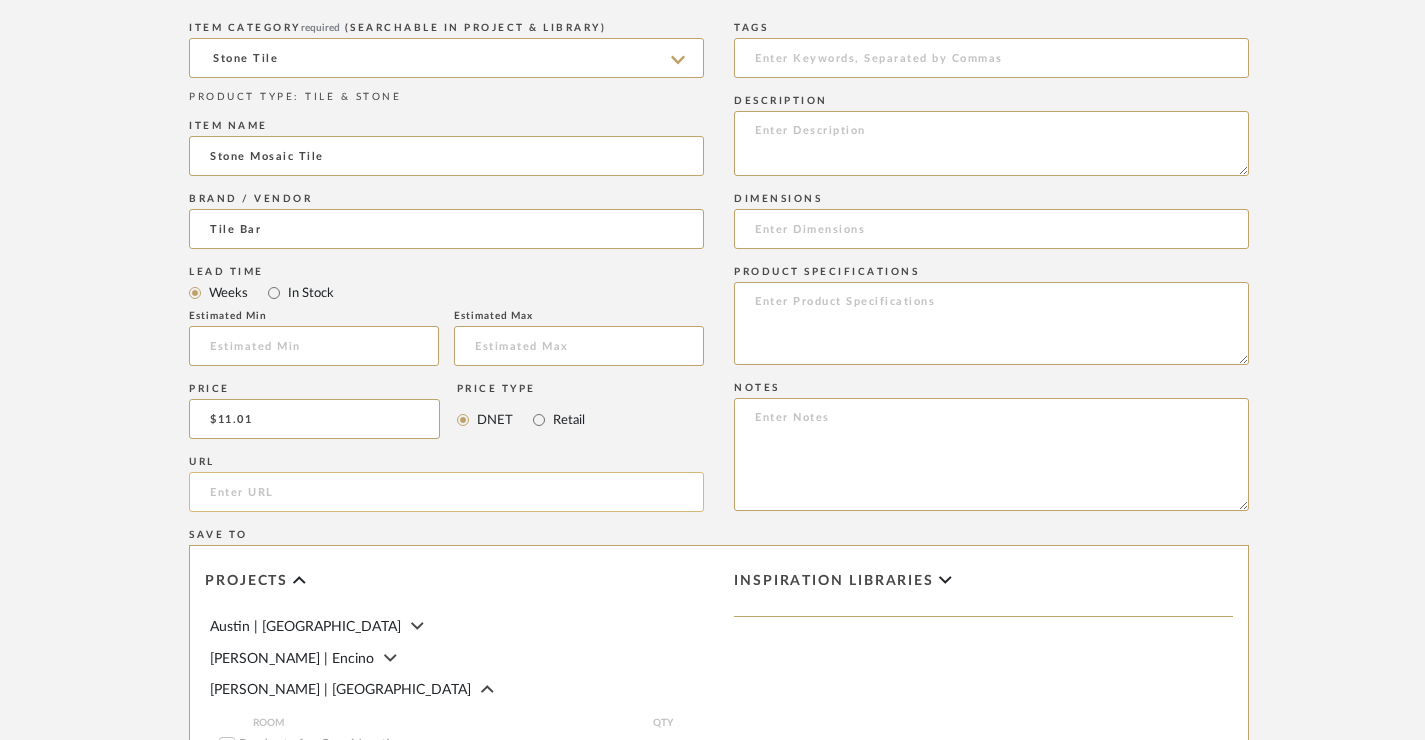 click 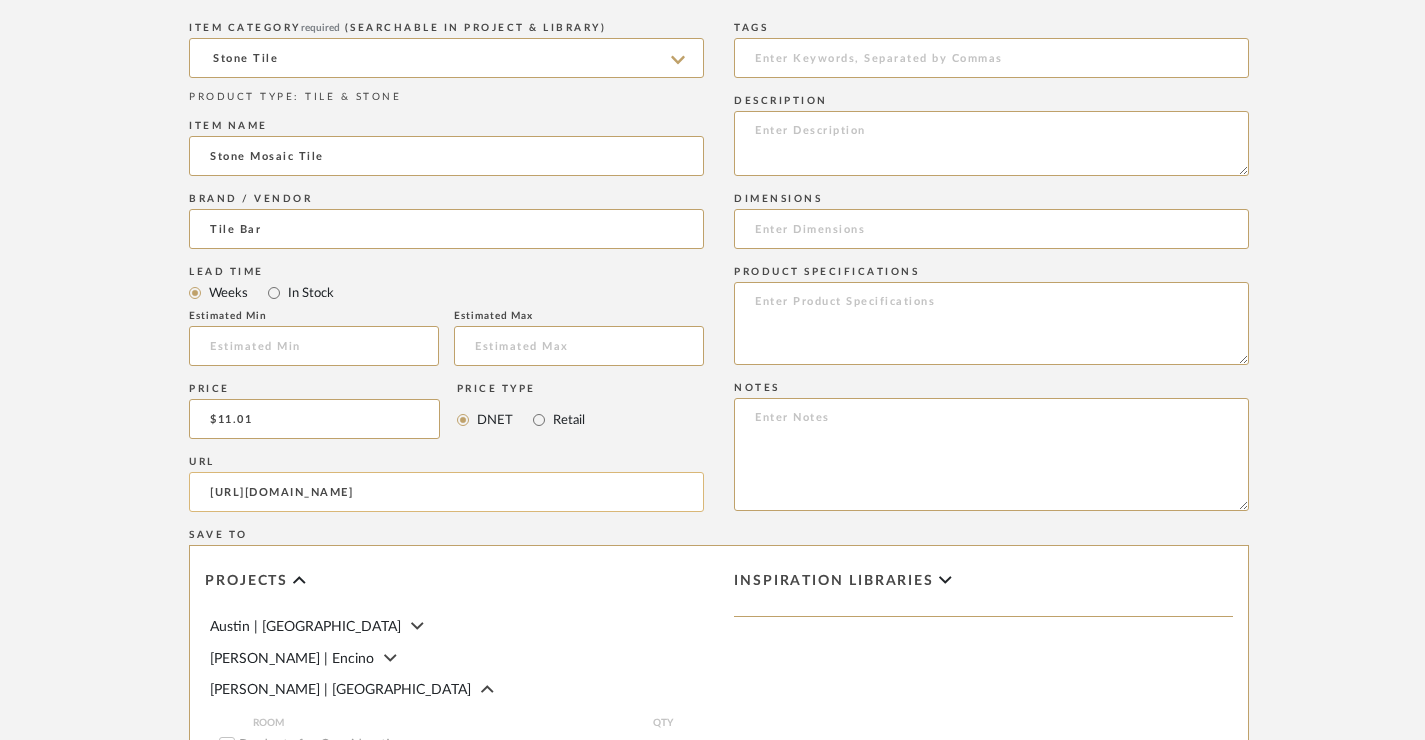 scroll, scrollTop: 0, scrollLeft: 36, axis: horizontal 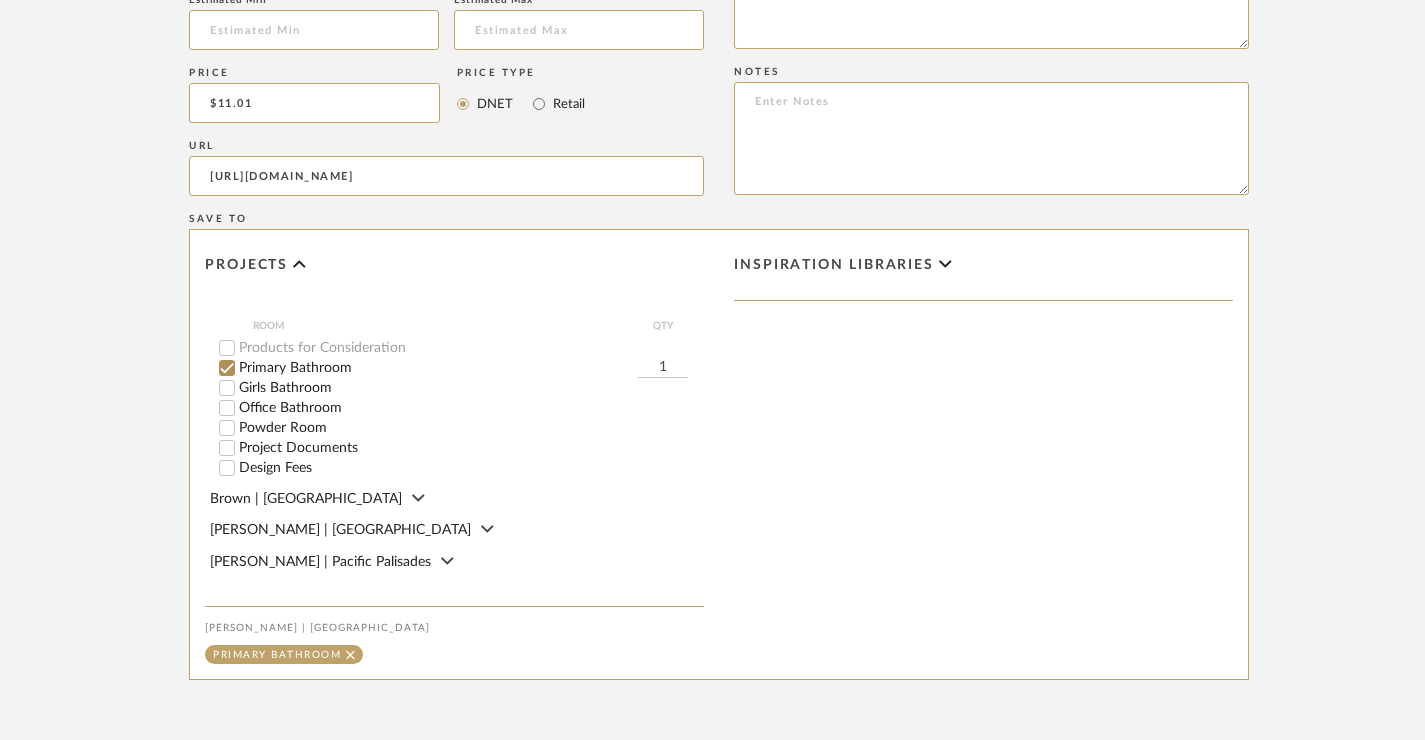type on "https://www.tilebar.com/product/nature-white-new-antique-pebble-mosaic.html" 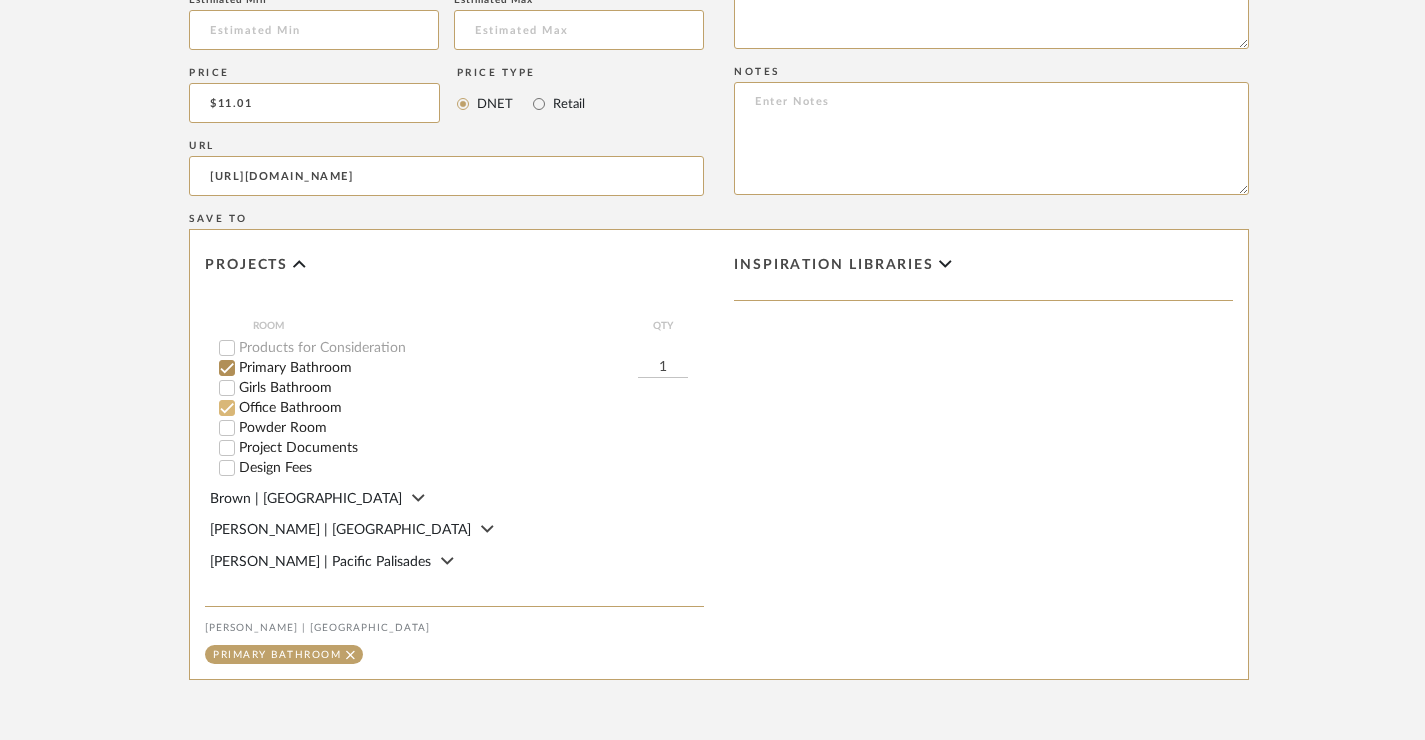 scroll, scrollTop: 0, scrollLeft: 0, axis: both 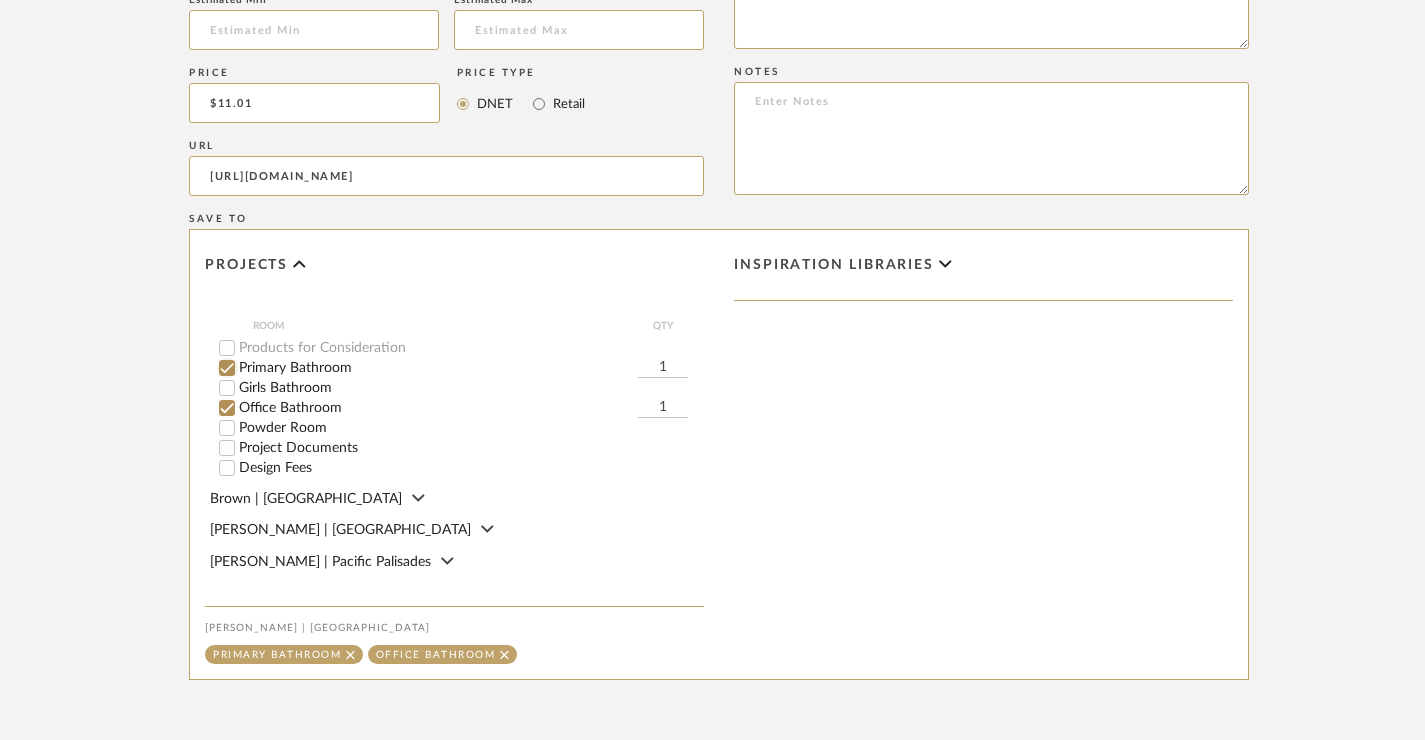 click on "Primary Bathroom" at bounding box center (227, 368) 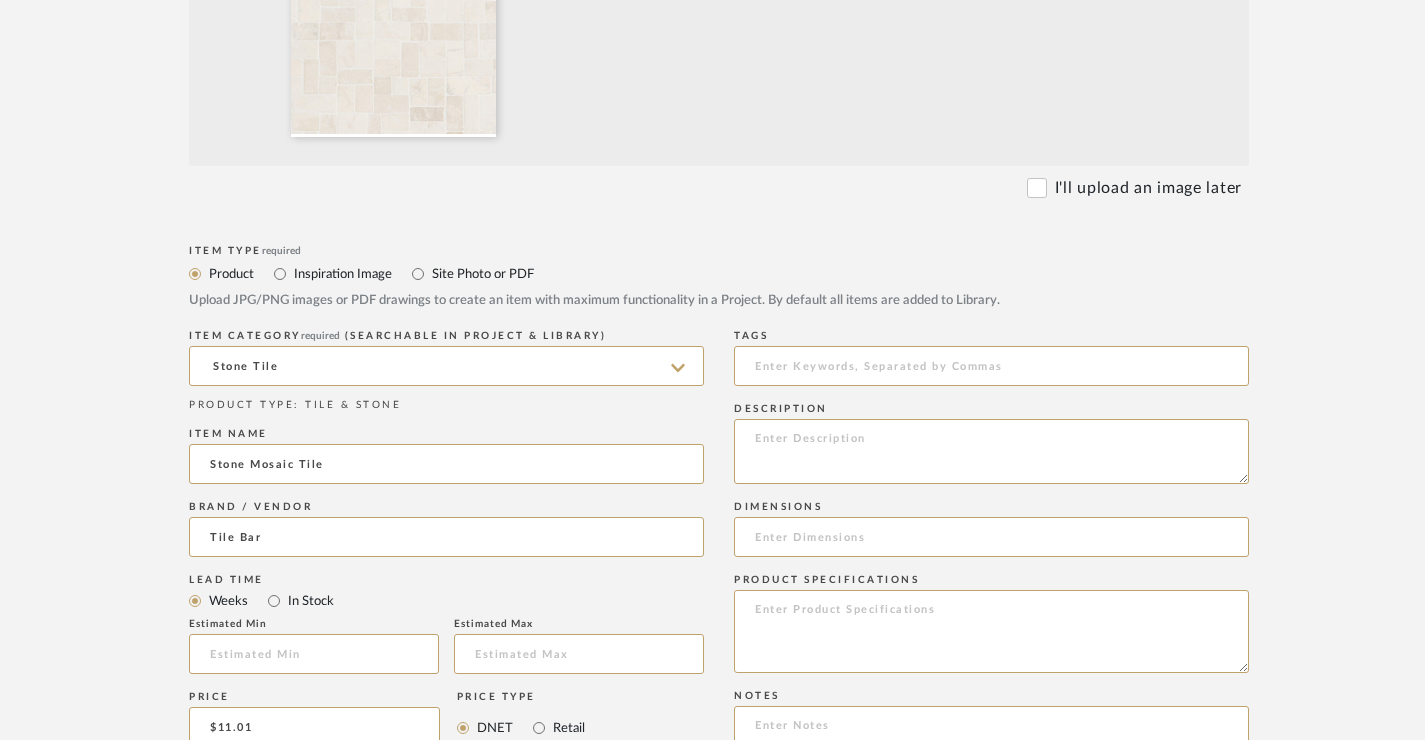 scroll, scrollTop: 795, scrollLeft: 1, axis: both 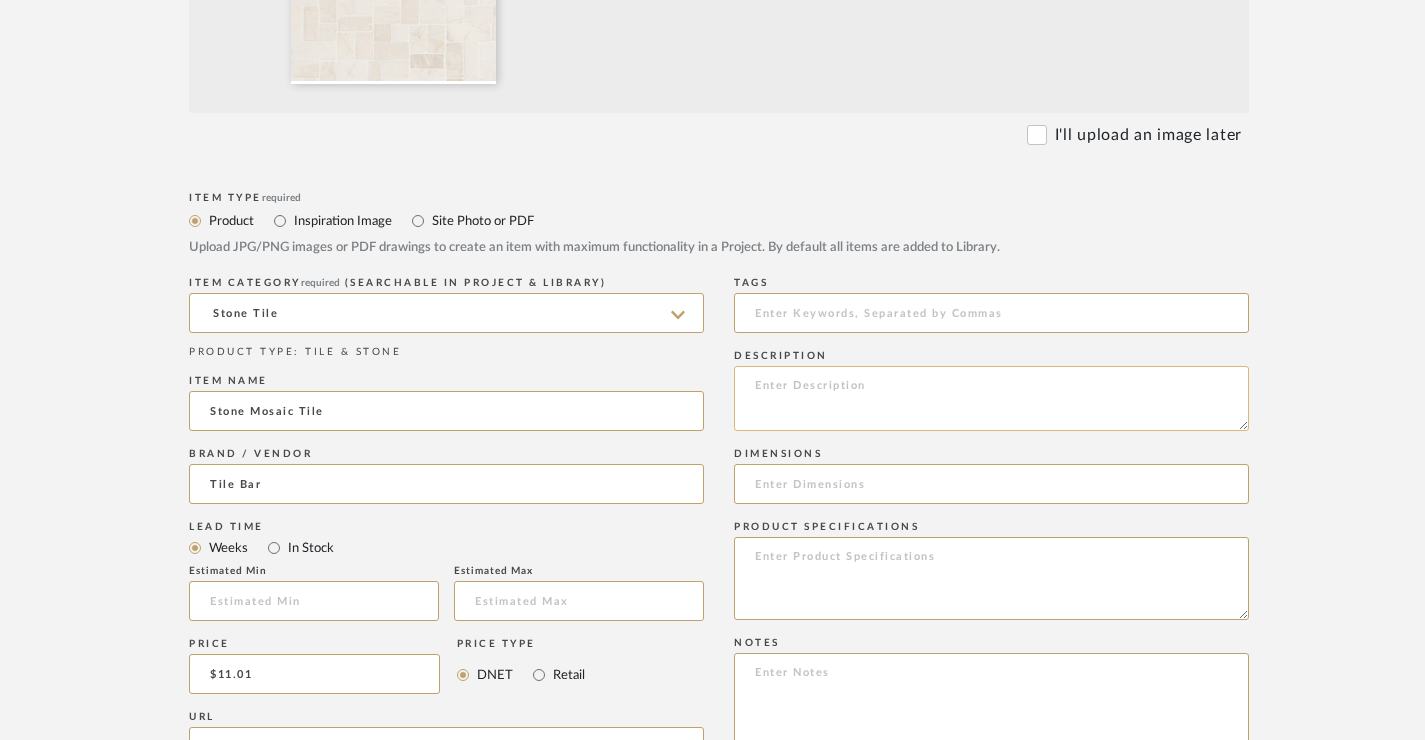 click 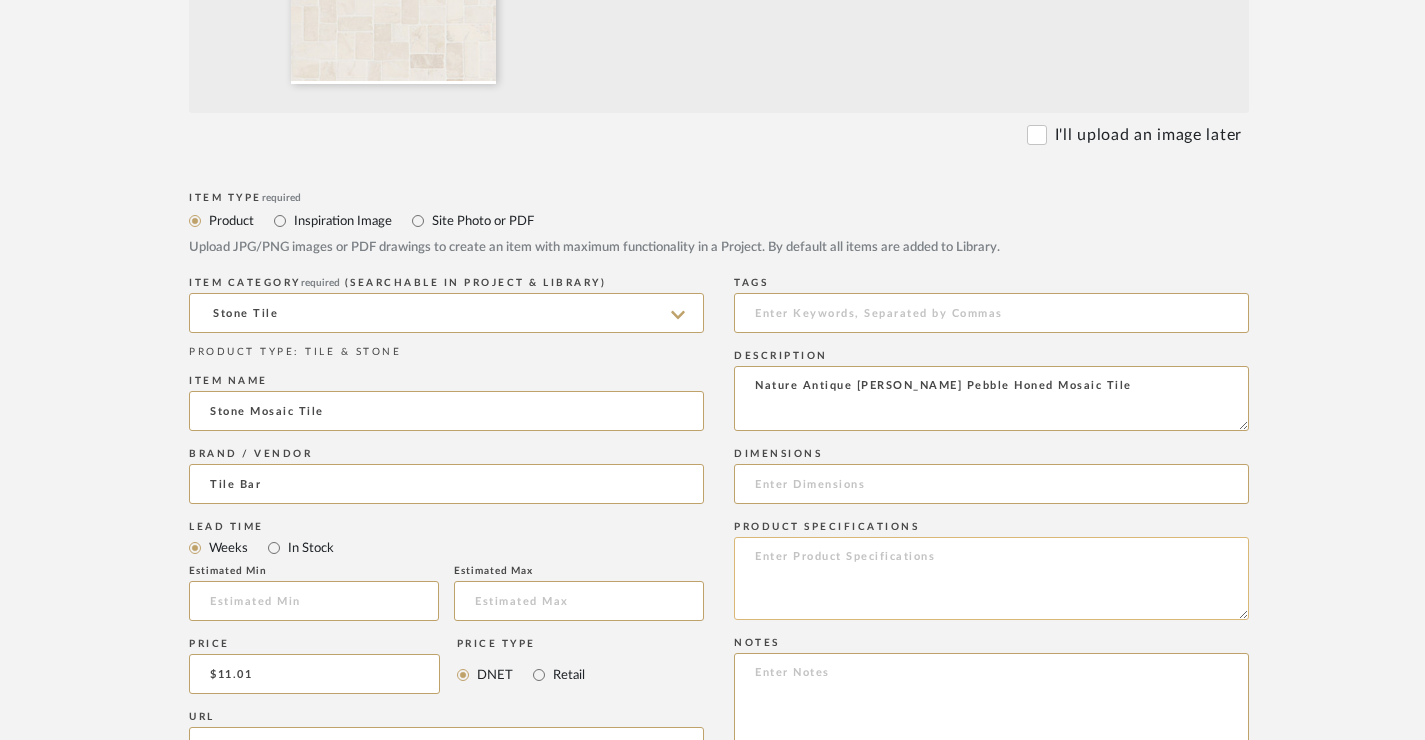 type on "Nature Antique Lovina White Pebble Honed Mosaic Tile" 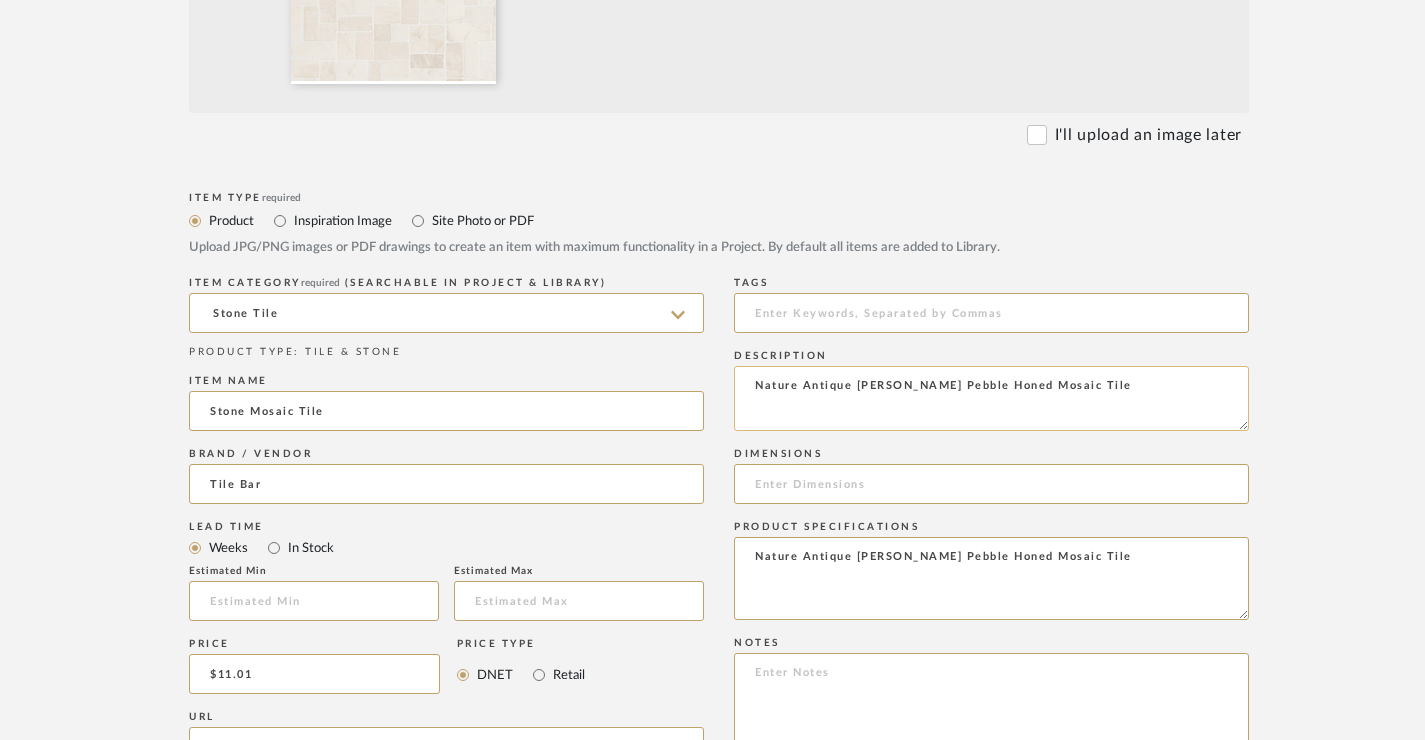 type on "Nature Antique Lovina White Pebble Honed Mosaic Tile" 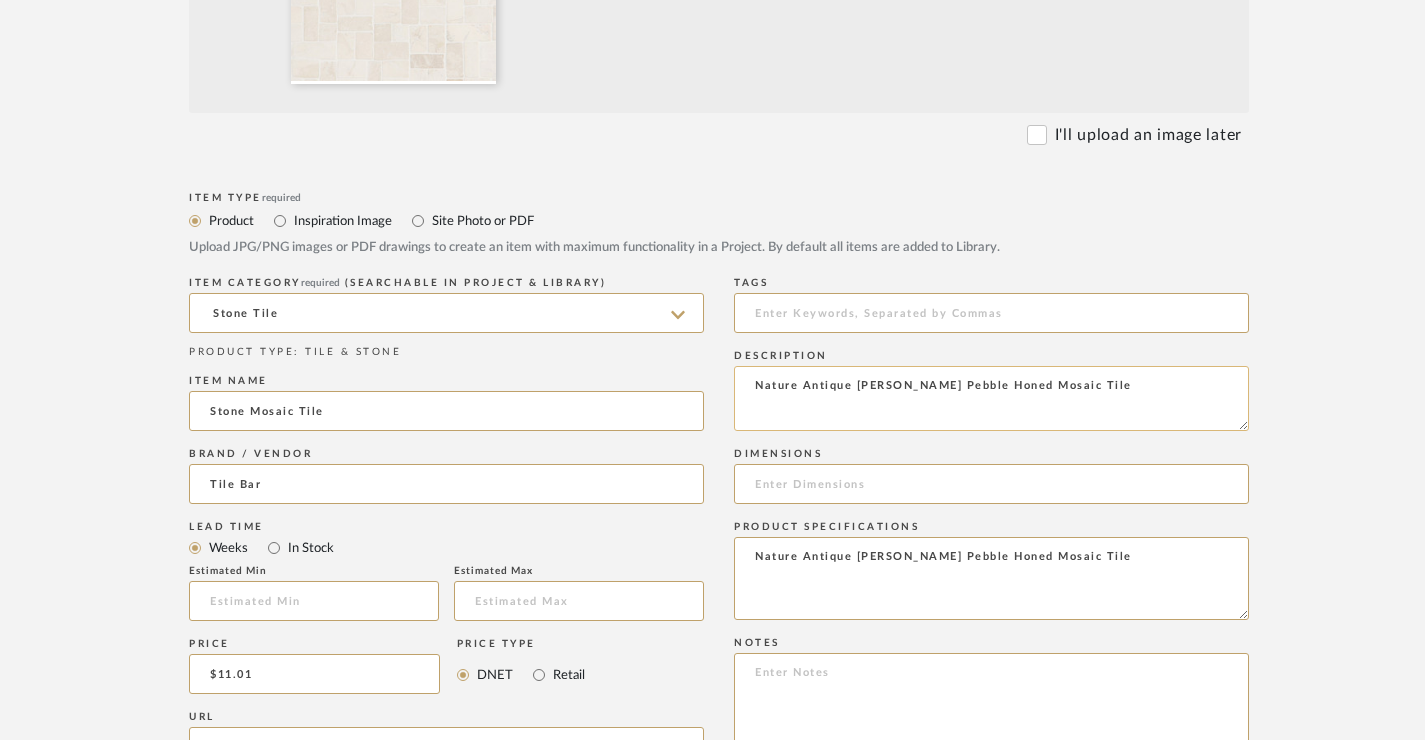 click on "Nature Antique Lovina White Pebble Honed Mosaic Tile" 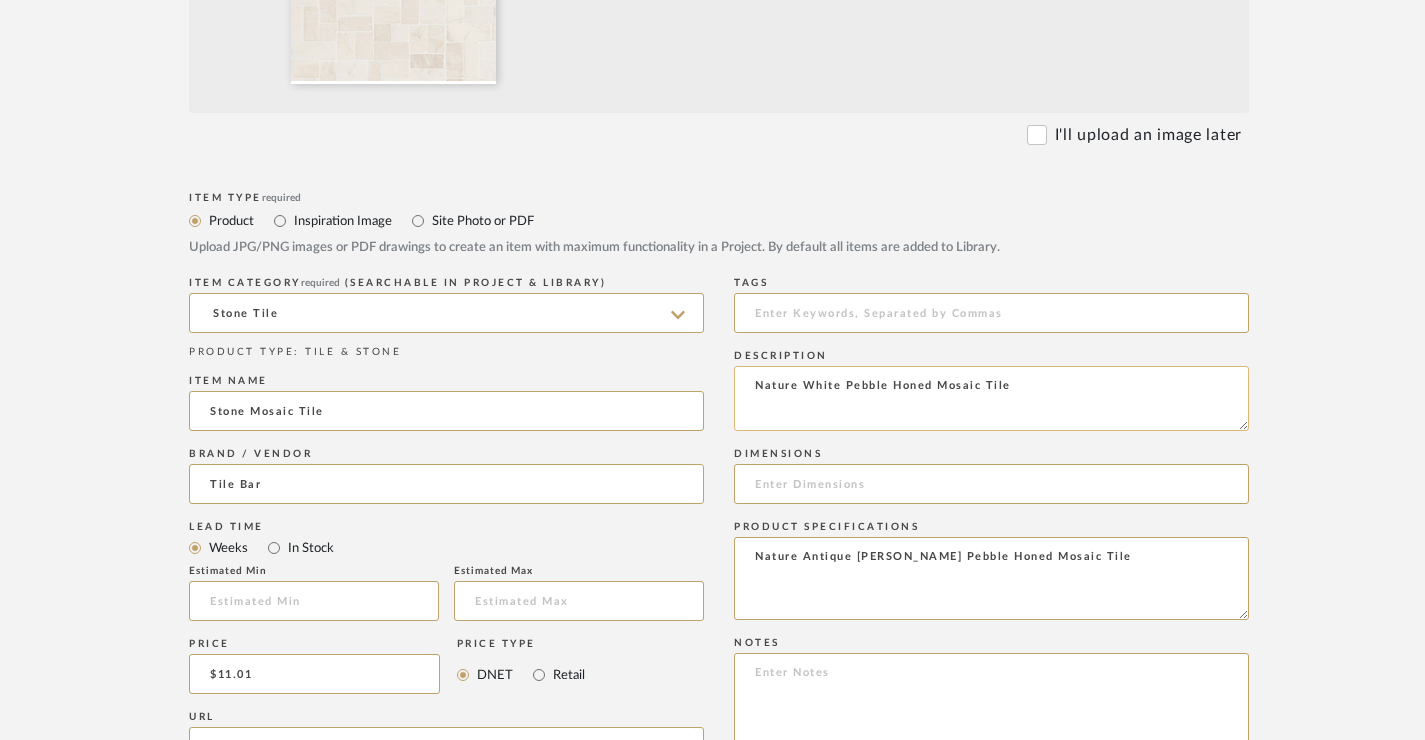 click on "Nature White Pebble Honed Mosaic Tile" 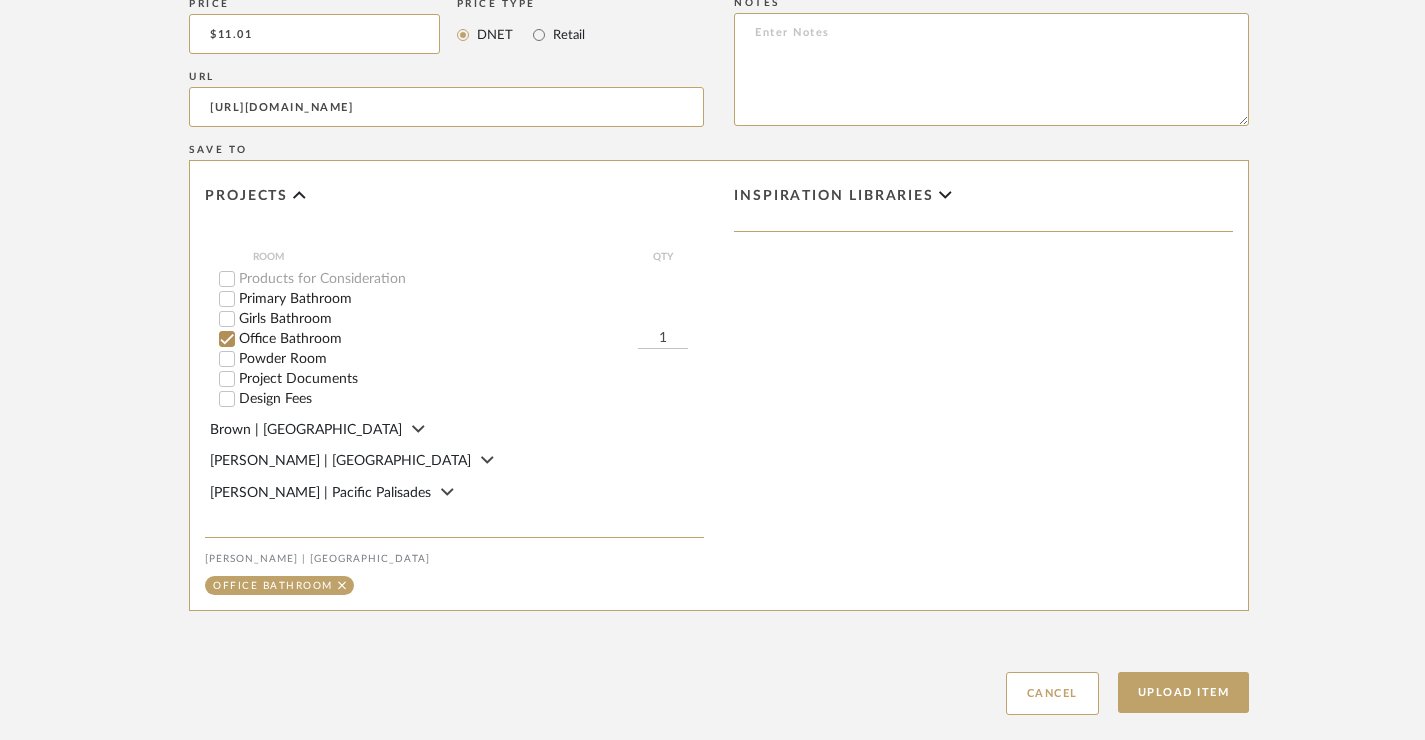 scroll, scrollTop: 1553, scrollLeft: 1, axis: both 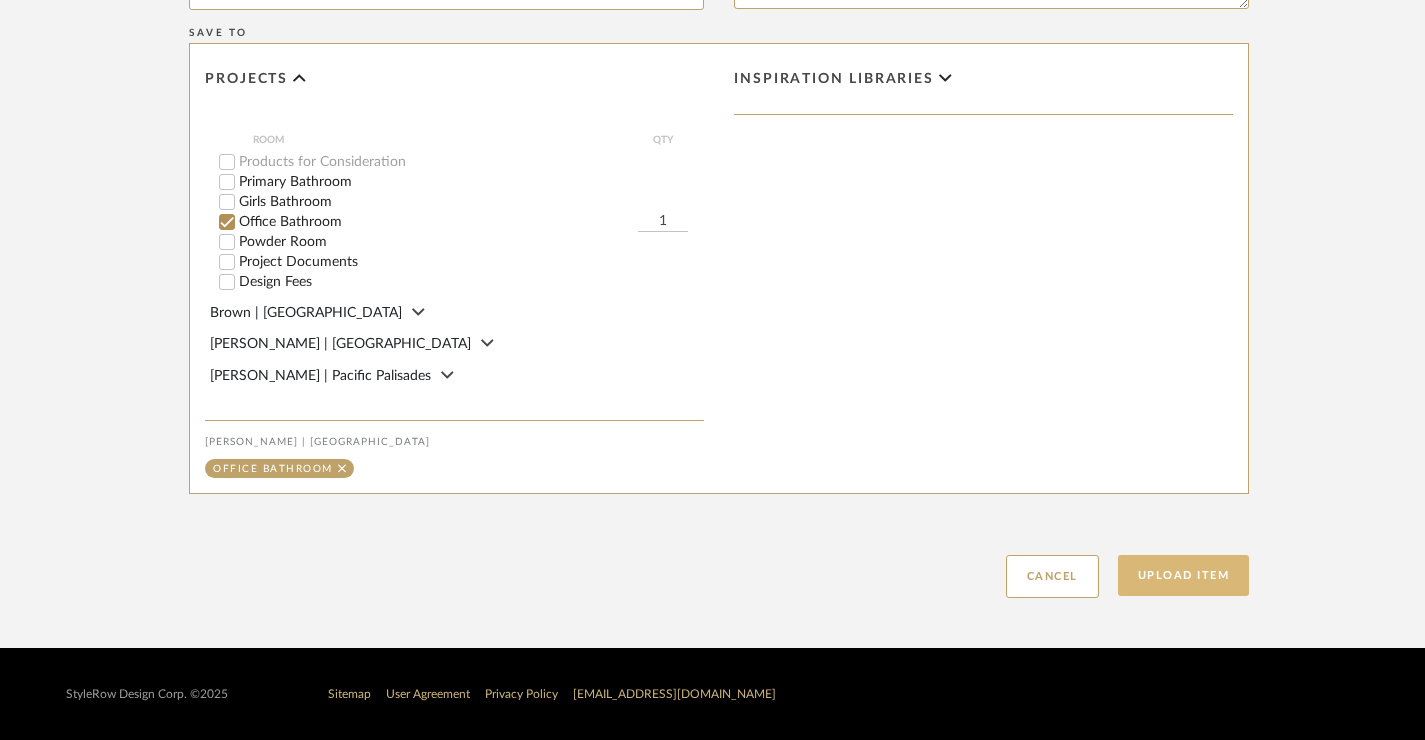 type on "Pebble Honed Mosaic Tile" 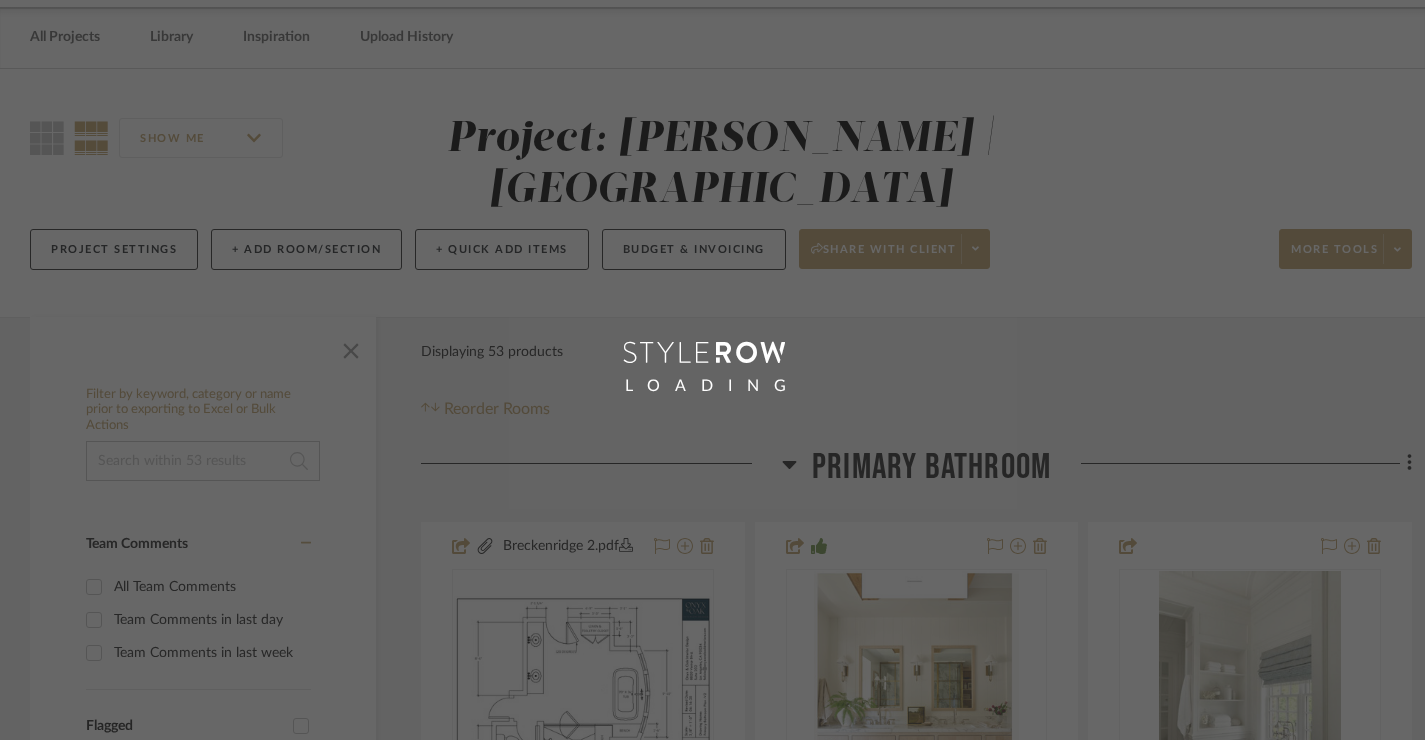 scroll, scrollTop: 0, scrollLeft: 0, axis: both 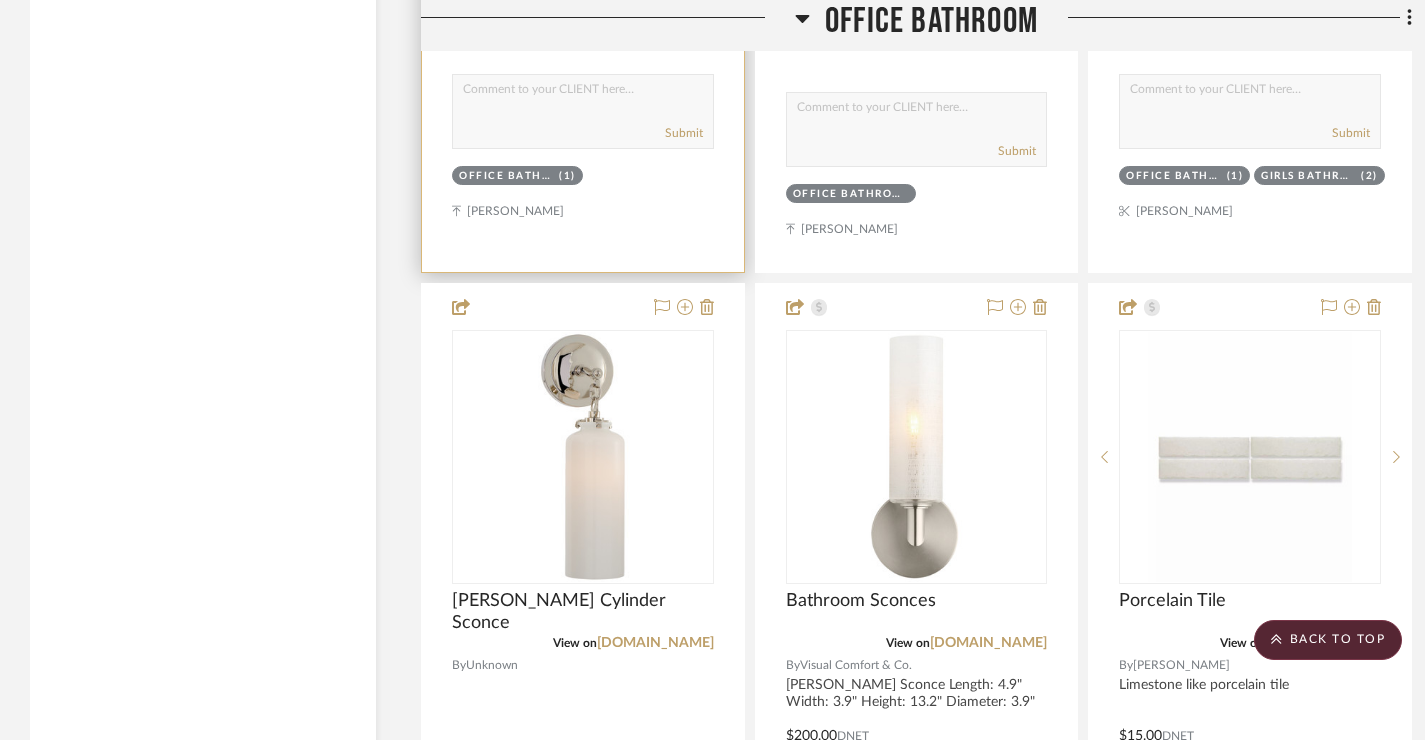 type 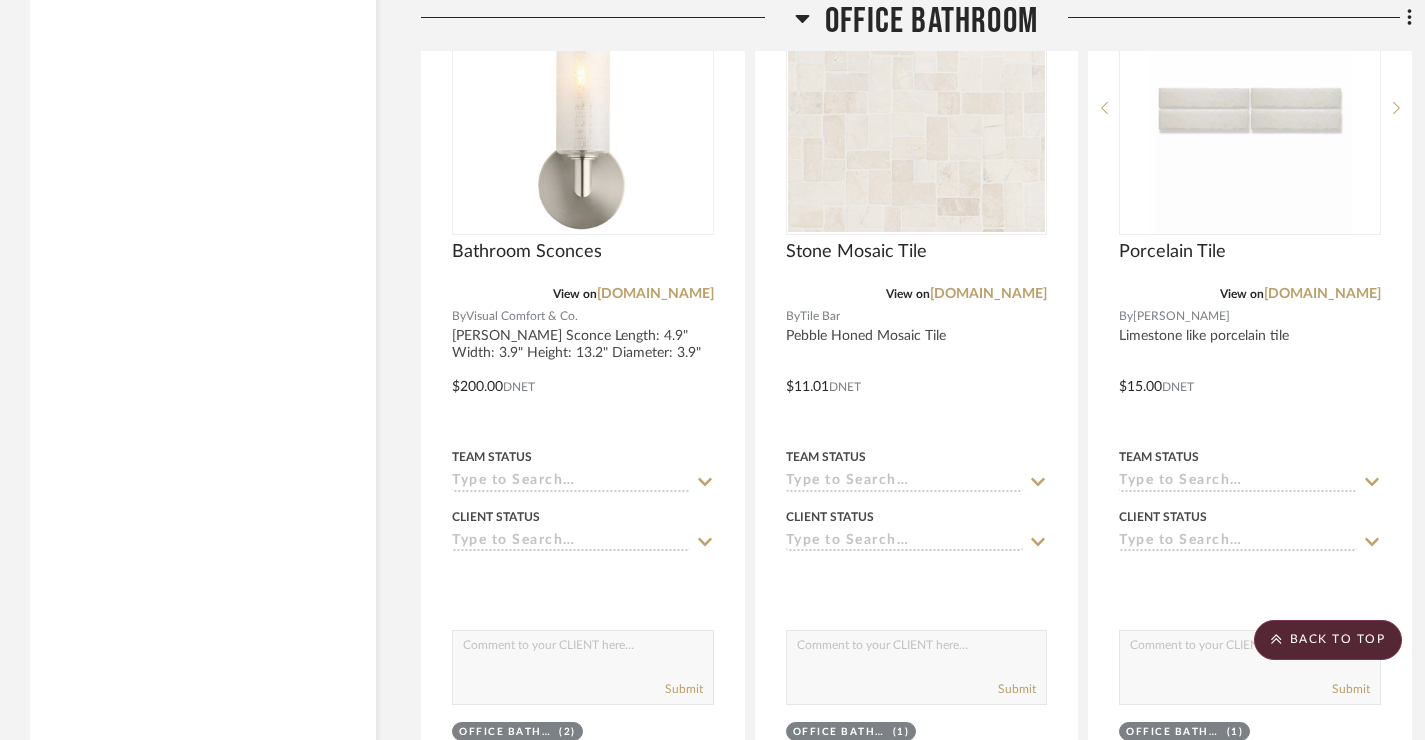 scroll, scrollTop: 7294, scrollLeft: 0, axis: vertical 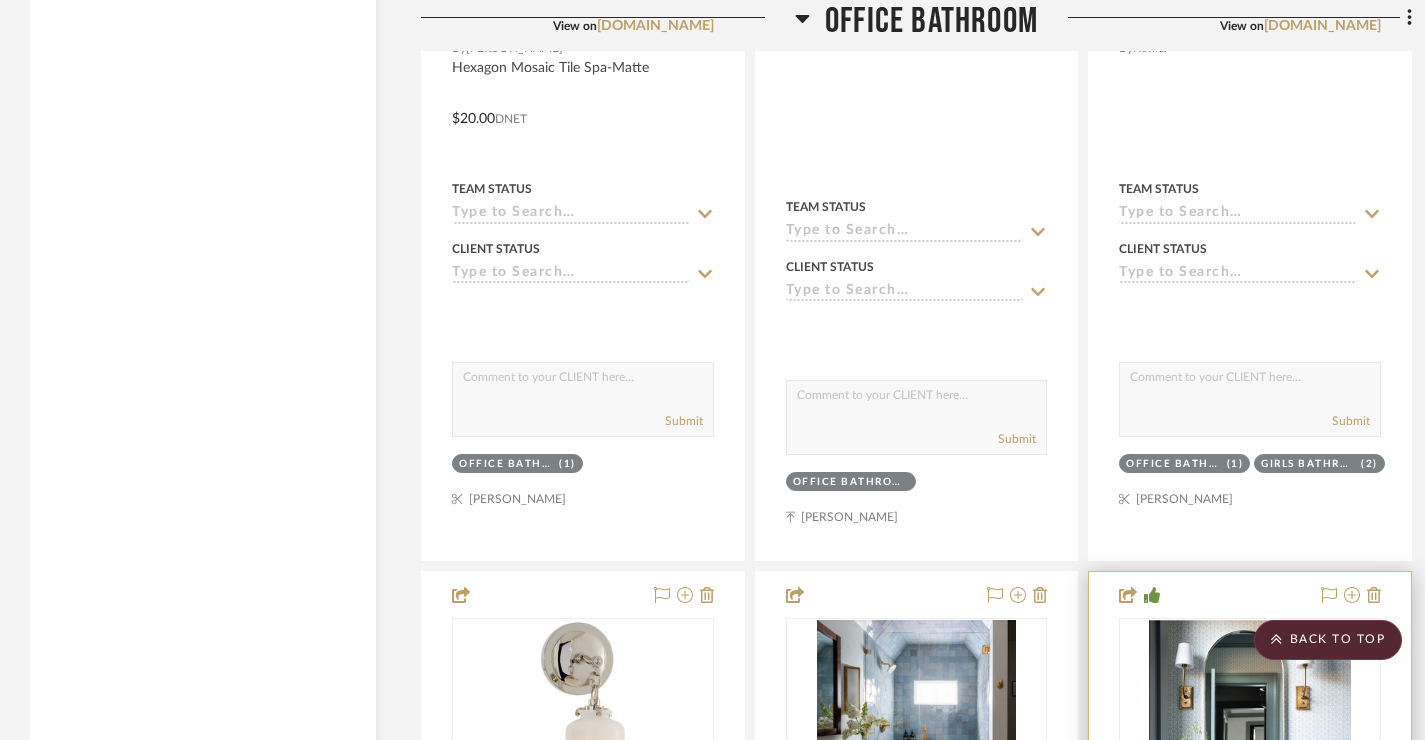 type 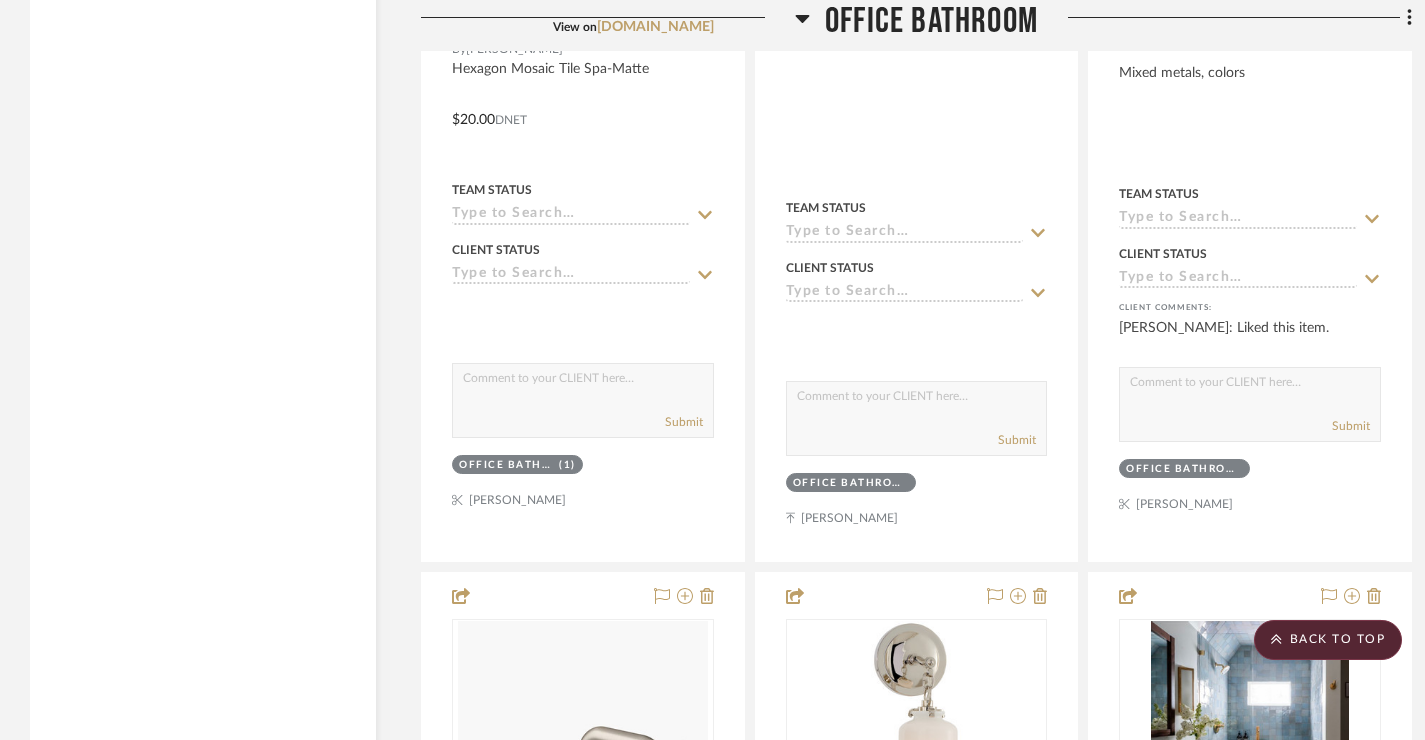 scroll, scrollTop: 6766, scrollLeft: 0, axis: vertical 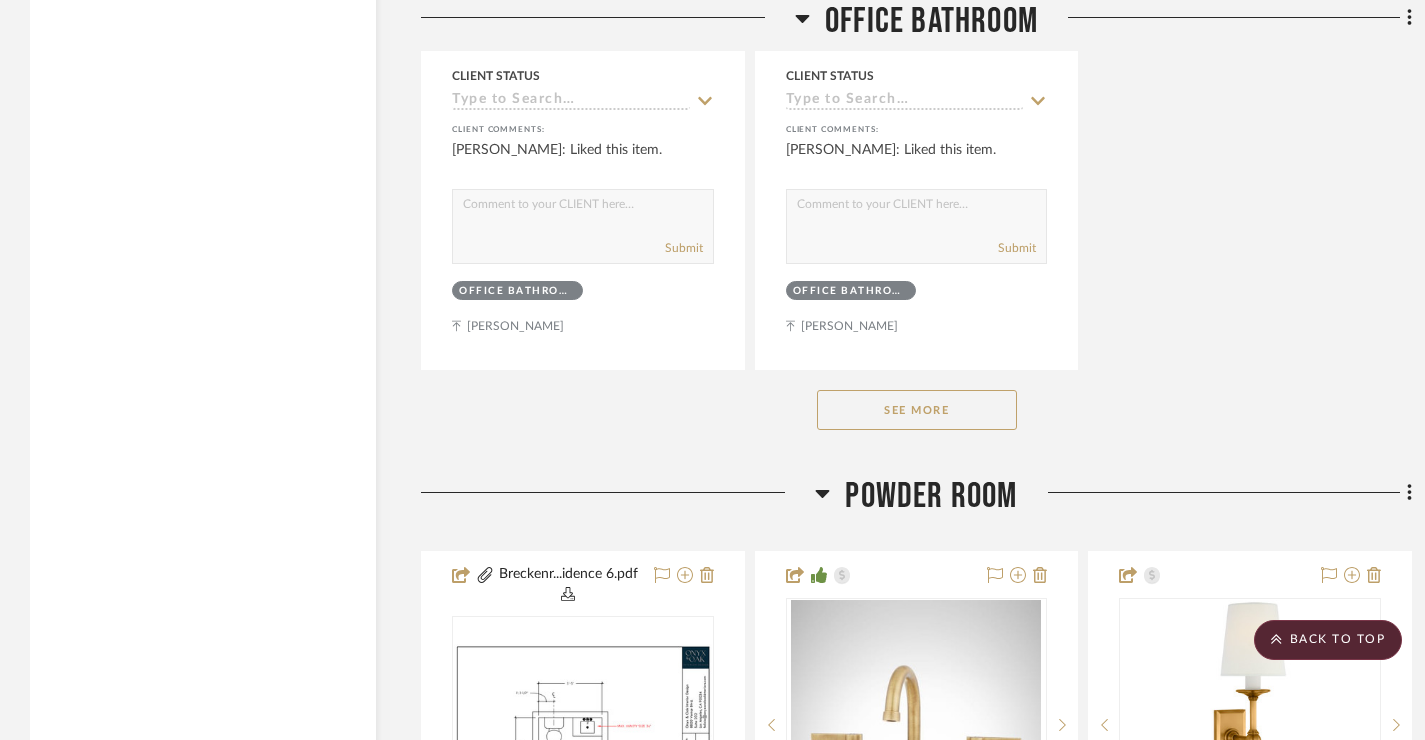click on "See More" 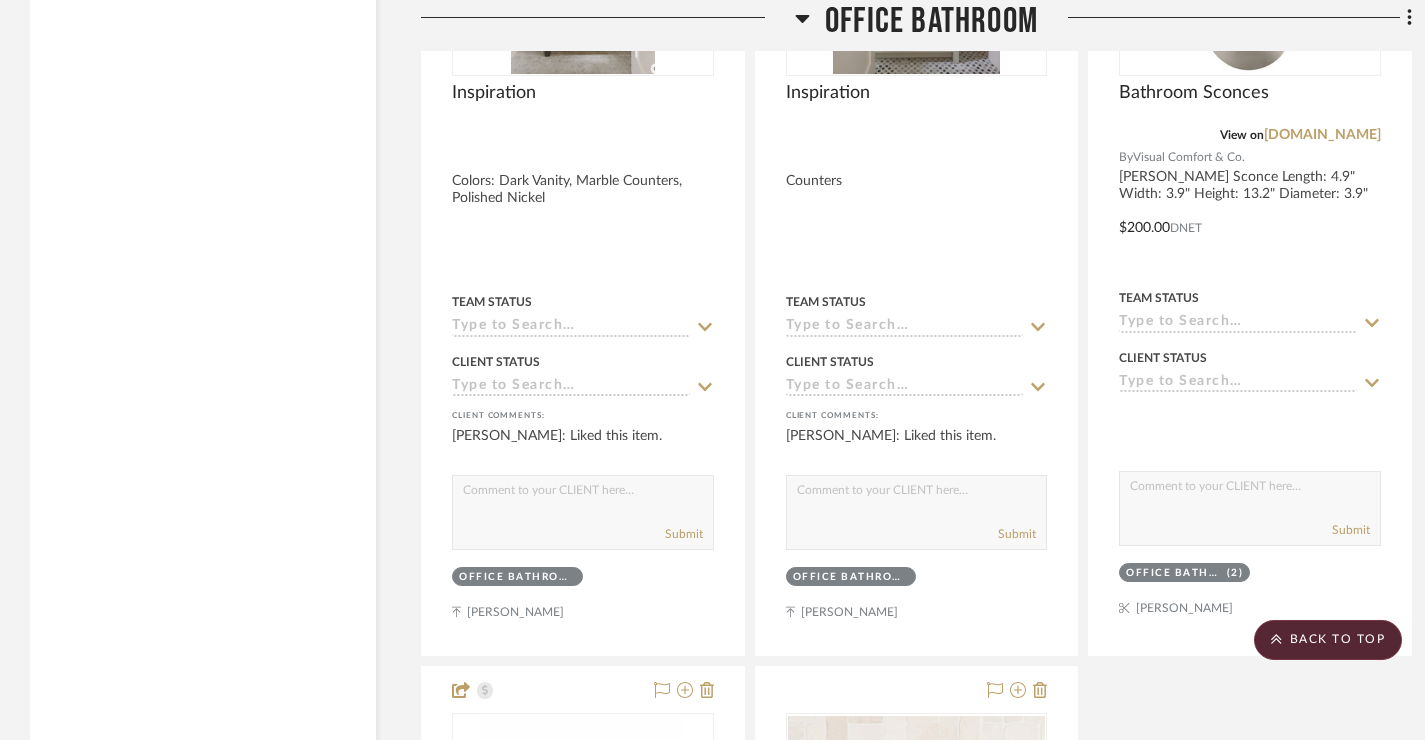 scroll, scrollTop: 8488, scrollLeft: 0, axis: vertical 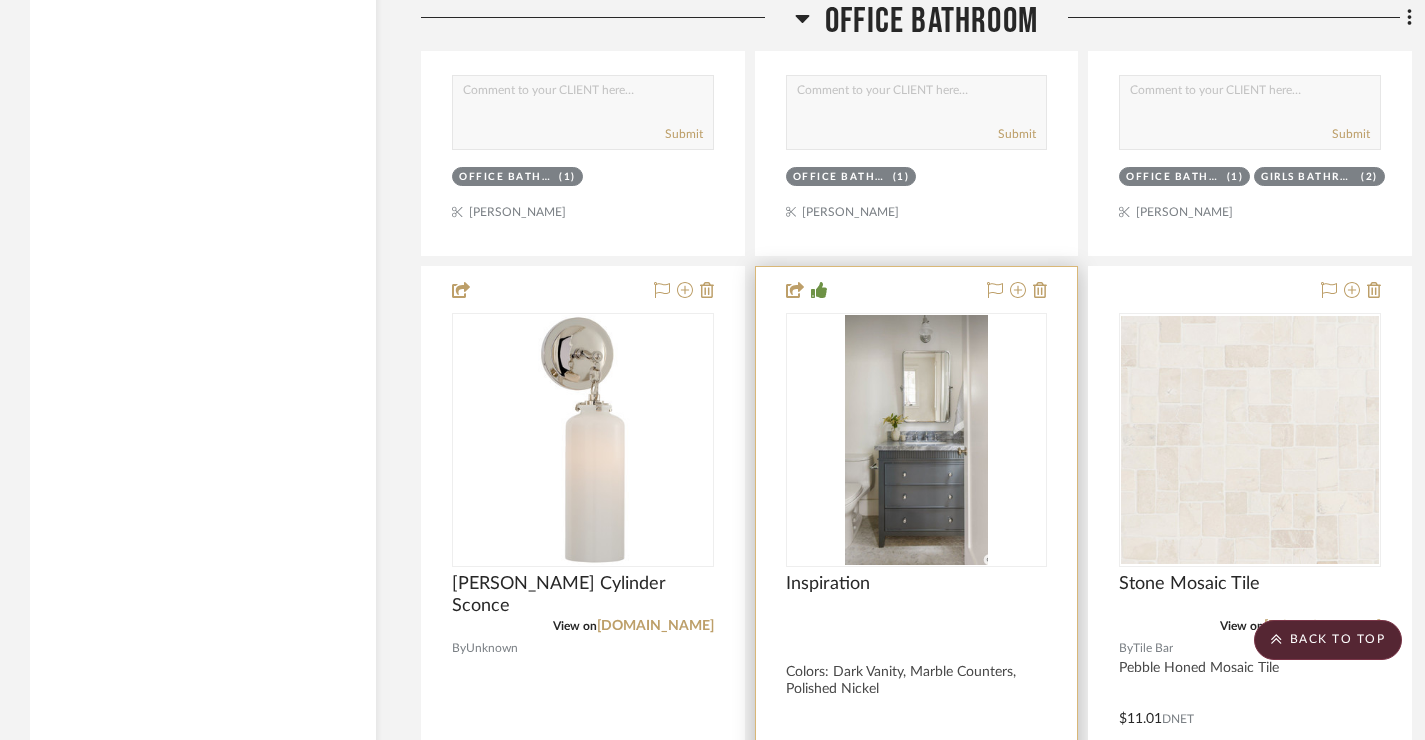drag, startPoint x: 894, startPoint y: 275, endPoint x: 900, endPoint y: 131, distance: 144.12494 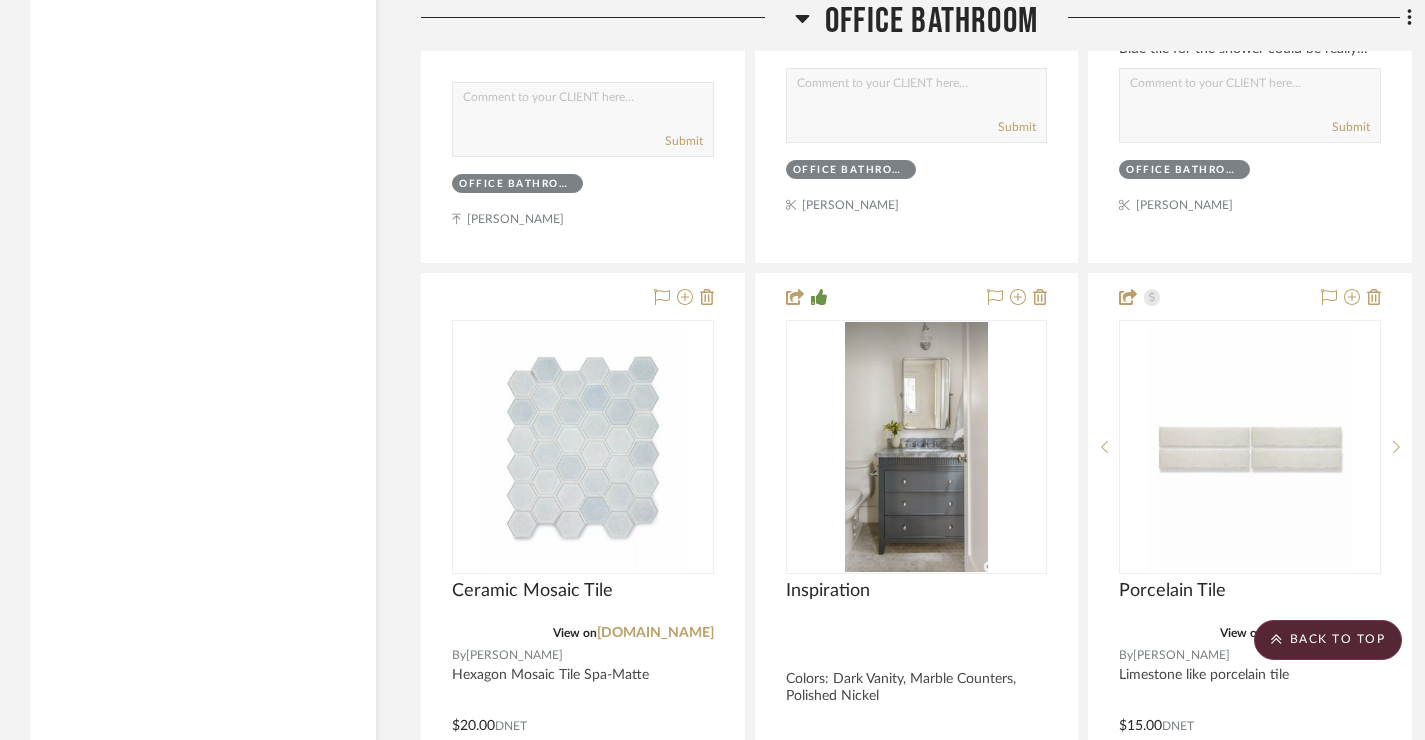 scroll, scrollTop: 6889, scrollLeft: 0, axis: vertical 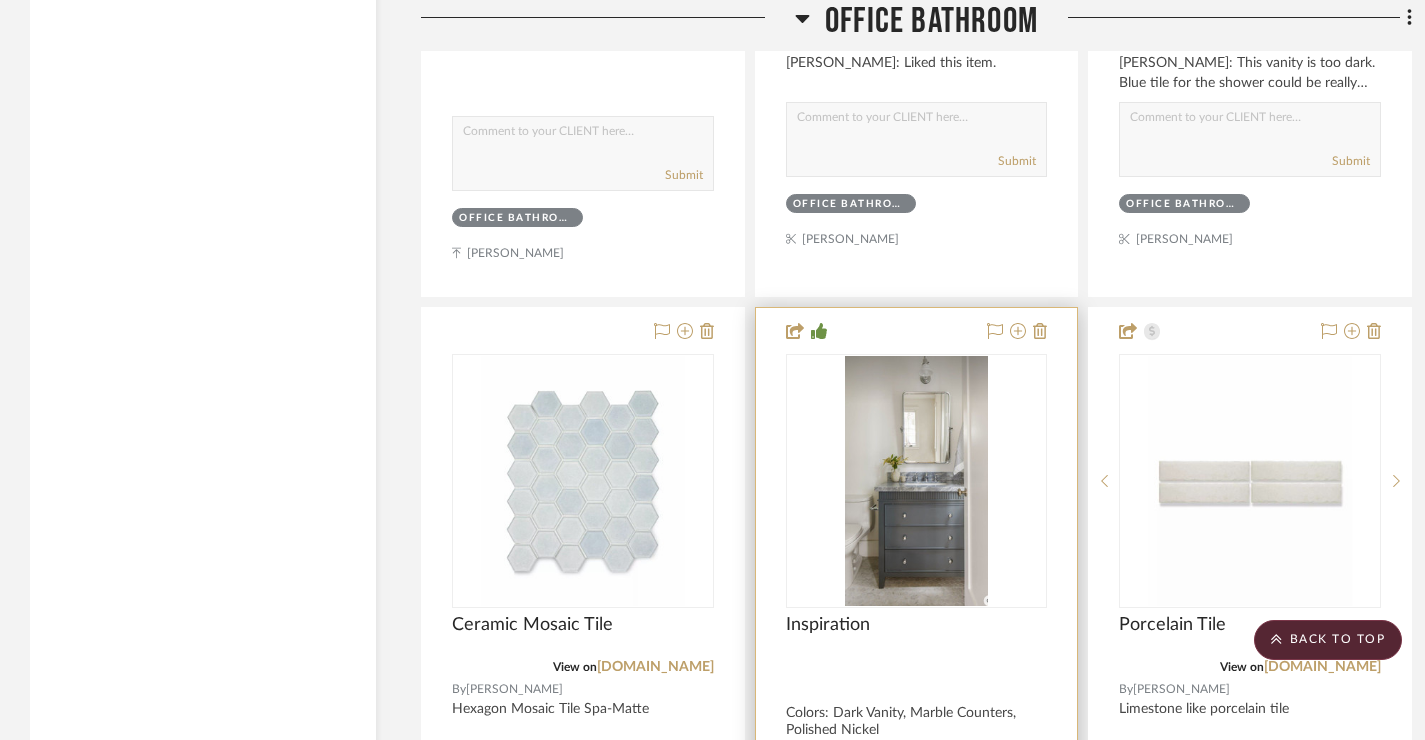 drag, startPoint x: 936, startPoint y: 322, endPoint x: 936, endPoint y: 76, distance: 246 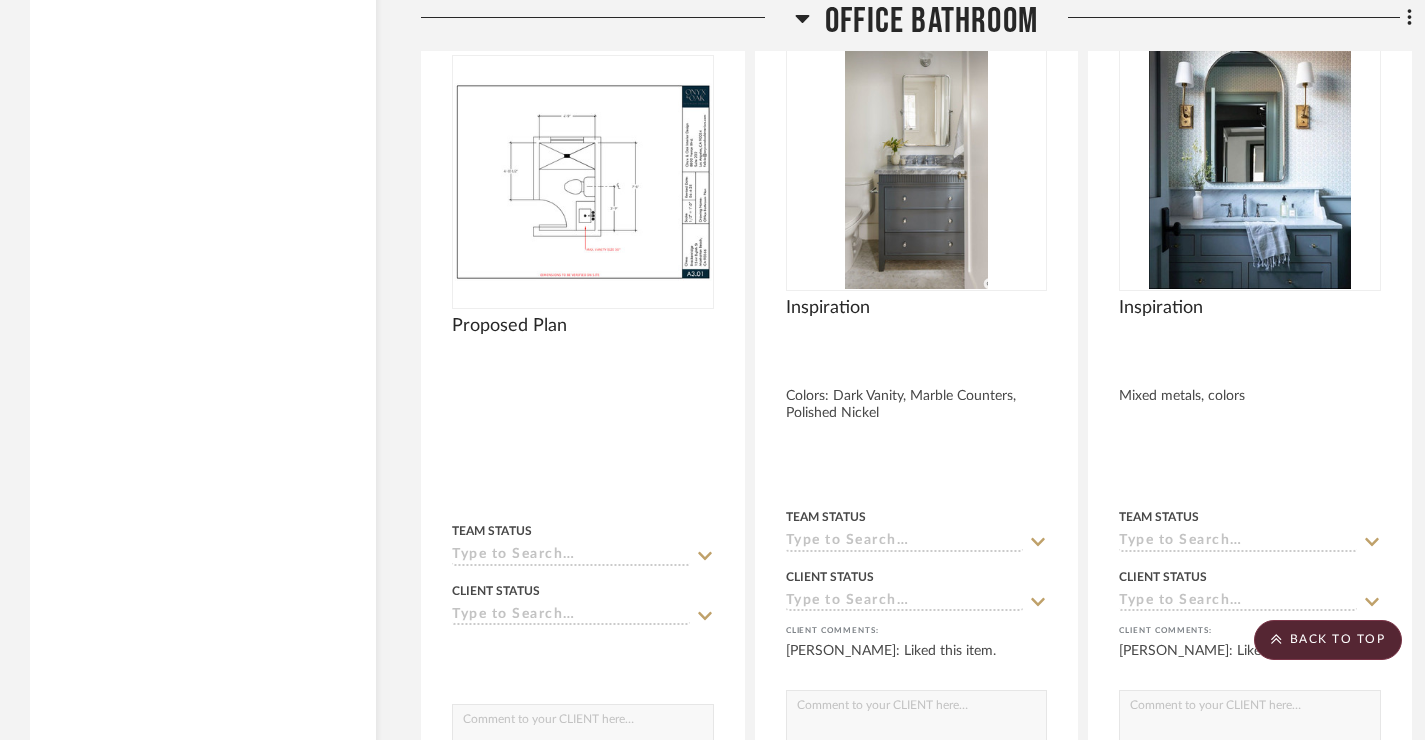 scroll, scrollTop: 5988, scrollLeft: 0, axis: vertical 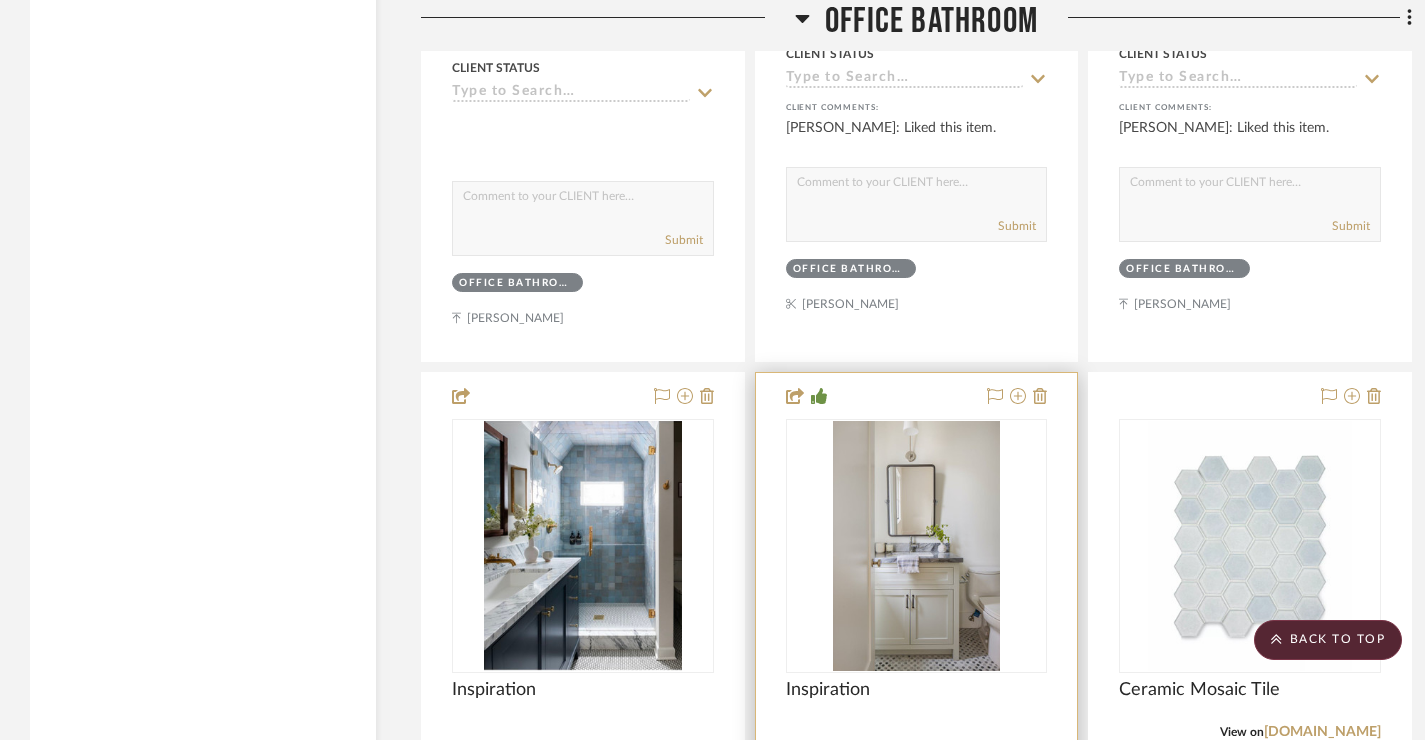 drag, startPoint x: 906, startPoint y: 374, endPoint x: 675, endPoint y: 374, distance: 231 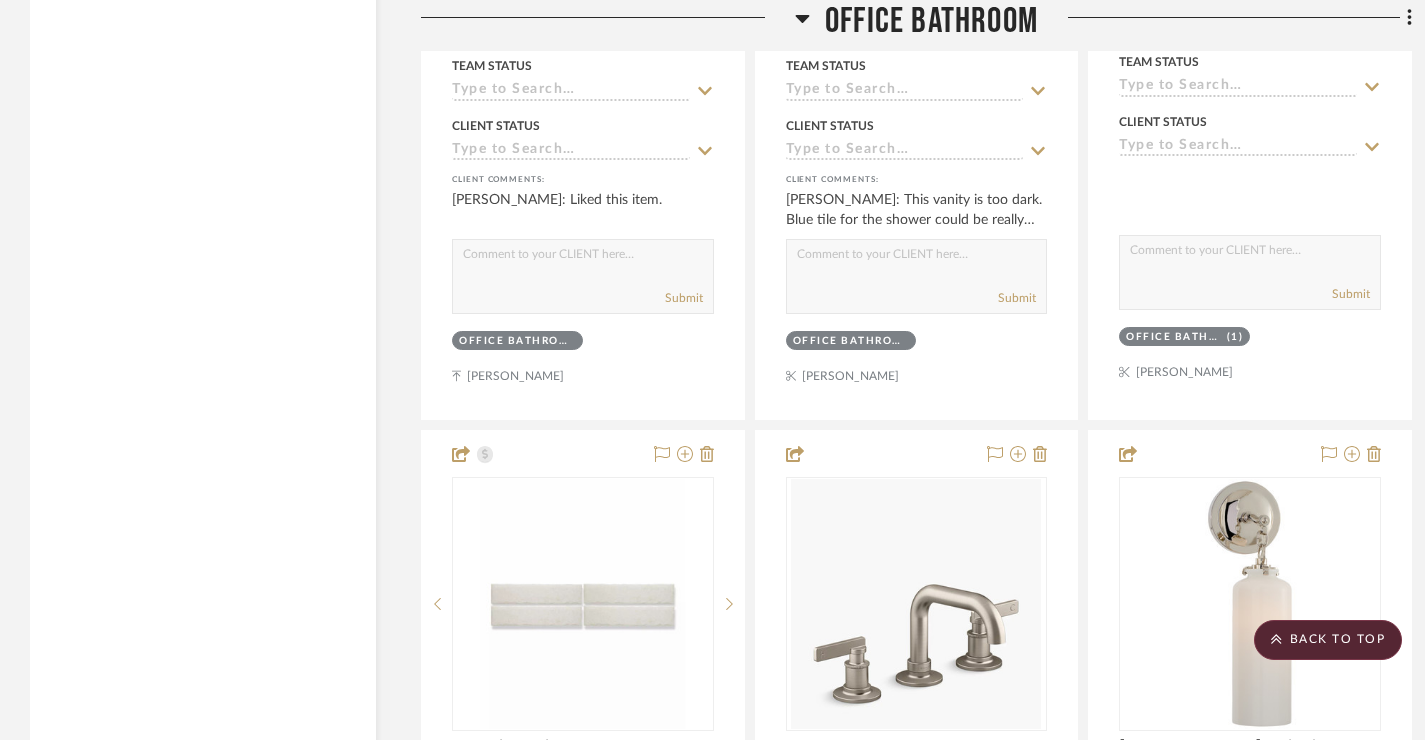 scroll, scrollTop: 7659, scrollLeft: 0, axis: vertical 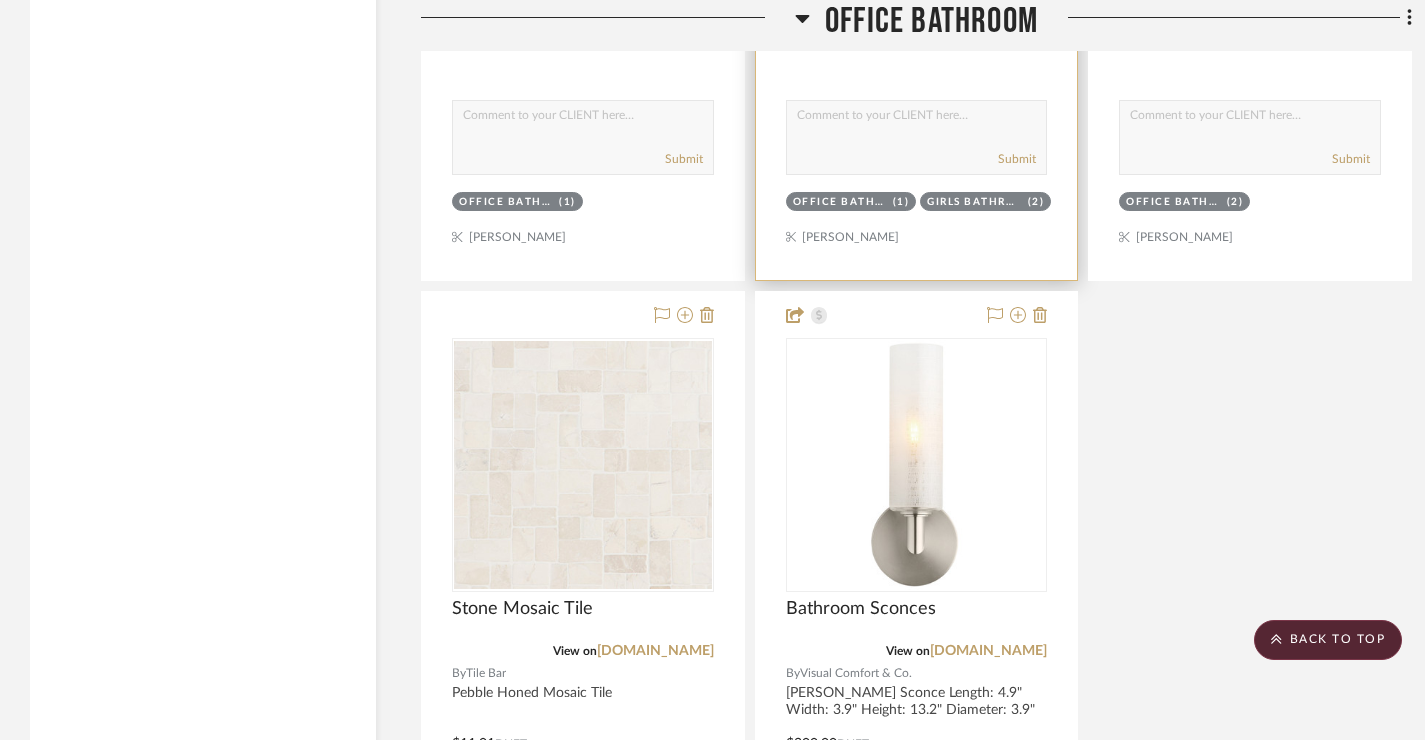 drag, startPoint x: 557, startPoint y: 300, endPoint x: 850, endPoint y: 87, distance: 362.24026 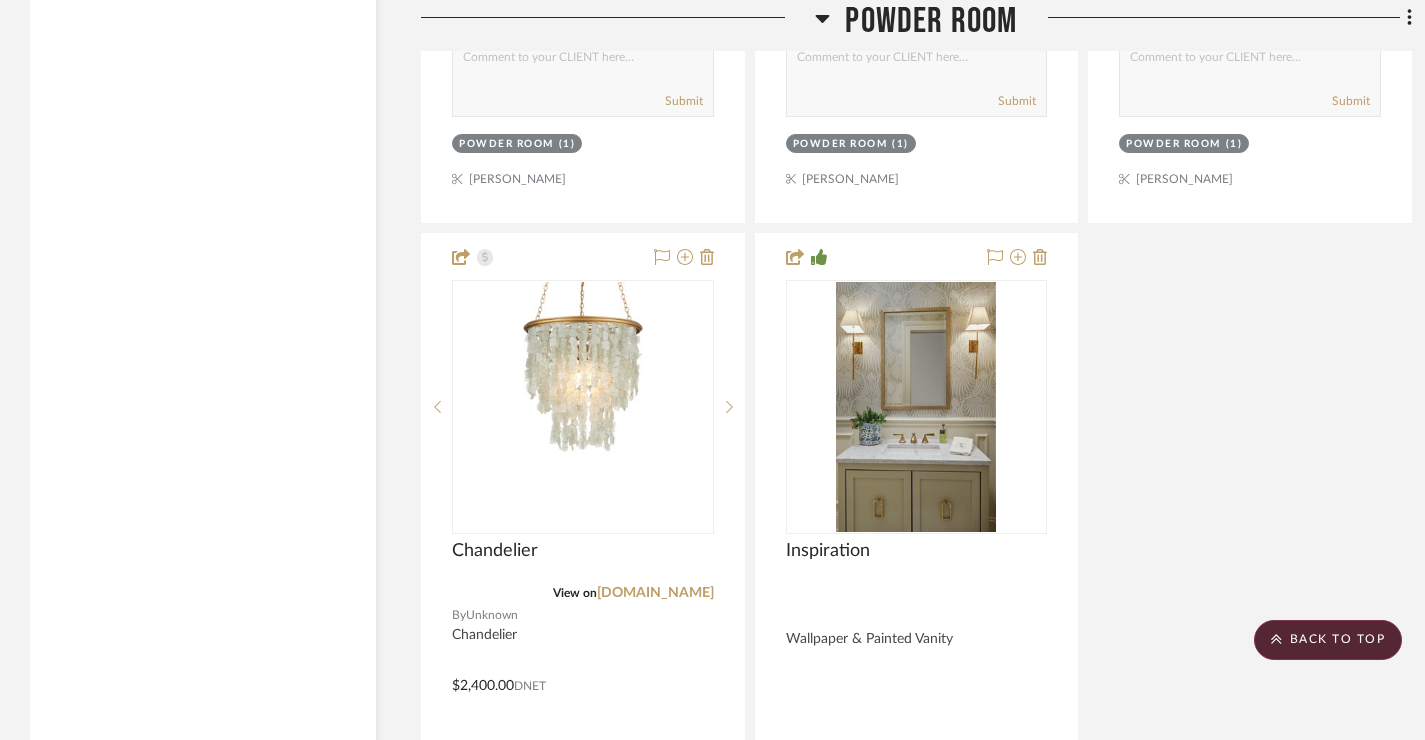 scroll, scrollTop: 11612, scrollLeft: 0, axis: vertical 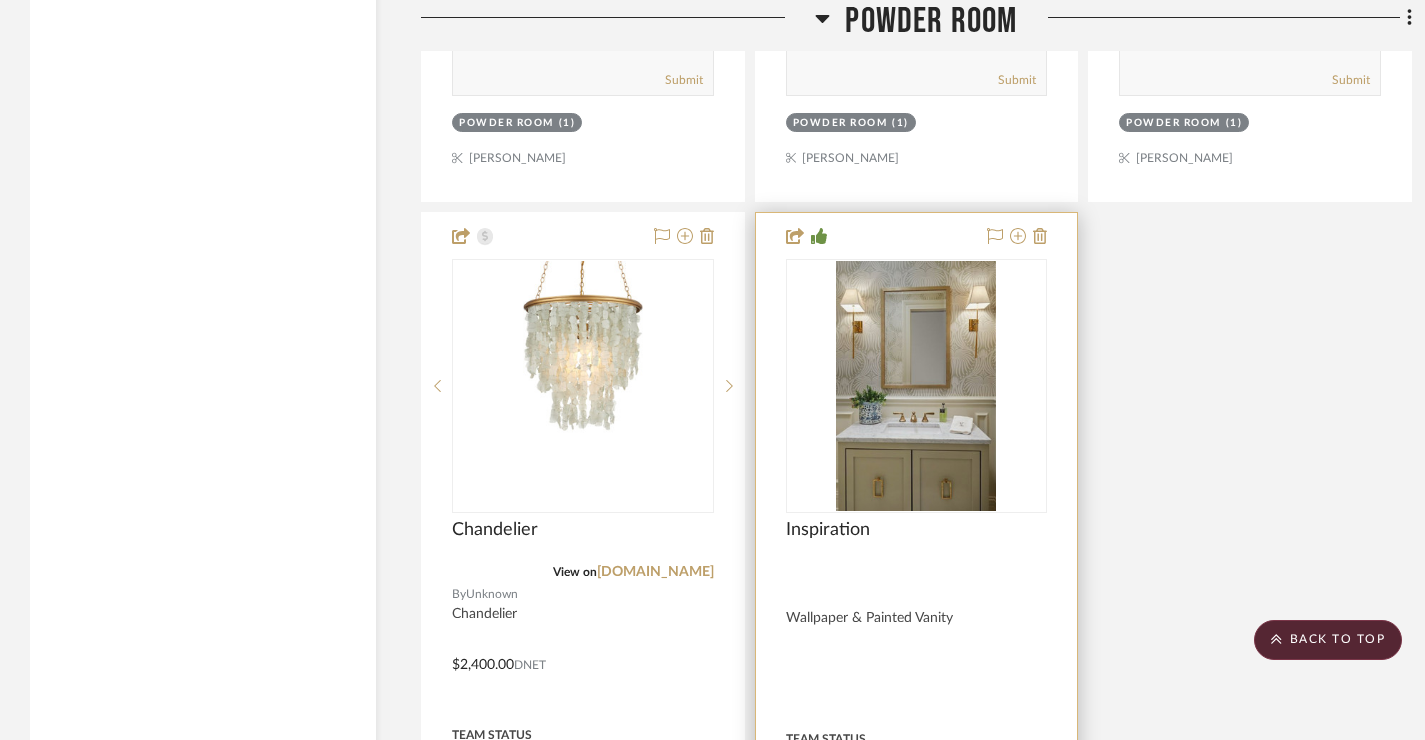 type 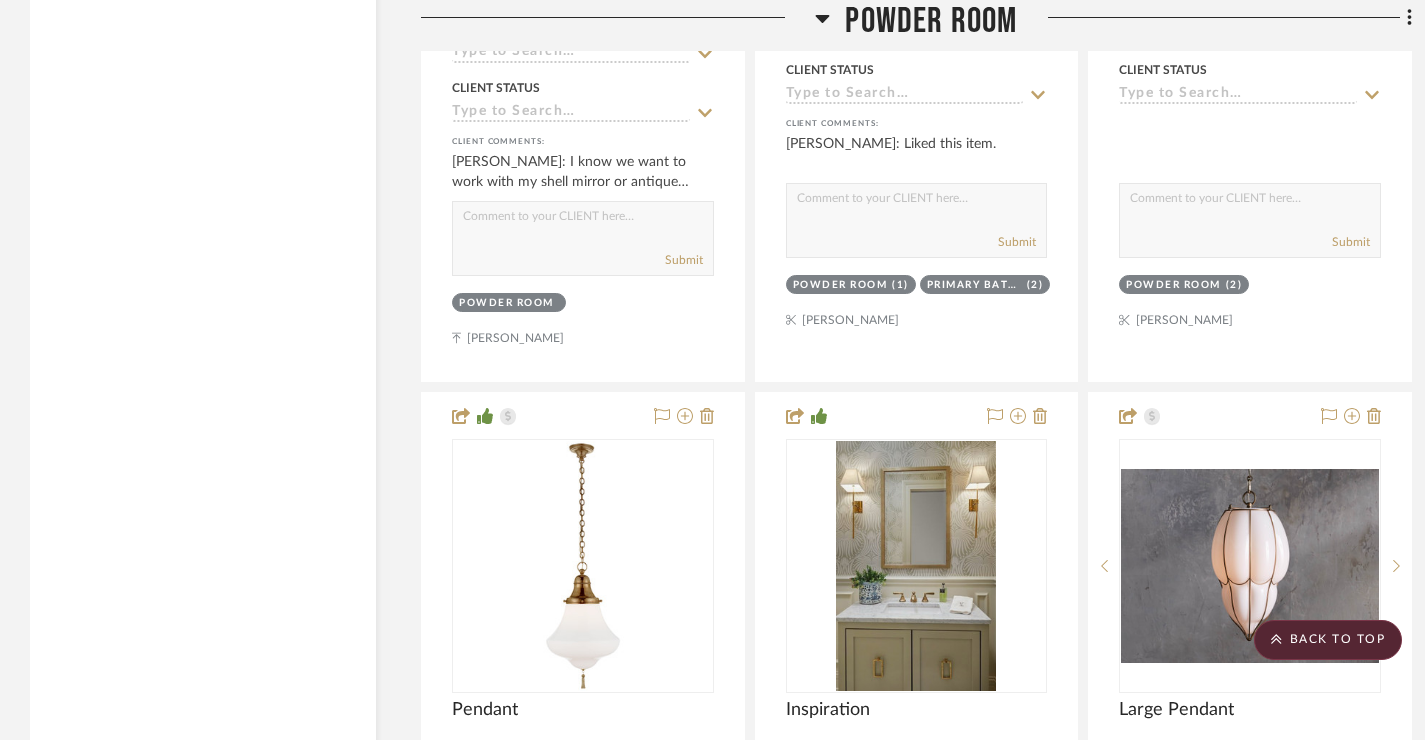 scroll, scrollTop: 10502, scrollLeft: 0, axis: vertical 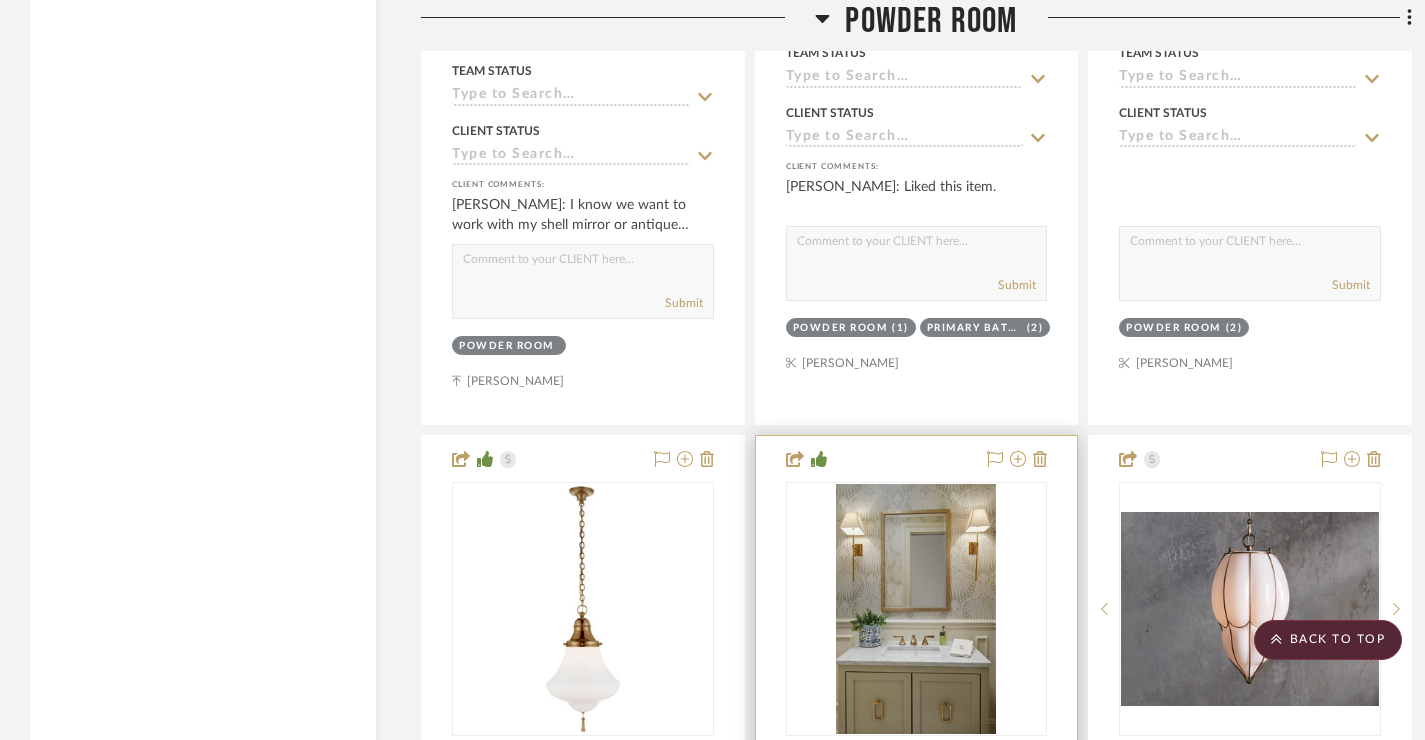 drag, startPoint x: 928, startPoint y: 433, endPoint x: 937, endPoint y: 222, distance: 211.19185 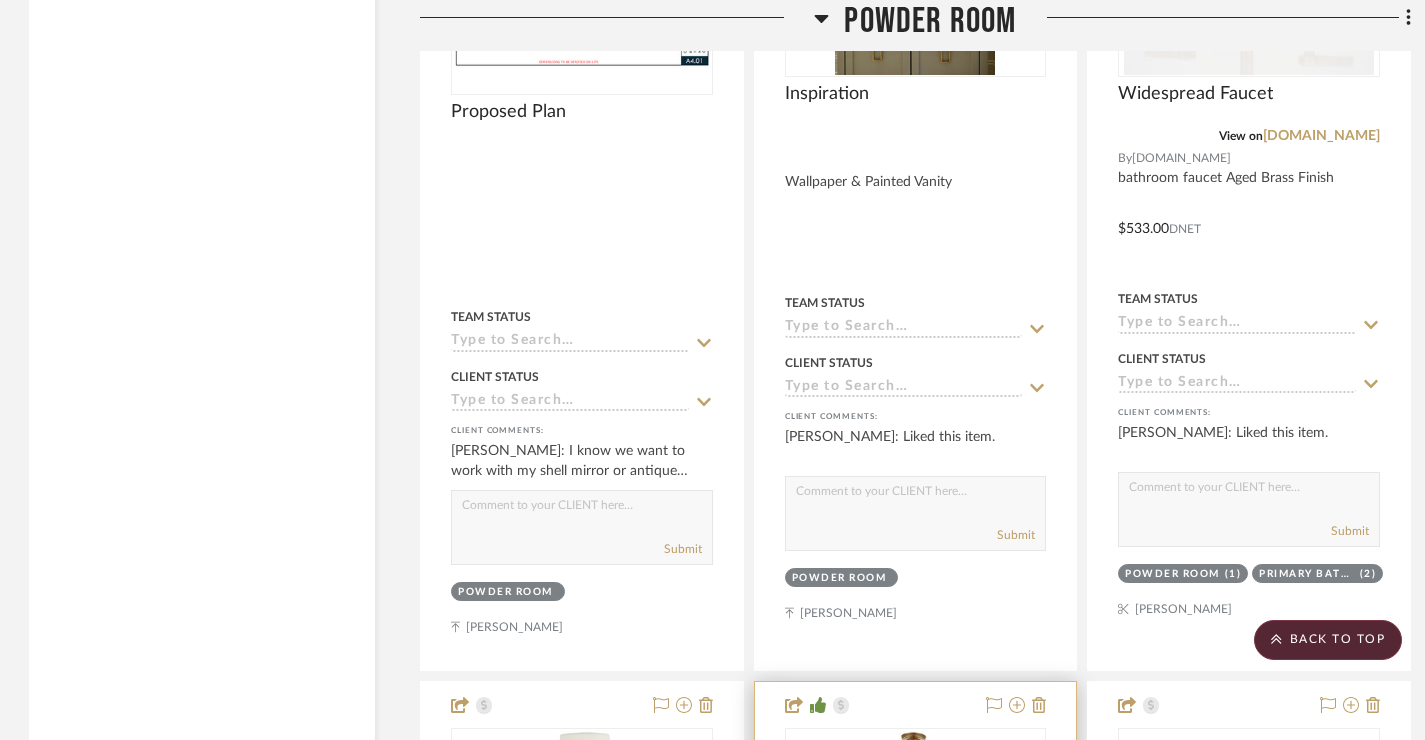 scroll, scrollTop: 10008, scrollLeft: 1, axis: both 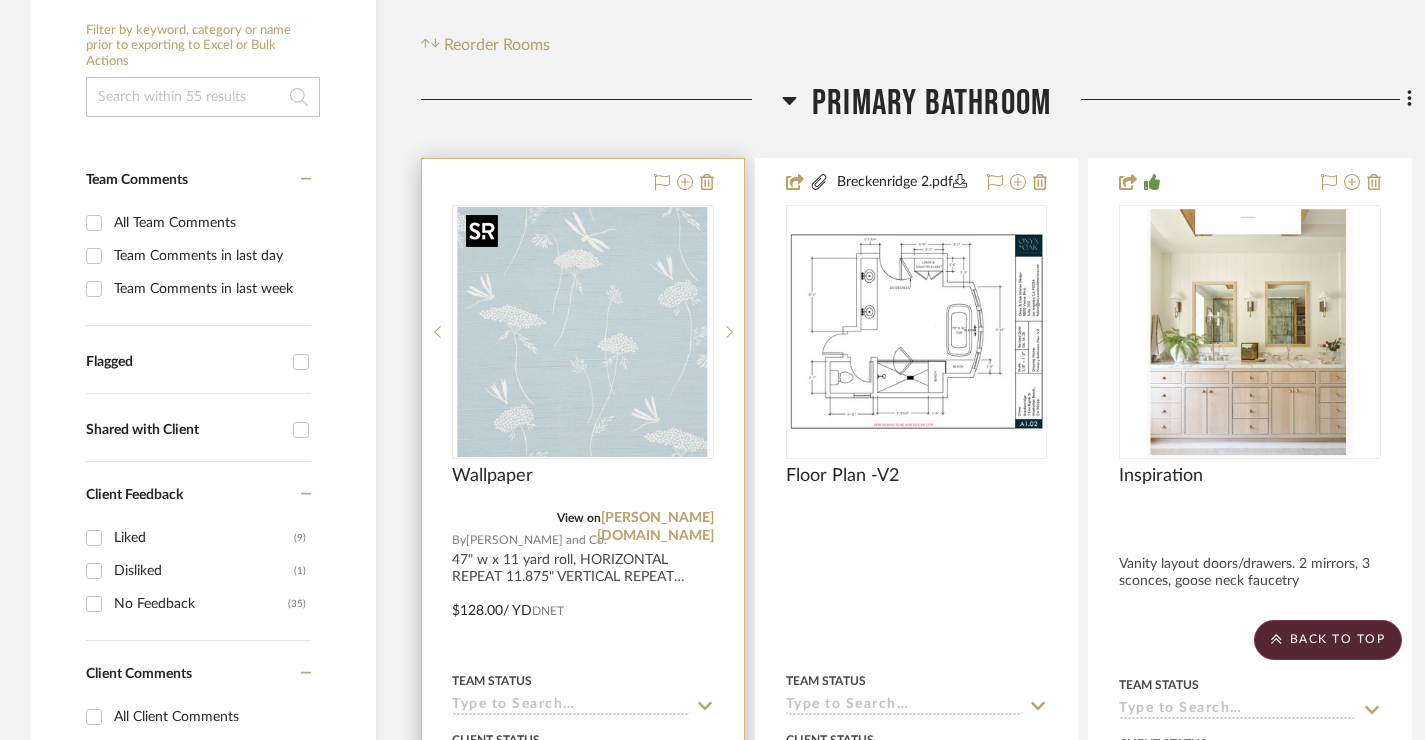 click on "Wallpaper  View on  [PERSON_NAME][DOMAIN_NAME]  By  [PERSON_NAME] and Co.  47" w x 11 yard roll,
HORIZONTAL REPEAT
11.875"
VERTICAL REPEAT
17.75"
$128.00  / YD  DNET  Team Status Client Status client Comments:  Submit   Primary Bathroom  (1)    [PERSON_NAME]" at bounding box center [583, 598] 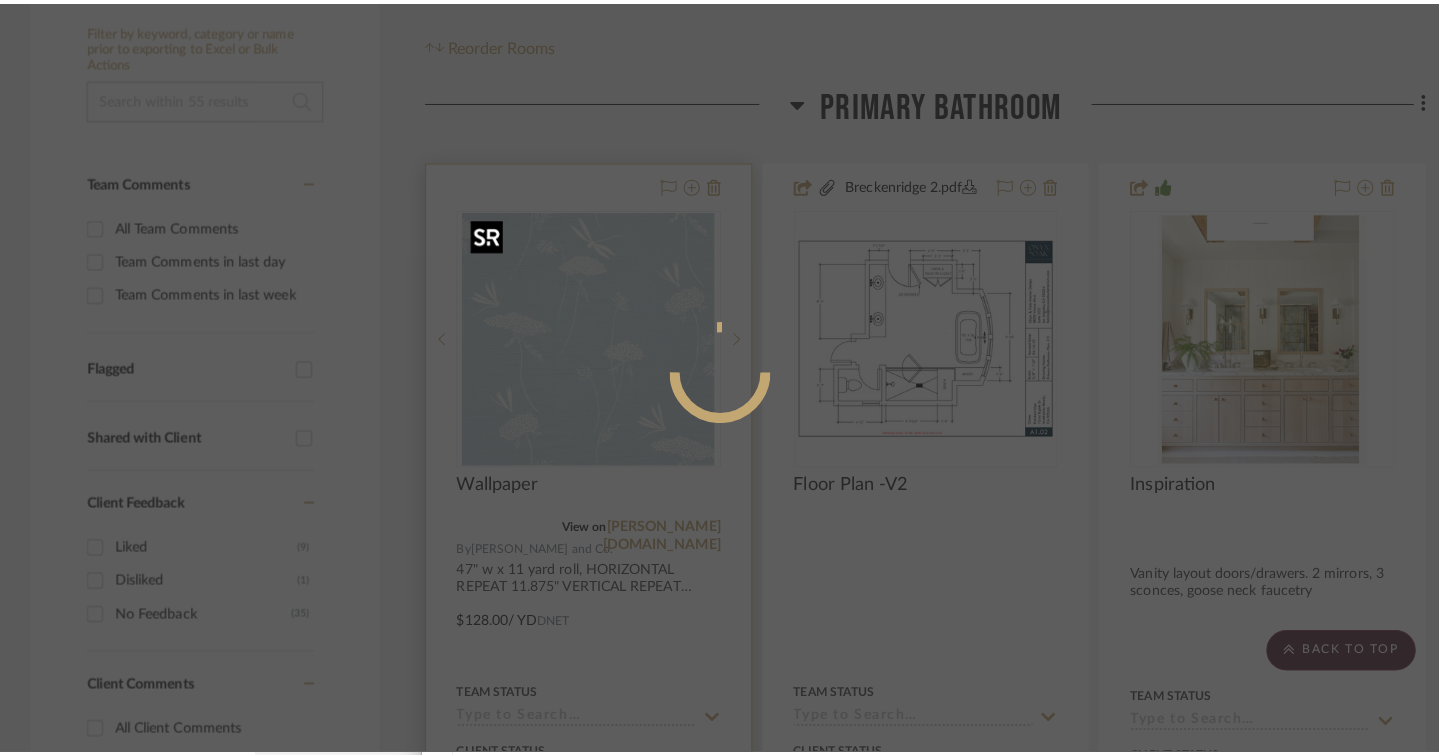 scroll, scrollTop: 0, scrollLeft: 0, axis: both 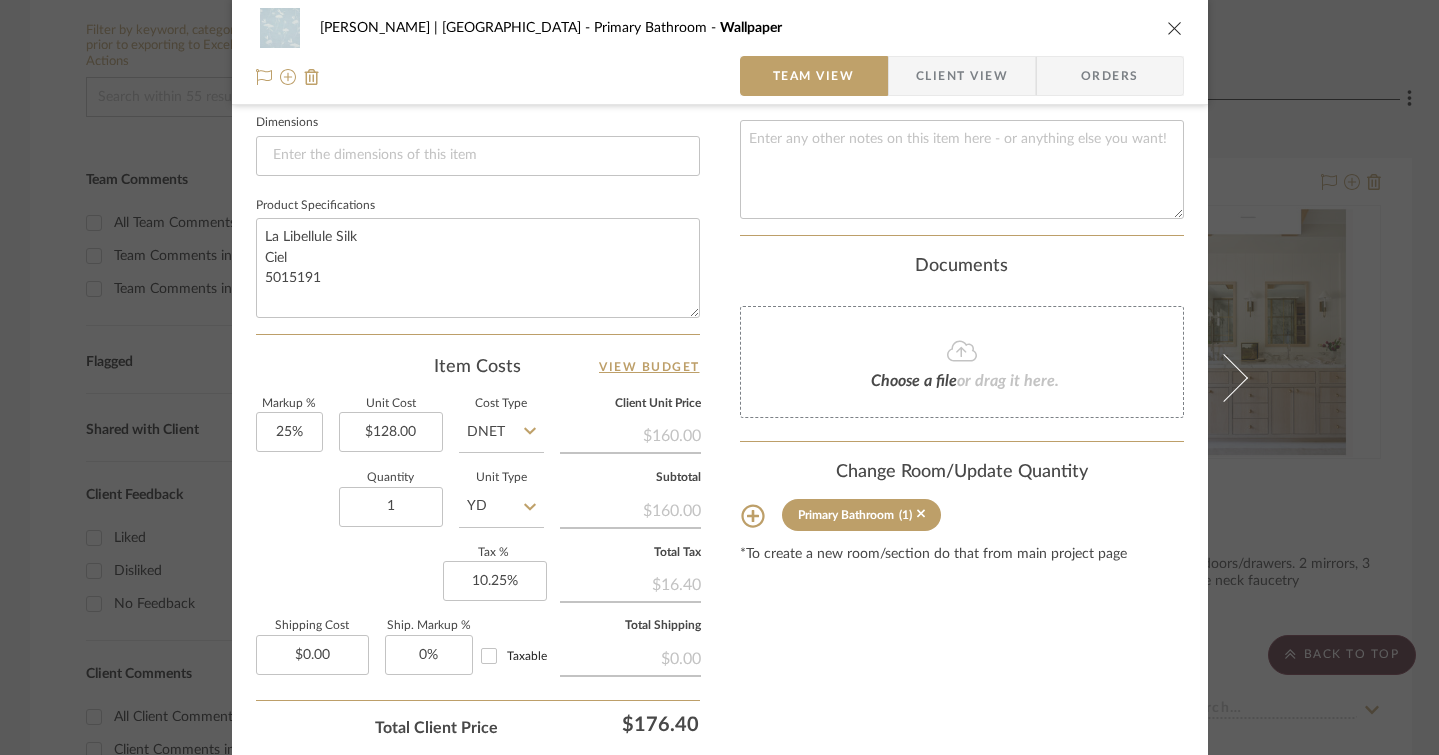 click 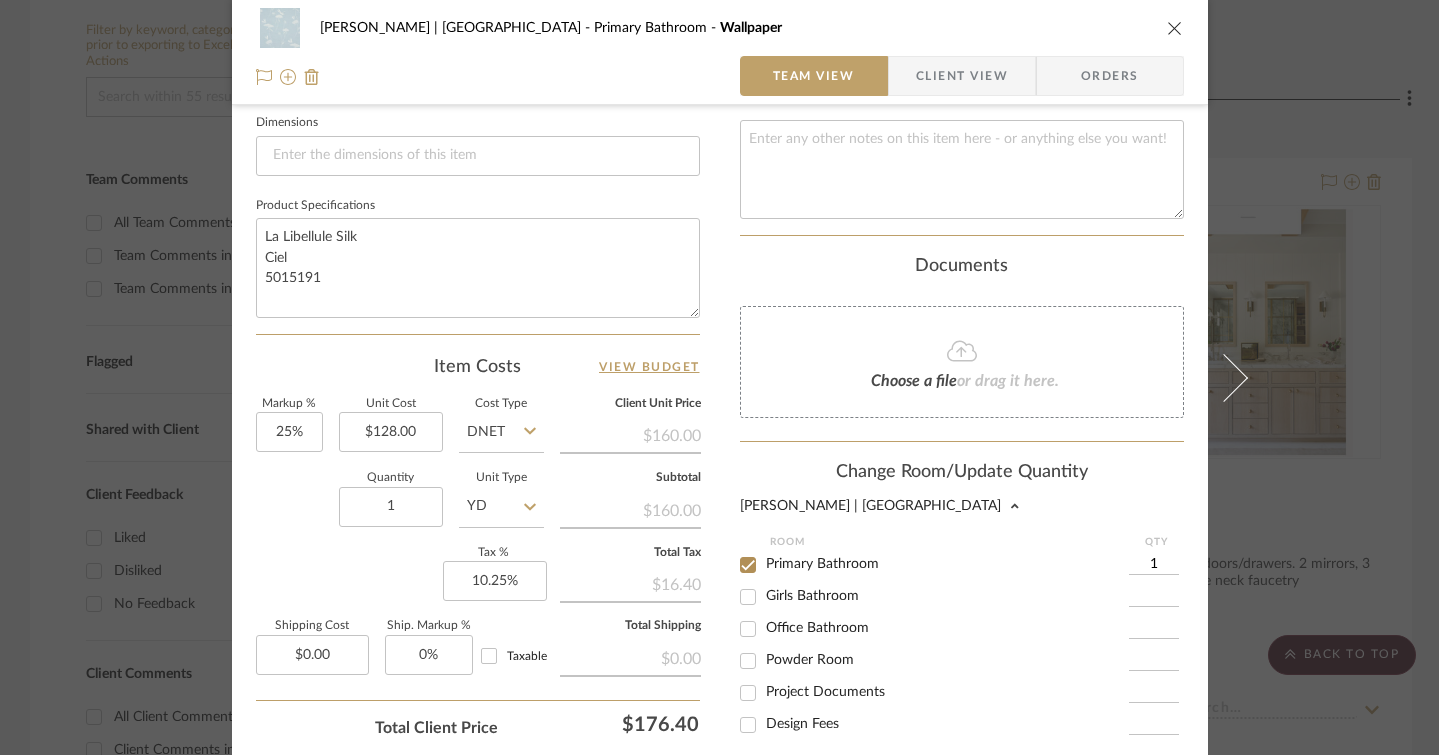 scroll, scrollTop: 947, scrollLeft: 0, axis: vertical 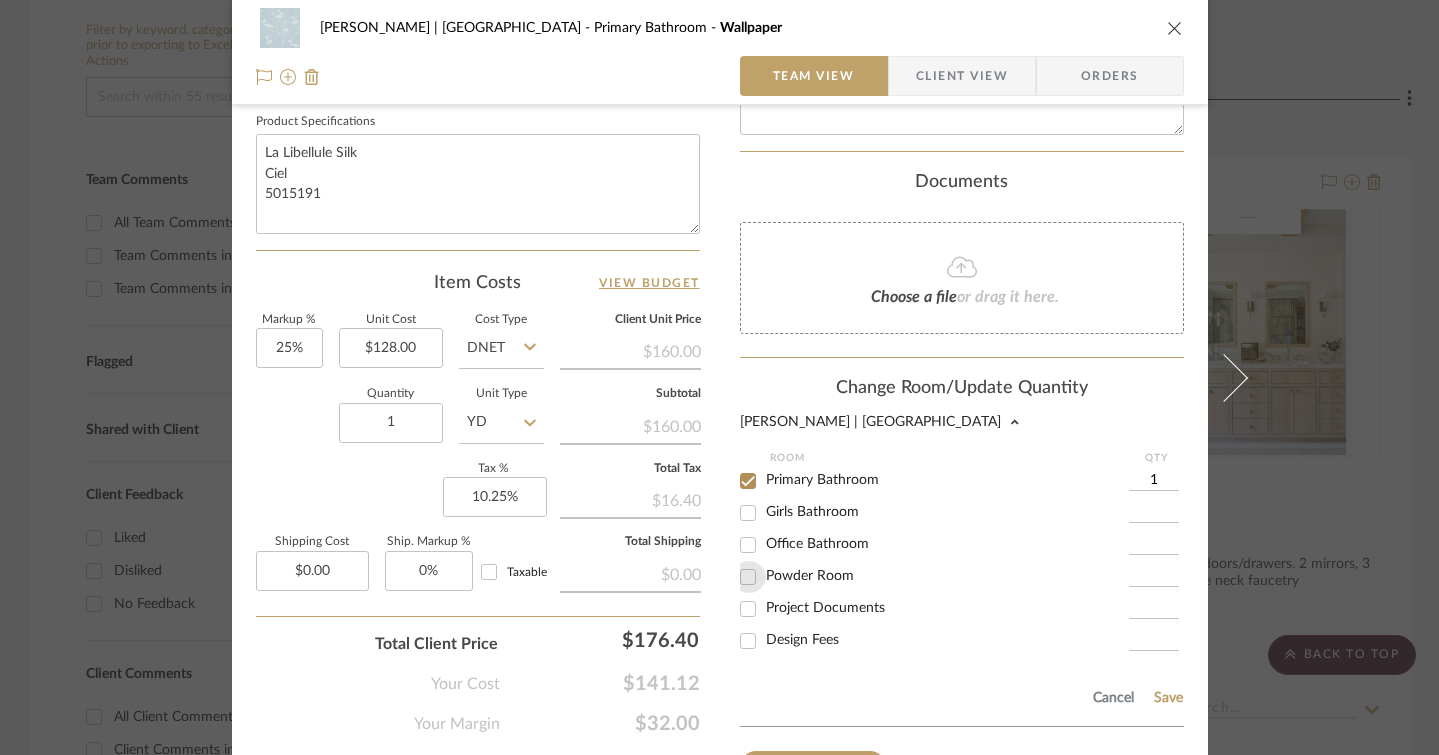 click on "Powder Room" at bounding box center (748, 577) 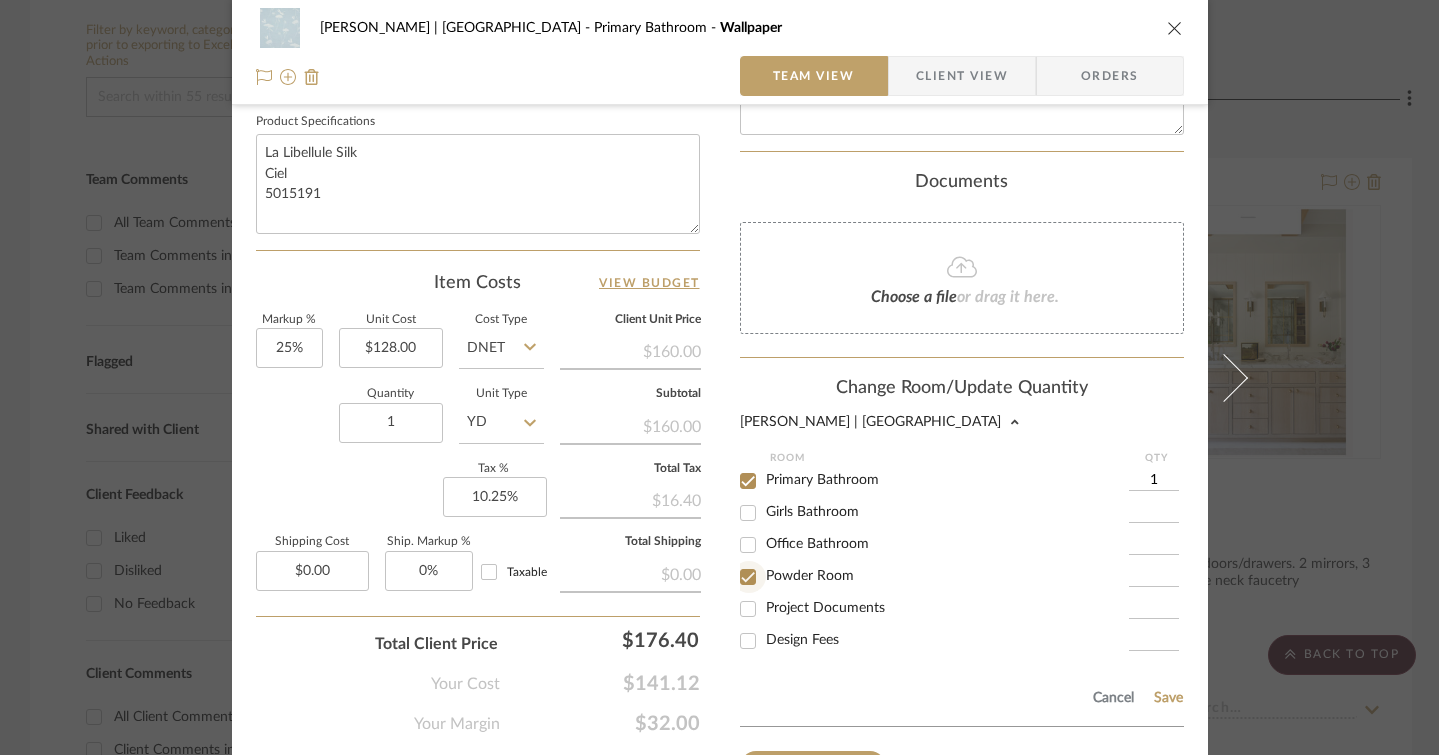 checkbox on "true" 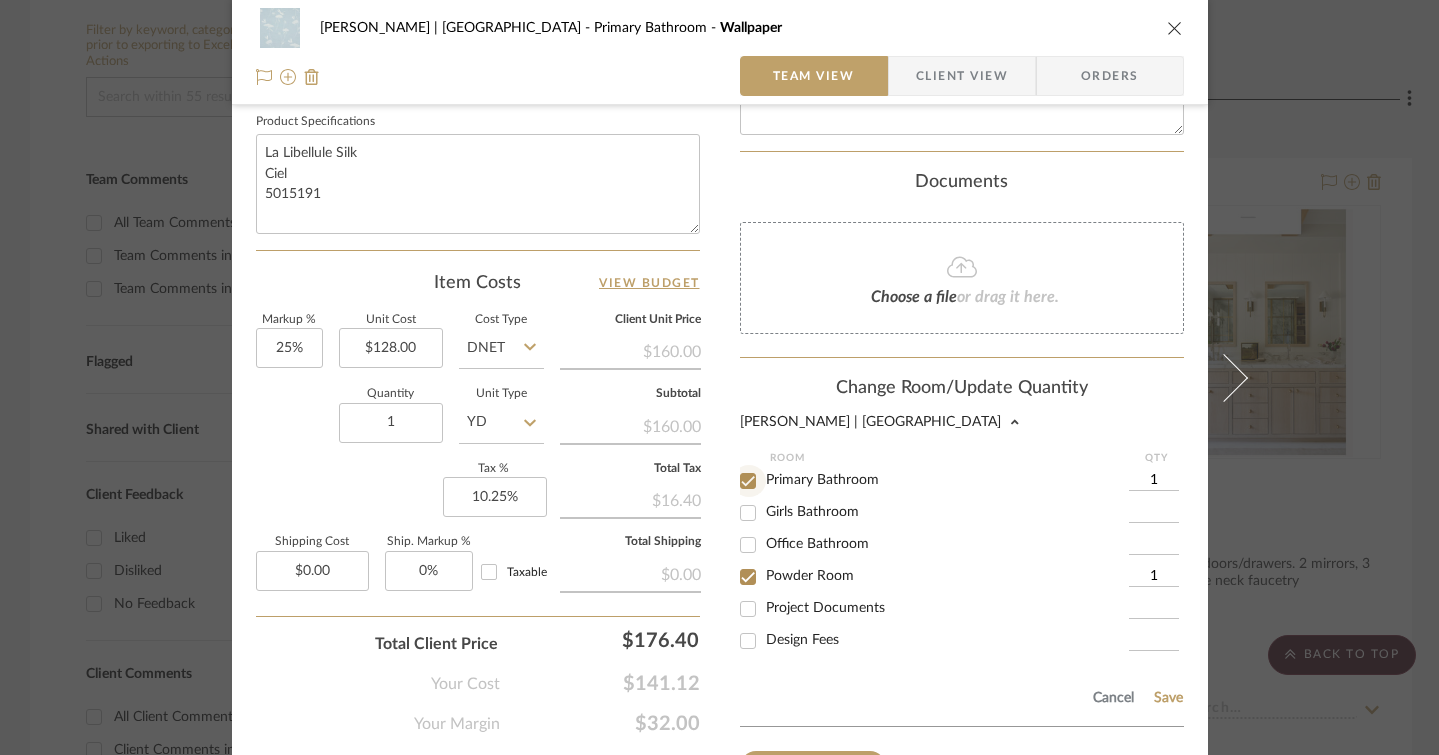 click on "Primary Bathroom" at bounding box center (748, 481) 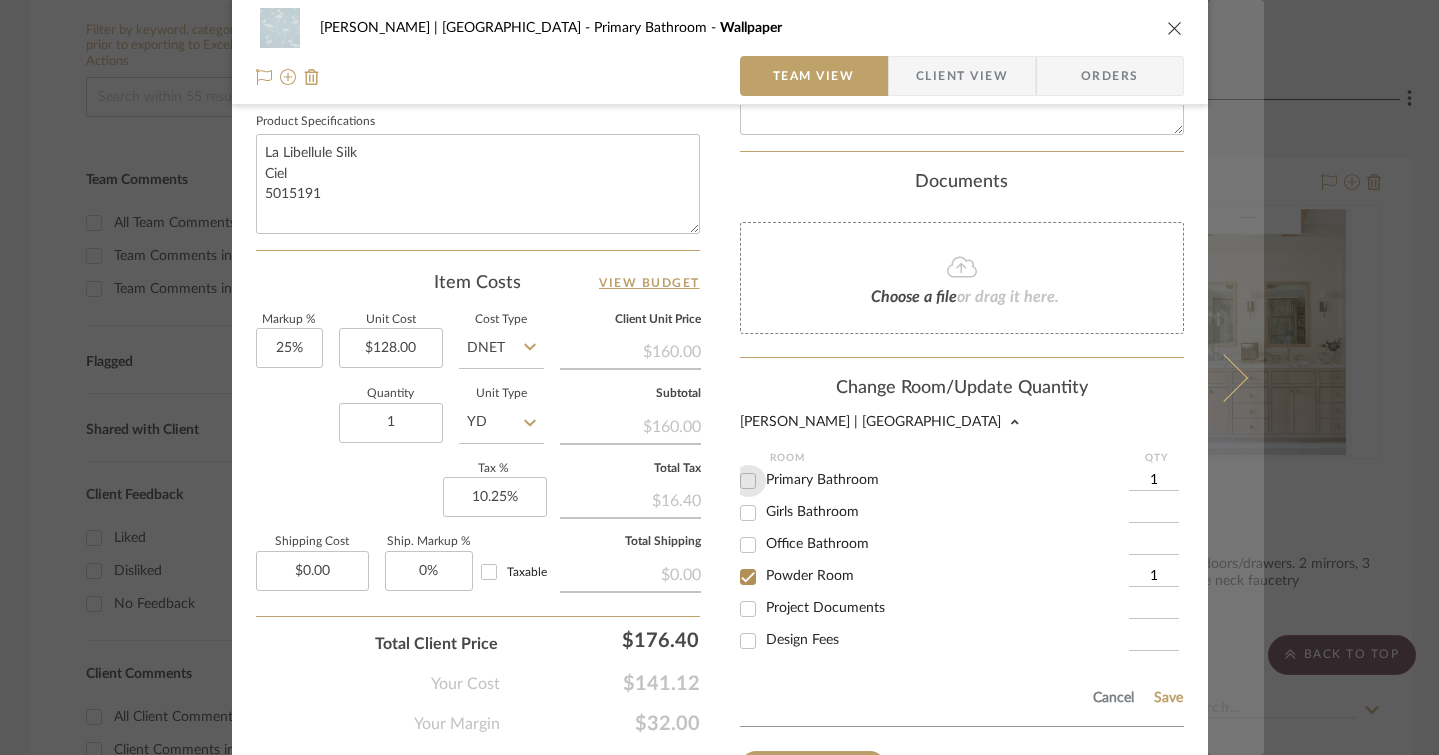 type 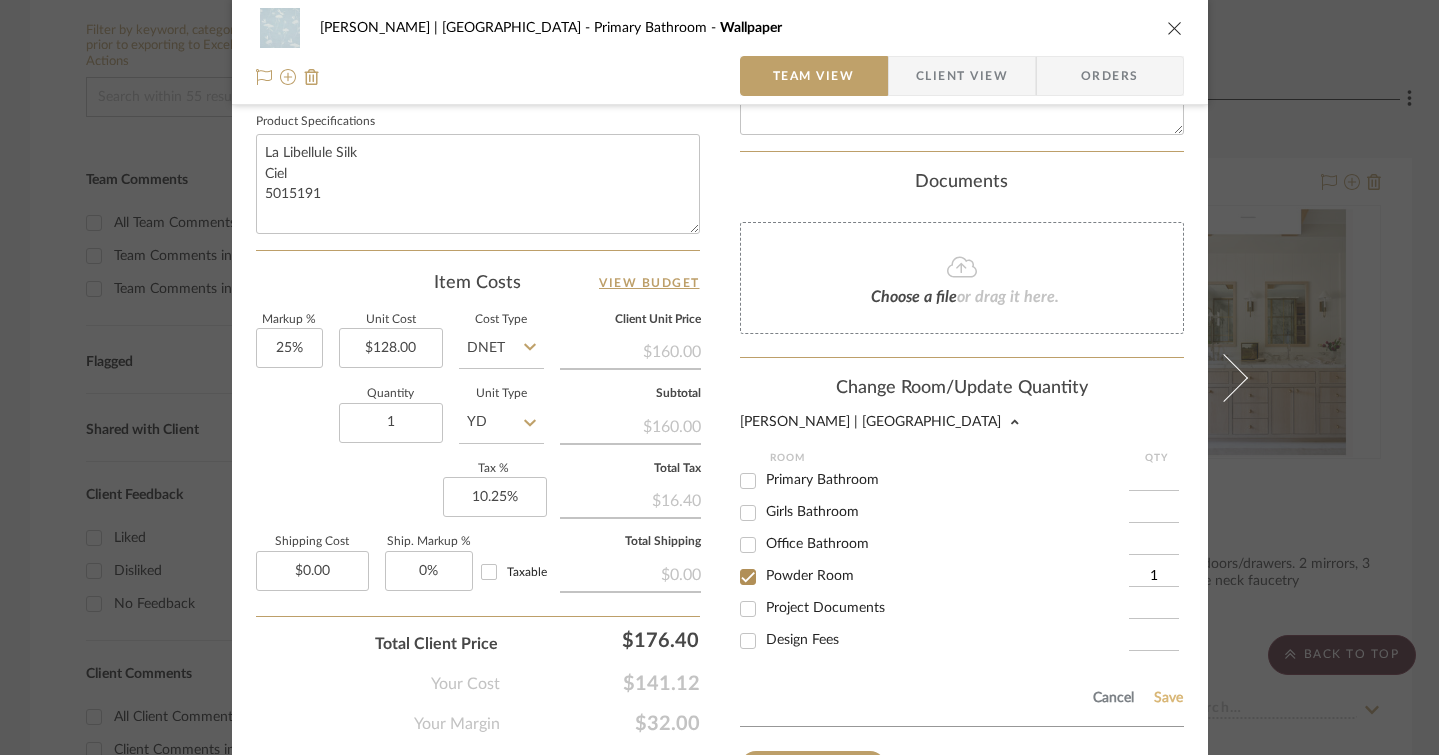 click on "Save" 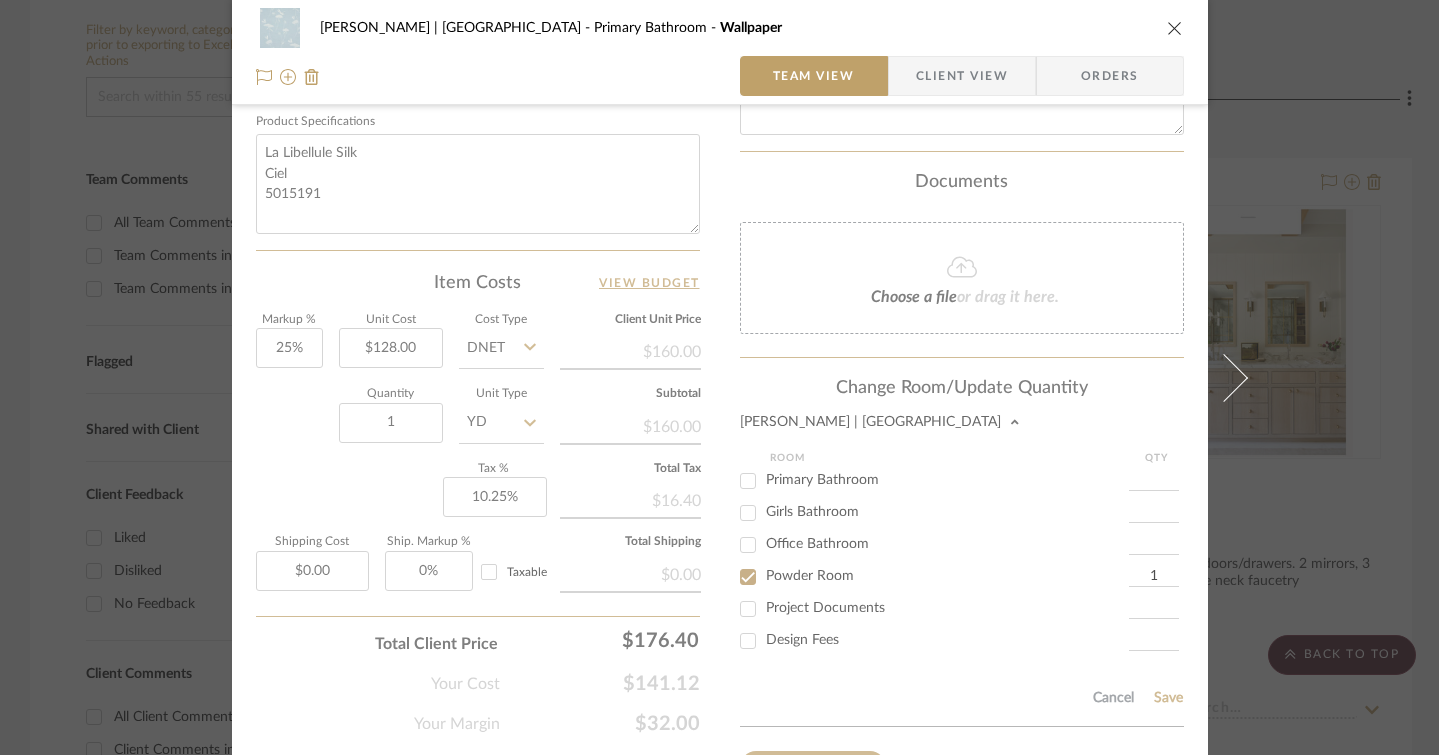 type 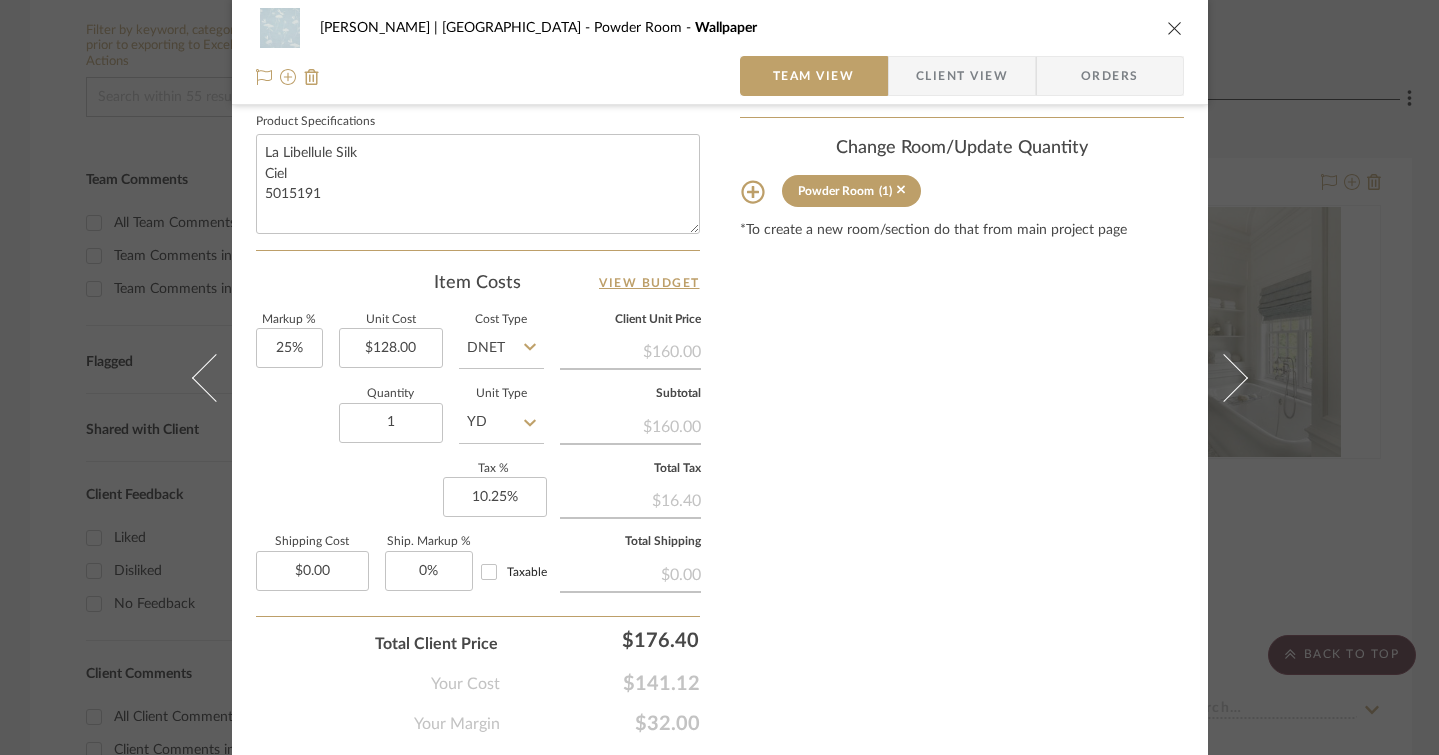 type 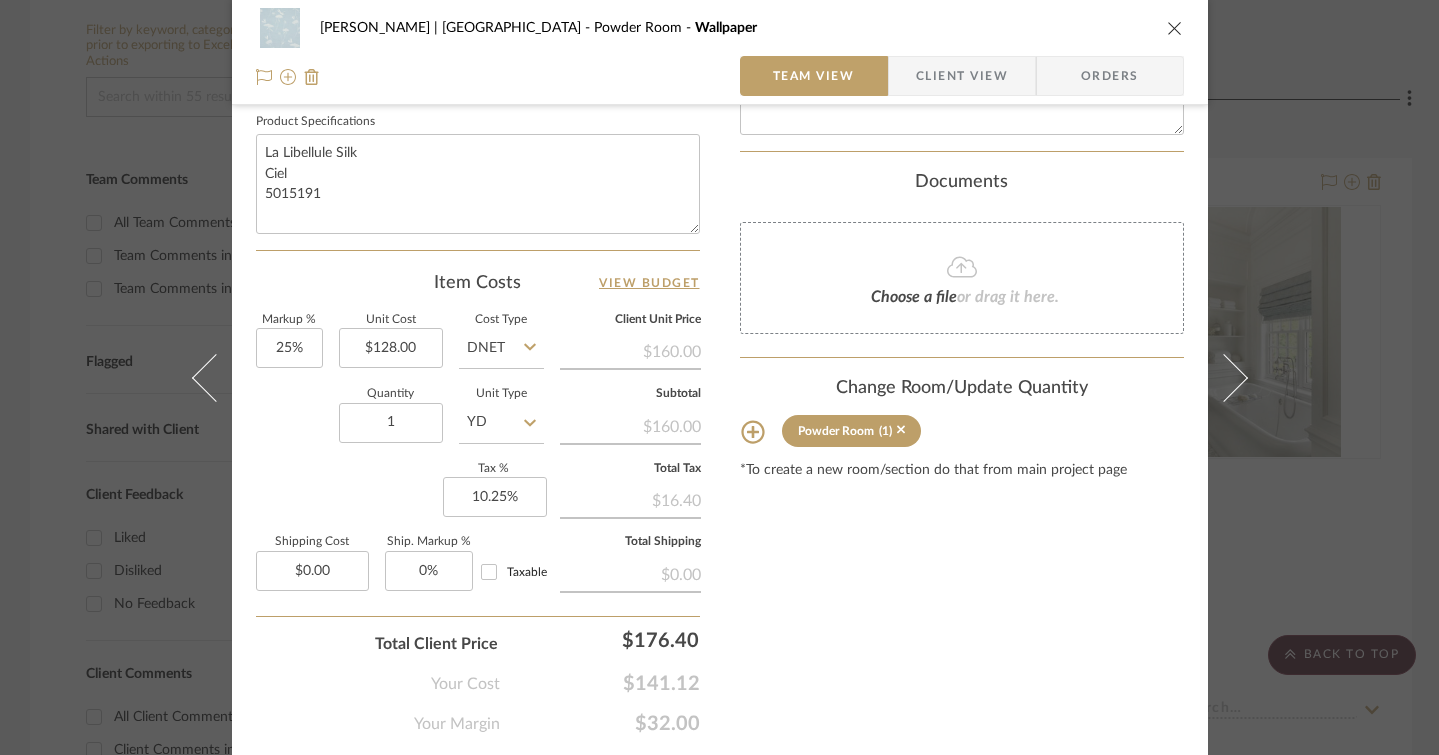 click at bounding box center [1175, 28] 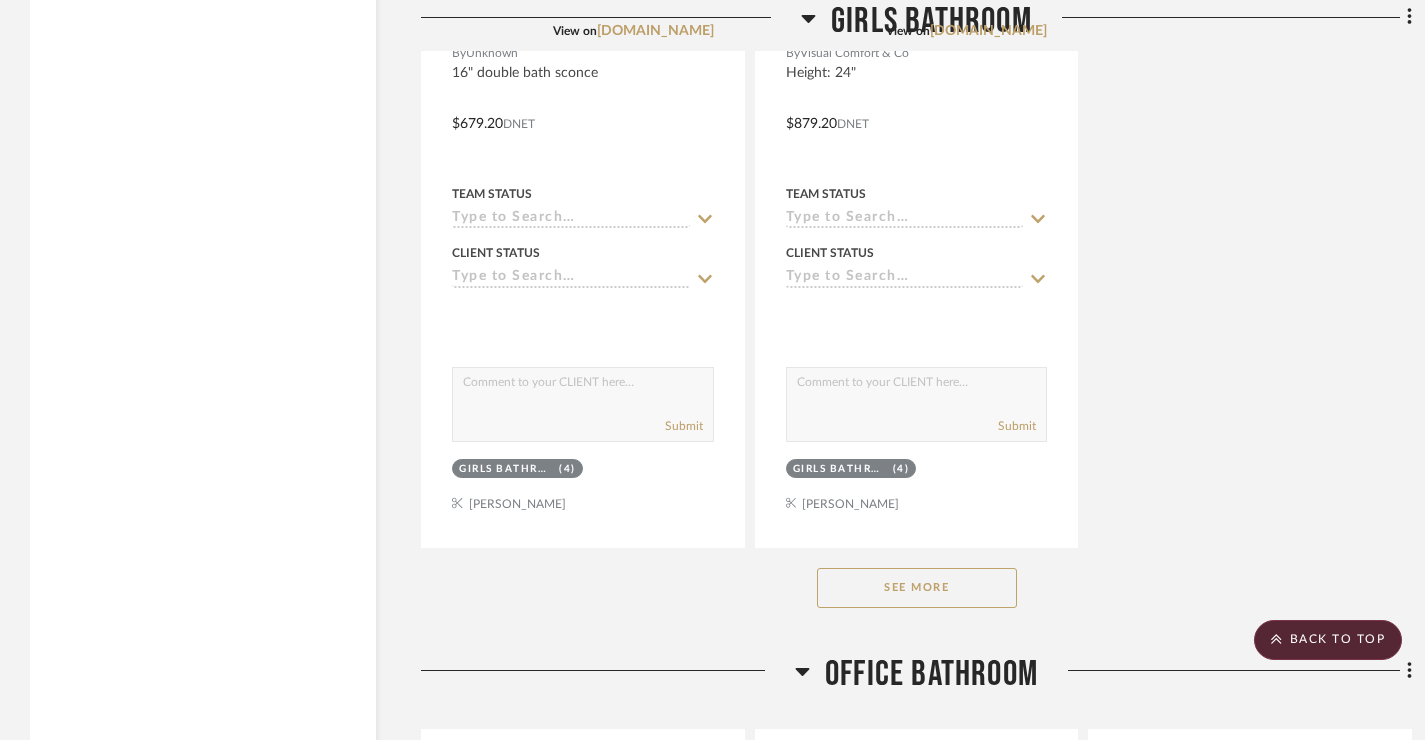 scroll, scrollTop: 5682, scrollLeft: 0, axis: vertical 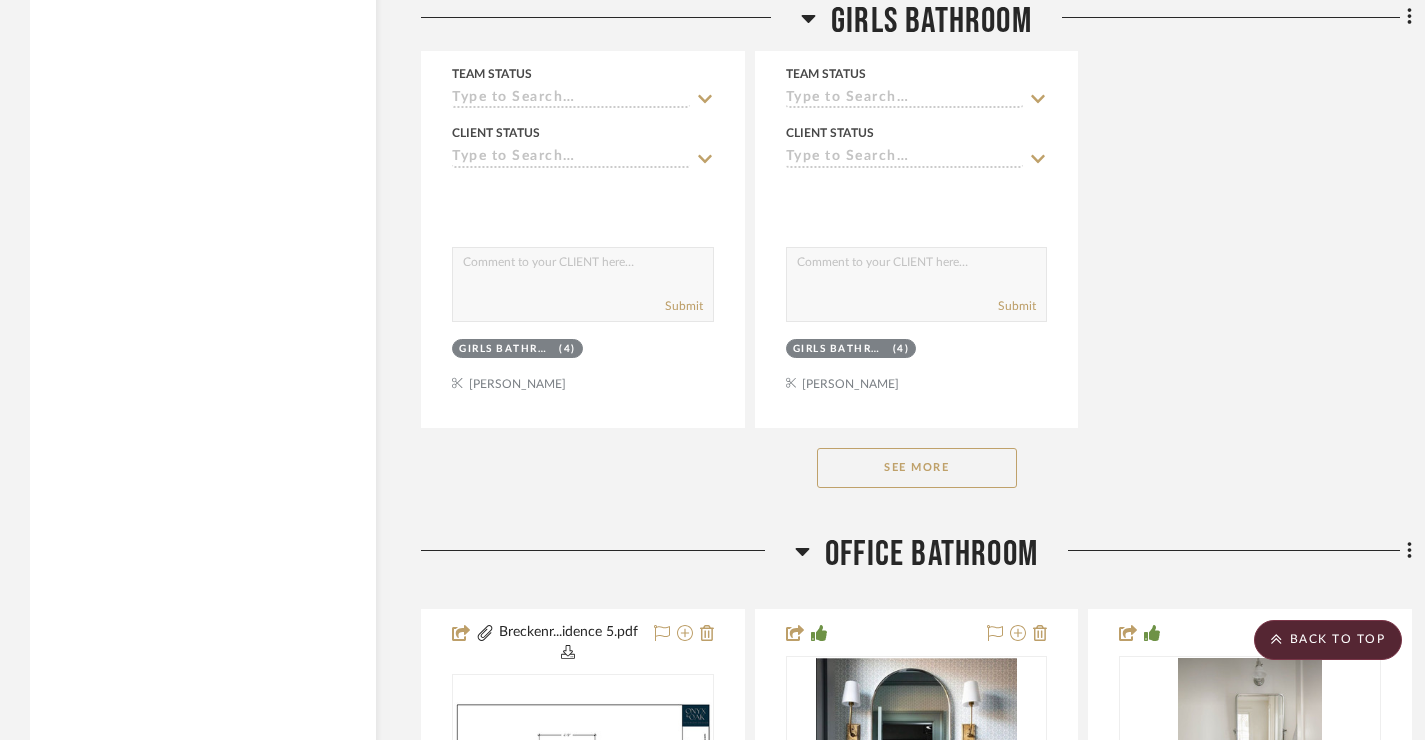 click on "See More" 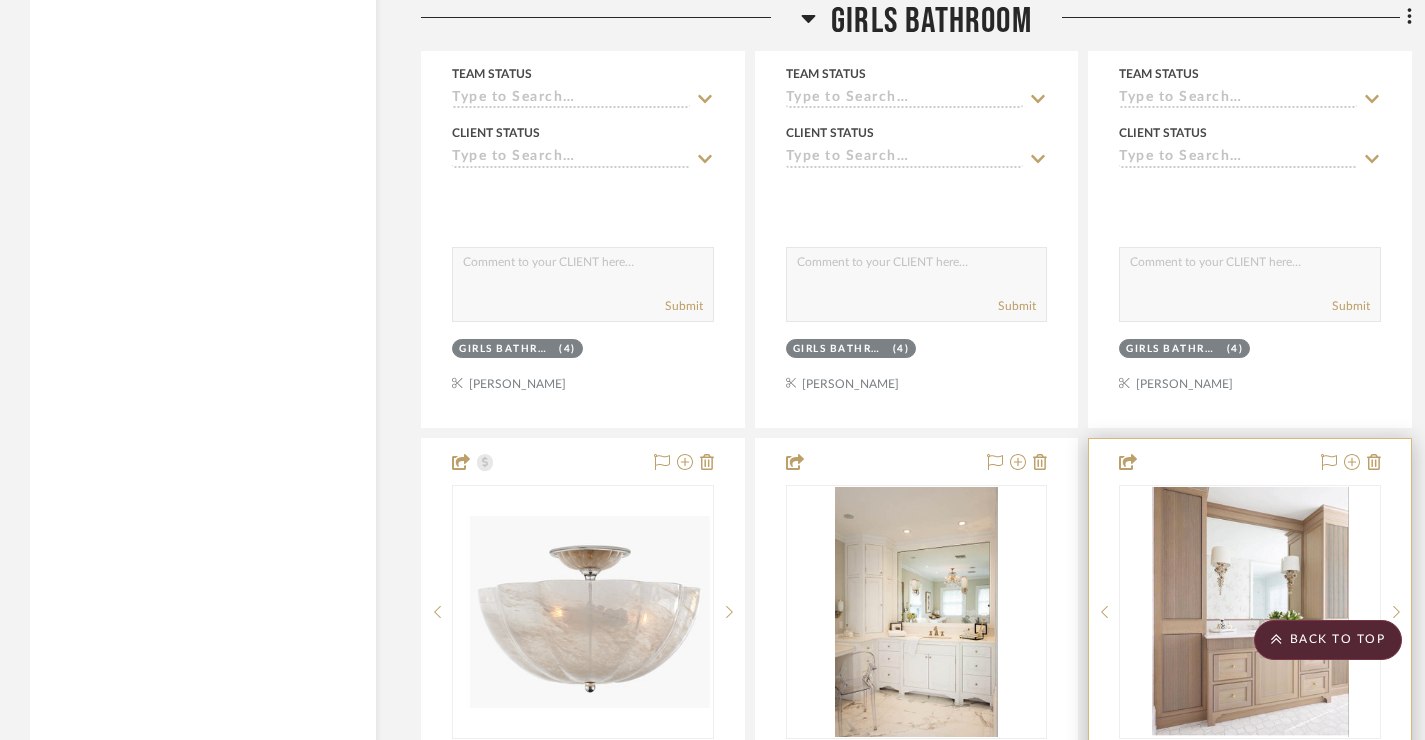 scroll, scrollTop: 5682, scrollLeft: 1, axis: both 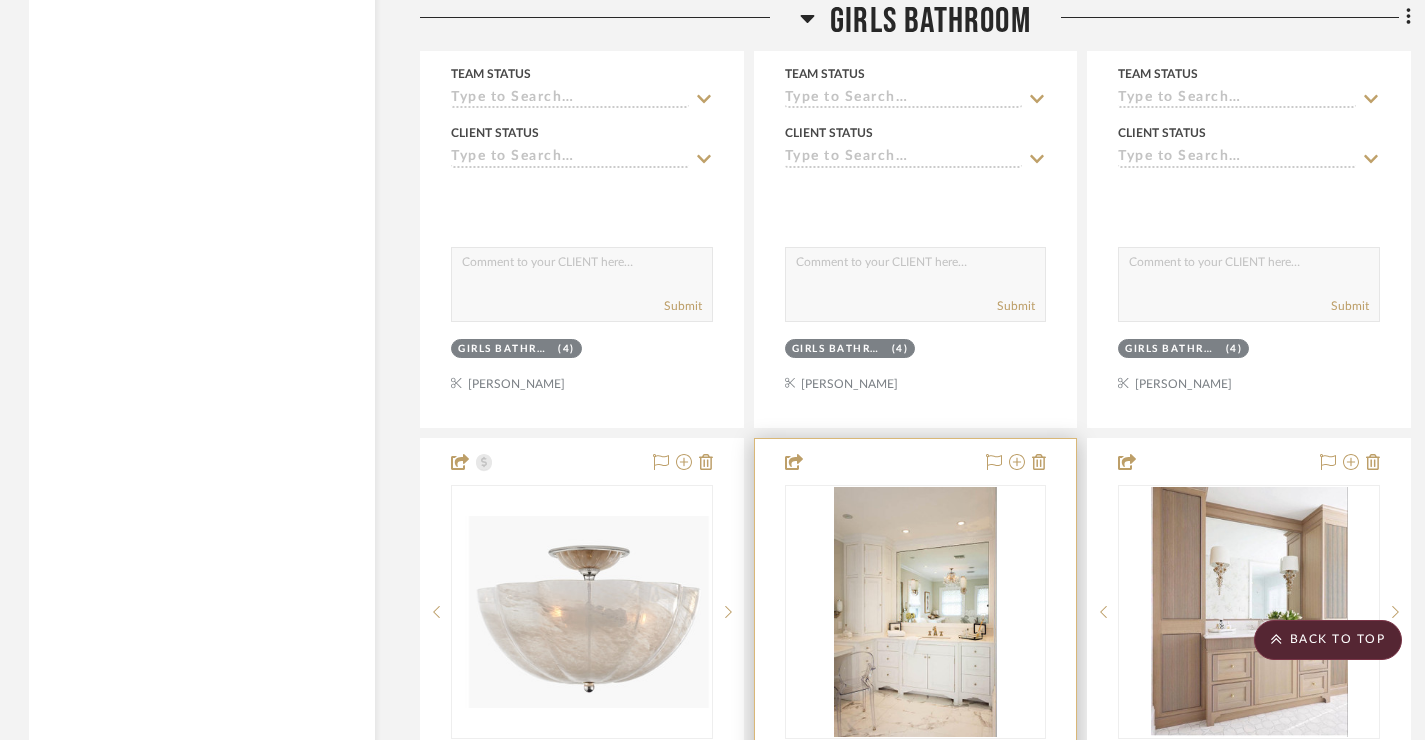 type 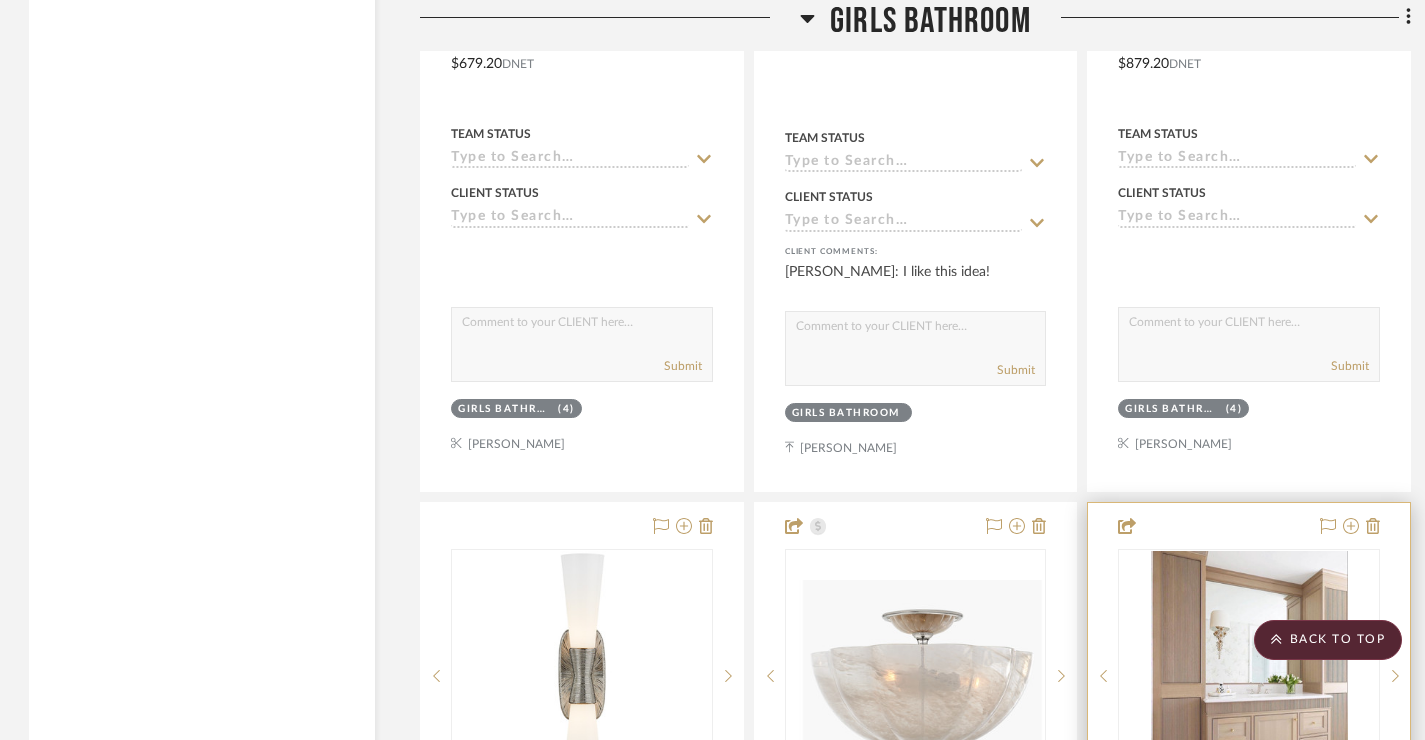 scroll, scrollTop: 5617, scrollLeft: 1, axis: both 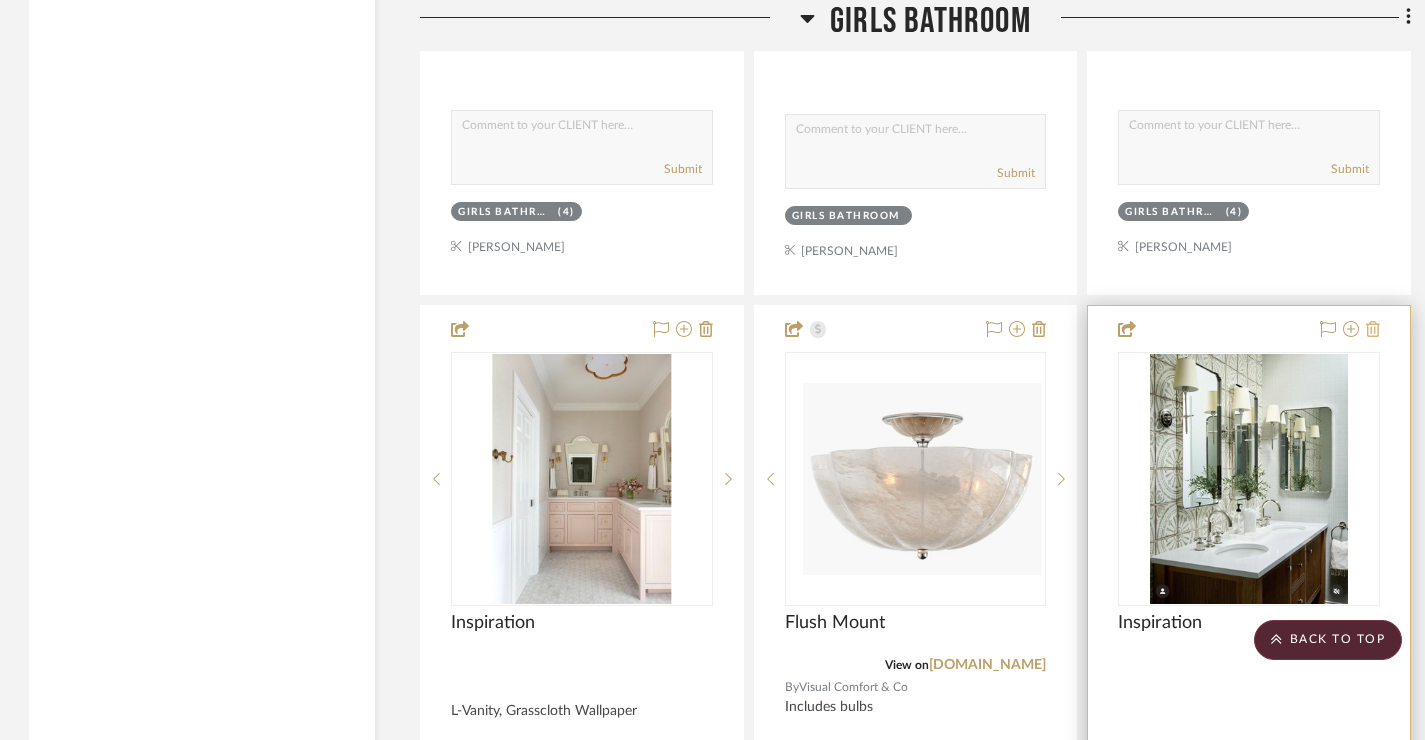 click 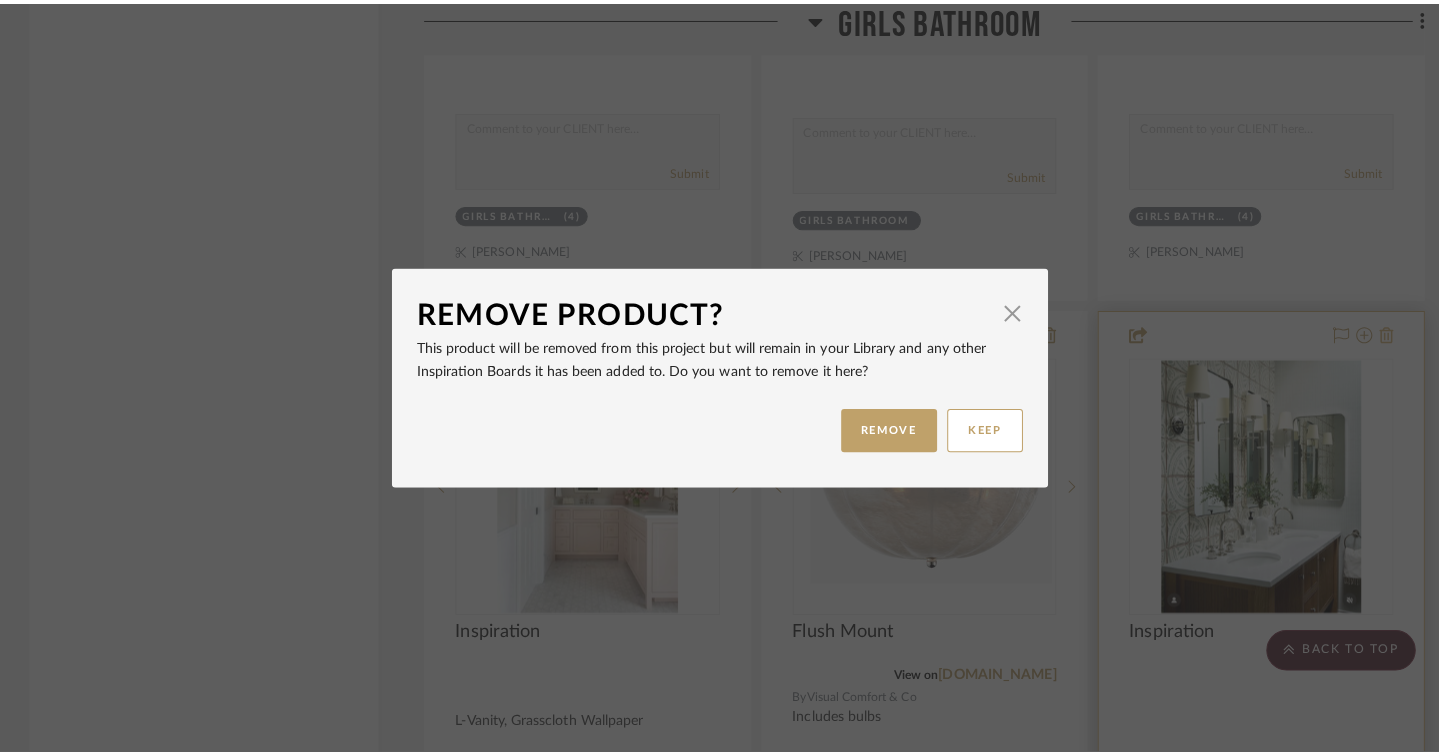 scroll, scrollTop: 0, scrollLeft: 0, axis: both 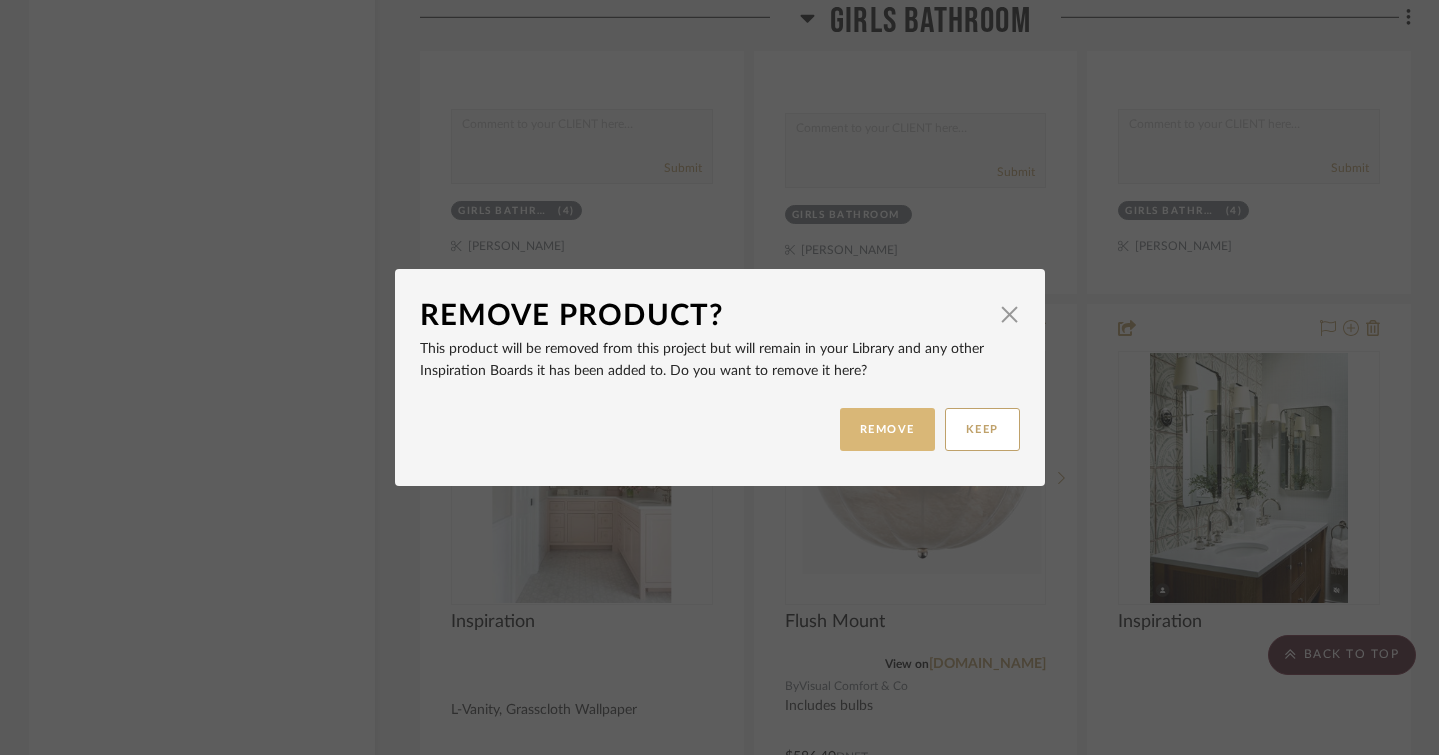 click on "REMOVE" at bounding box center (887, 429) 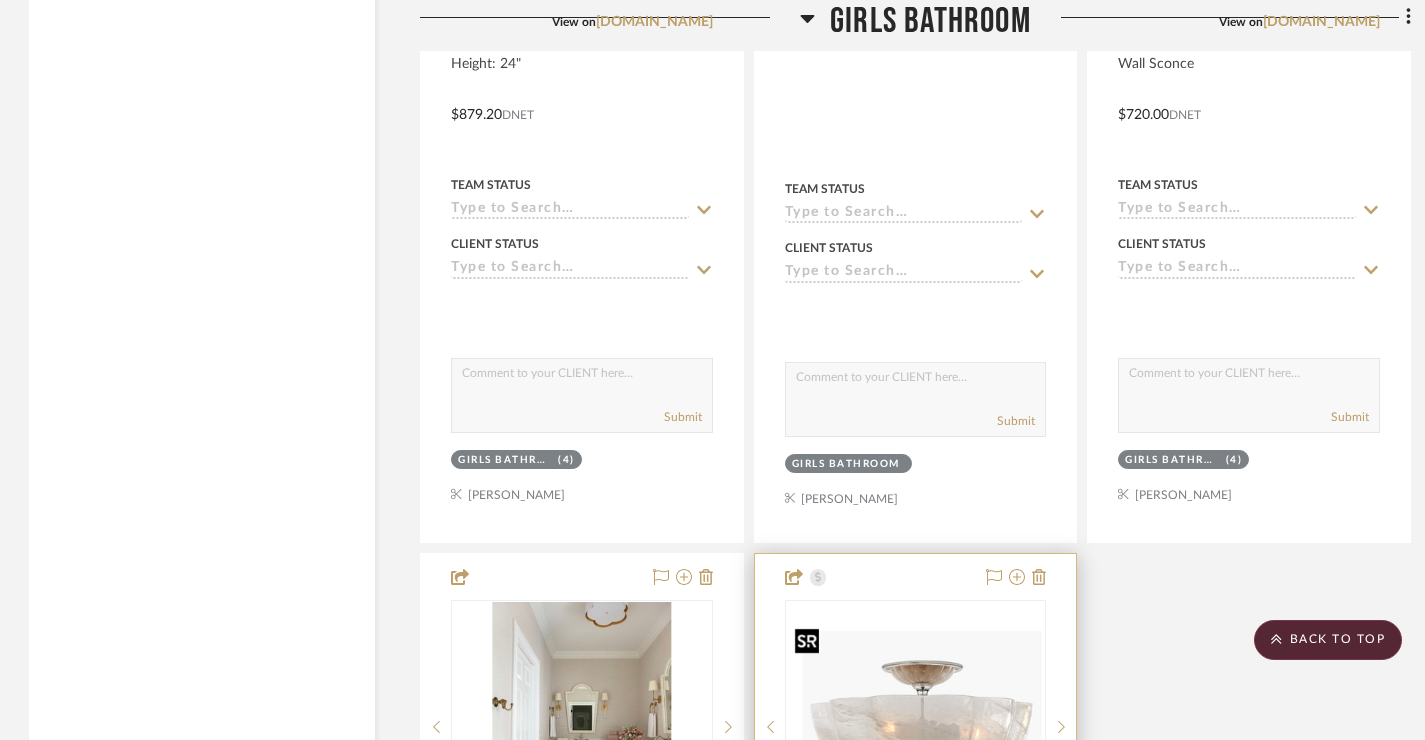 scroll, scrollTop: 6437, scrollLeft: 1, axis: both 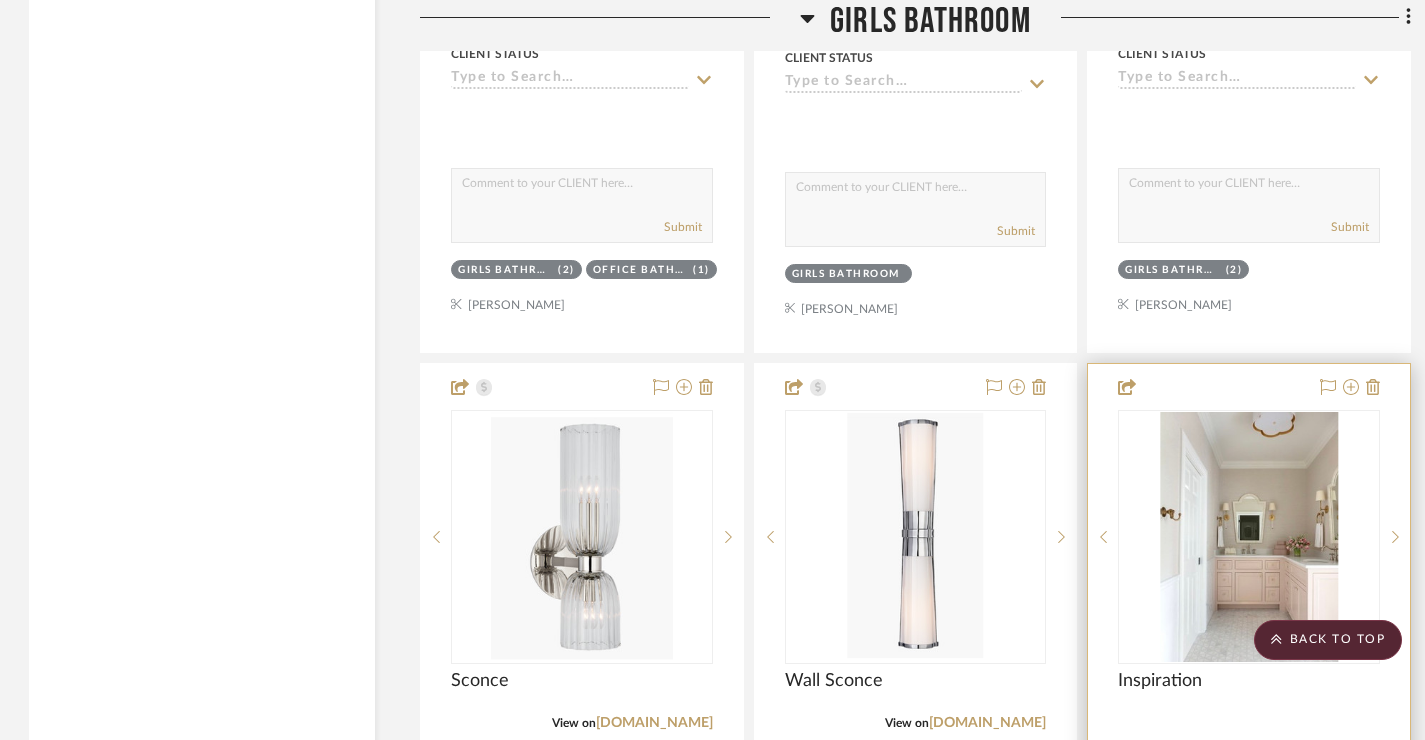 drag, startPoint x: 1270, startPoint y: 372, endPoint x: 1271, endPoint y: 153, distance: 219.00229 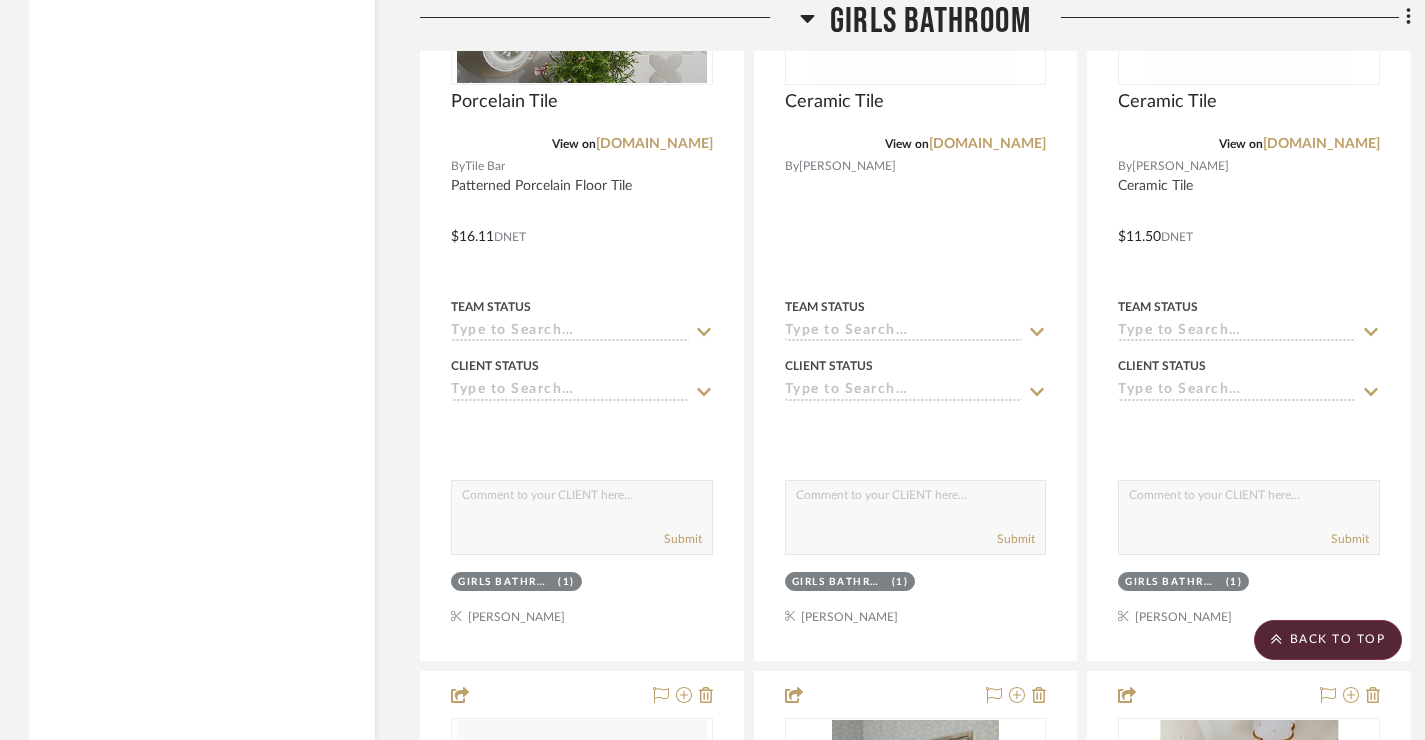 scroll, scrollTop: 4675, scrollLeft: 1, axis: both 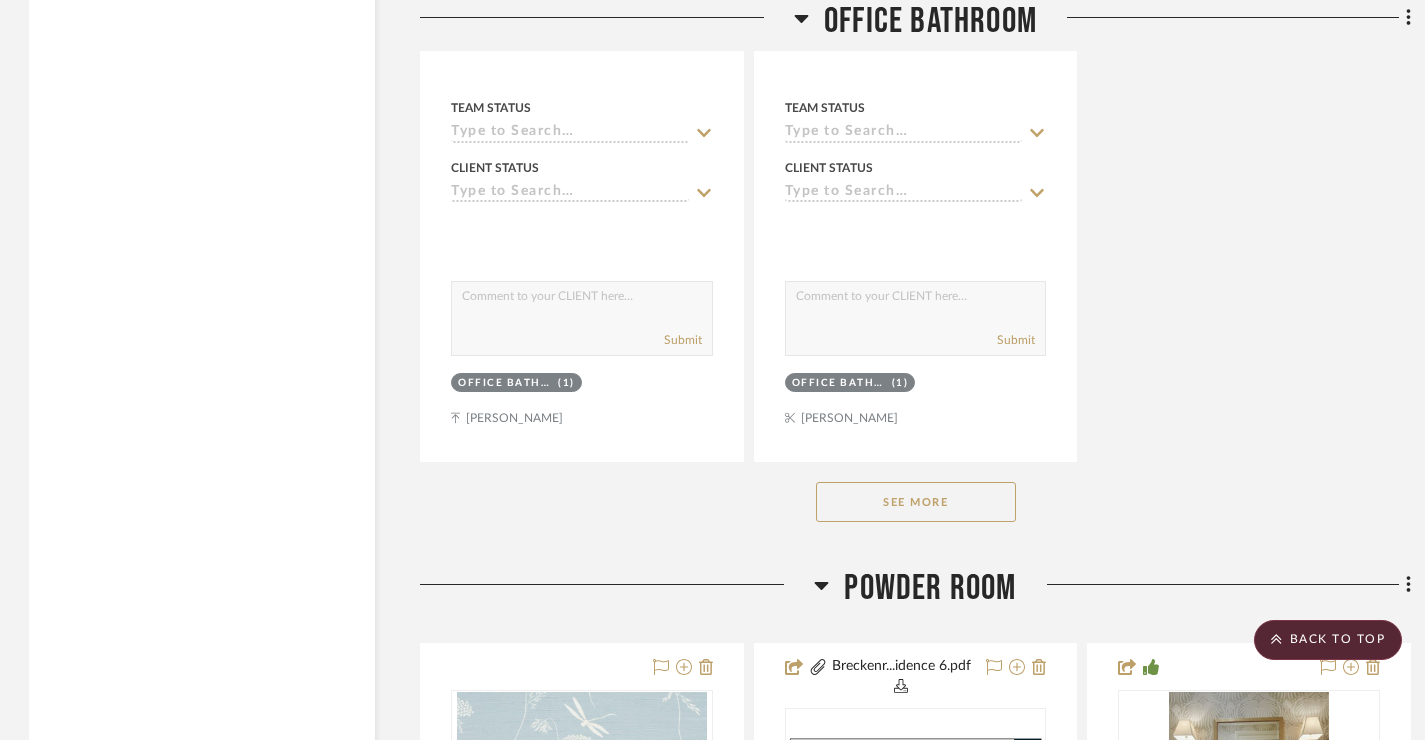 click on "See More" 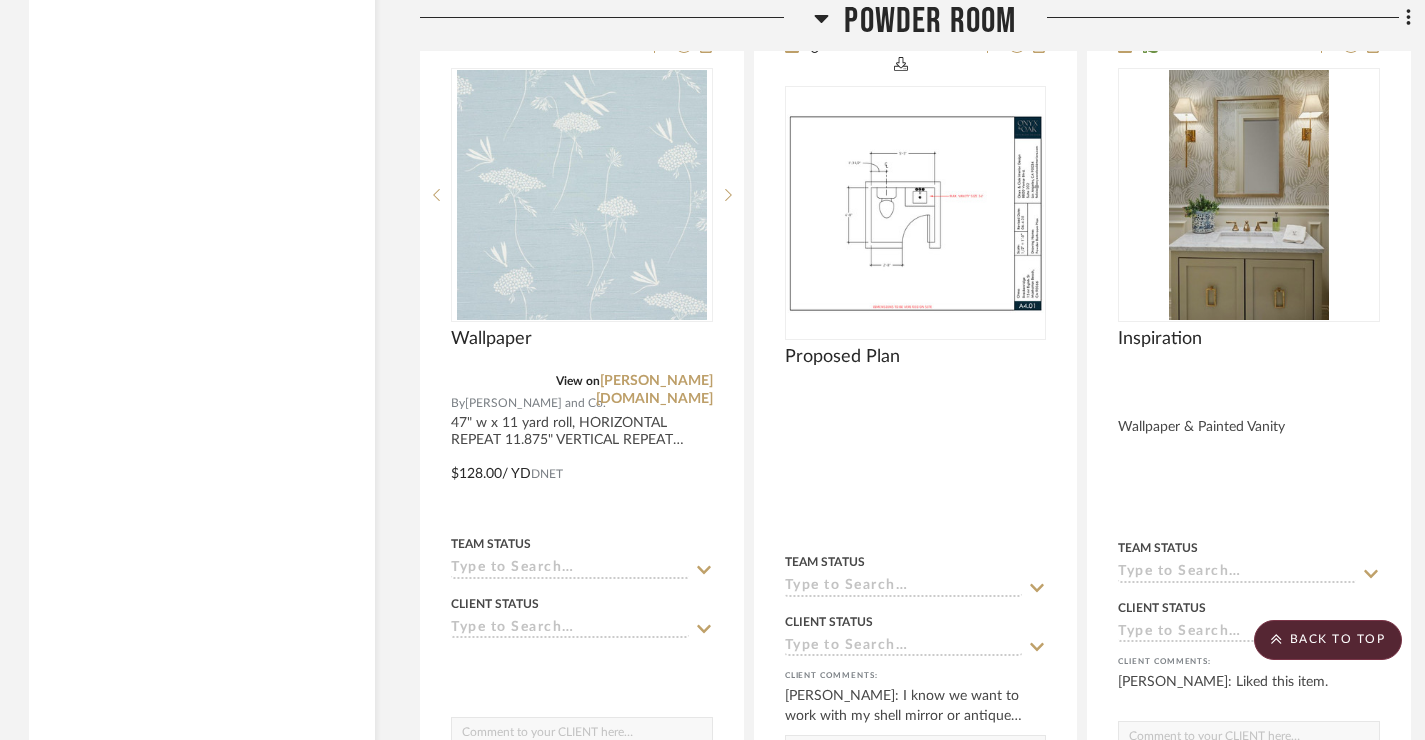 scroll, scrollTop: 11790, scrollLeft: 1, axis: both 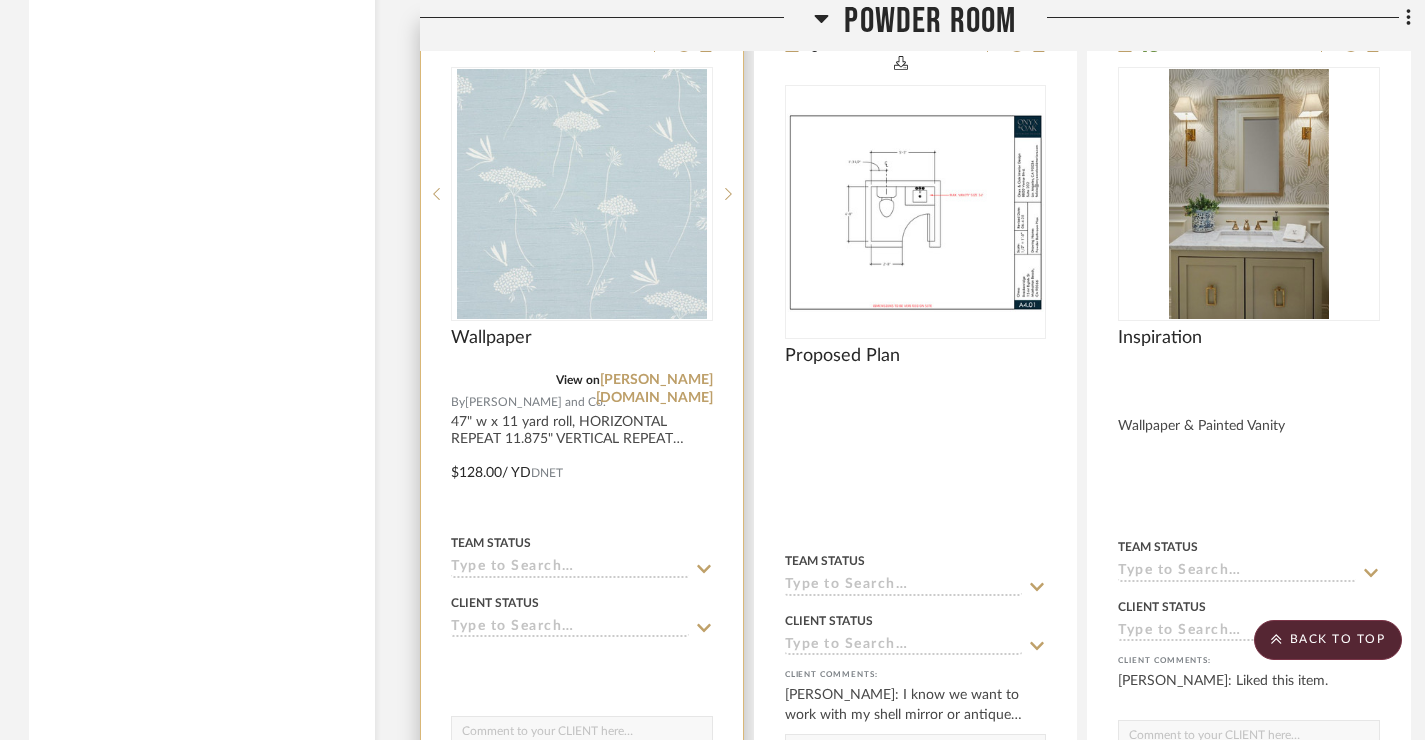 type 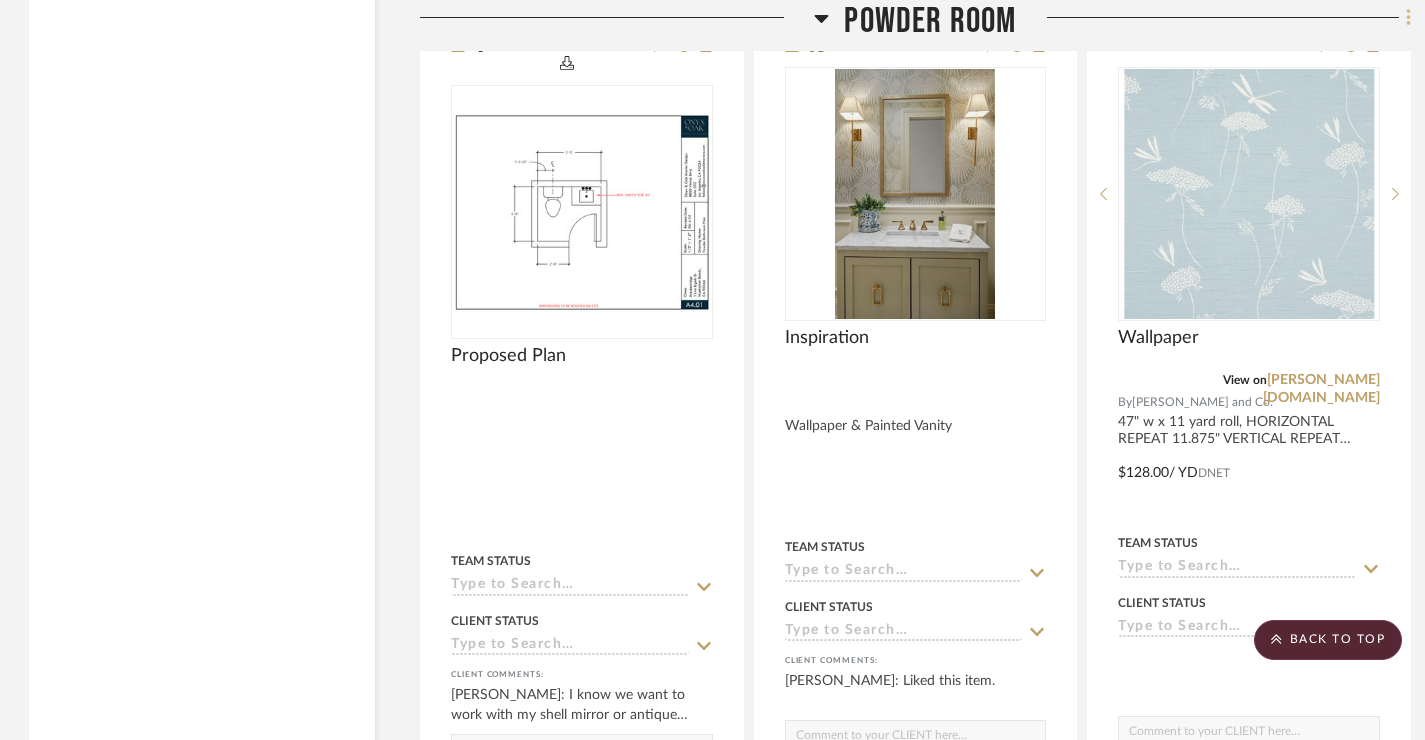 click 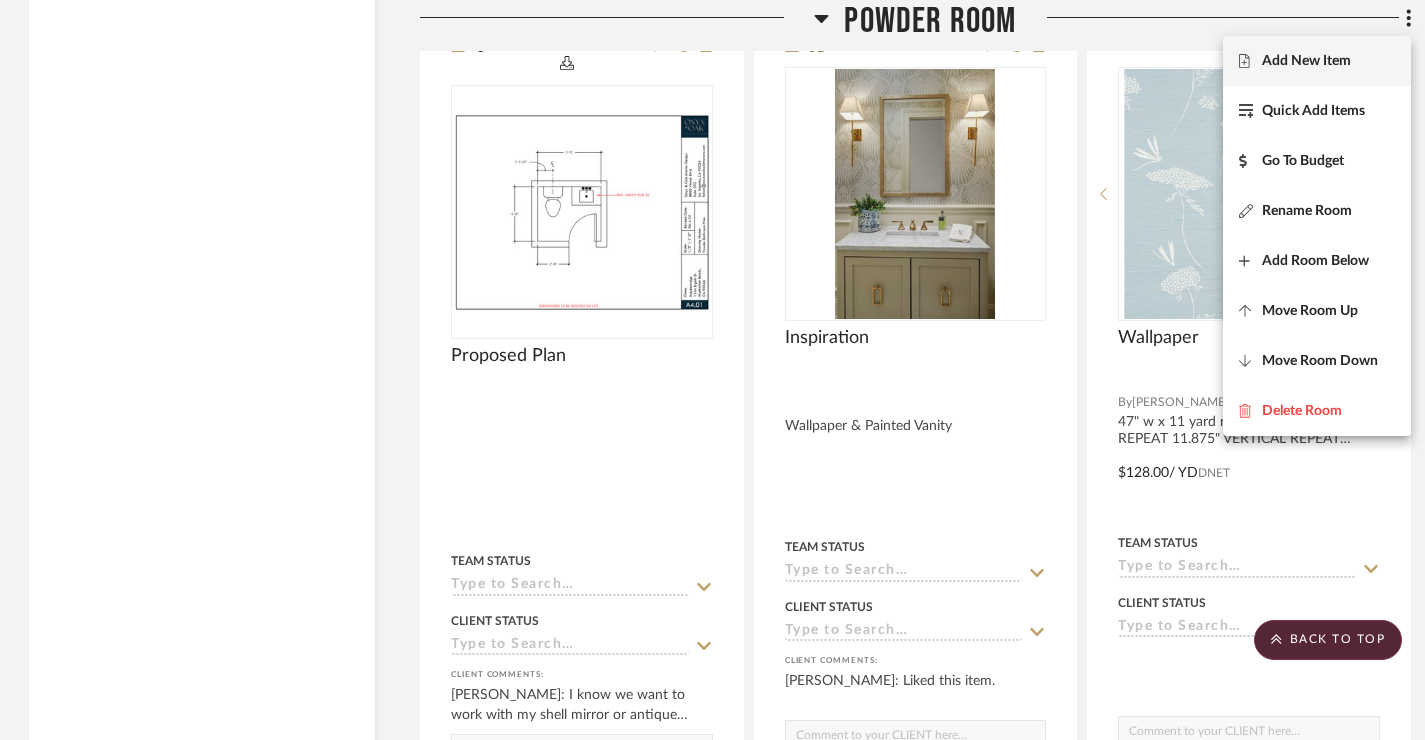click on "Add New Item" at bounding box center [1306, 61] 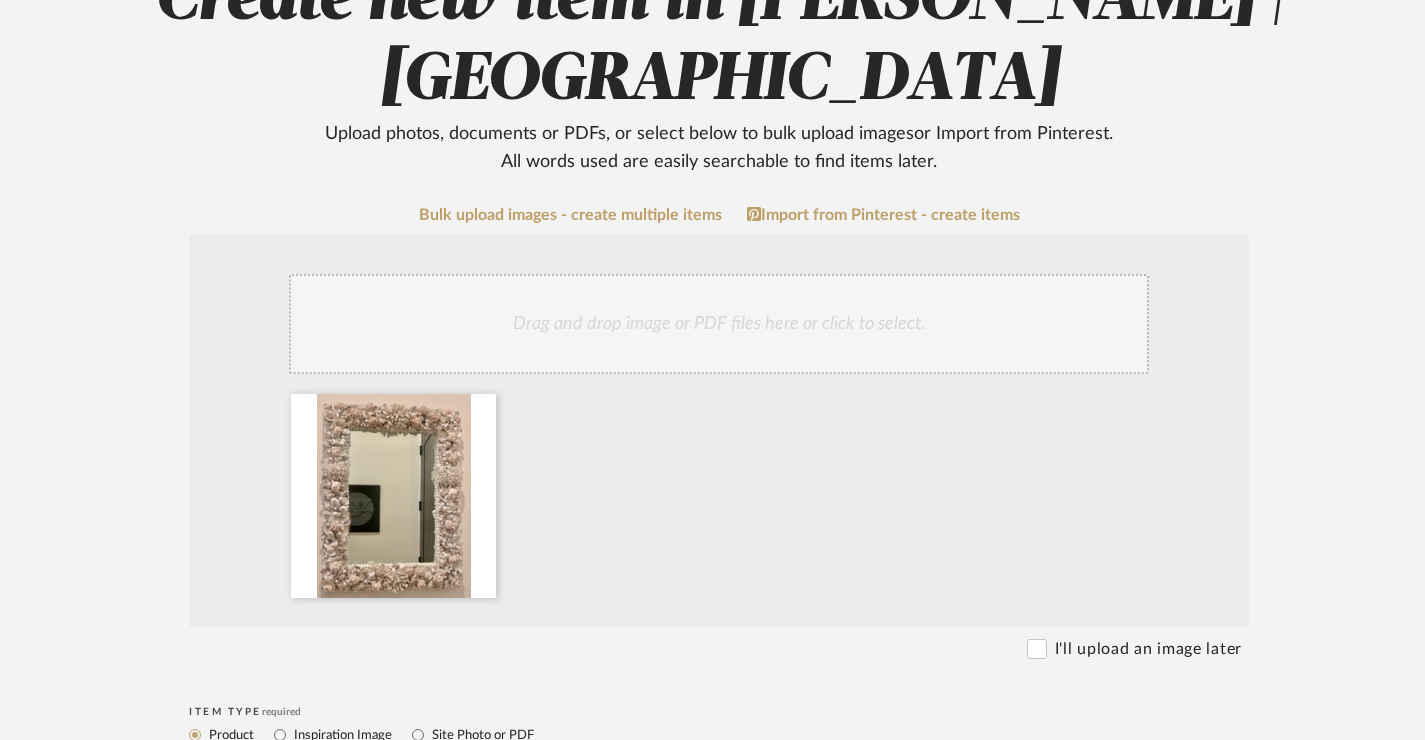 scroll, scrollTop: 490, scrollLeft: 1, axis: both 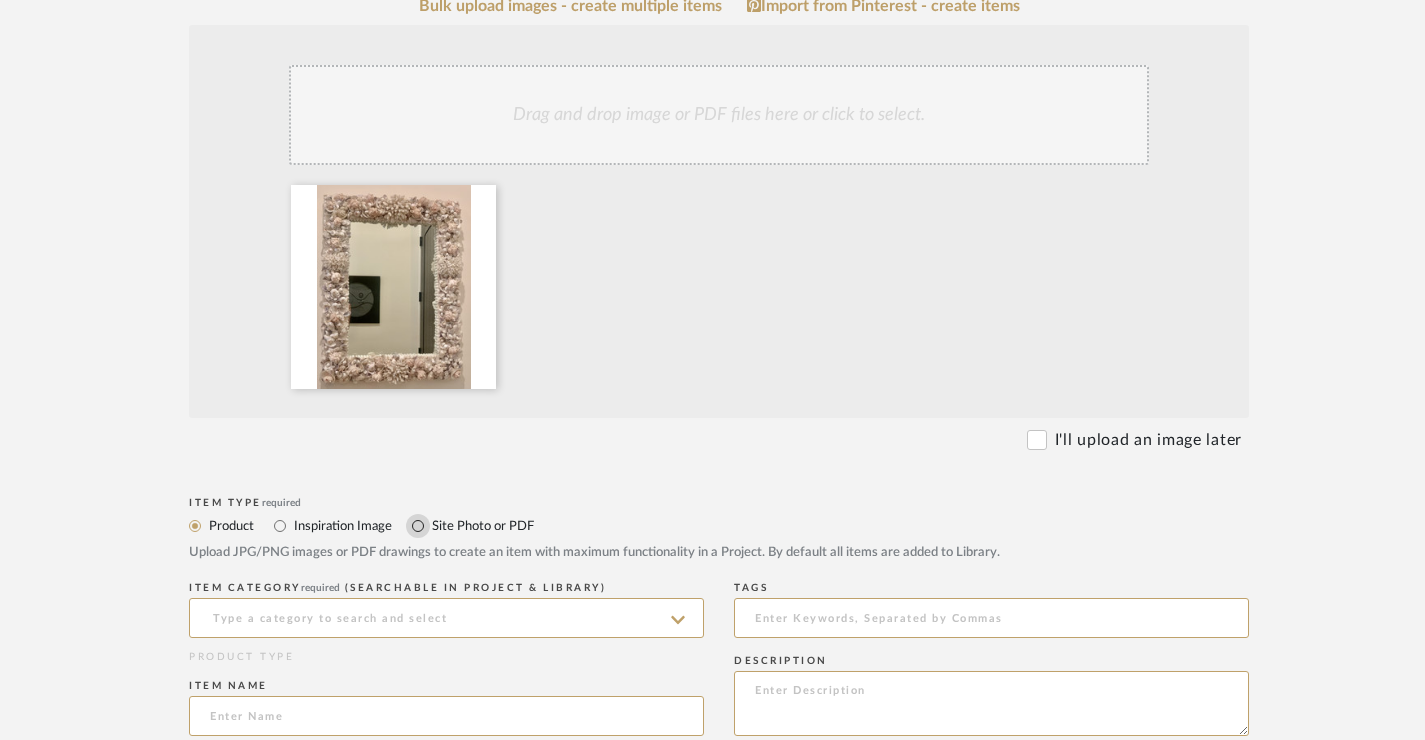 click on "Site Photo or PDF" at bounding box center (418, 526) 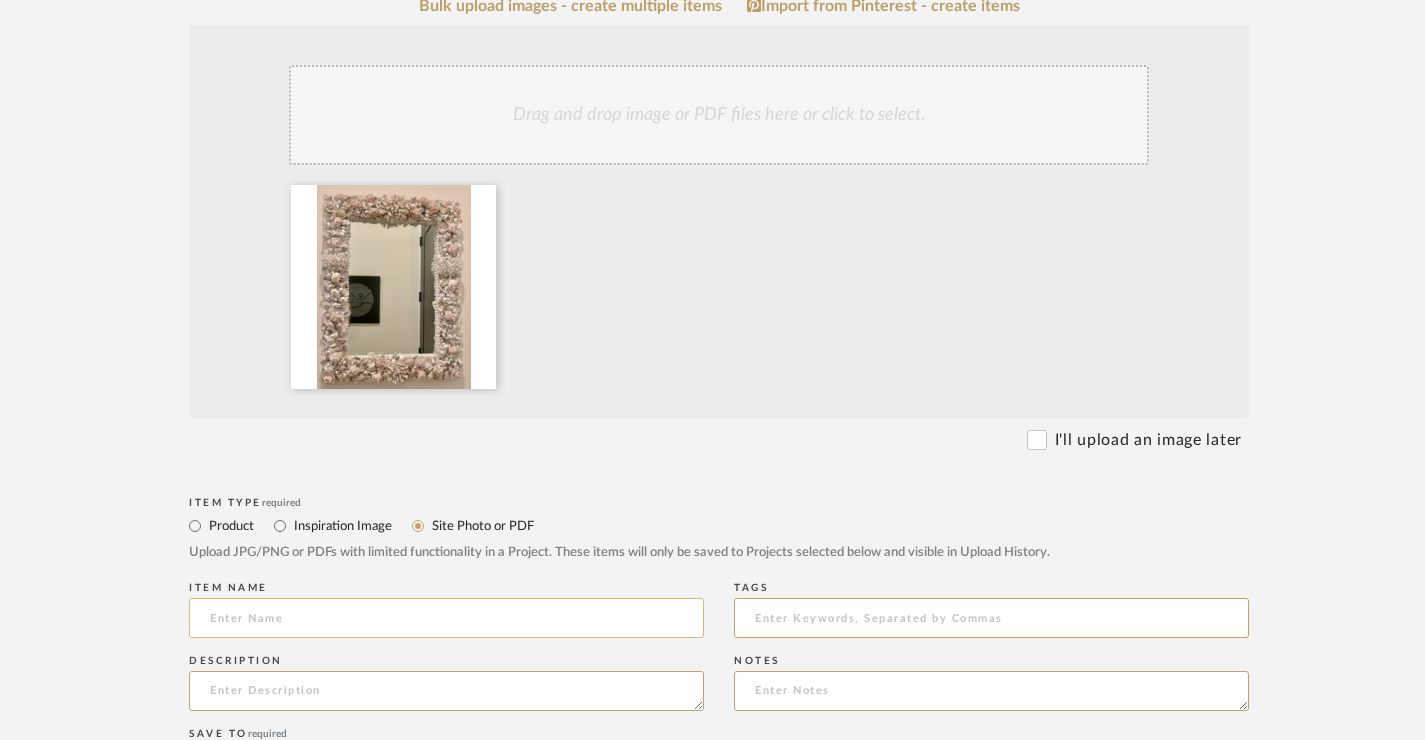 click 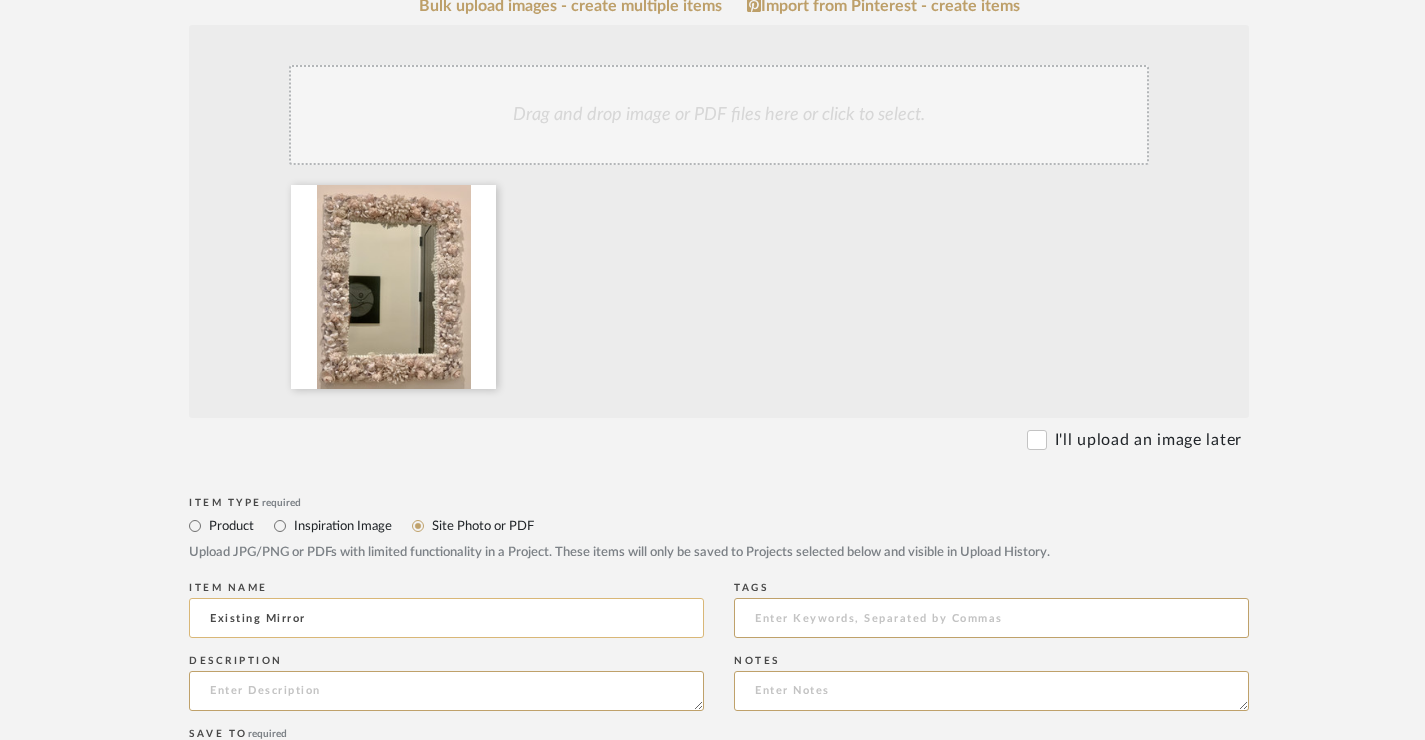 type on "Existing Mirror" 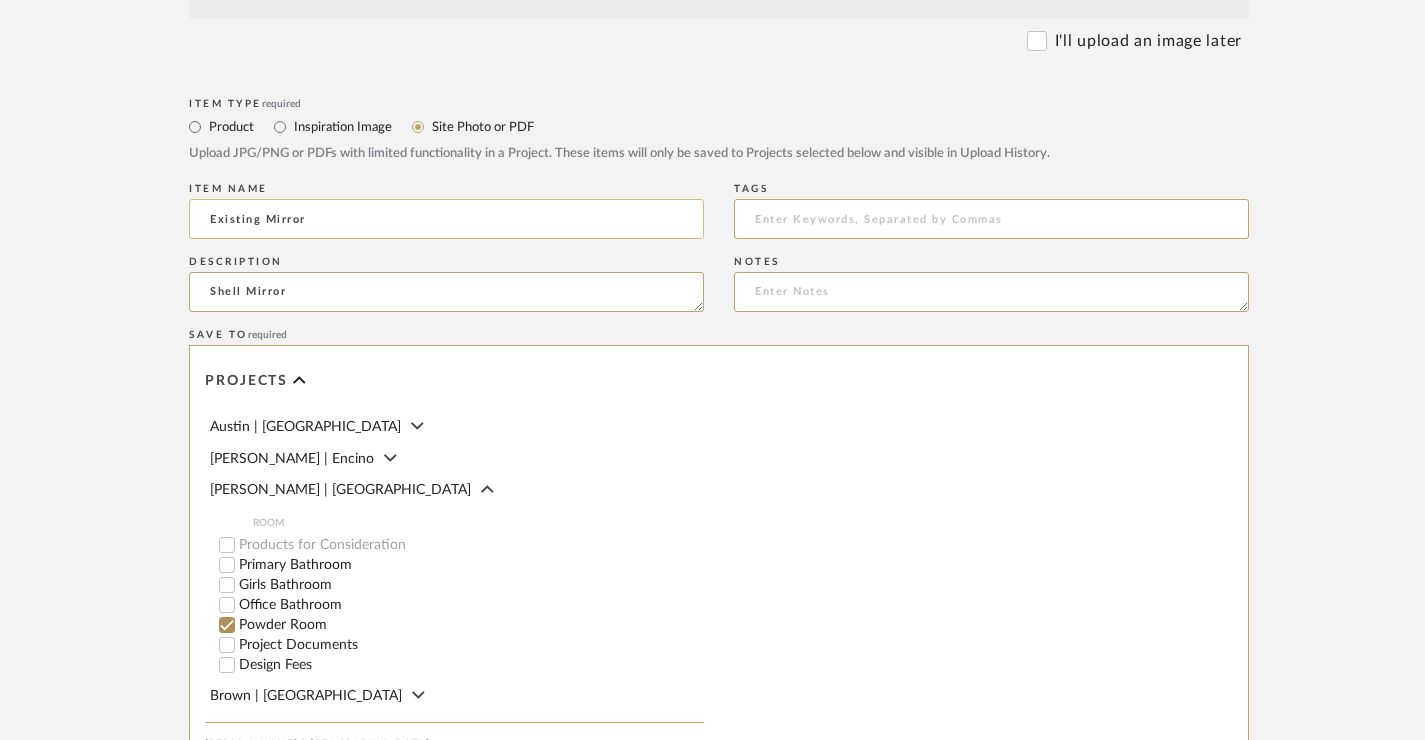 scroll, scrollTop: 966, scrollLeft: 1, axis: both 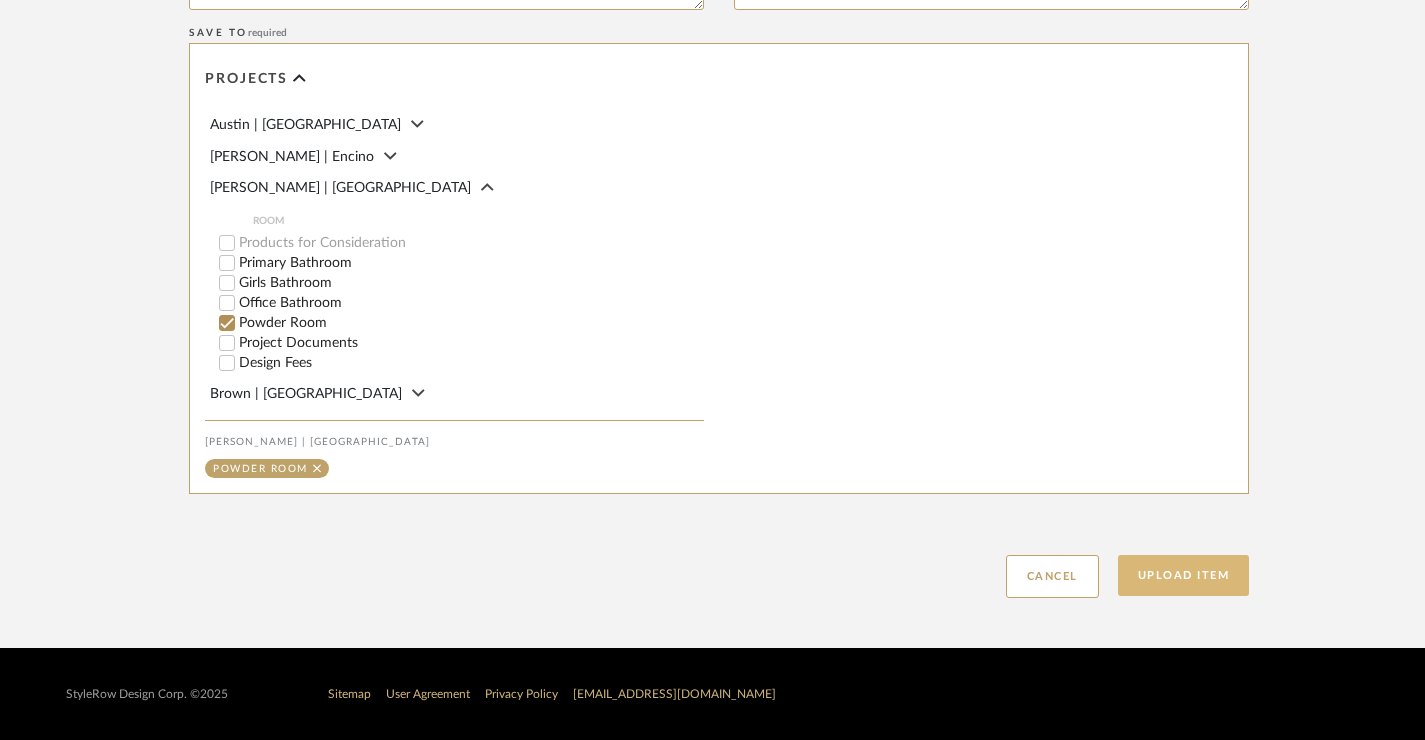 type on "Shell Mirror 32" x 40"" 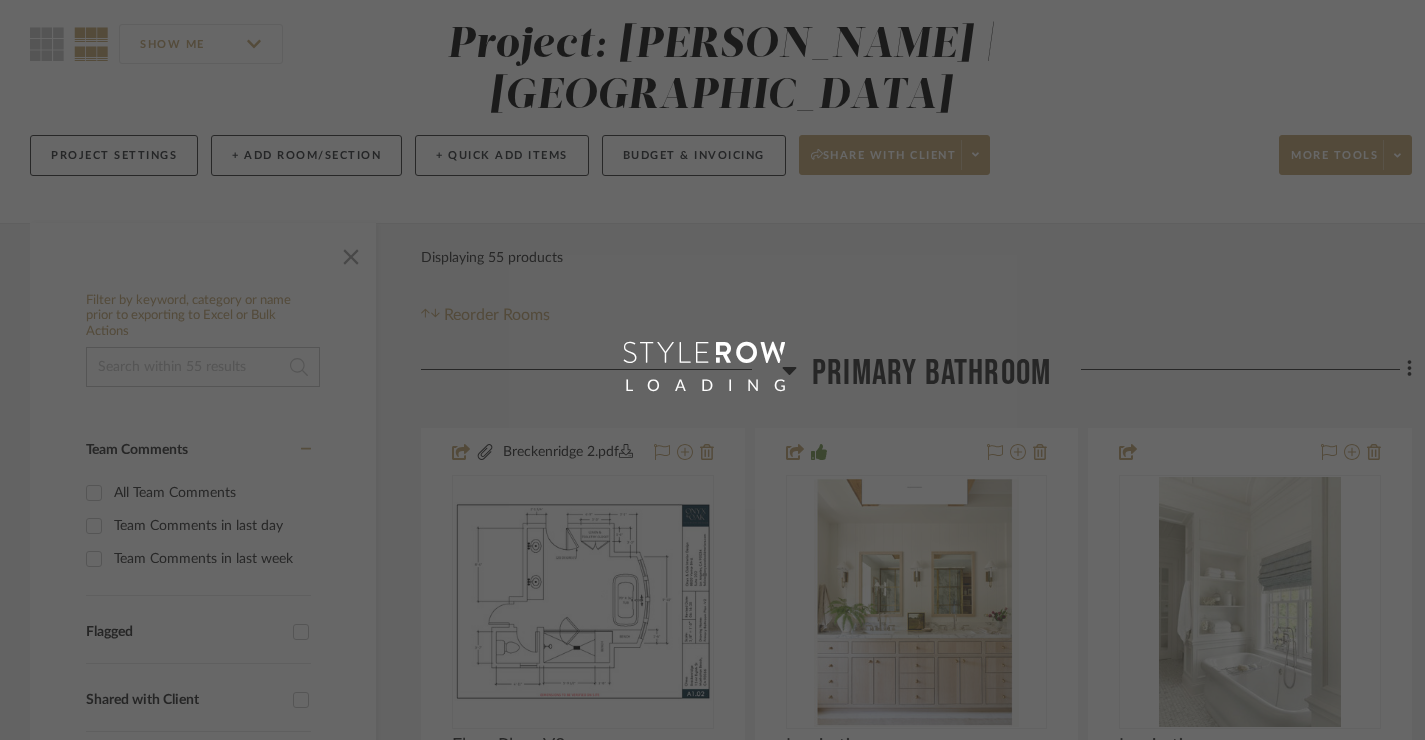 scroll, scrollTop: 0, scrollLeft: 0, axis: both 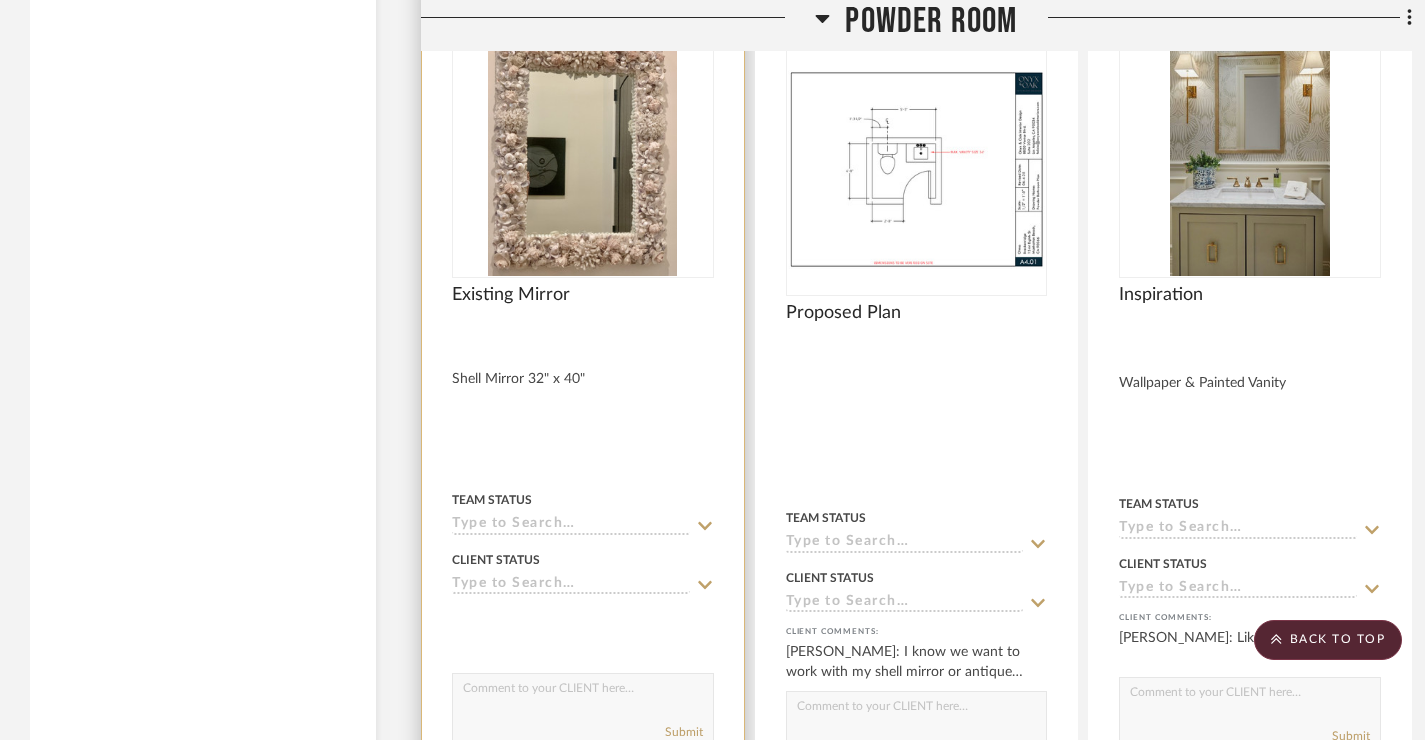 type 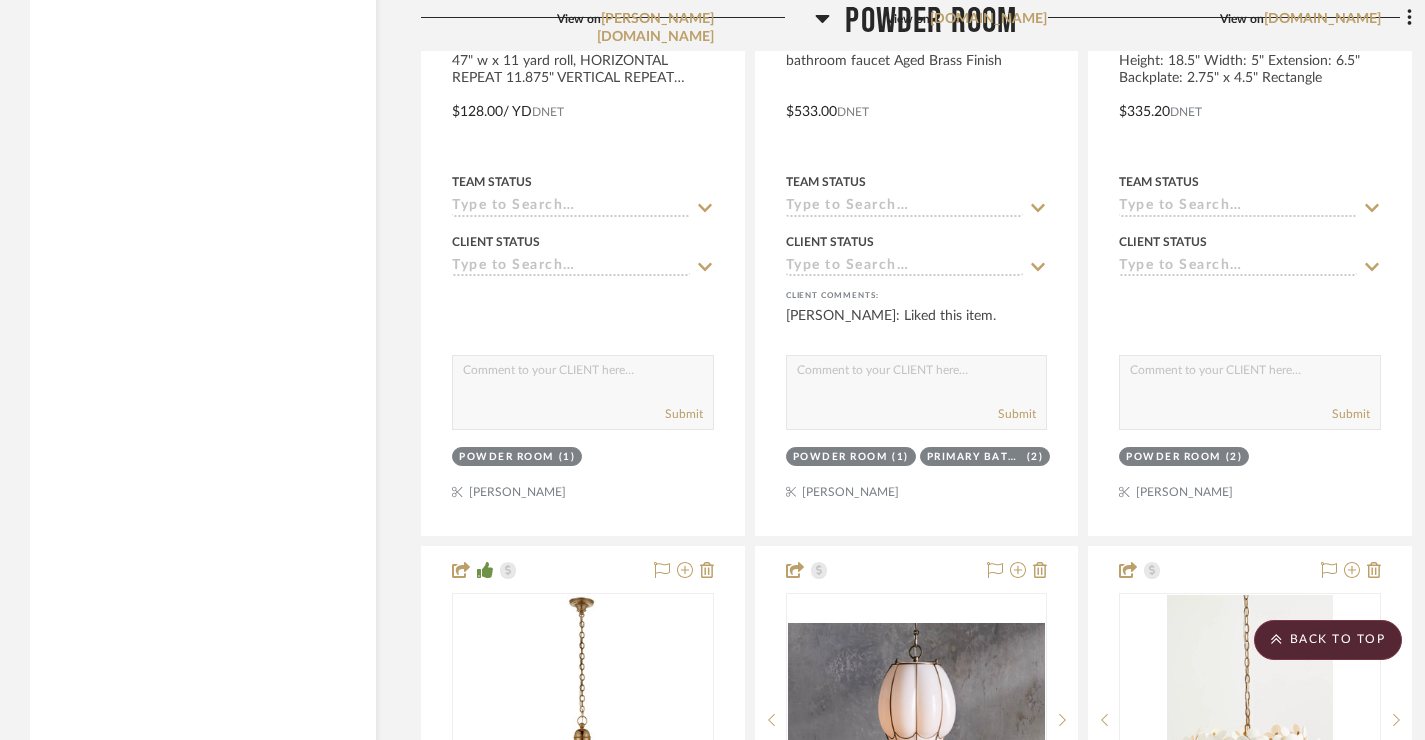 scroll, scrollTop: 10616, scrollLeft: 0, axis: vertical 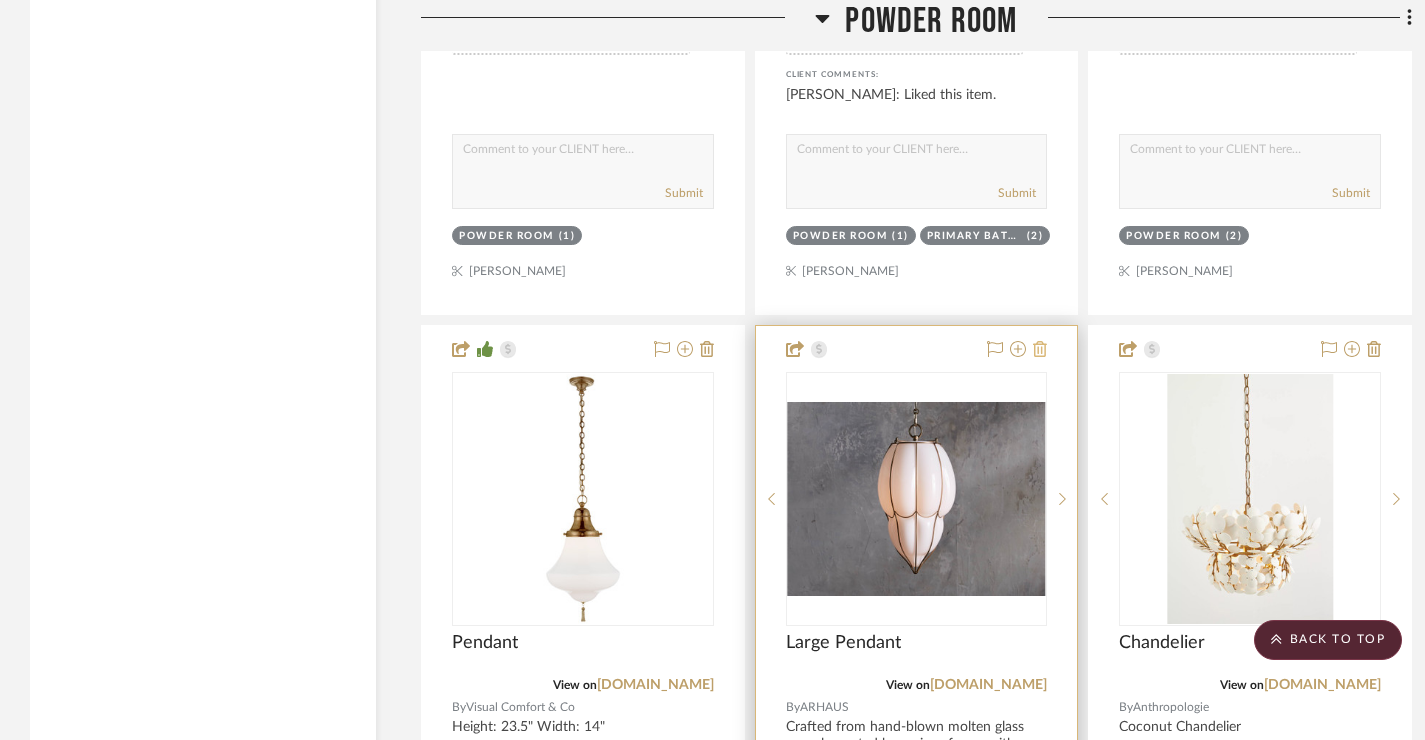 click 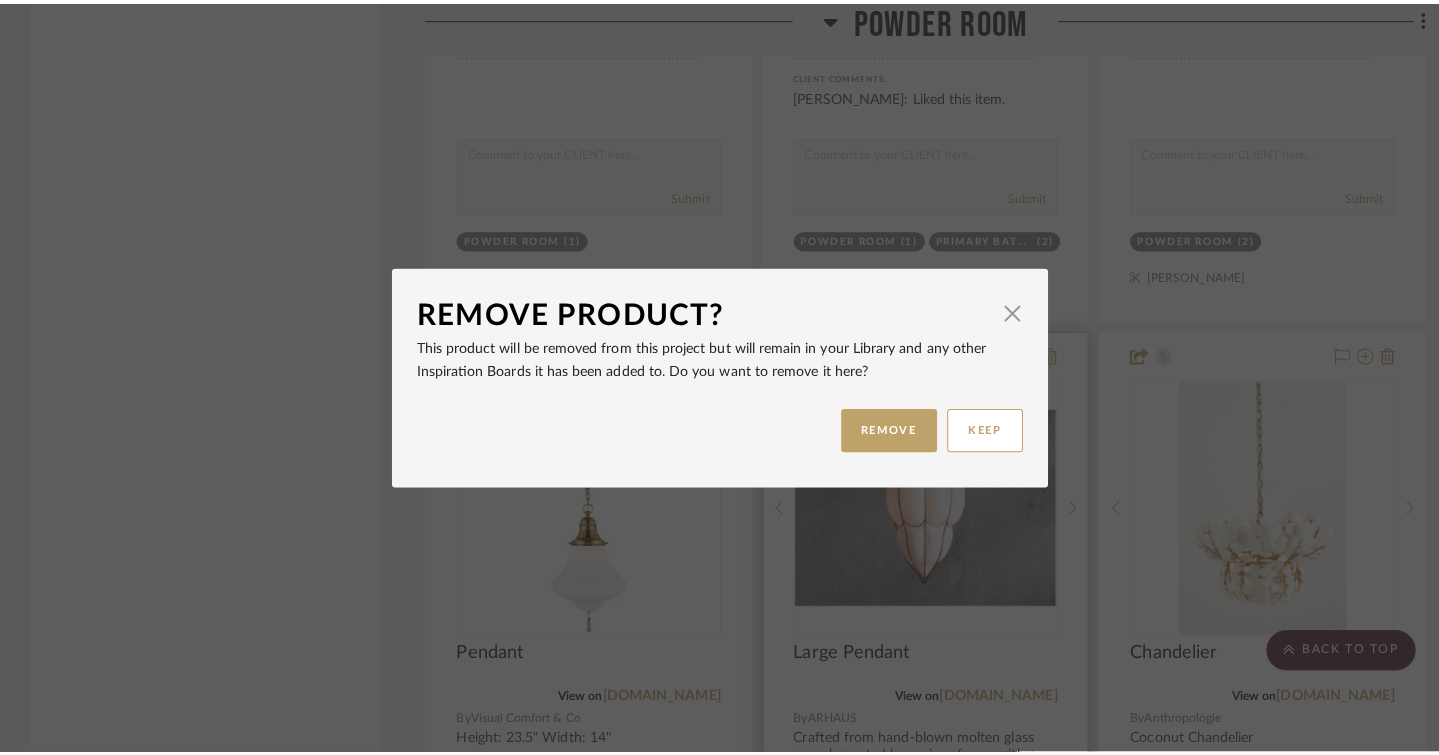 scroll, scrollTop: 0, scrollLeft: 0, axis: both 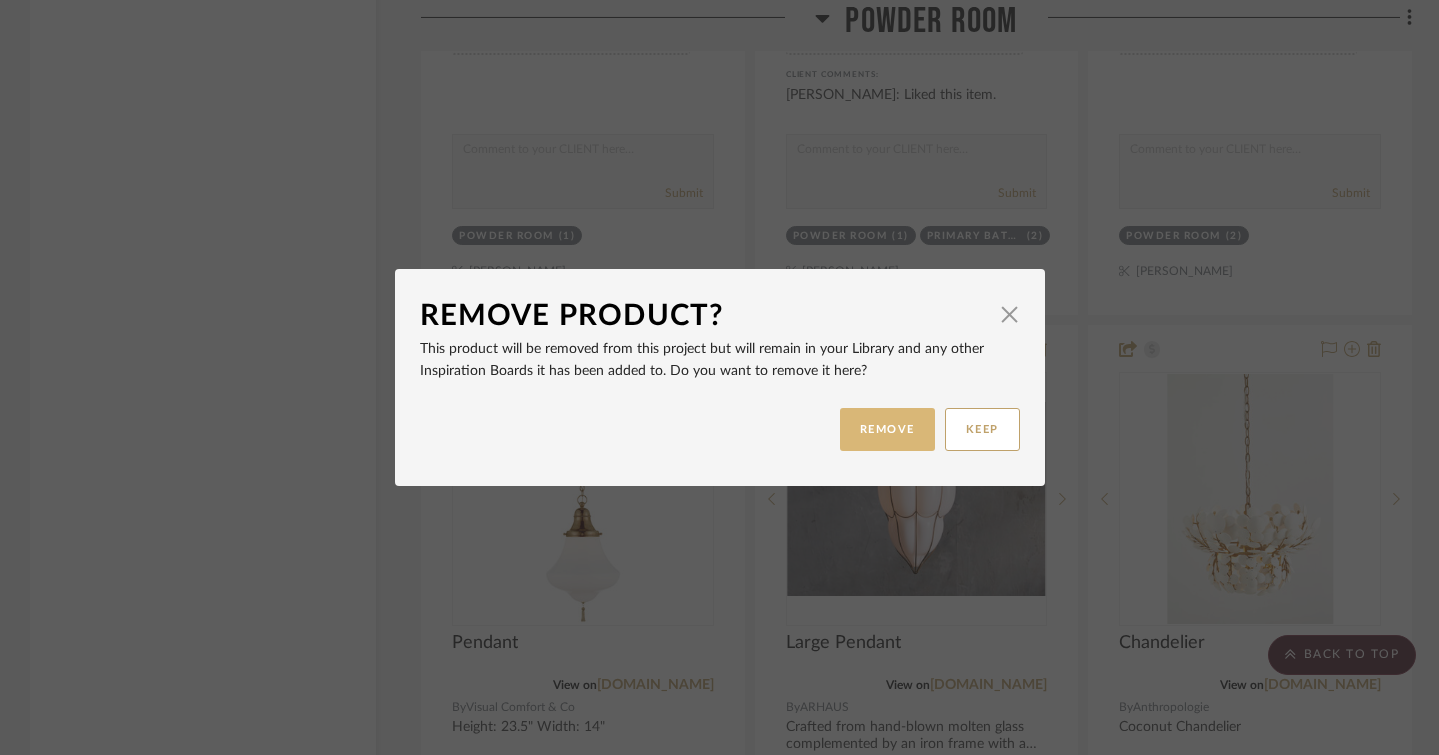 click on "REMOVE" at bounding box center [887, 429] 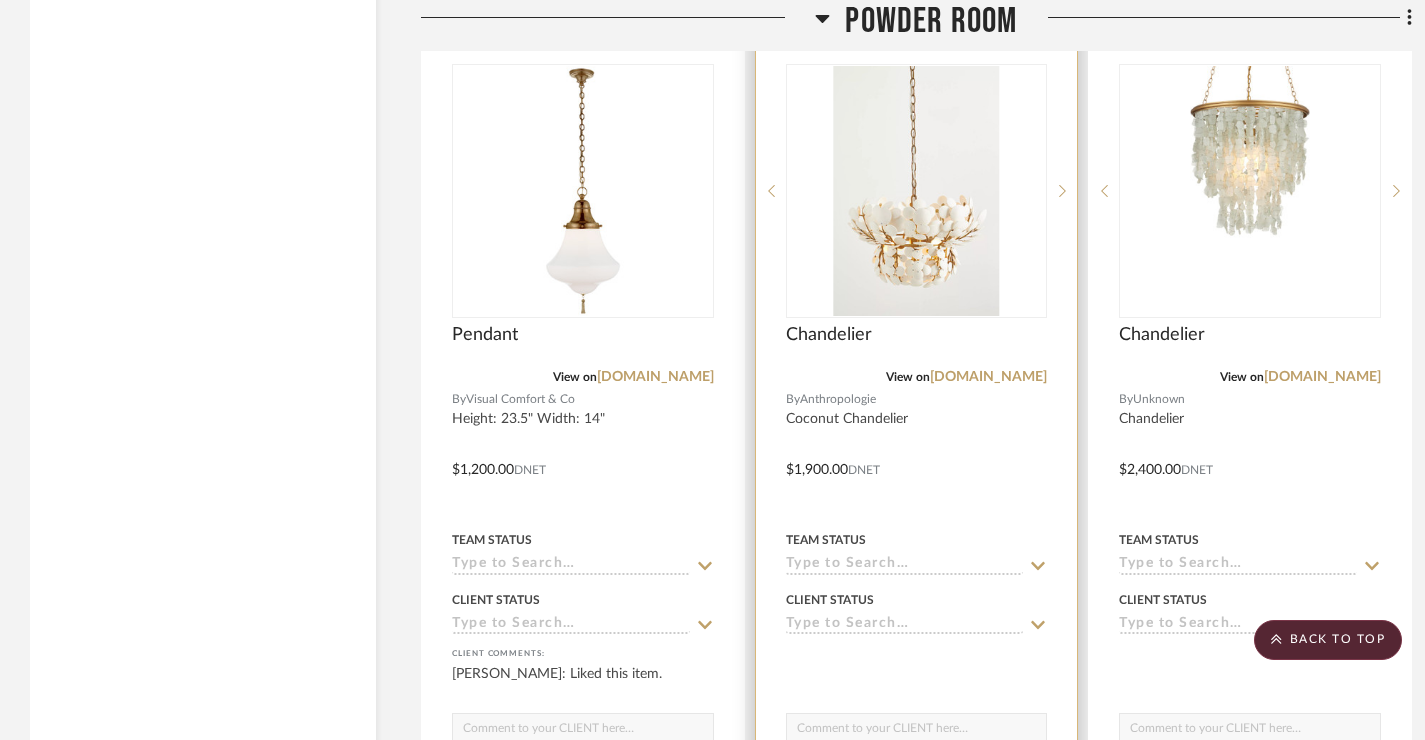 scroll, scrollTop: 10784, scrollLeft: 0, axis: vertical 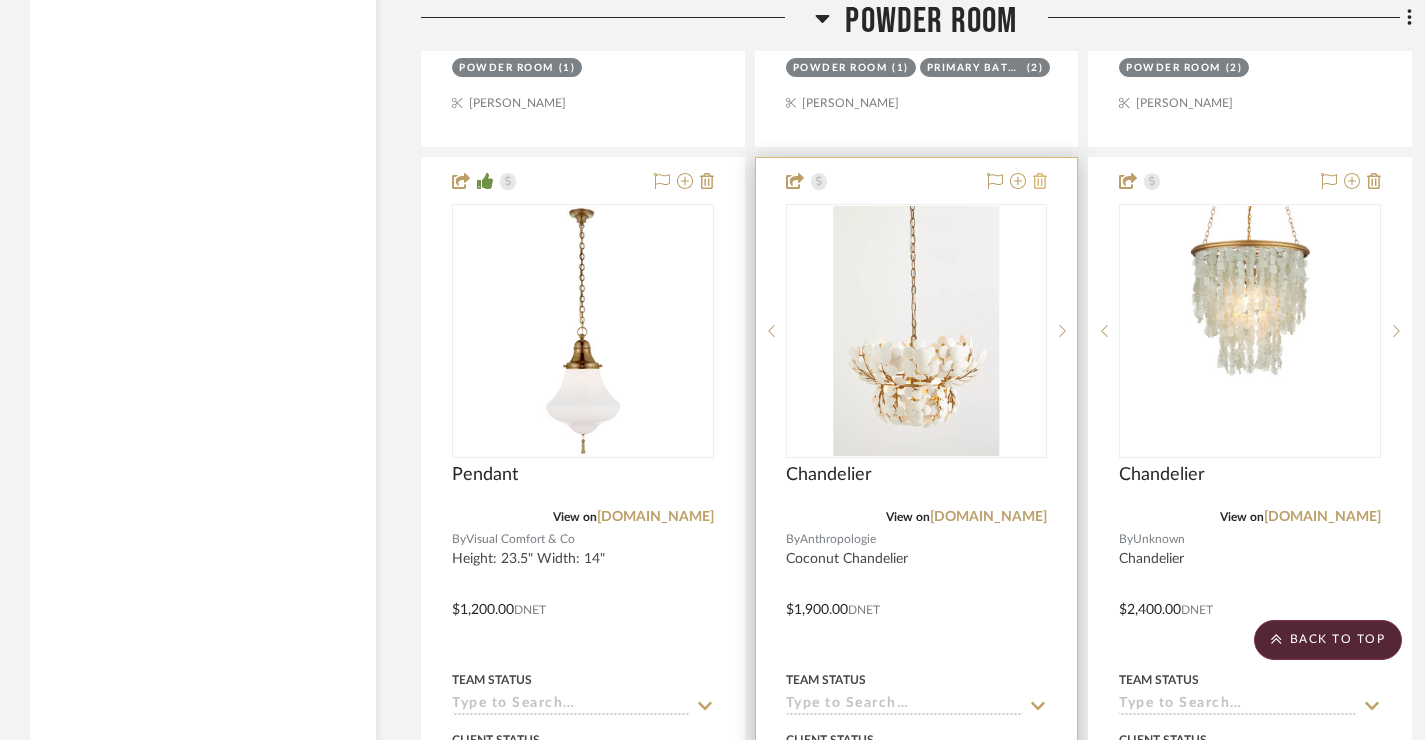 click 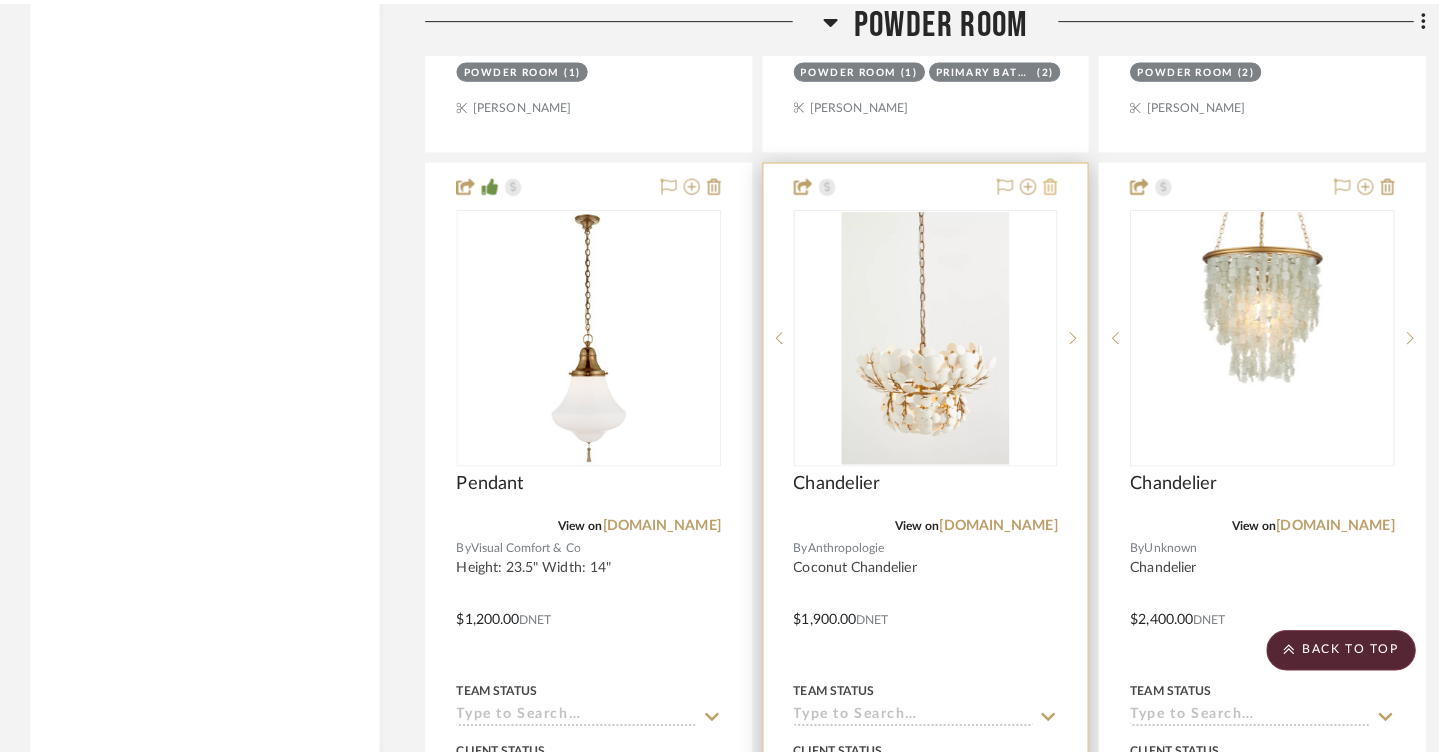 scroll, scrollTop: 0, scrollLeft: 0, axis: both 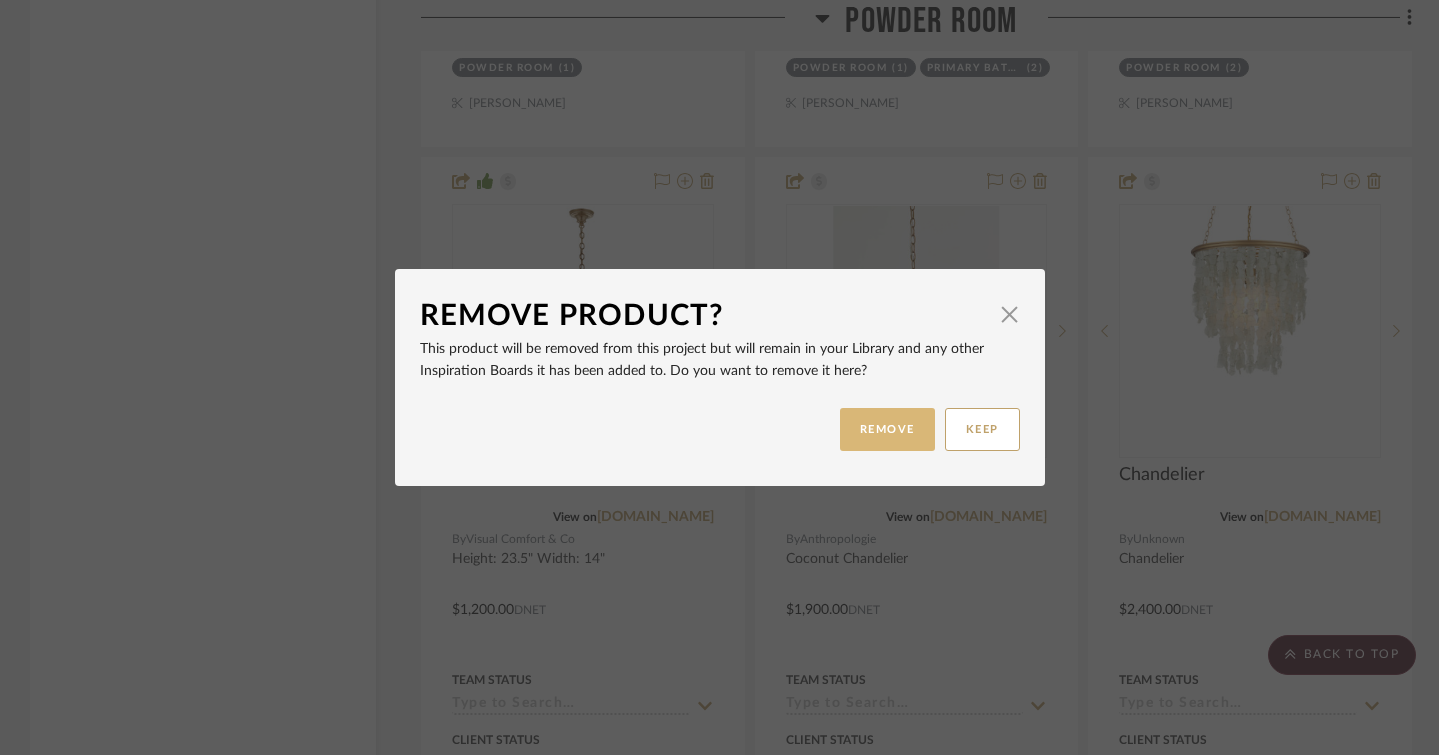 click on "REMOVE" at bounding box center [887, 429] 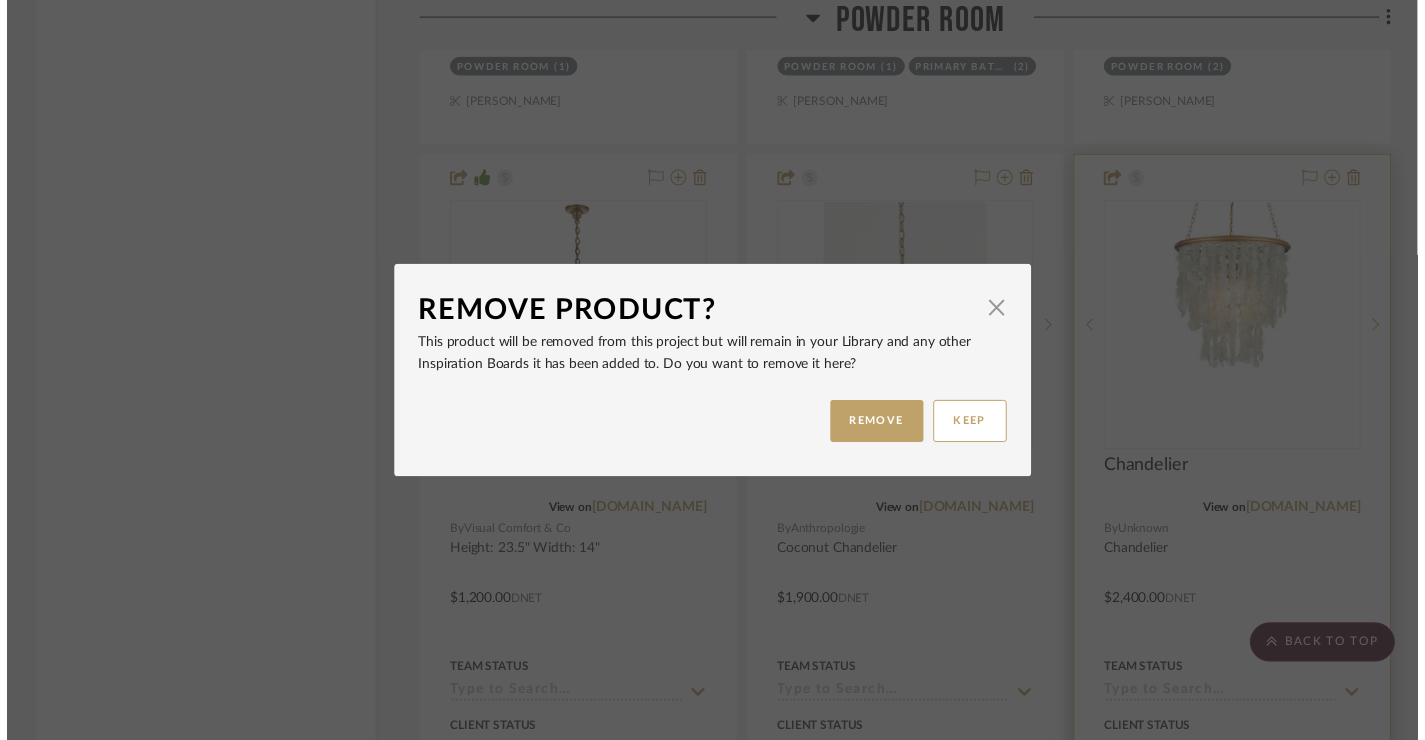 scroll, scrollTop: 10784, scrollLeft: 0, axis: vertical 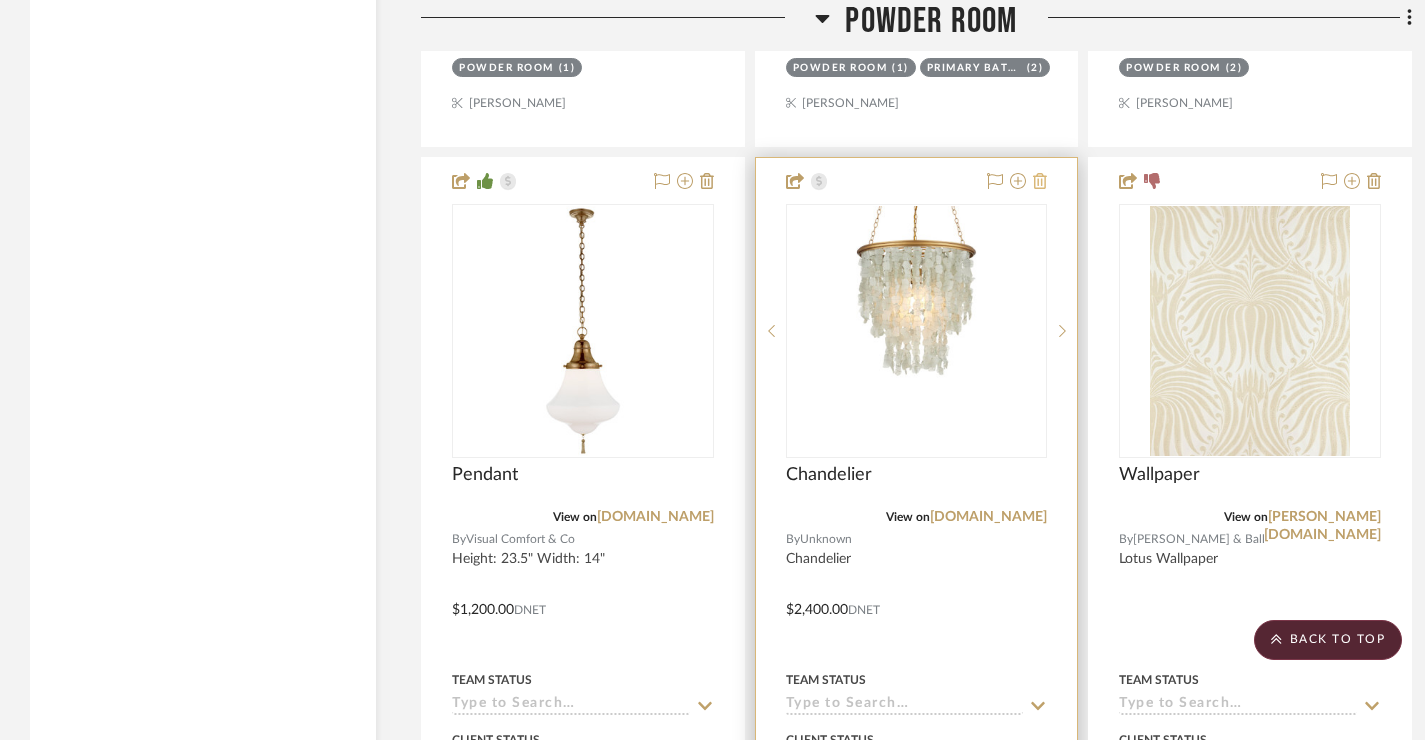 click at bounding box center (1040, 182) 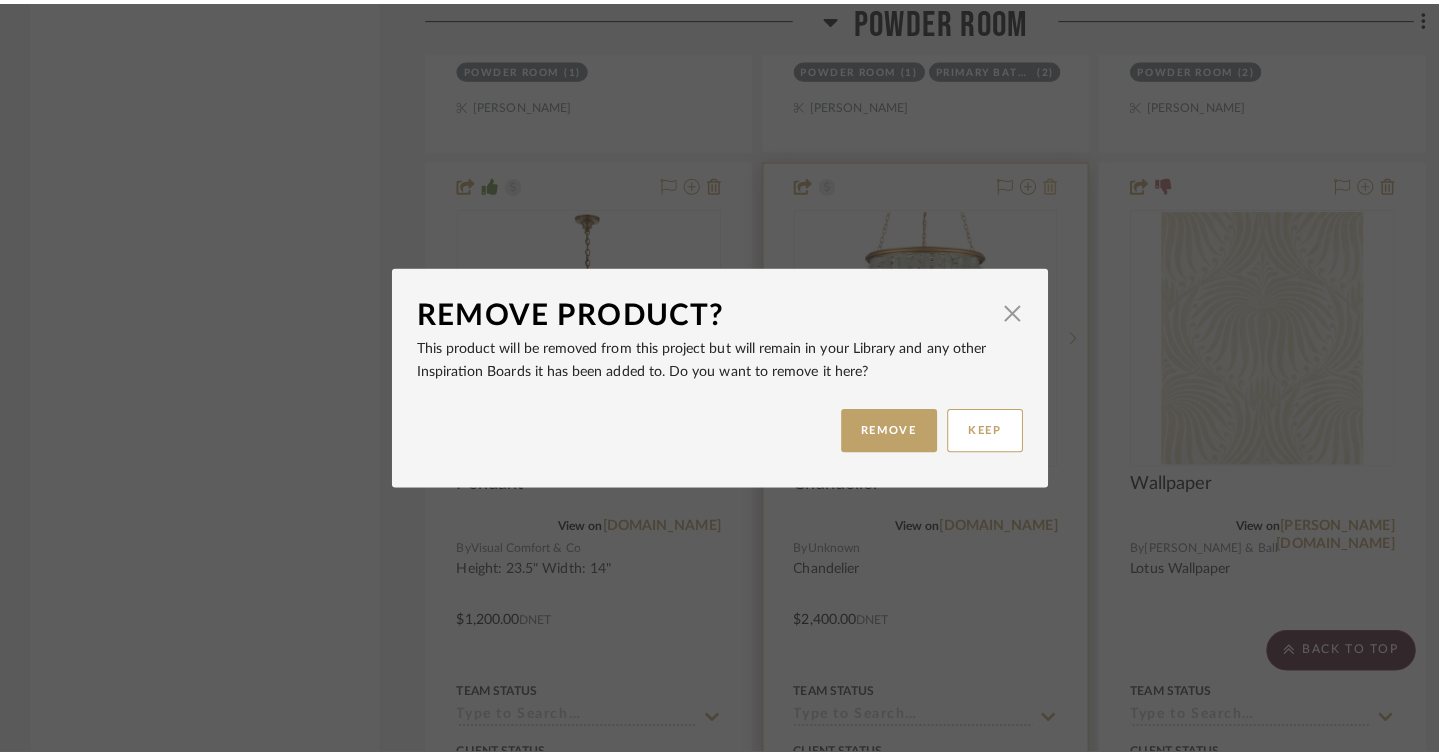 scroll, scrollTop: 0, scrollLeft: 0, axis: both 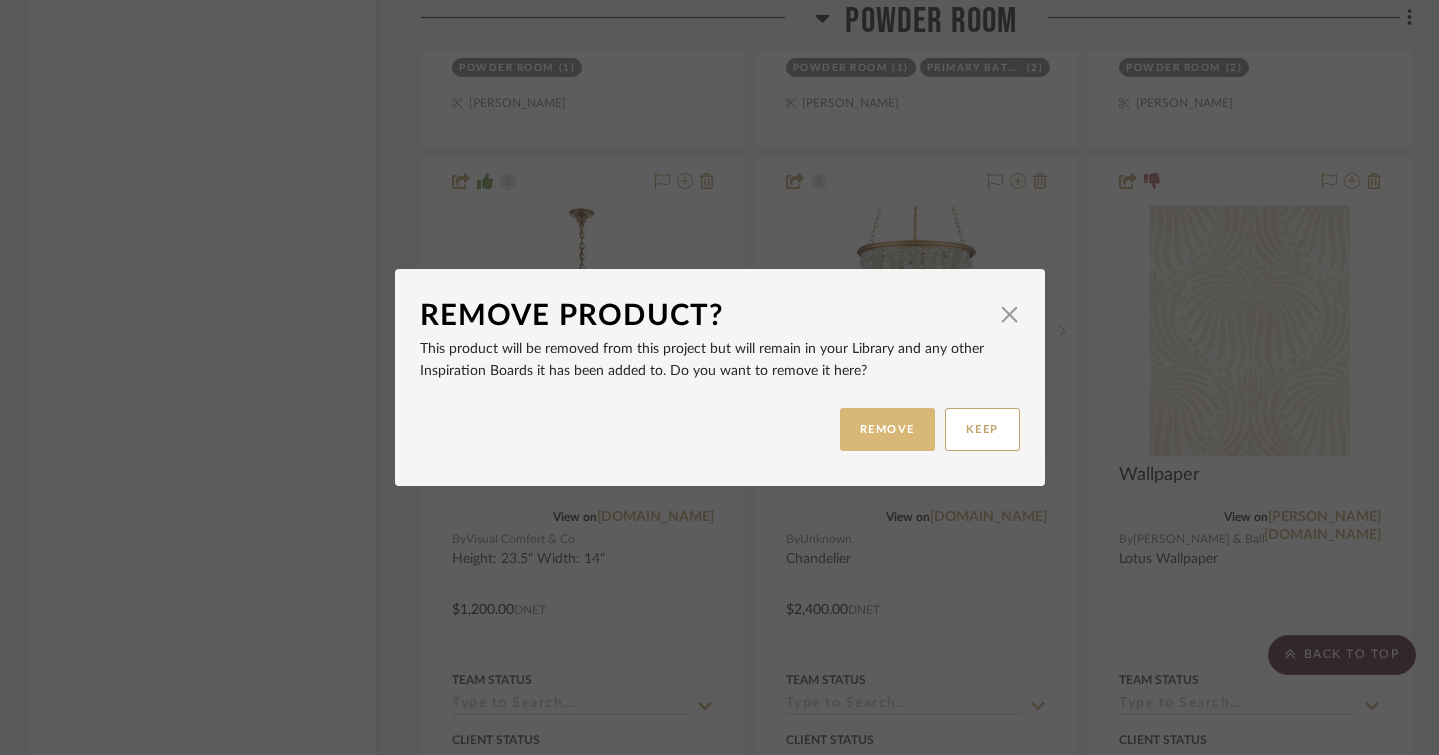 click on "REMOVE" at bounding box center (887, 429) 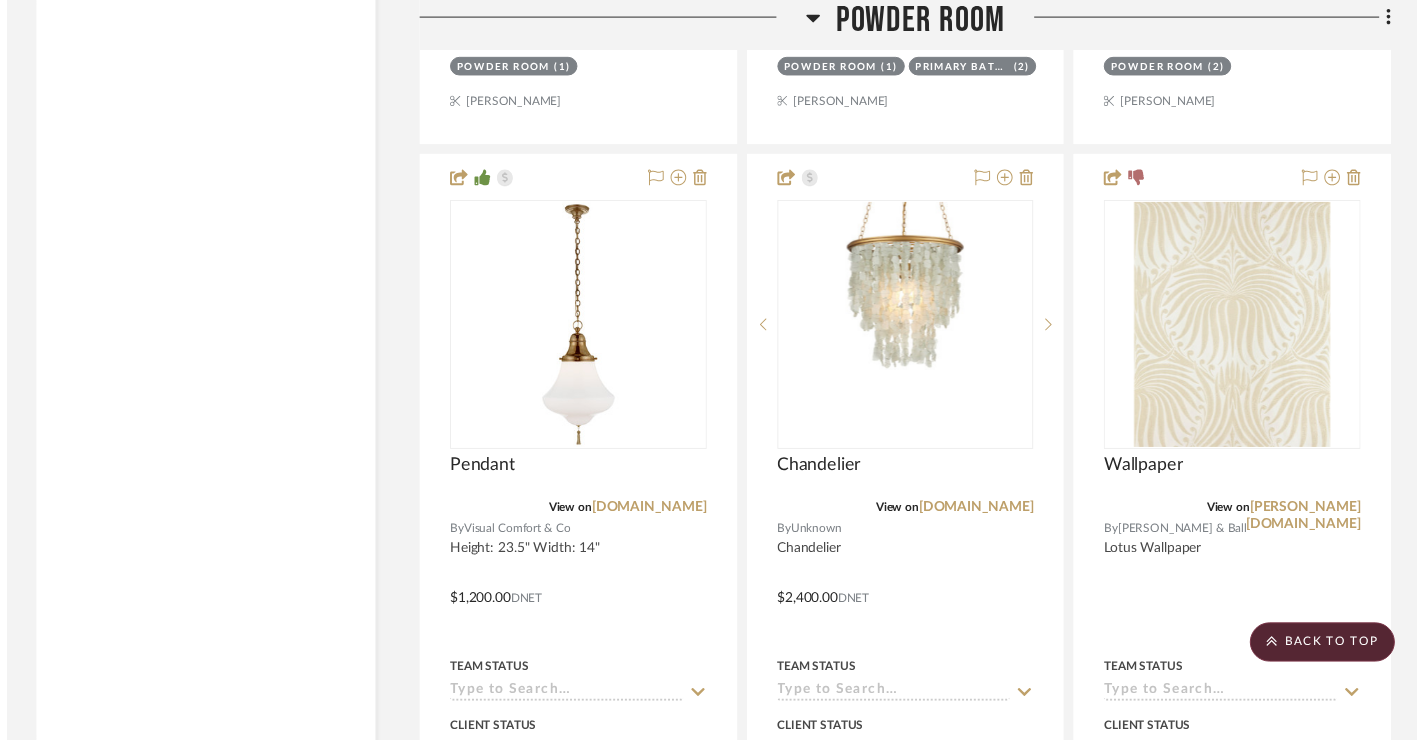 scroll, scrollTop: 10784, scrollLeft: 0, axis: vertical 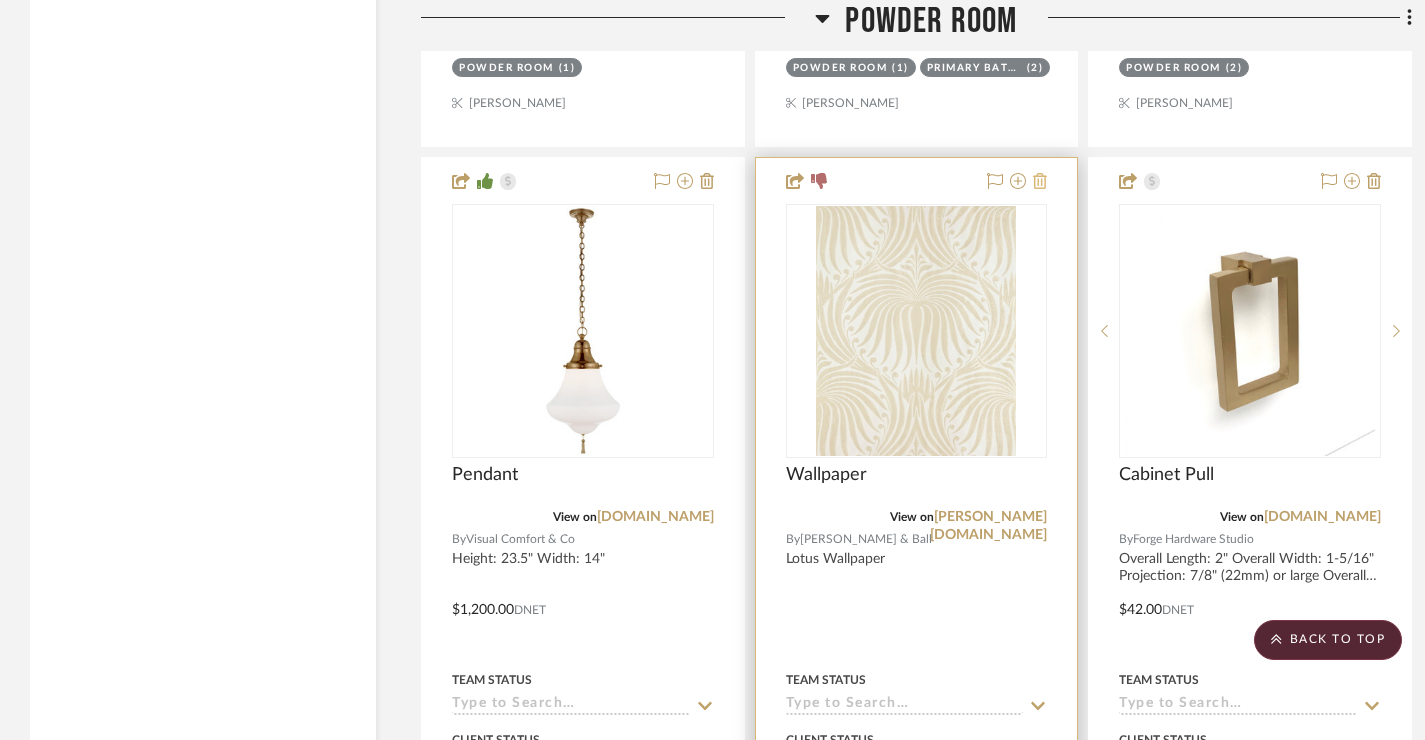 click 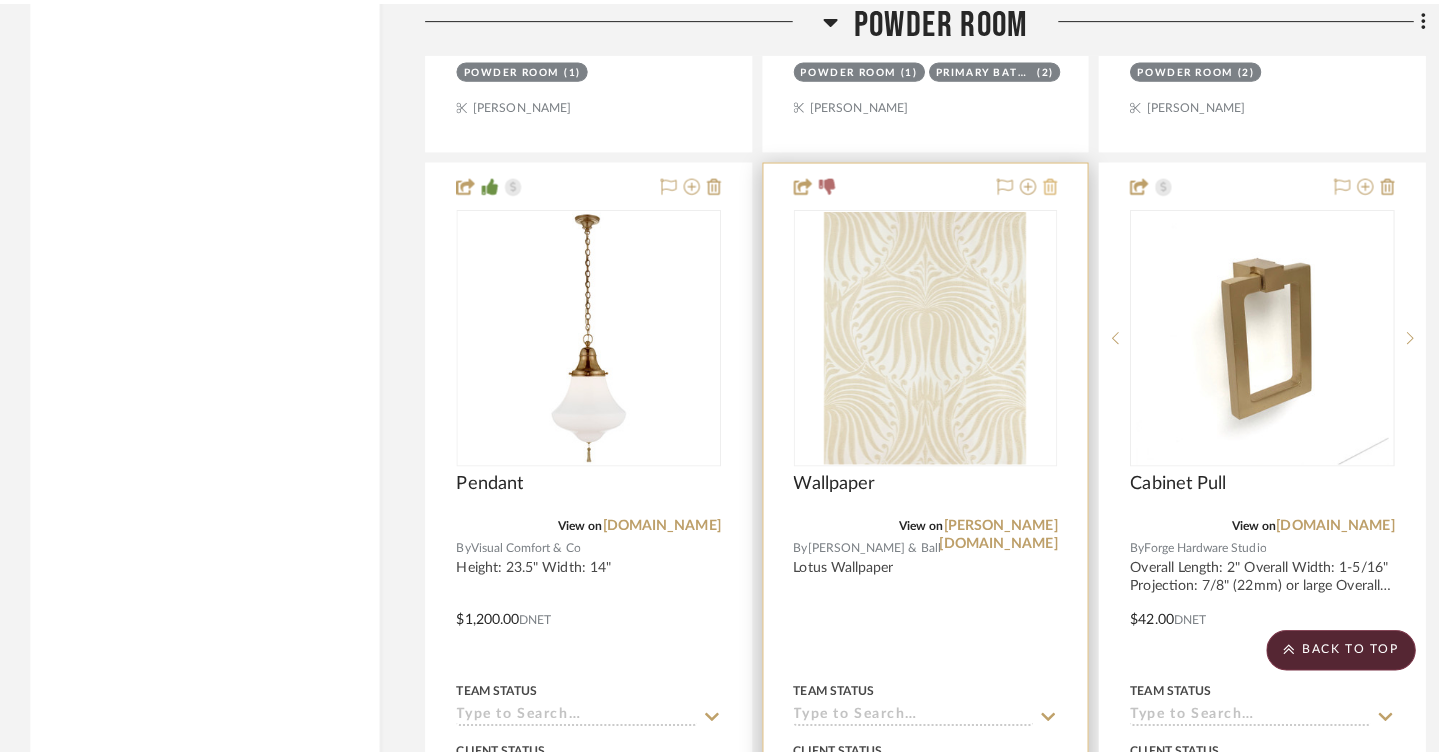 scroll, scrollTop: 0, scrollLeft: 0, axis: both 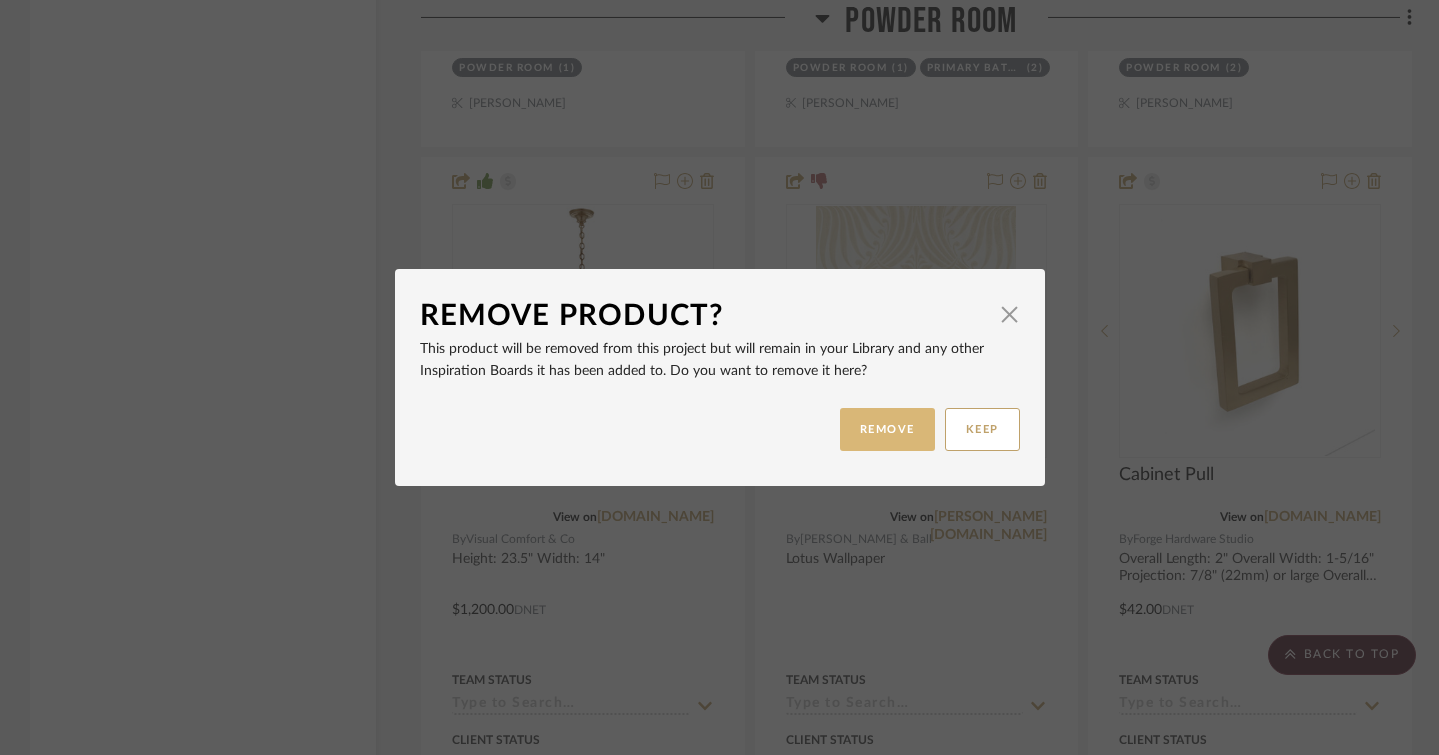 click on "REMOVE" at bounding box center (887, 429) 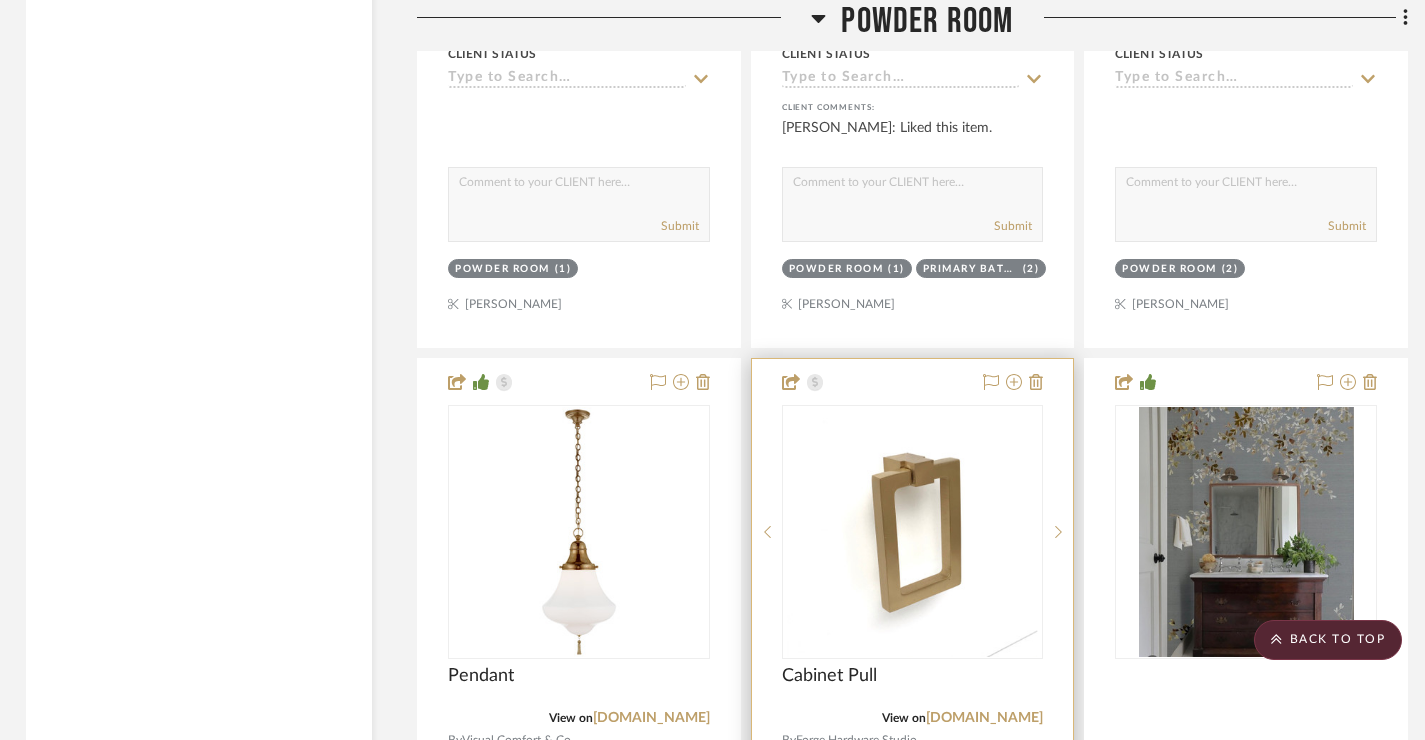 scroll, scrollTop: 10586, scrollLeft: 4, axis: both 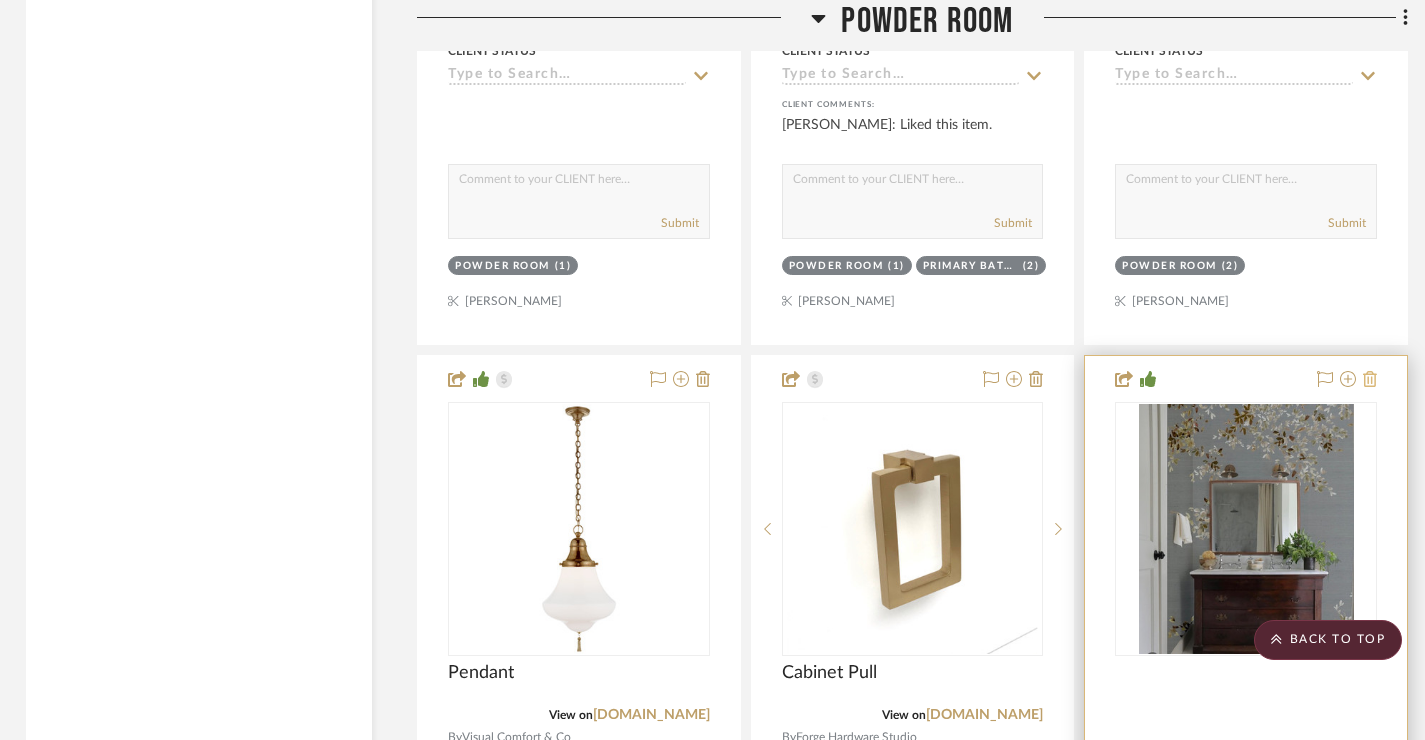 click 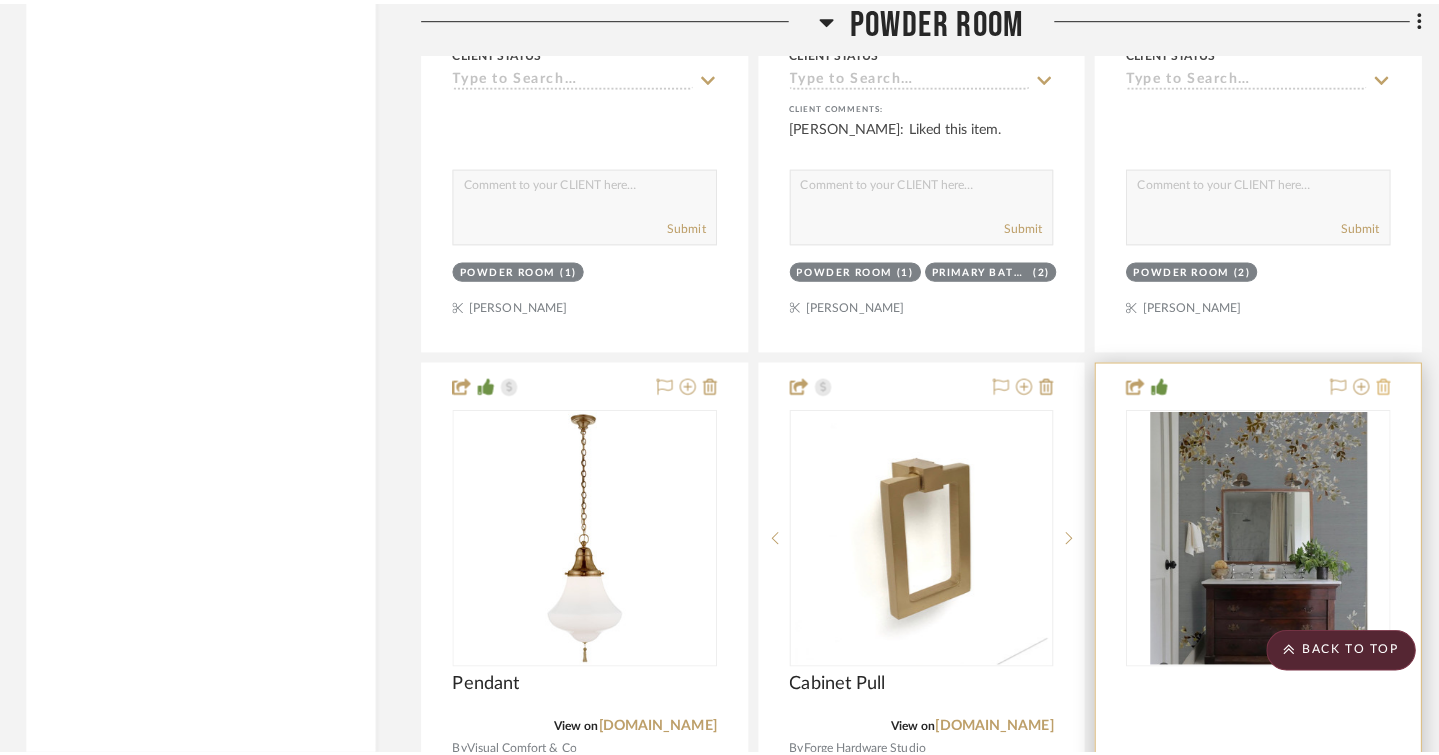 scroll, scrollTop: 0, scrollLeft: 0, axis: both 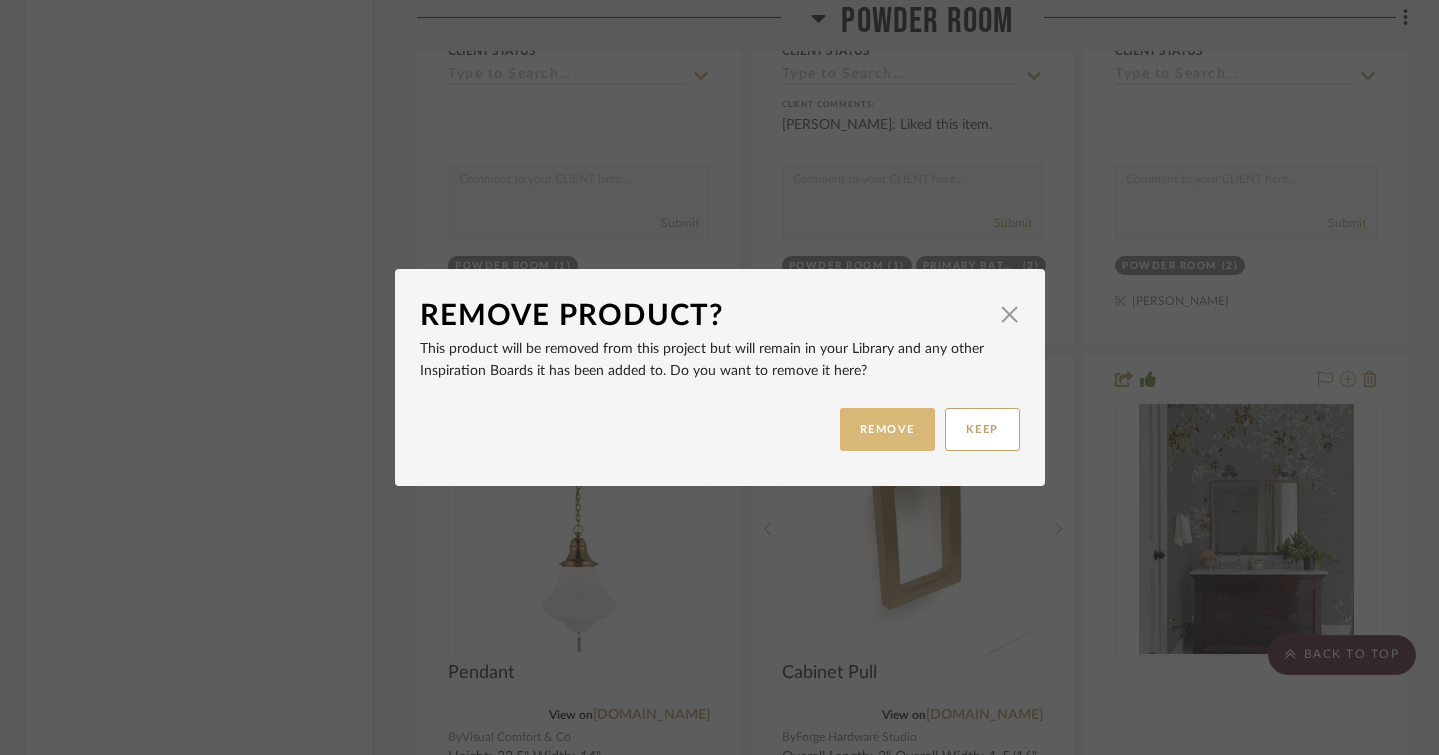 click on "REMOVE" at bounding box center [887, 429] 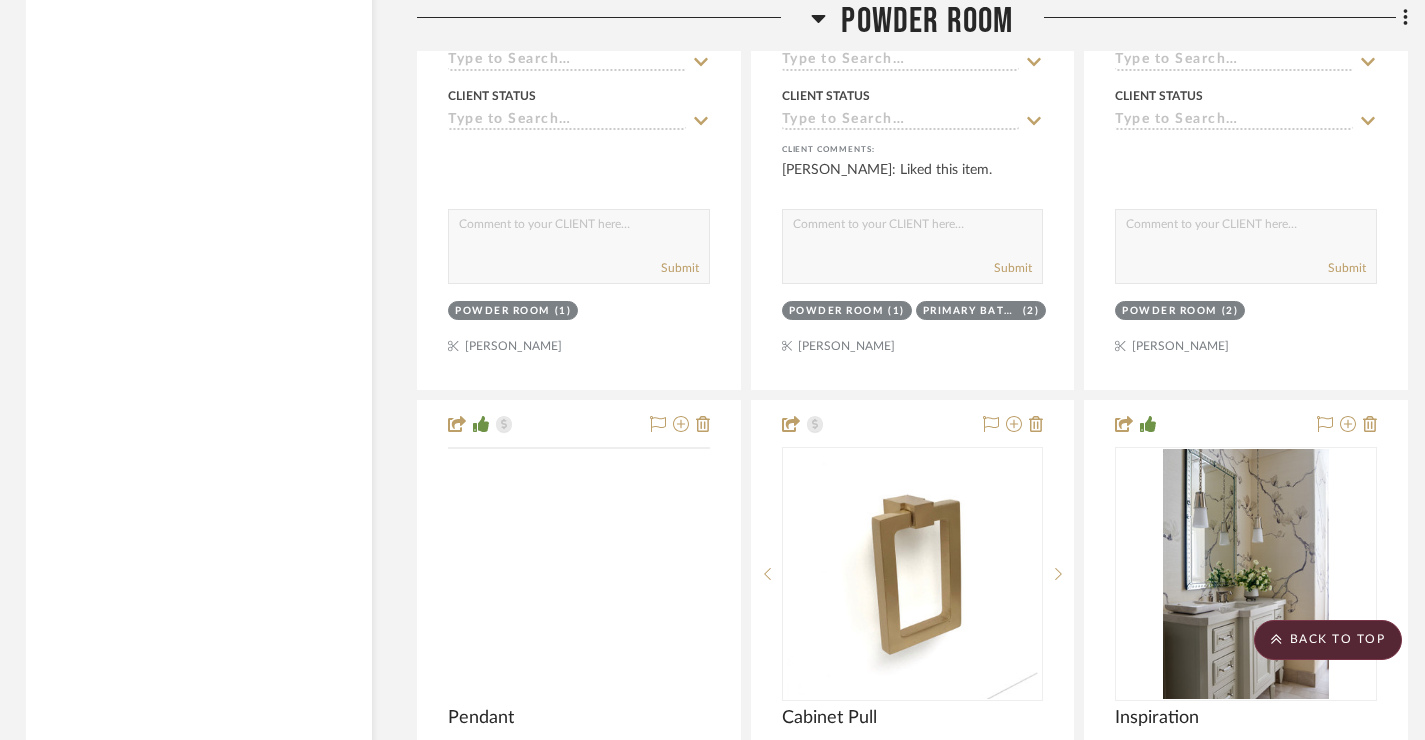 scroll, scrollTop: 10478, scrollLeft: 4, axis: both 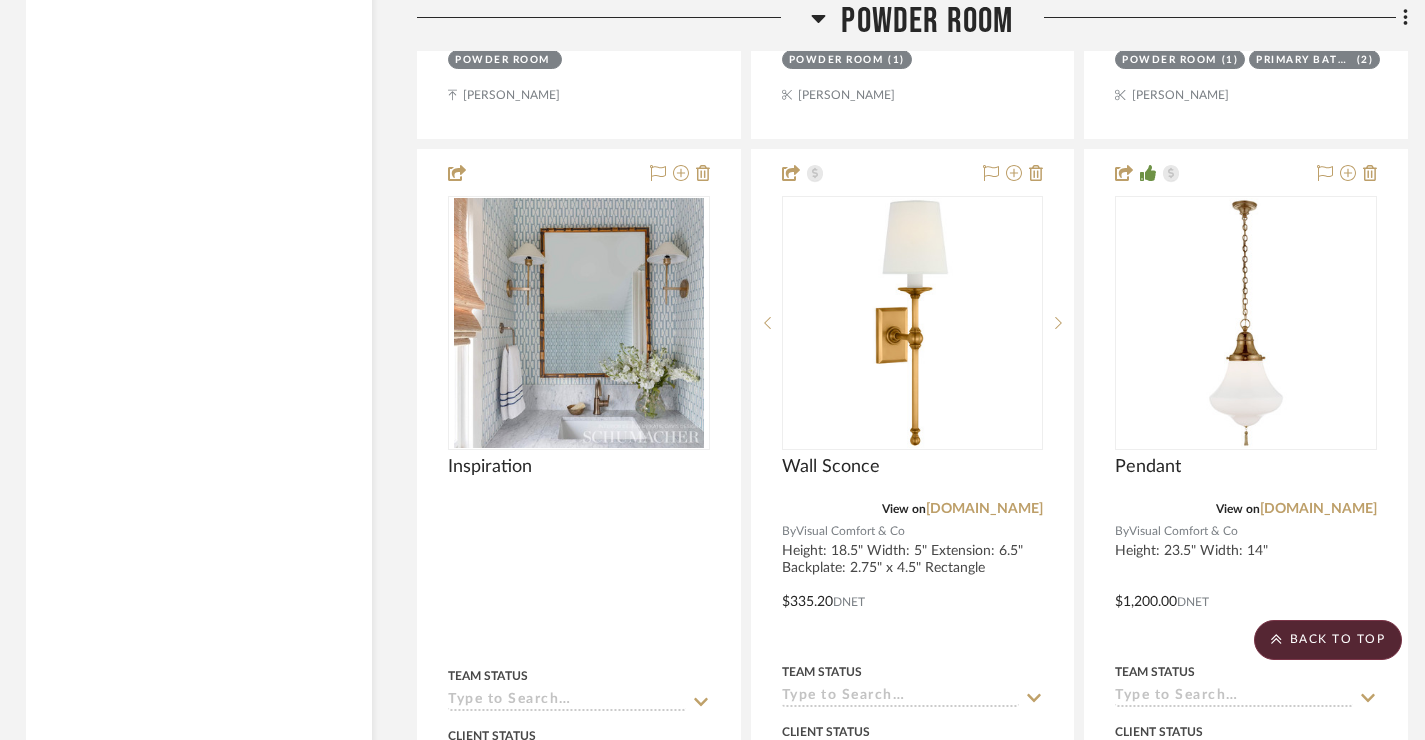 drag, startPoint x: 590, startPoint y: 139, endPoint x: 613, endPoint y: 50, distance: 91.92388 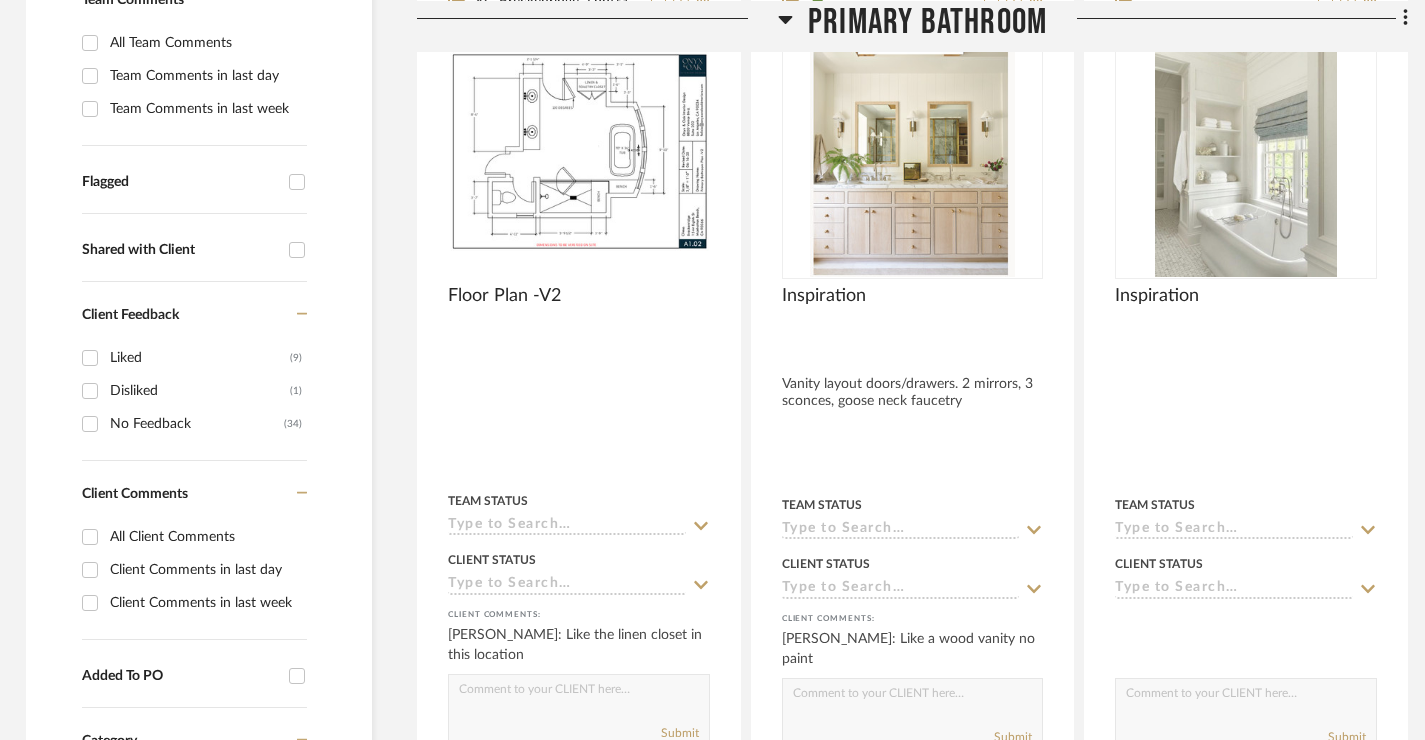 scroll, scrollTop: 742, scrollLeft: 4, axis: both 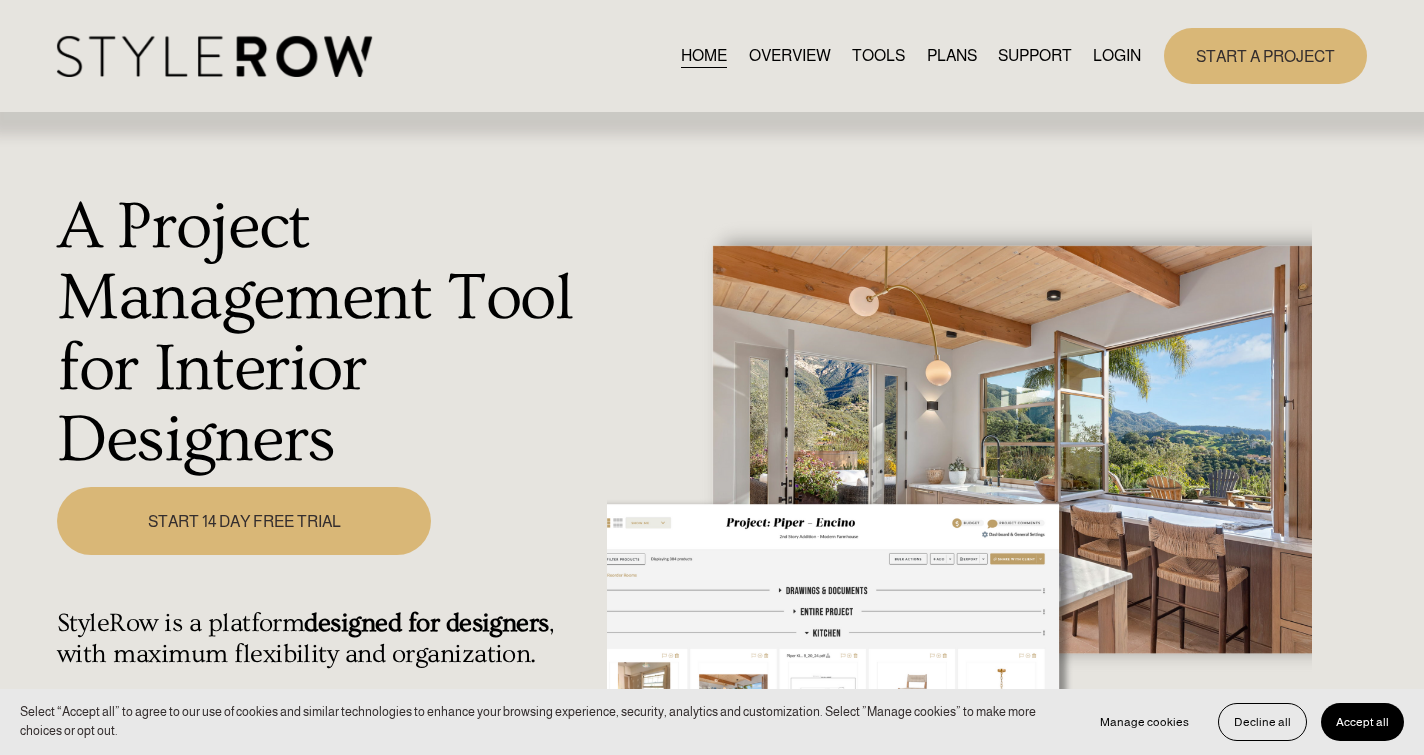 click on "LOGIN" at bounding box center (1117, 56) 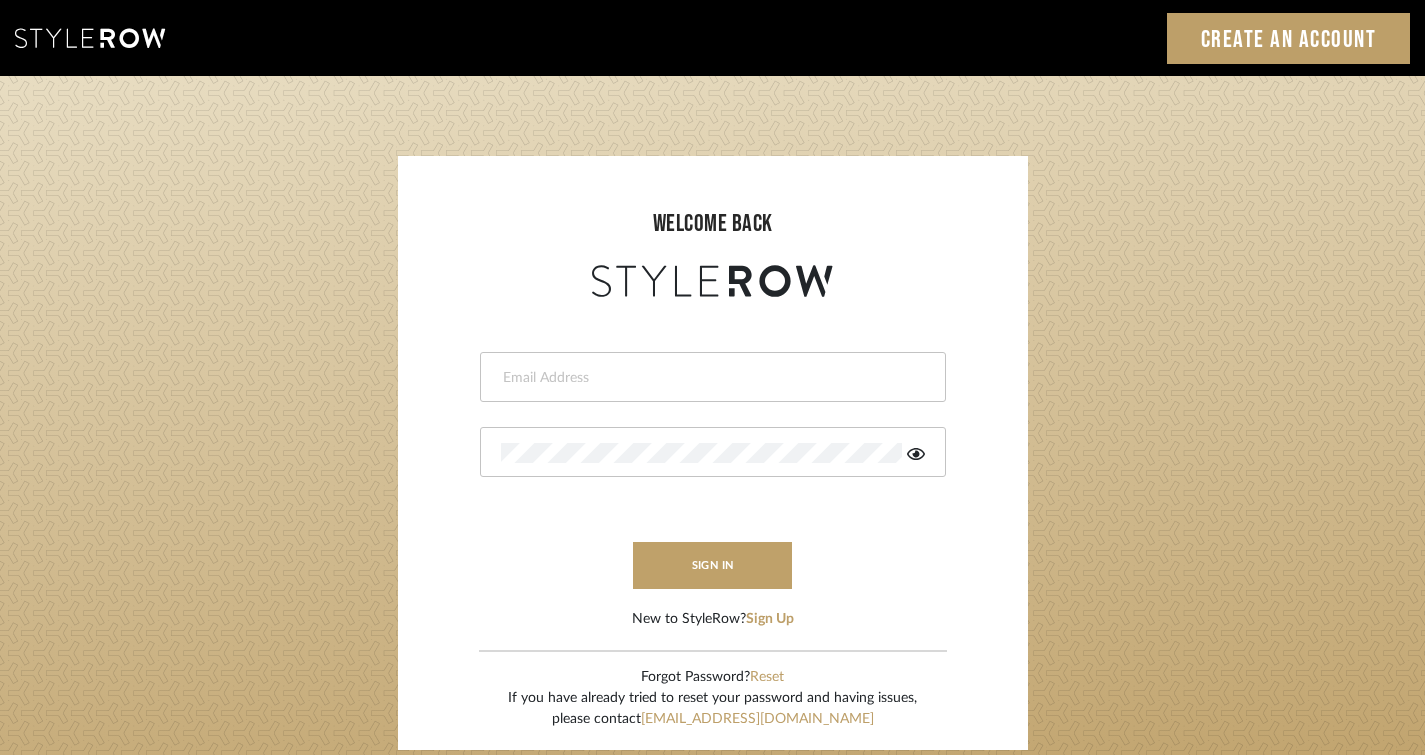 scroll, scrollTop: 0, scrollLeft: 0, axis: both 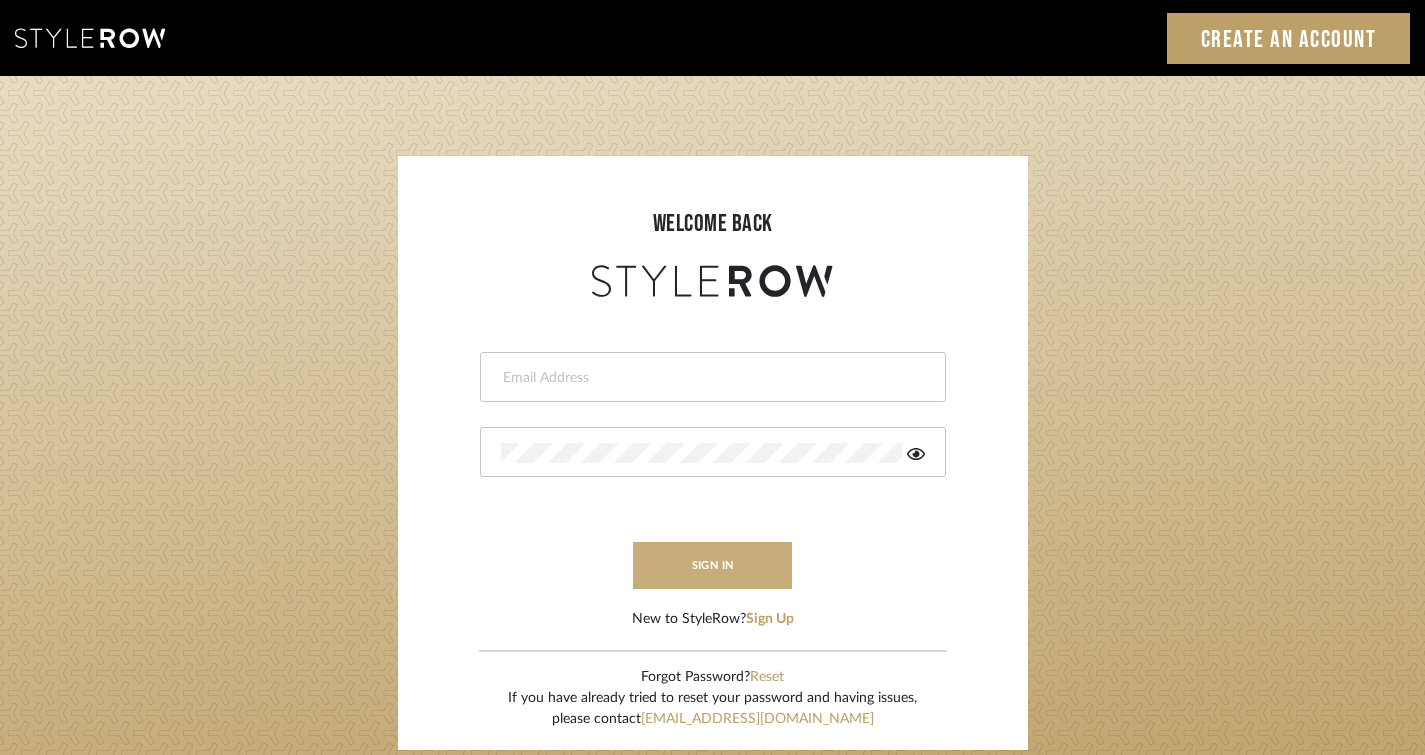 type on "[PERSON_NAME][EMAIL_ADDRESS][DOMAIN_NAME]" 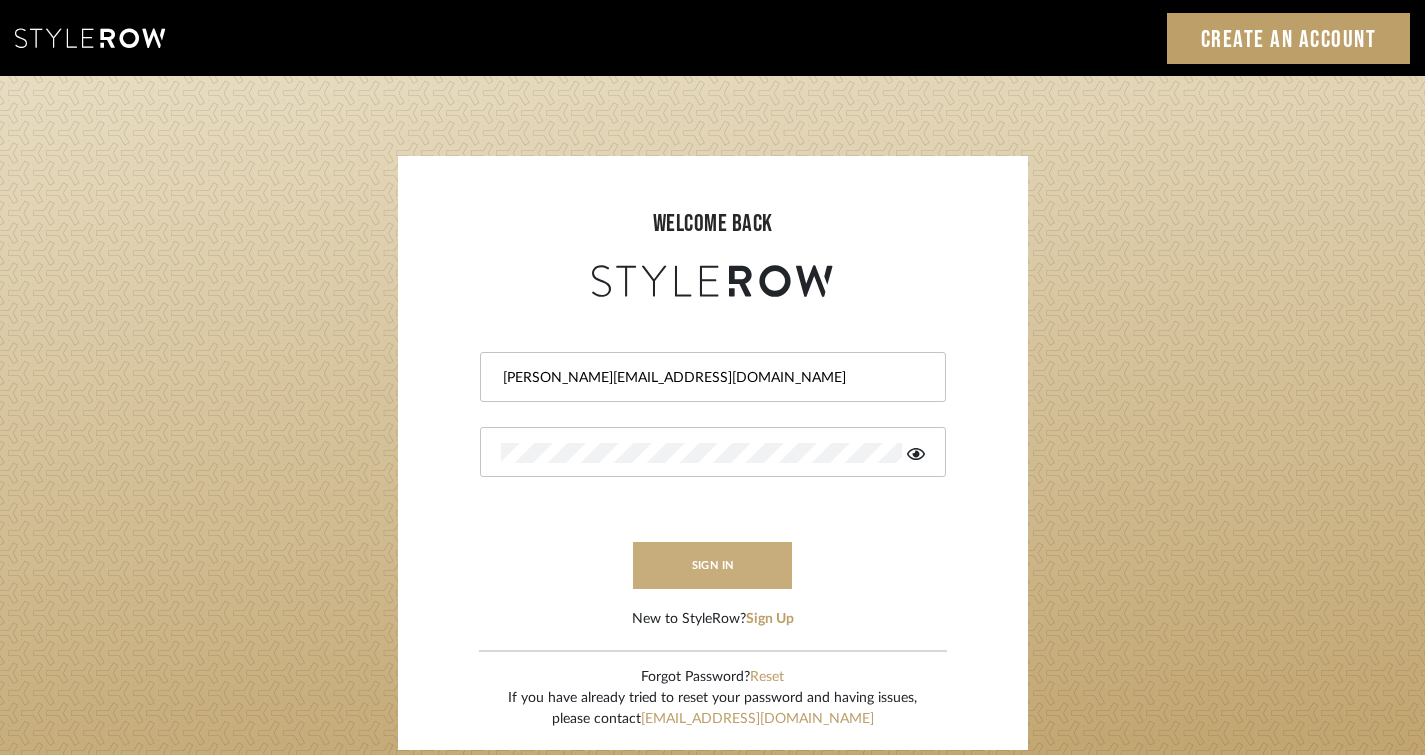 click on "sign in" at bounding box center [713, 565] 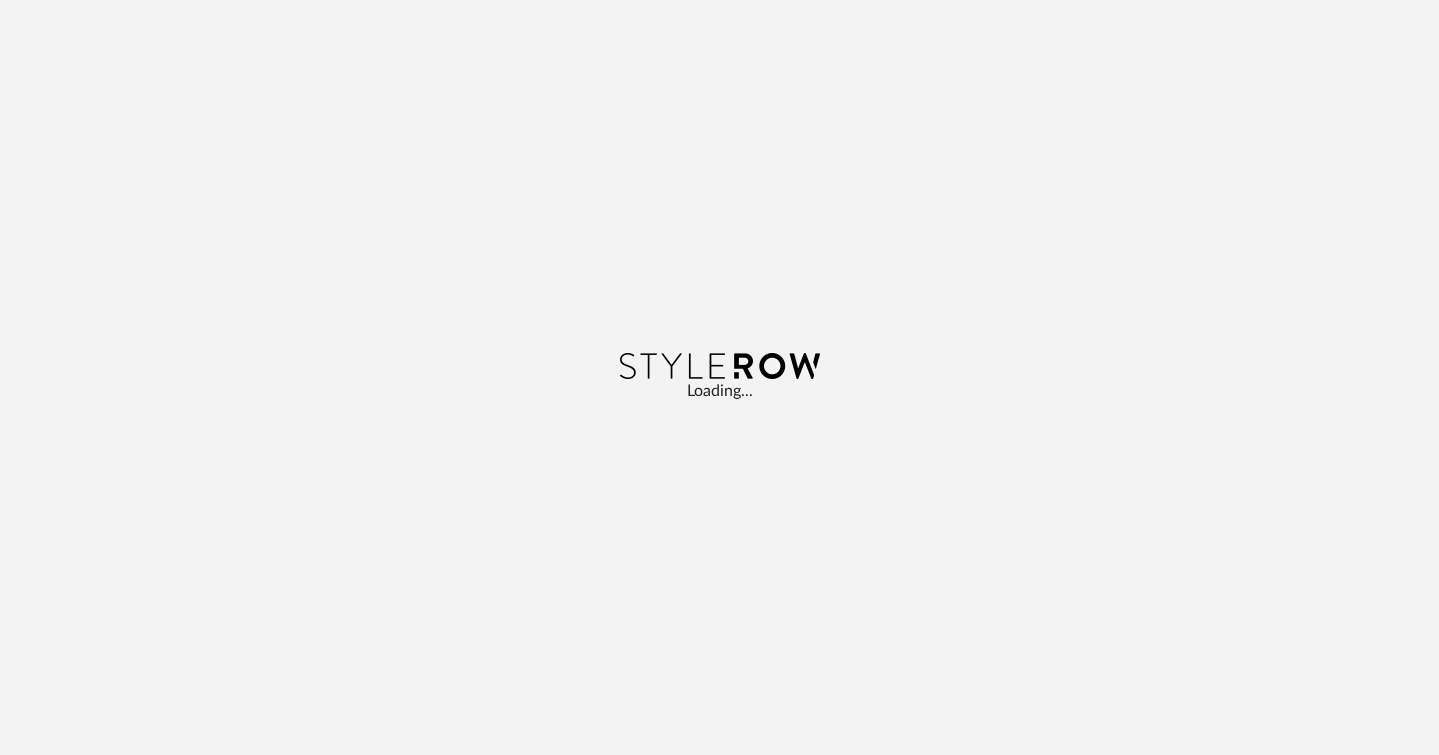 scroll, scrollTop: 0, scrollLeft: 0, axis: both 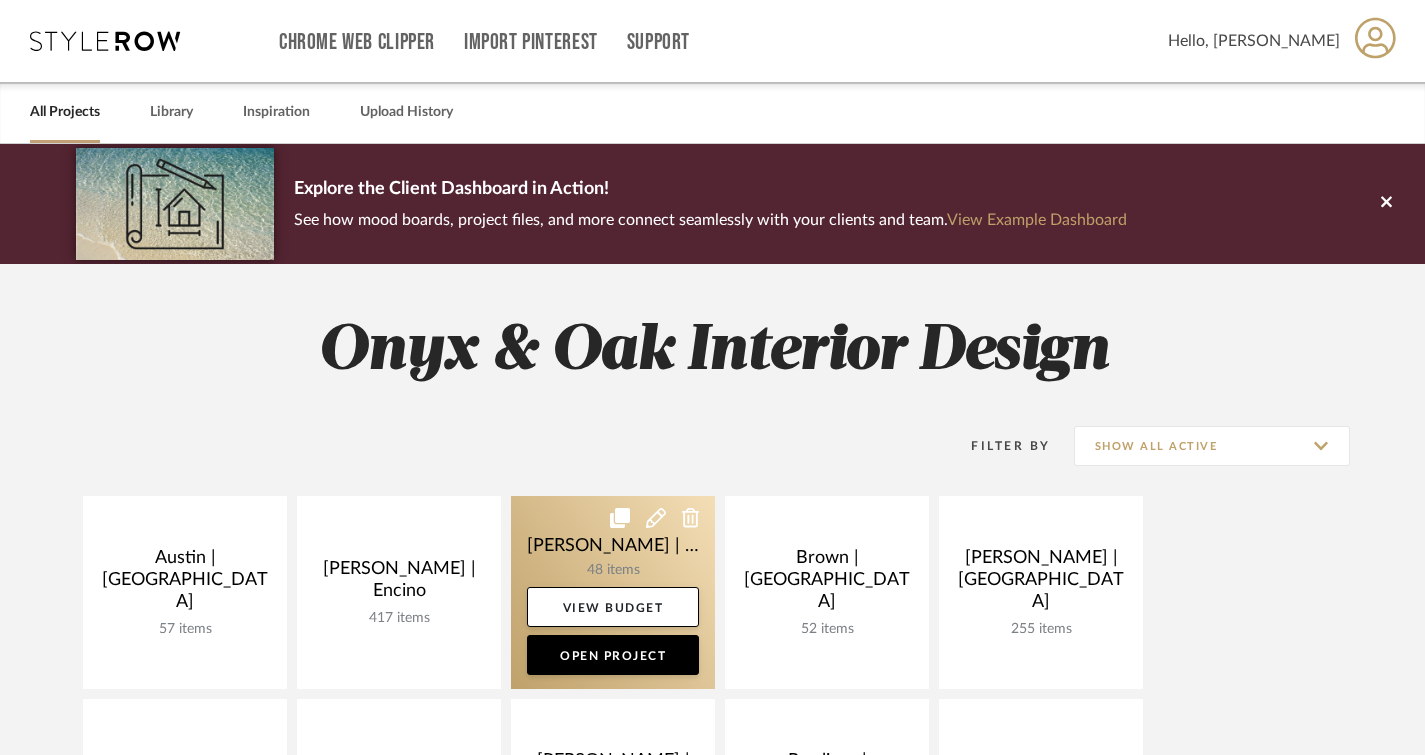 click 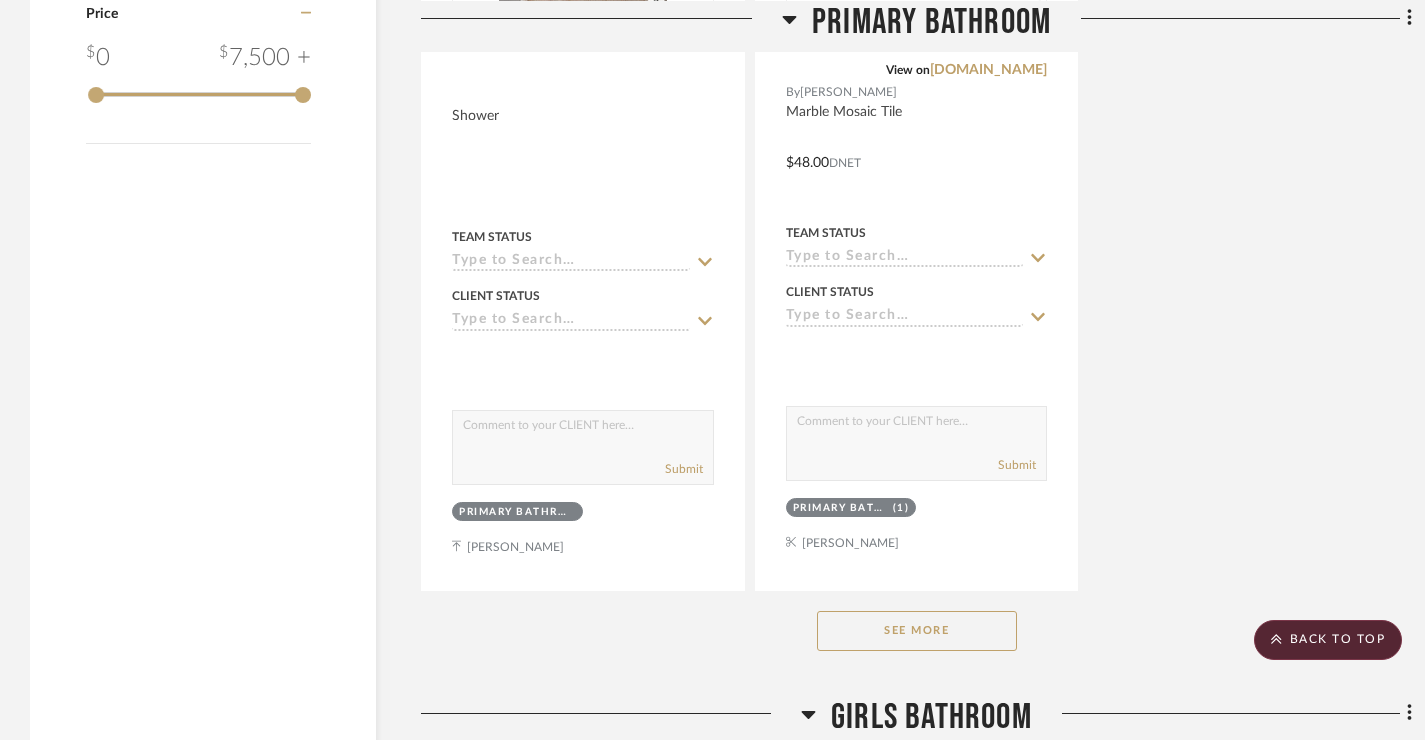 scroll, scrollTop: 2762, scrollLeft: 0, axis: vertical 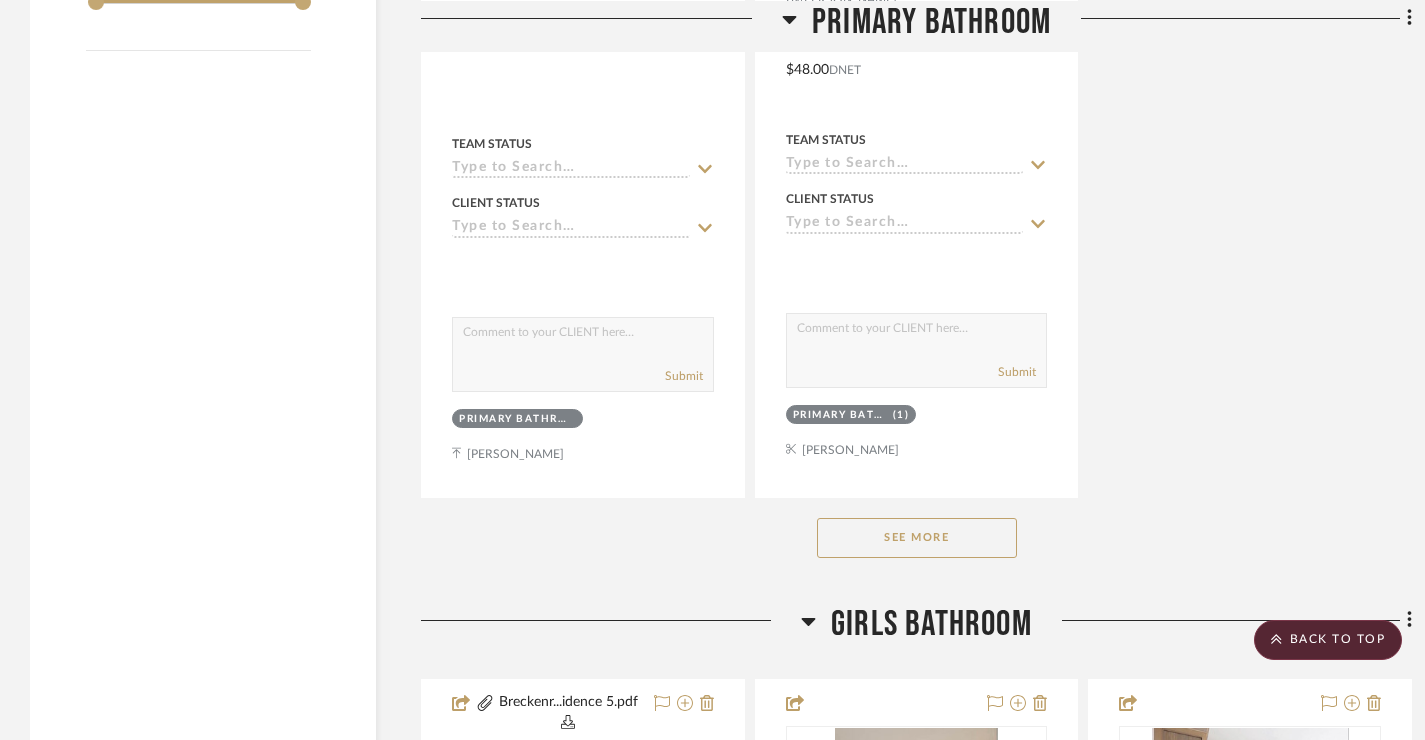 click on "See More" 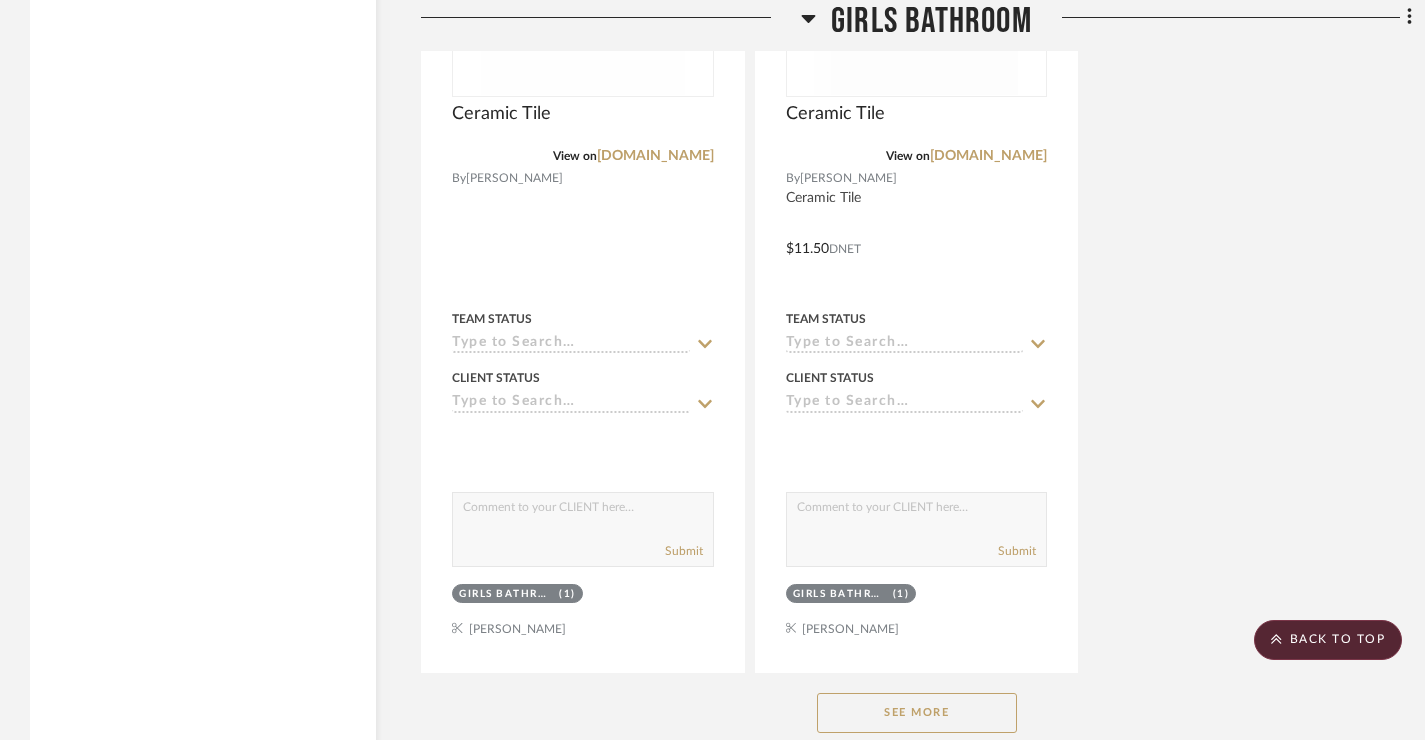 scroll, scrollTop: 7291, scrollLeft: 0, axis: vertical 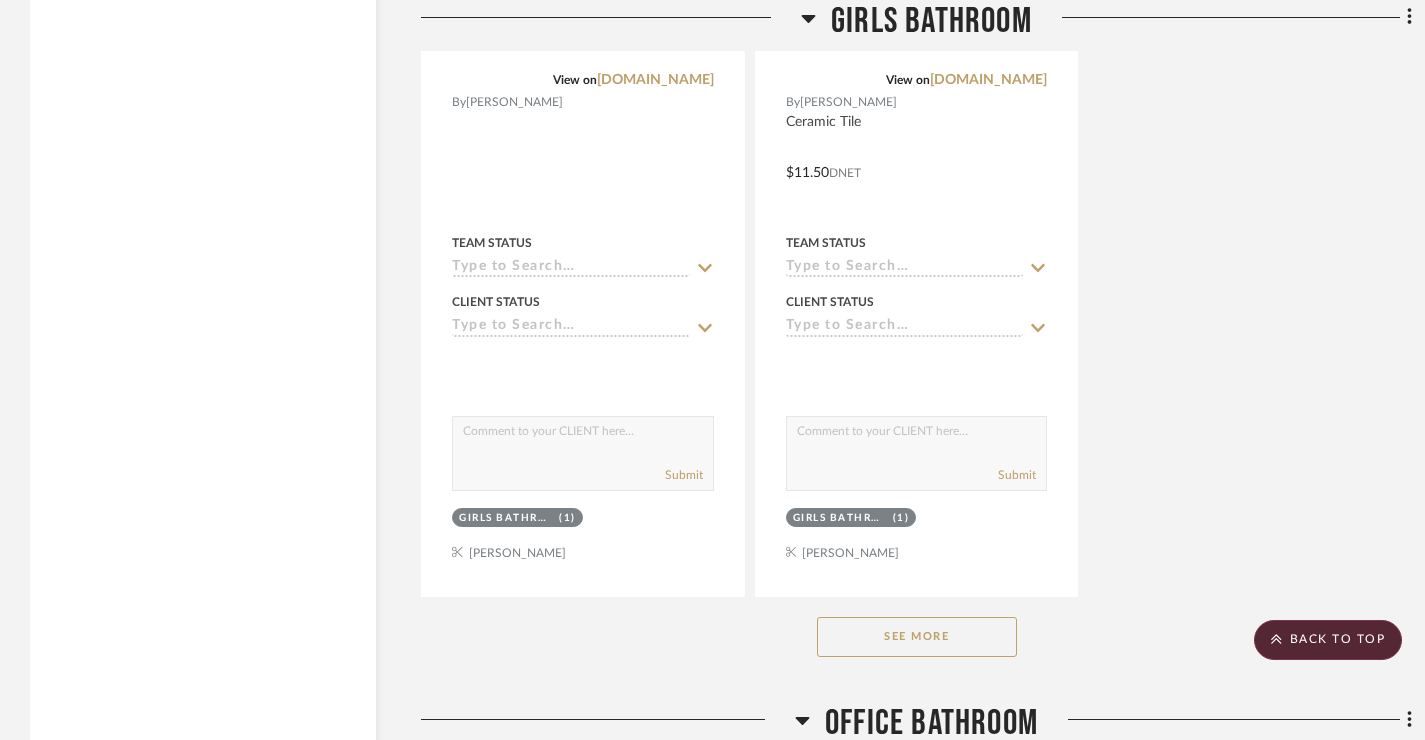 click on "See More" 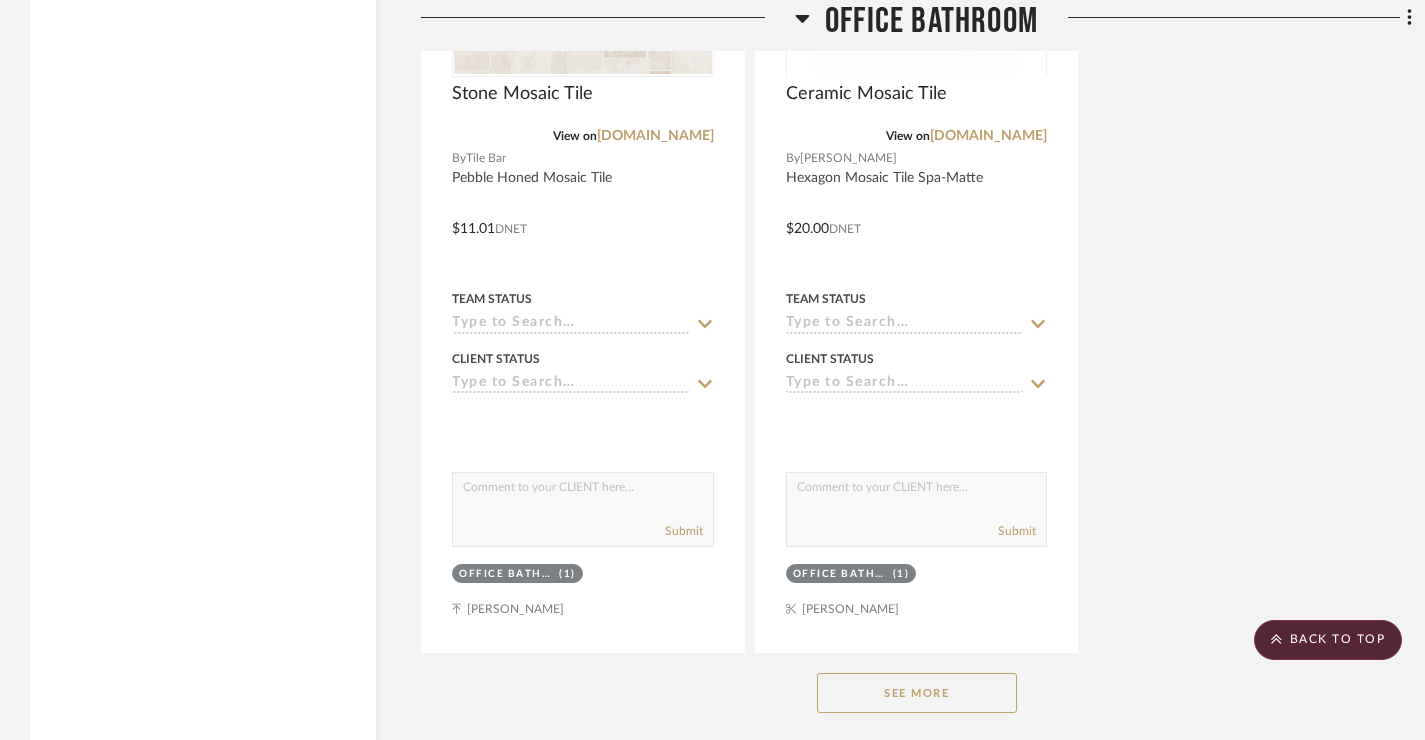 scroll, scrollTop: 11915, scrollLeft: 0, axis: vertical 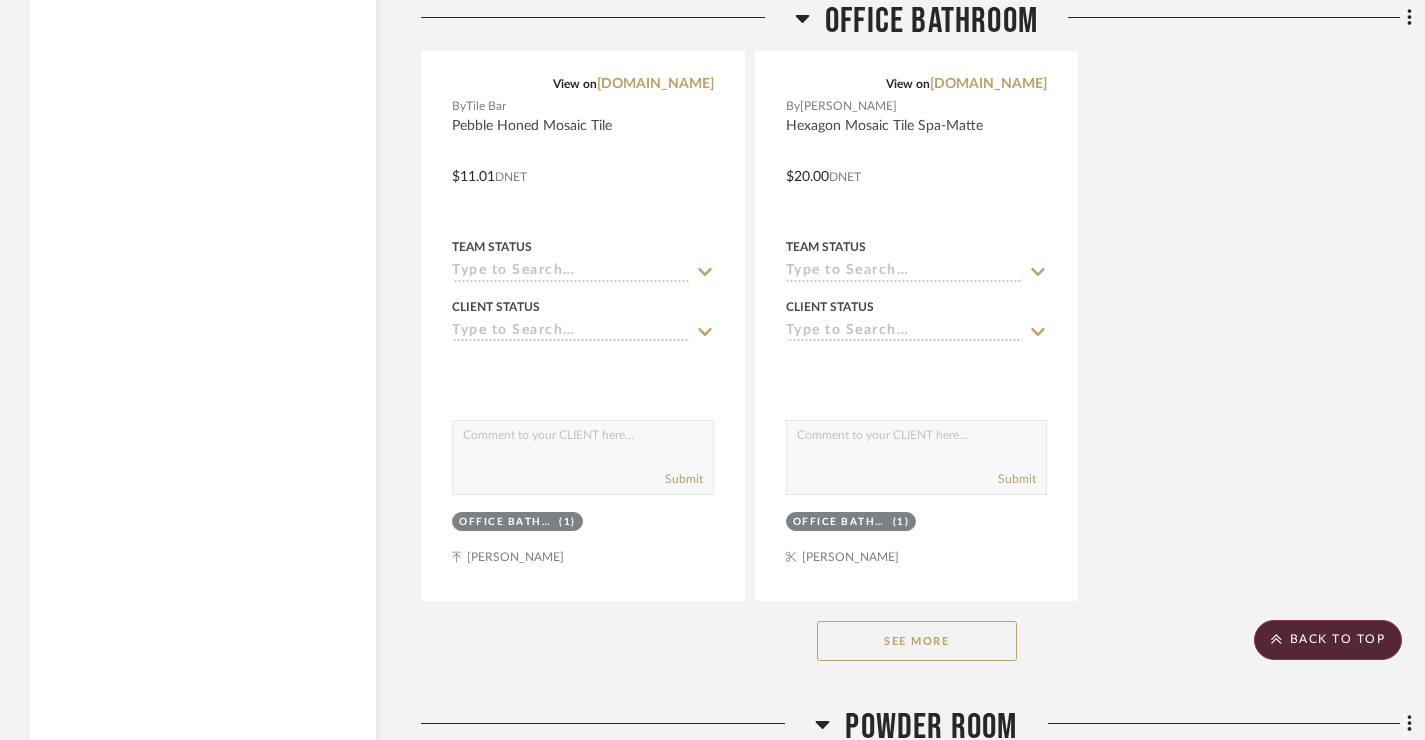 click on "See More" 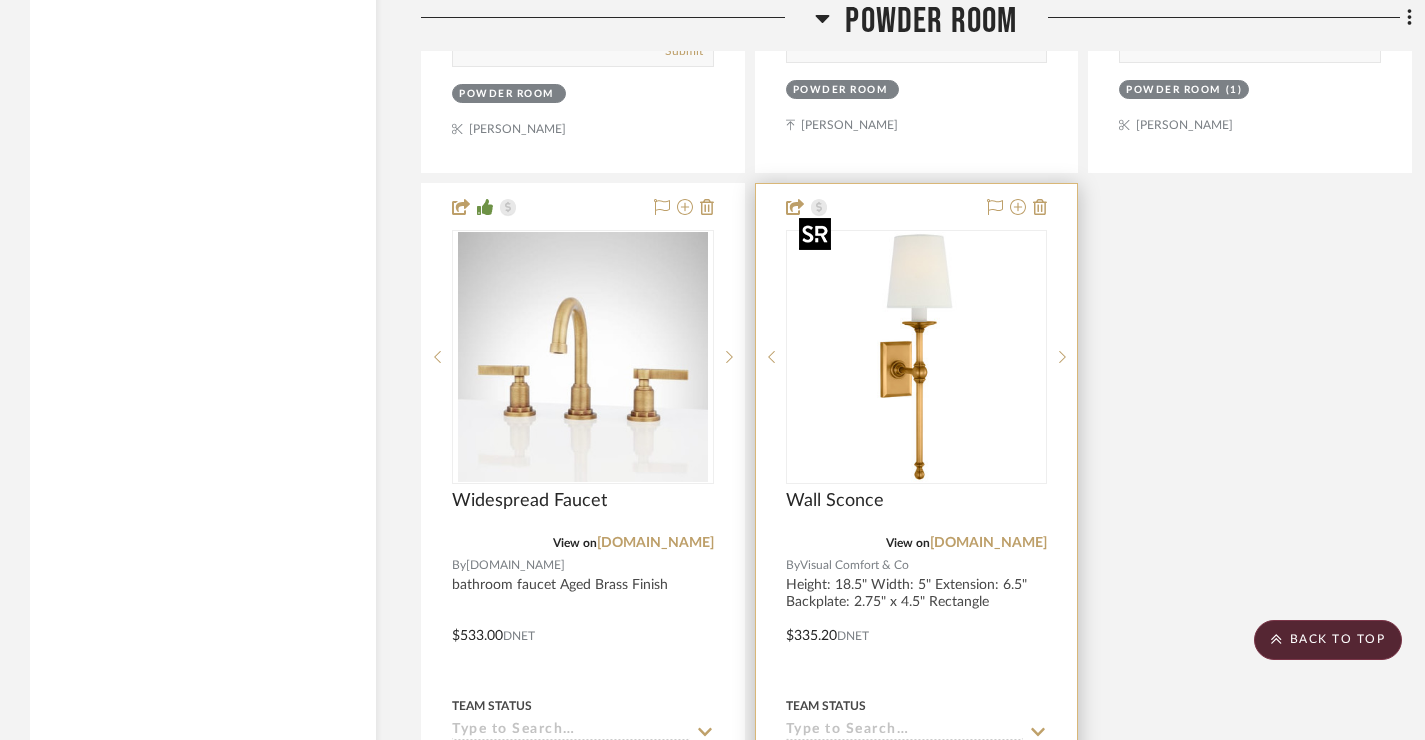 scroll, scrollTop: 15200, scrollLeft: 0, axis: vertical 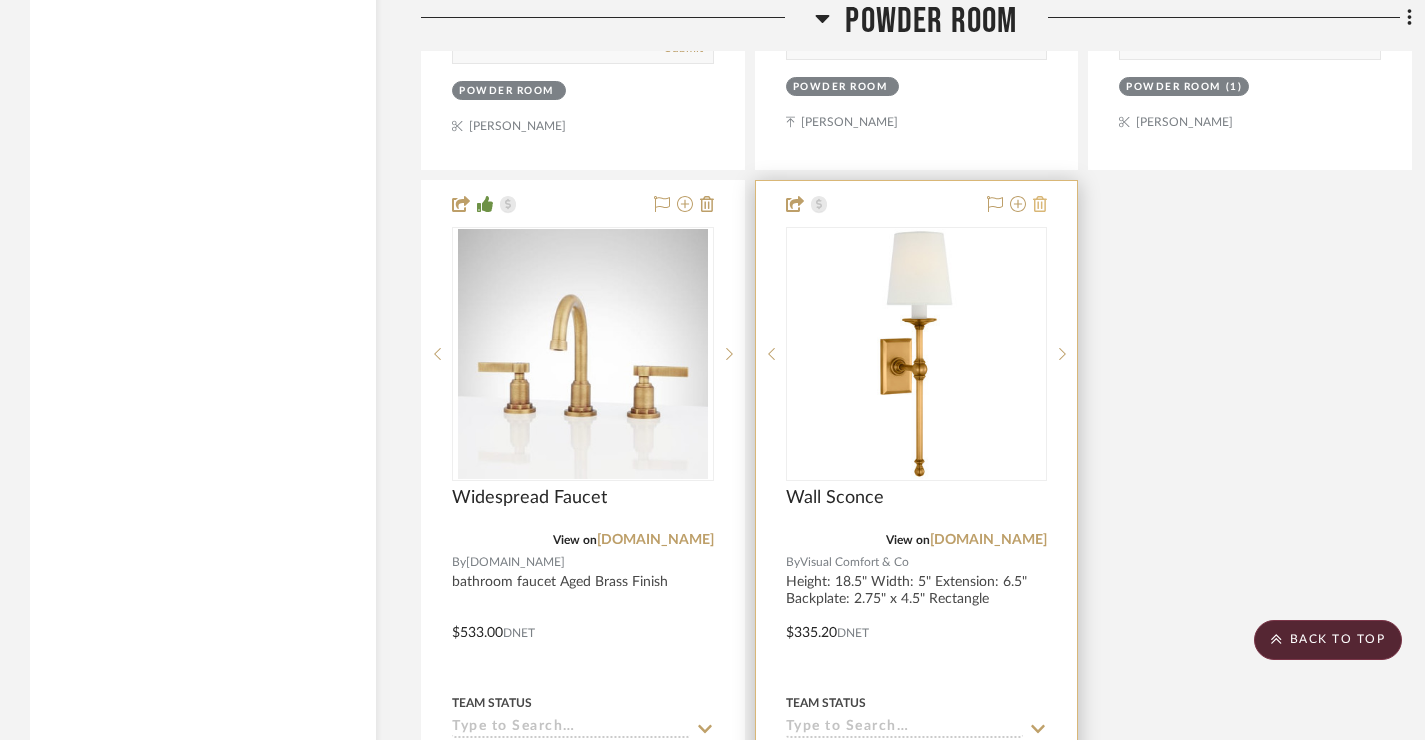 click 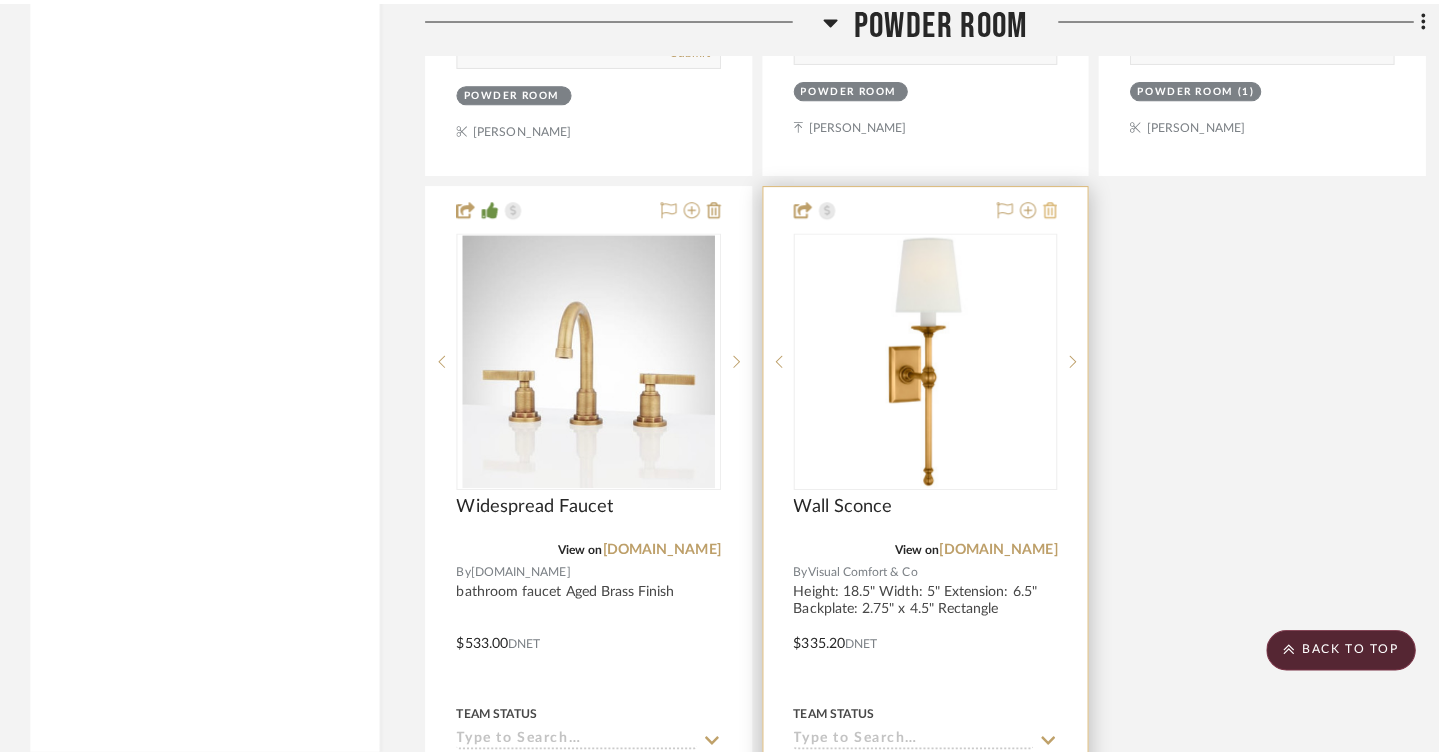 scroll, scrollTop: 0, scrollLeft: 0, axis: both 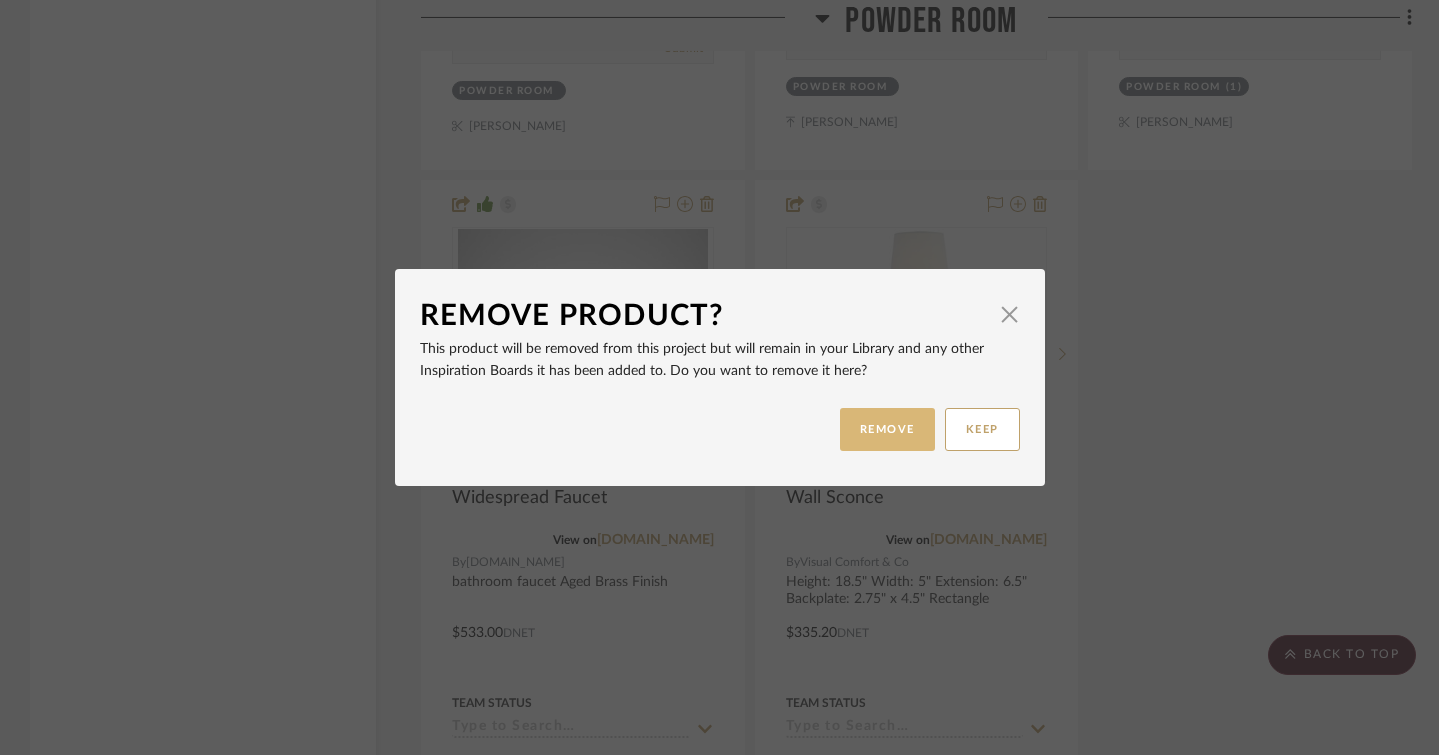 click on "REMOVE" at bounding box center [887, 429] 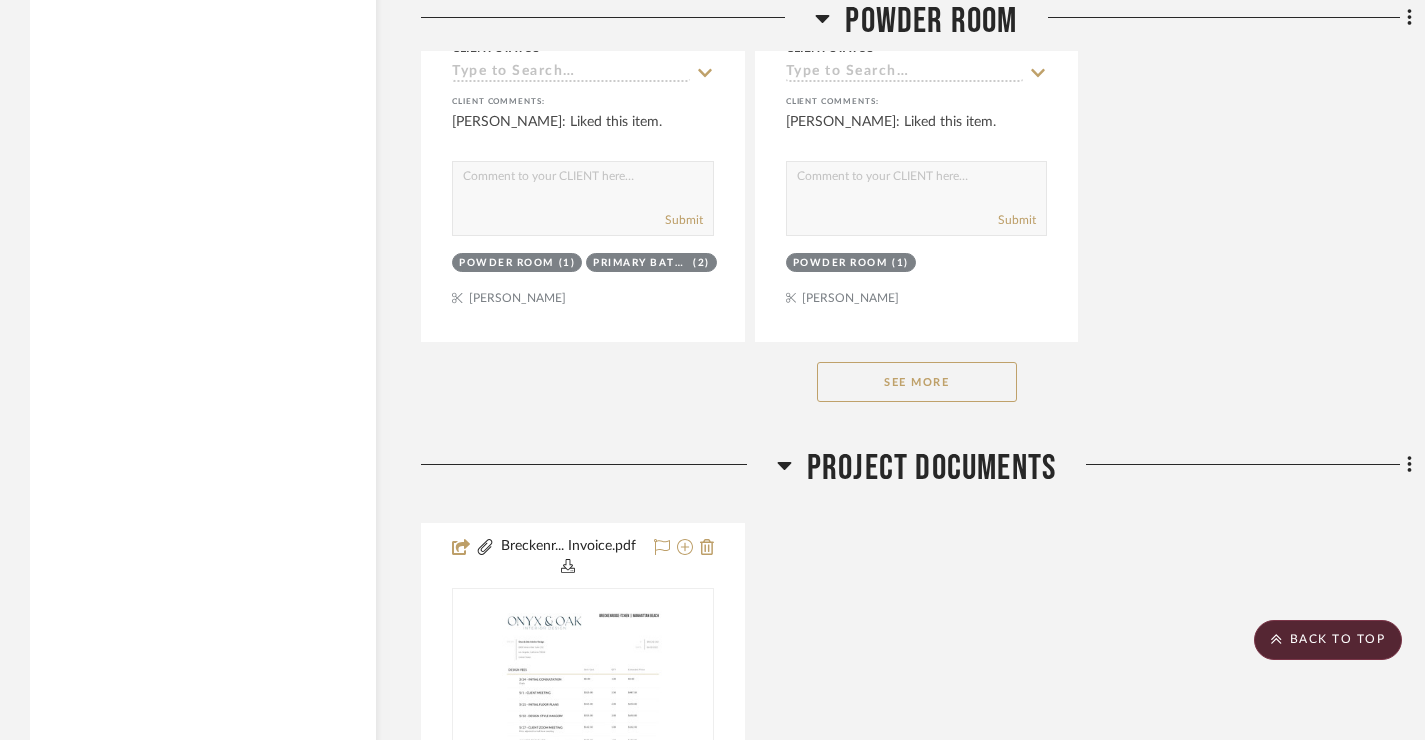 scroll, scrollTop: 16090, scrollLeft: 0, axis: vertical 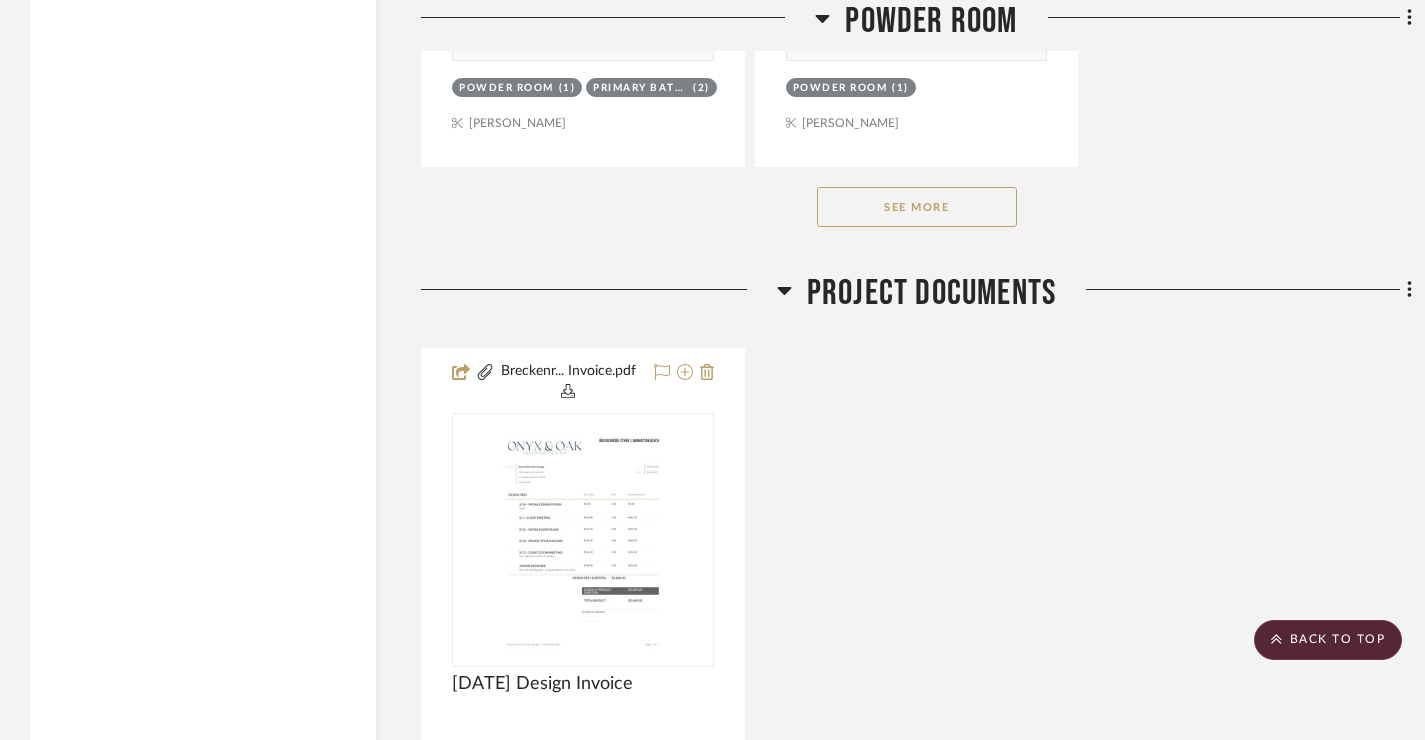 click on "See More" 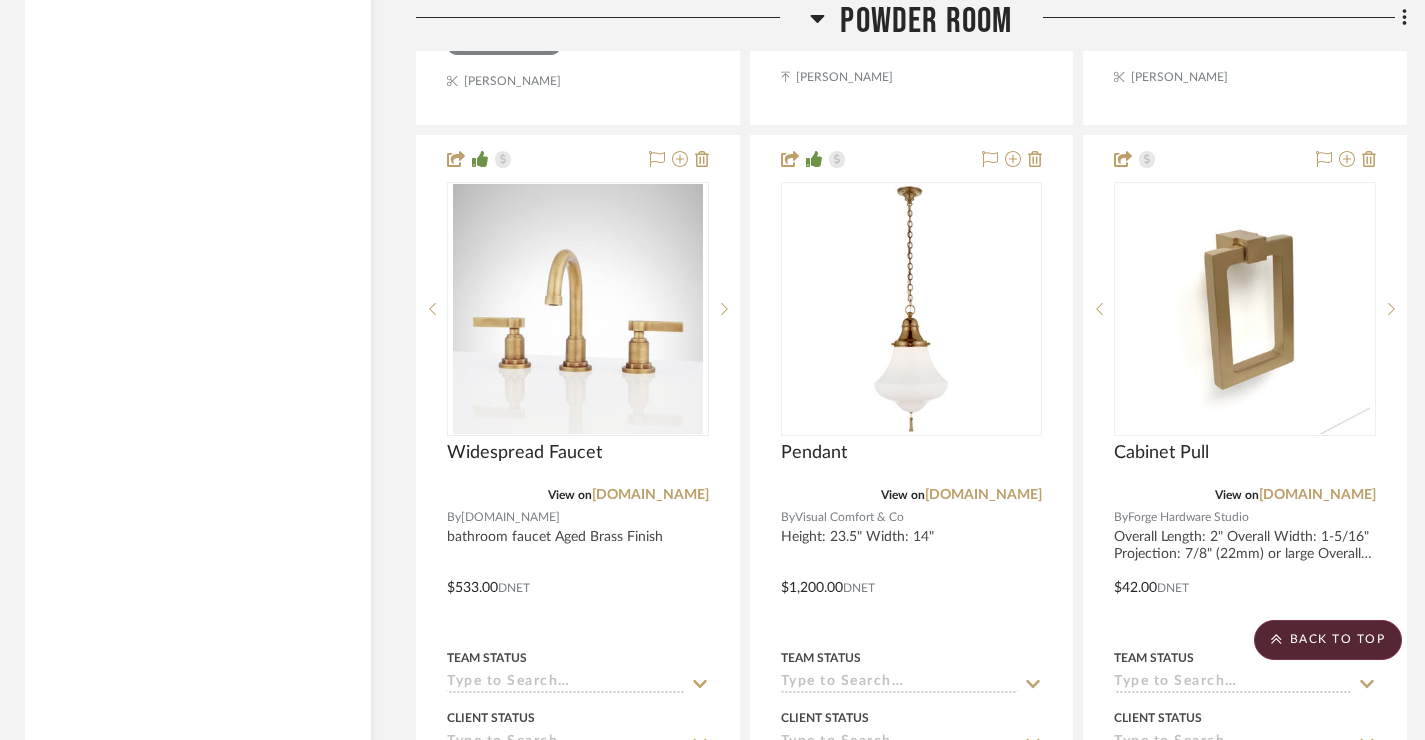 scroll, scrollTop: 15246, scrollLeft: 5, axis: both 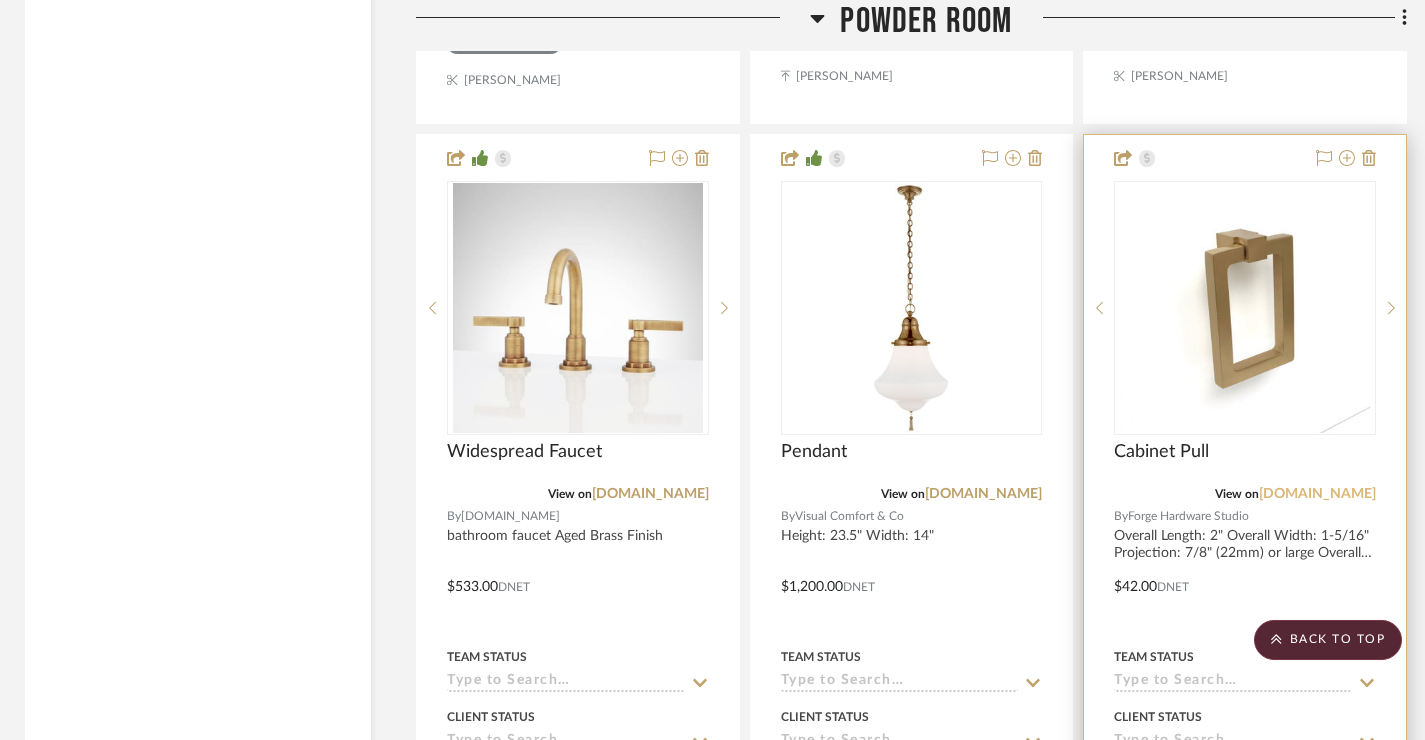 click on "[DOMAIN_NAME]" at bounding box center [1317, 494] 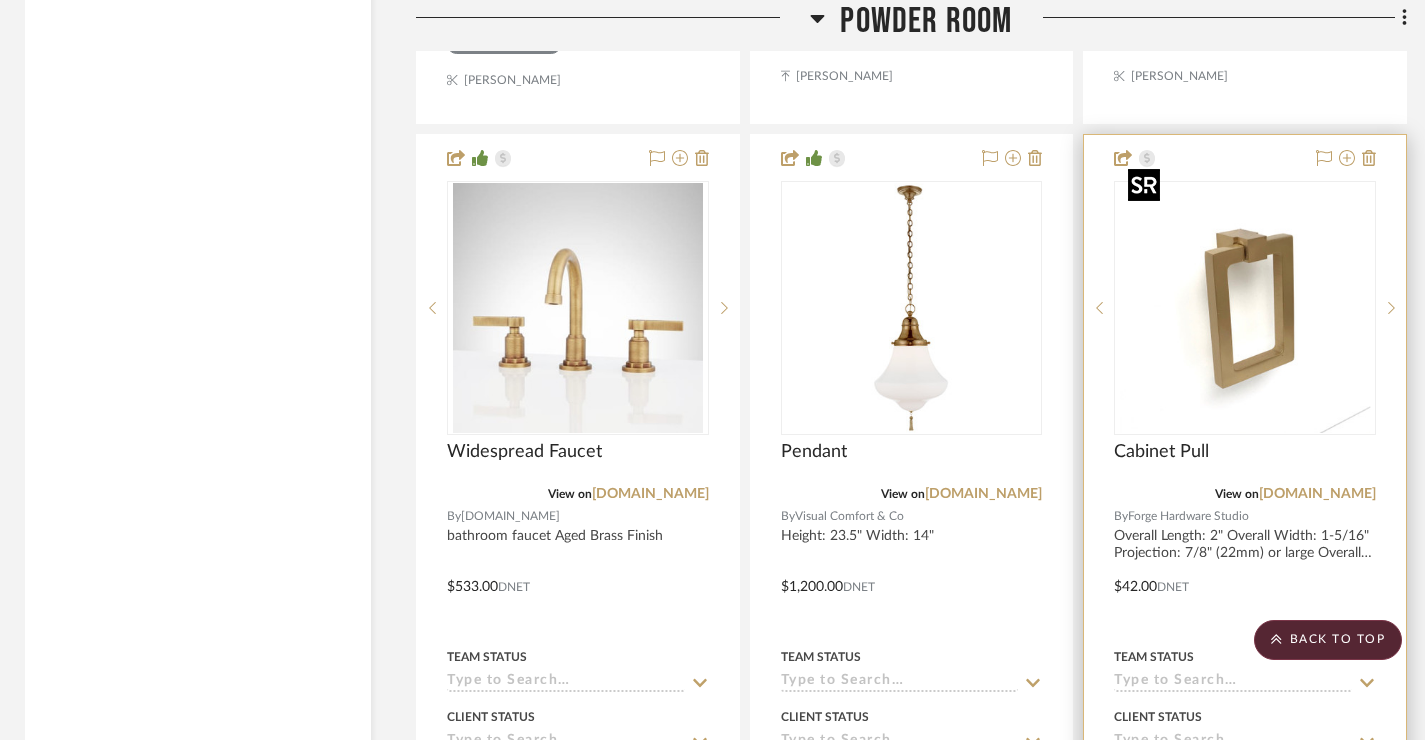 click at bounding box center [1245, 308] 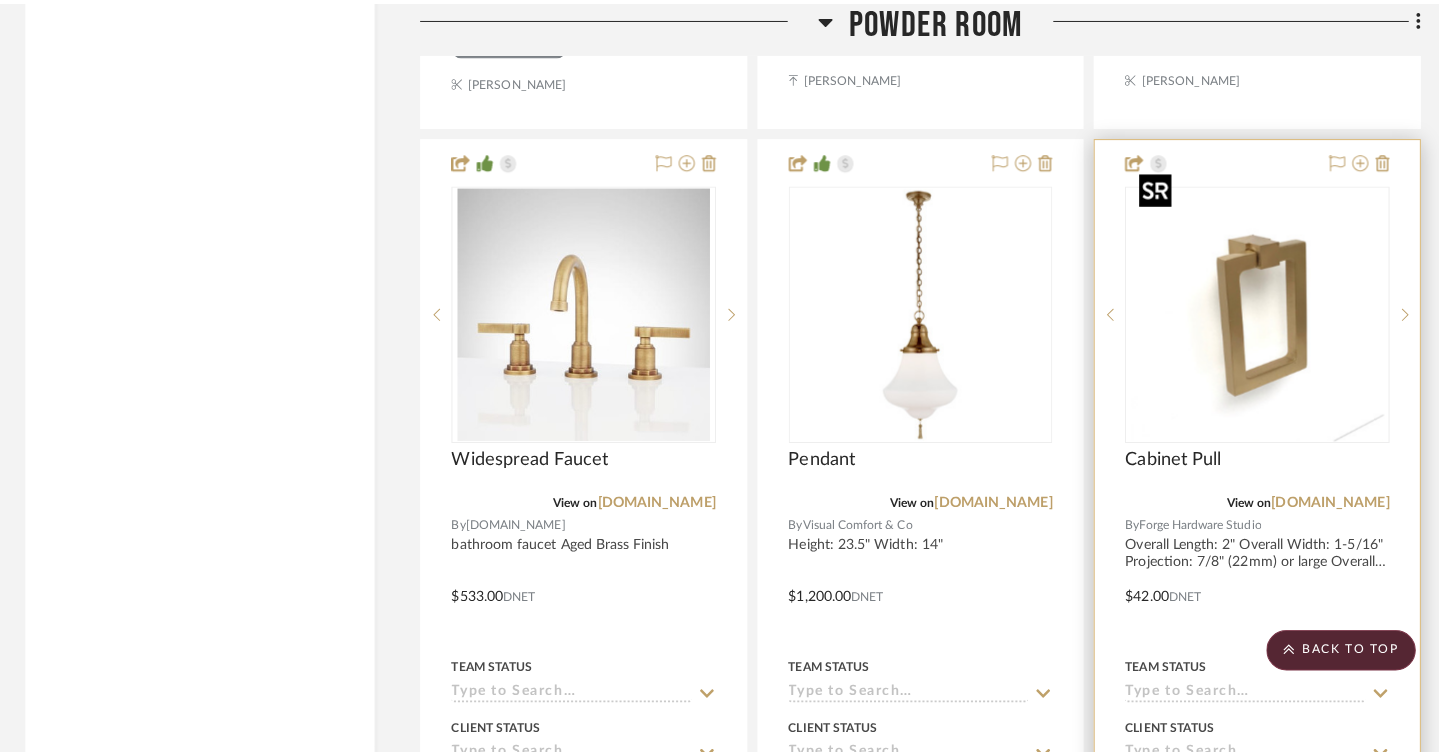 scroll, scrollTop: 0, scrollLeft: 0, axis: both 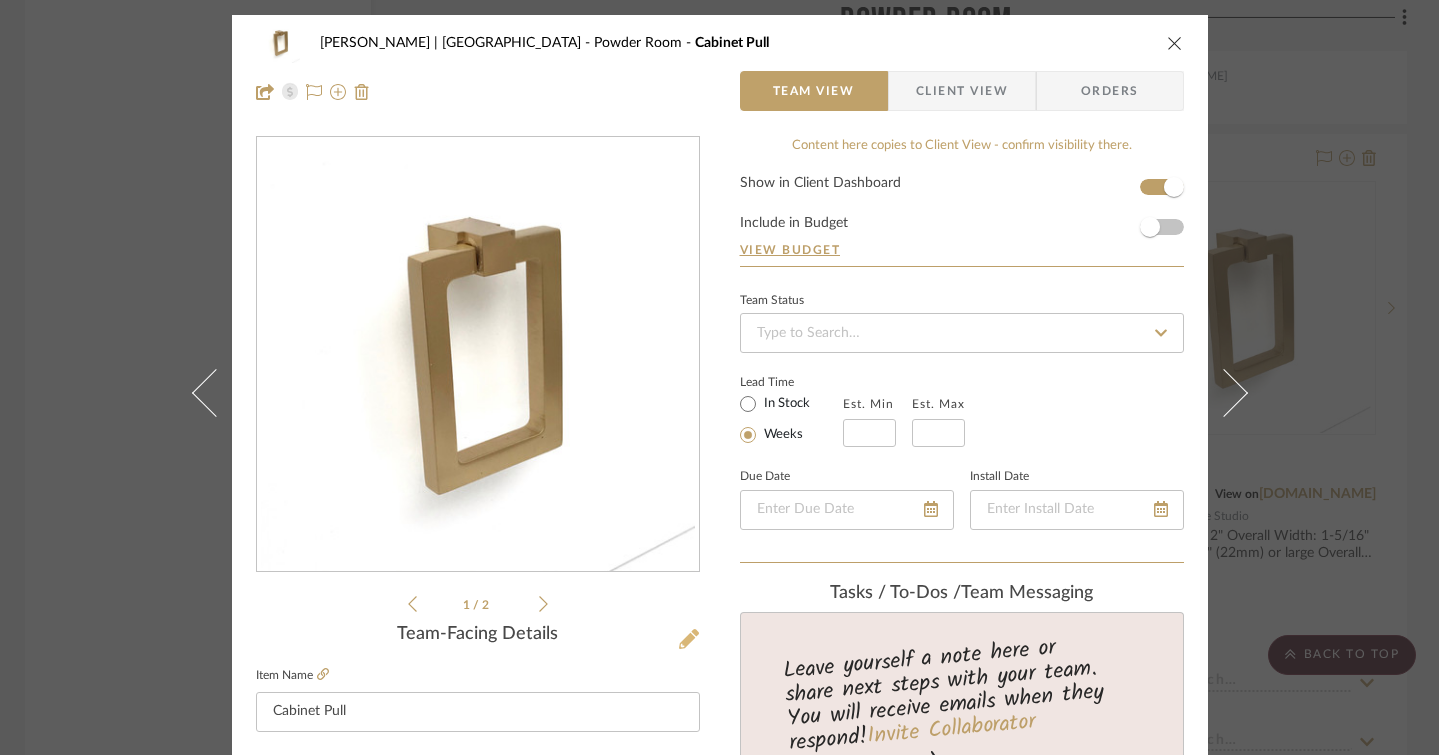 click 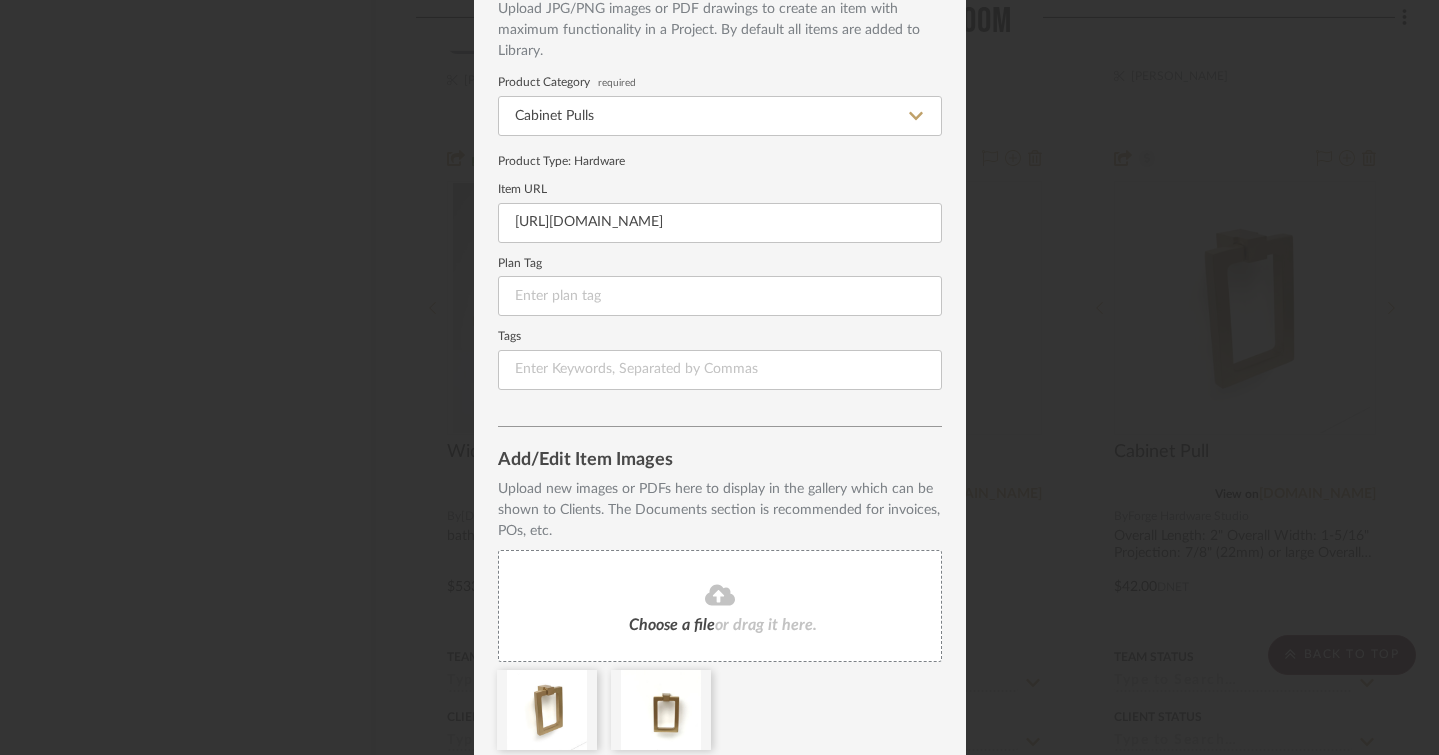 scroll, scrollTop: 198, scrollLeft: 0, axis: vertical 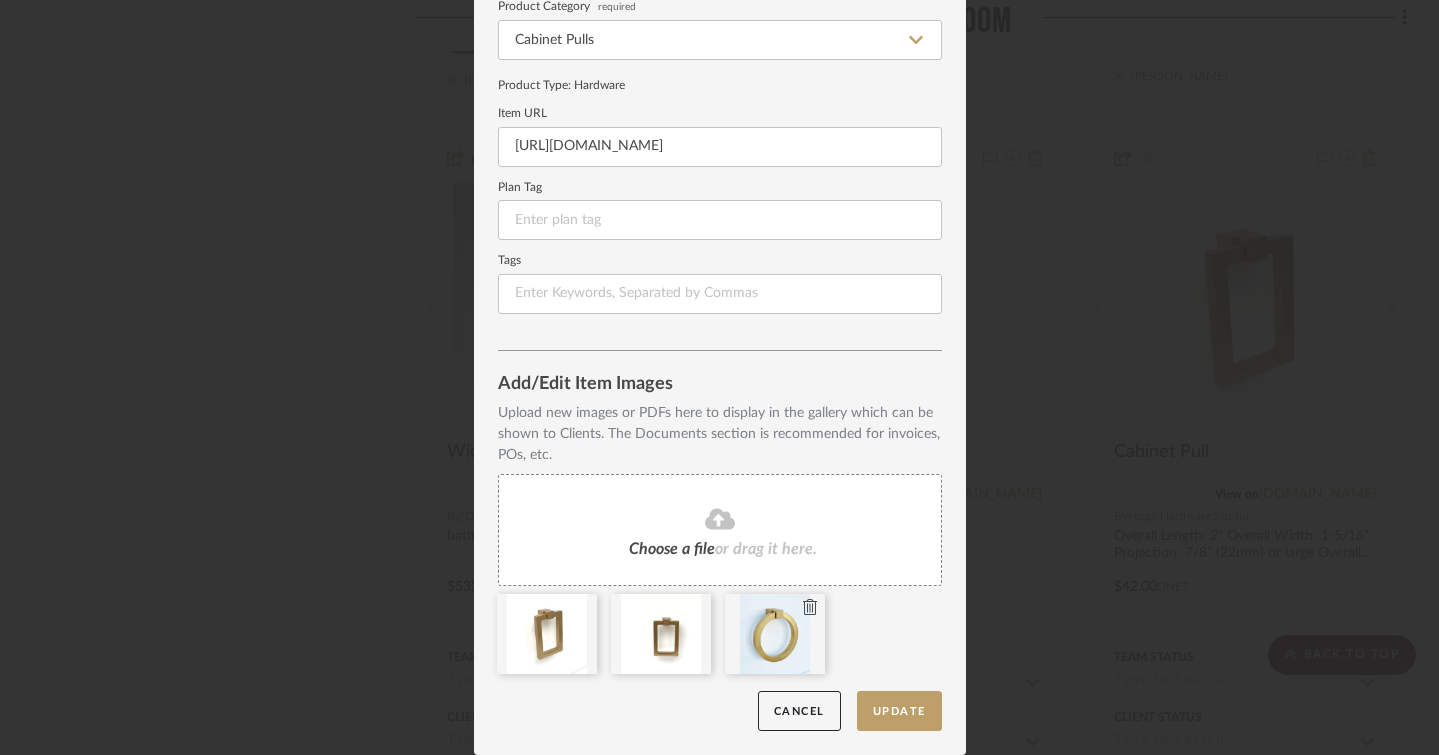 type 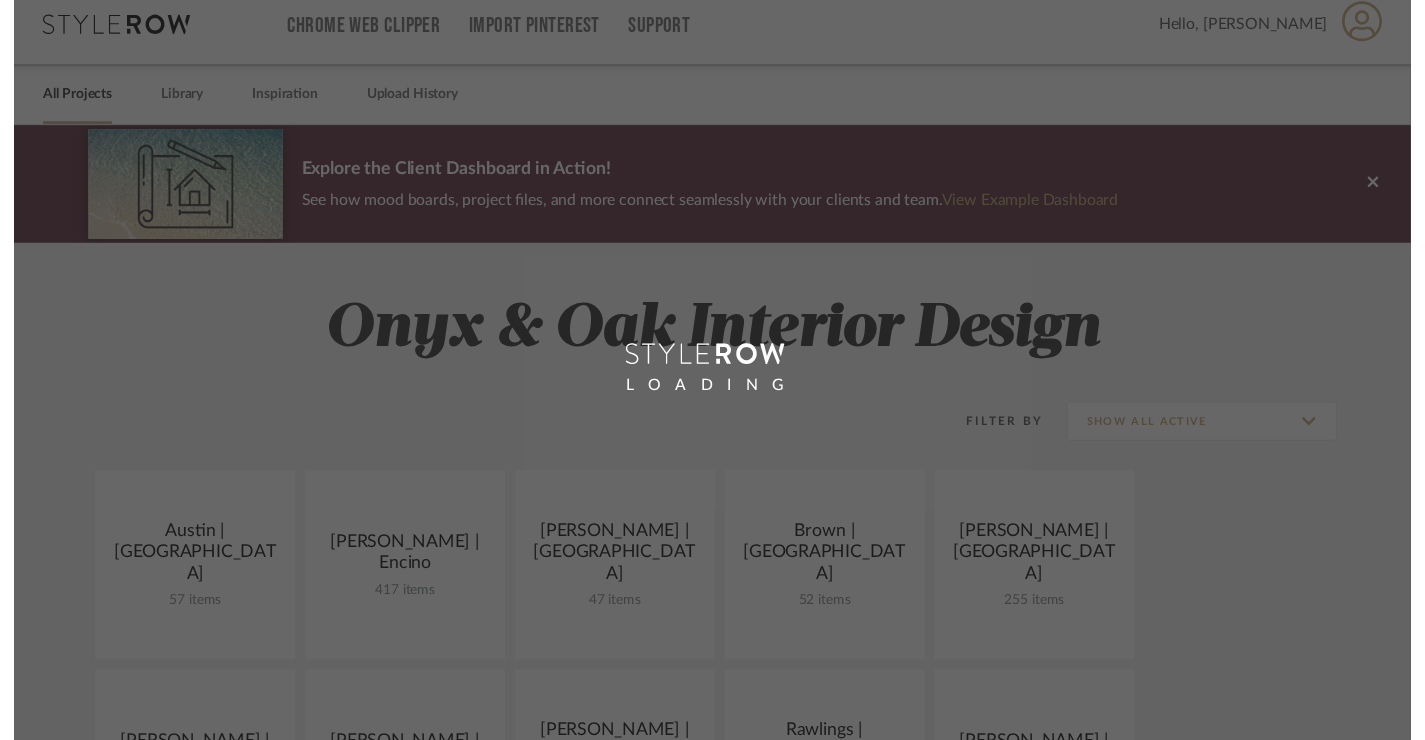 scroll, scrollTop: 0, scrollLeft: 0, axis: both 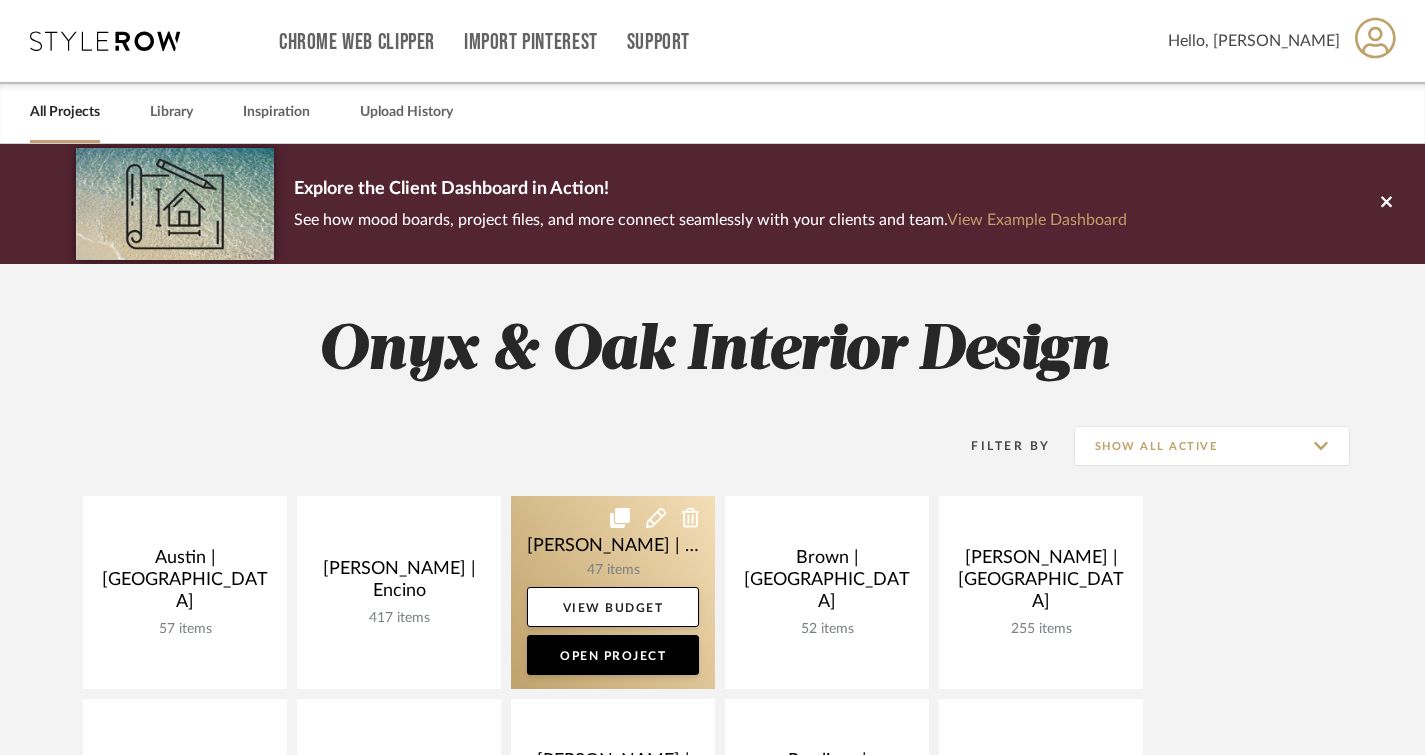 click 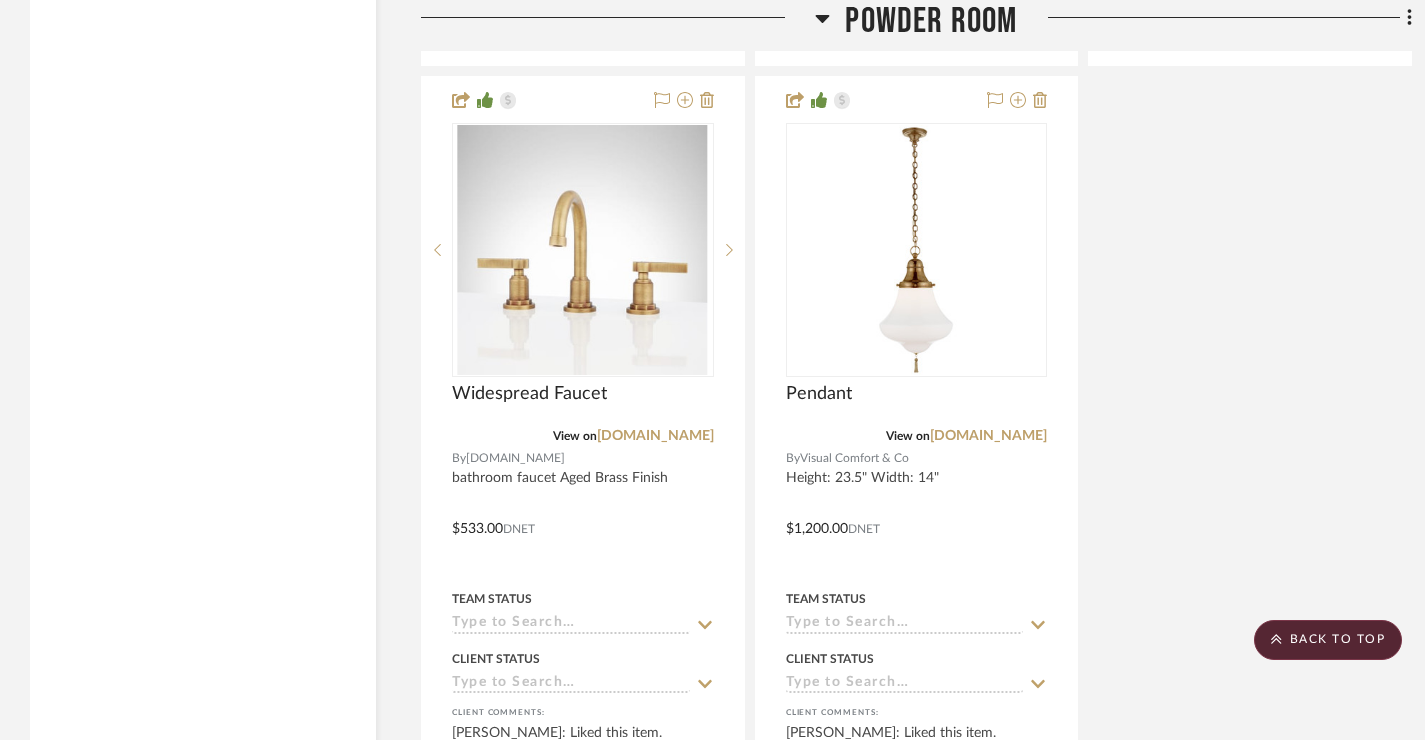 scroll, scrollTop: 11140, scrollLeft: 0, axis: vertical 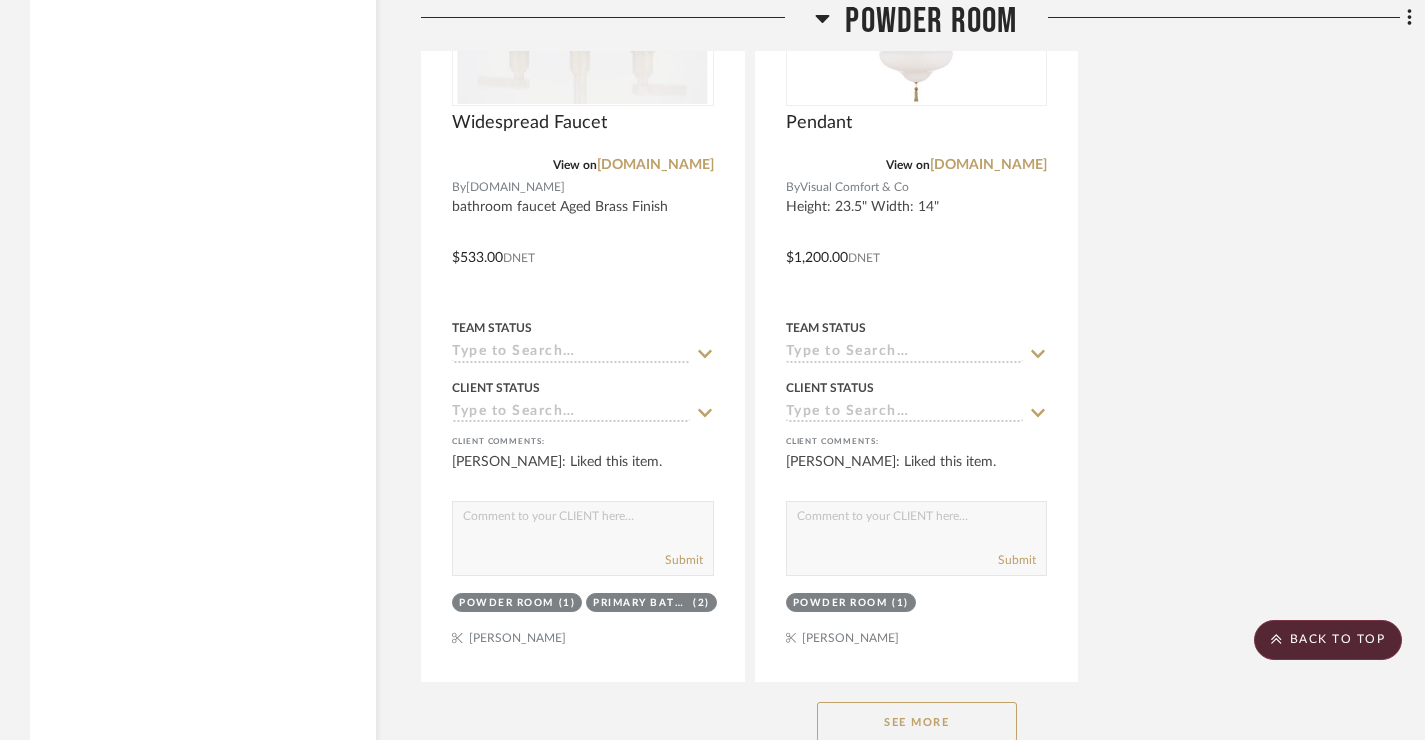 click on "See More" 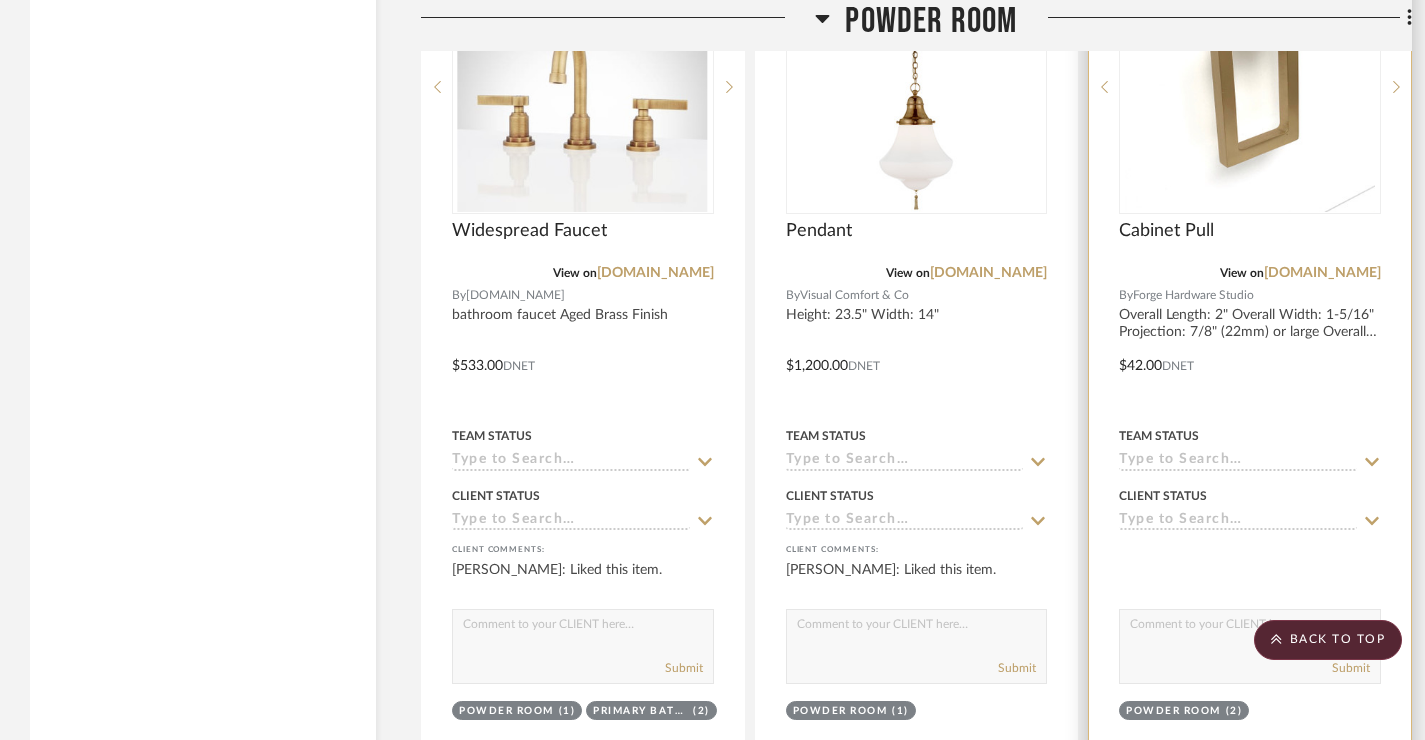 scroll, scrollTop: 10775, scrollLeft: 0, axis: vertical 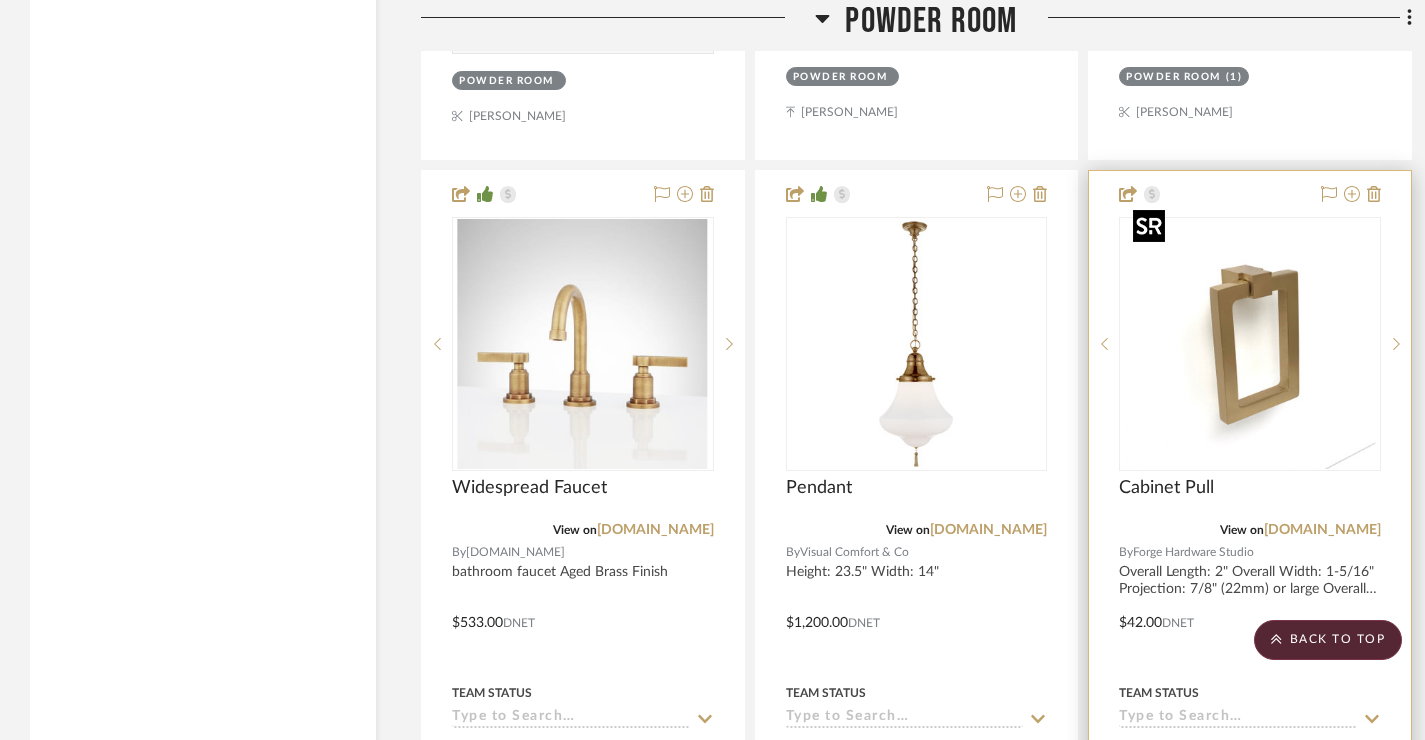 click at bounding box center (1250, 344) 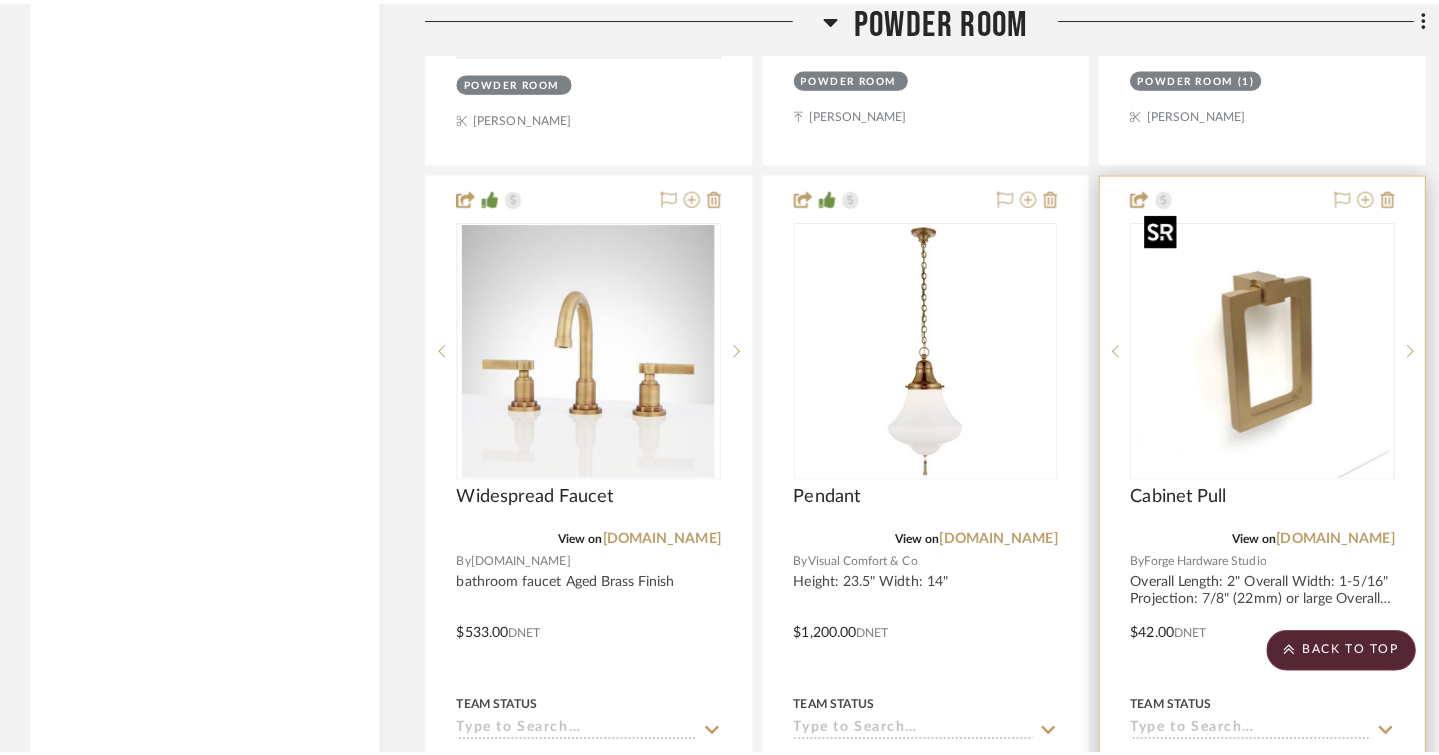scroll, scrollTop: 0, scrollLeft: 0, axis: both 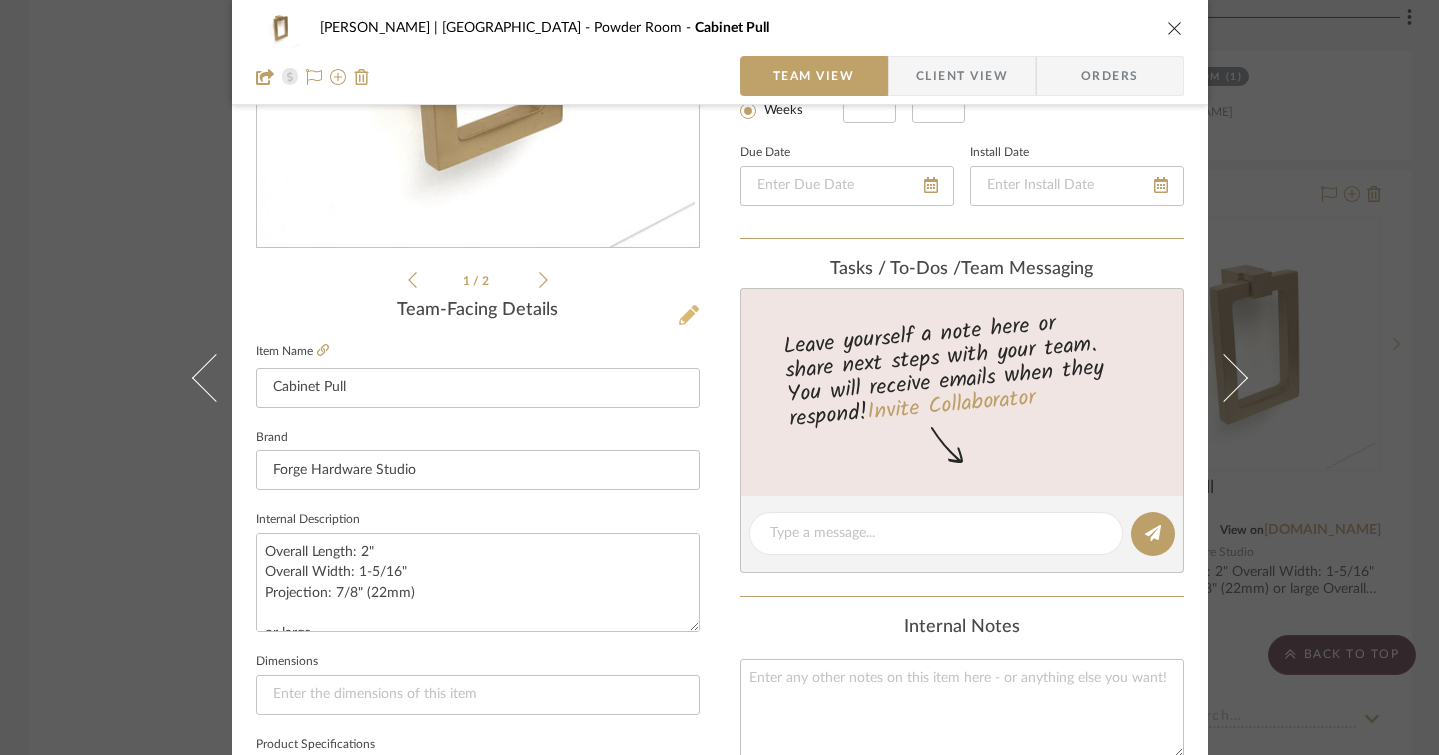 click 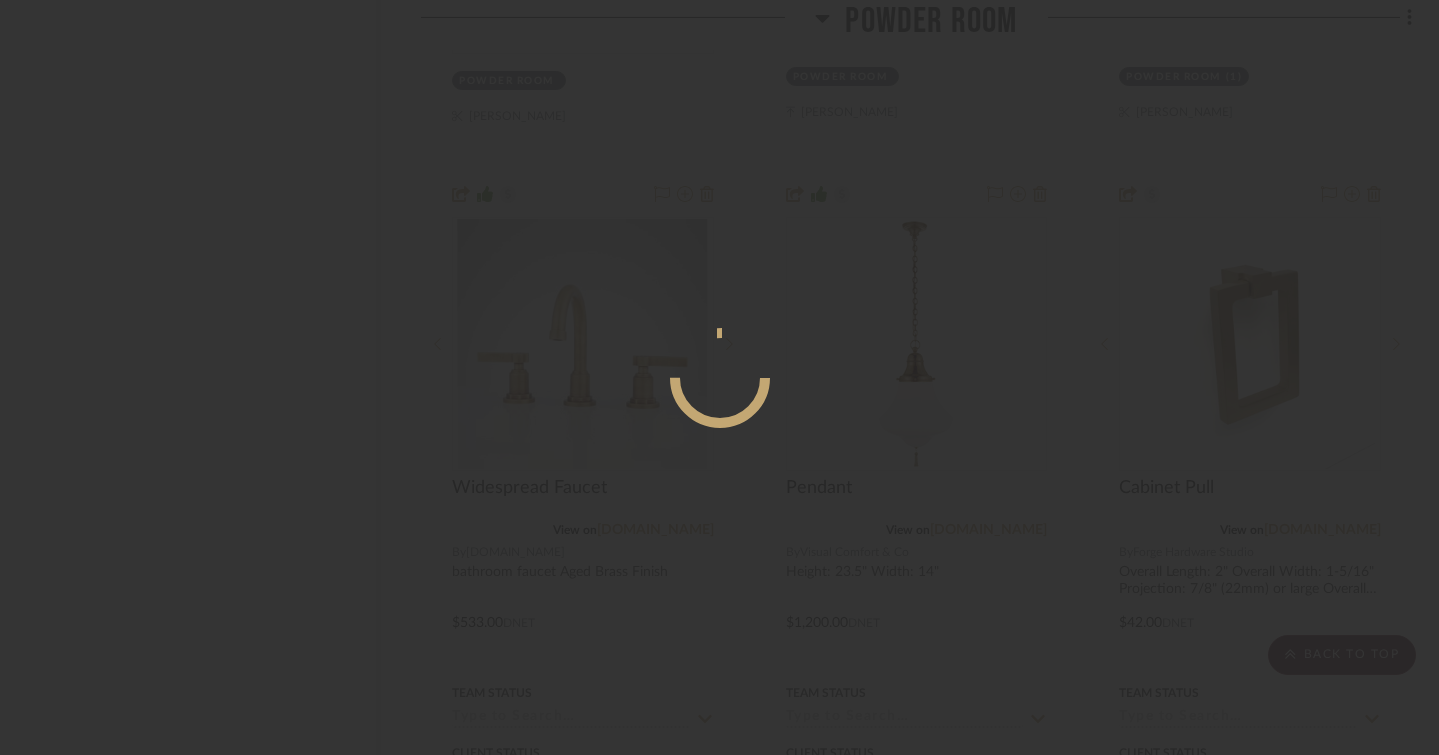 scroll, scrollTop: 0, scrollLeft: 0, axis: both 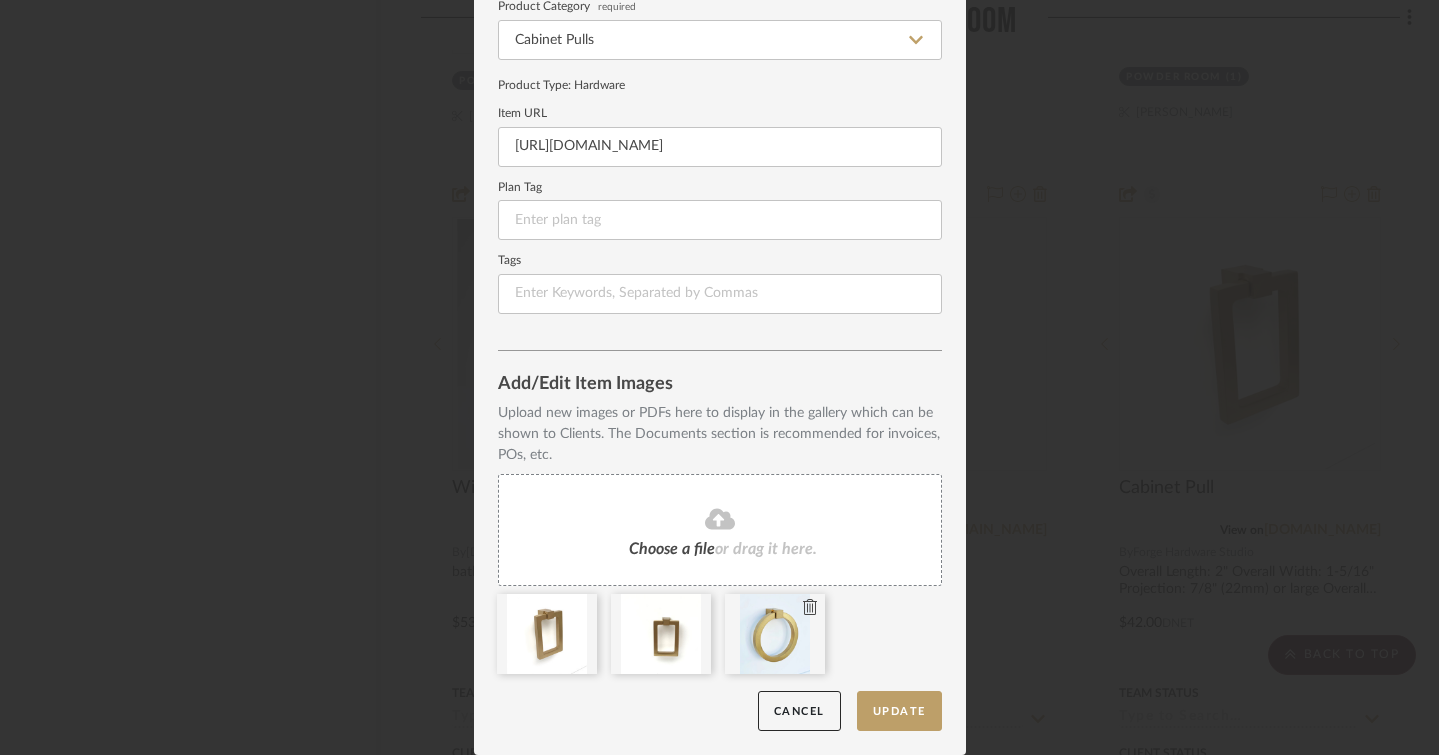 type 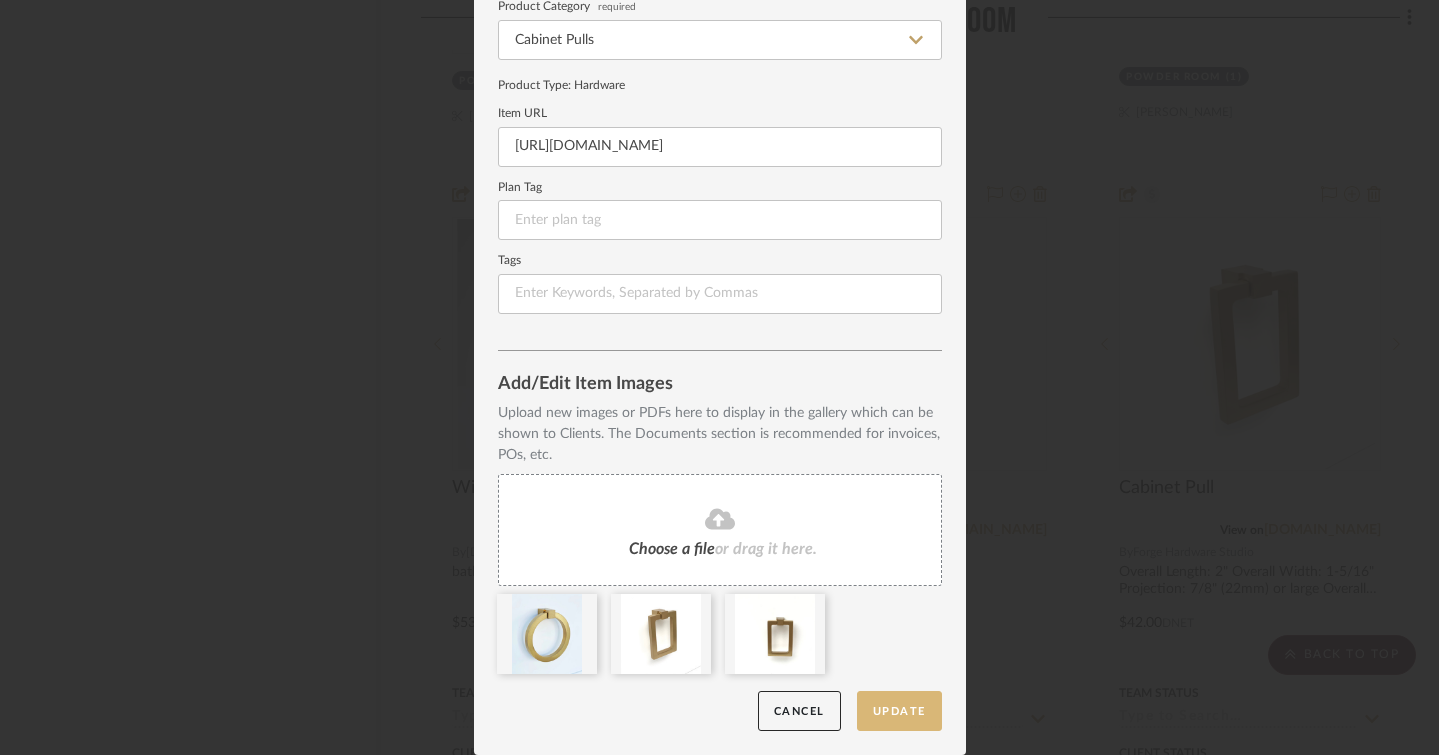 click on "Update" at bounding box center [899, 711] 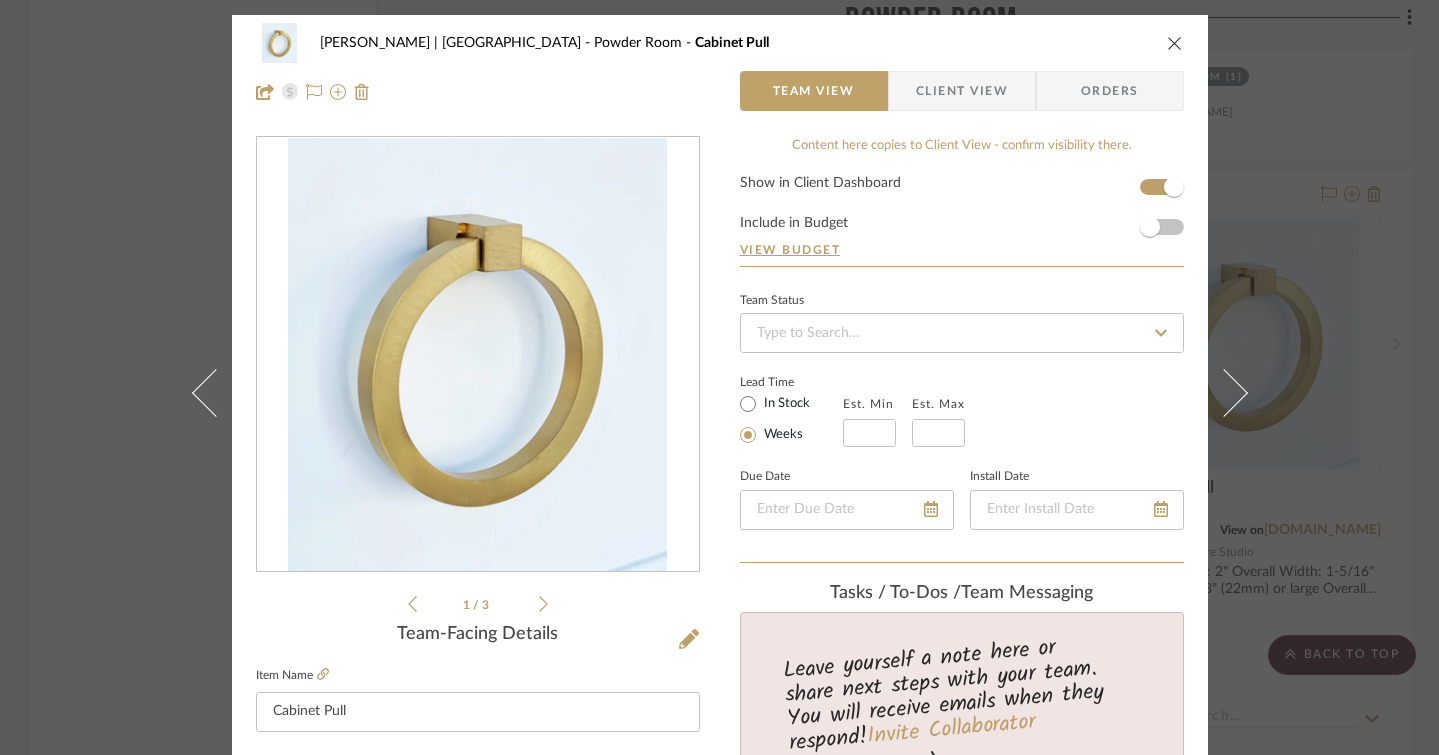 click at bounding box center [1175, 43] 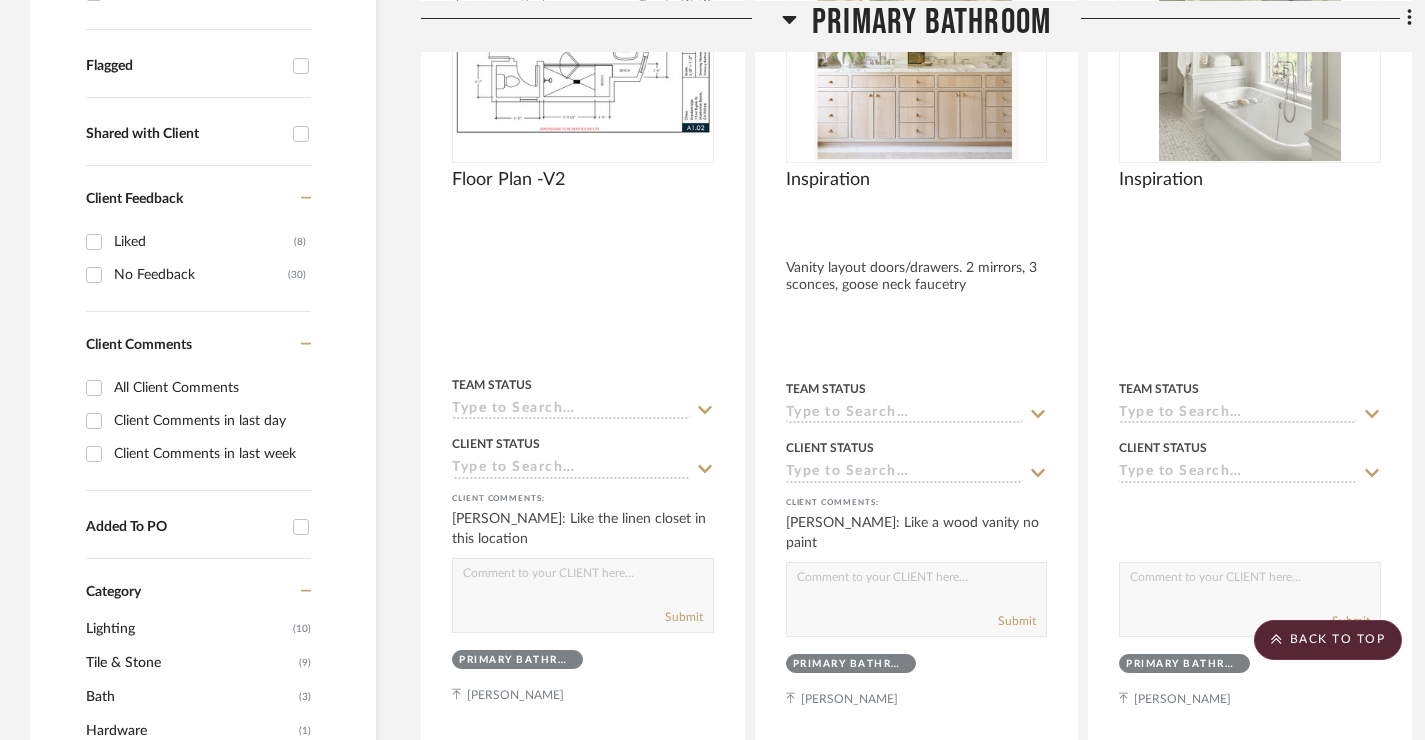 scroll, scrollTop: 0, scrollLeft: 0, axis: both 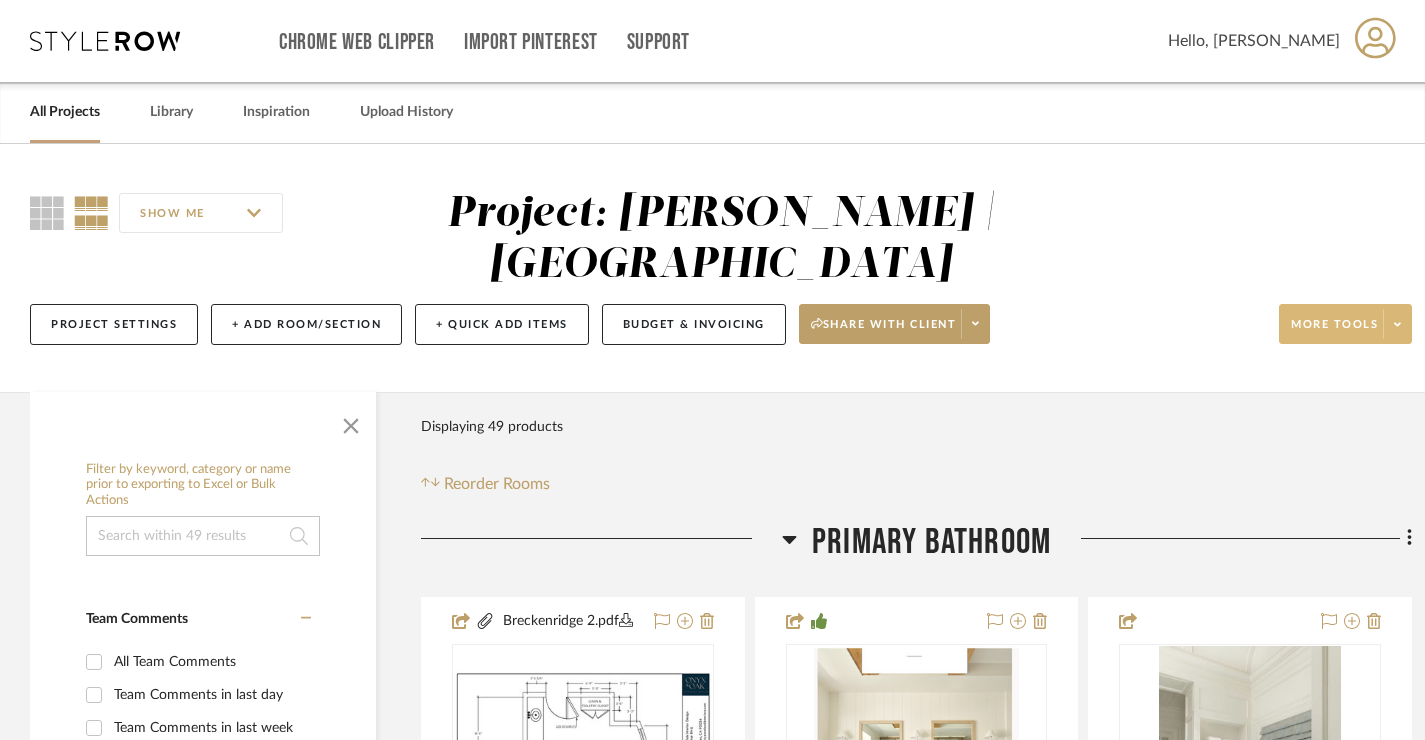 click on "More tools" 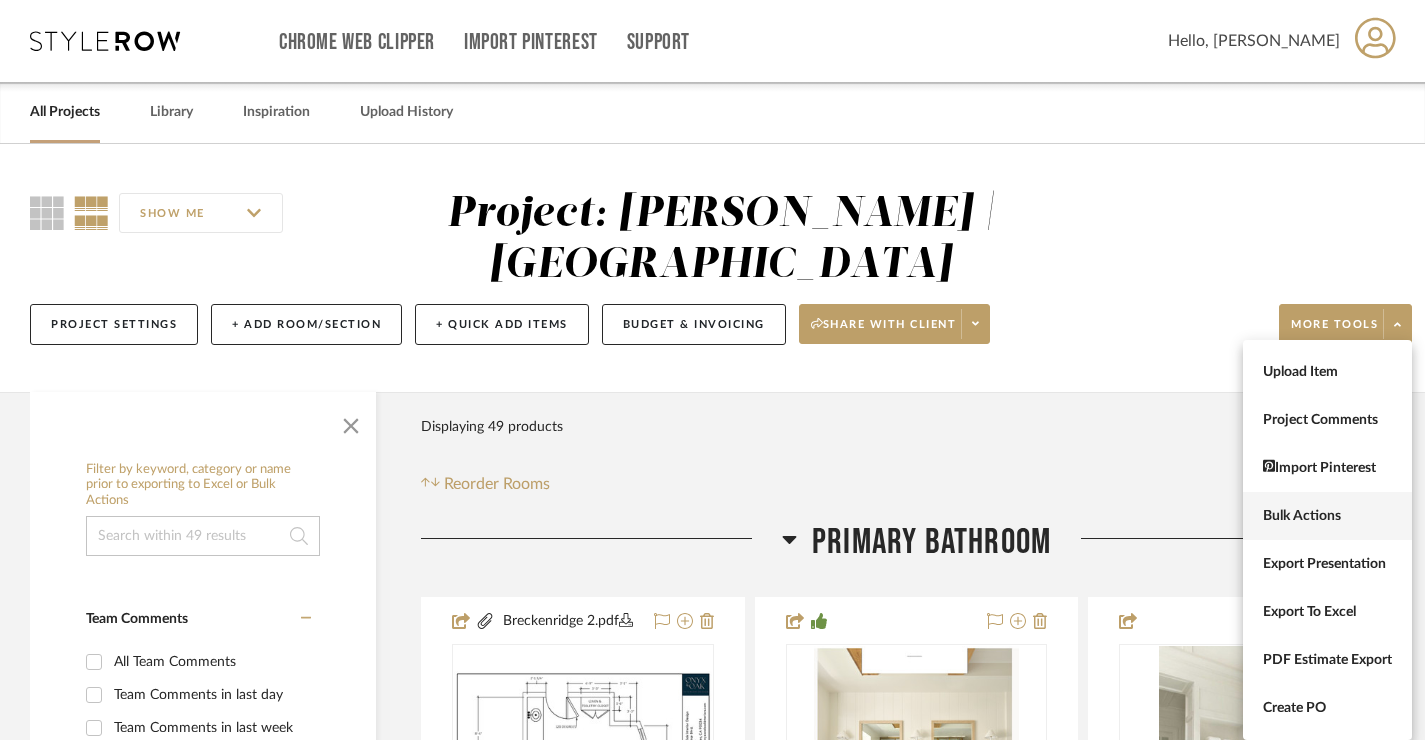 click on "Bulk Actions" at bounding box center [1327, 516] 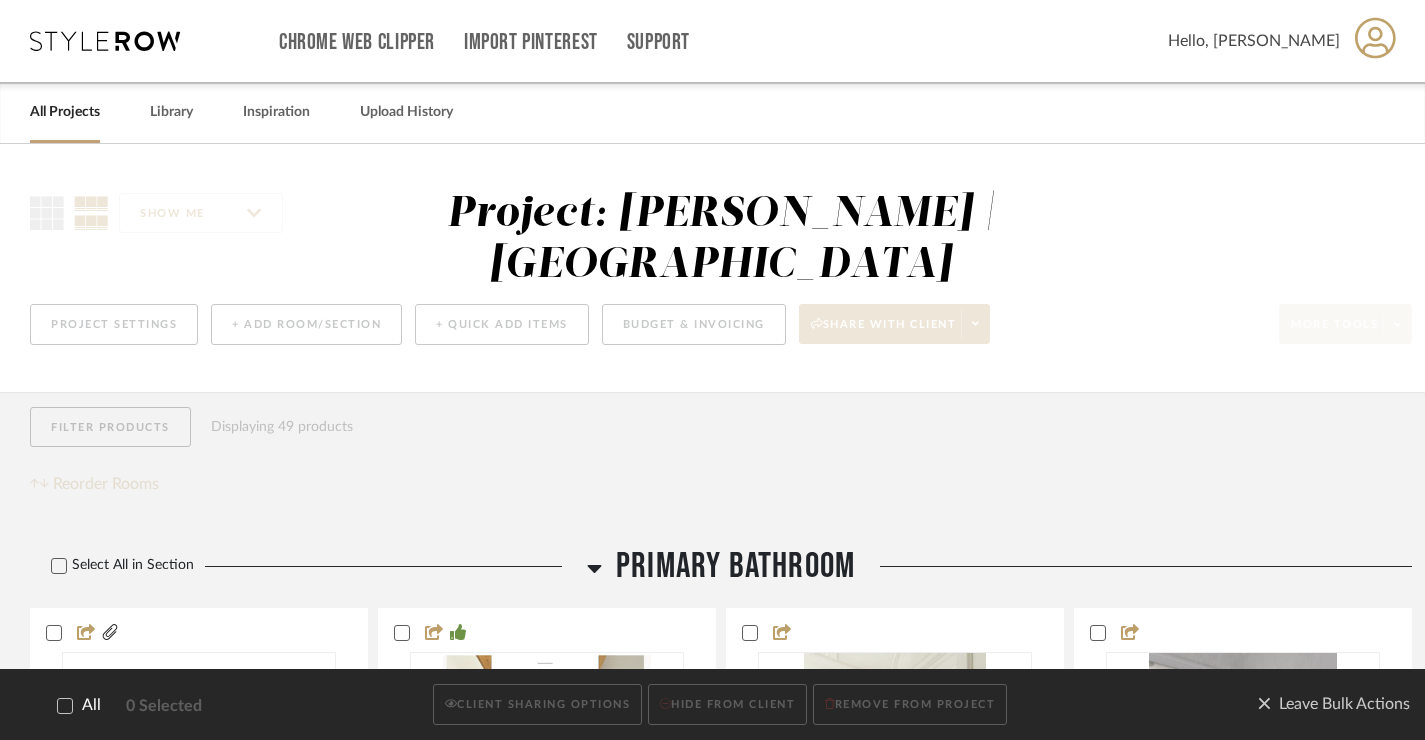 click 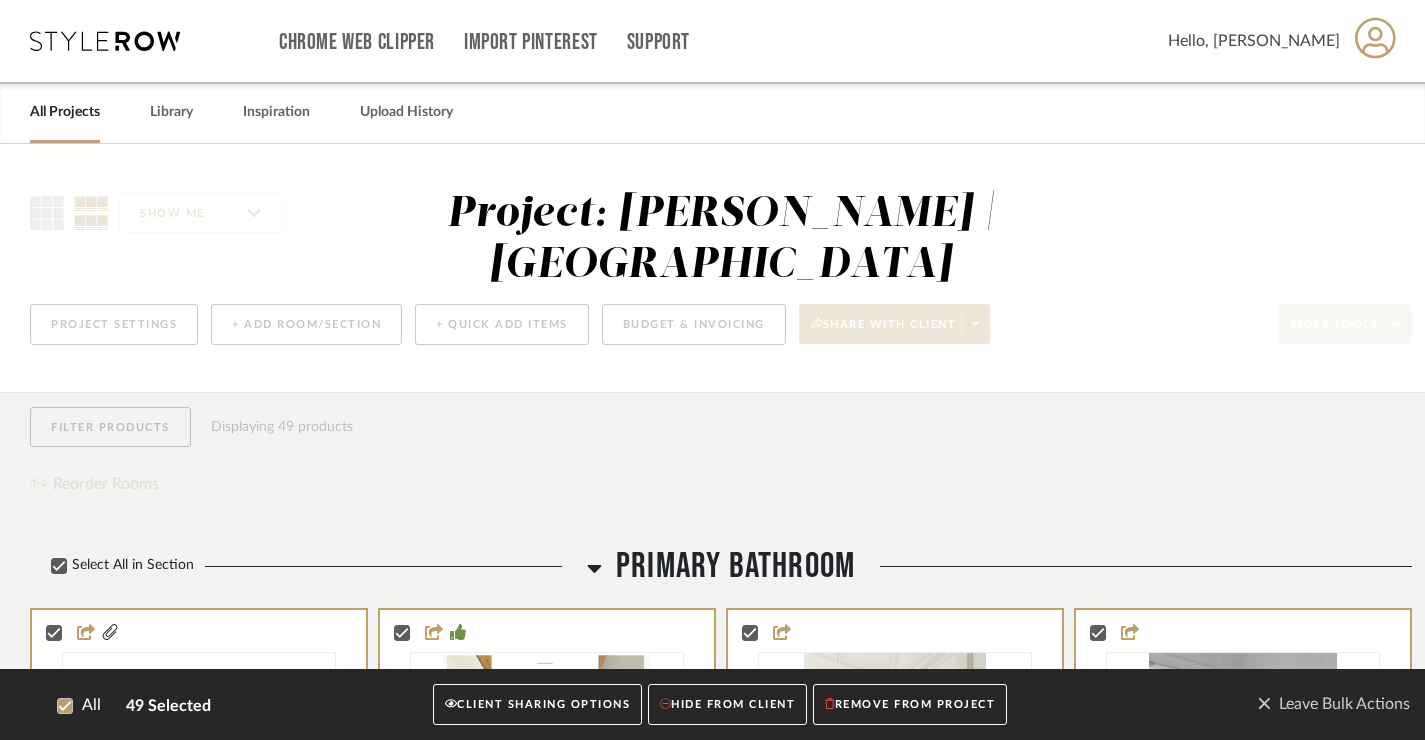 click on "CLIENT SHARING OPTIONS" 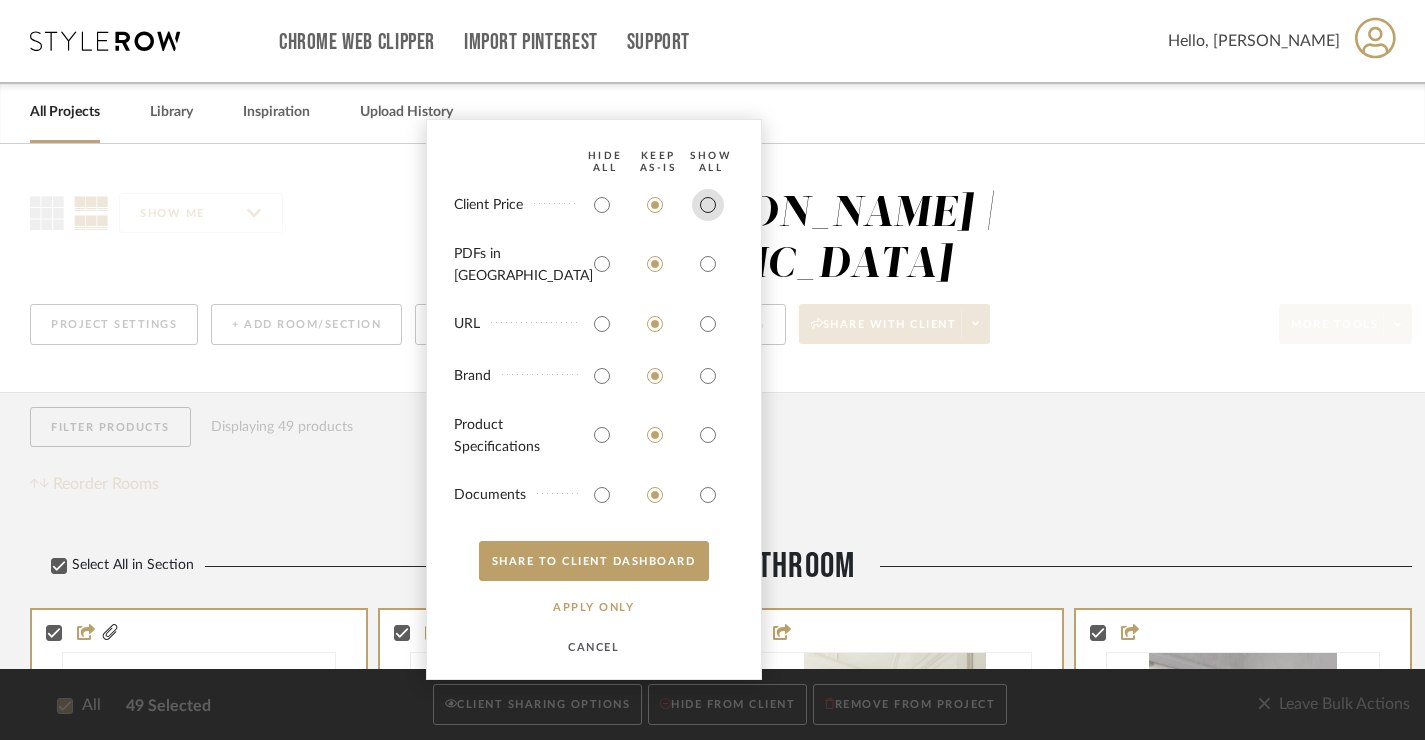 click at bounding box center (708, 205) 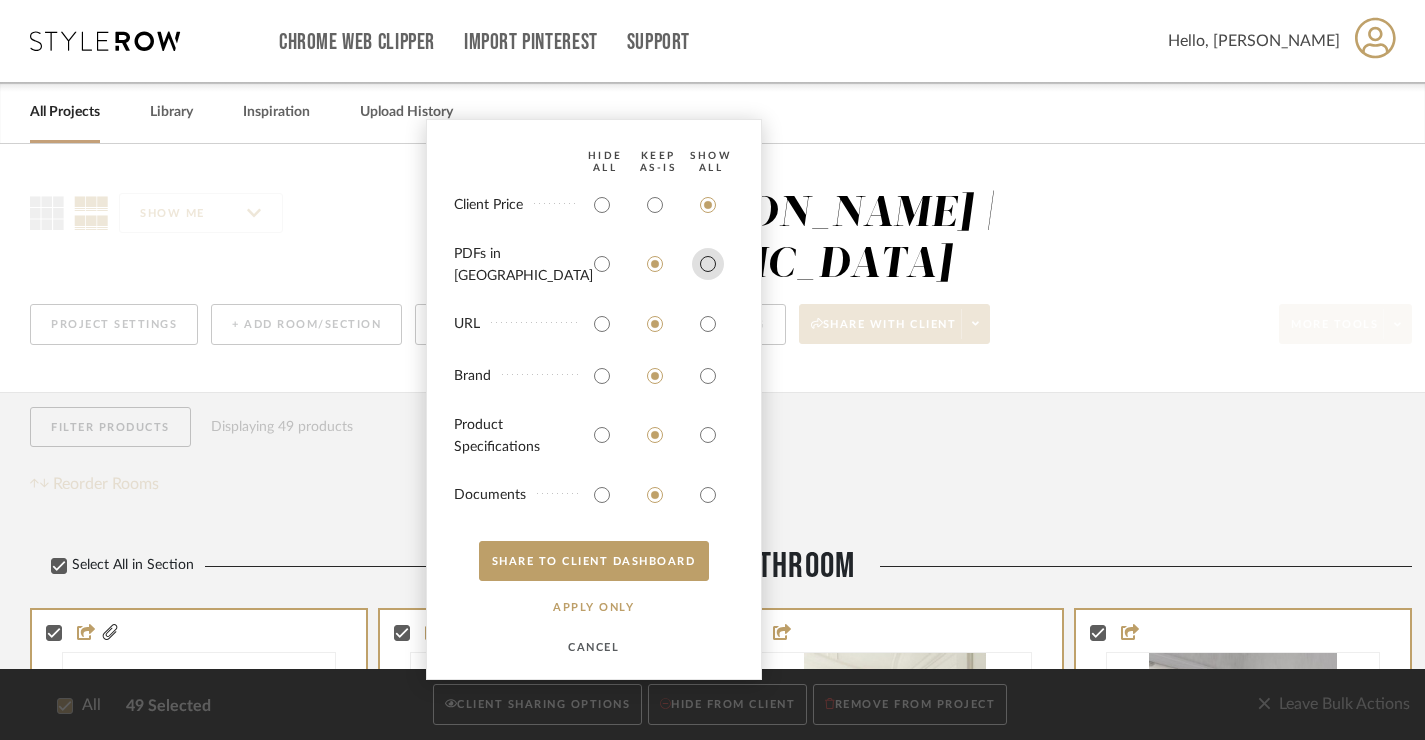 click at bounding box center (708, 264) 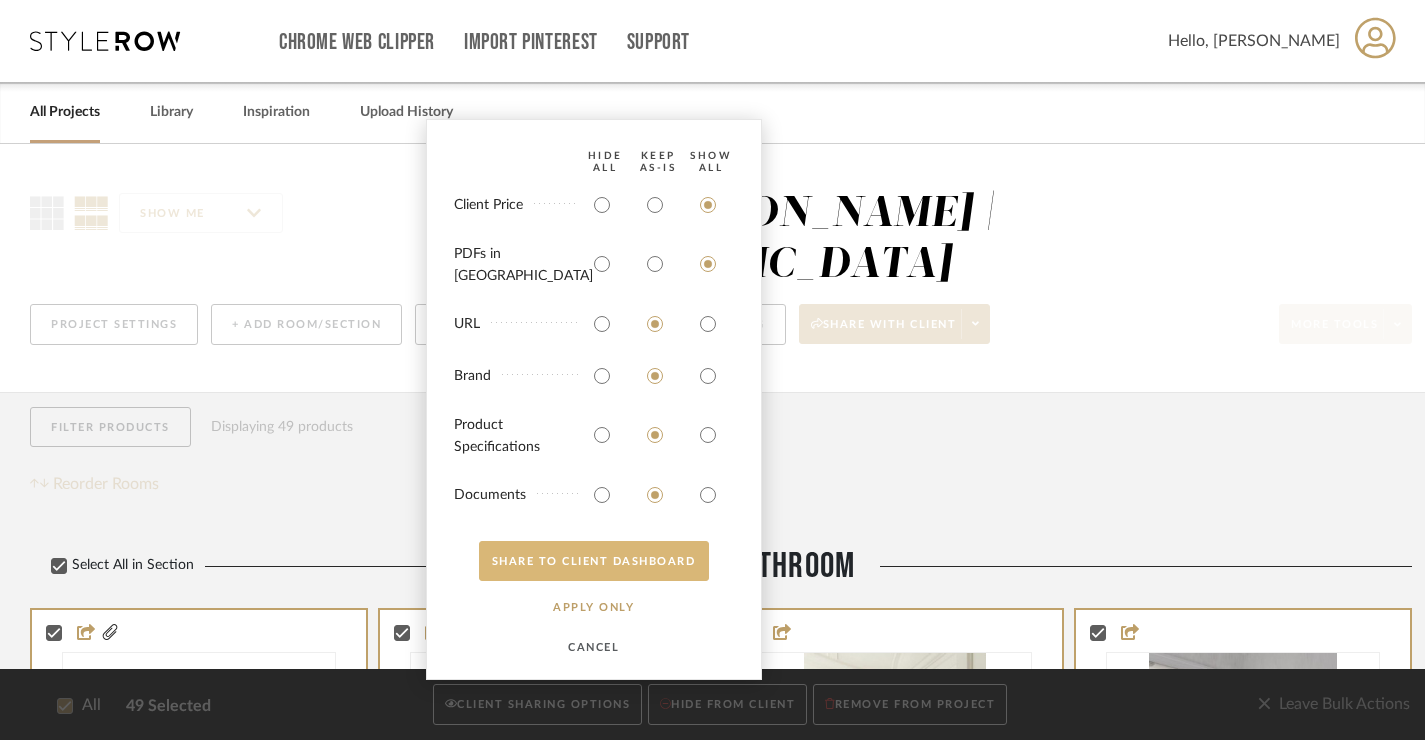 click on "SHARE TO CLIENT Dashboard" at bounding box center (594, 561) 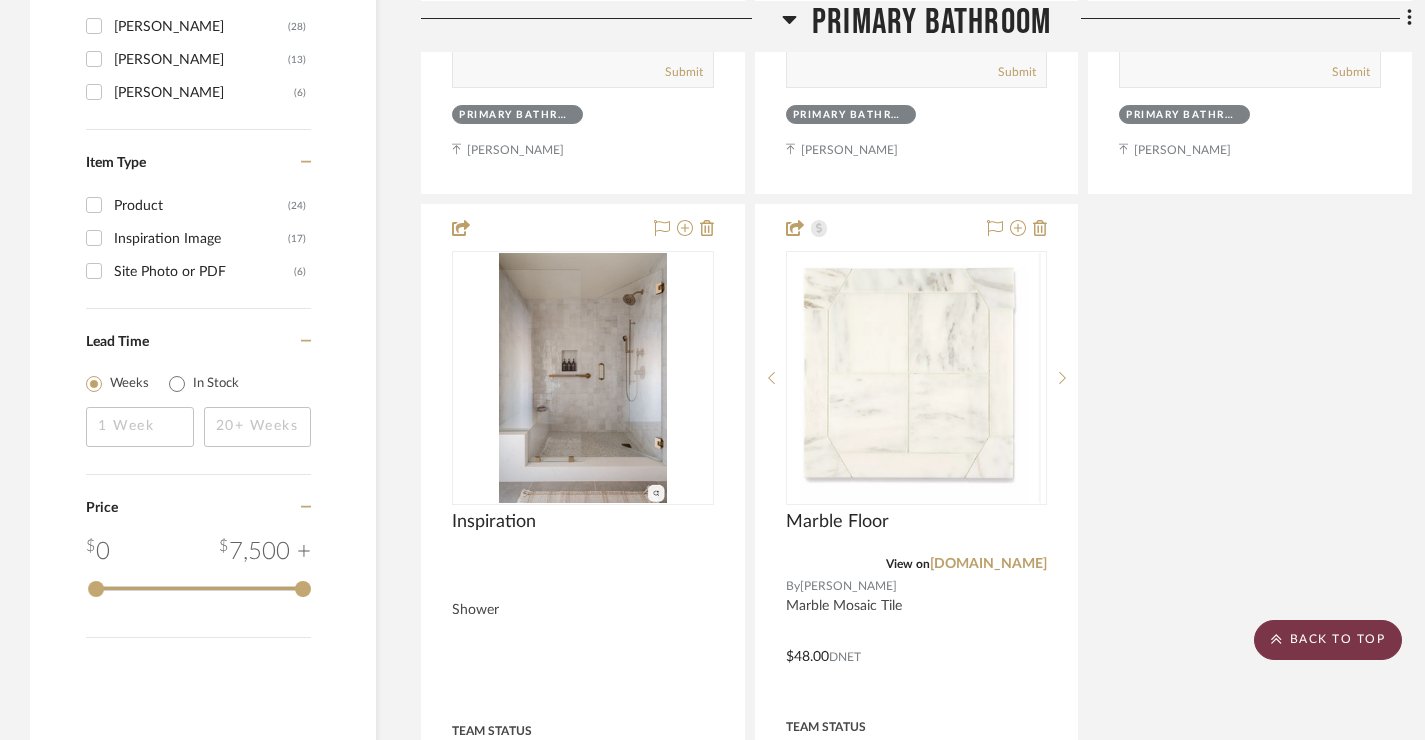scroll, scrollTop: 2038, scrollLeft: 0, axis: vertical 